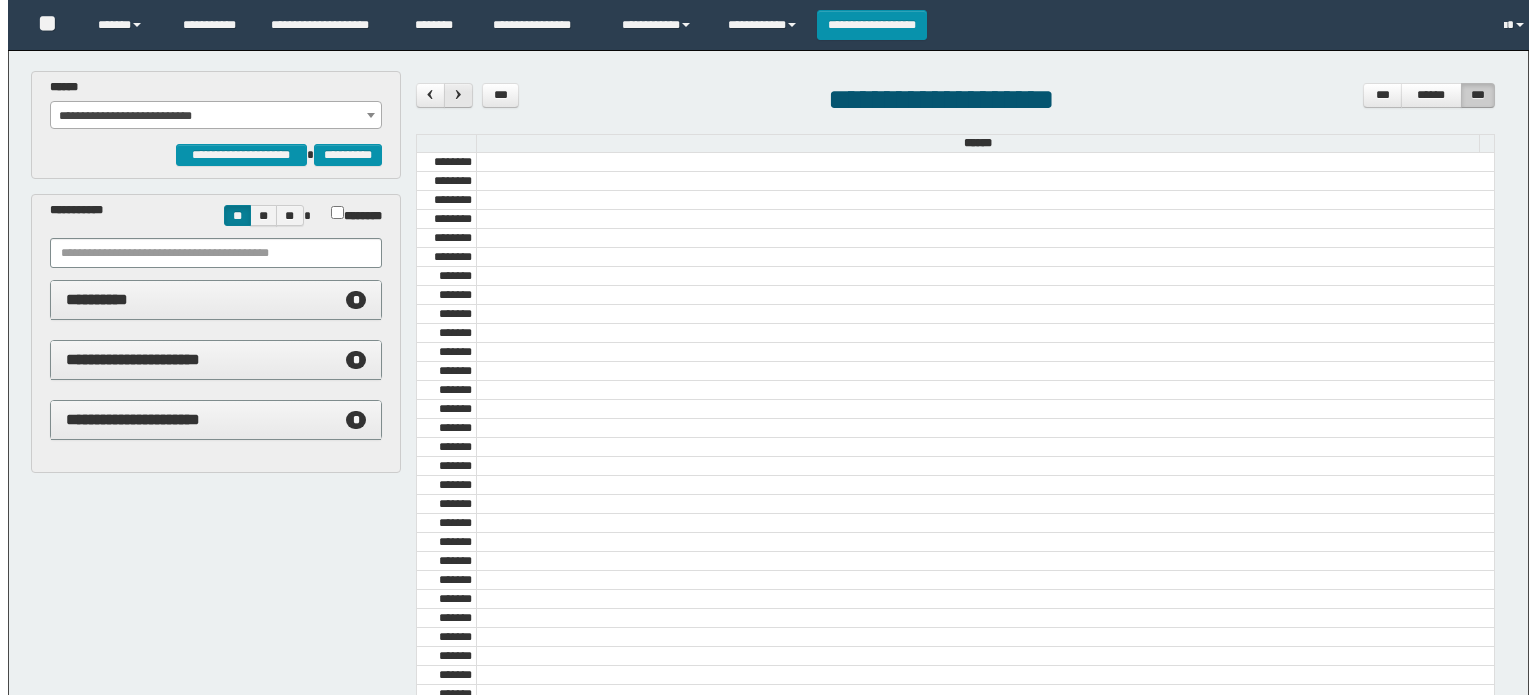 scroll, scrollTop: 0, scrollLeft: 0, axis: both 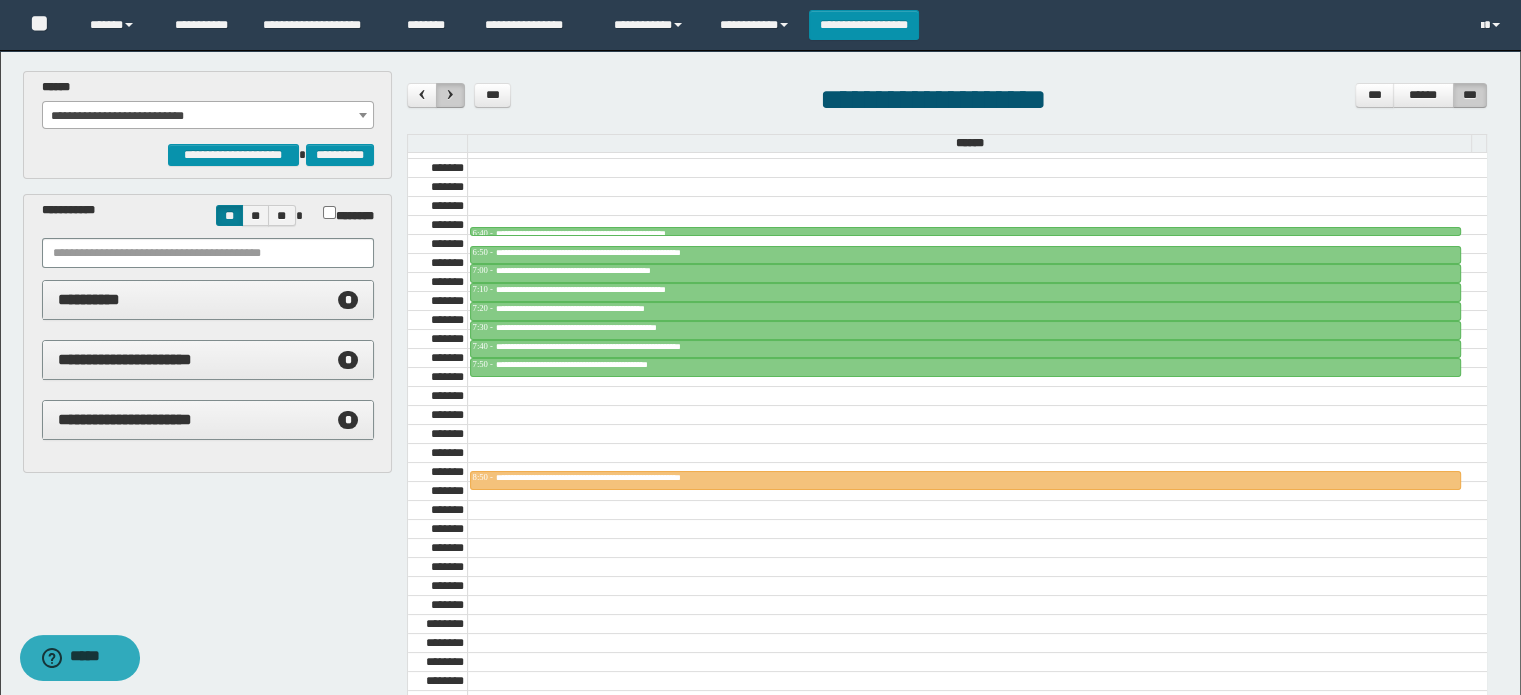 click at bounding box center [450, 95] 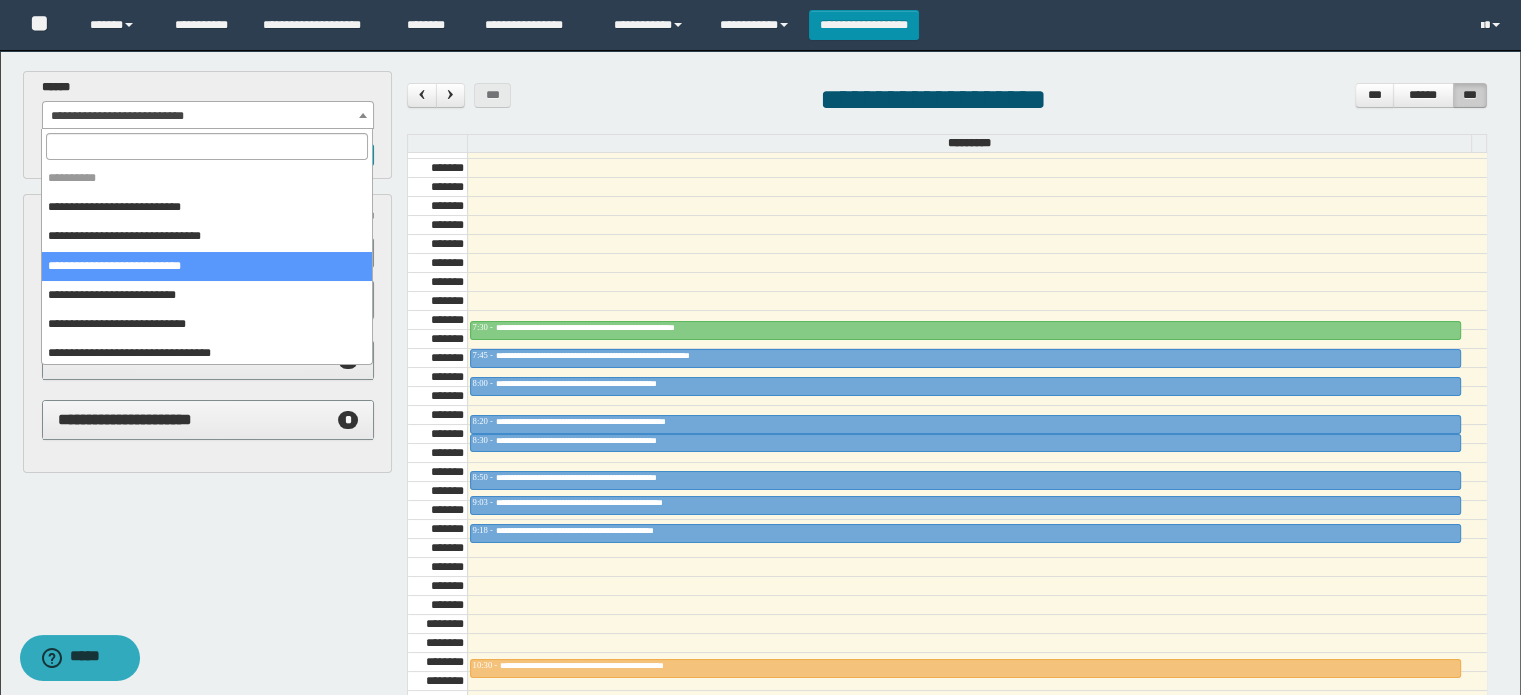 click on "**********" at bounding box center (208, 116) 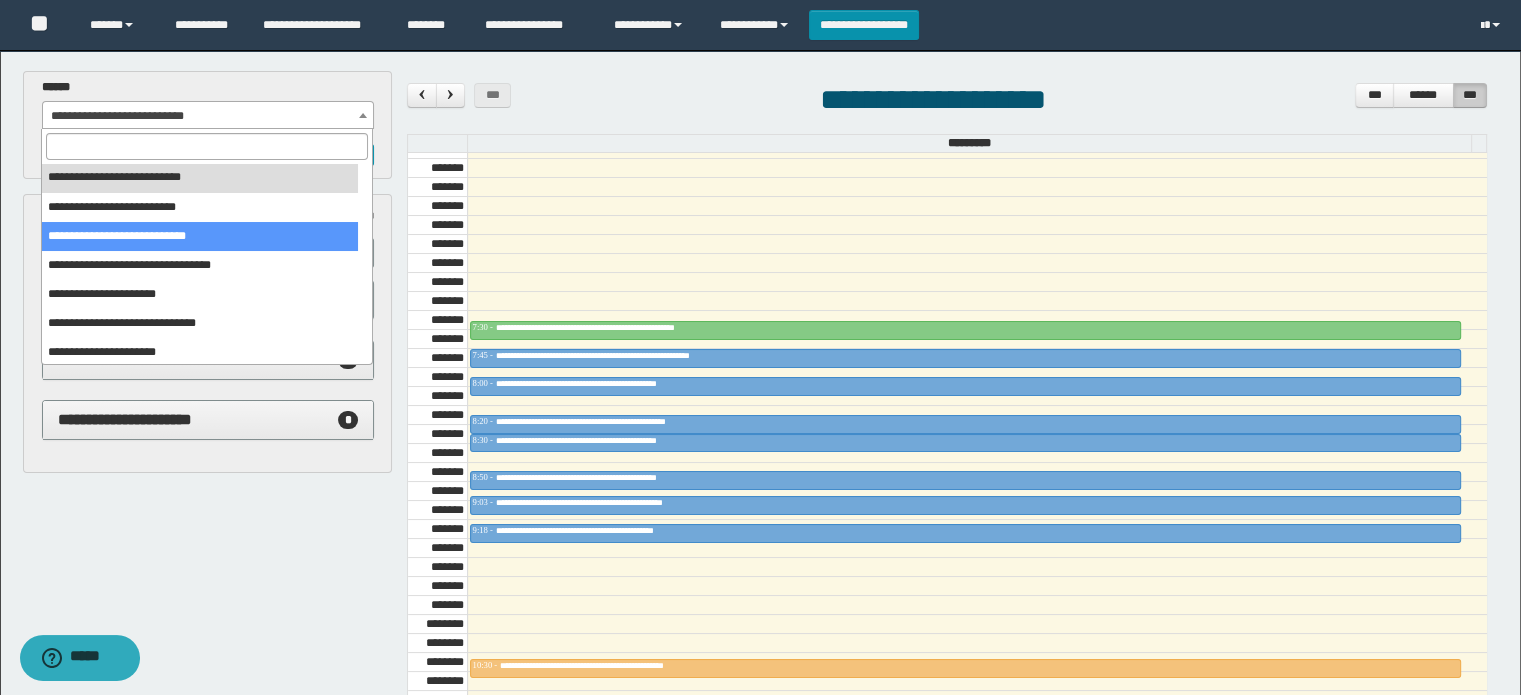scroll, scrollTop: 120, scrollLeft: 0, axis: vertical 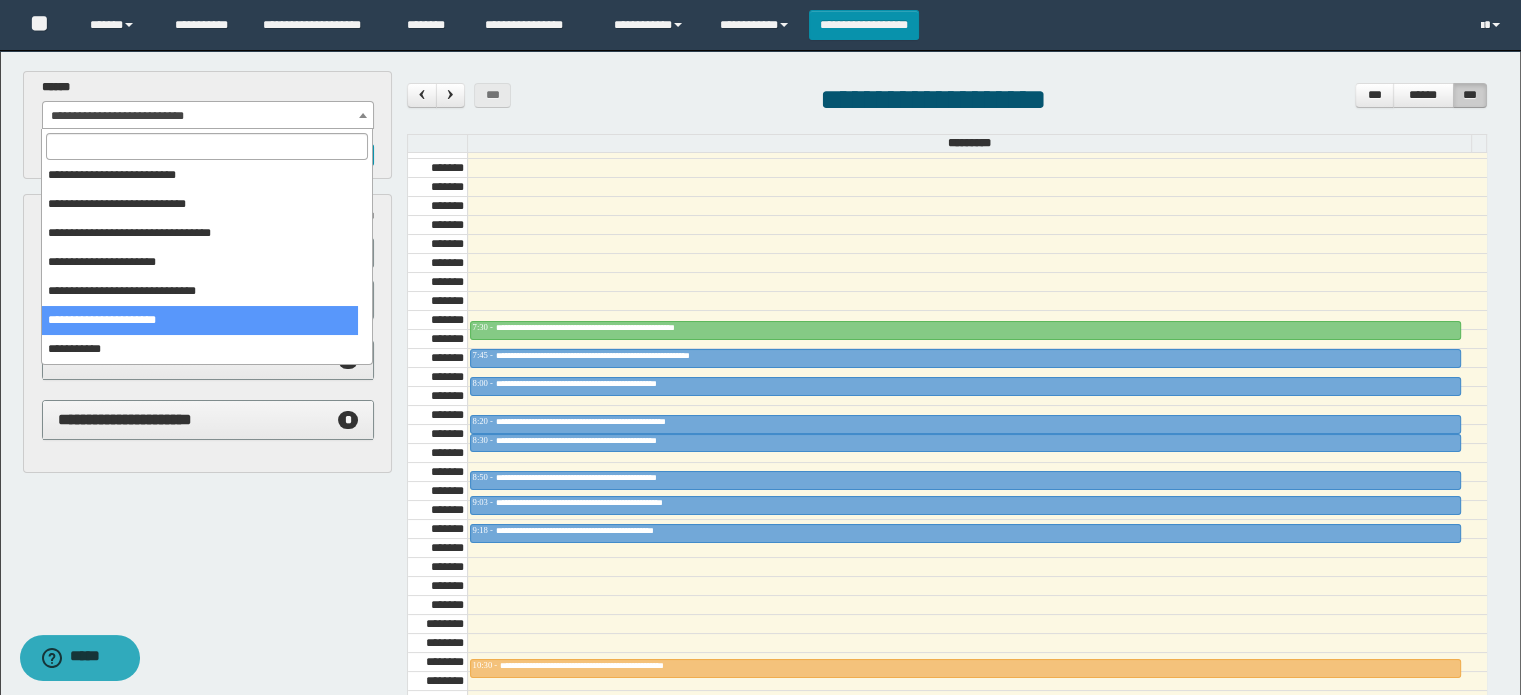 select on "******" 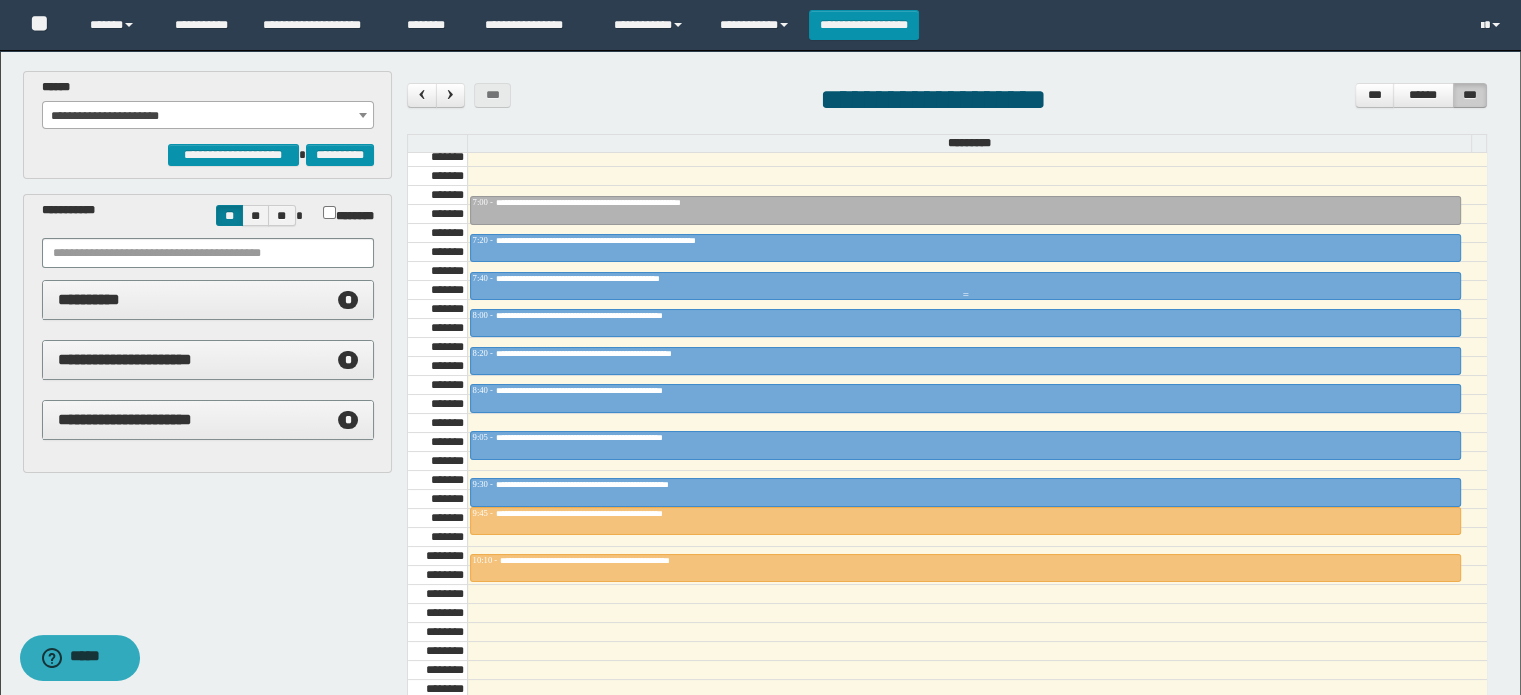 scroll, scrollTop: 778, scrollLeft: 0, axis: vertical 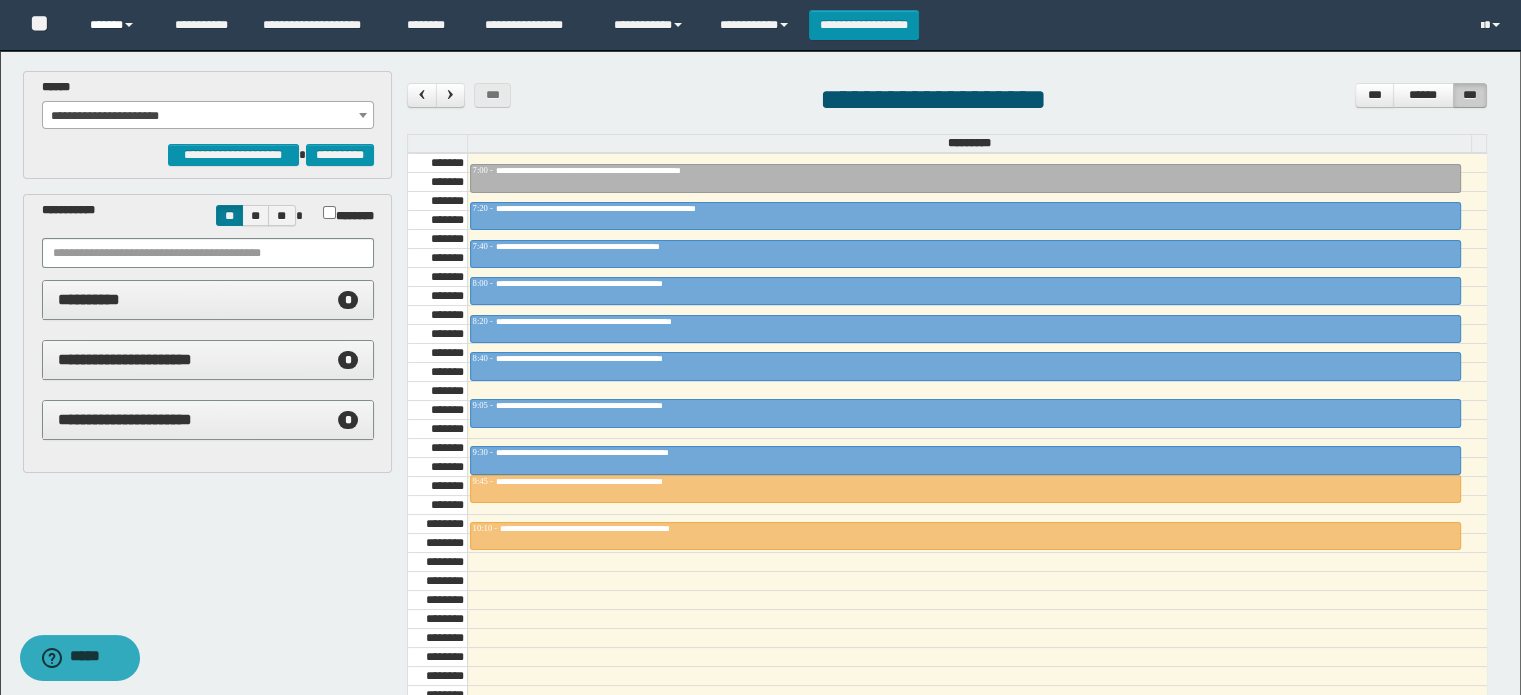 click on "******" at bounding box center (117, 25) 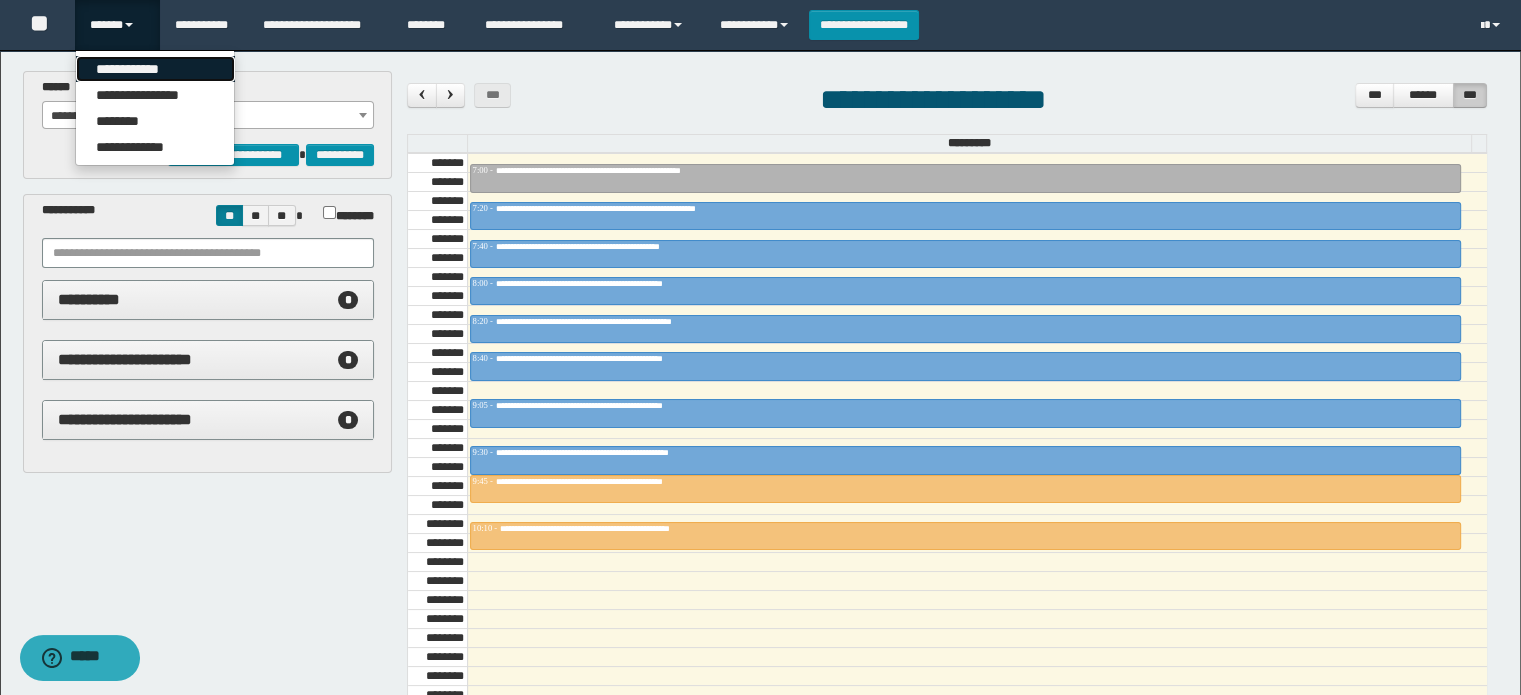 click on "**********" at bounding box center [155, 69] 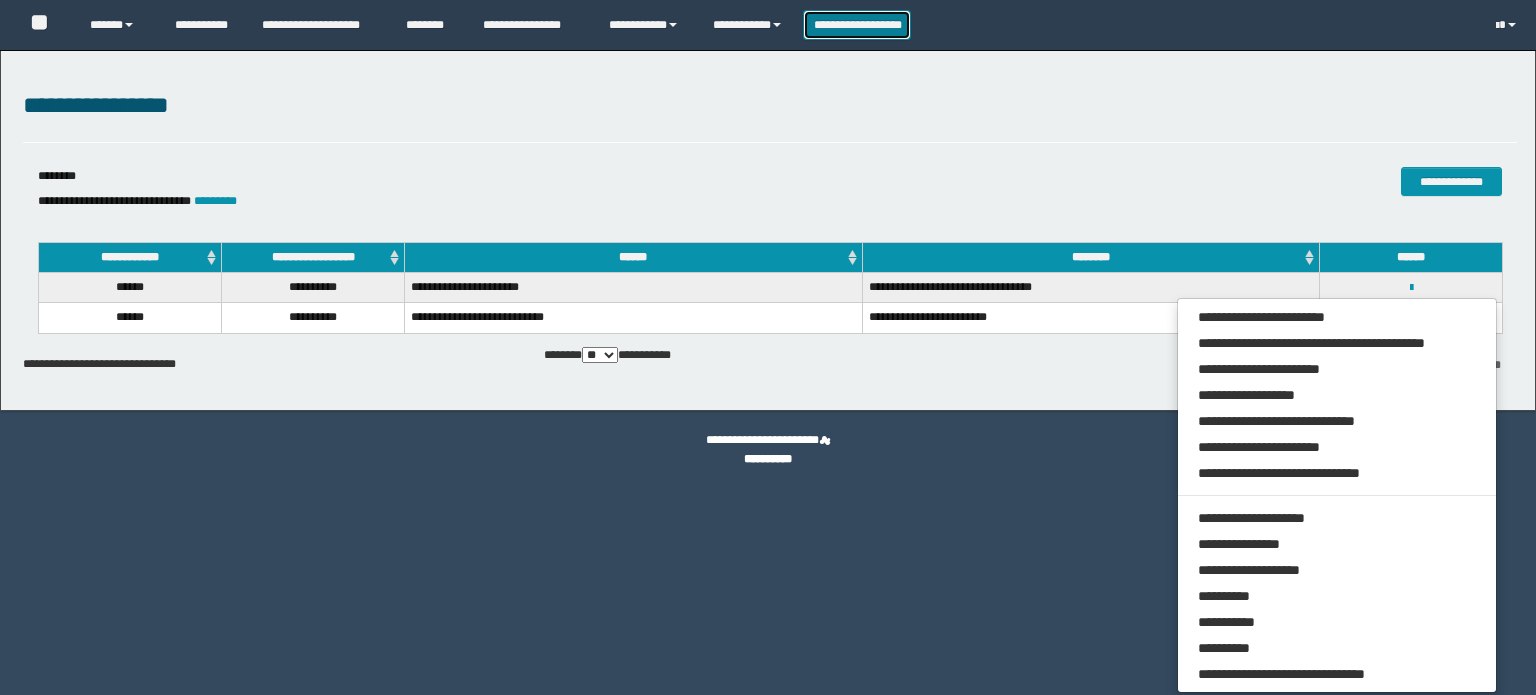 scroll, scrollTop: 0, scrollLeft: 0, axis: both 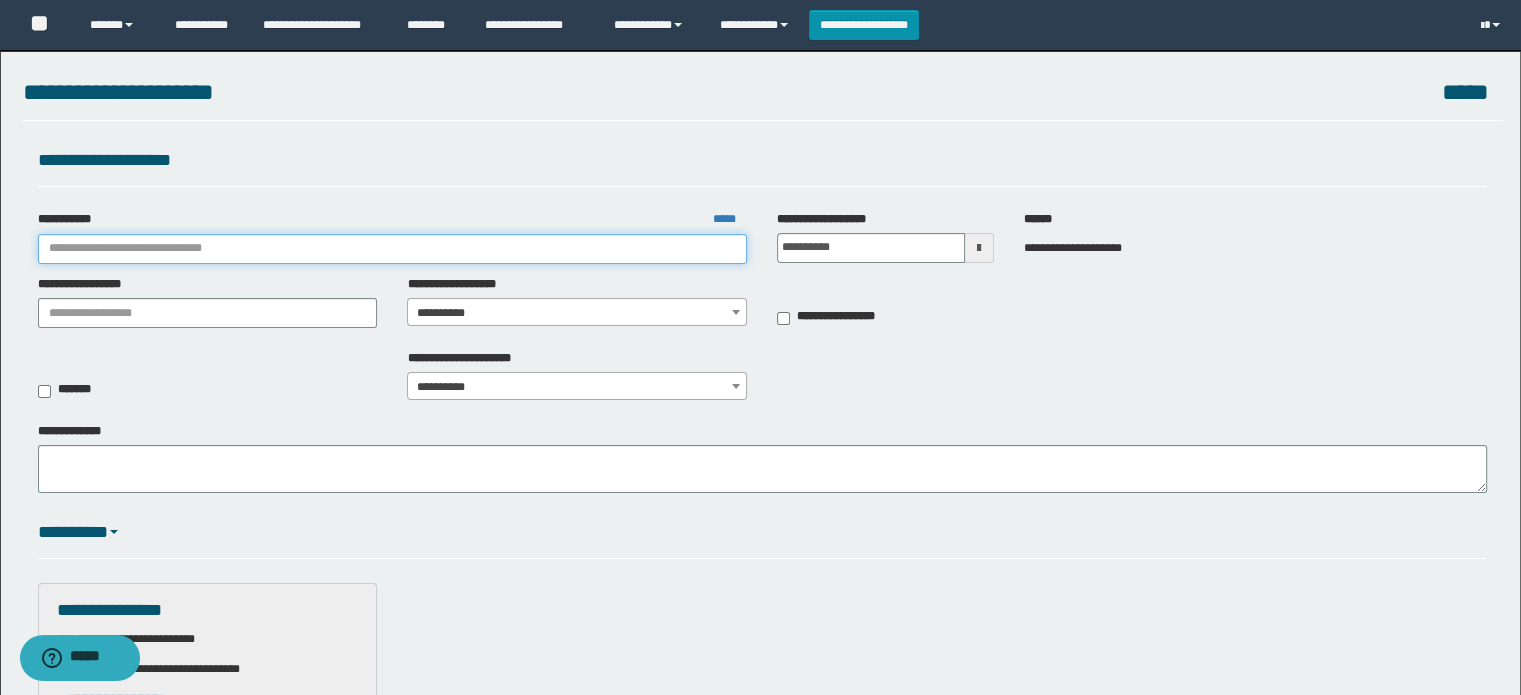 click on "**********" at bounding box center (393, 249) 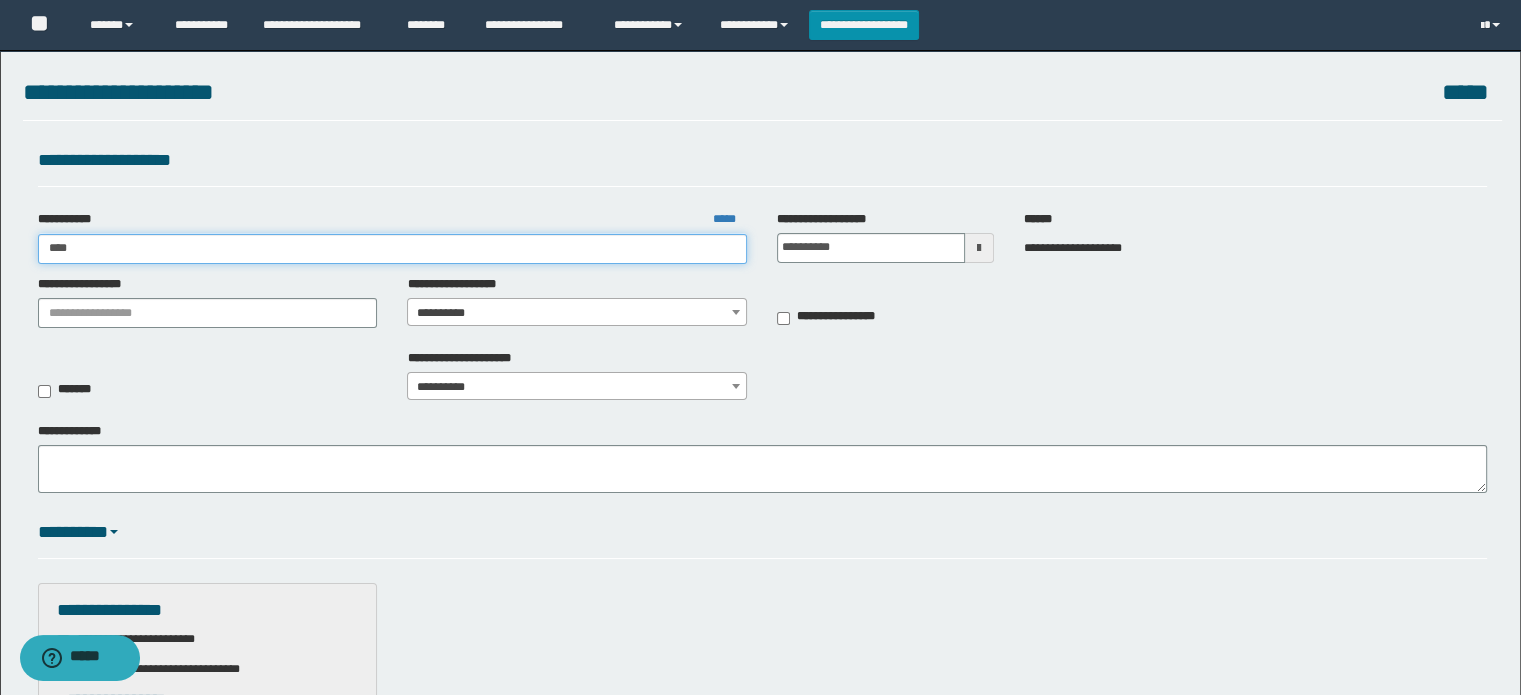 type on "*****" 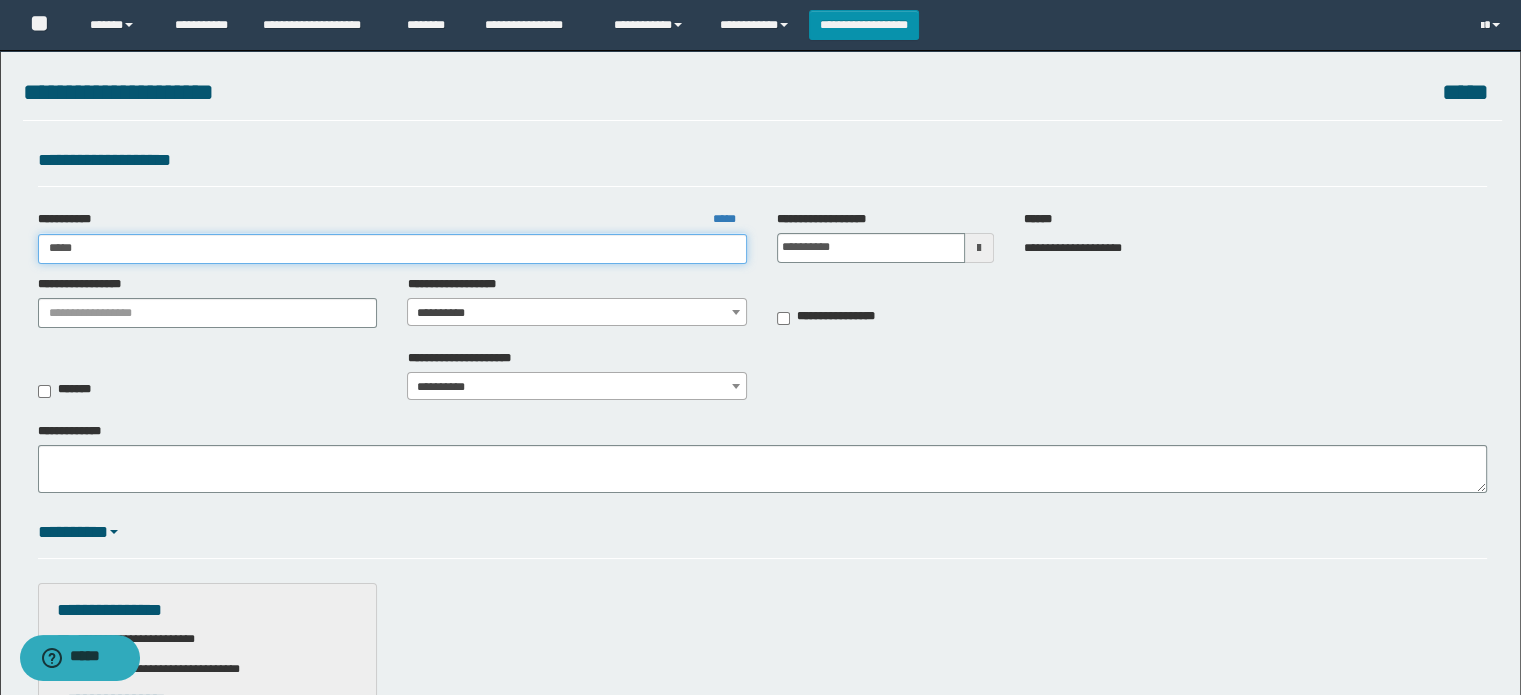 type on "*****" 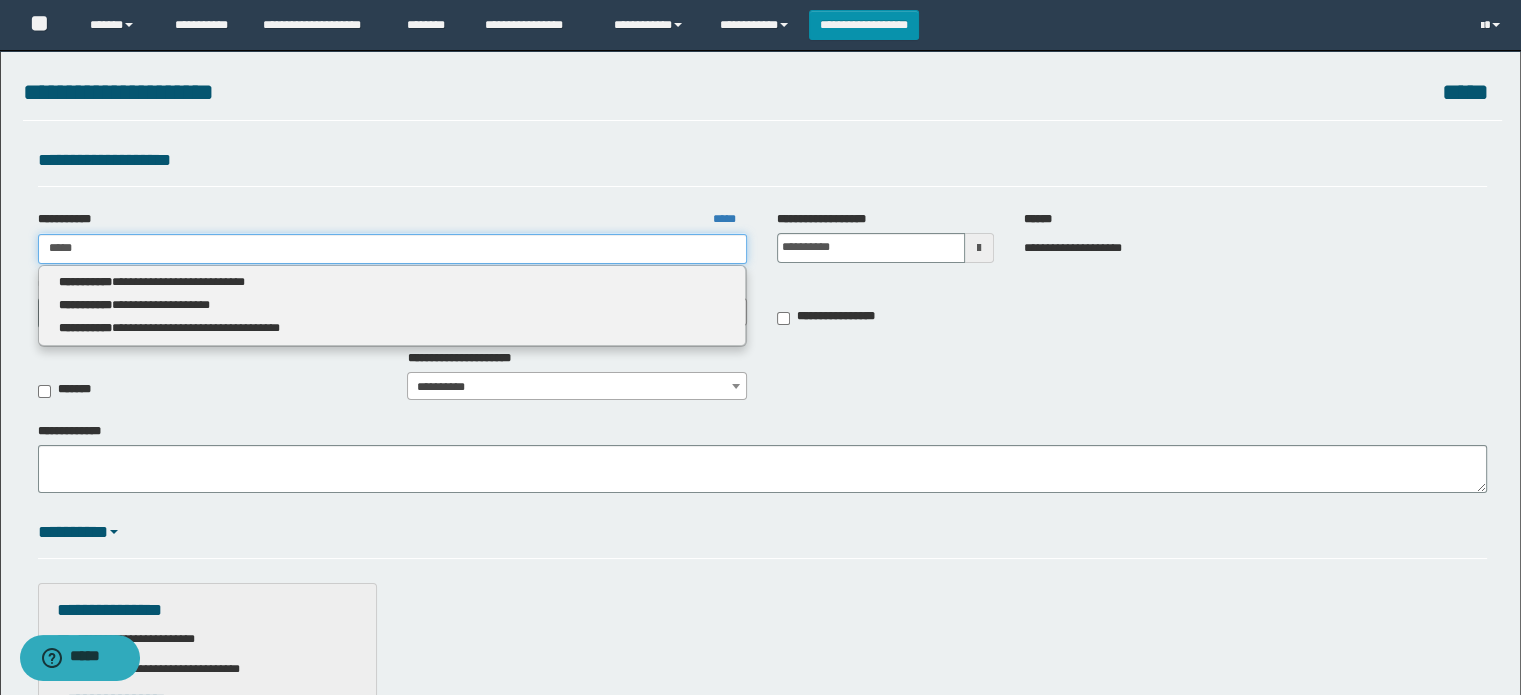type 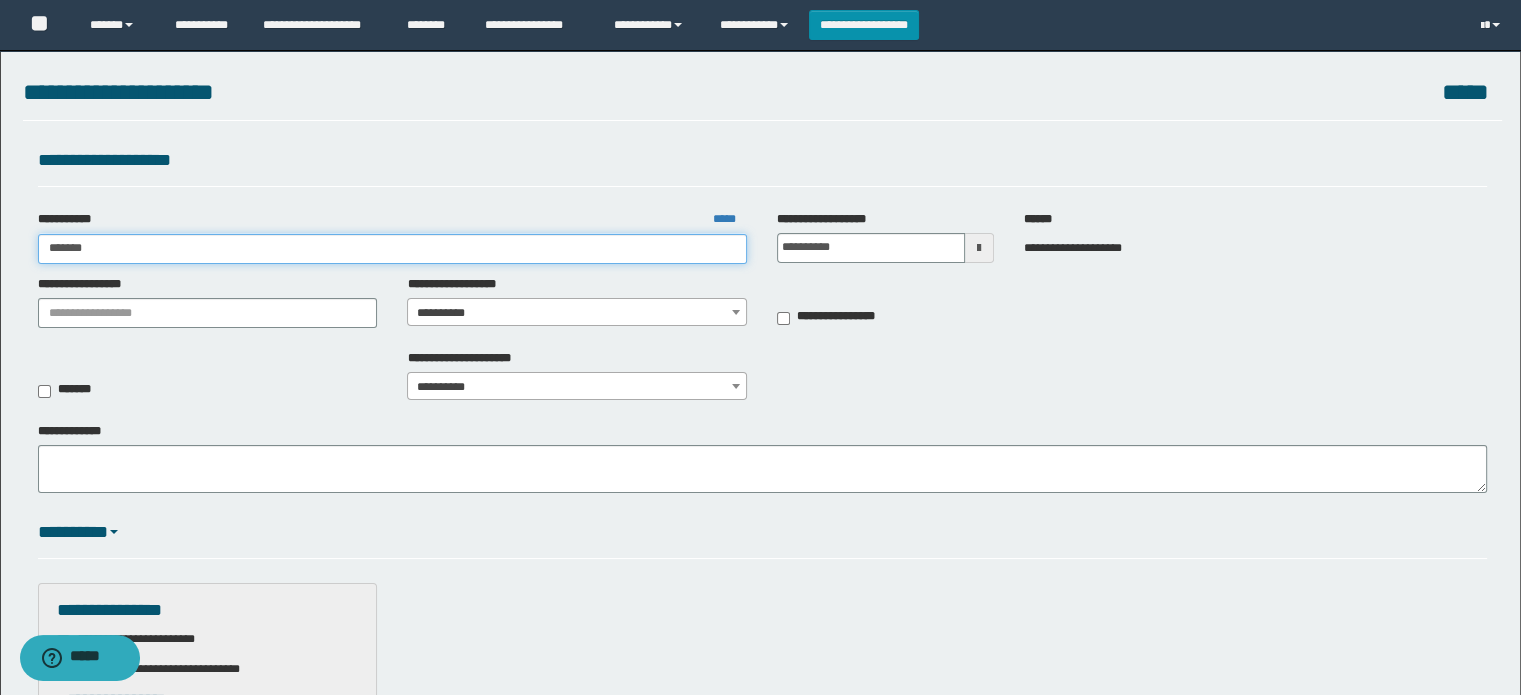 type on "********" 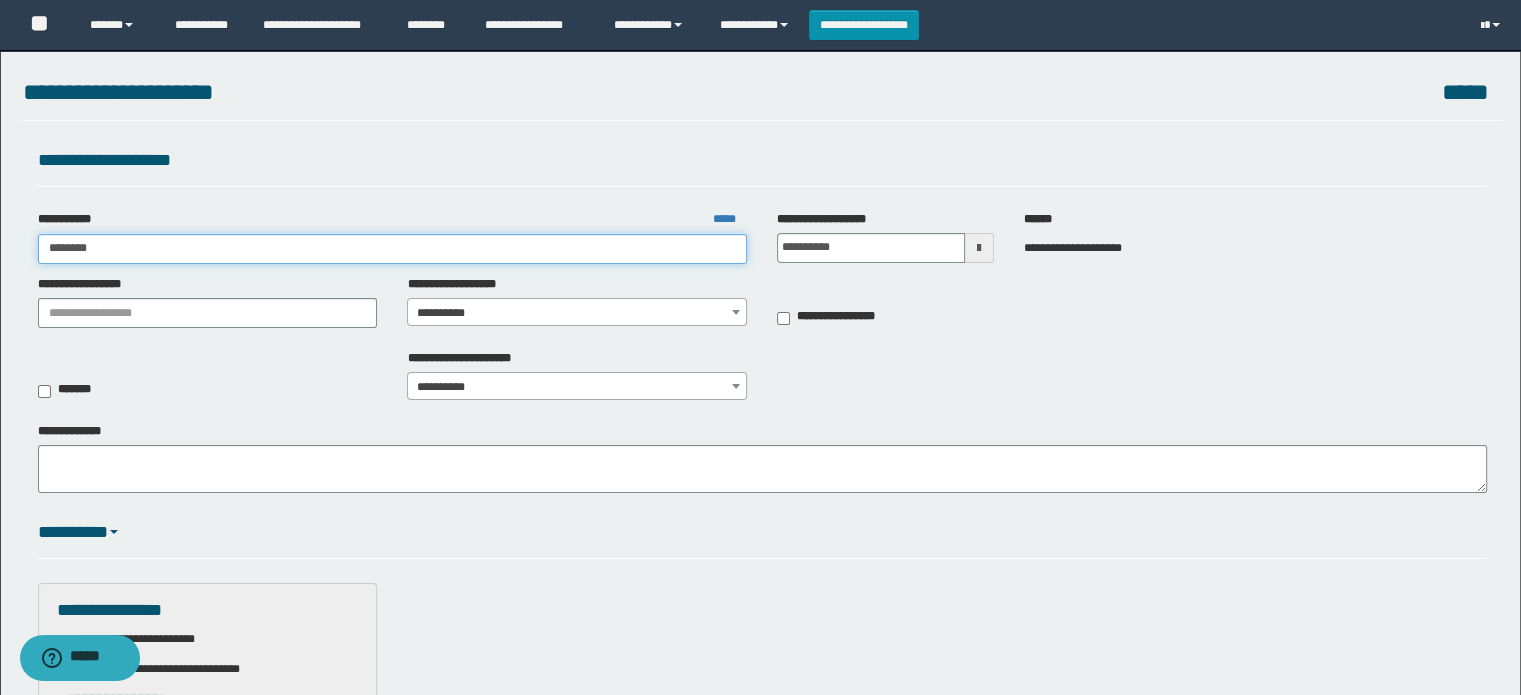 type on "********" 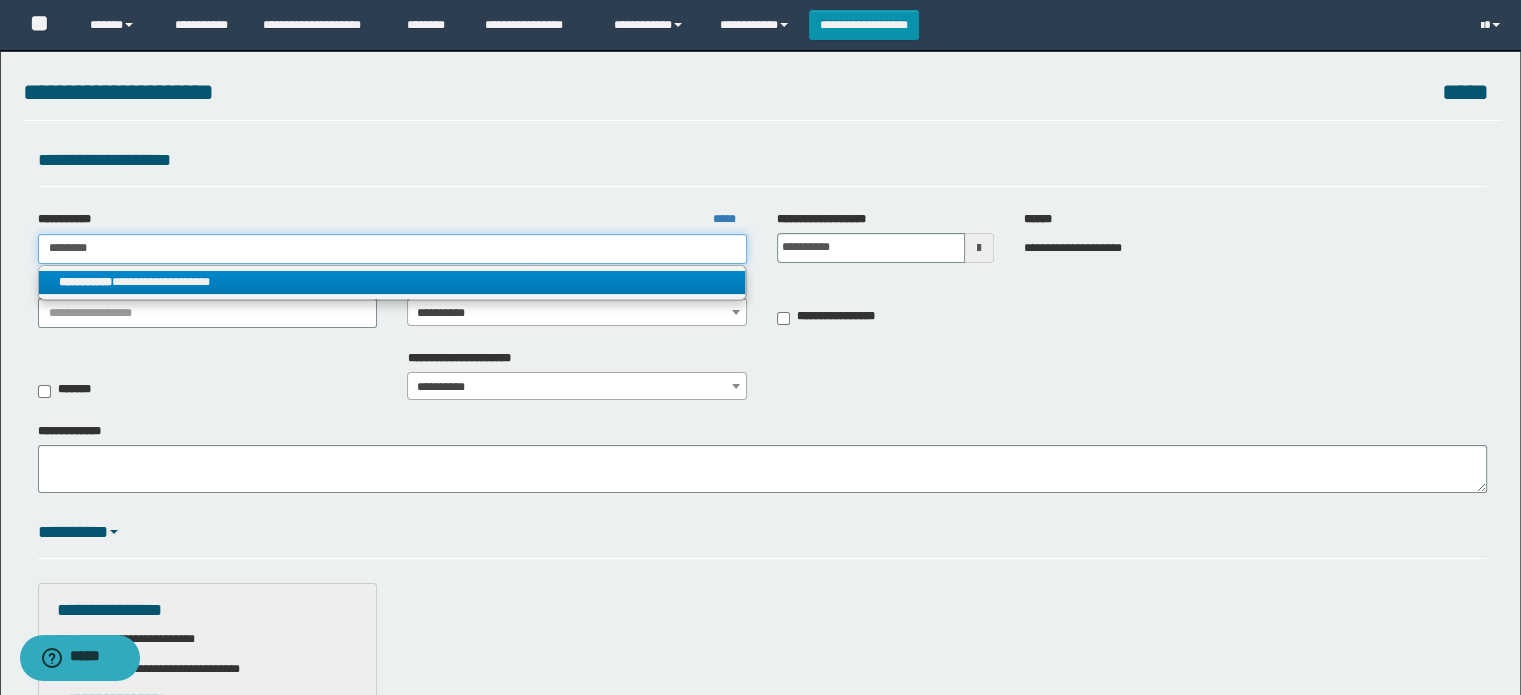 type on "********" 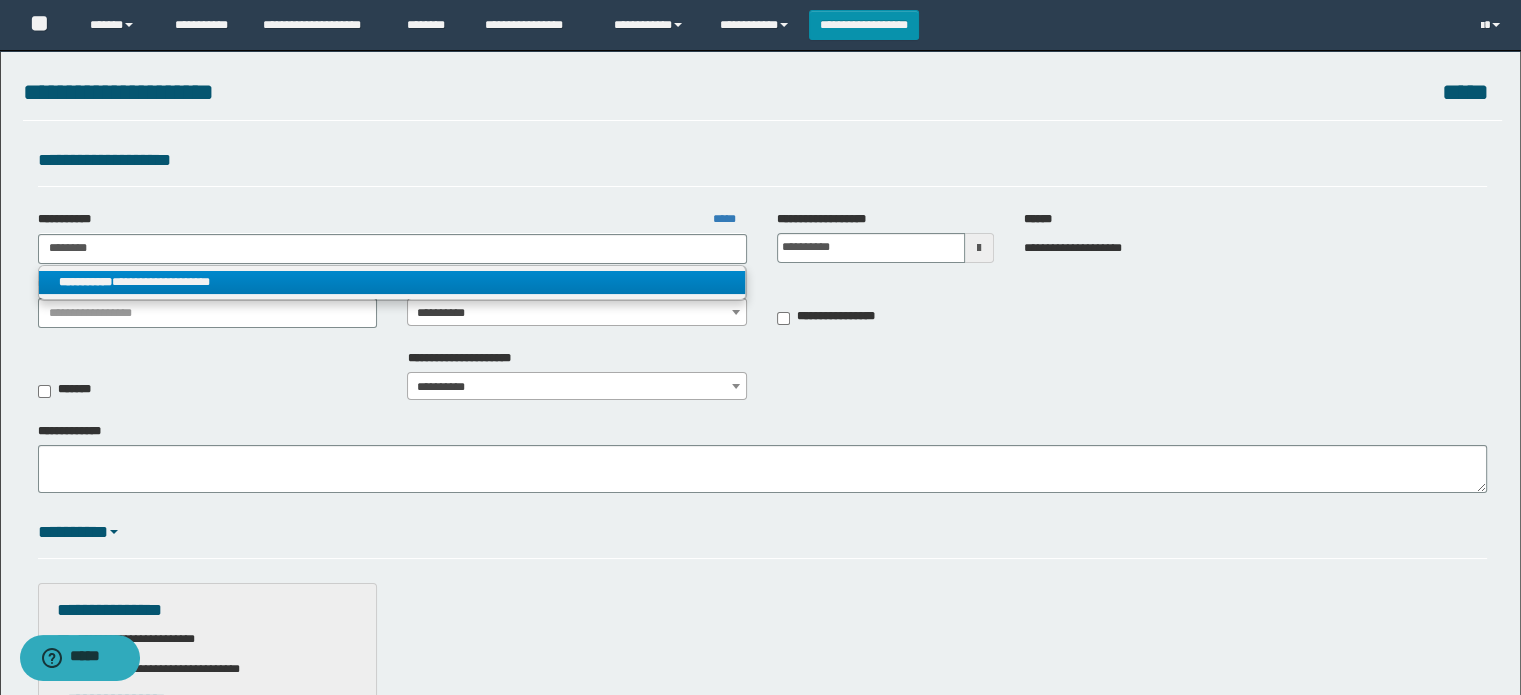 click on "**********" at bounding box center [392, 282] 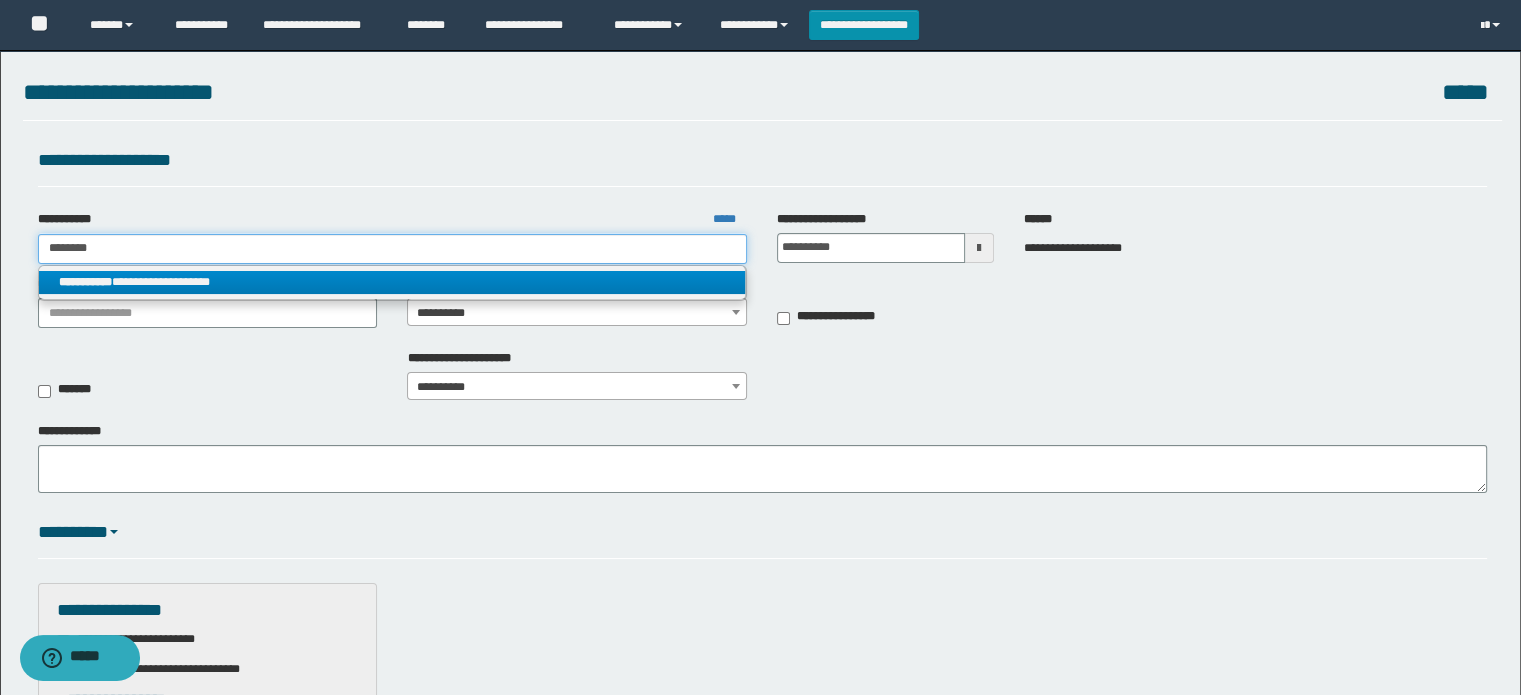 type 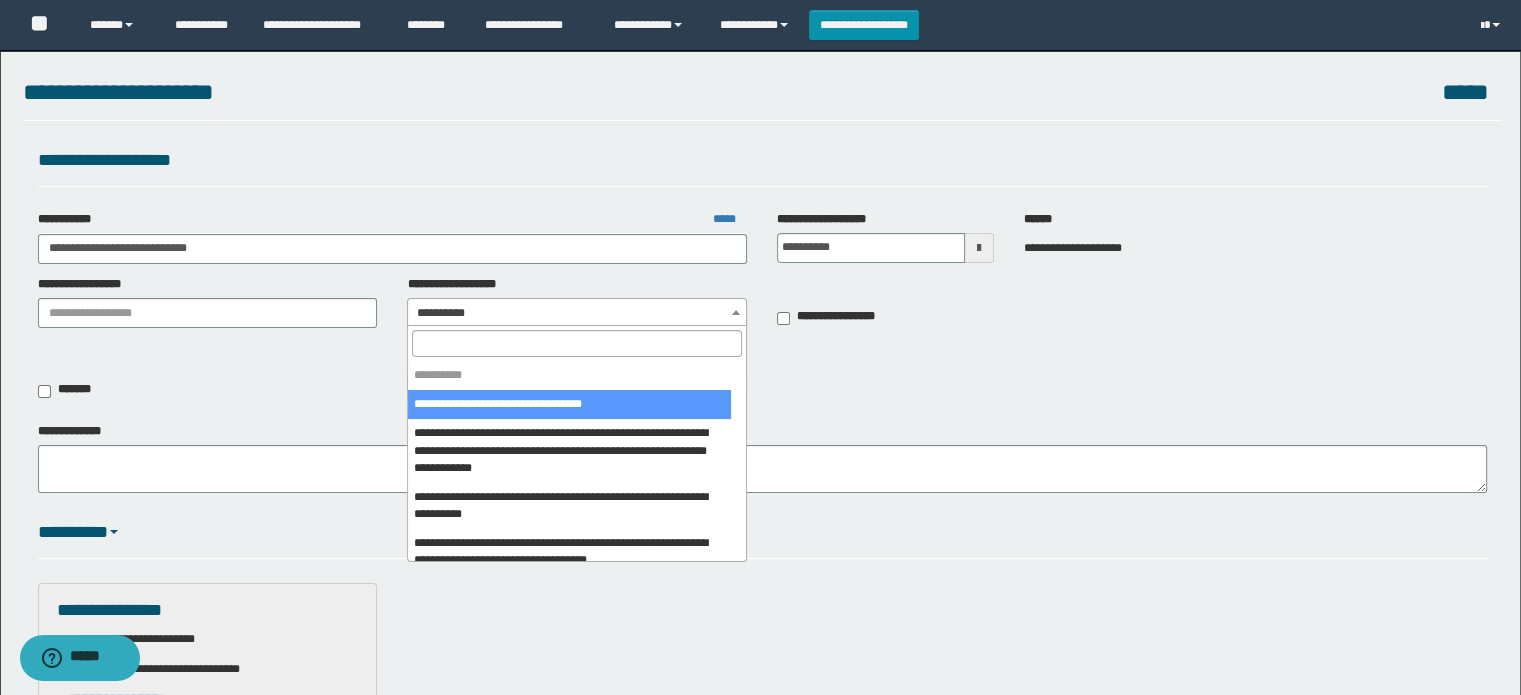 click on "**********" at bounding box center [760, 347] 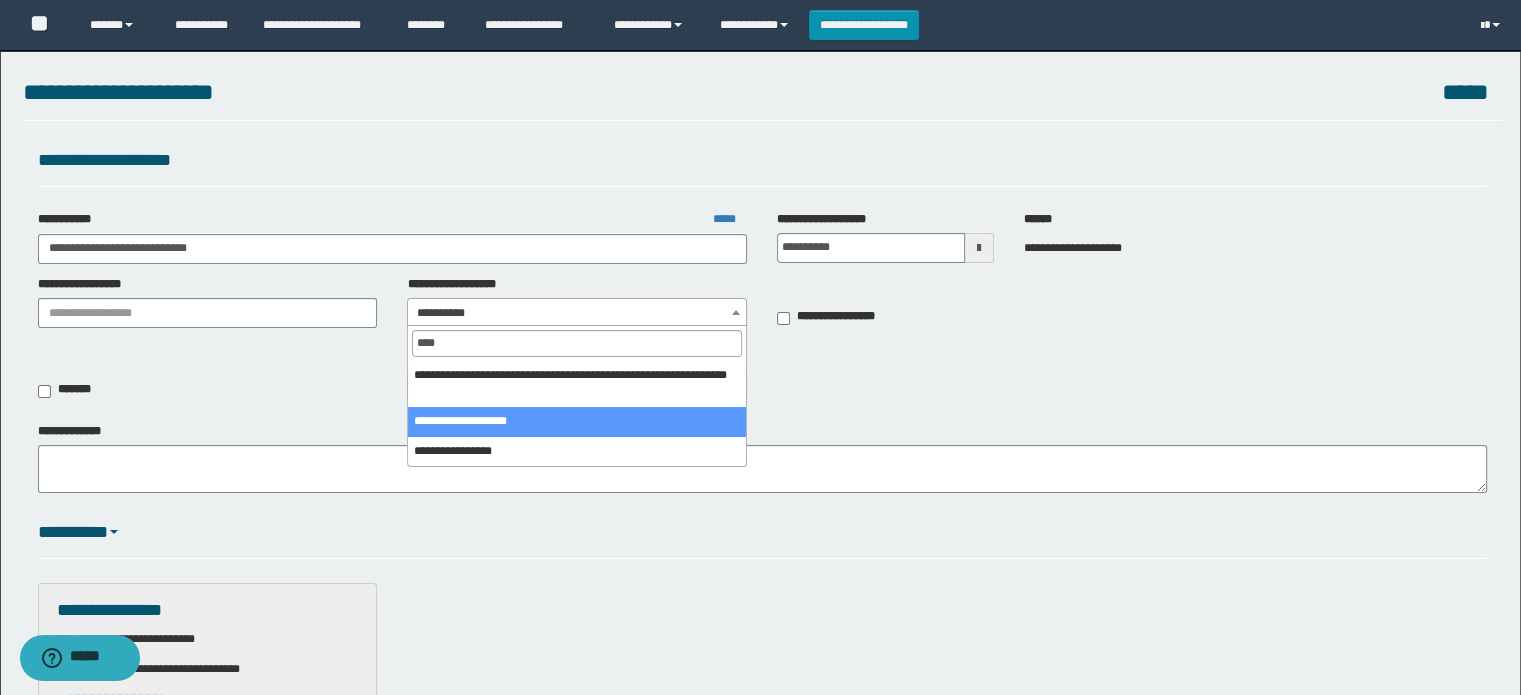 type on "****" 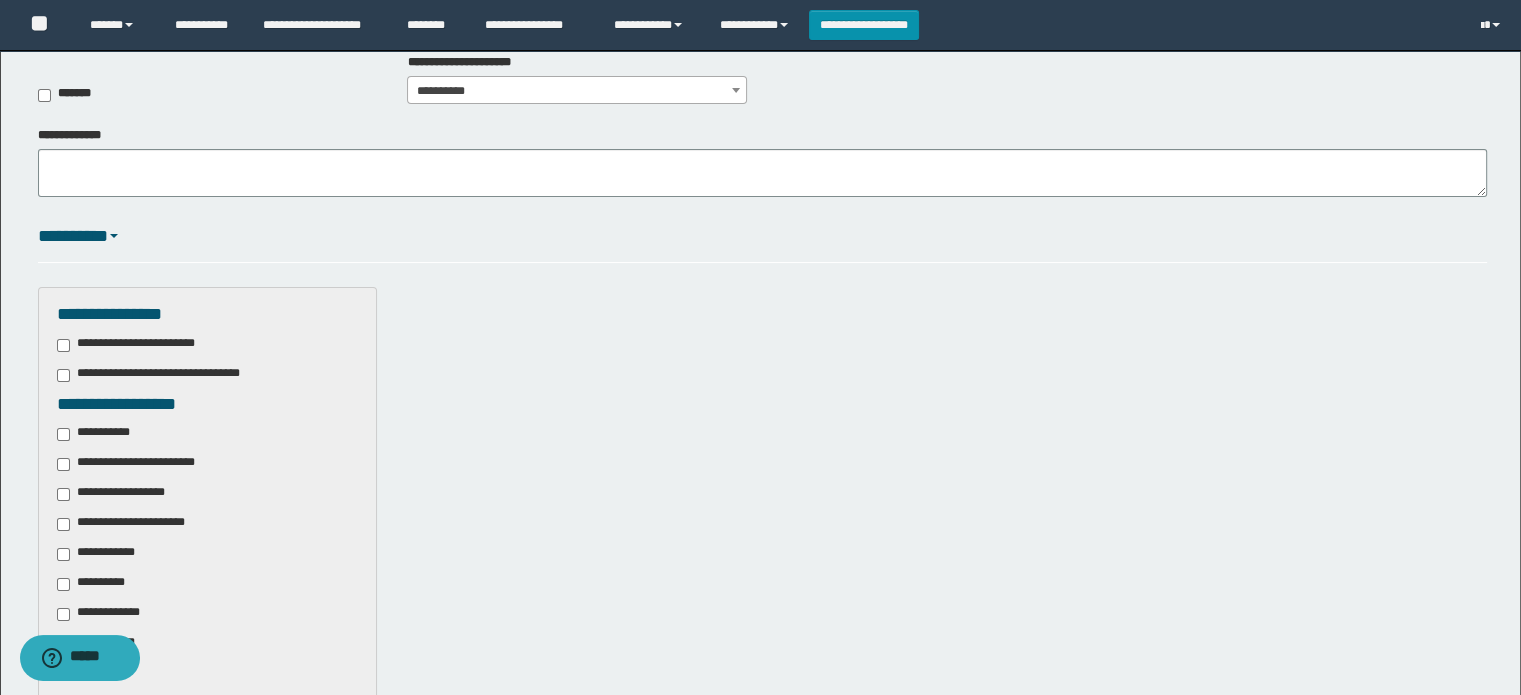 scroll, scrollTop: 300, scrollLeft: 0, axis: vertical 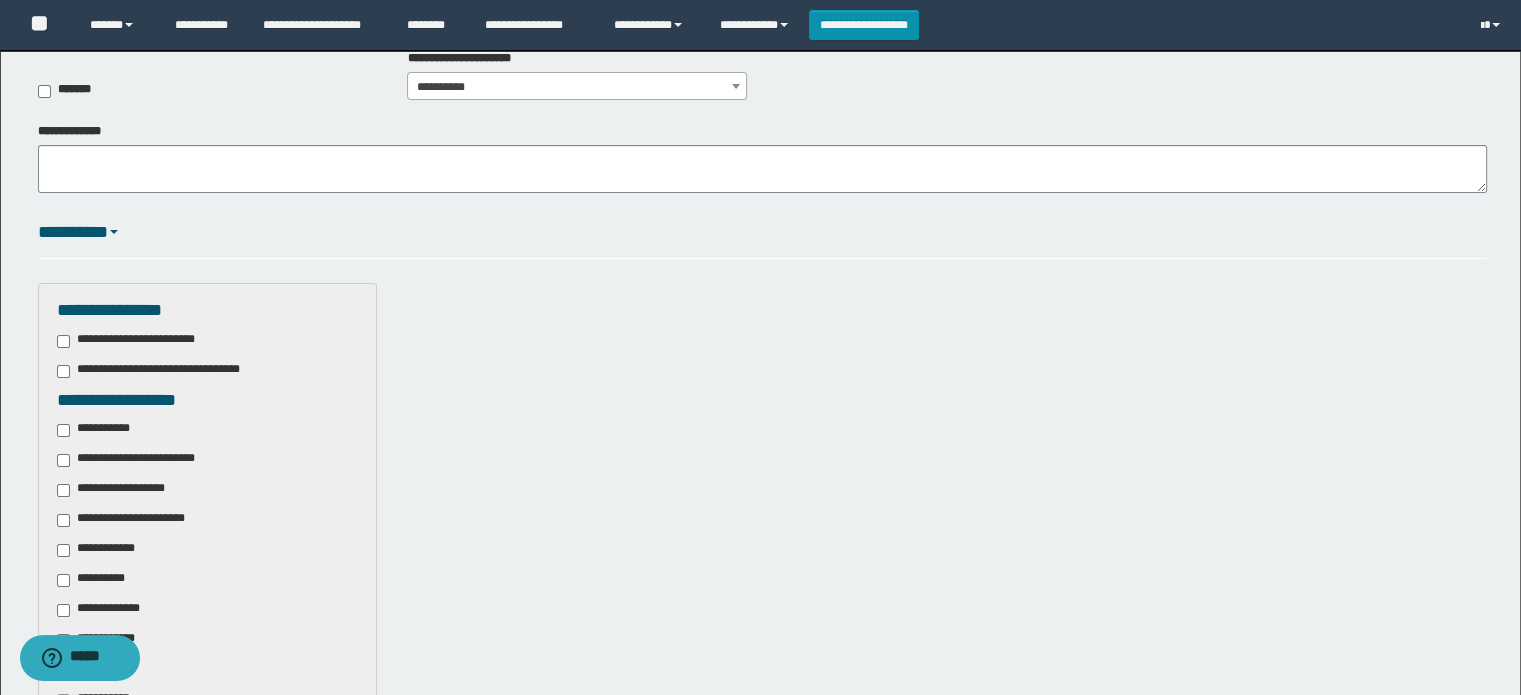 click on "**********" at bounding box center (97, 430) 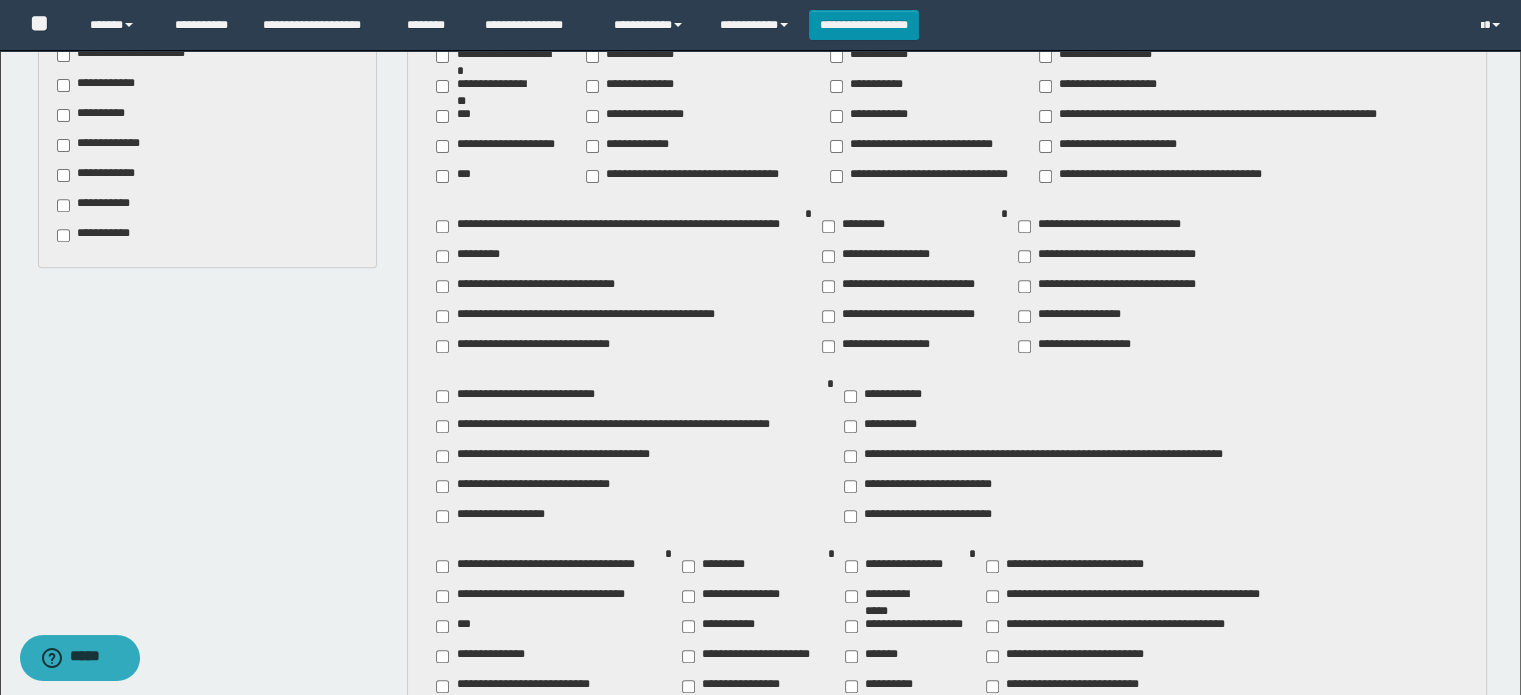 scroll, scrollTop: 800, scrollLeft: 0, axis: vertical 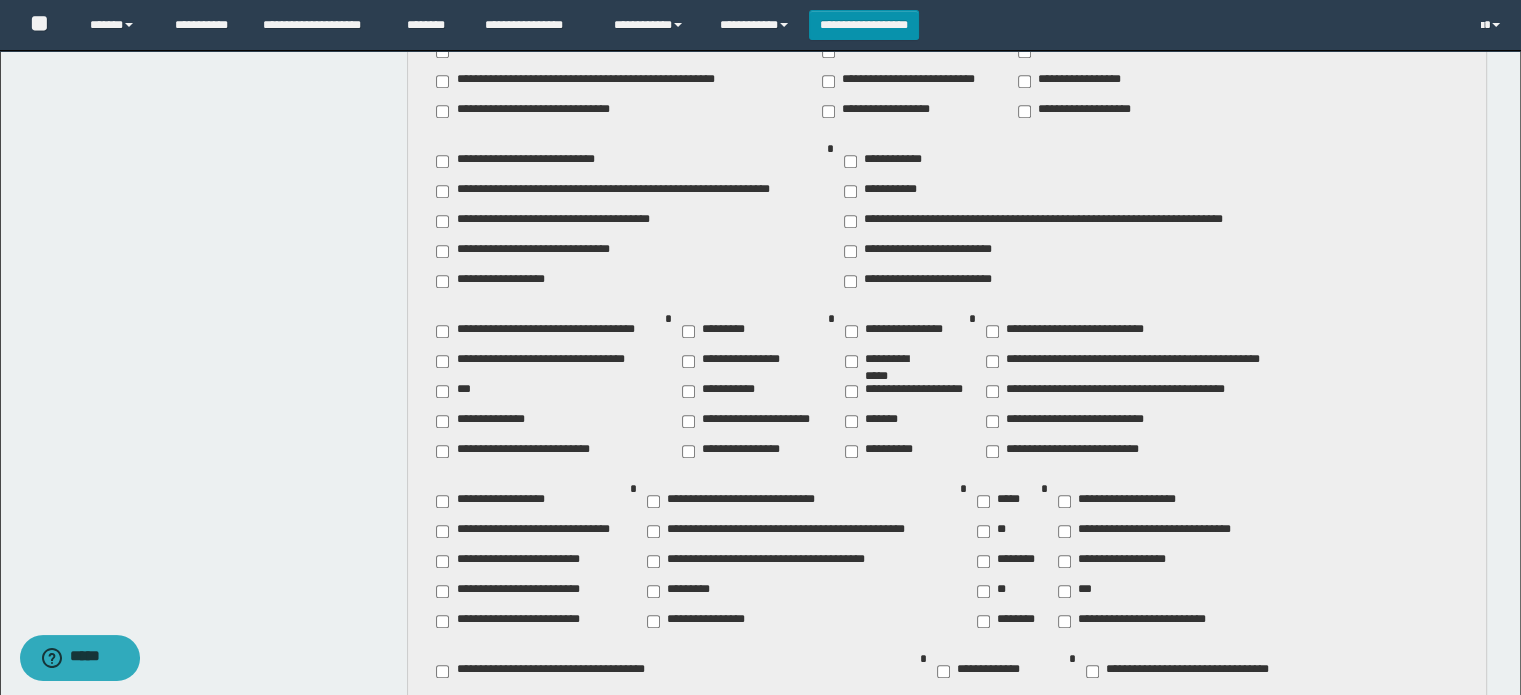 click on "**********" at bounding box center [891, 361] 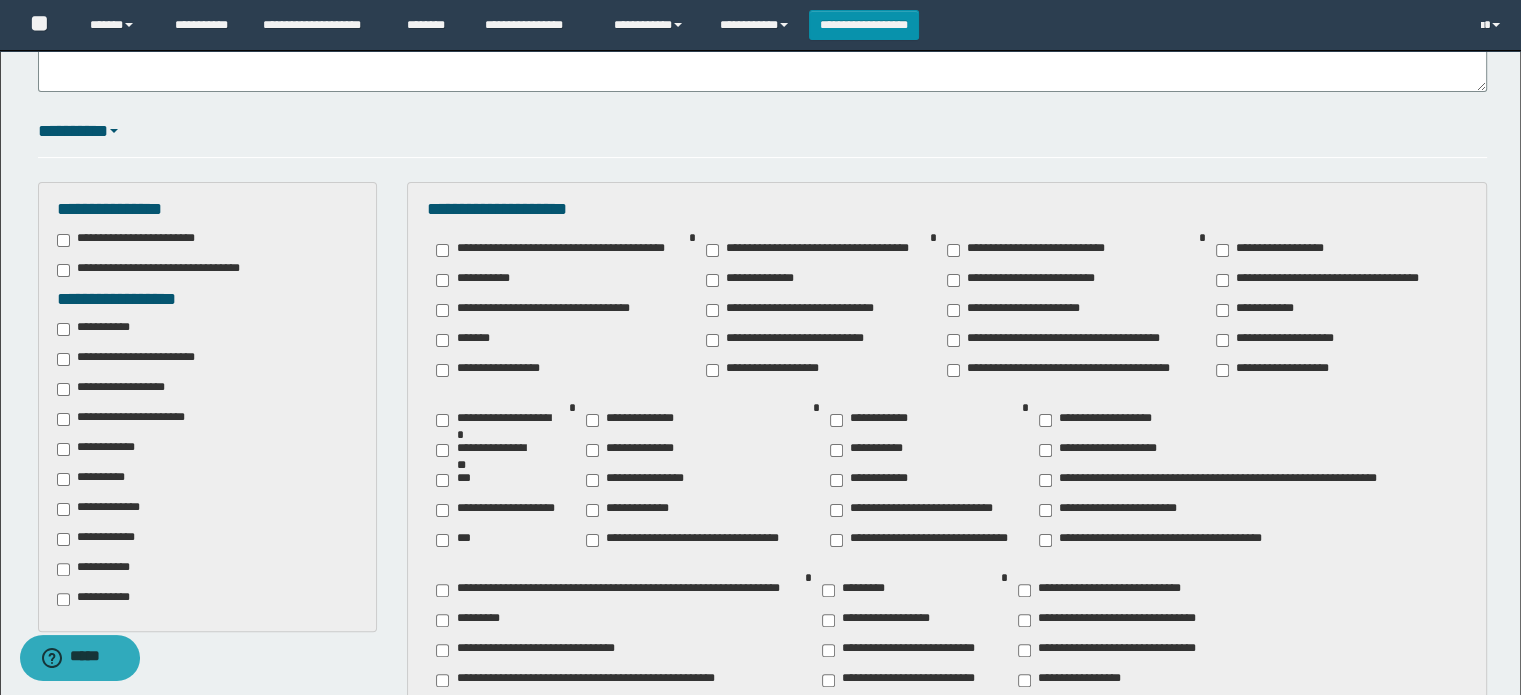 scroll, scrollTop: 400, scrollLeft: 0, axis: vertical 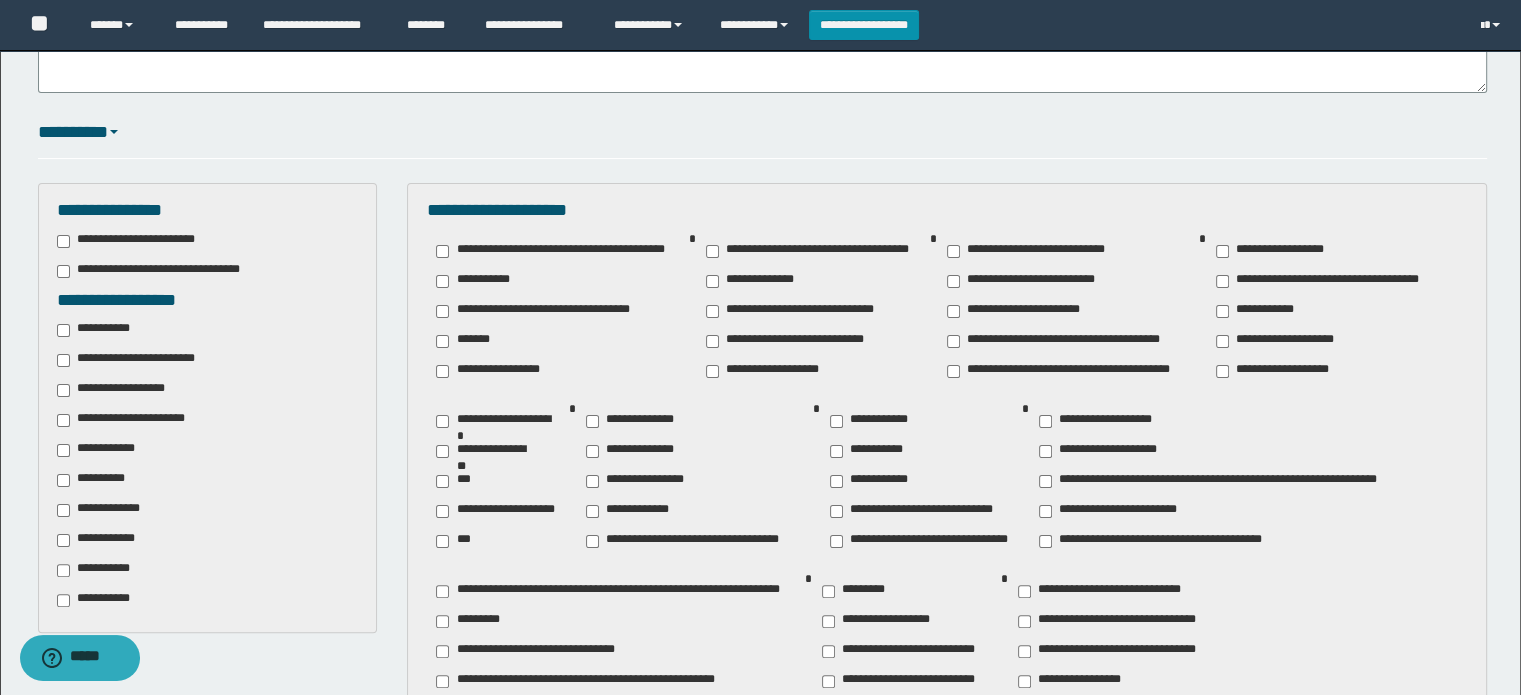 click on "**********" at bounding box center [1073, 371] 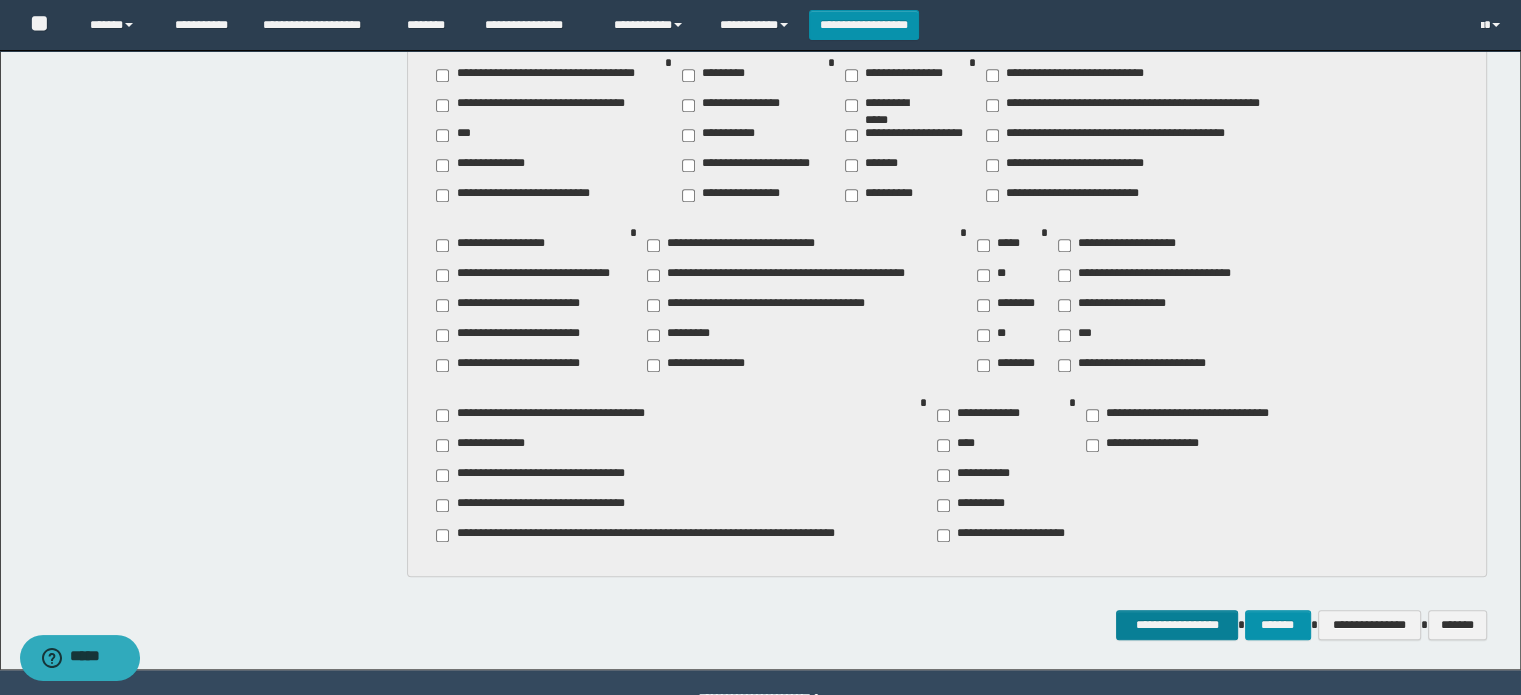 scroll, scrollTop: 1305, scrollLeft: 0, axis: vertical 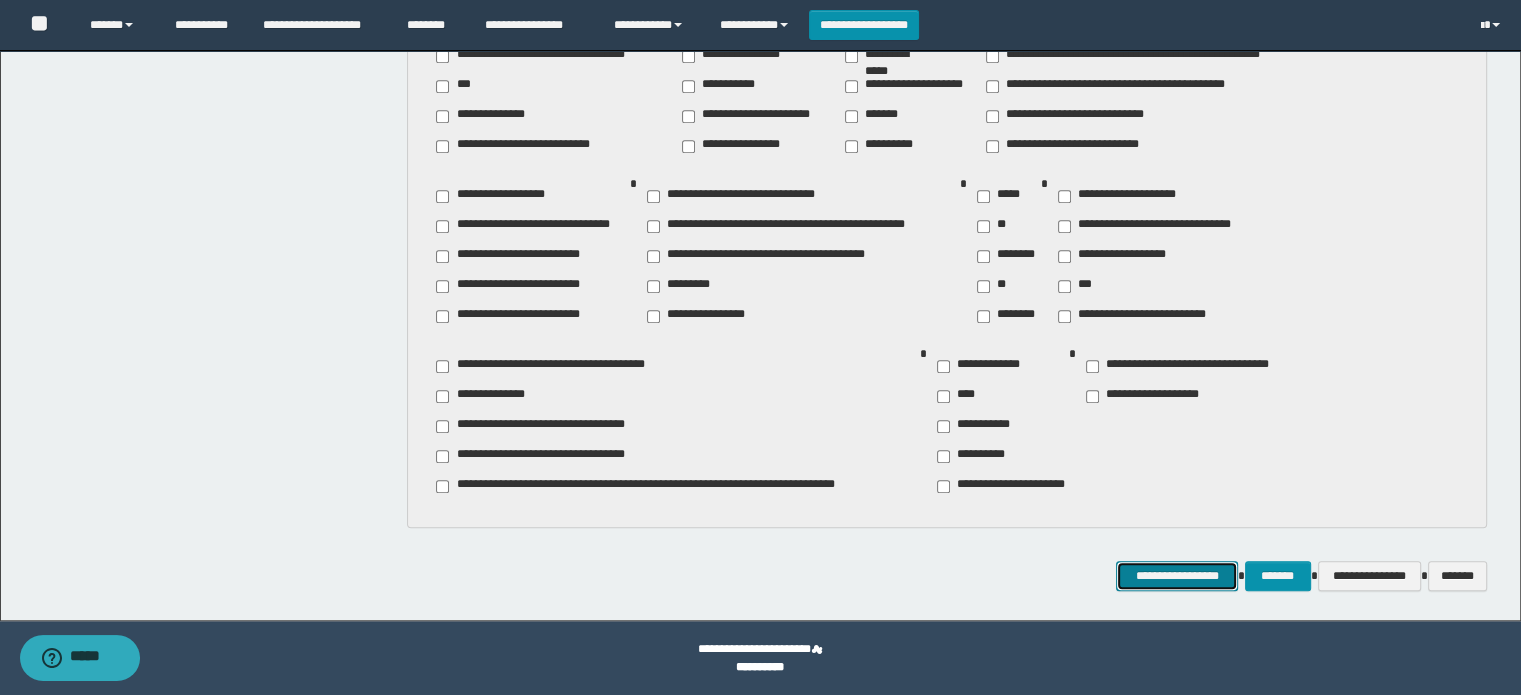 click on "**********" at bounding box center (1177, 576) 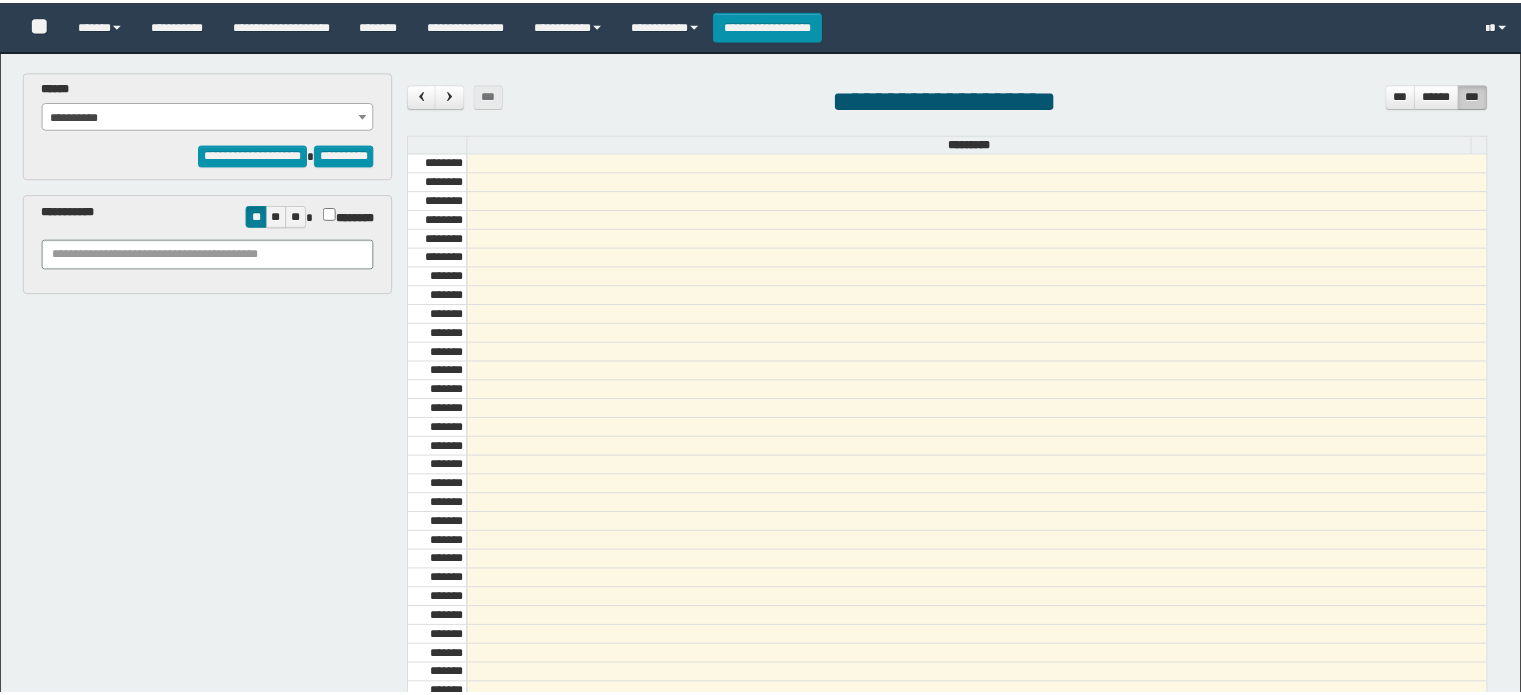 scroll, scrollTop: 0, scrollLeft: 0, axis: both 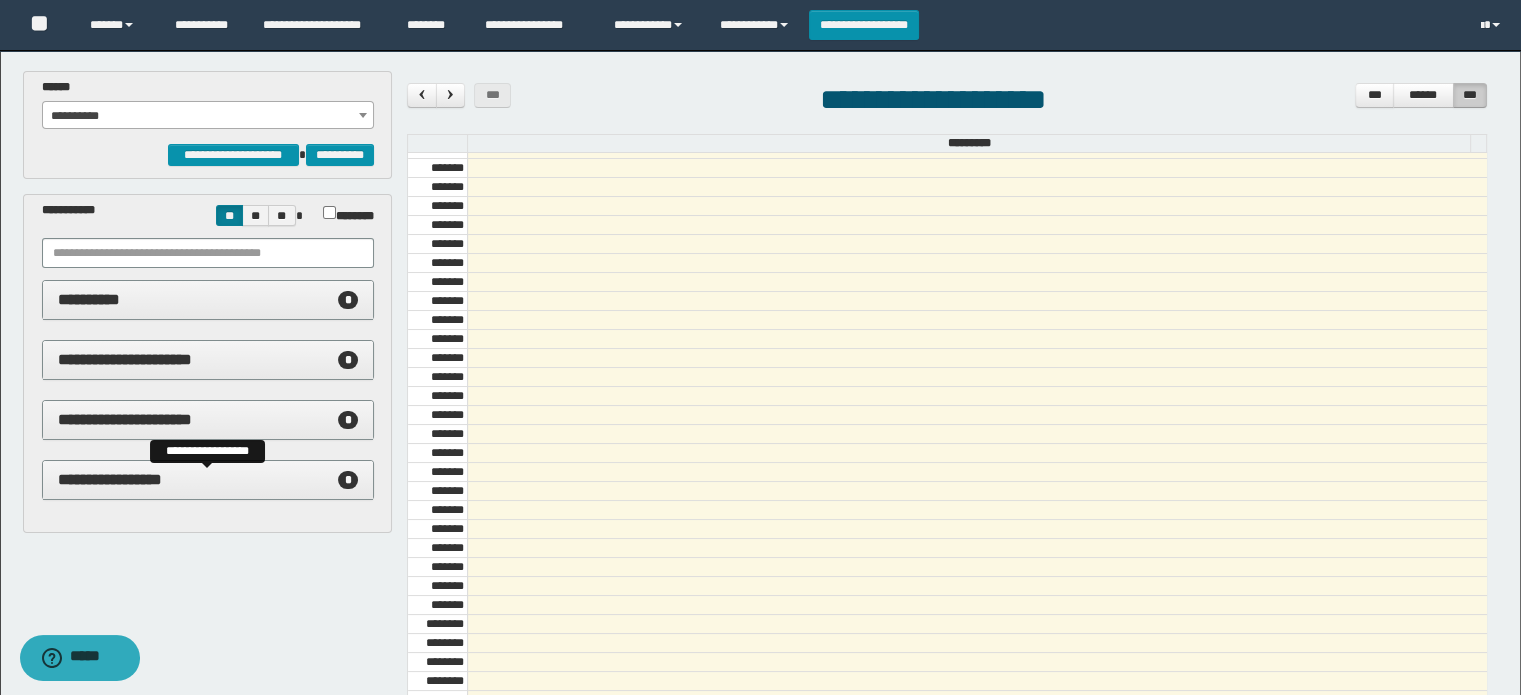 drag, startPoint x: 189, startPoint y: 472, endPoint x: 179, endPoint y: 467, distance: 11.18034 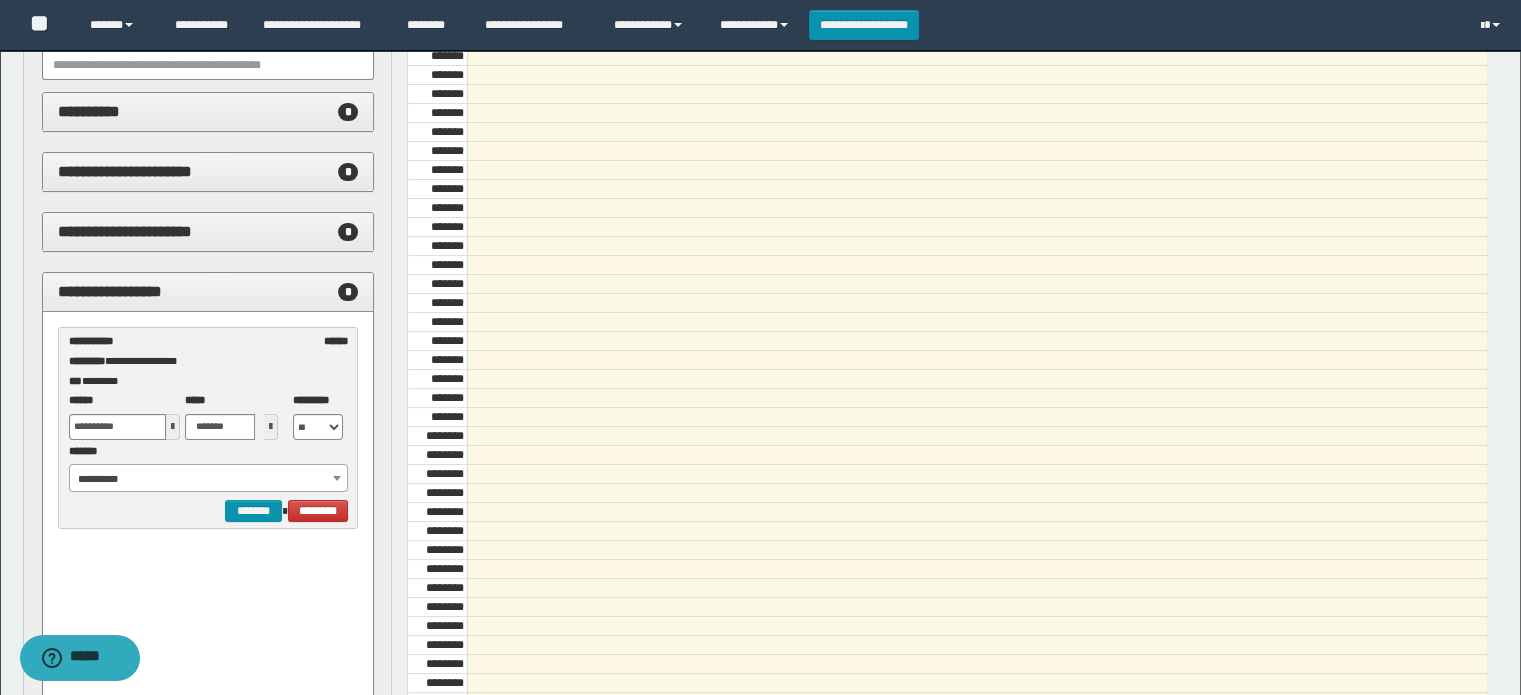 scroll, scrollTop: 200, scrollLeft: 0, axis: vertical 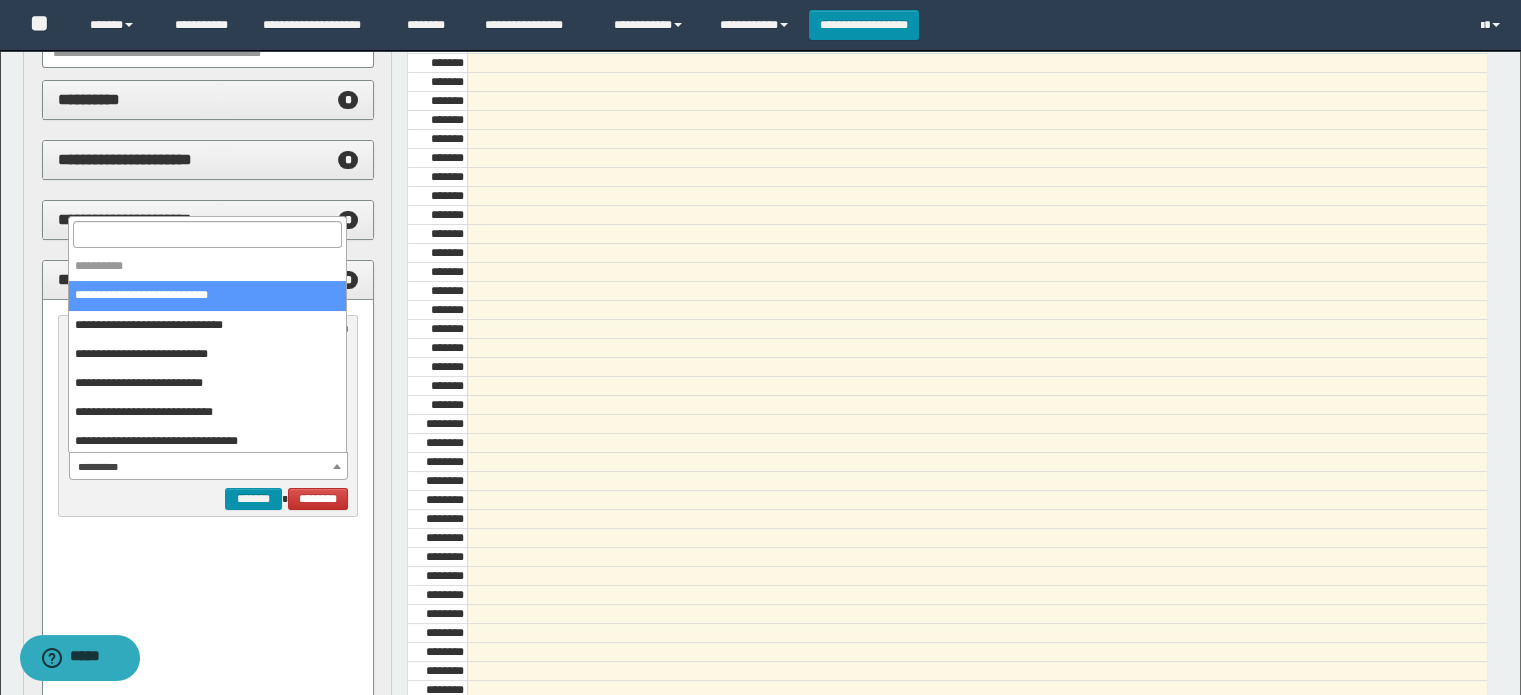 click on "**********" at bounding box center (209, 467) 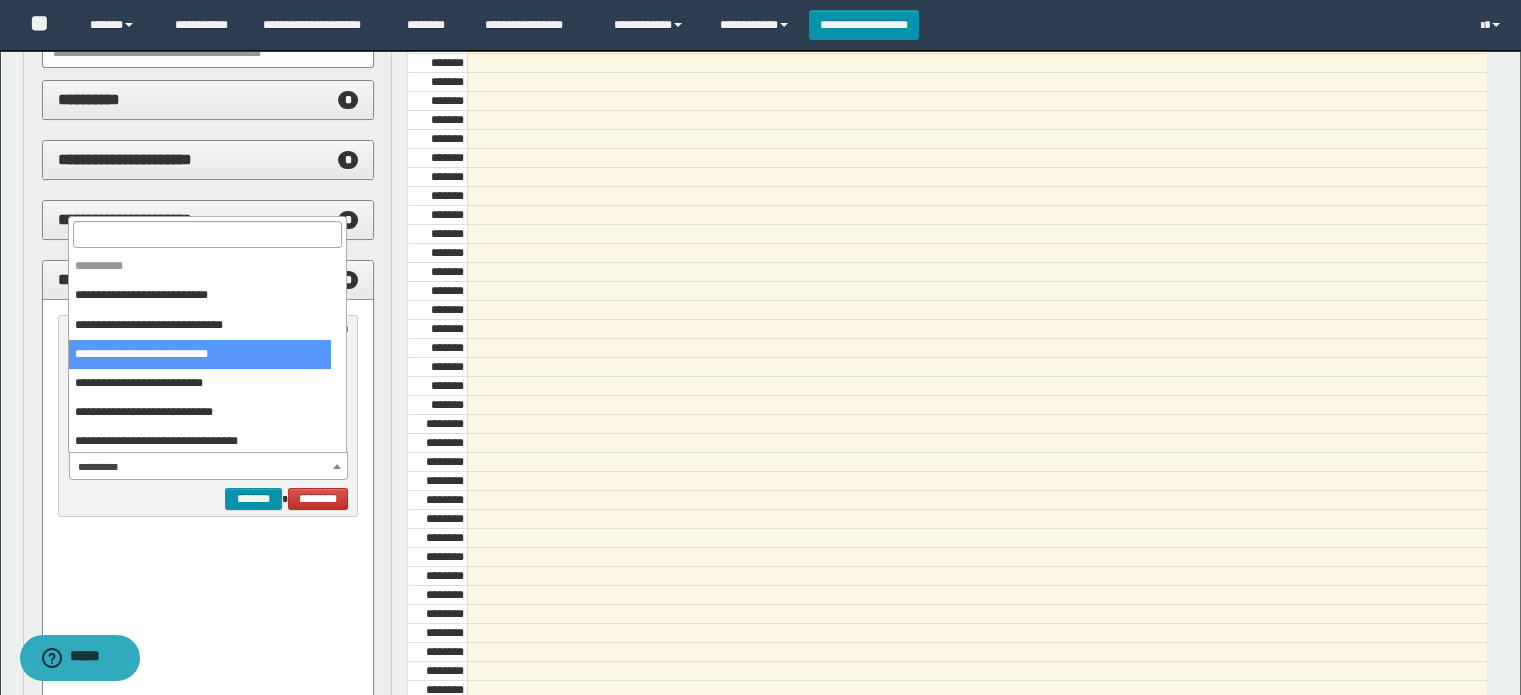 scroll, scrollTop: 100, scrollLeft: 0, axis: vertical 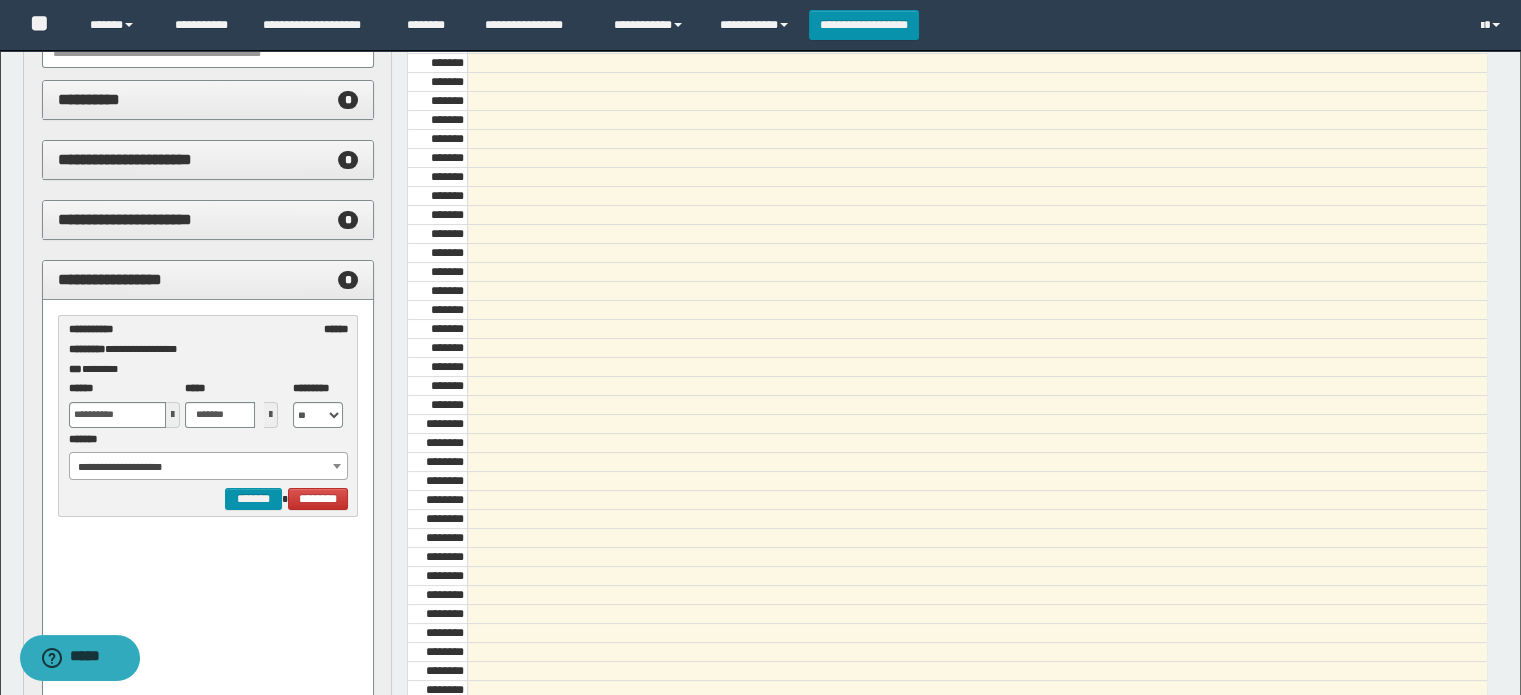 select on "******" 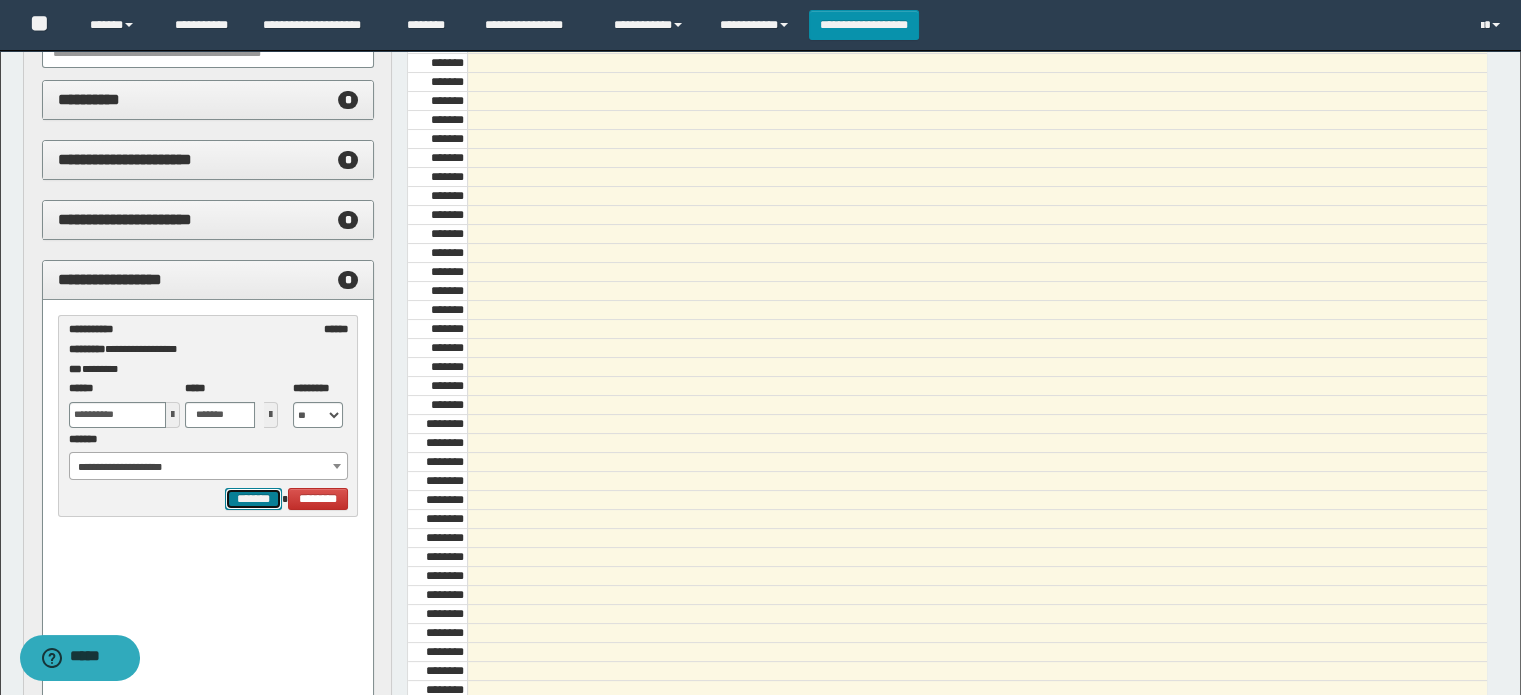 click on "*******" at bounding box center [253, 499] 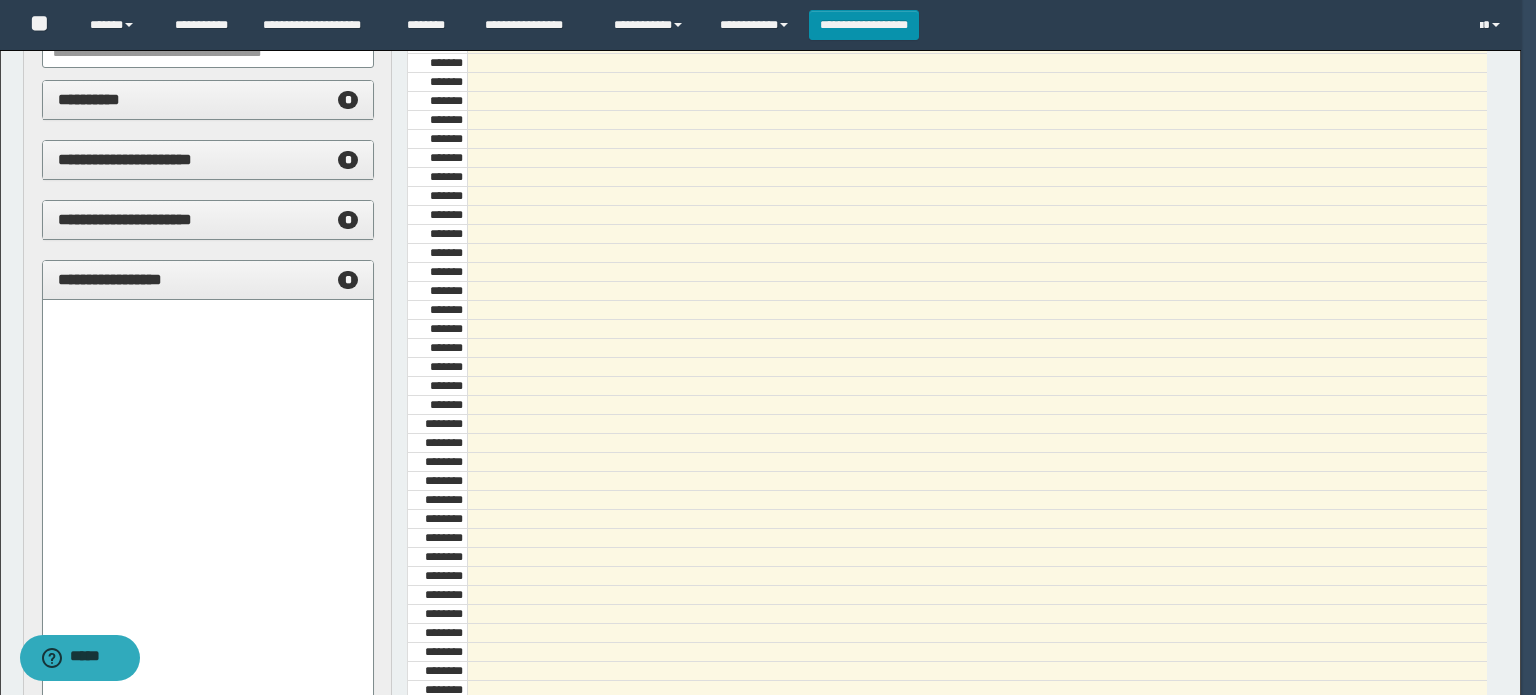 select on "******" 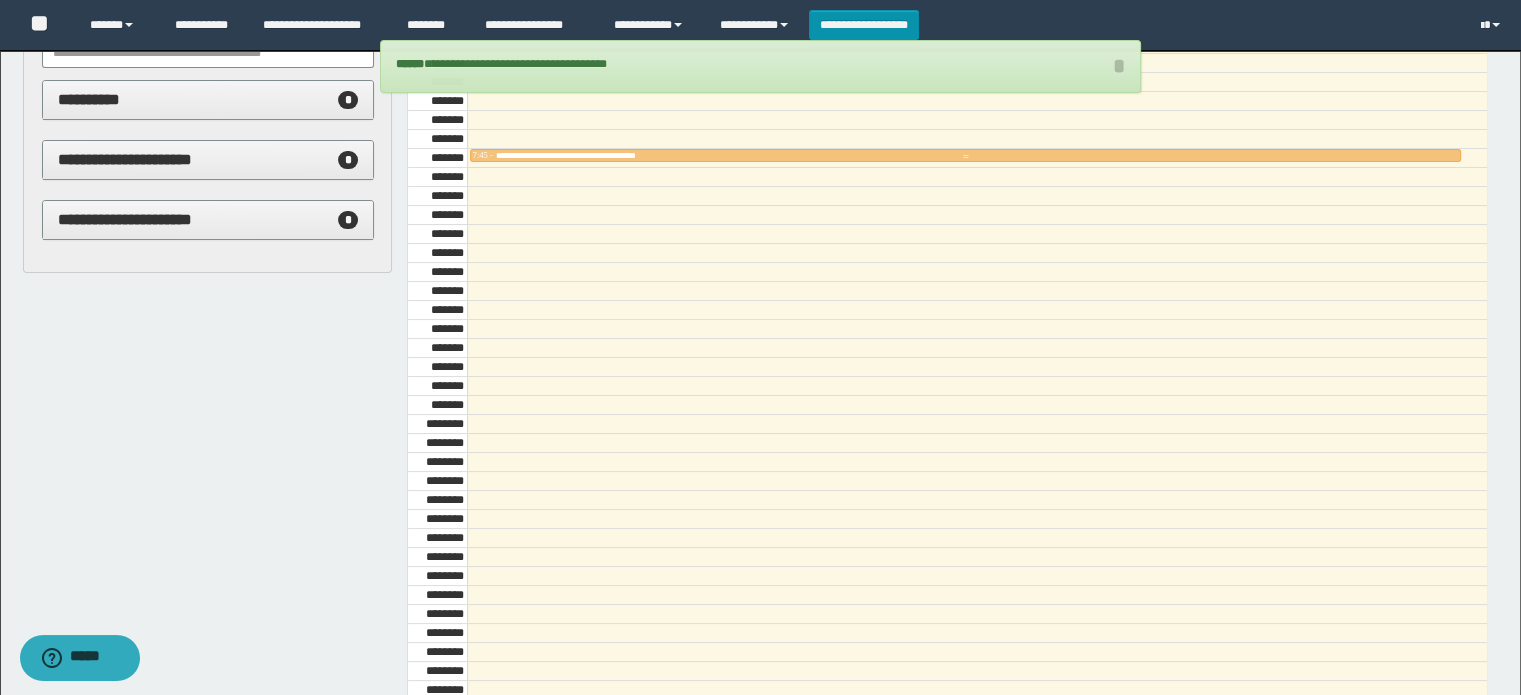 click at bounding box center [965, 157] 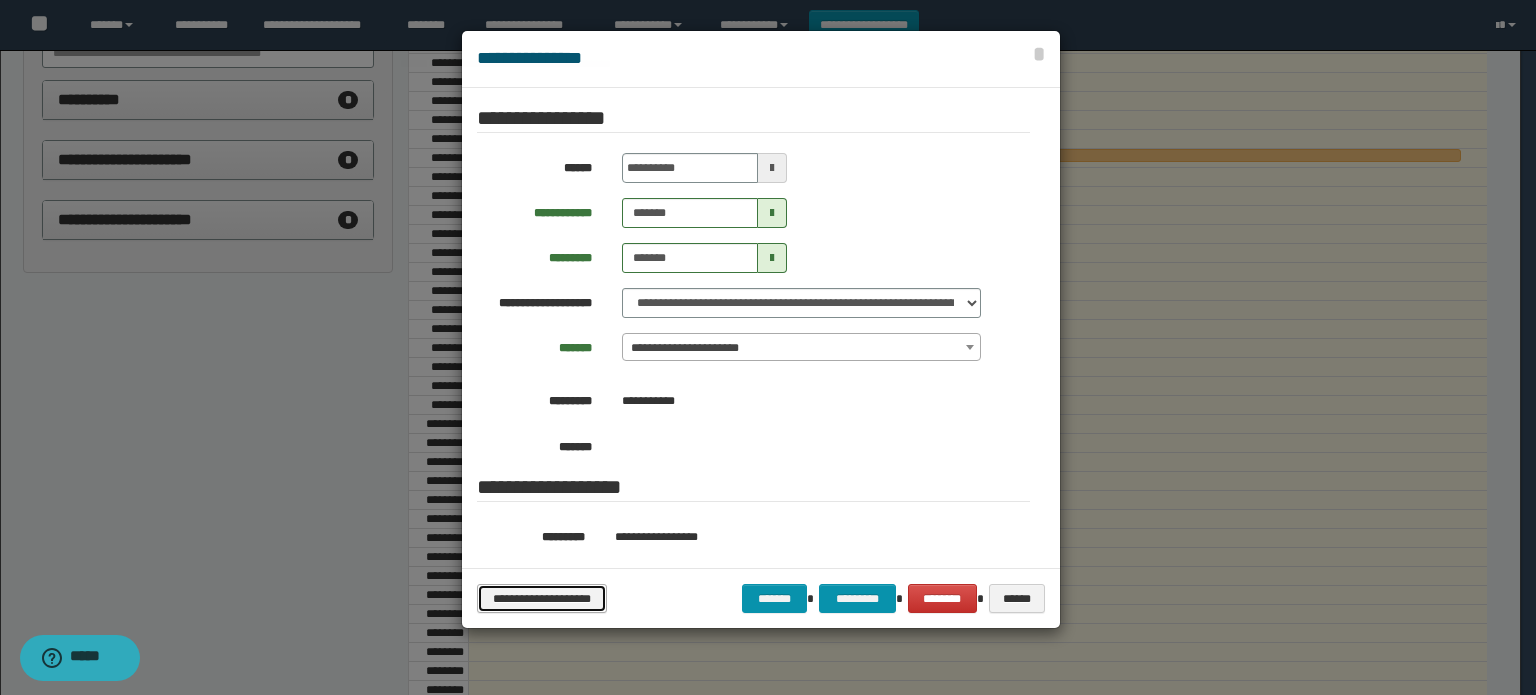 click on "**********" at bounding box center (542, 599) 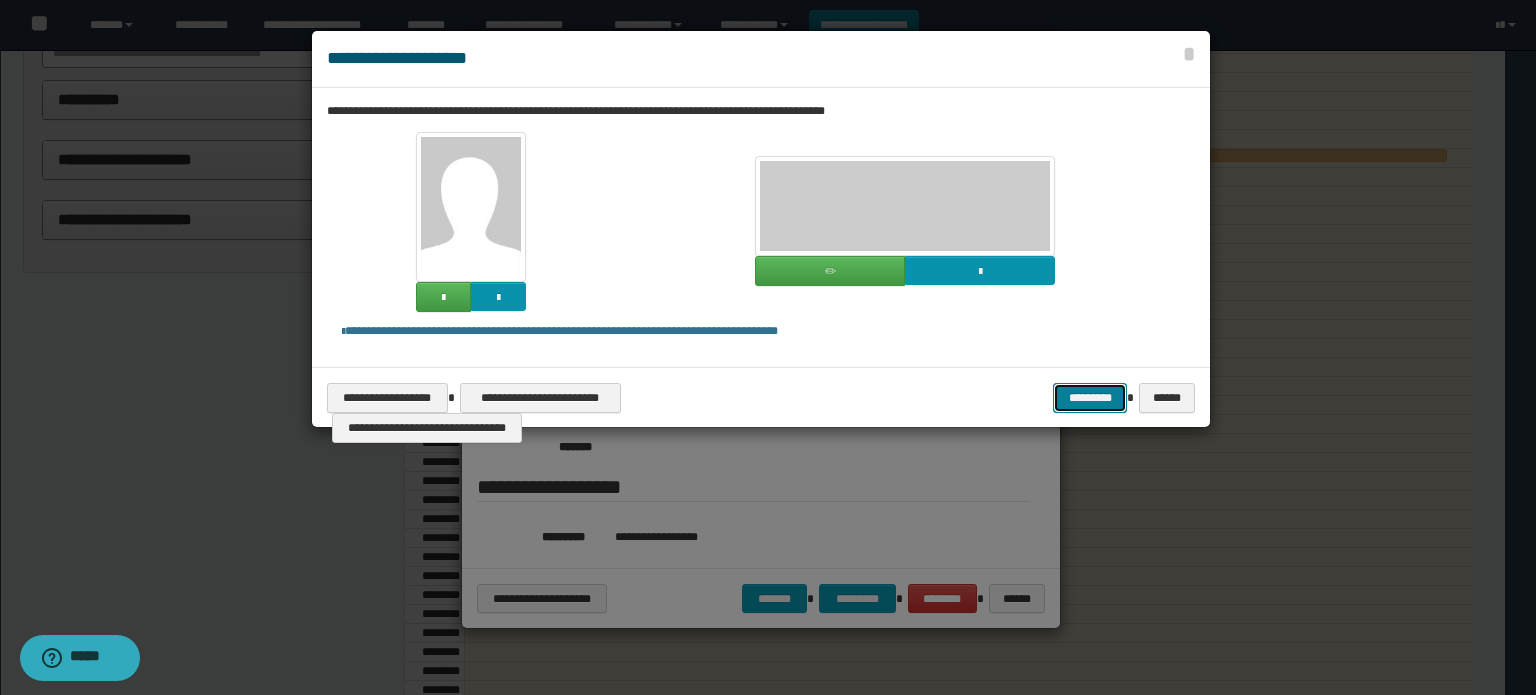 click on "*********" at bounding box center (1090, 398) 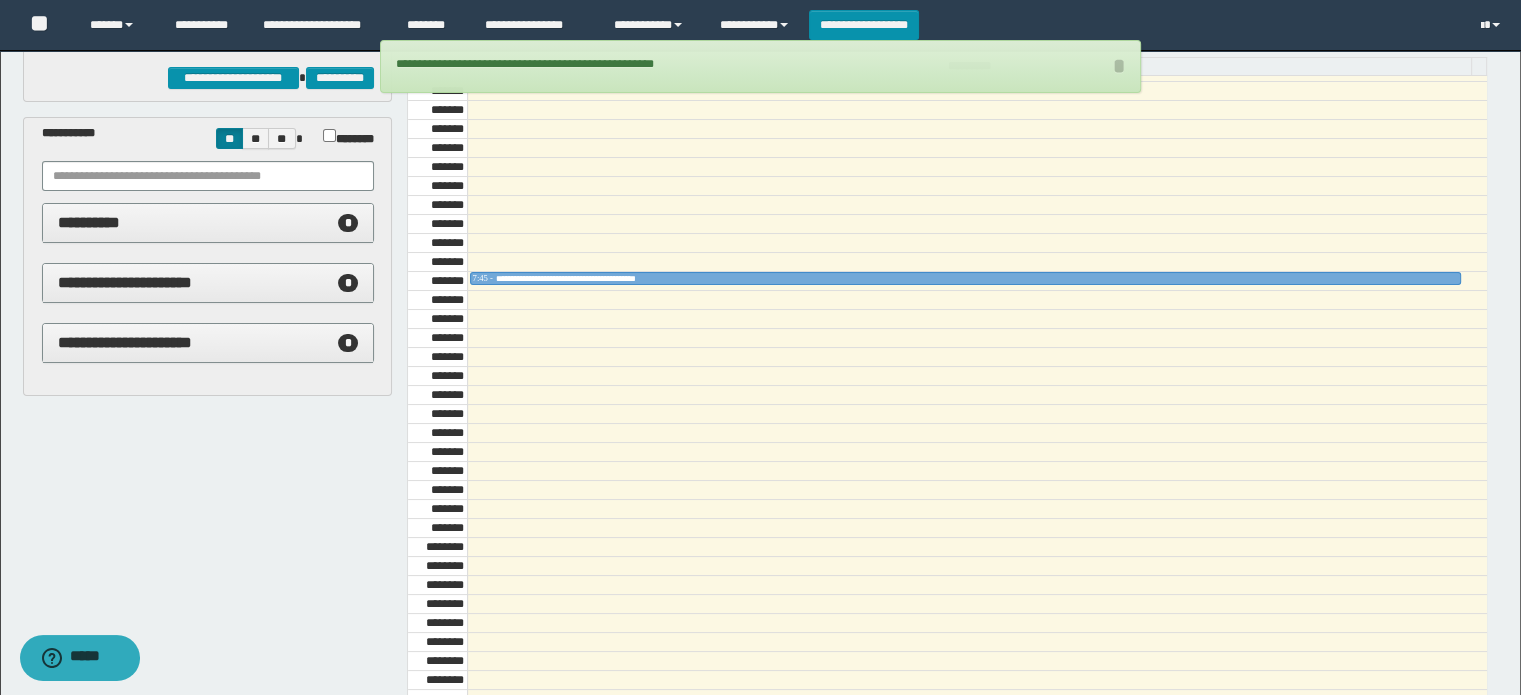 scroll, scrollTop: 0, scrollLeft: 0, axis: both 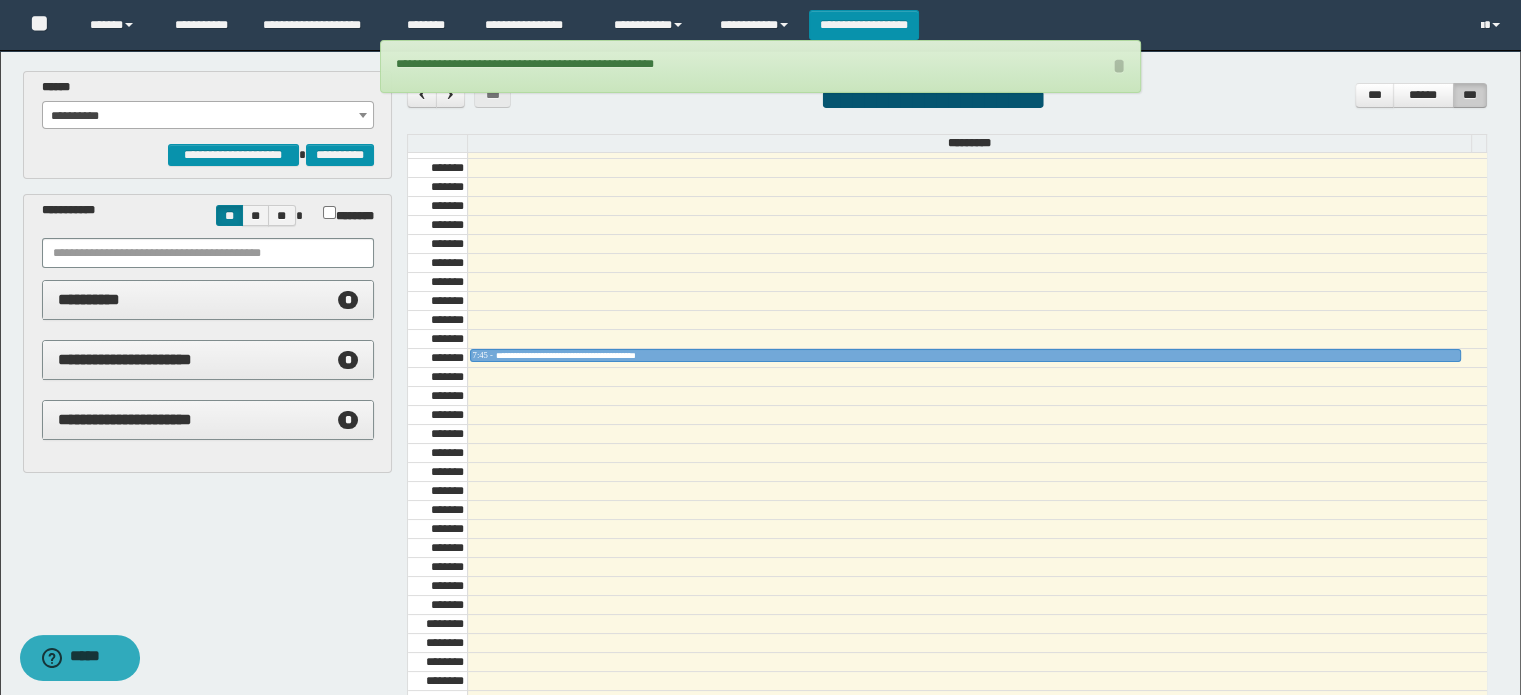 click on "**********" at bounding box center [208, 116] 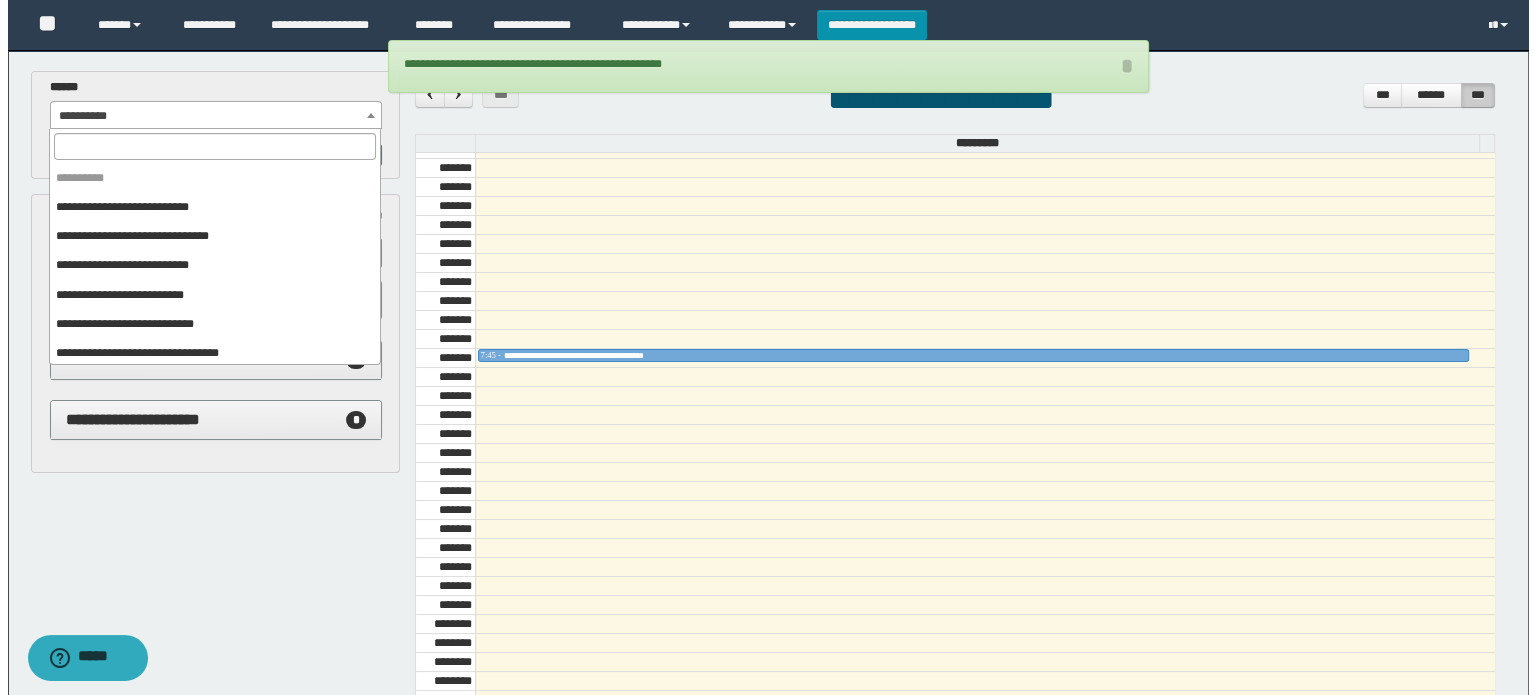 scroll, scrollTop: 120, scrollLeft: 0, axis: vertical 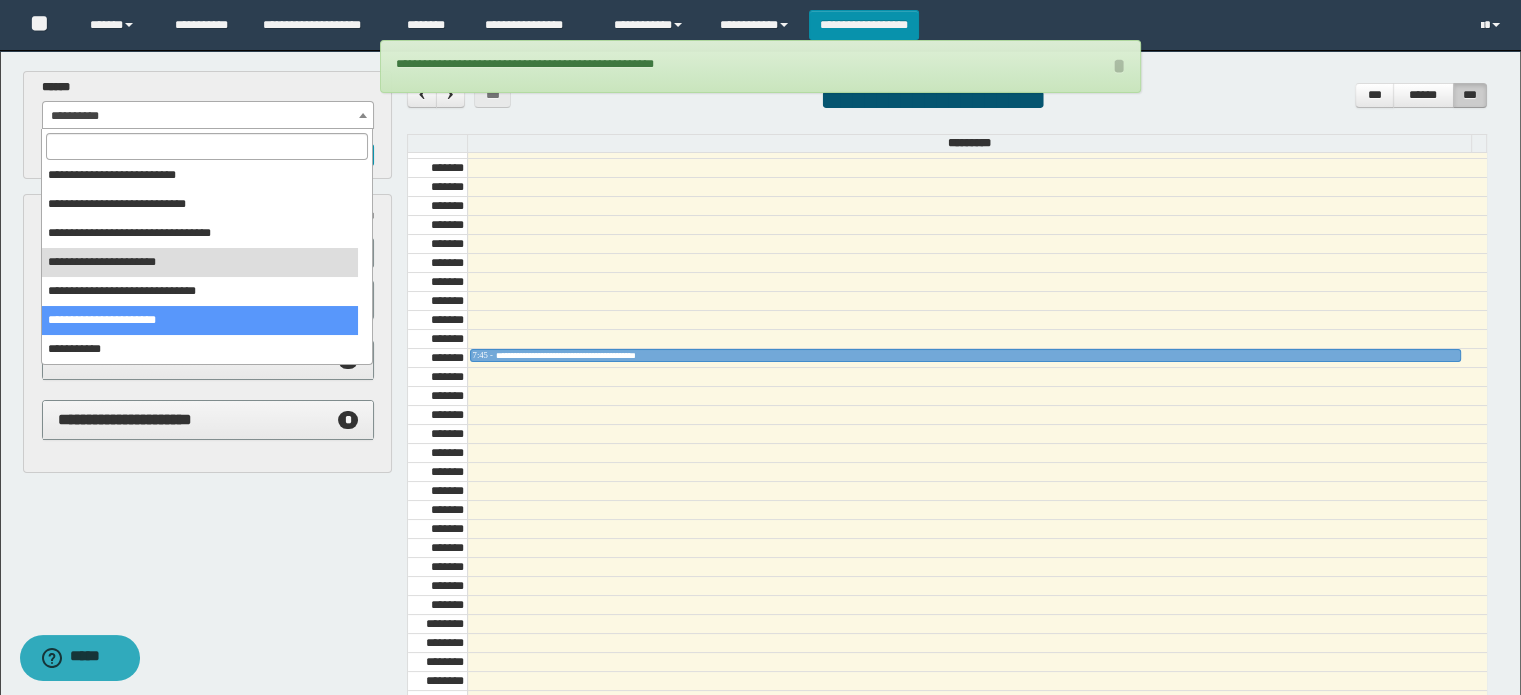select on "******" 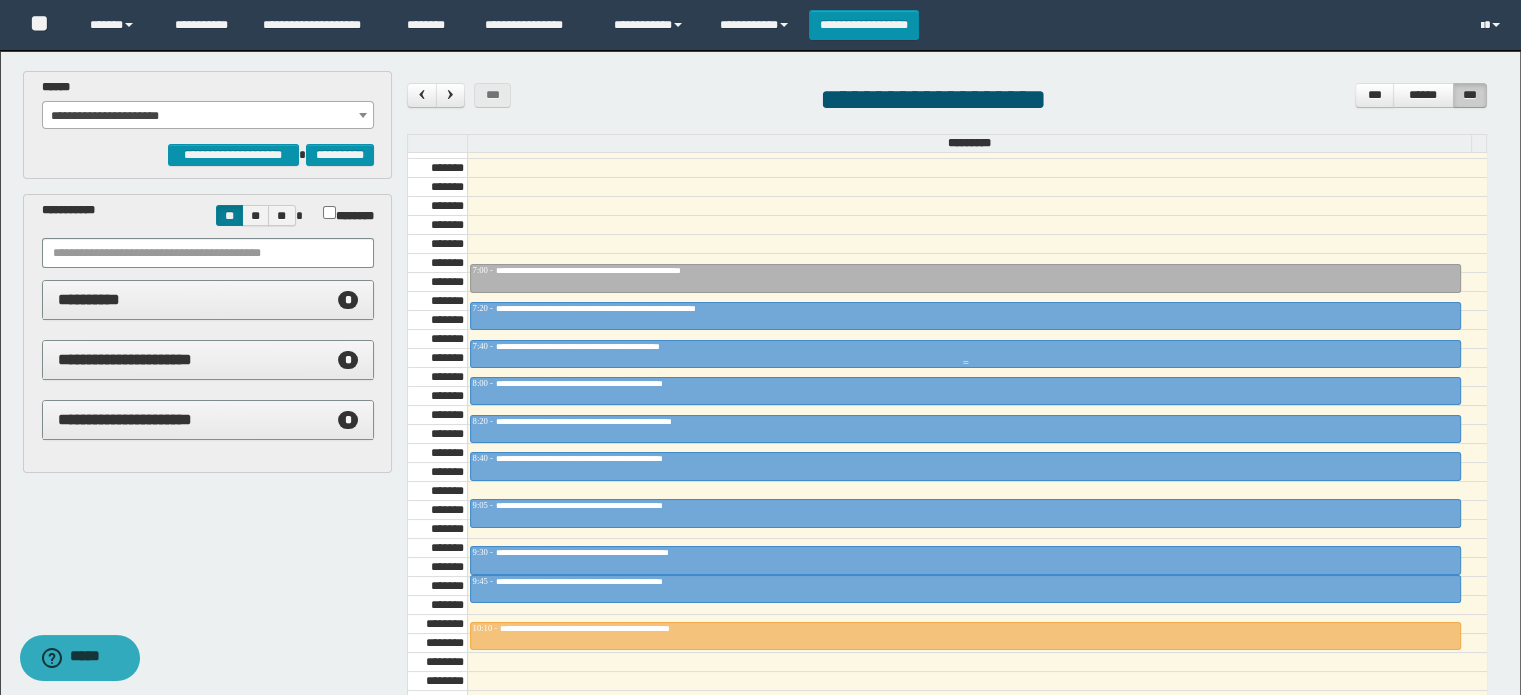 click on "**********" at bounding box center (611, 346) 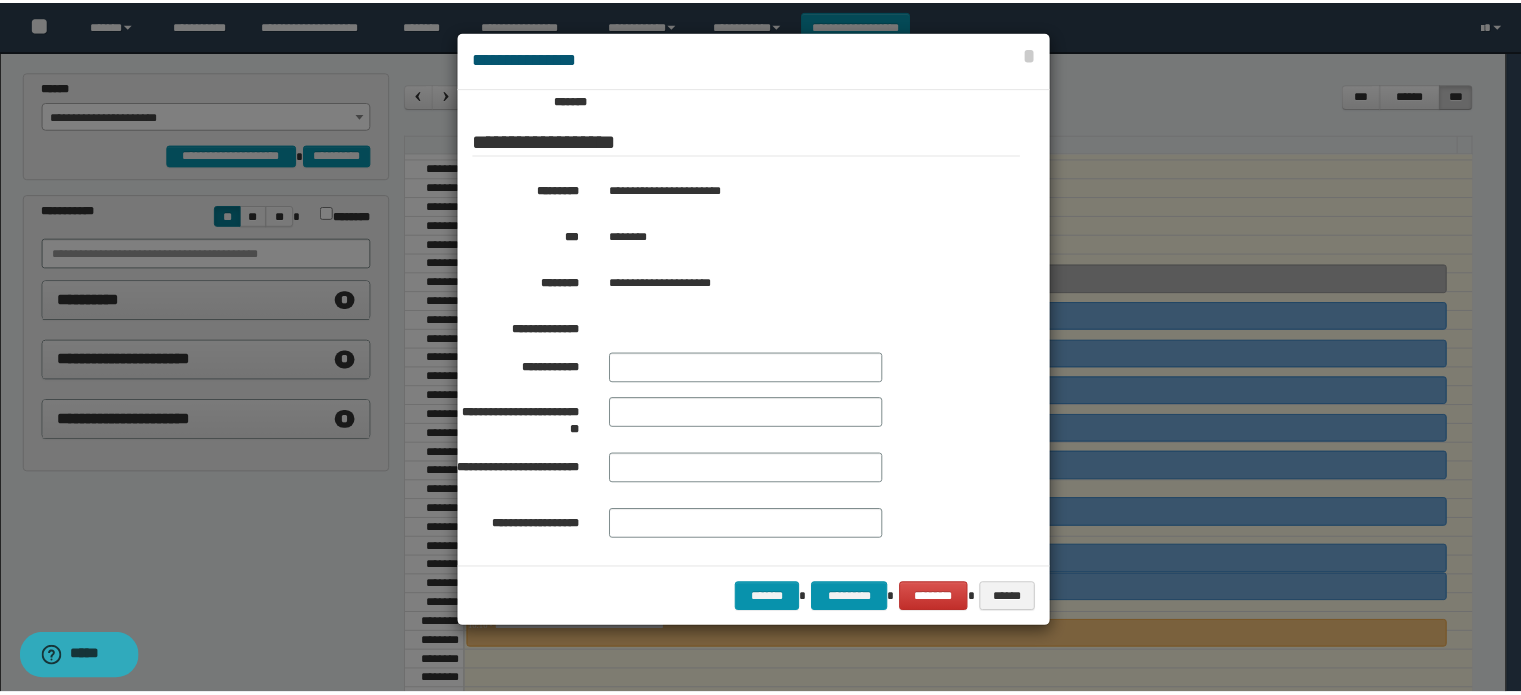 scroll, scrollTop: 364, scrollLeft: 0, axis: vertical 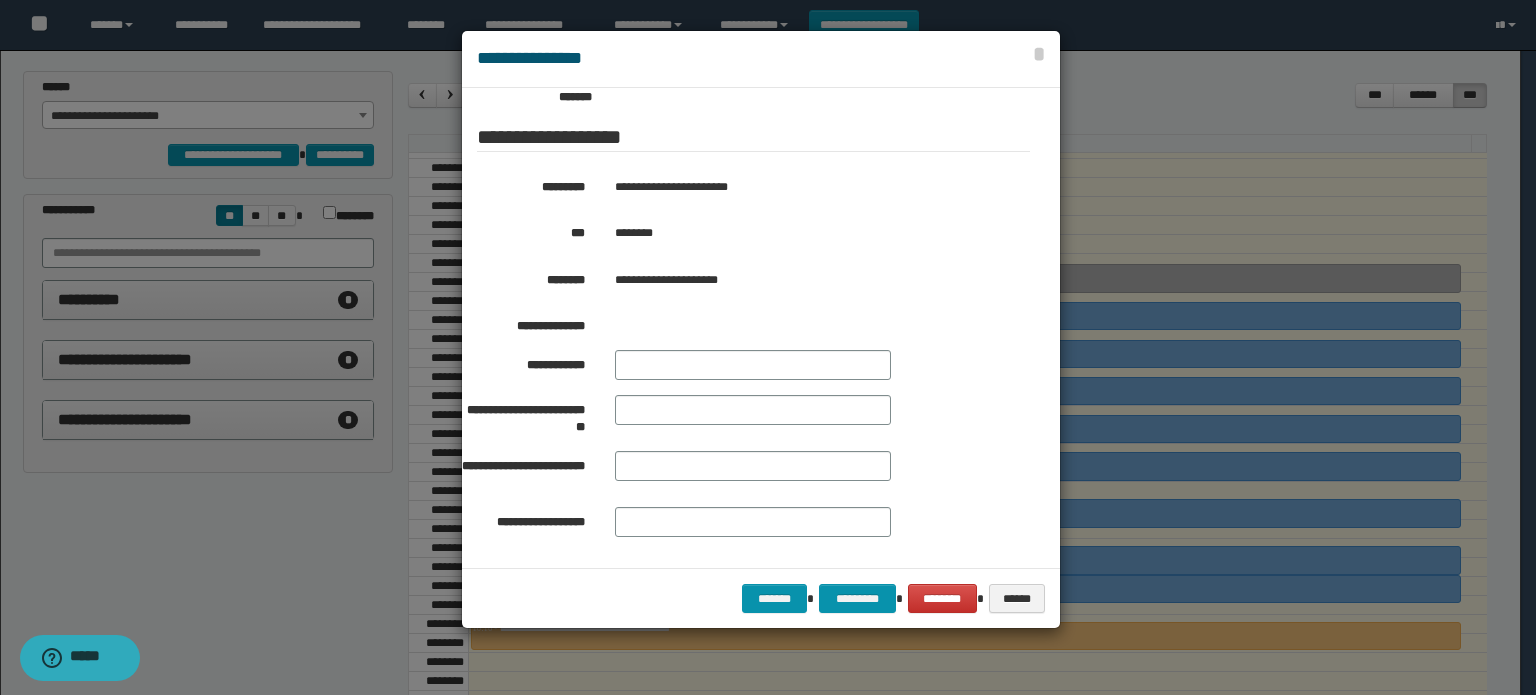 click at bounding box center [768, 347] 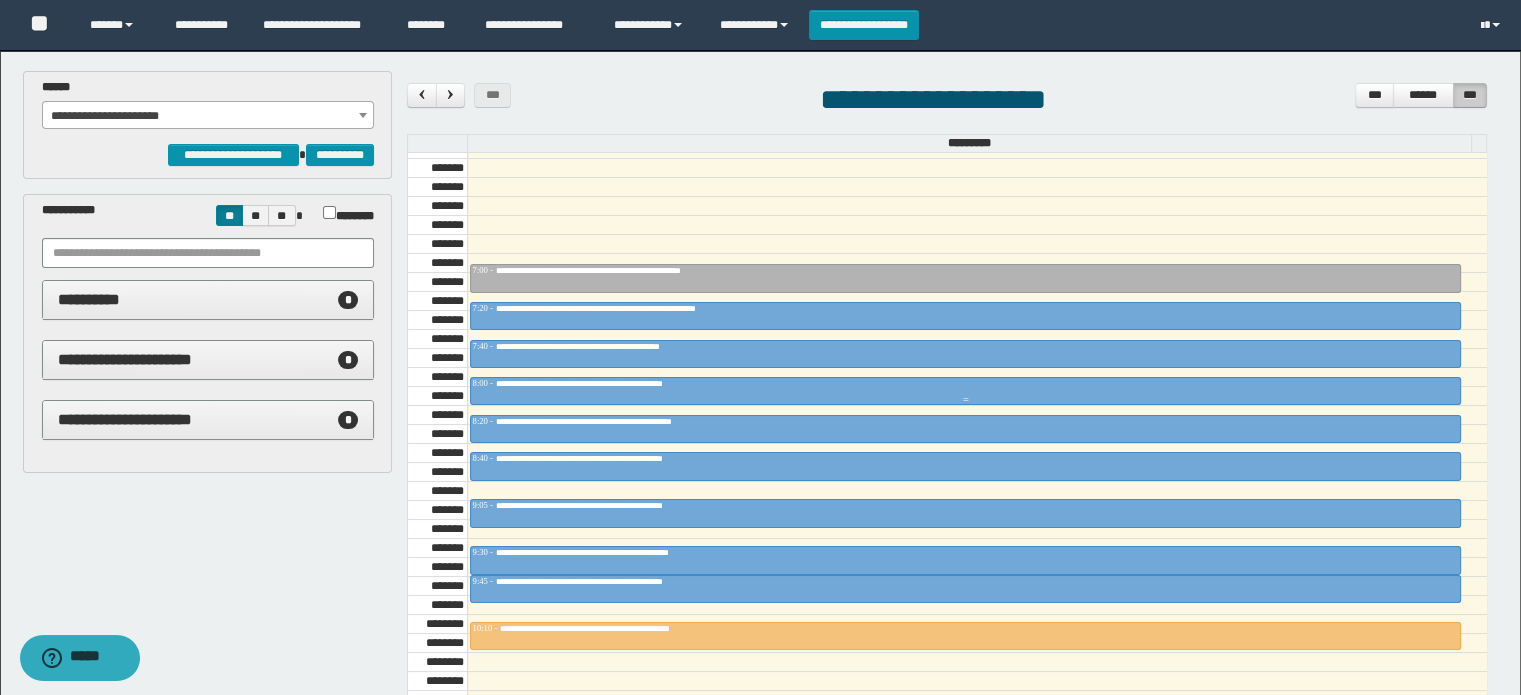 click on "**********" at bounding box center [628, 383] 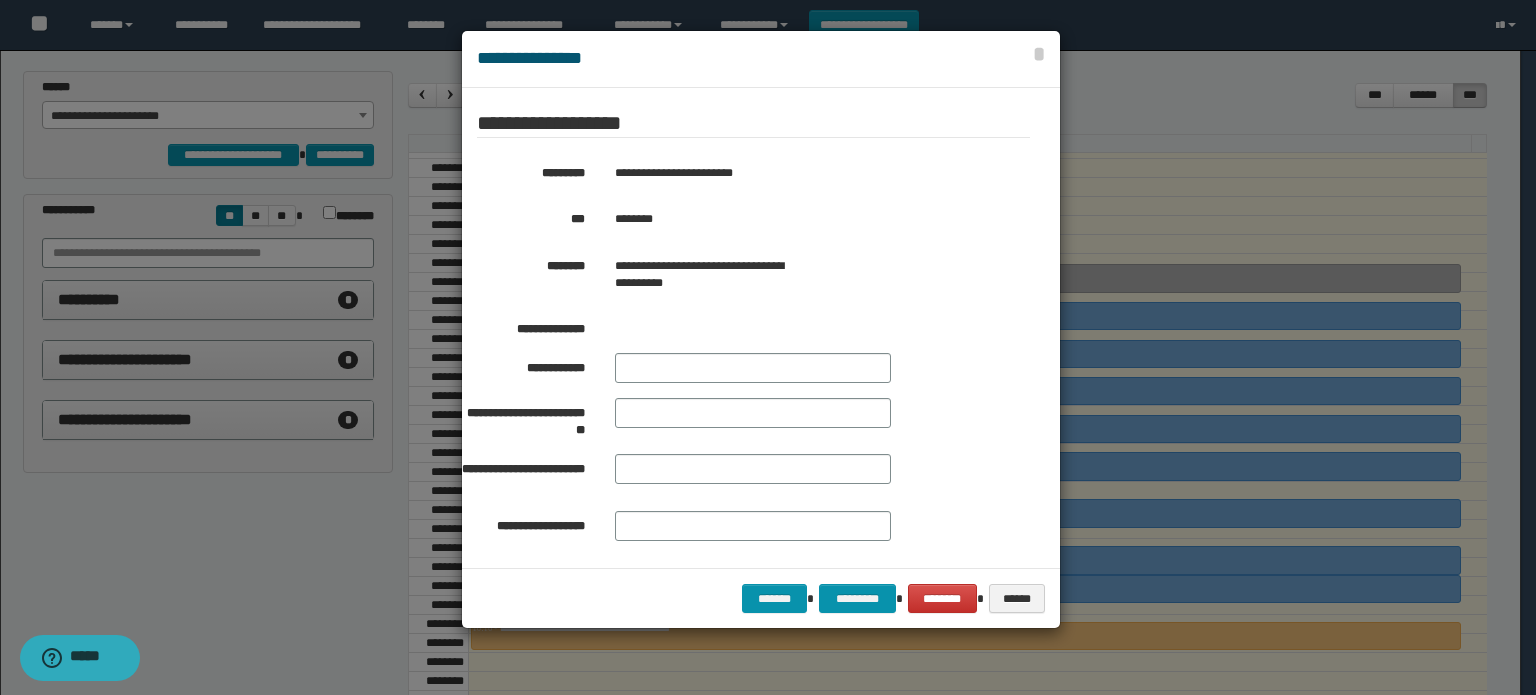click at bounding box center (768, 347) 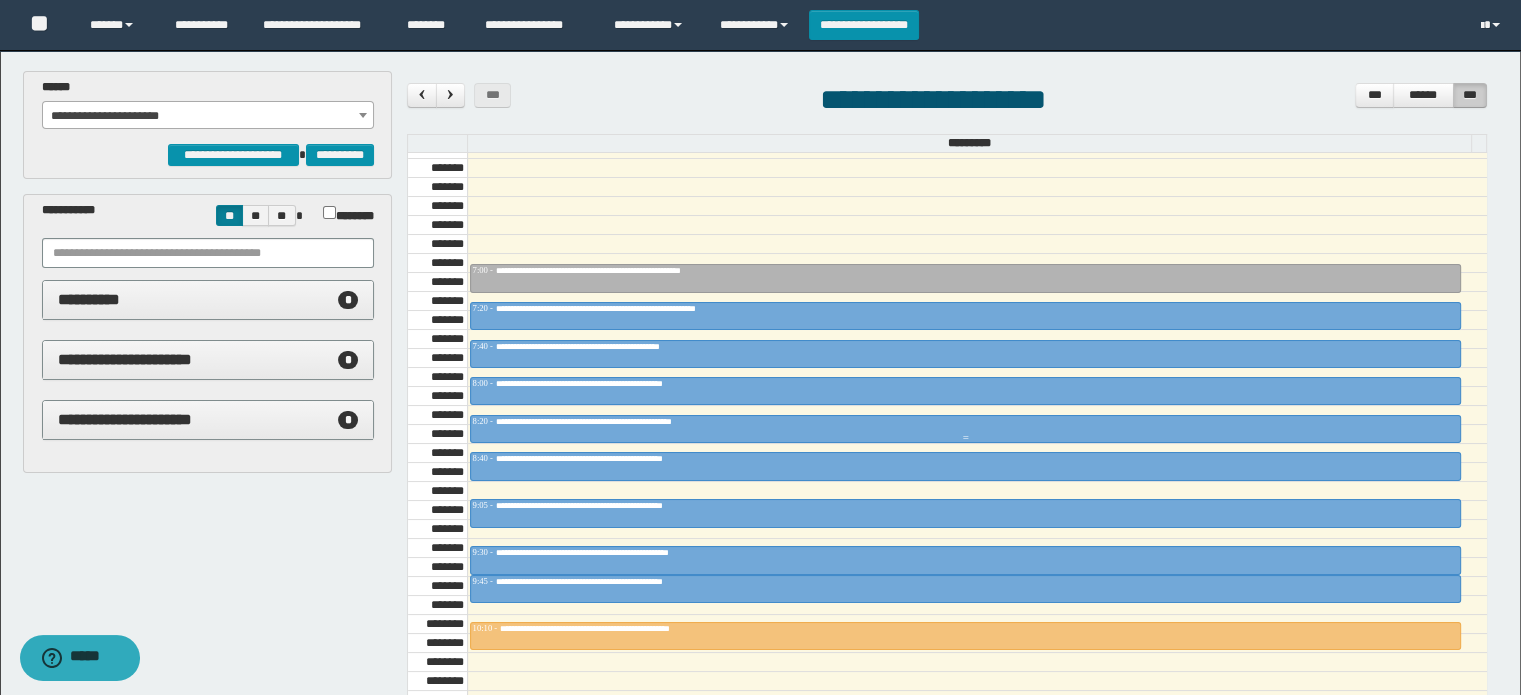 click on "**********" at bounding box center (634, 421) 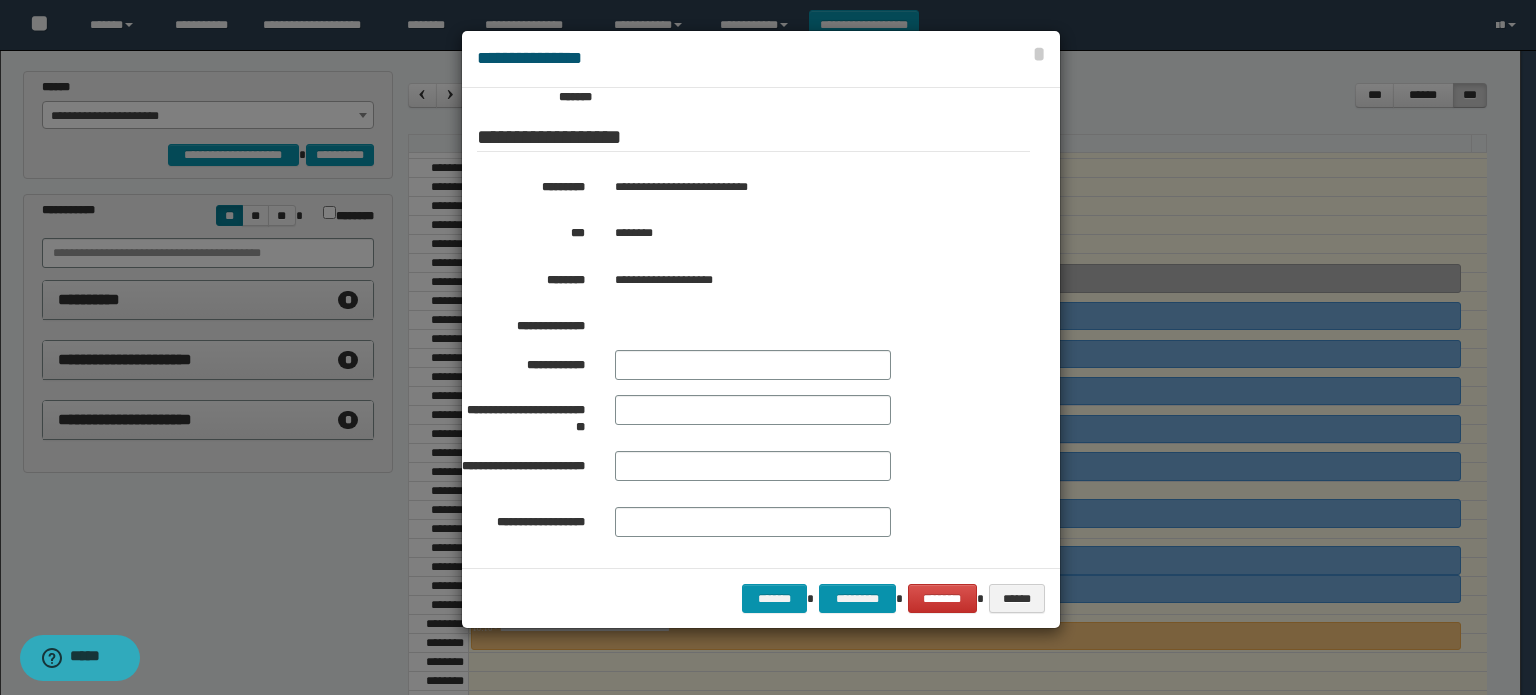 click at bounding box center [768, 347] 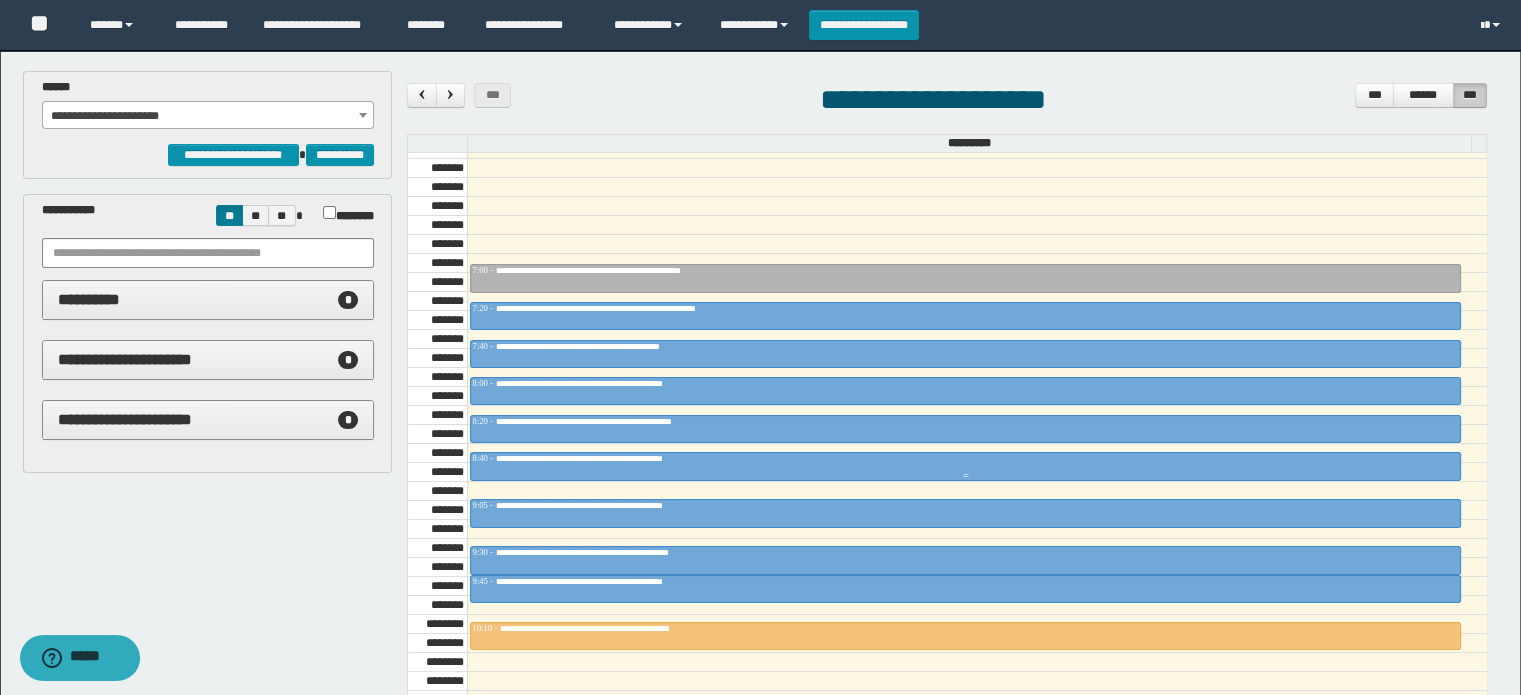 click on "**********" at bounding box center (612, 458) 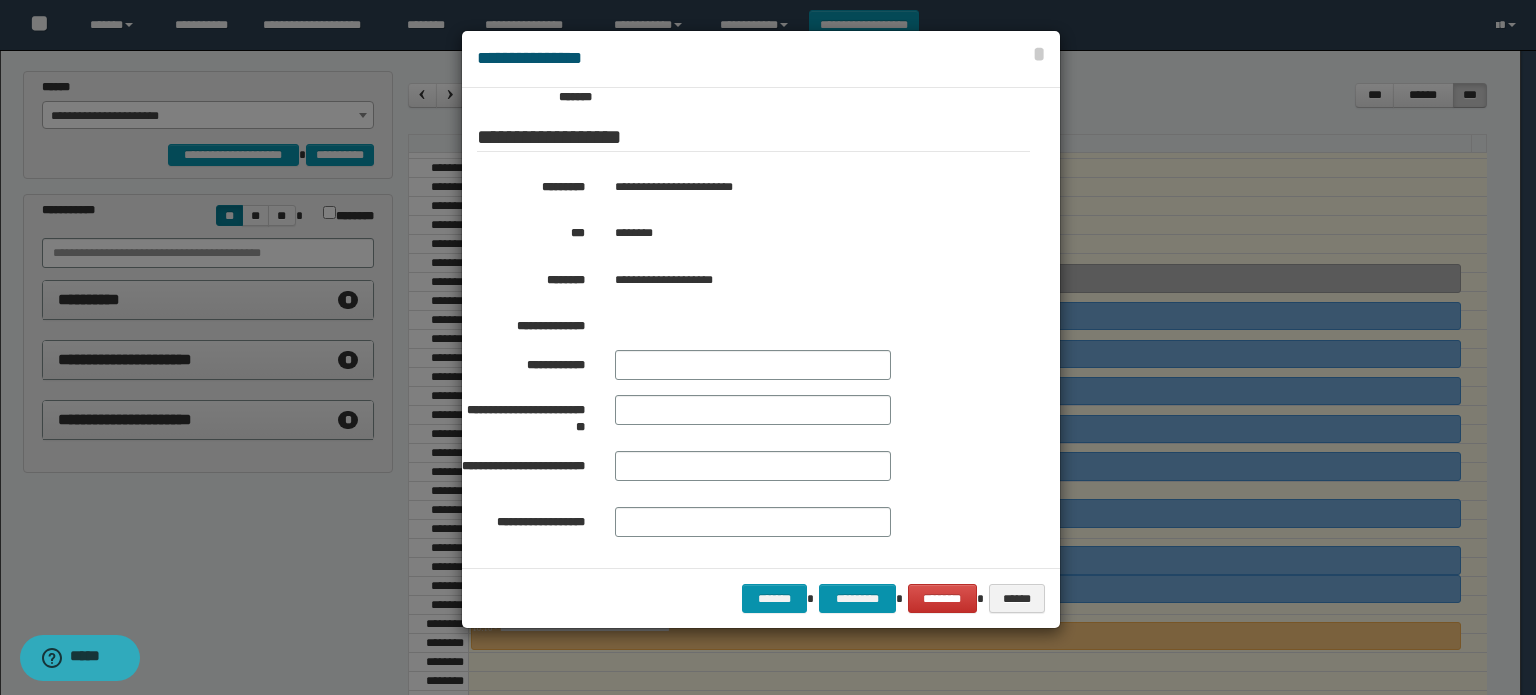 click at bounding box center (768, 347) 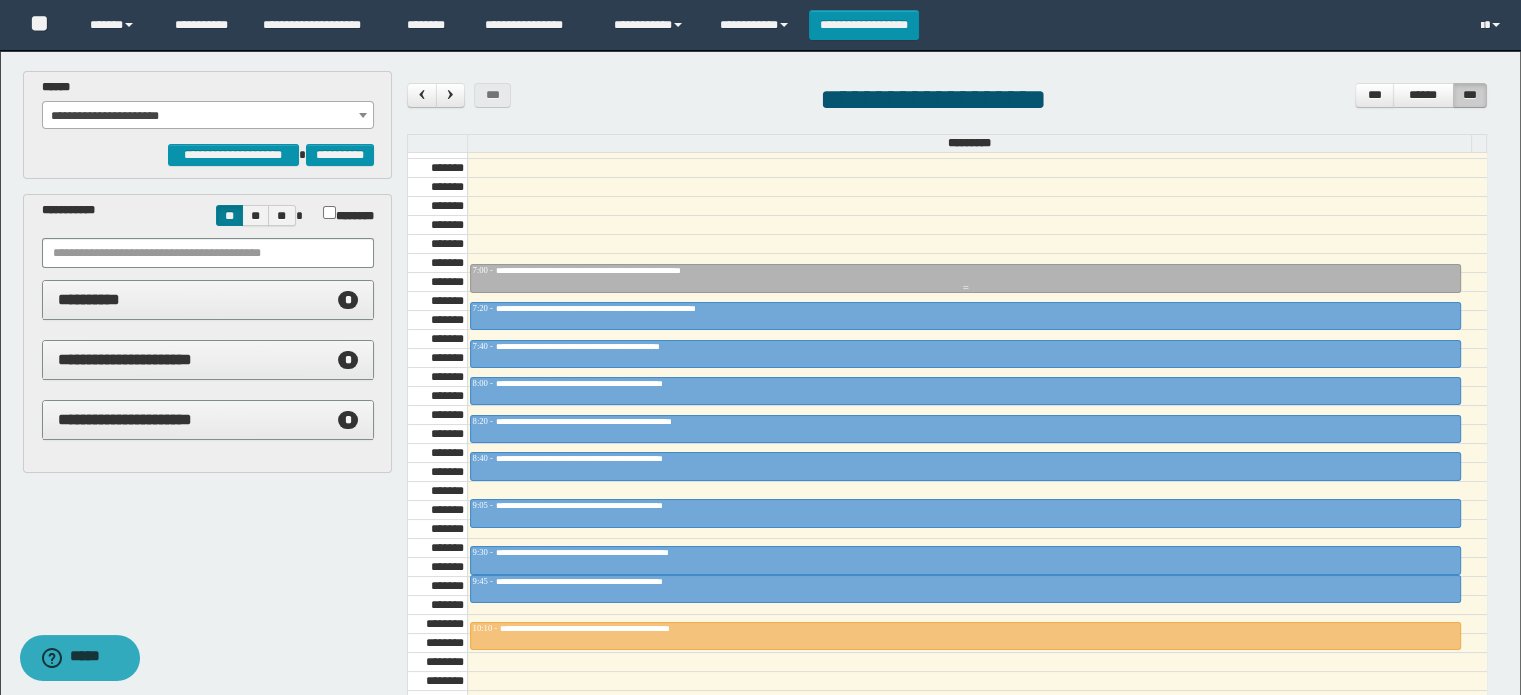 scroll, scrollTop: 778, scrollLeft: 0, axis: vertical 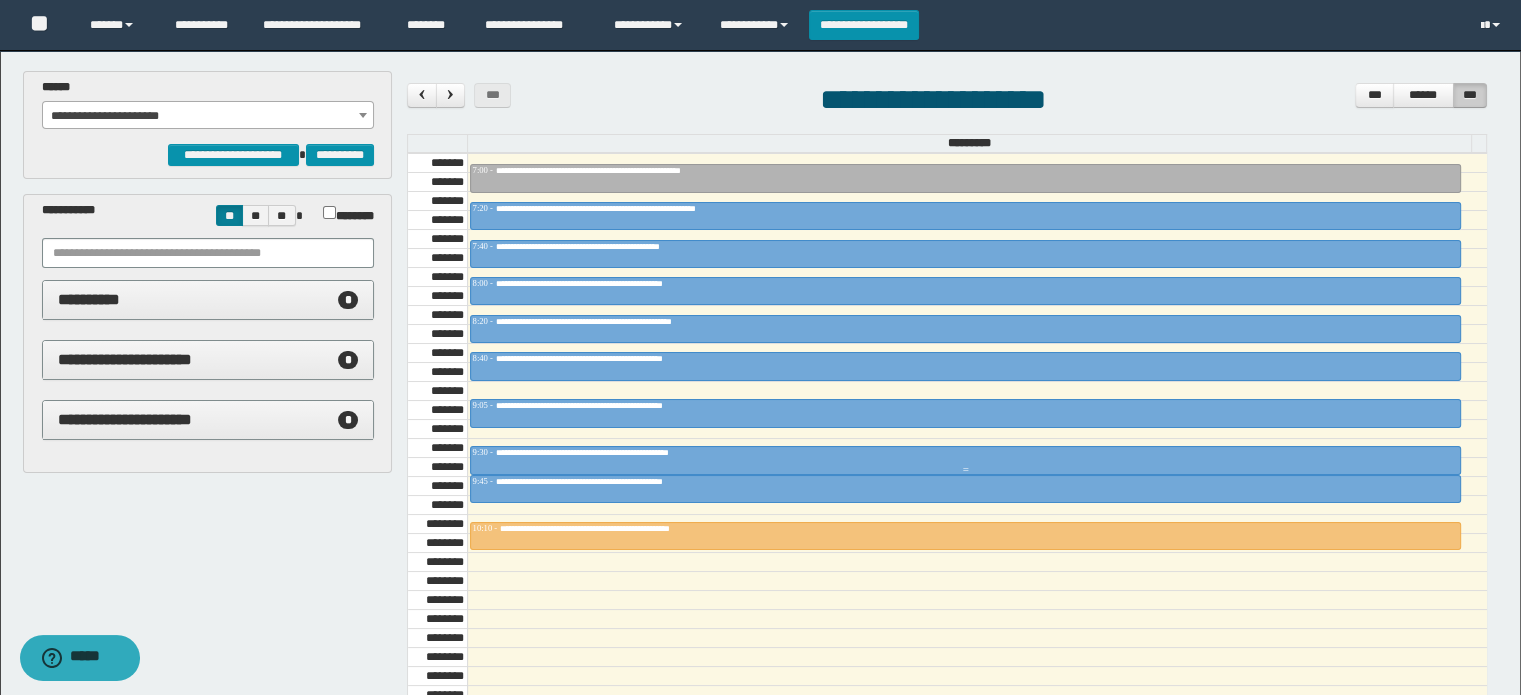 click on "**********" at bounding box center [627, 452] 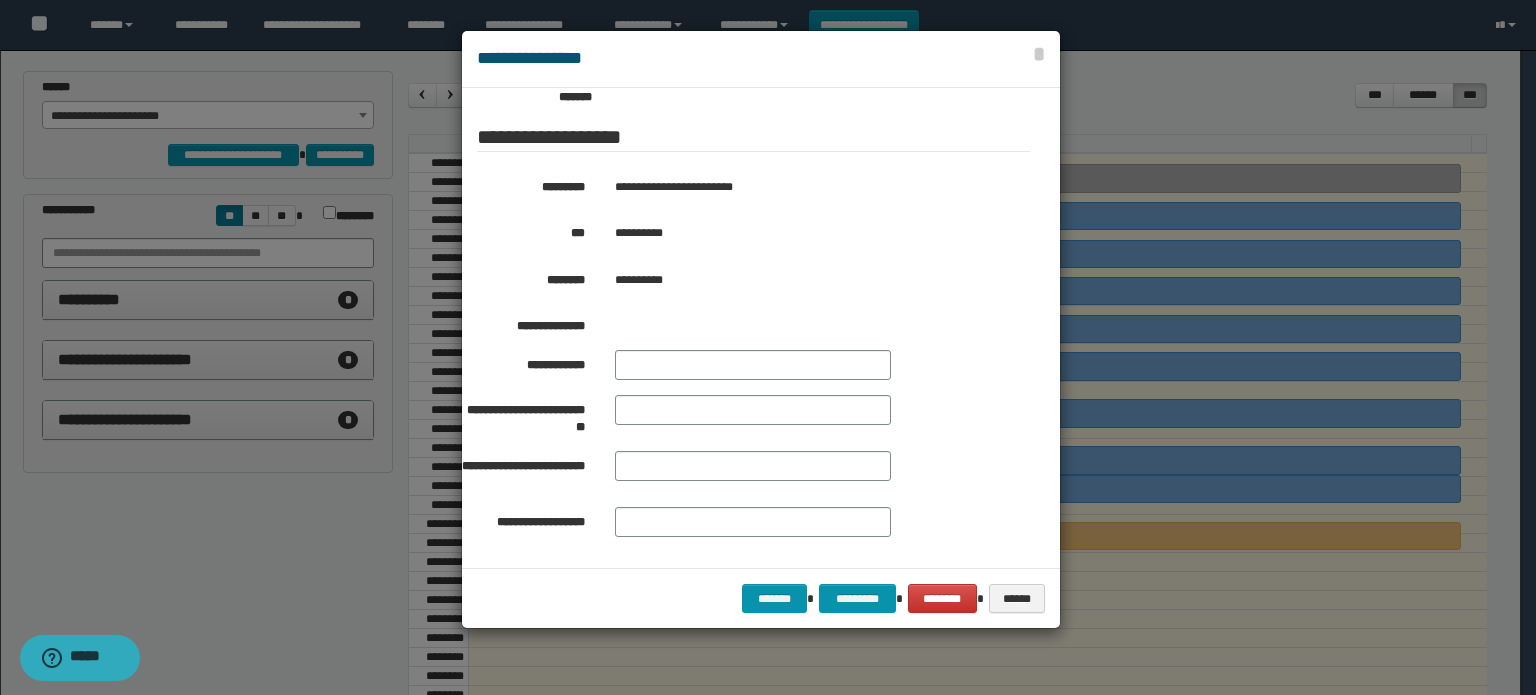 click at bounding box center (768, 347) 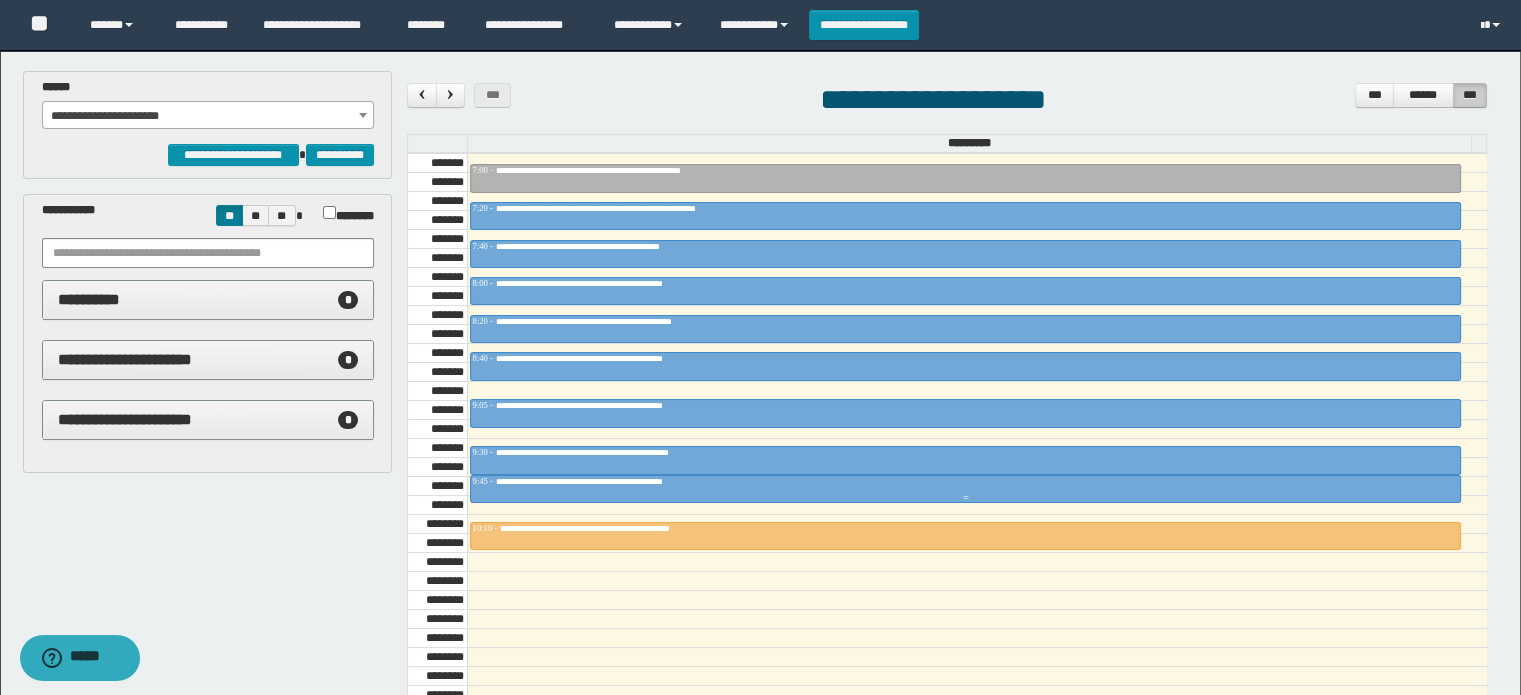 click on "**********" at bounding box center [965, 482] 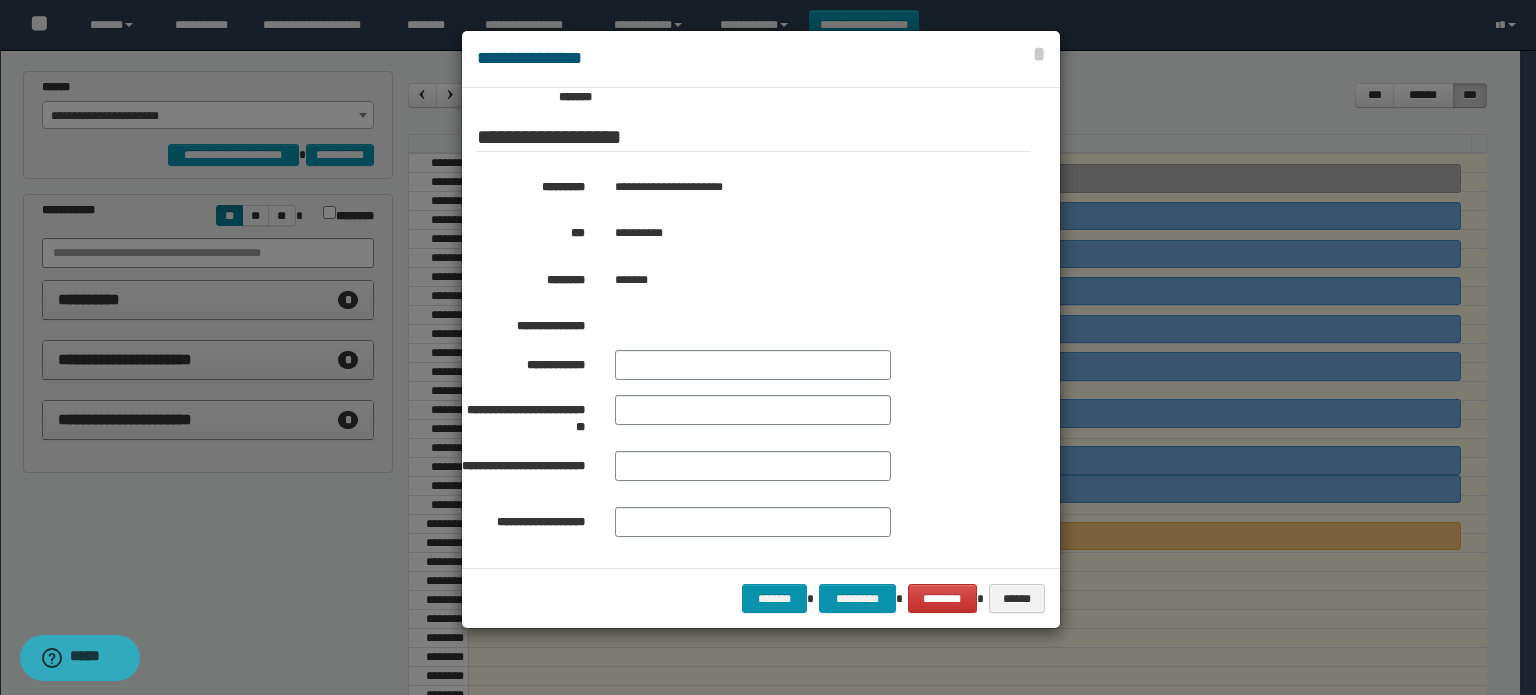 click at bounding box center (768, 347) 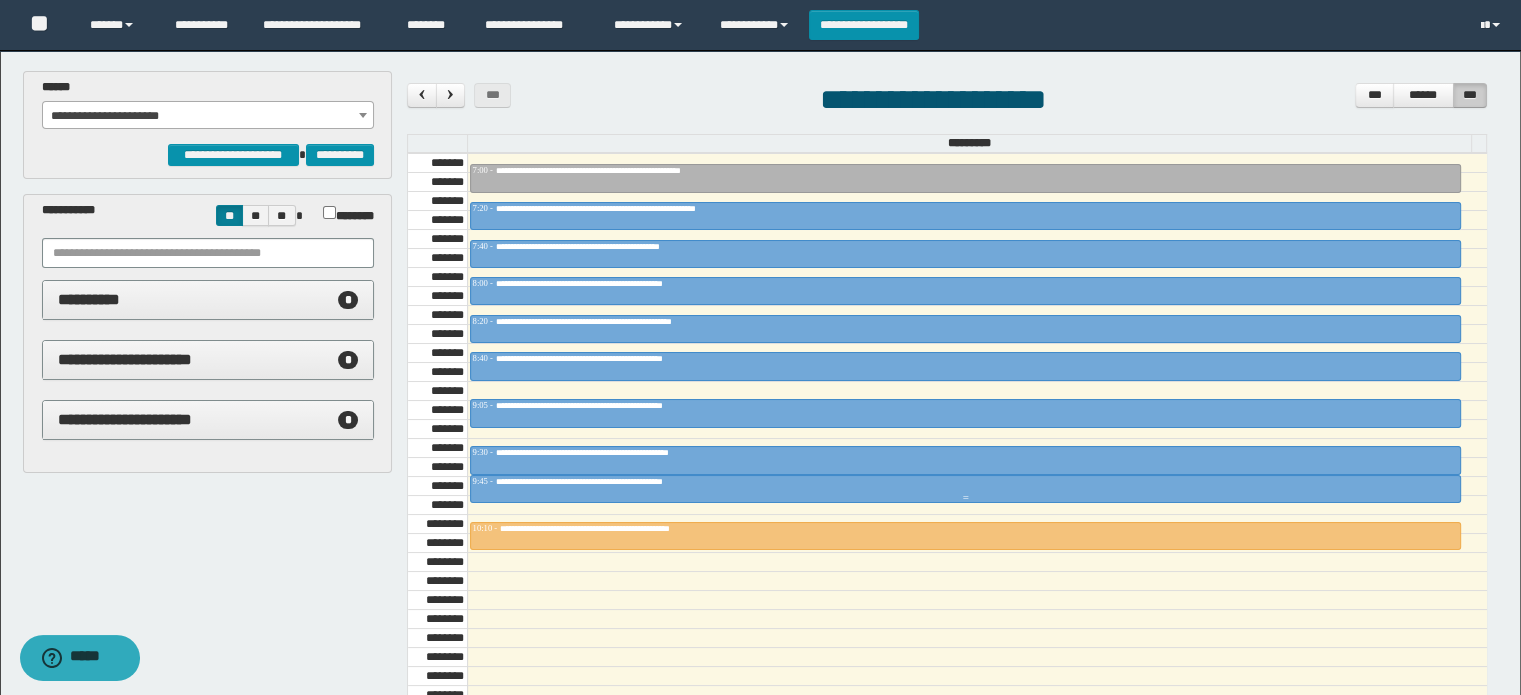 click on "**********" at bounding box center (610, 481) 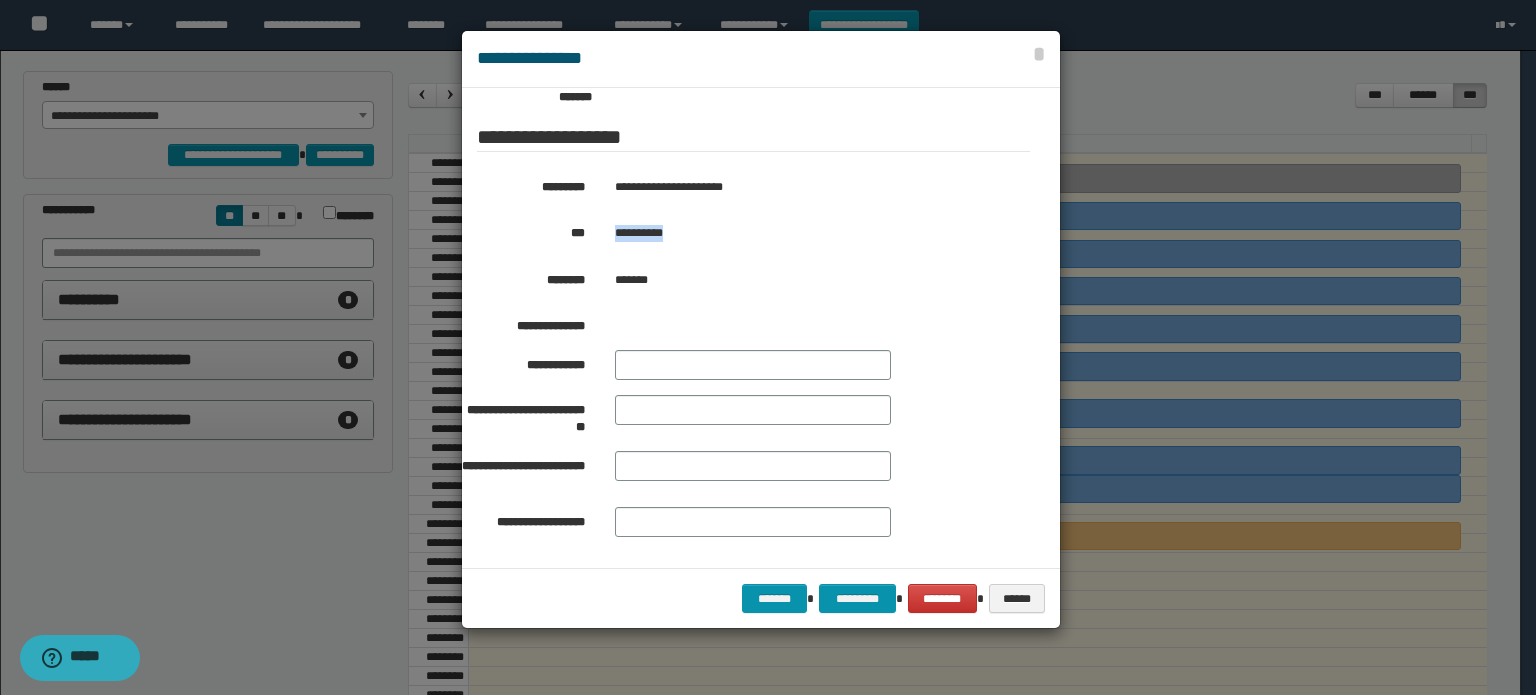 drag, startPoint x: 692, startPoint y: 220, endPoint x: 617, endPoint y: 217, distance: 75.059975 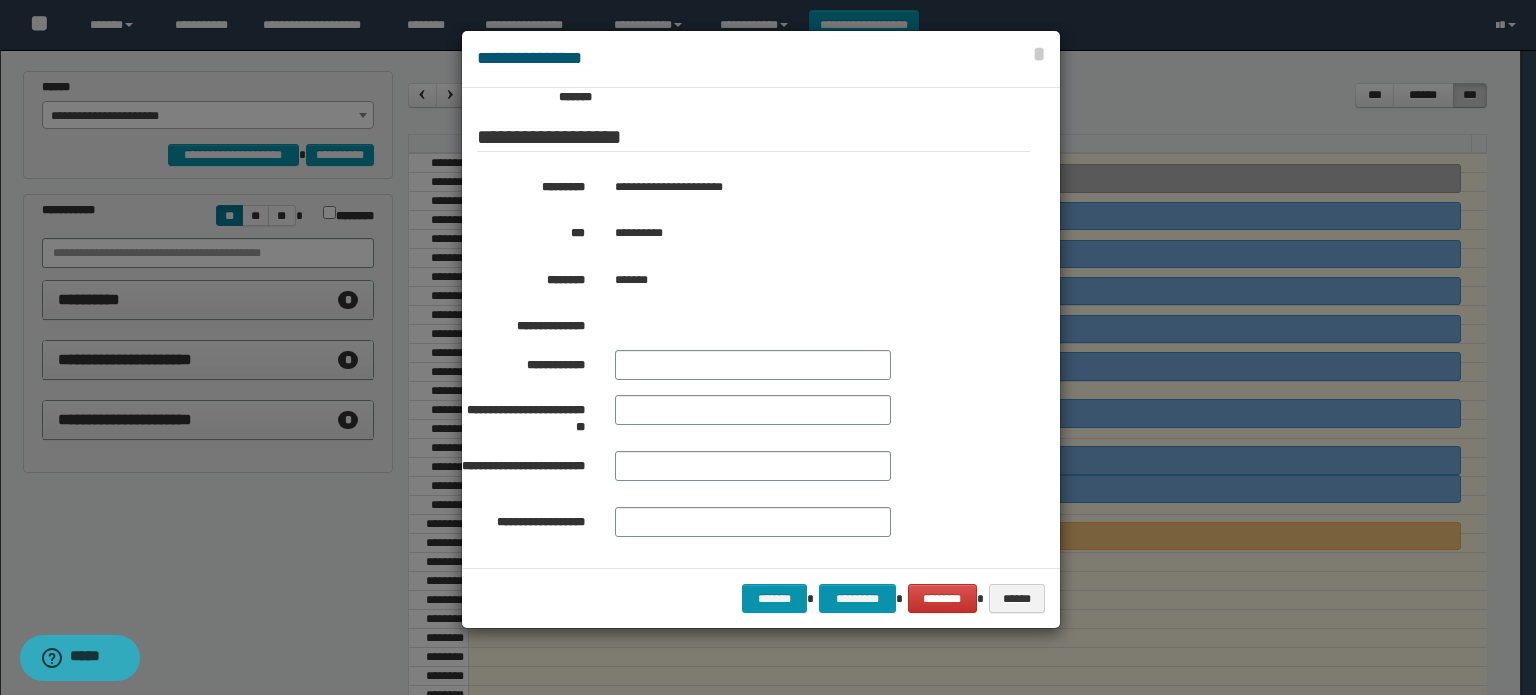 click at bounding box center (768, 347) 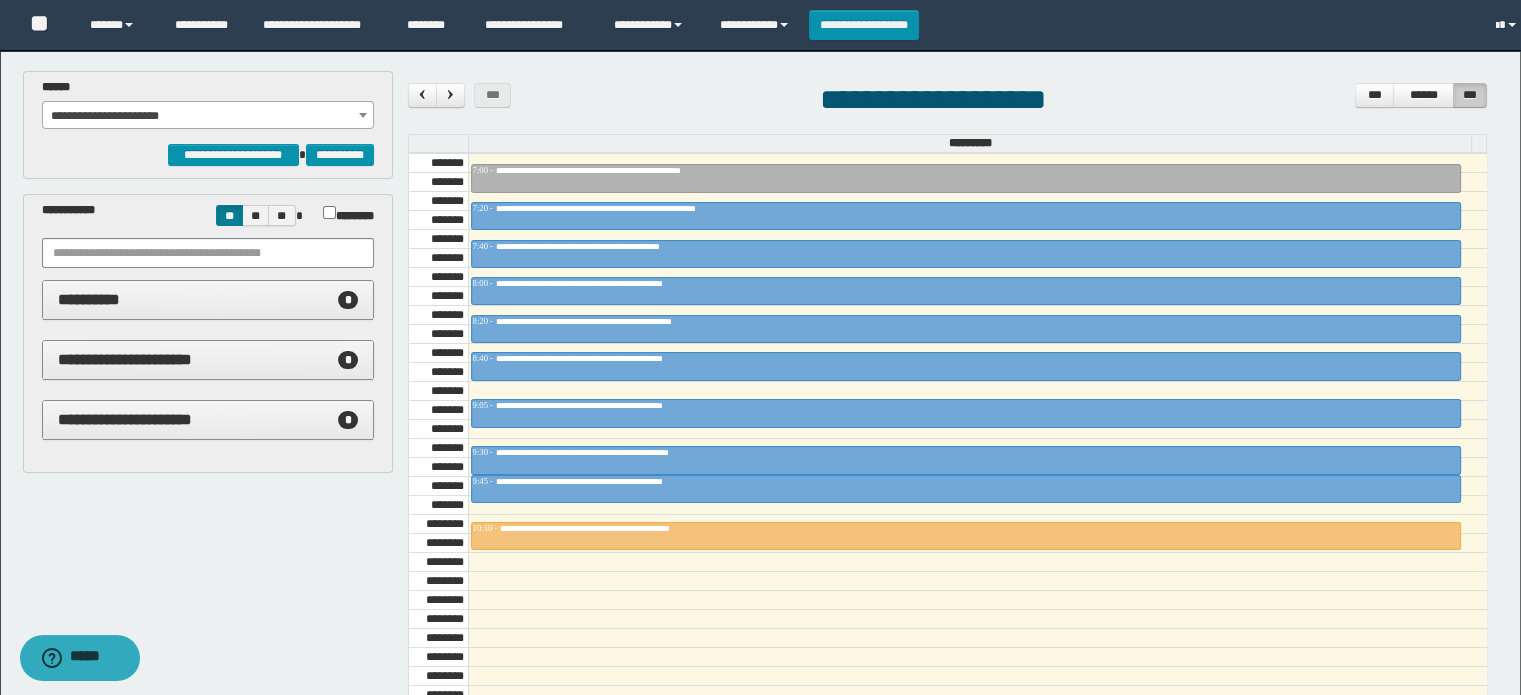 click on "**********" at bounding box center (208, 116) 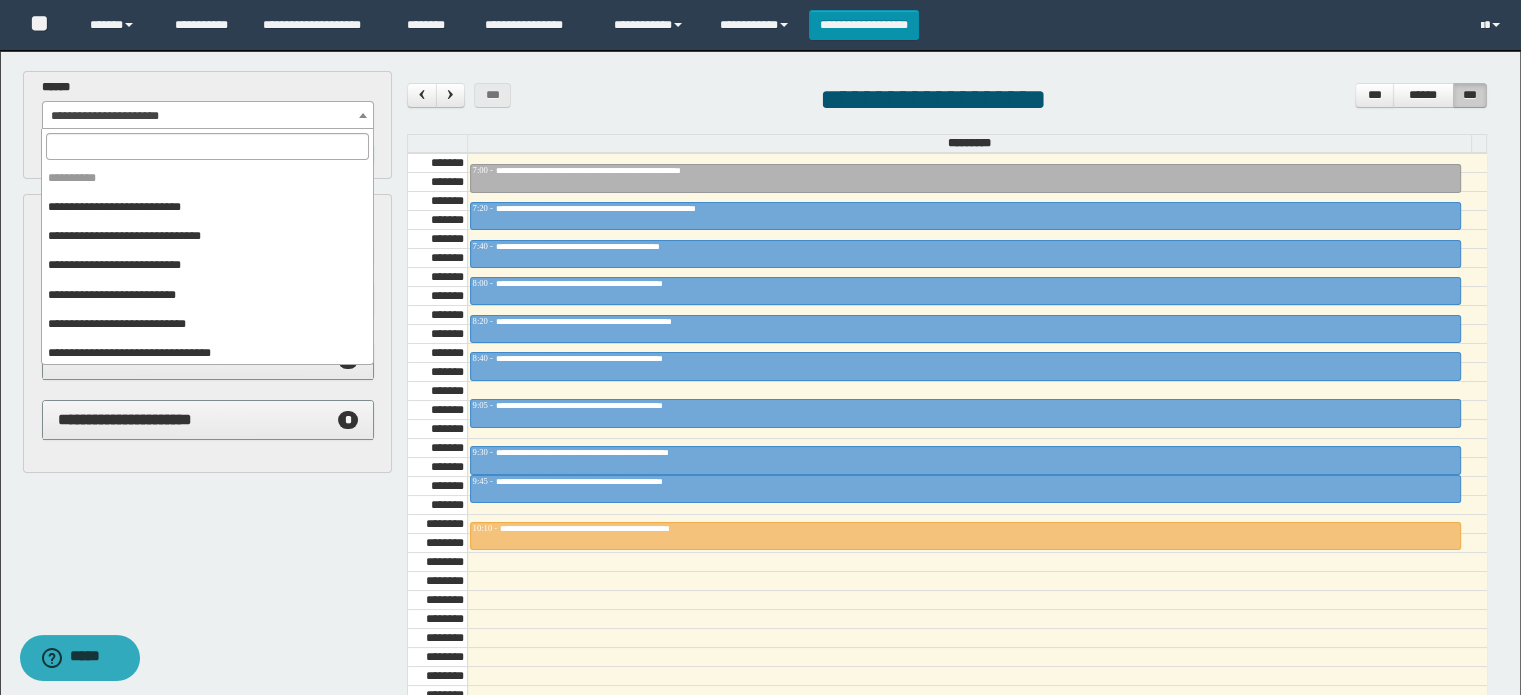 scroll, scrollTop: 120, scrollLeft: 0, axis: vertical 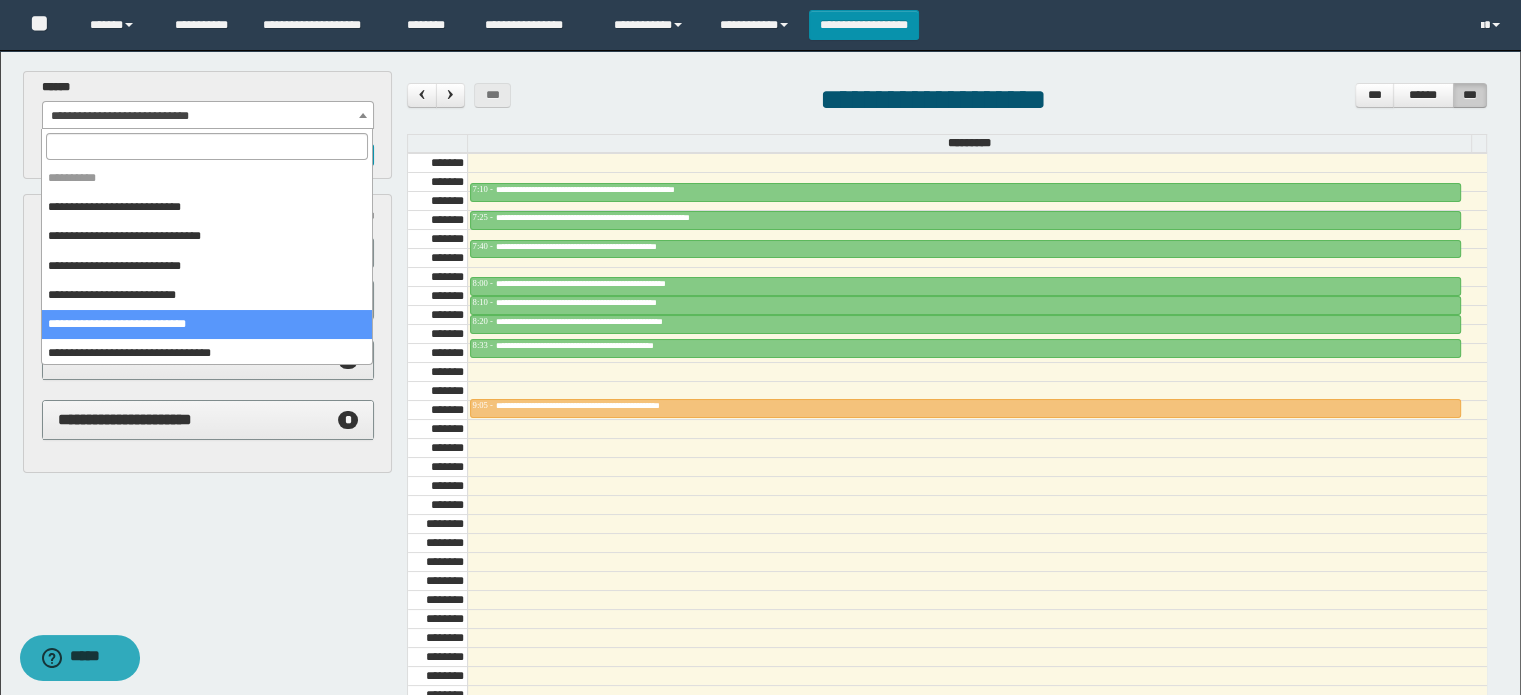 click on "**********" at bounding box center (208, 116) 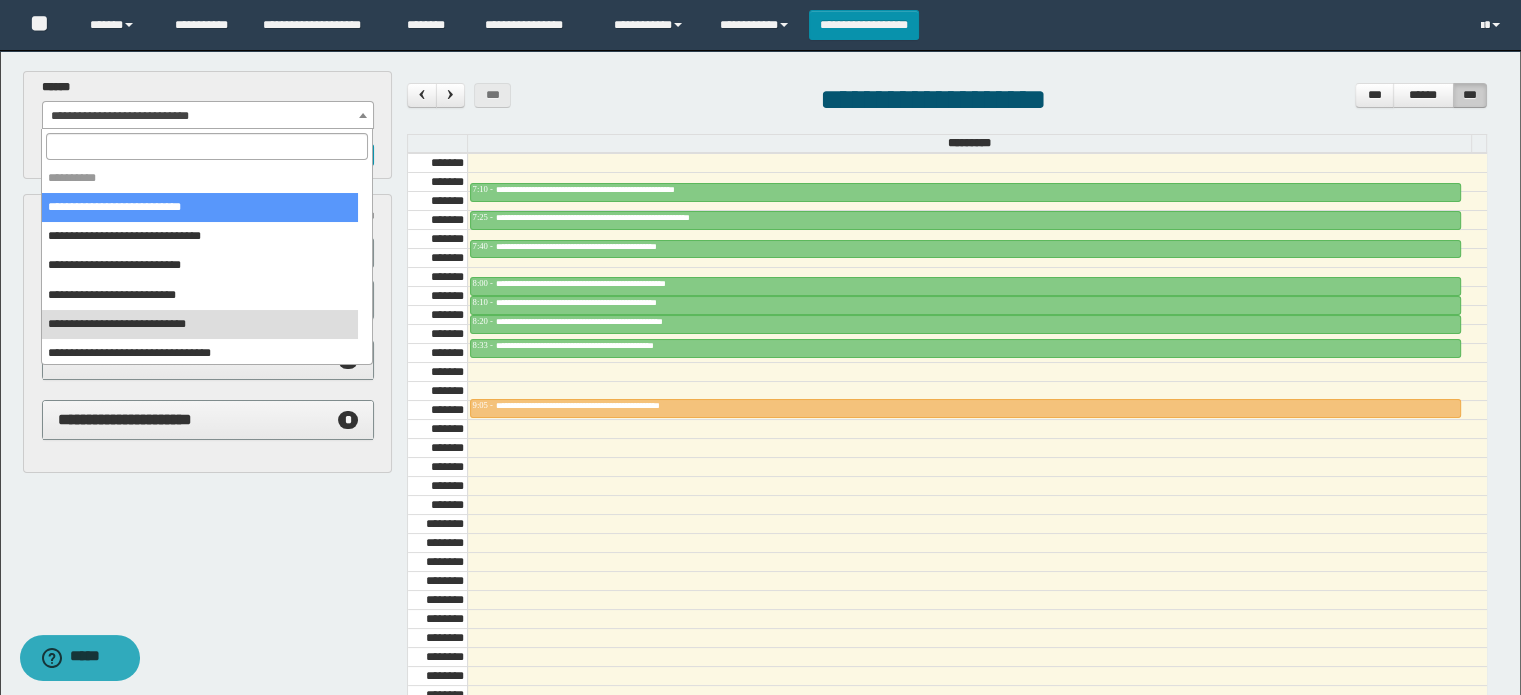 select on "******" 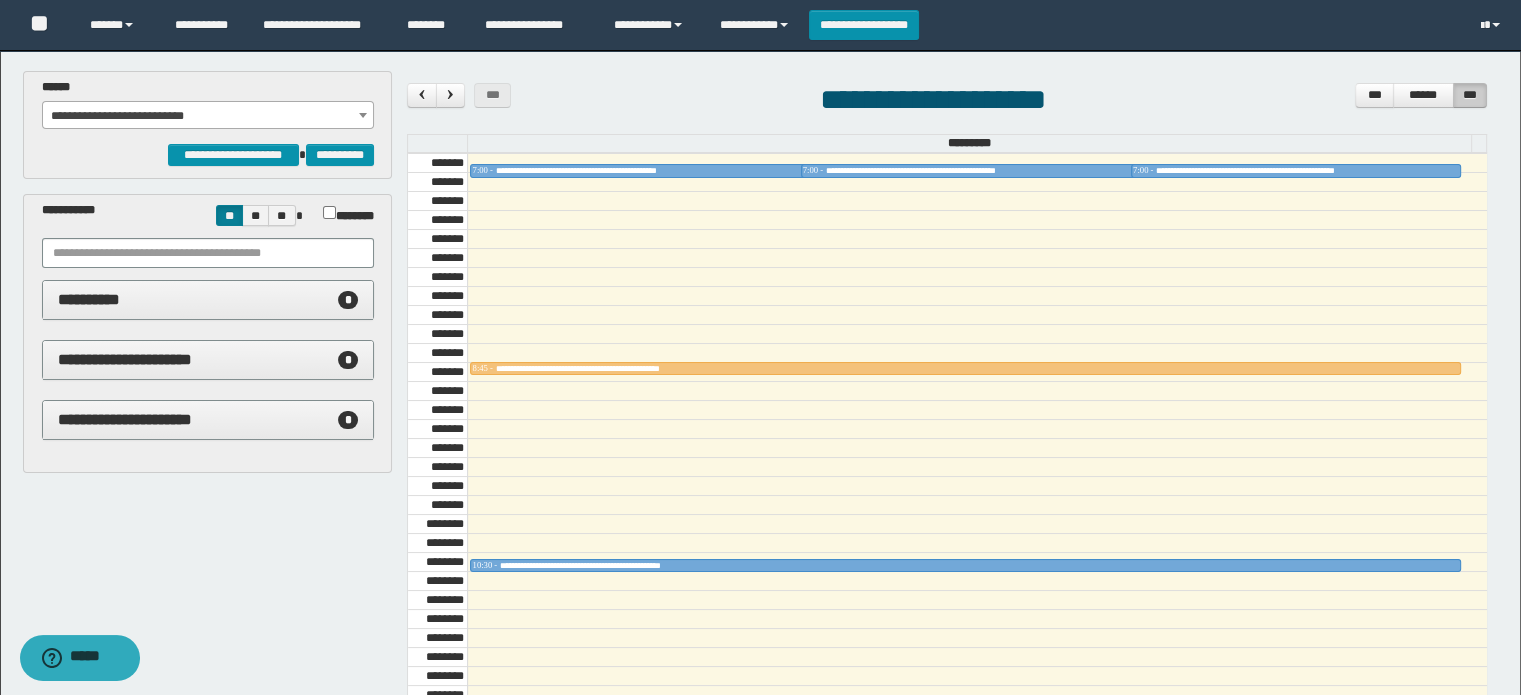 drag, startPoint x: 604, startPoint y: 366, endPoint x: 626, endPoint y: 491, distance: 126.921234 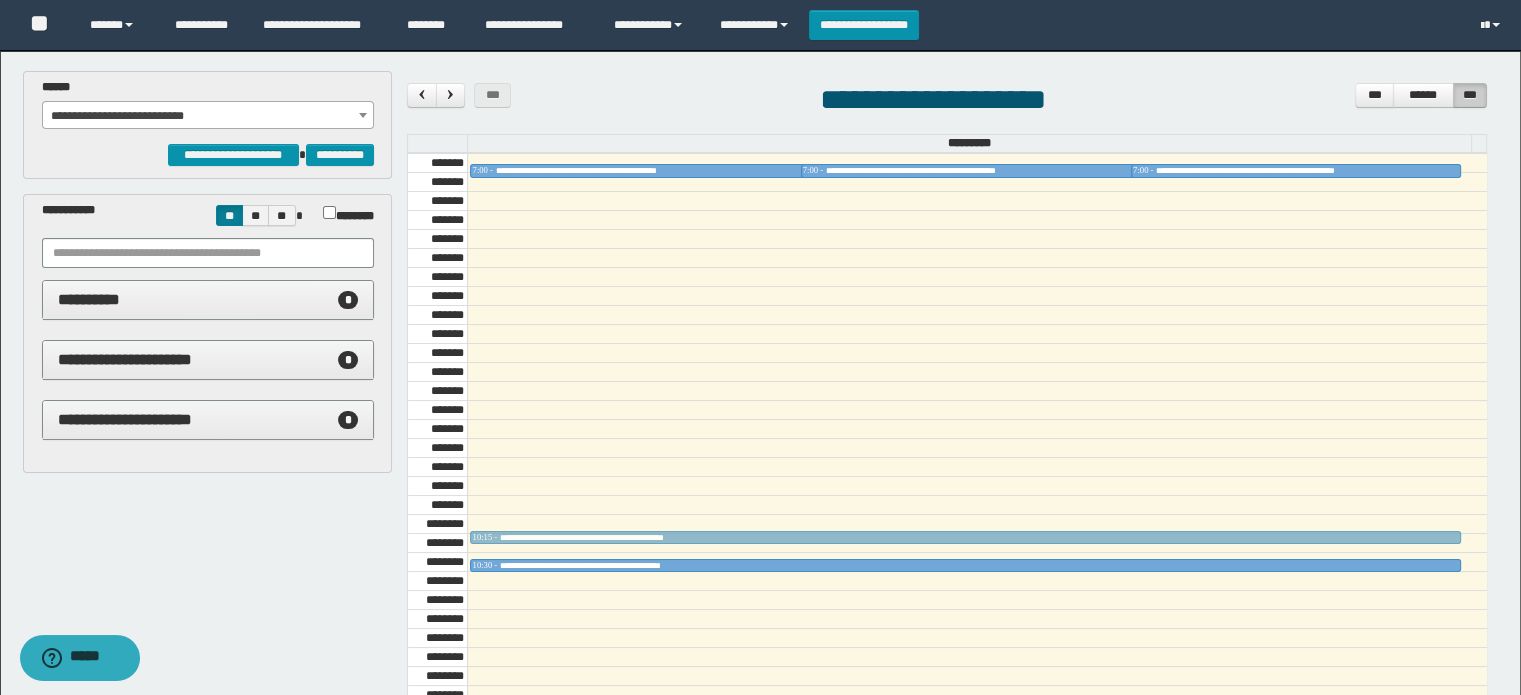 drag, startPoint x: 646, startPoint y: 359, endPoint x: 665, endPoint y: 530, distance: 172.05232 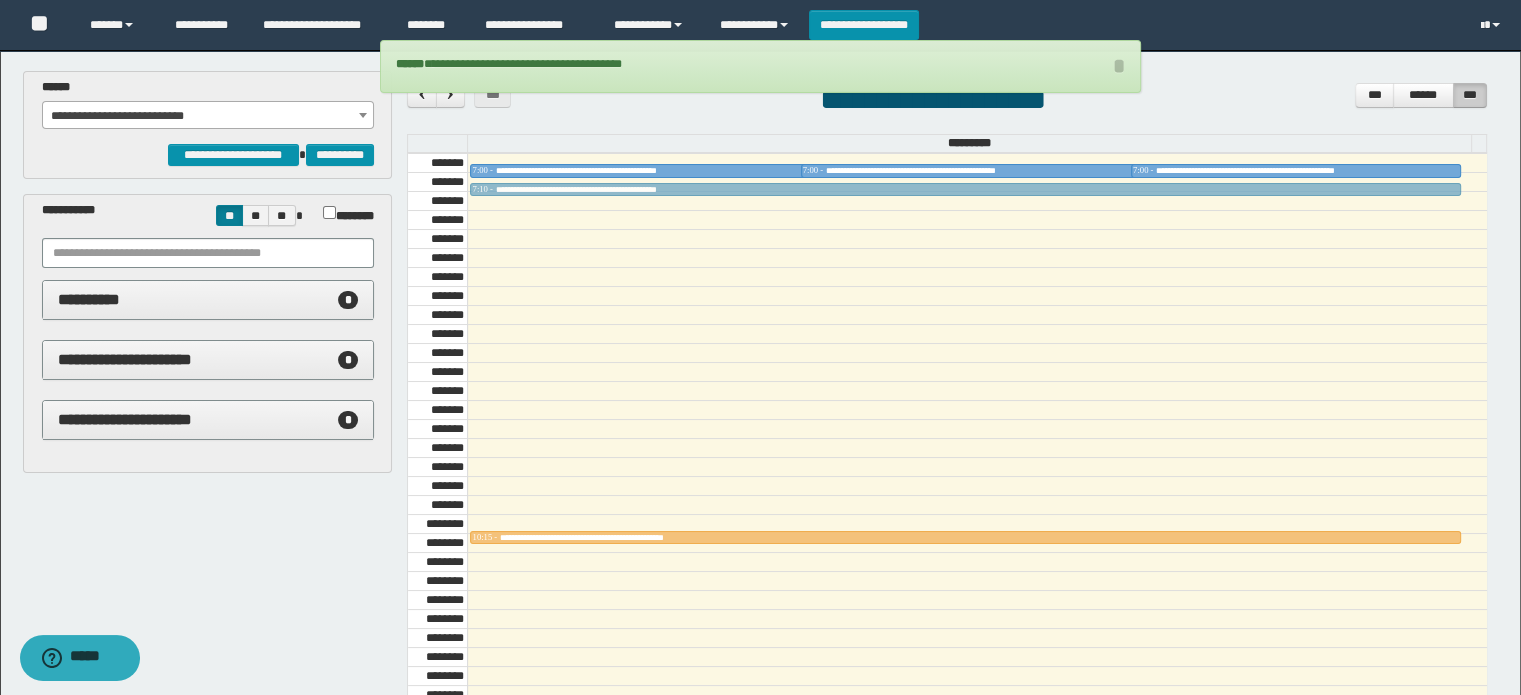 drag, startPoint x: 612, startPoint y: 559, endPoint x: 672, endPoint y: 194, distance: 369.89862 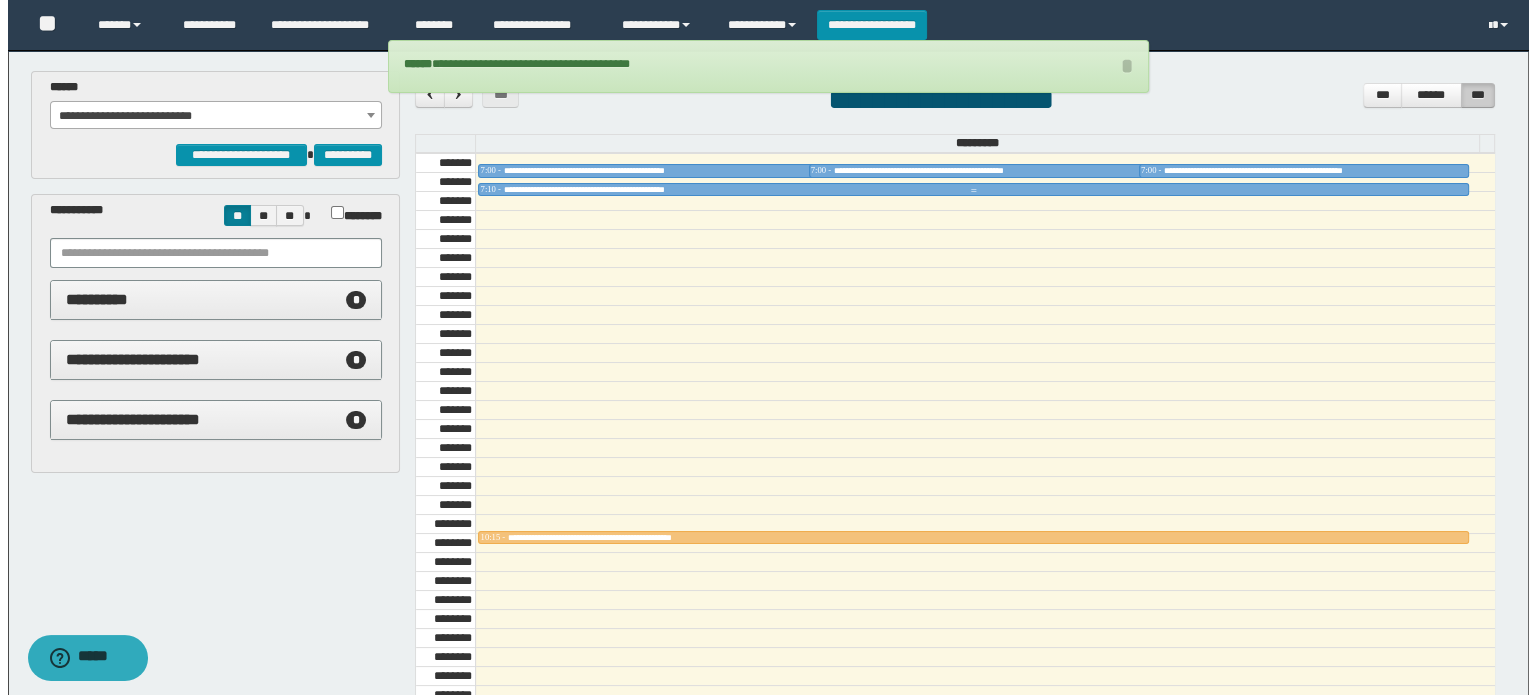 scroll, scrollTop: 478, scrollLeft: 0, axis: vertical 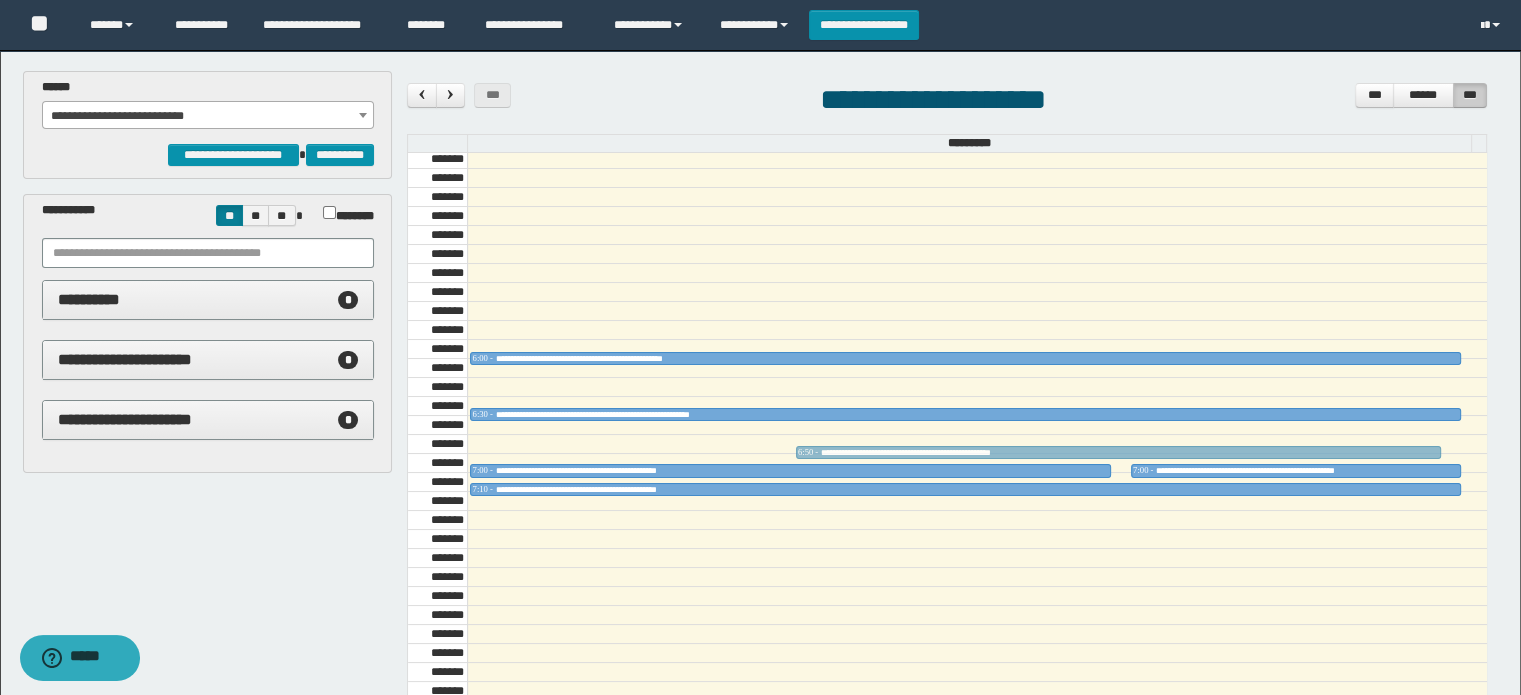 drag, startPoint x: 836, startPoint y: 462, endPoint x: 848, endPoint y: 441, distance: 24.186773 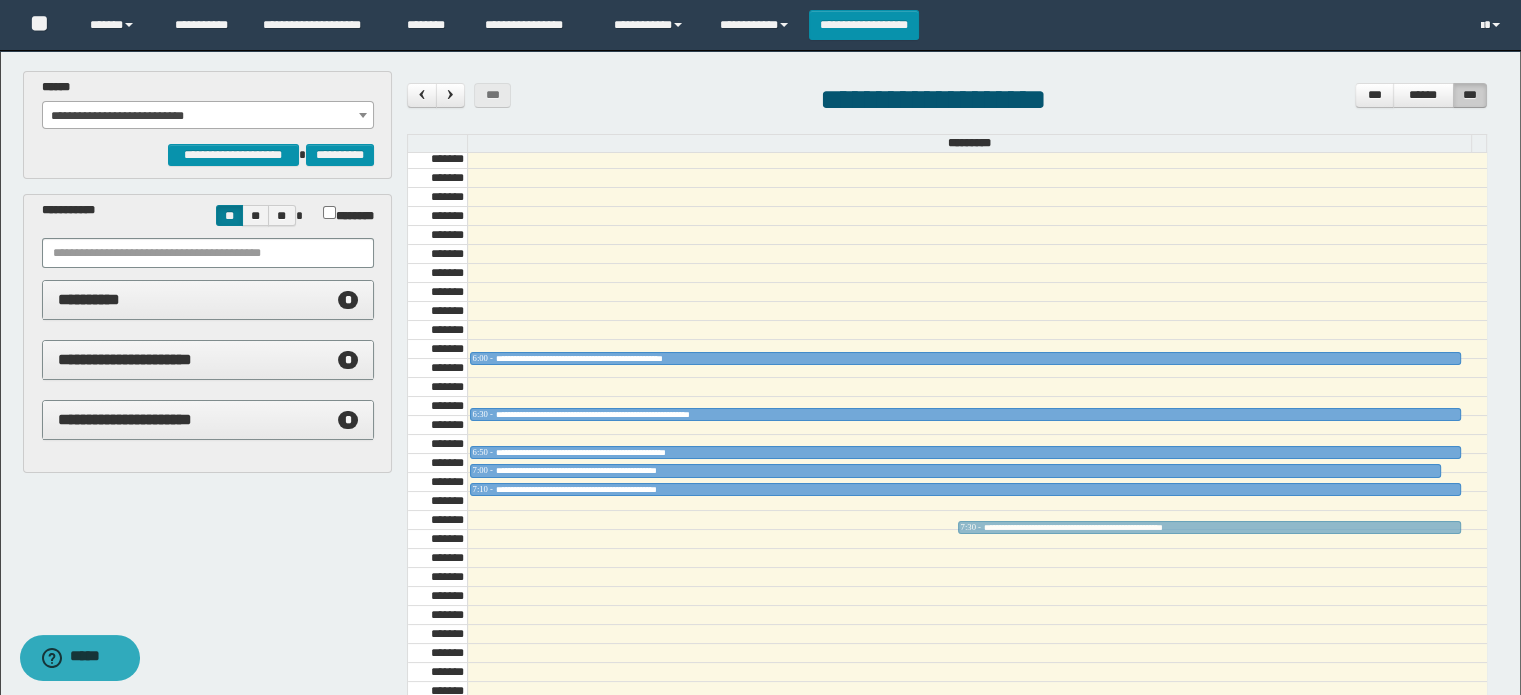 drag, startPoint x: 1048, startPoint y: 462, endPoint x: 1049, endPoint y: 515, distance: 53.009434 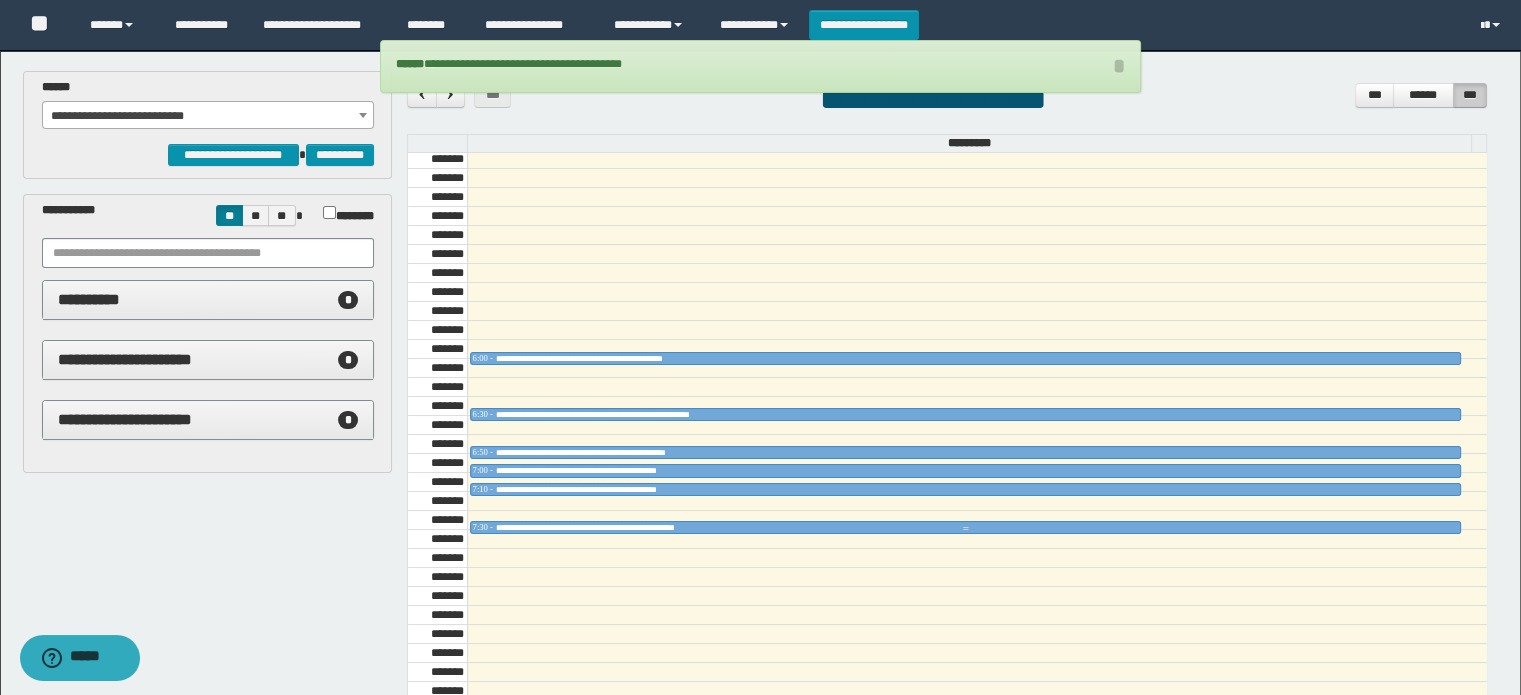 click at bounding box center (965, 529) 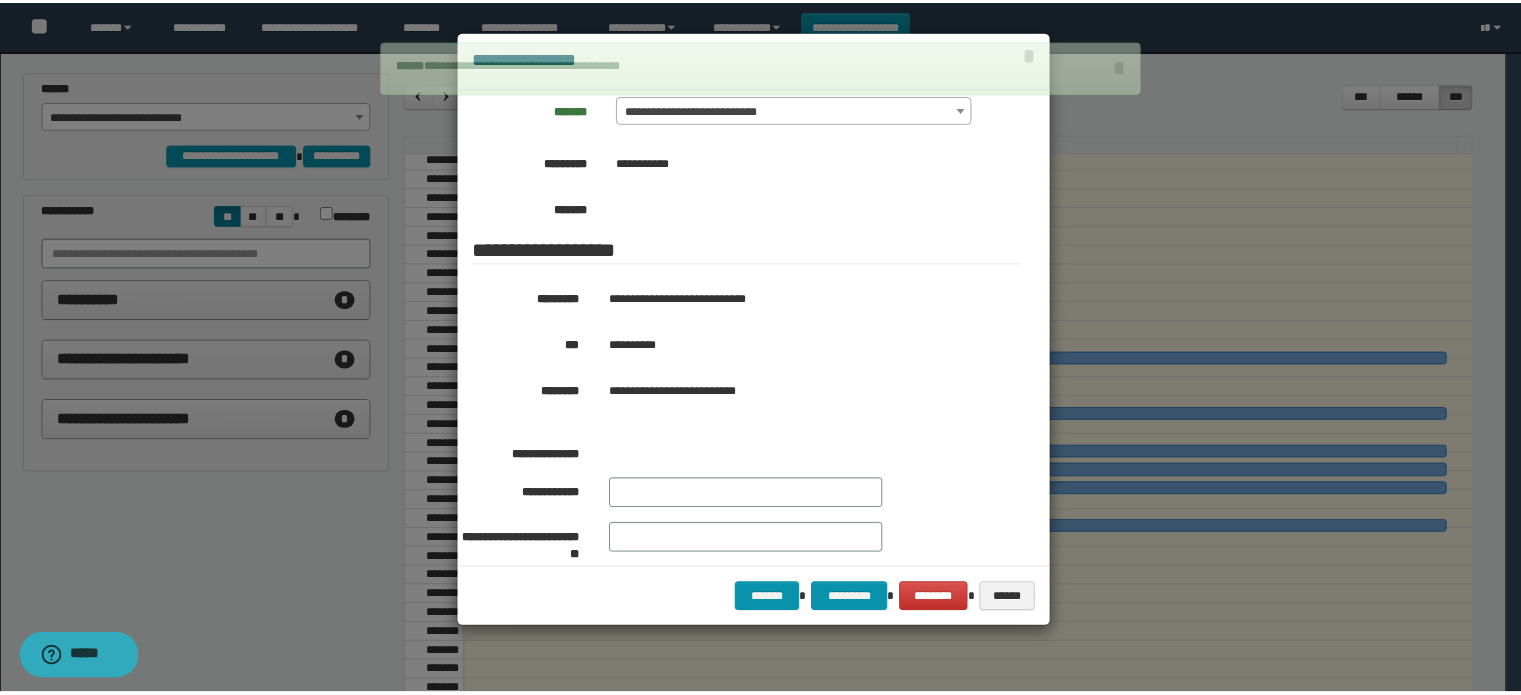 scroll, scrollTop: 64, scrollLeft: 0, axis: vertical 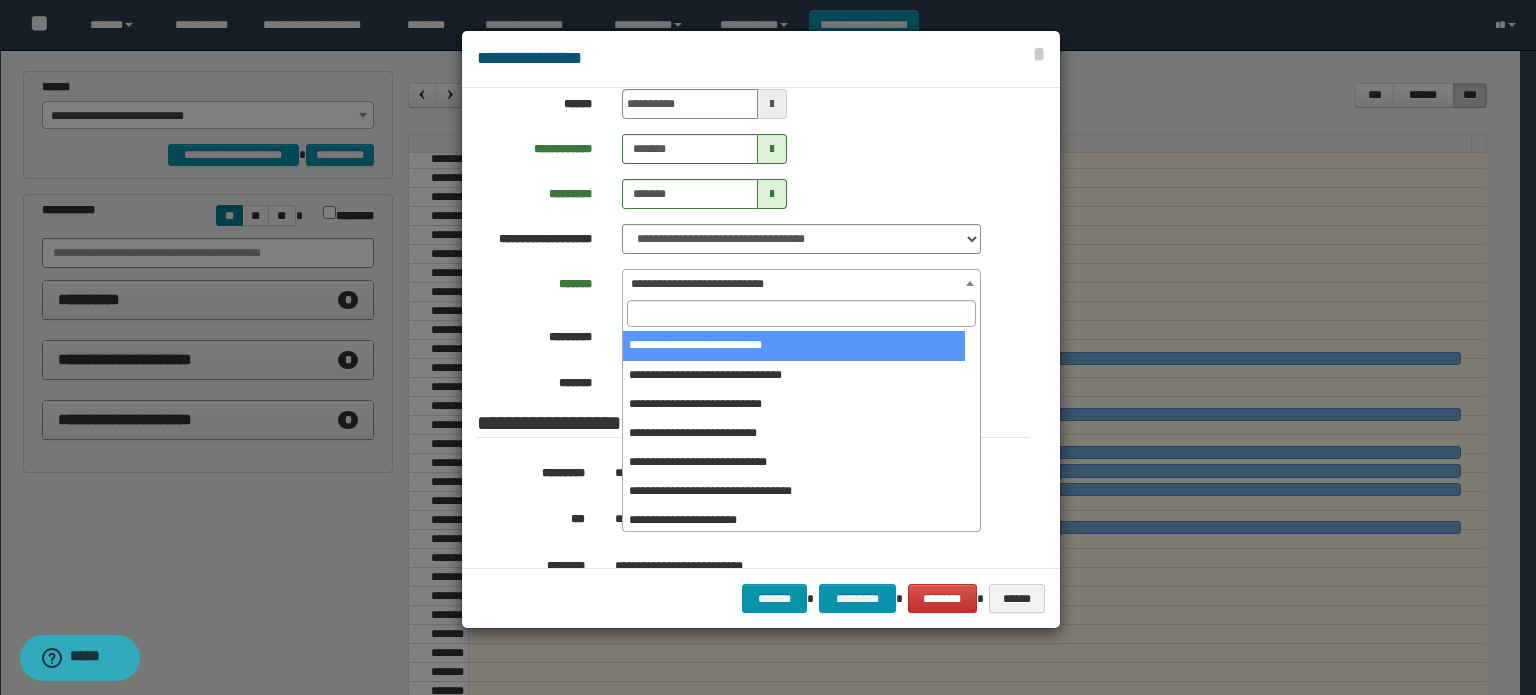 click on "**********" at bounding box center [801, 284] 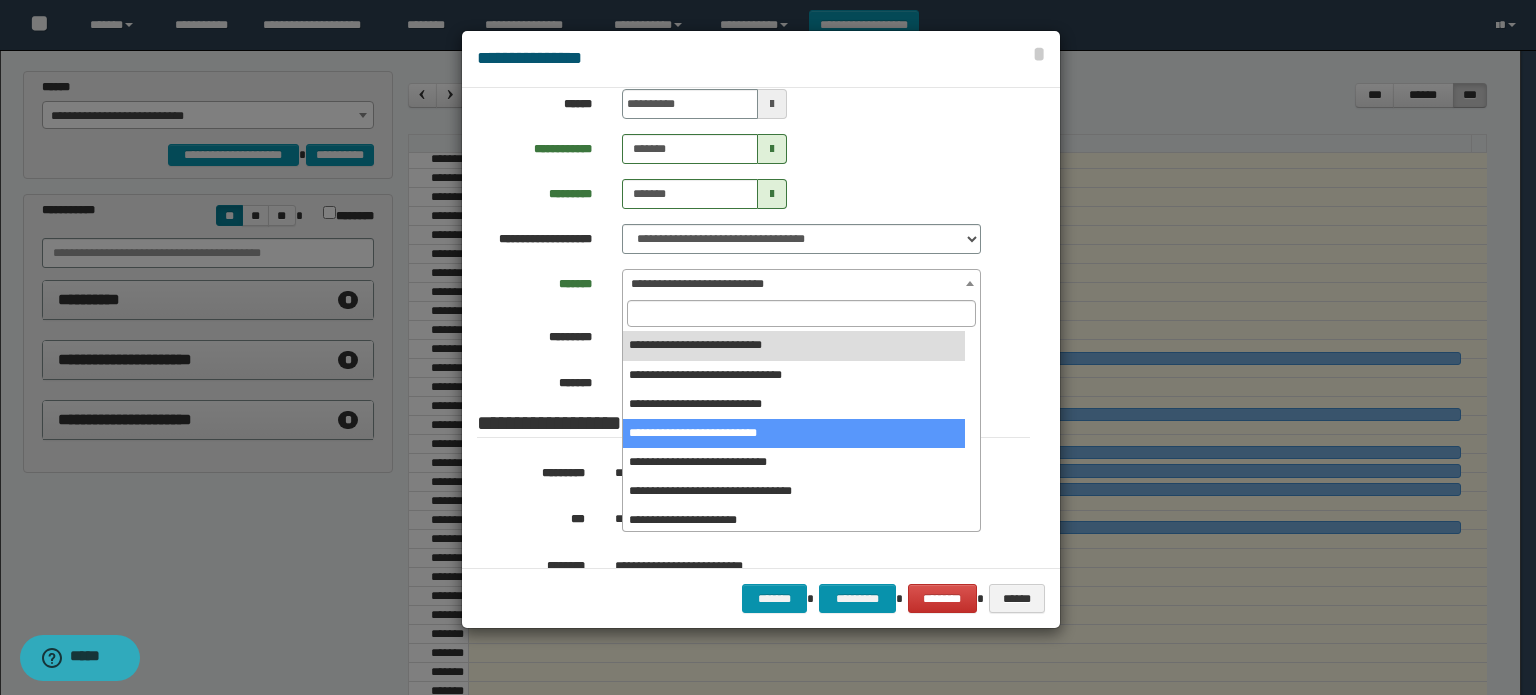 select on "******" 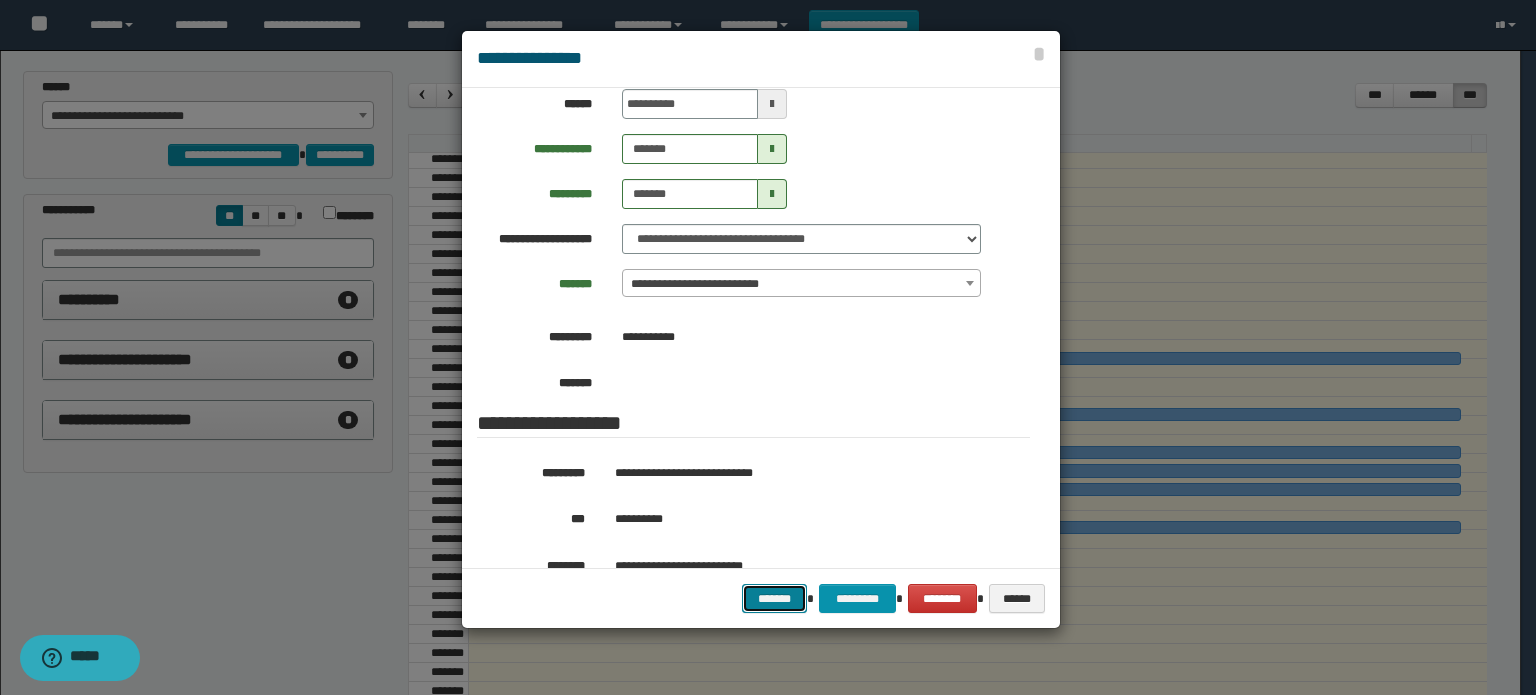click on "*******" at bounding box center [775, 599] 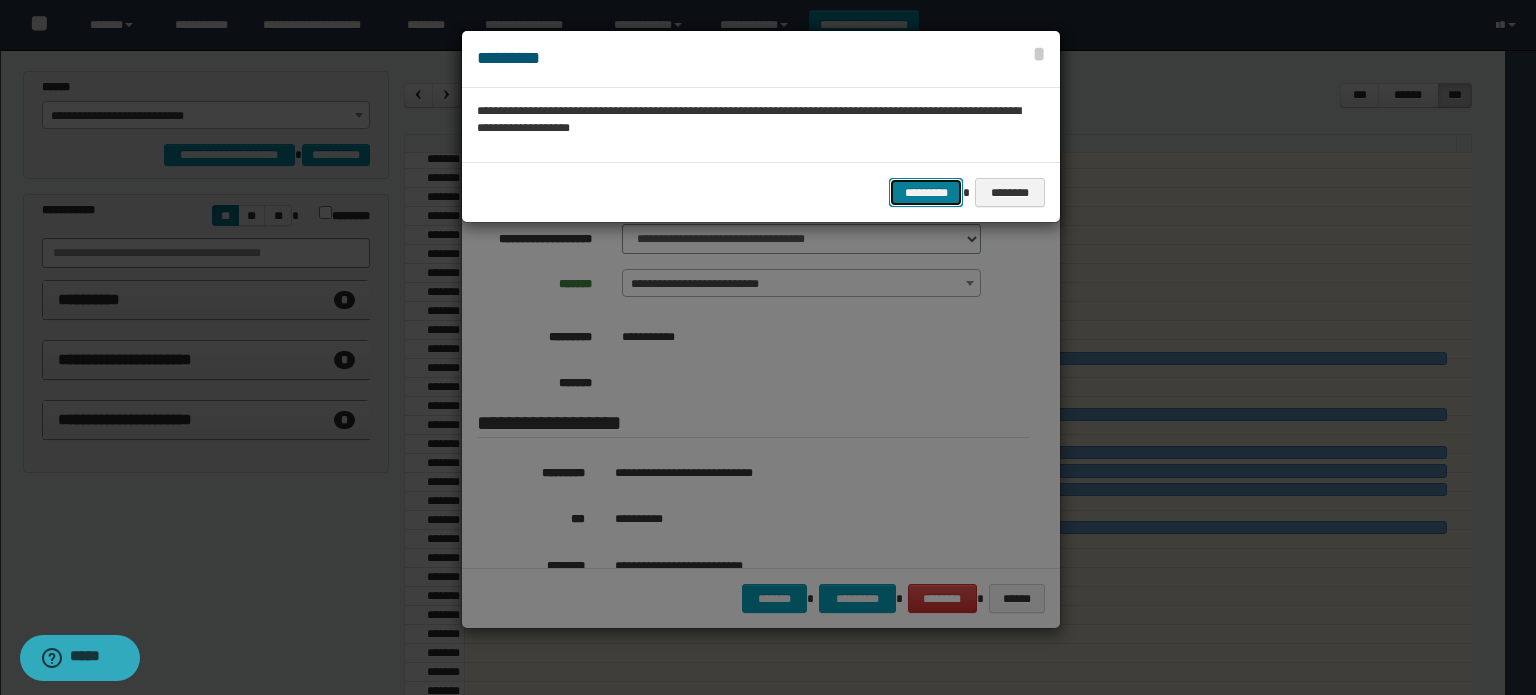 click on "*********" at bounding box center [926, 193] 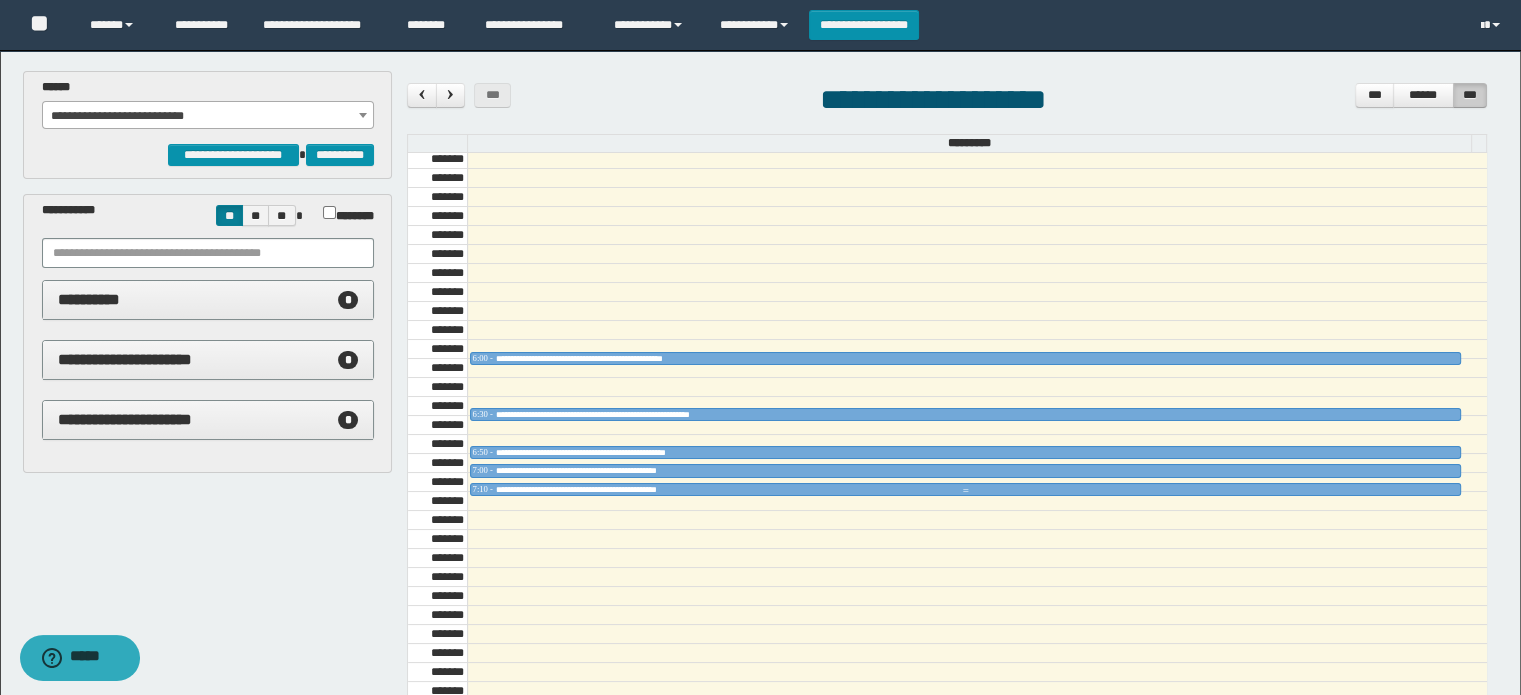 click at bounding box center [965, 491] 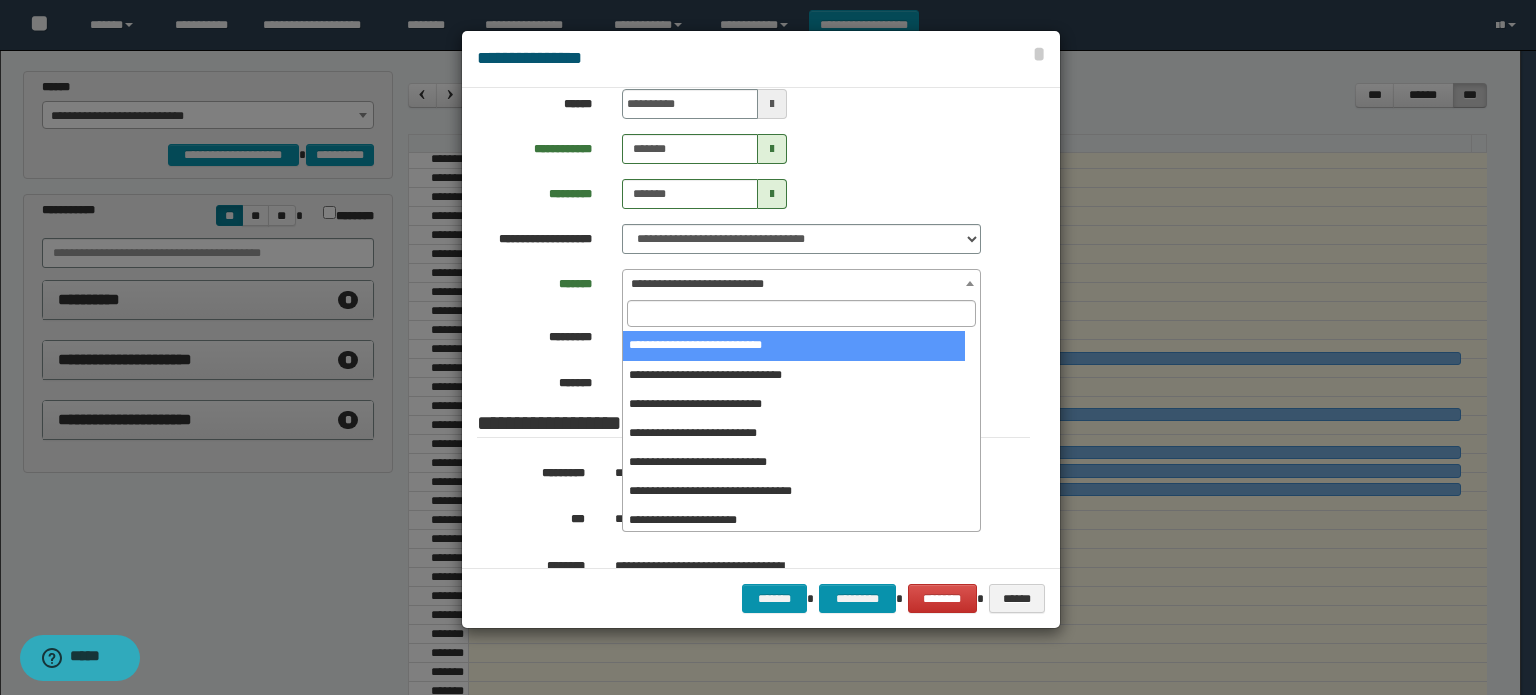 click on "**********" at bounding box center (801, 284) 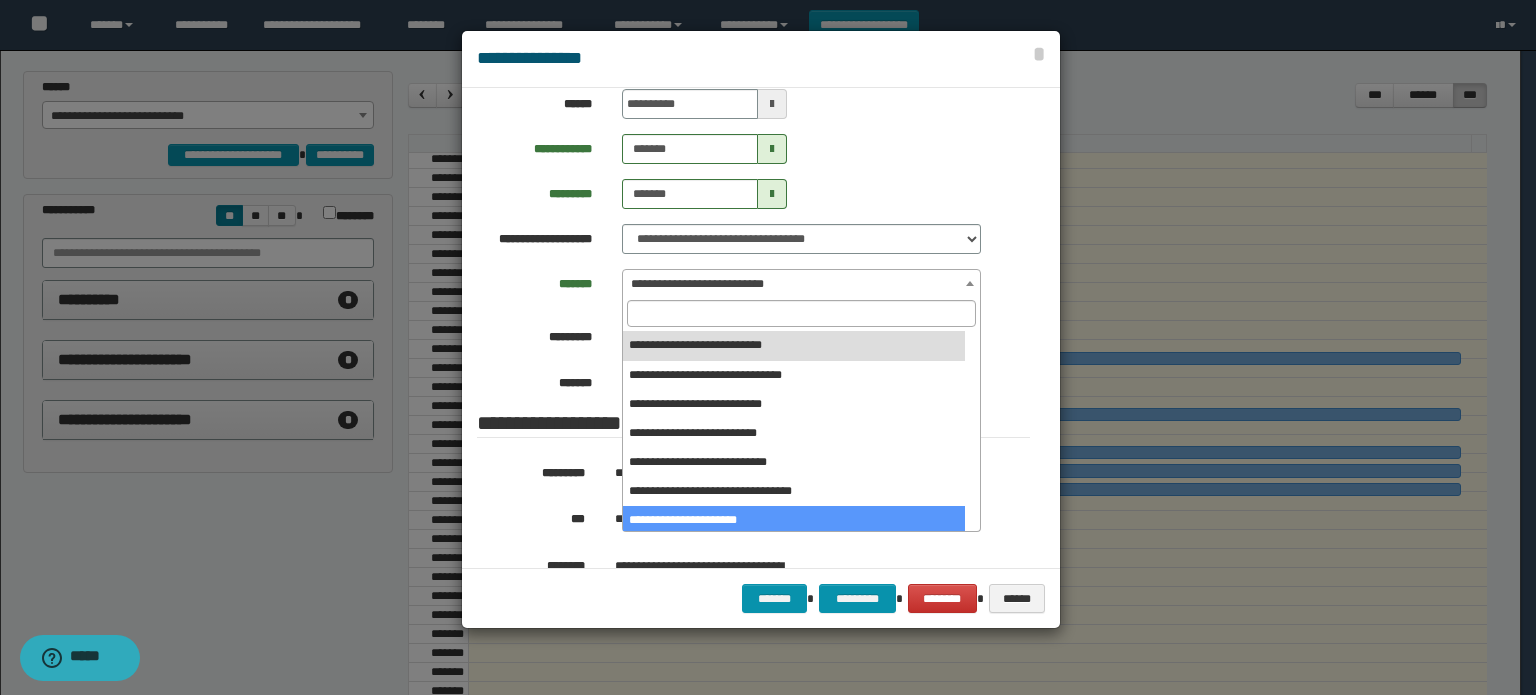 select on "******" 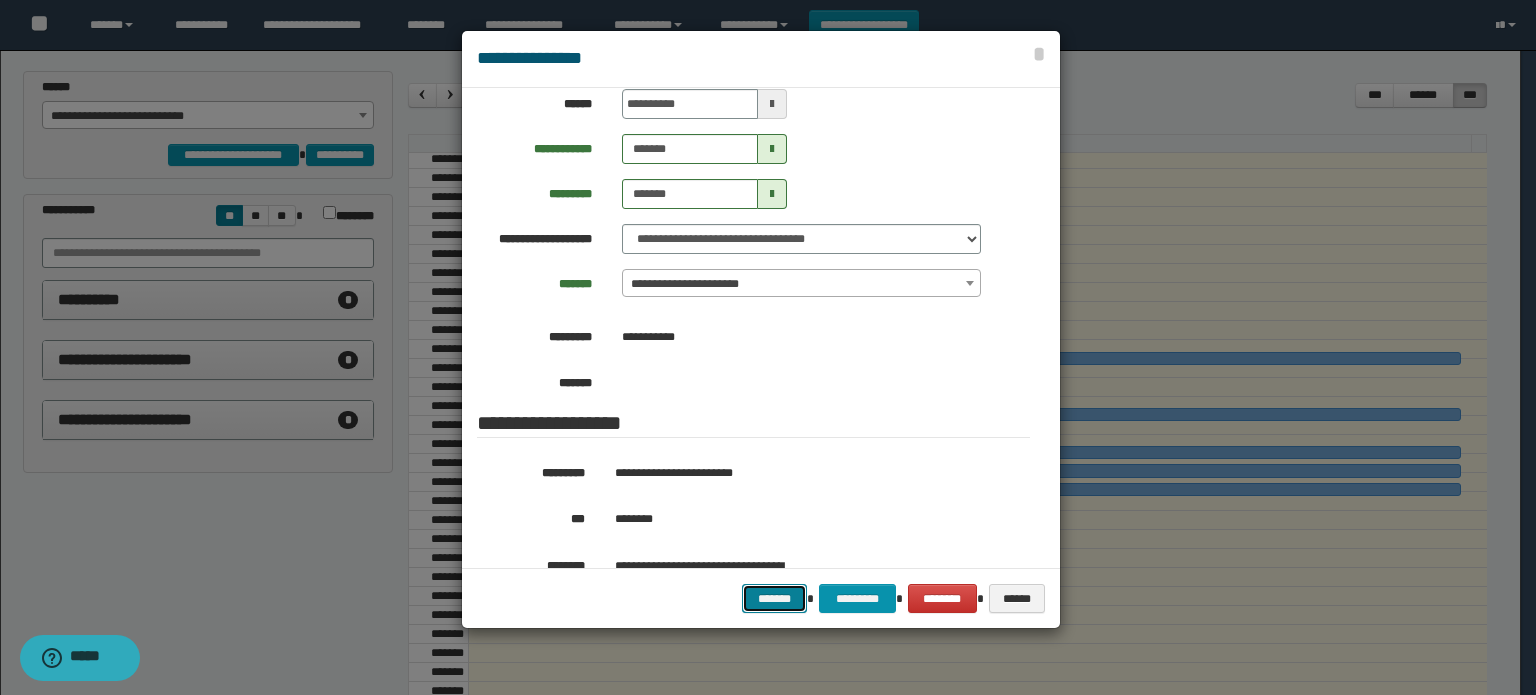 click on "*******" at bounding box center (775, 599) 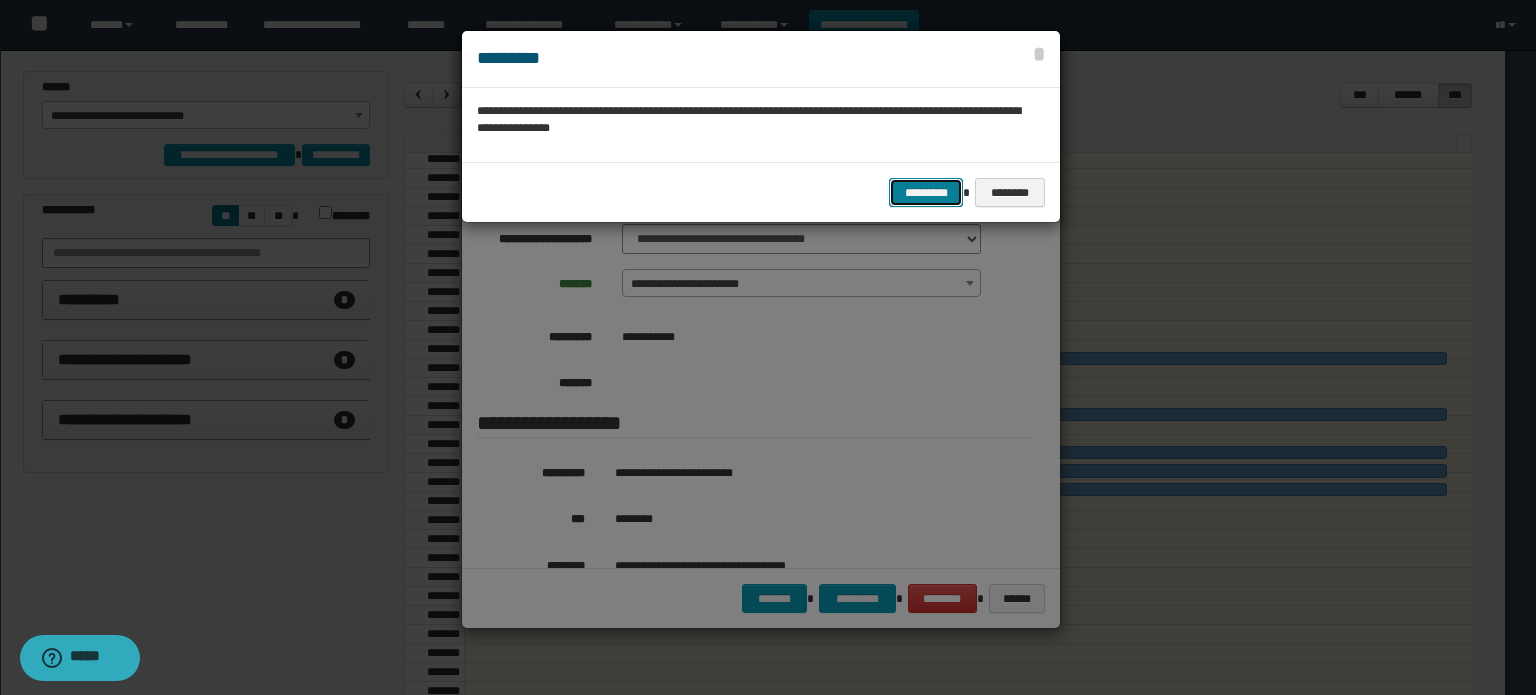 click on "*********" at bounding box center (926, 193) 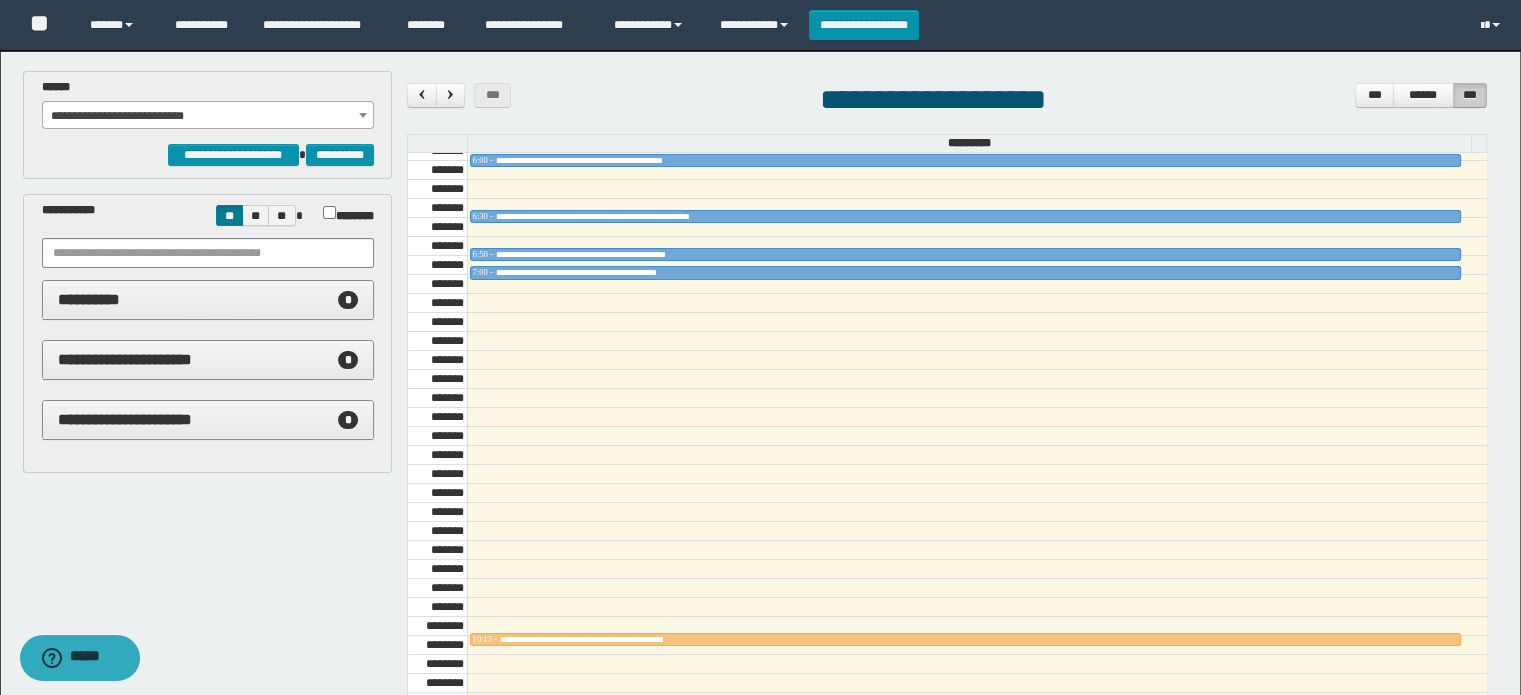 scroll, scrollTop: 678, scrollLeft: 0, axis: vertical 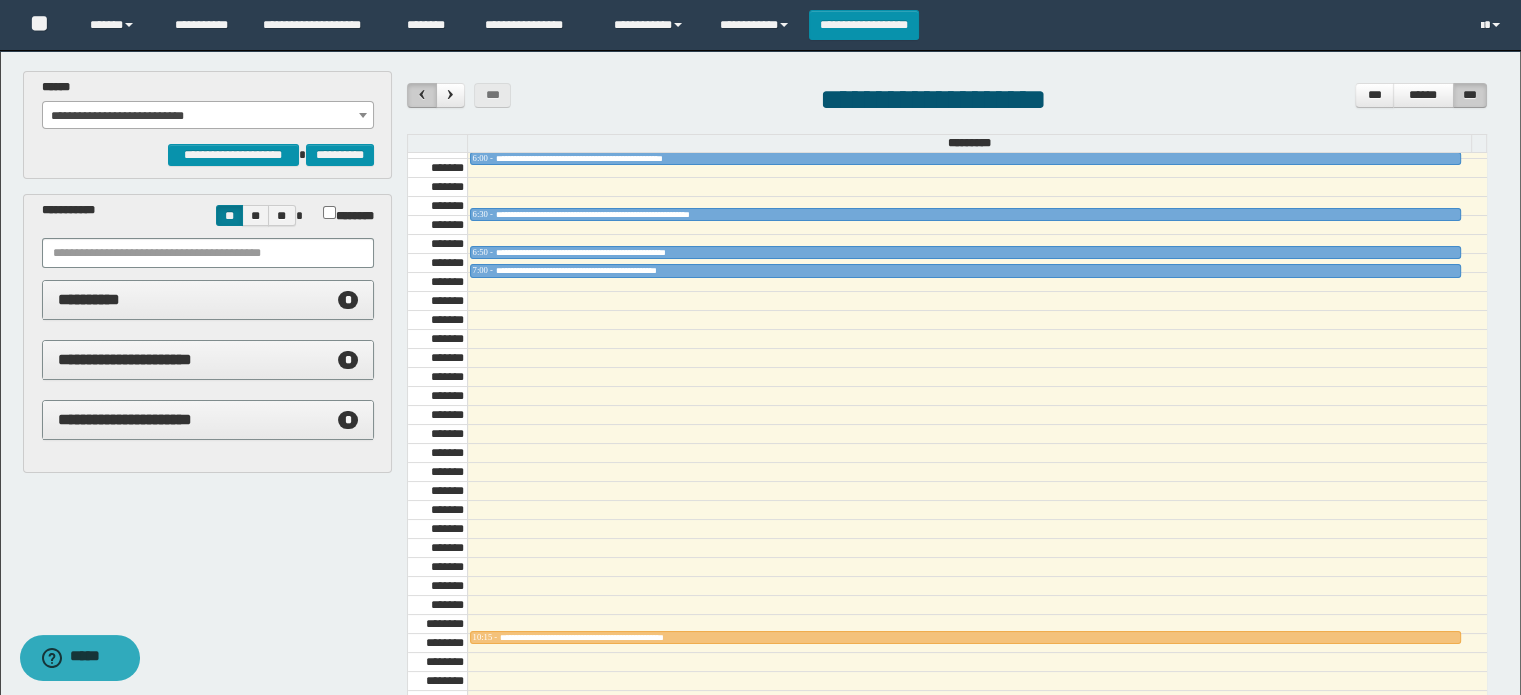 click at bounding box center [422, 94] 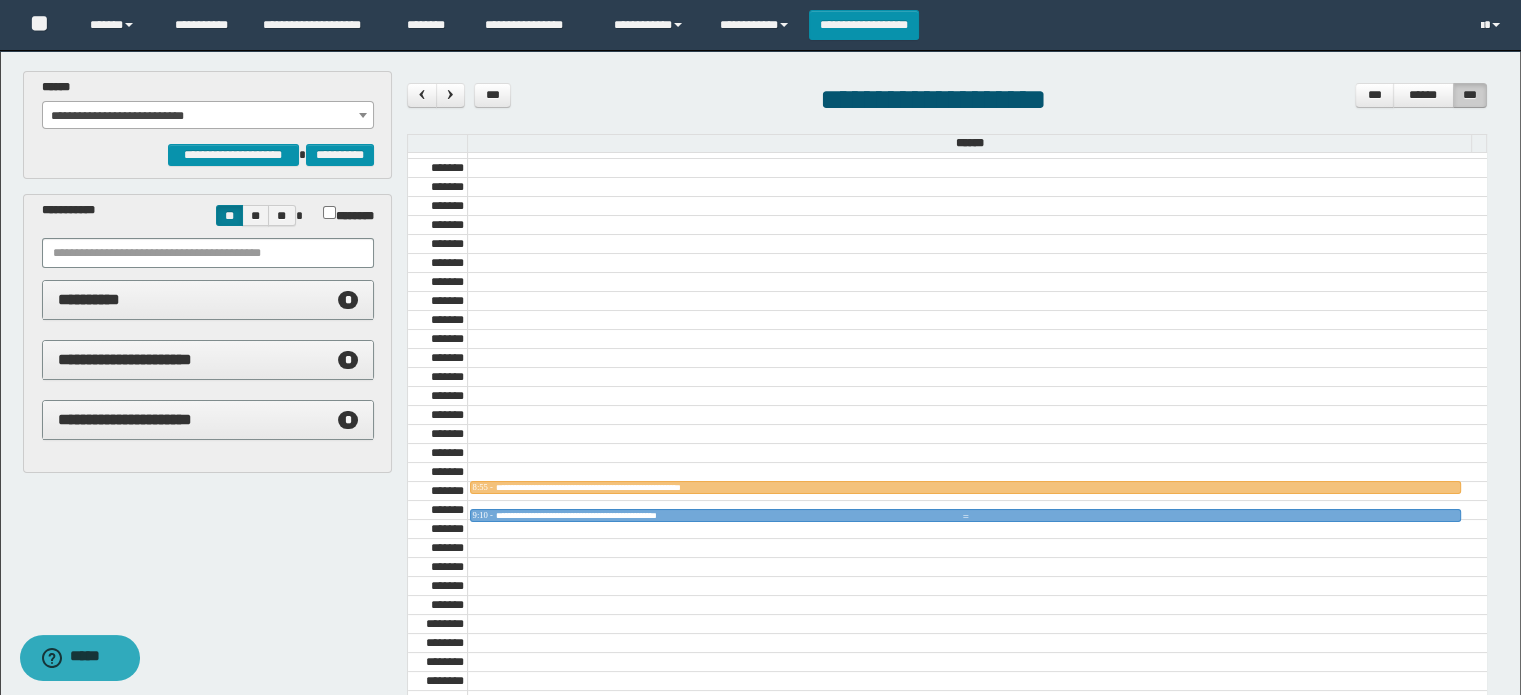 click on "**********" at bounding box center [620, 515] 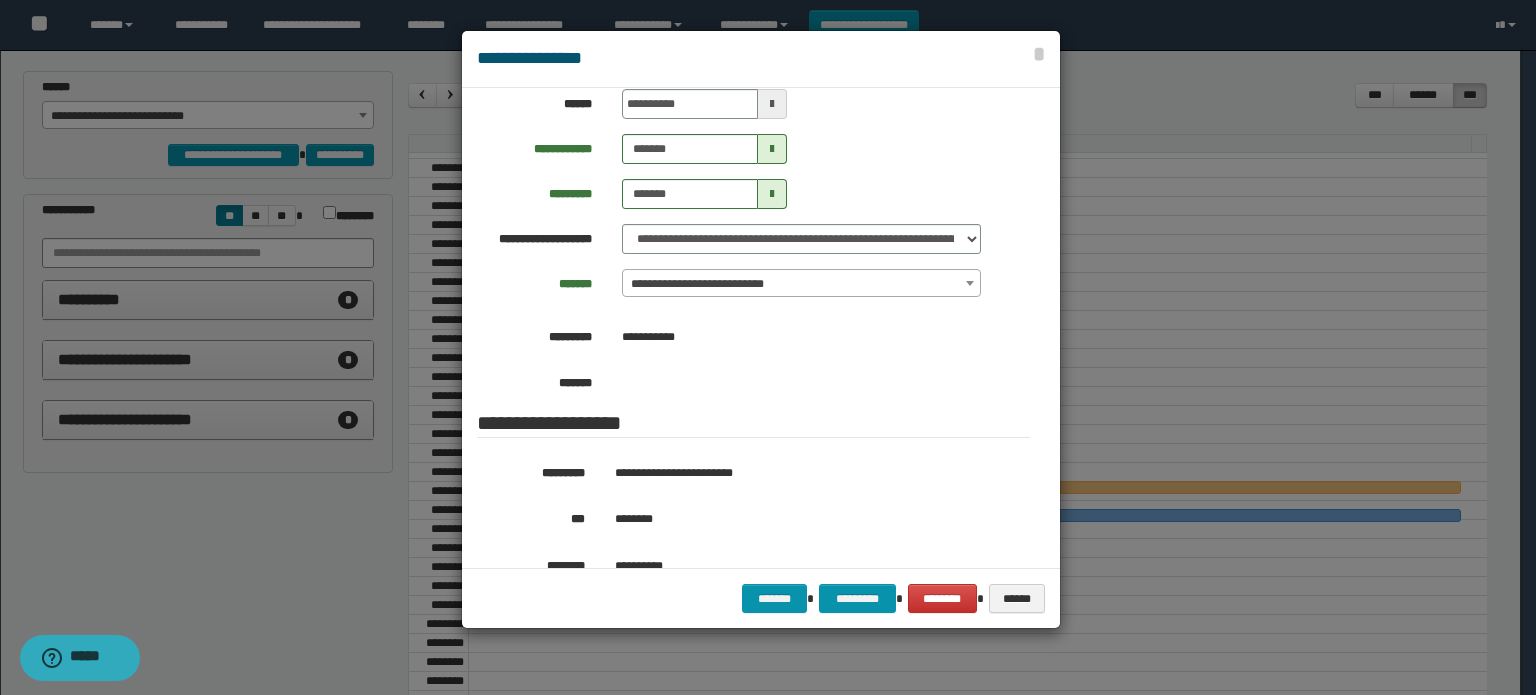 click on "**********" at bounding box center [801, 284] 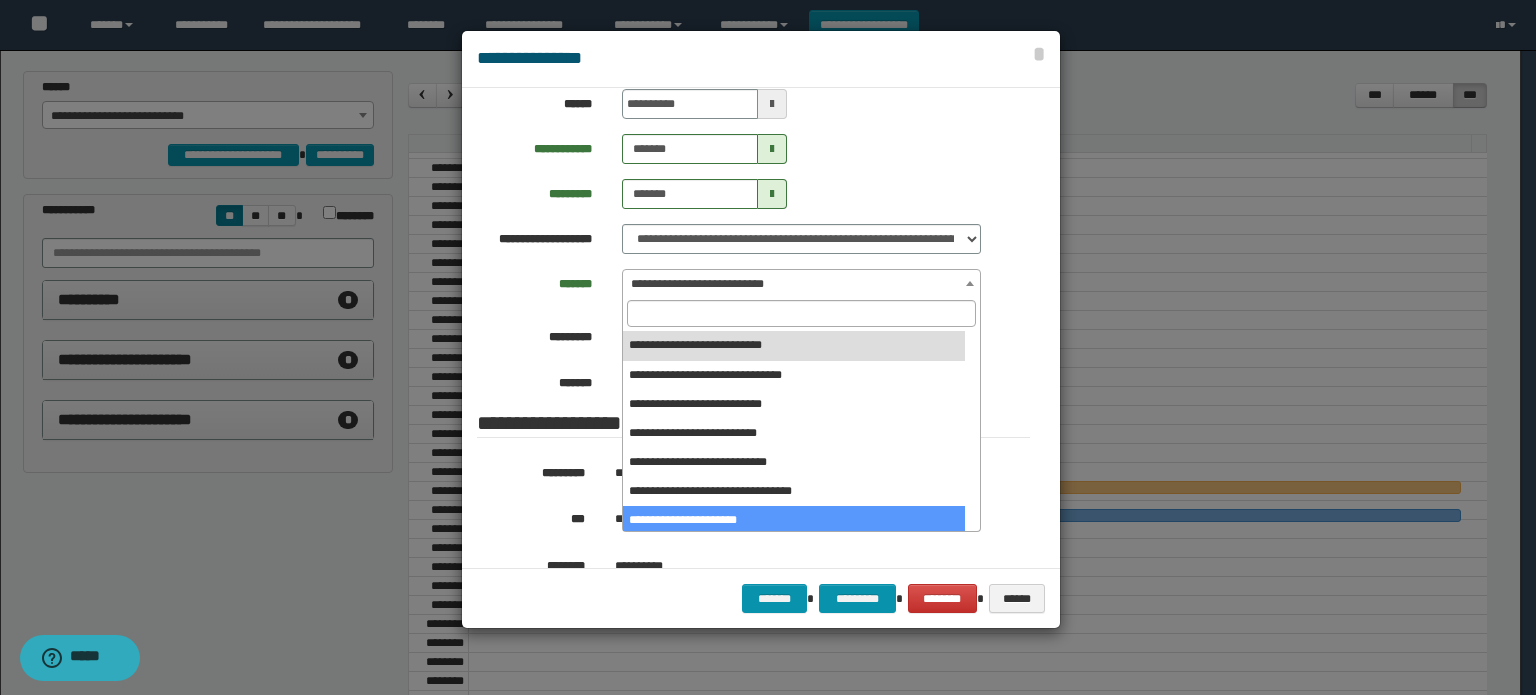 select on "******" 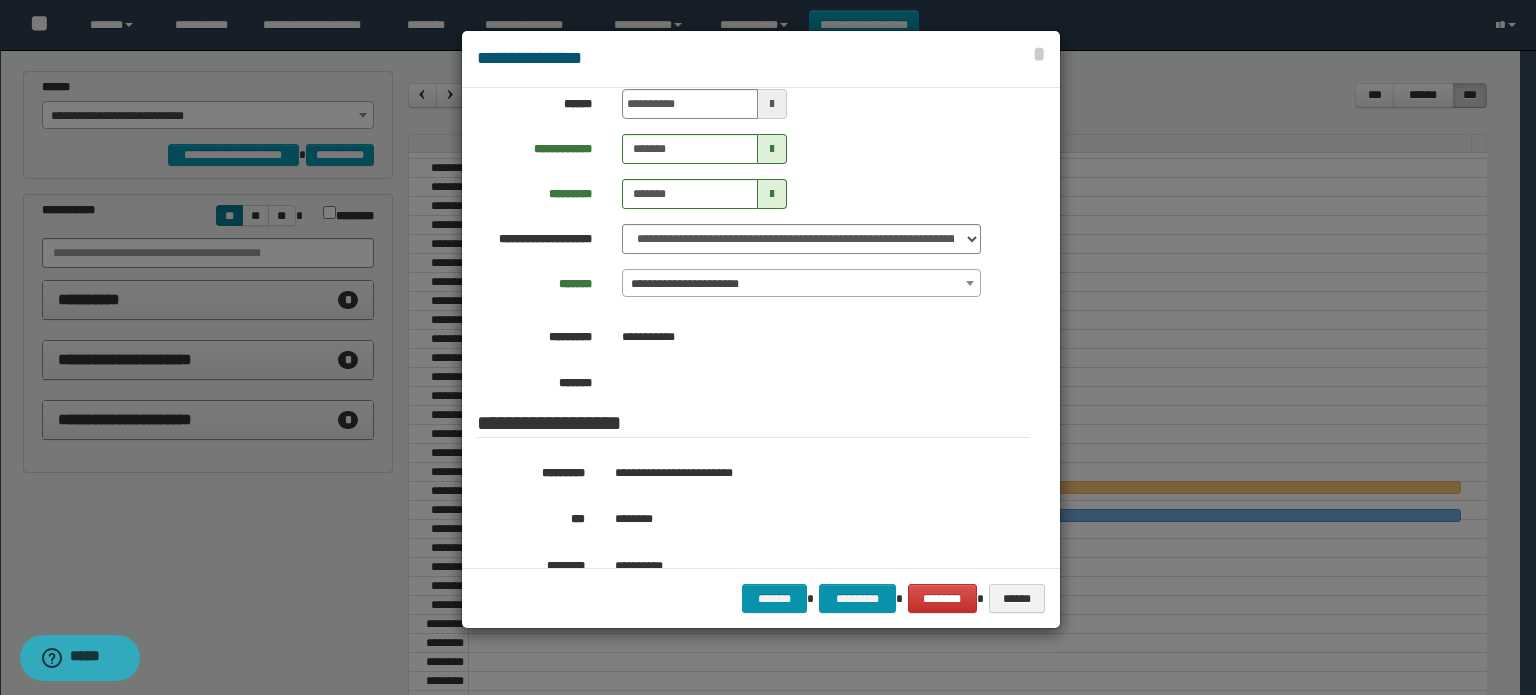 click at bounding box center (772, 104) 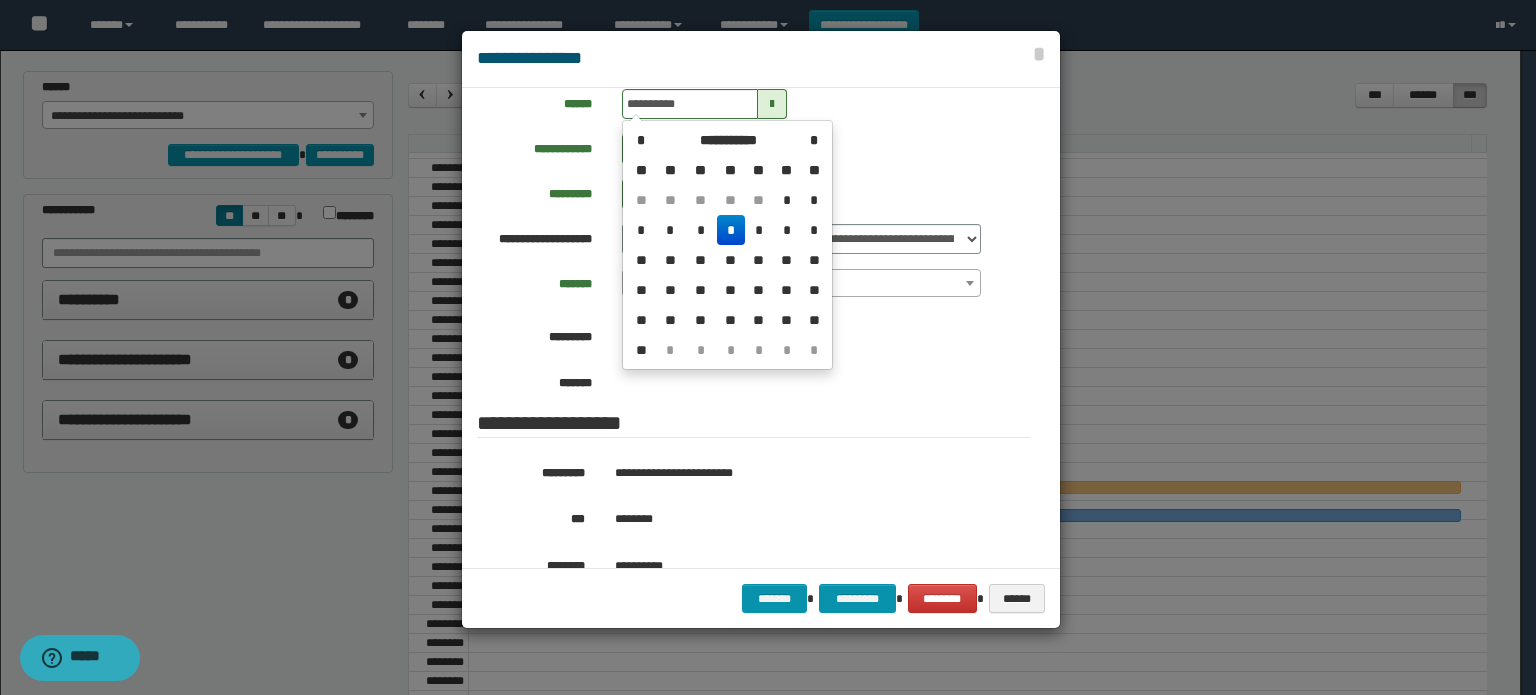 drag, startPoint x: 736, startPoint y: 232, endPoint x: 712, endPoint y: 92, distance: 142.04225 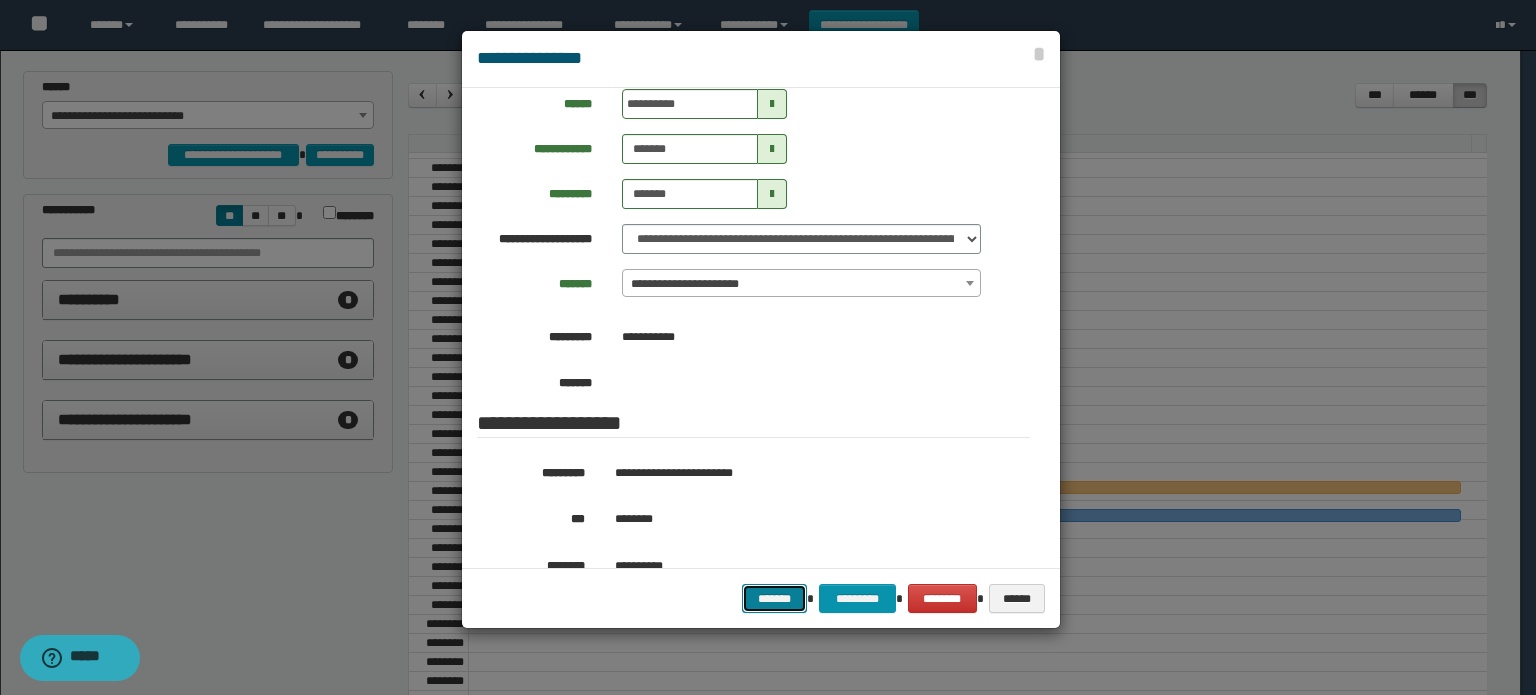 click on "*******" at bounding box center [775, 599] 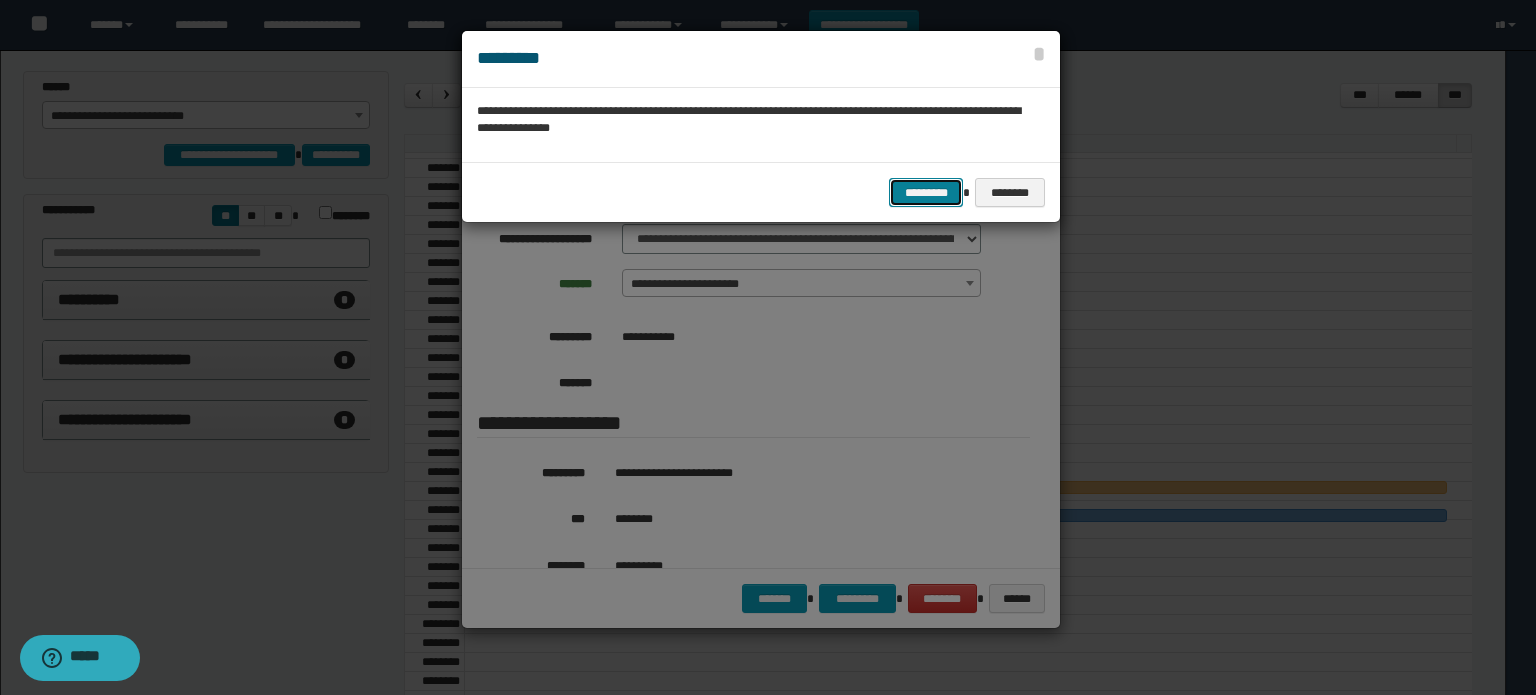 click on "*********" at bounding box center (926, 193) 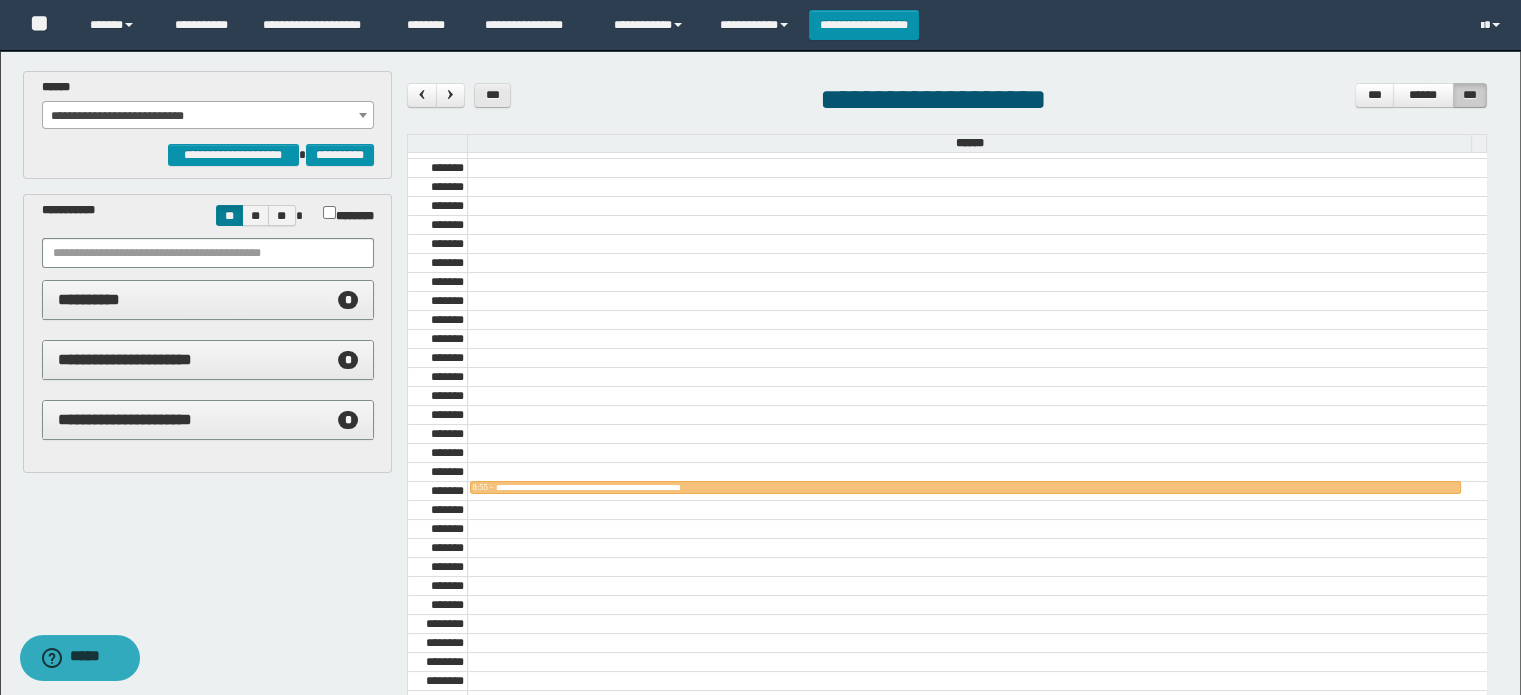 click on "***" at bounding box center [492, 95] 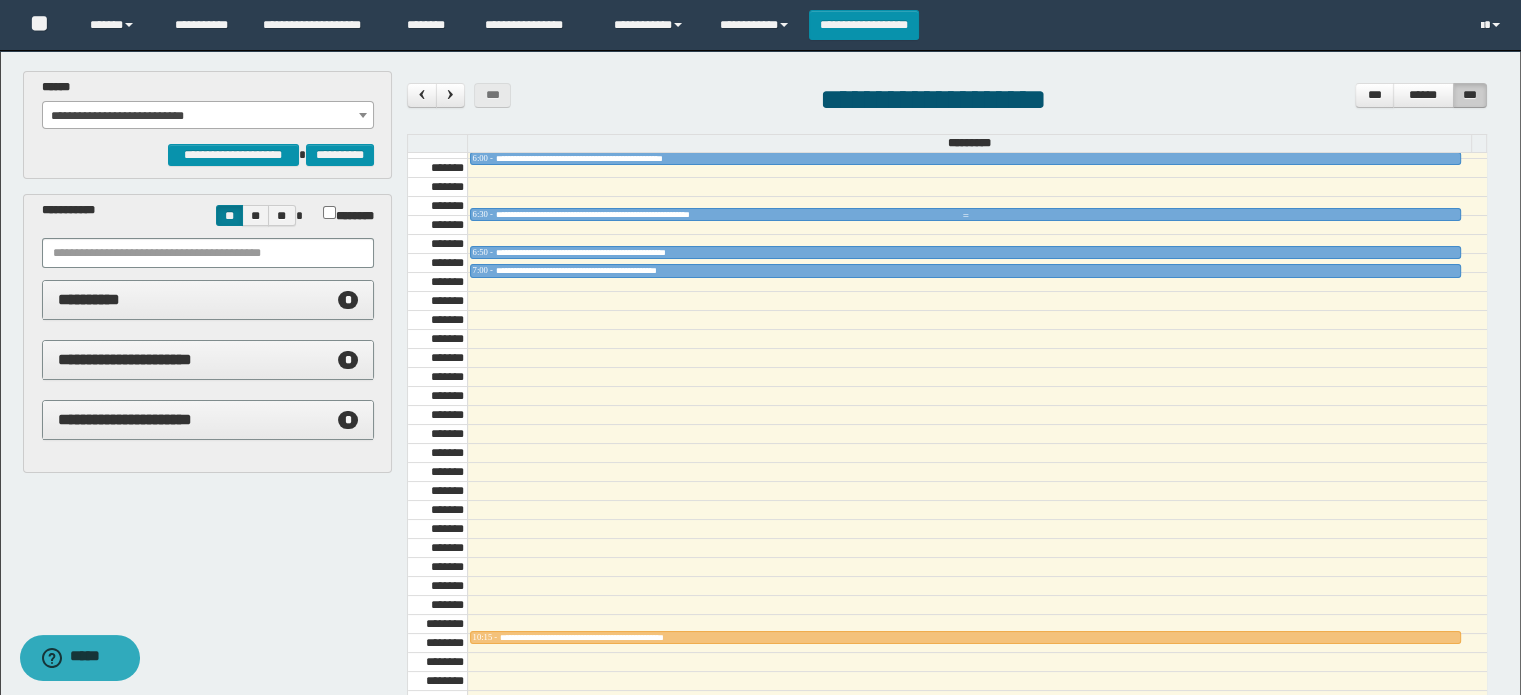 click on "**********" at bounding box center (645, 214) 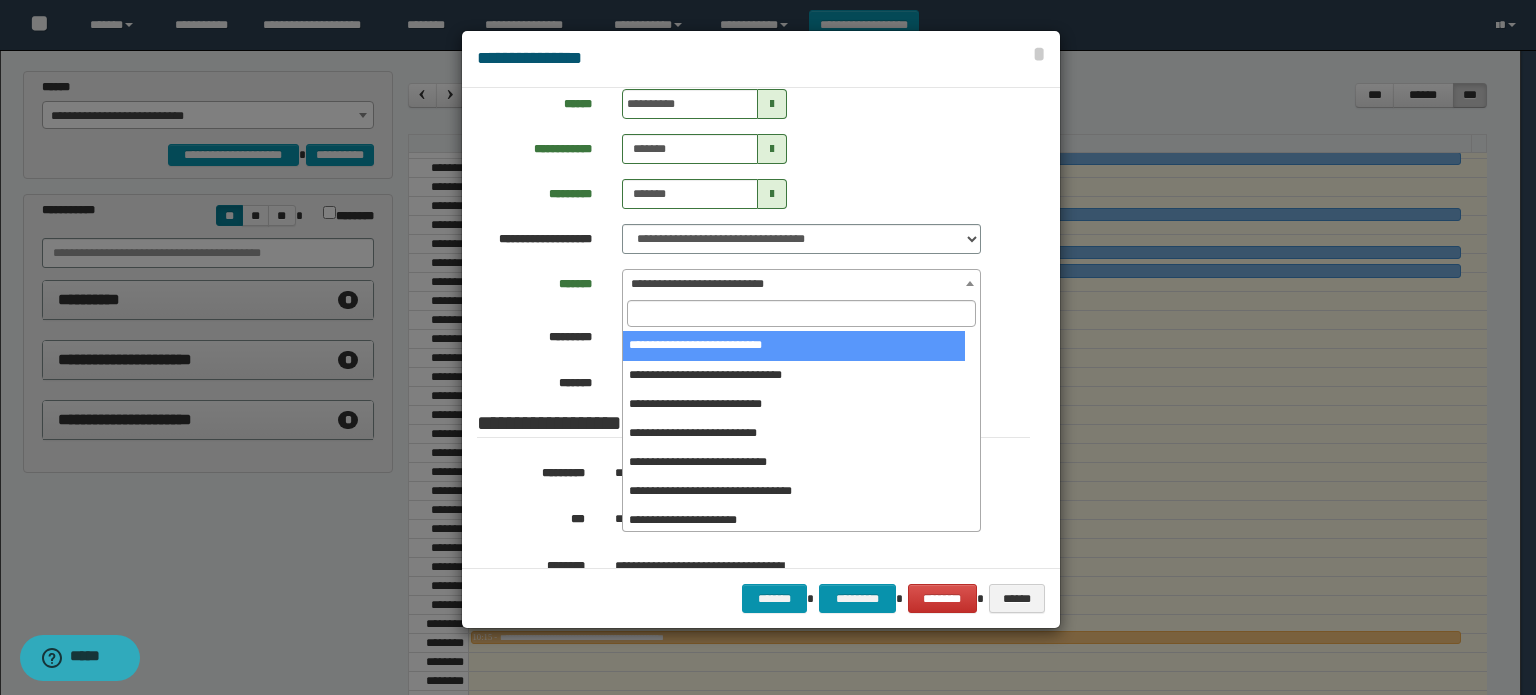 click on "**********" at bounding box center (801, 284) 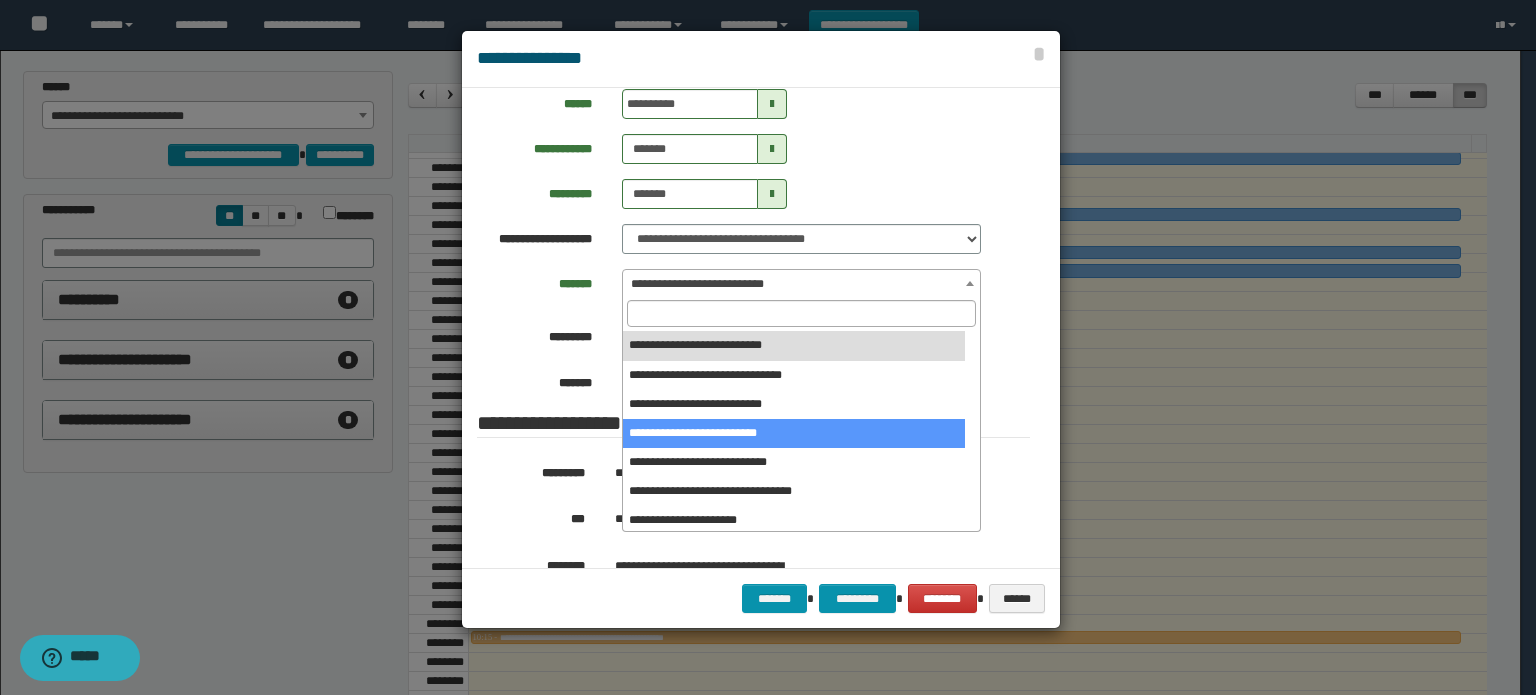 select on "******" 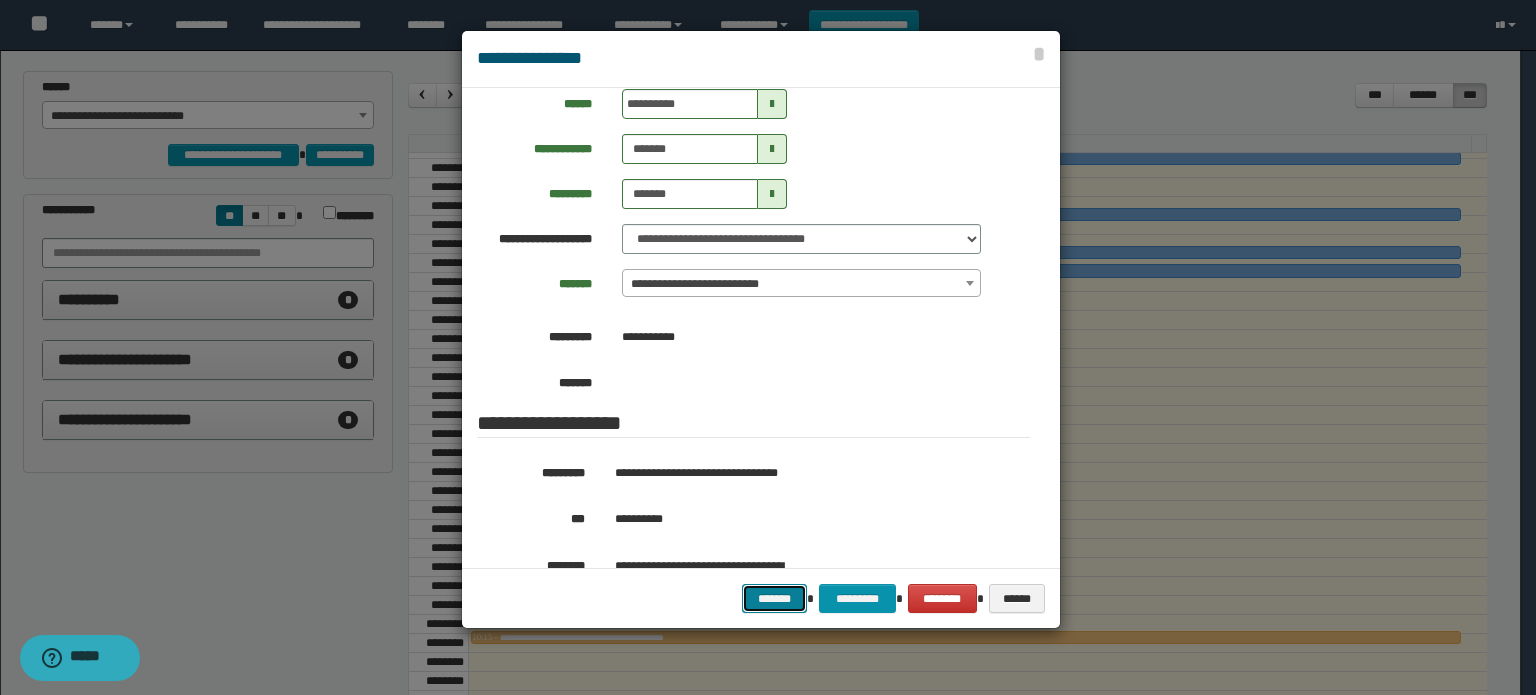 click on "*******" at bounding box center [775, 599] 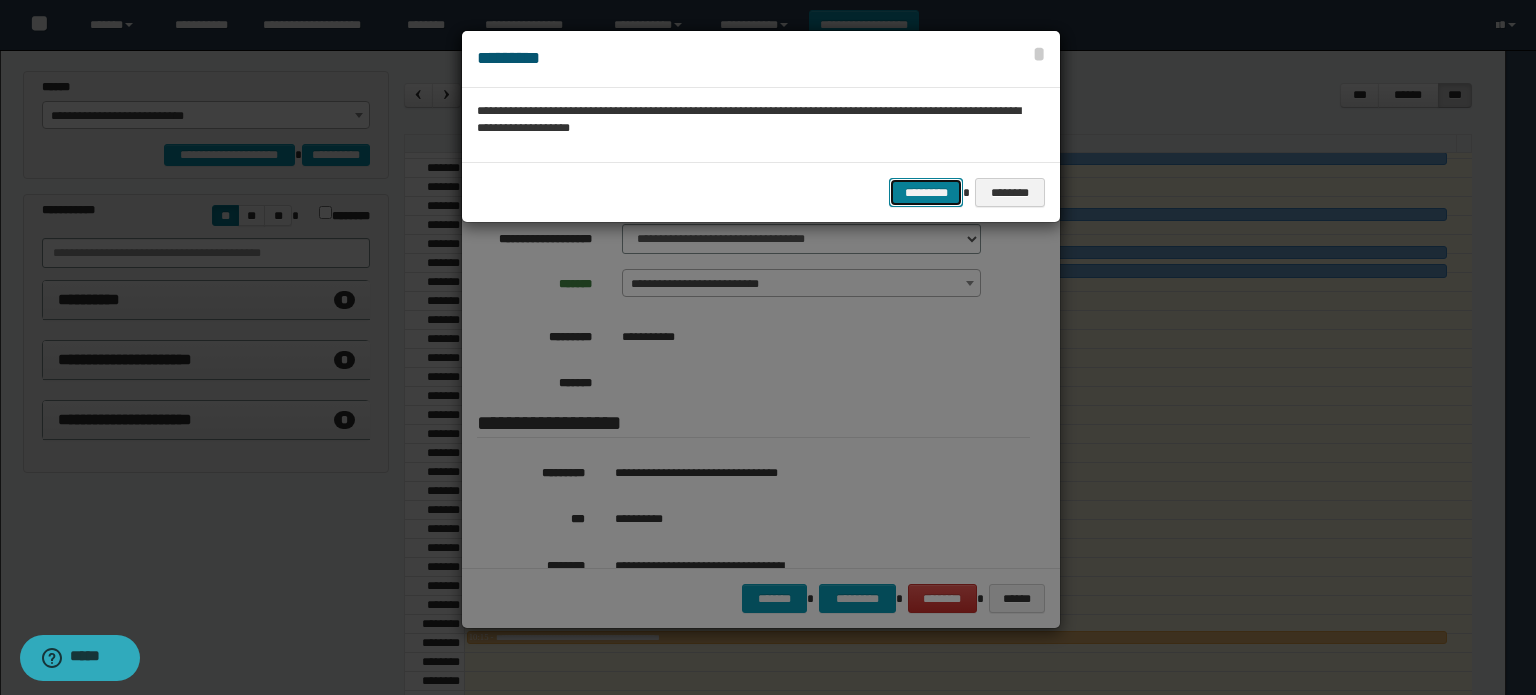 click on "*********" at bounding box center (926, 193) 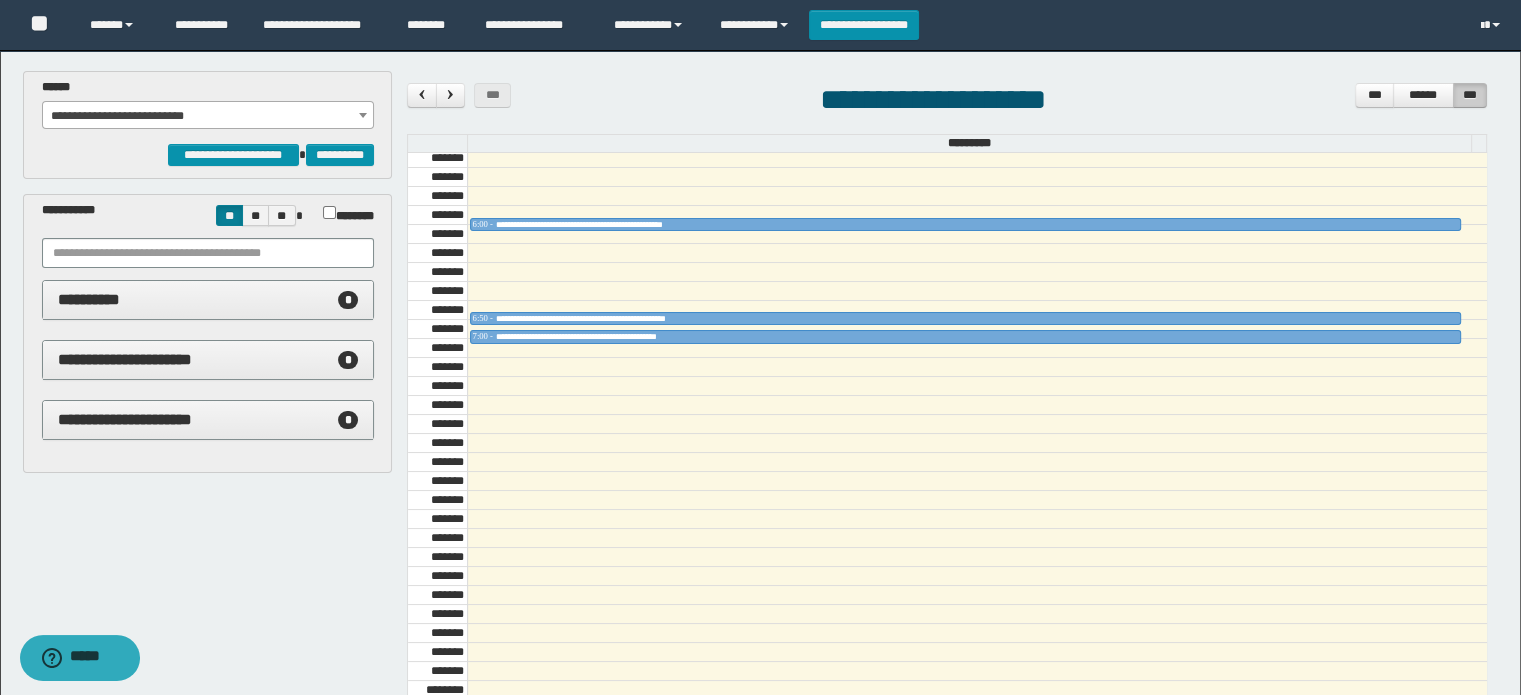 scroll, scrollTop: 578, scrollLeft: 0, axis: vertical 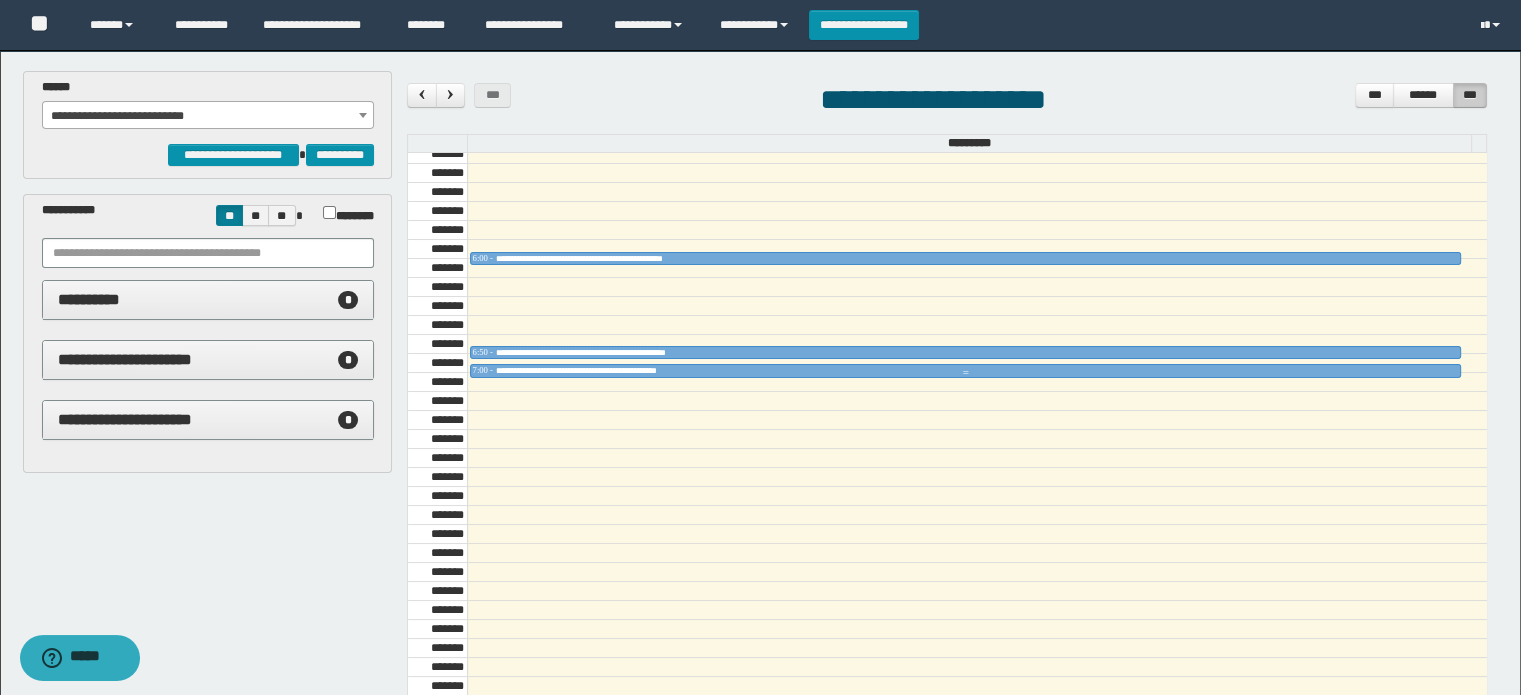click on "**********" at bounding box center (603, 370) 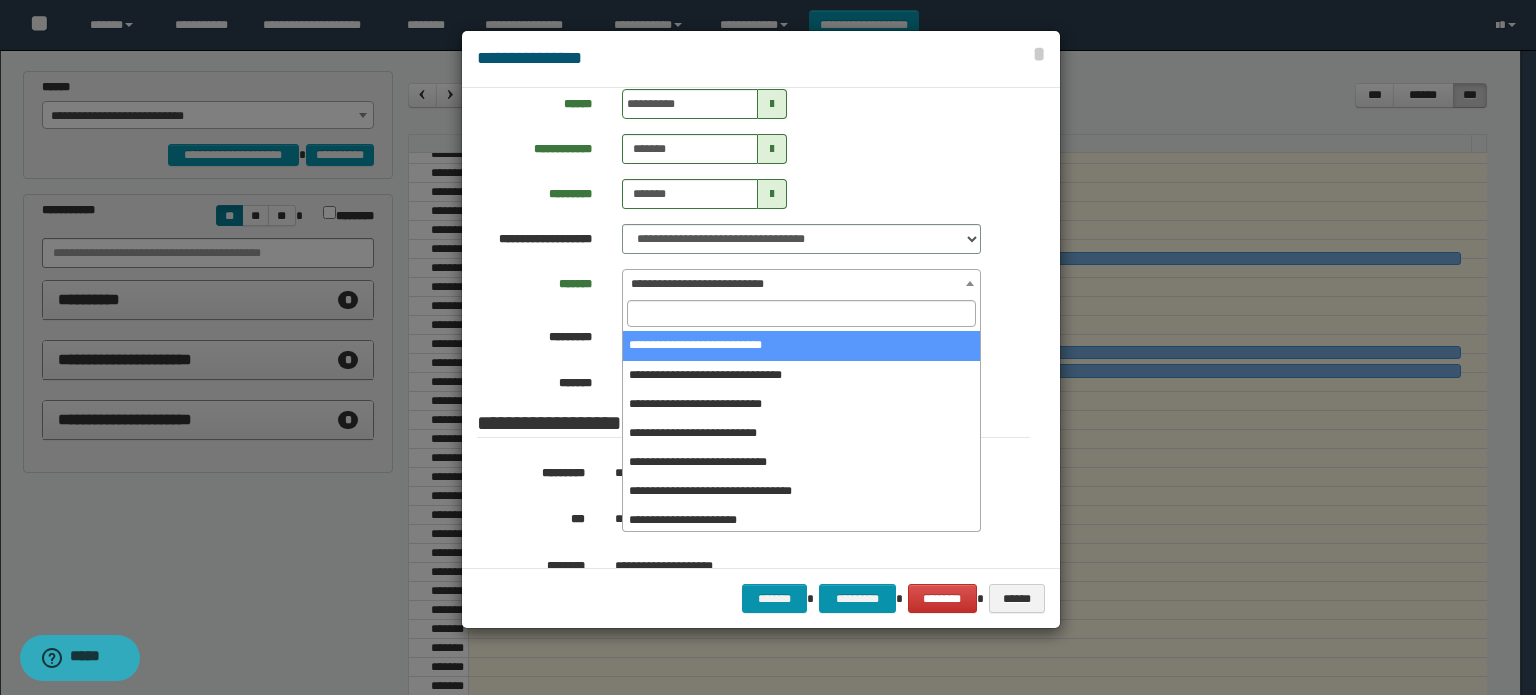 click on "**********" at bounding box center (801, 284) 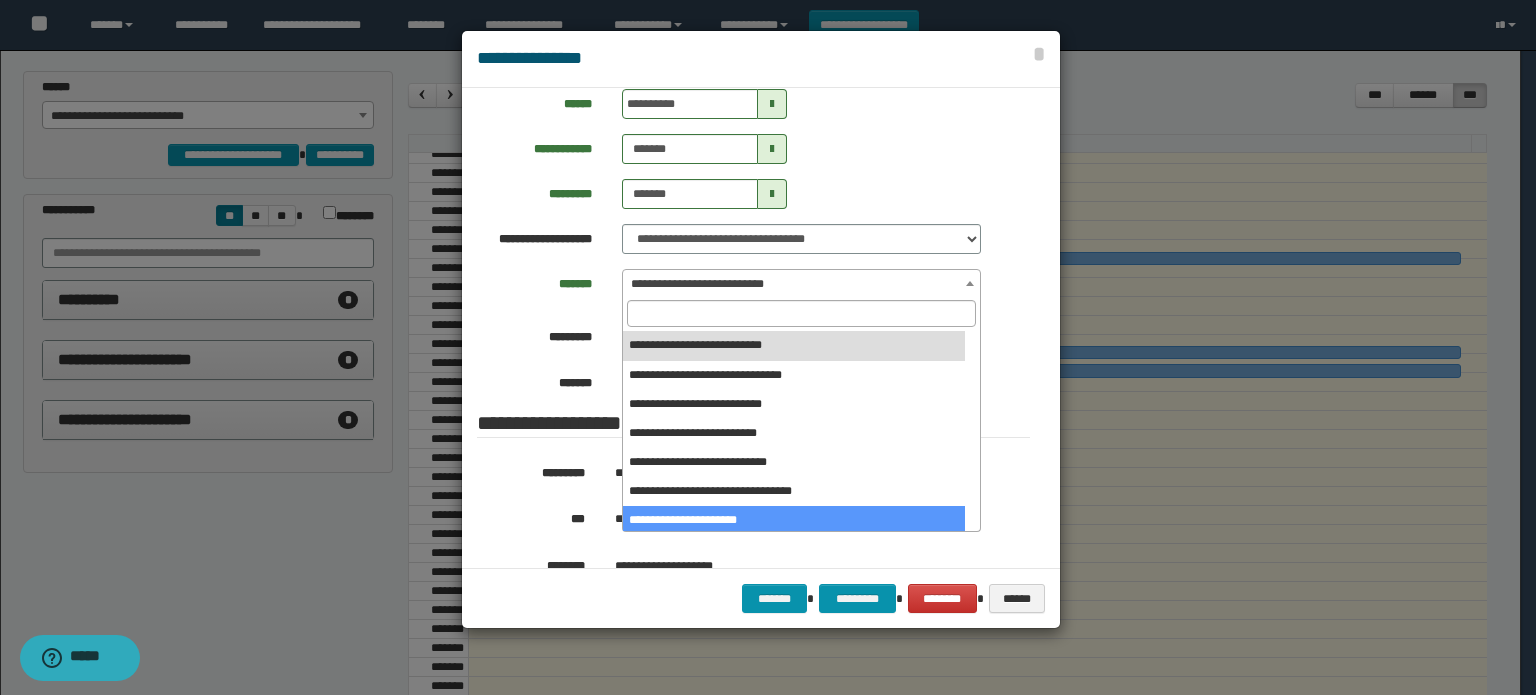 select on "******" 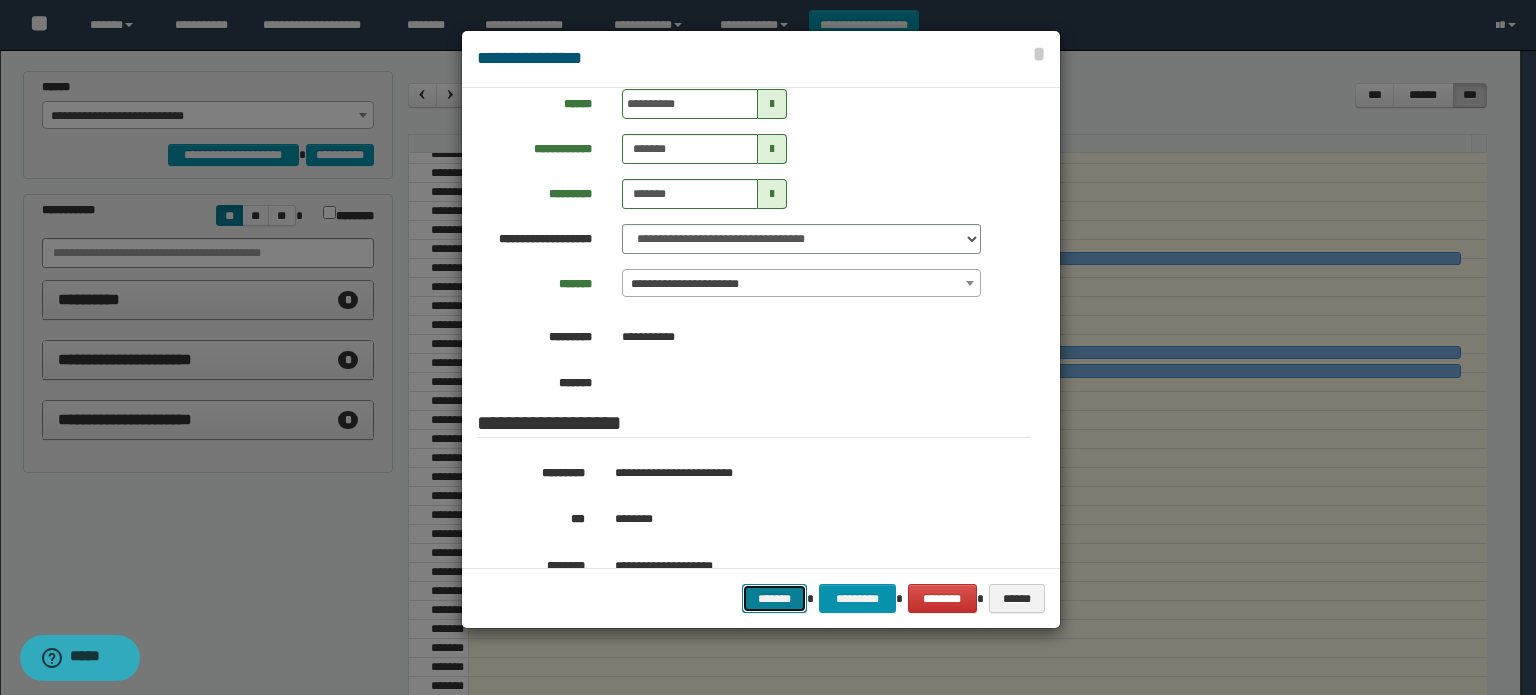 click on "*******" at bounding box center (775, 599) 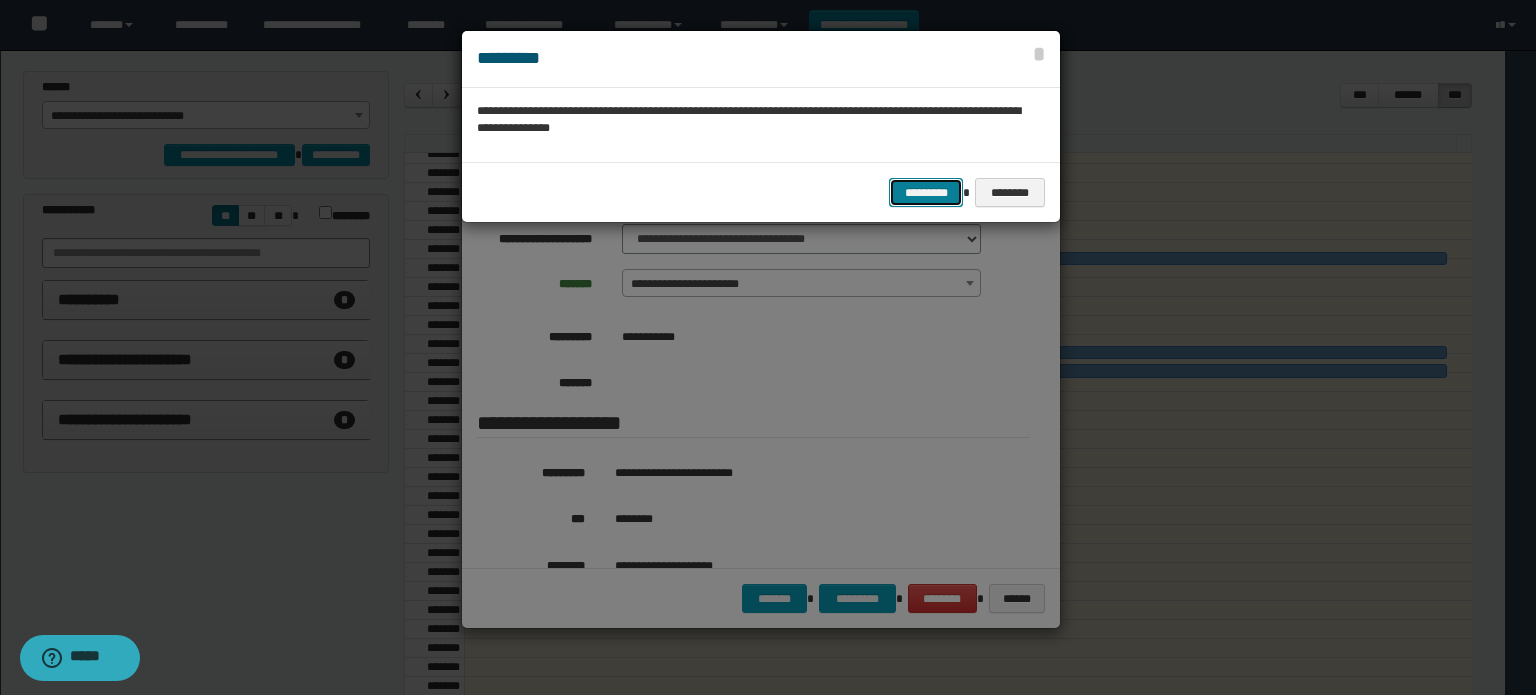 click on "*********" at bounding box center [926, 193] 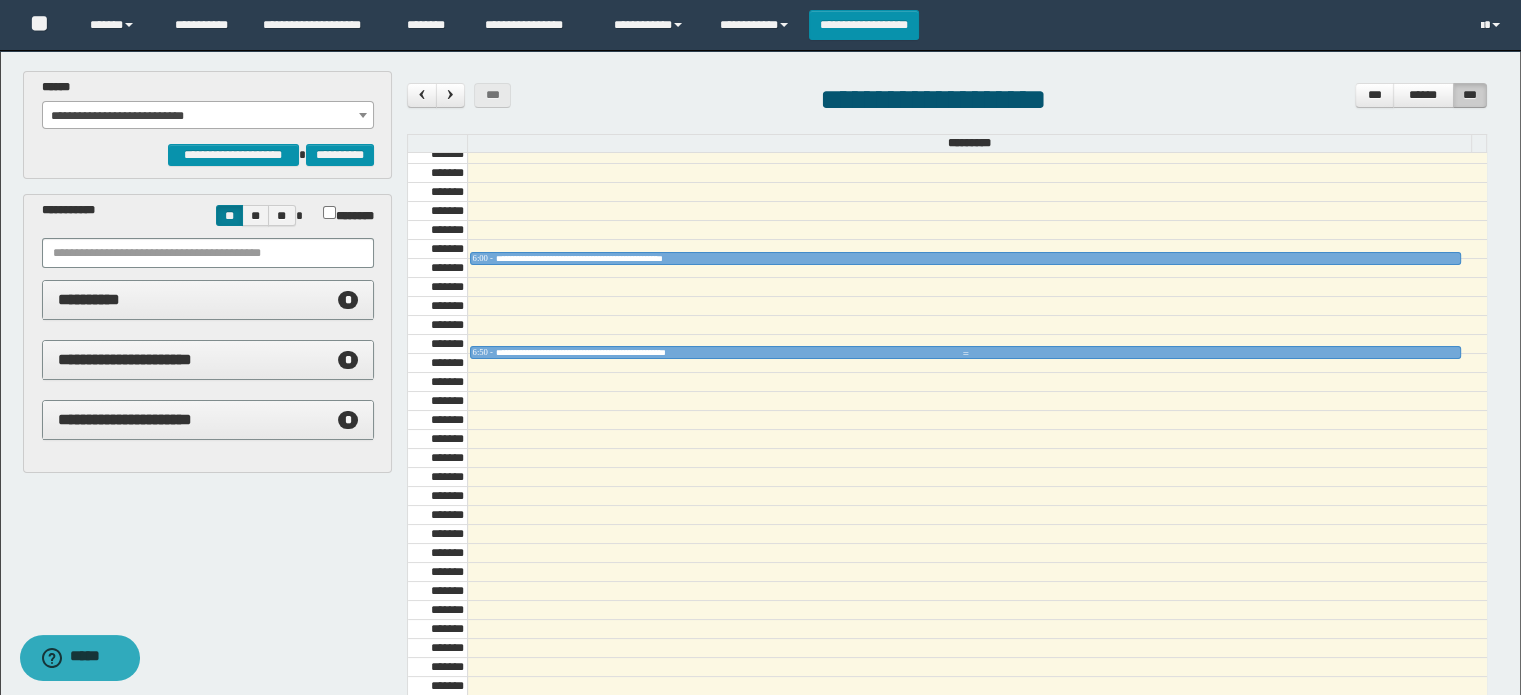 click on "**********" at bounding box center [625, 352] 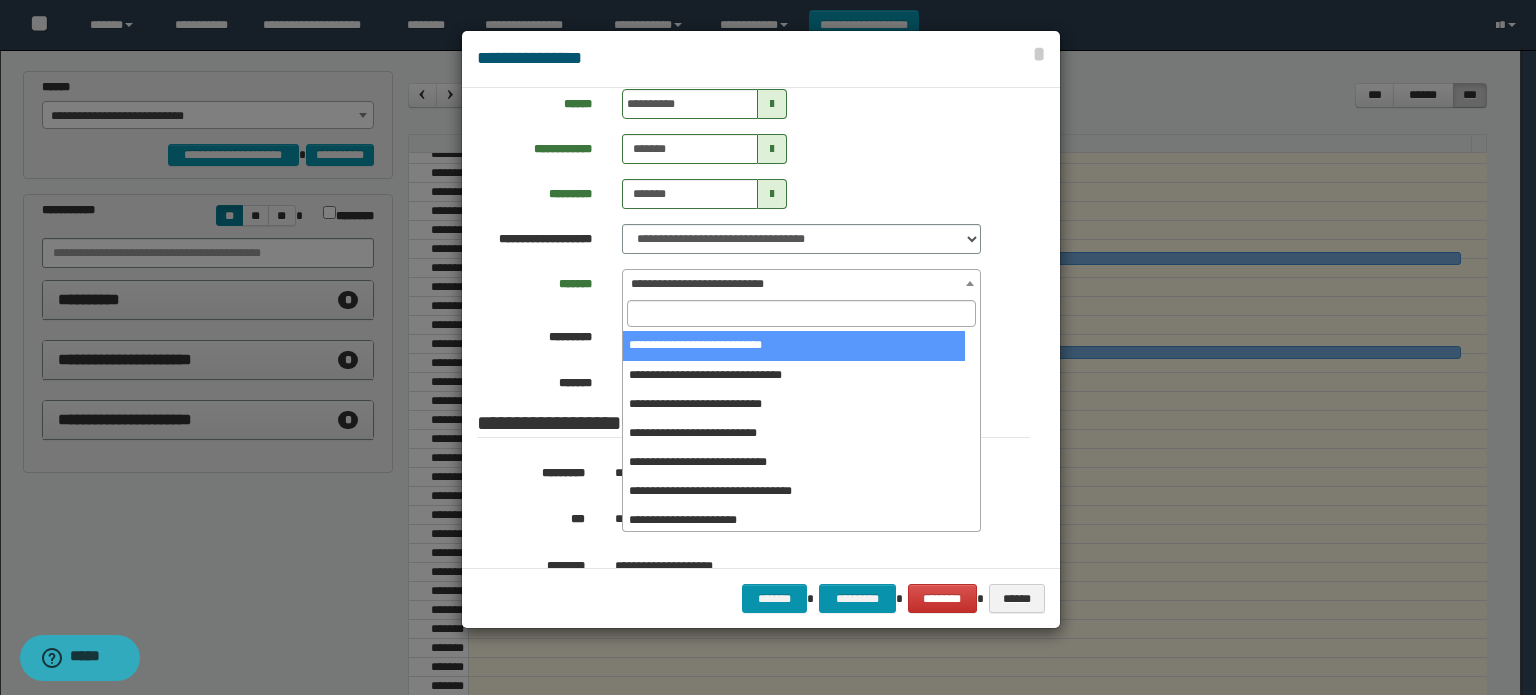 click on "**********" at bounding box center [801, 284] 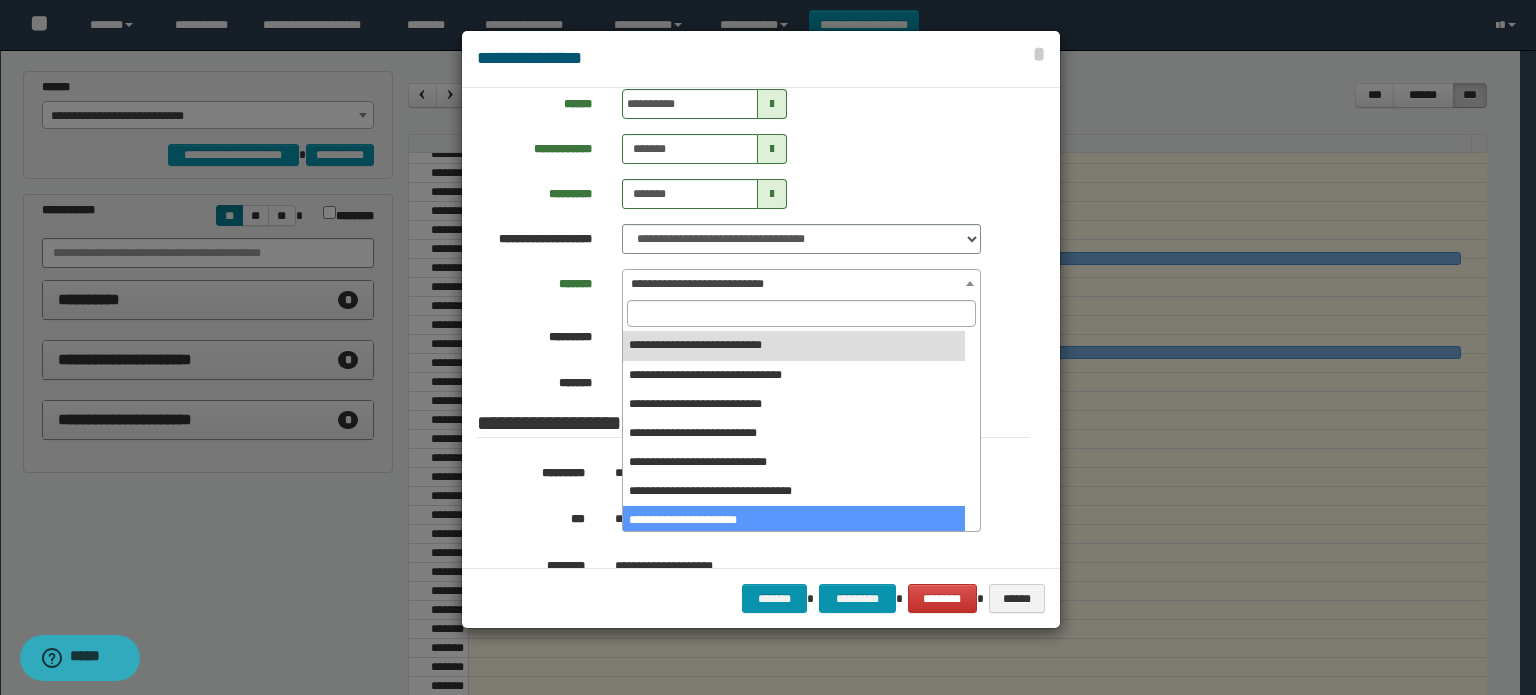 select on "******" 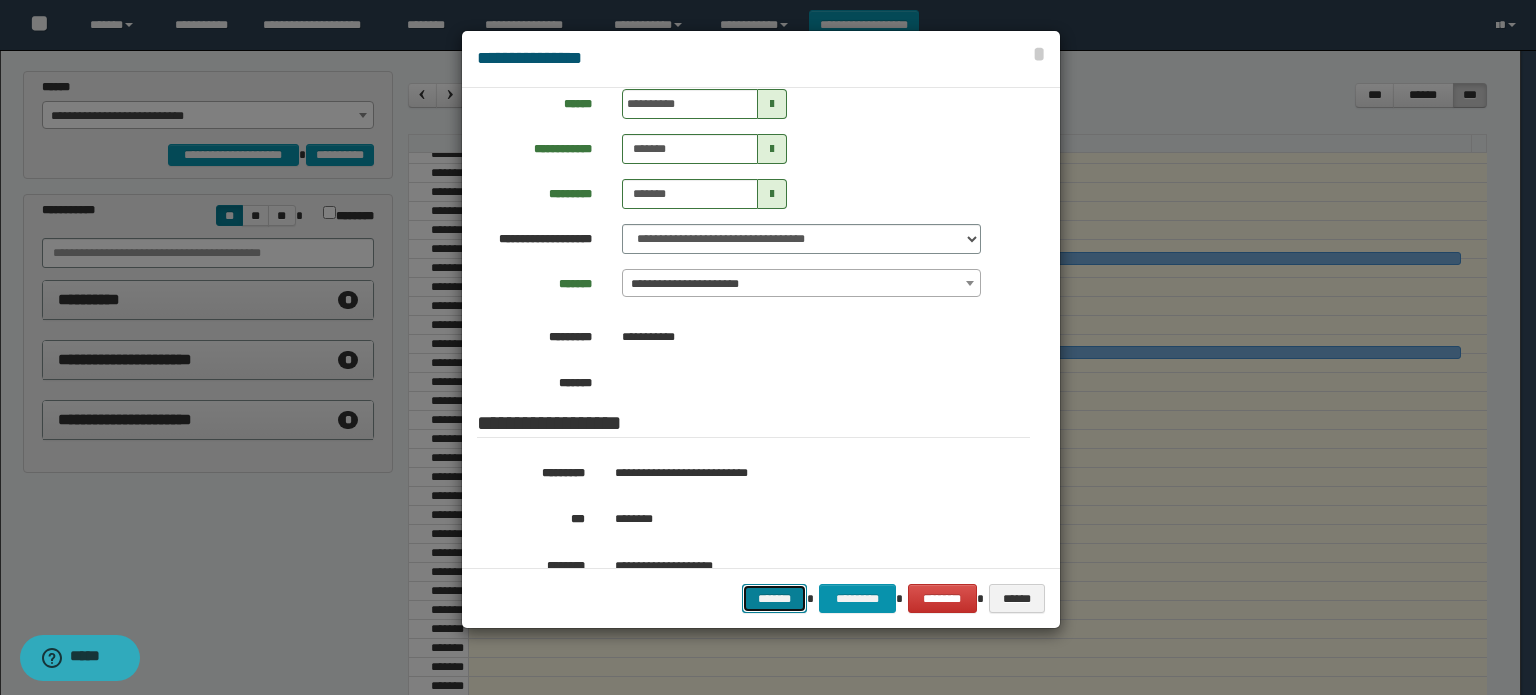click on "*******" at bounding box center [775, 599] 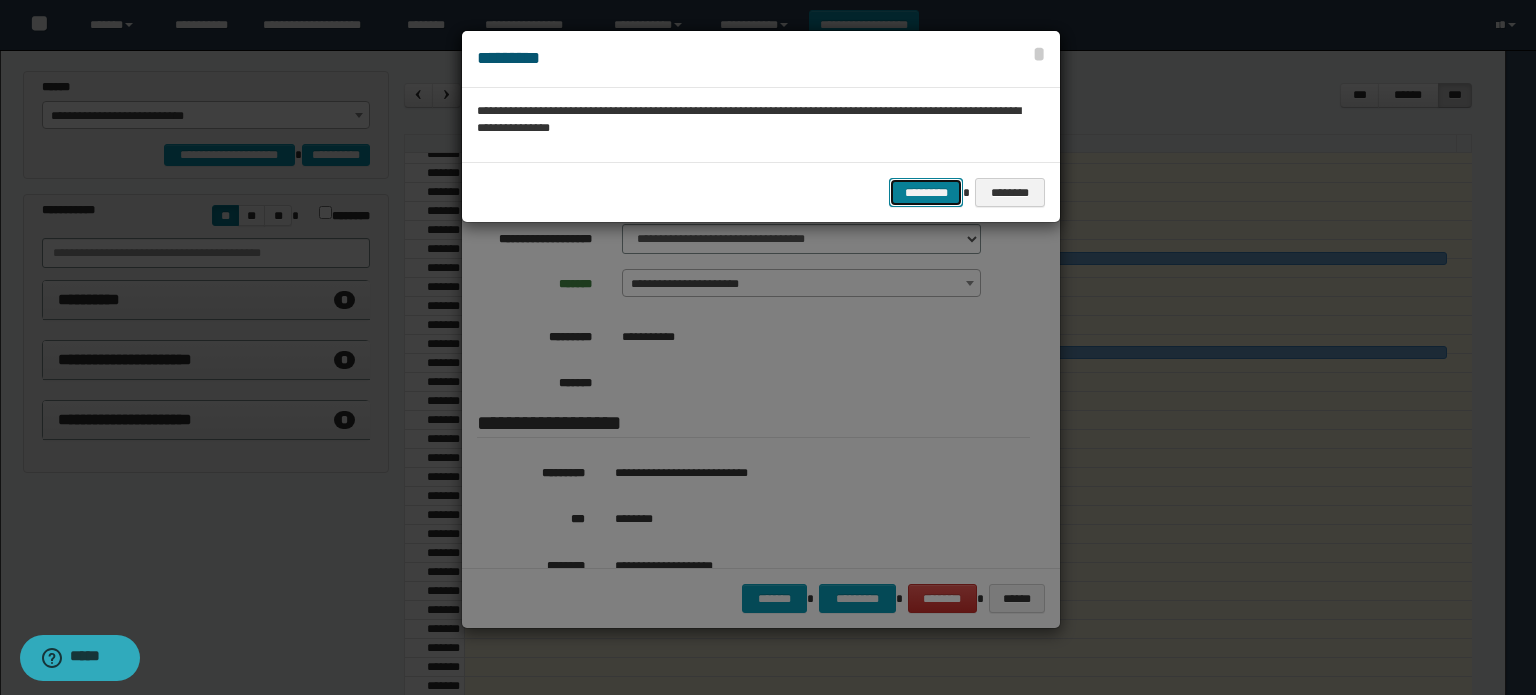 click on "*********" at bounding box center [926, 193] 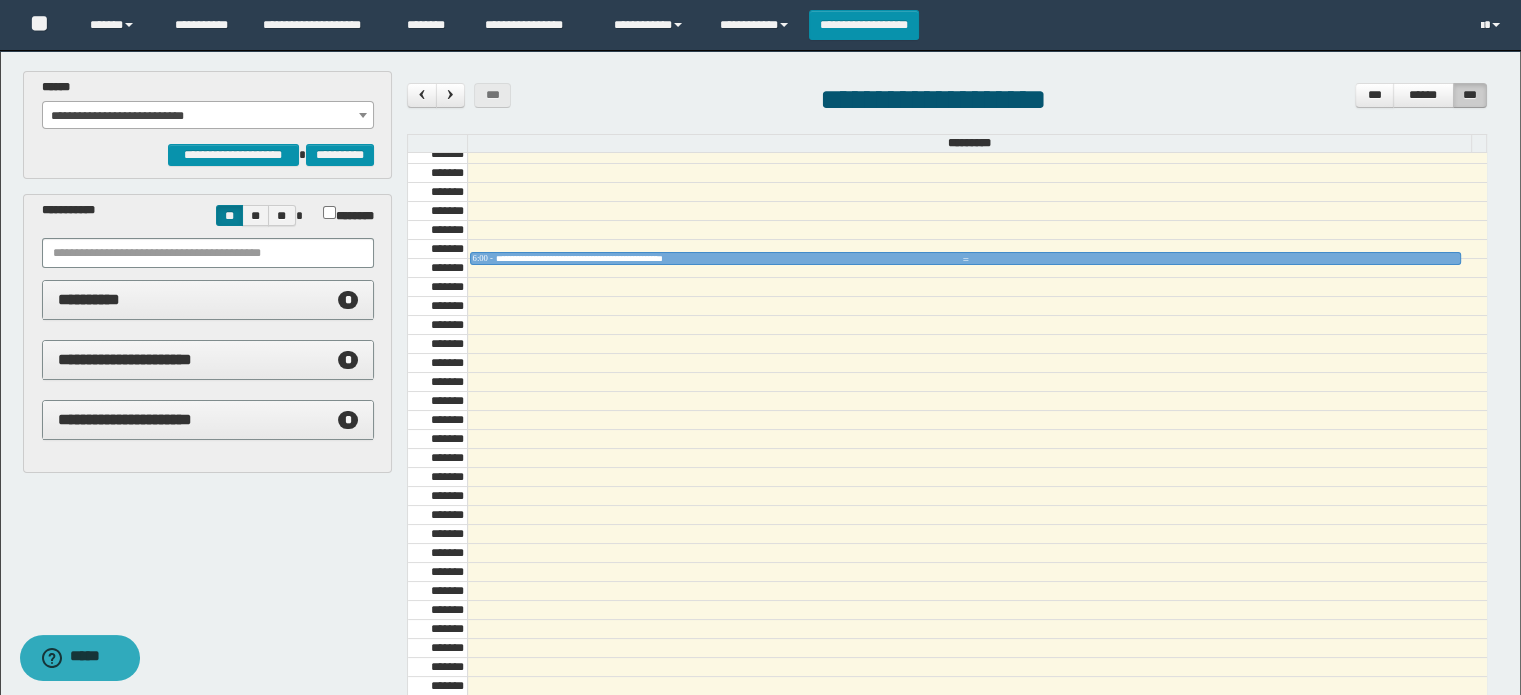 click at bounding box center (965, 260) 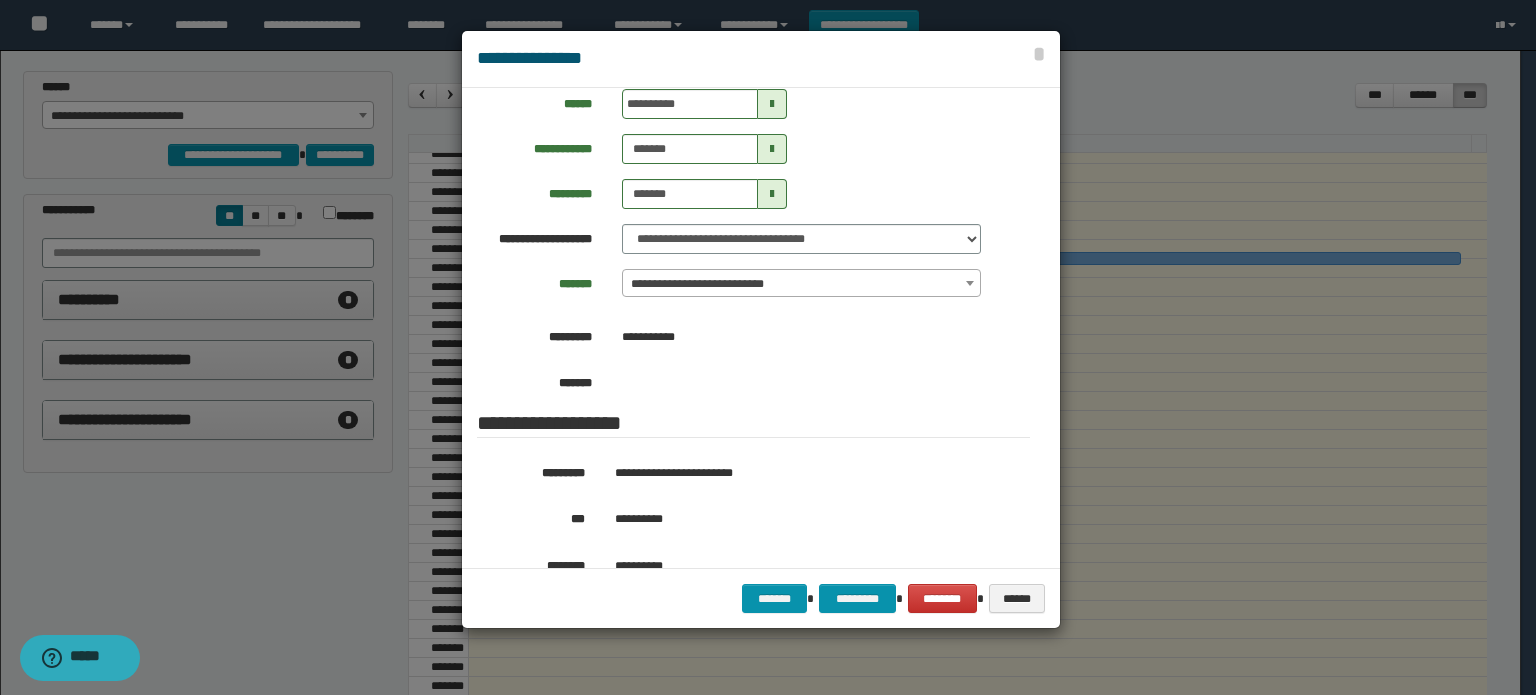 click on "**********" at bounding box center [801, 284] 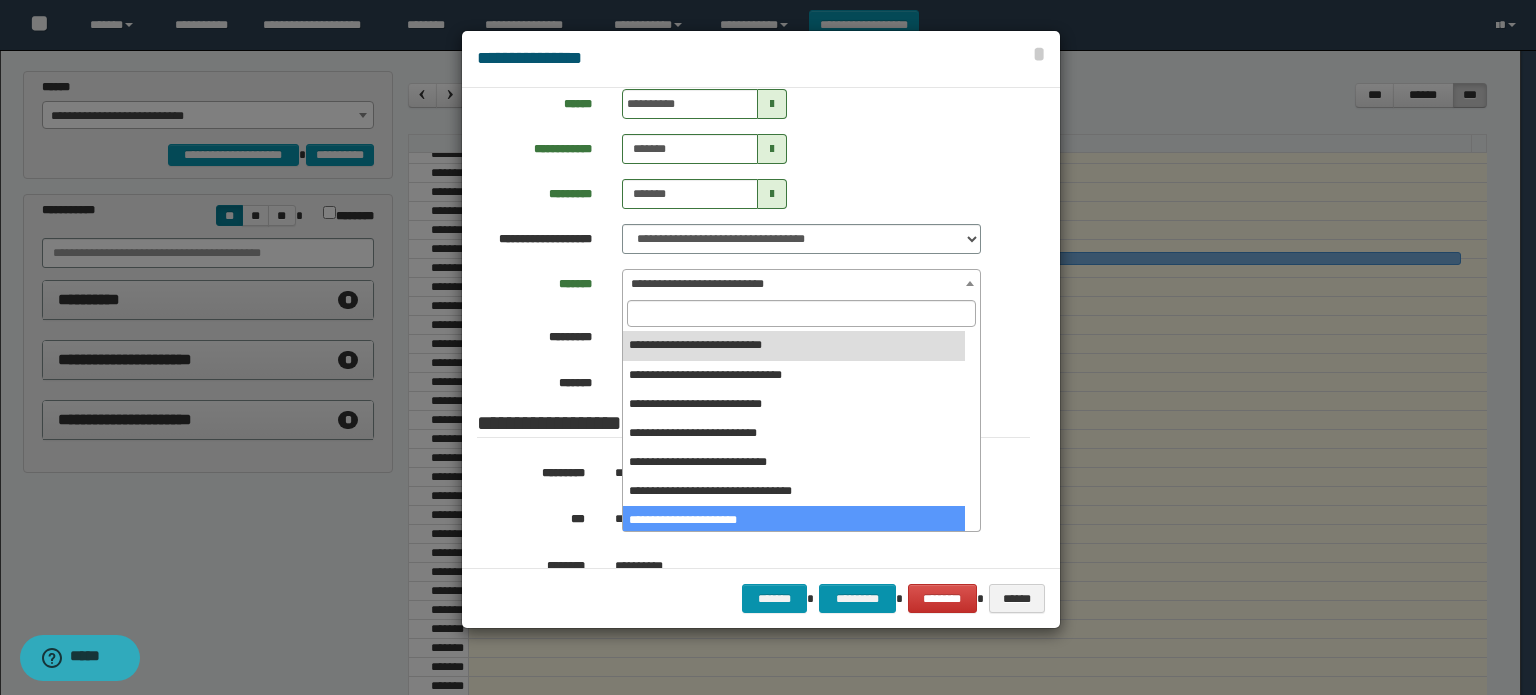 select on "******" 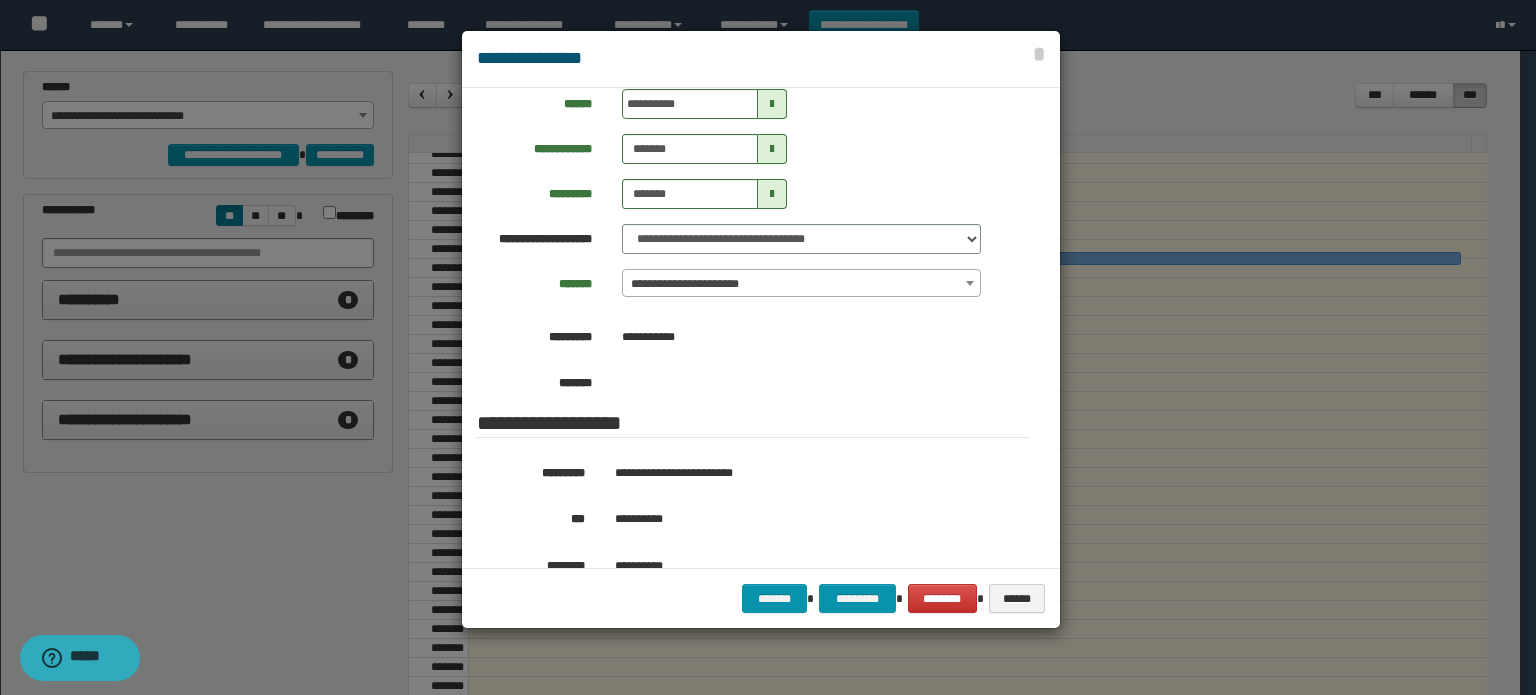 click on "**********" at bounding box center [761, 598] 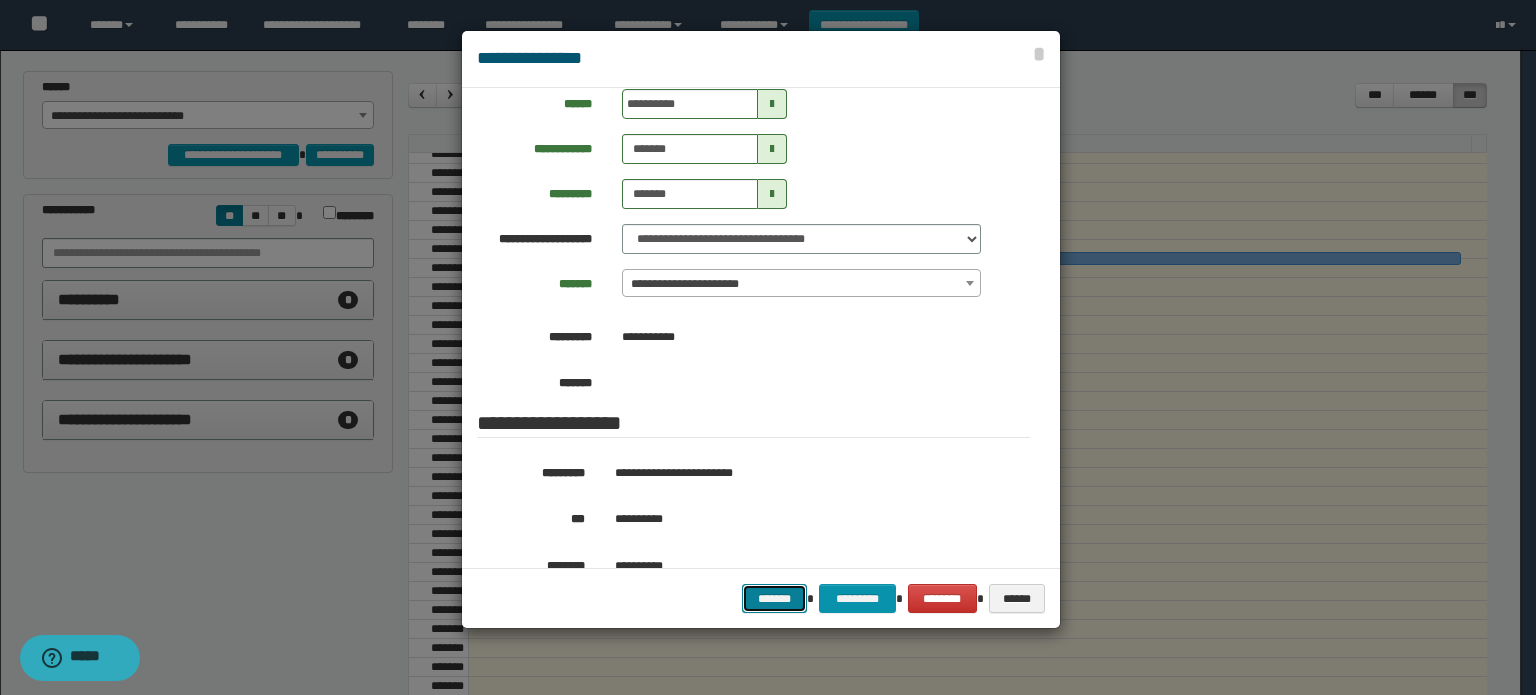 click on "*******" at bounding box center (775, 599) 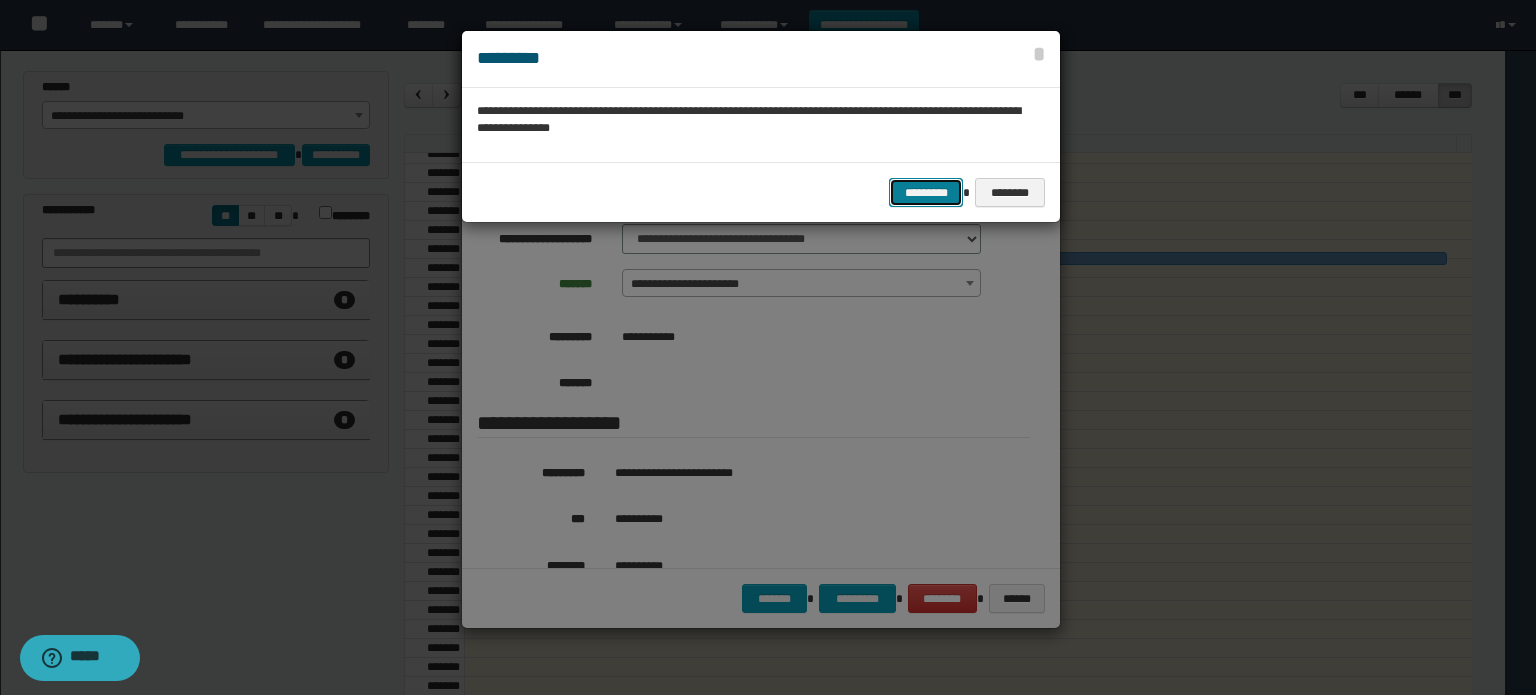 click on "*********" at bounding box center (926, 193) 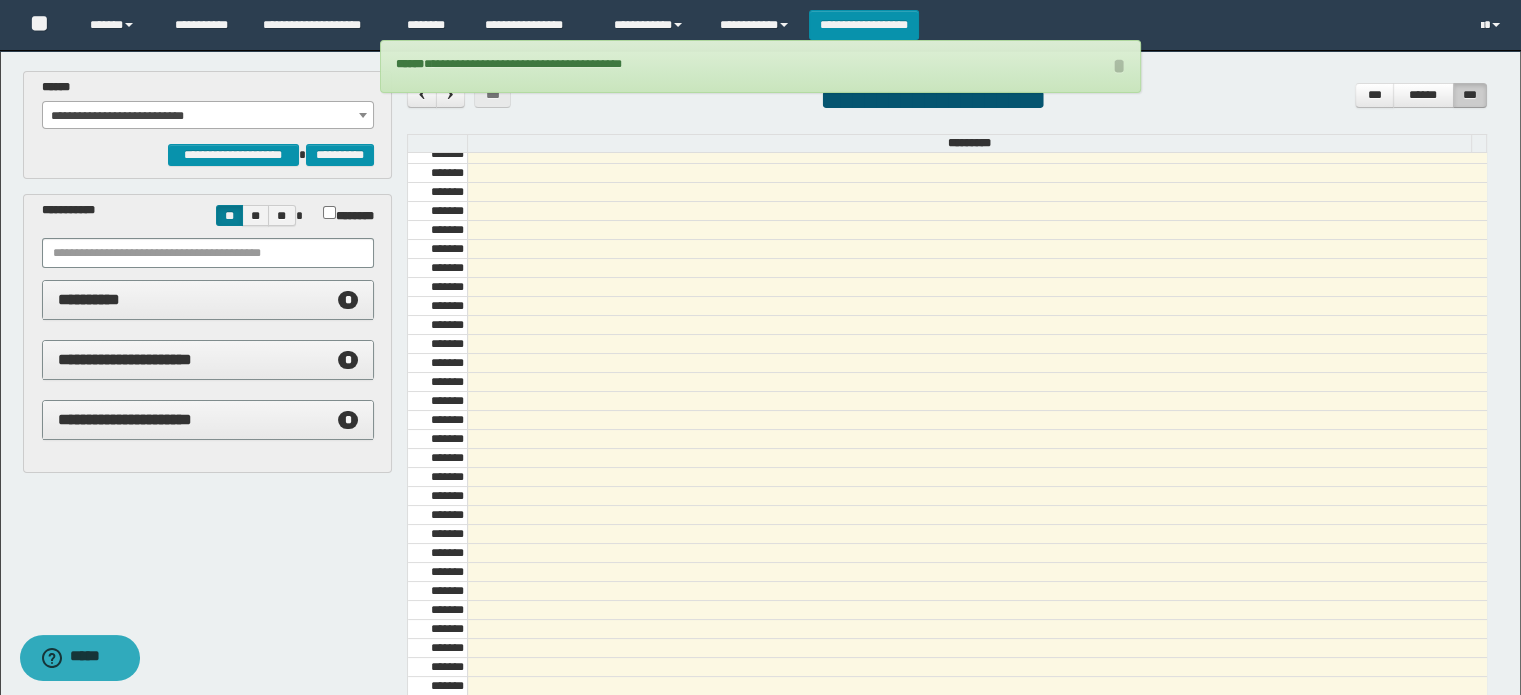 click on "**********" at bounding box center [208, 116] 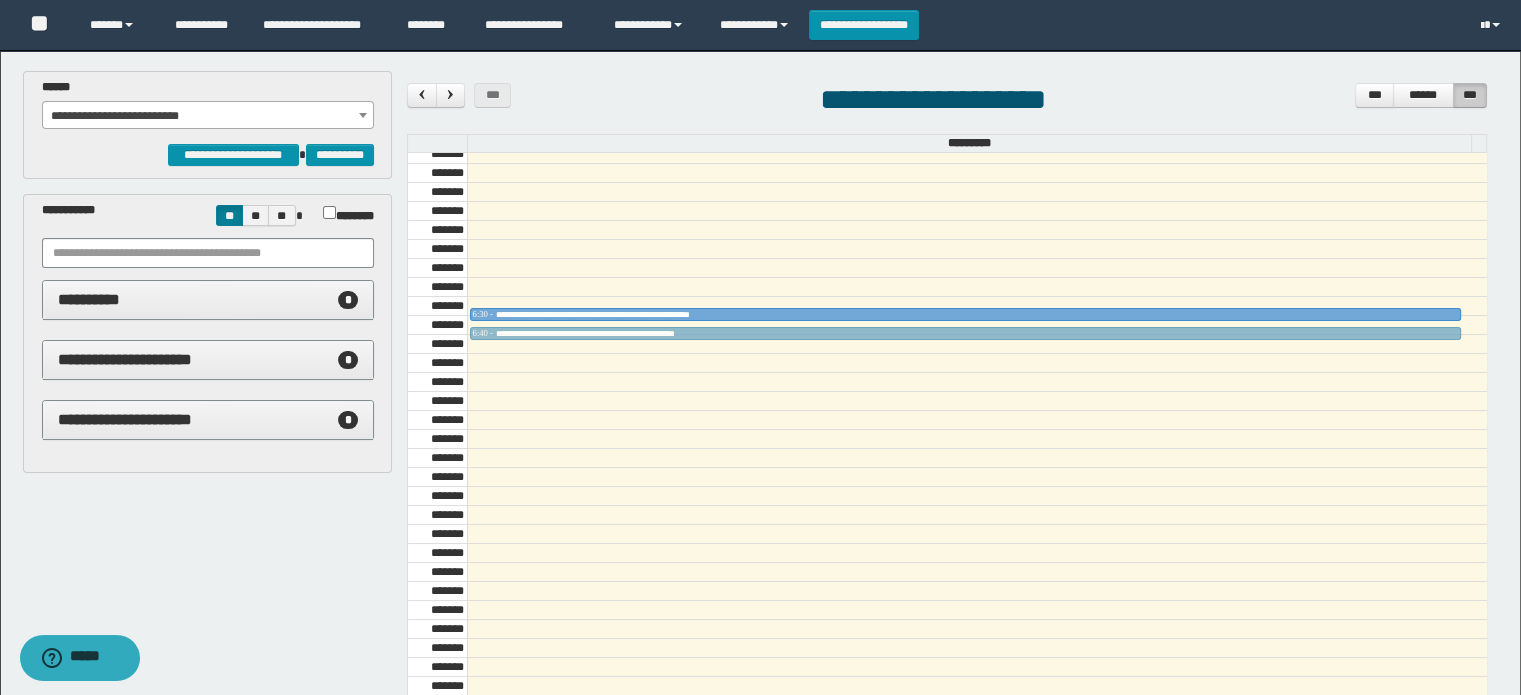 drag, startPoint x: 672, startPoint y: 418, endPoint x: 694, endPoint y: 331, distance: 89.73851 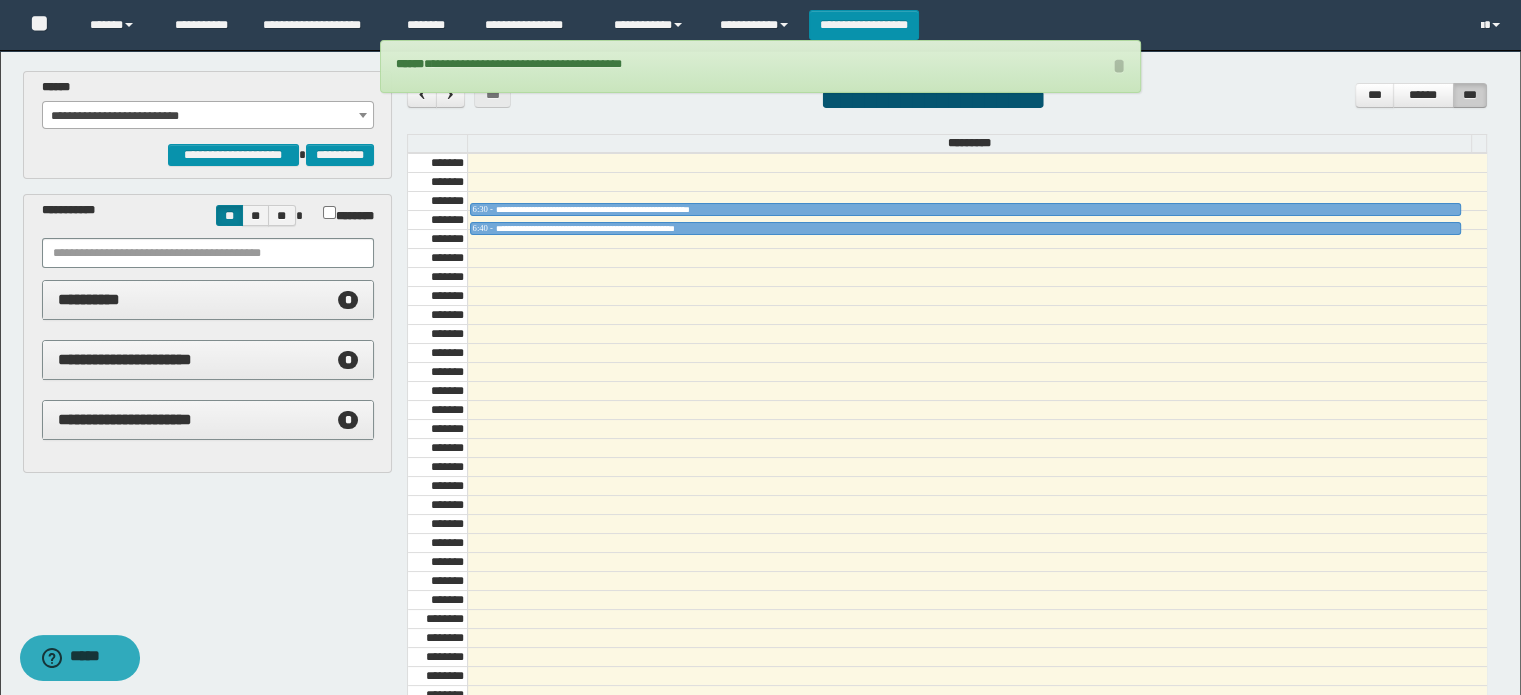 scroll, scrollTop: 578, scrollLeft: 0, axis: vertical 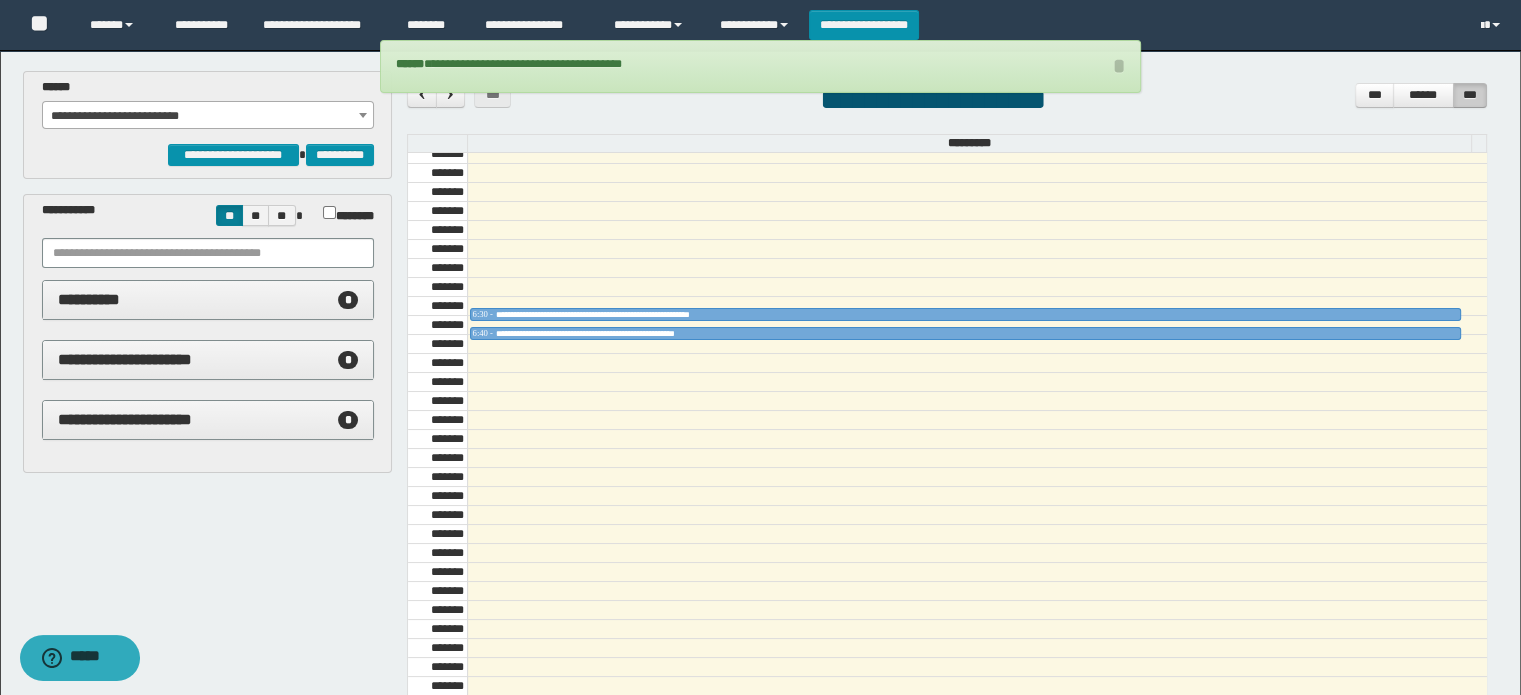 click on "**********" at bounding box center (208, 116) 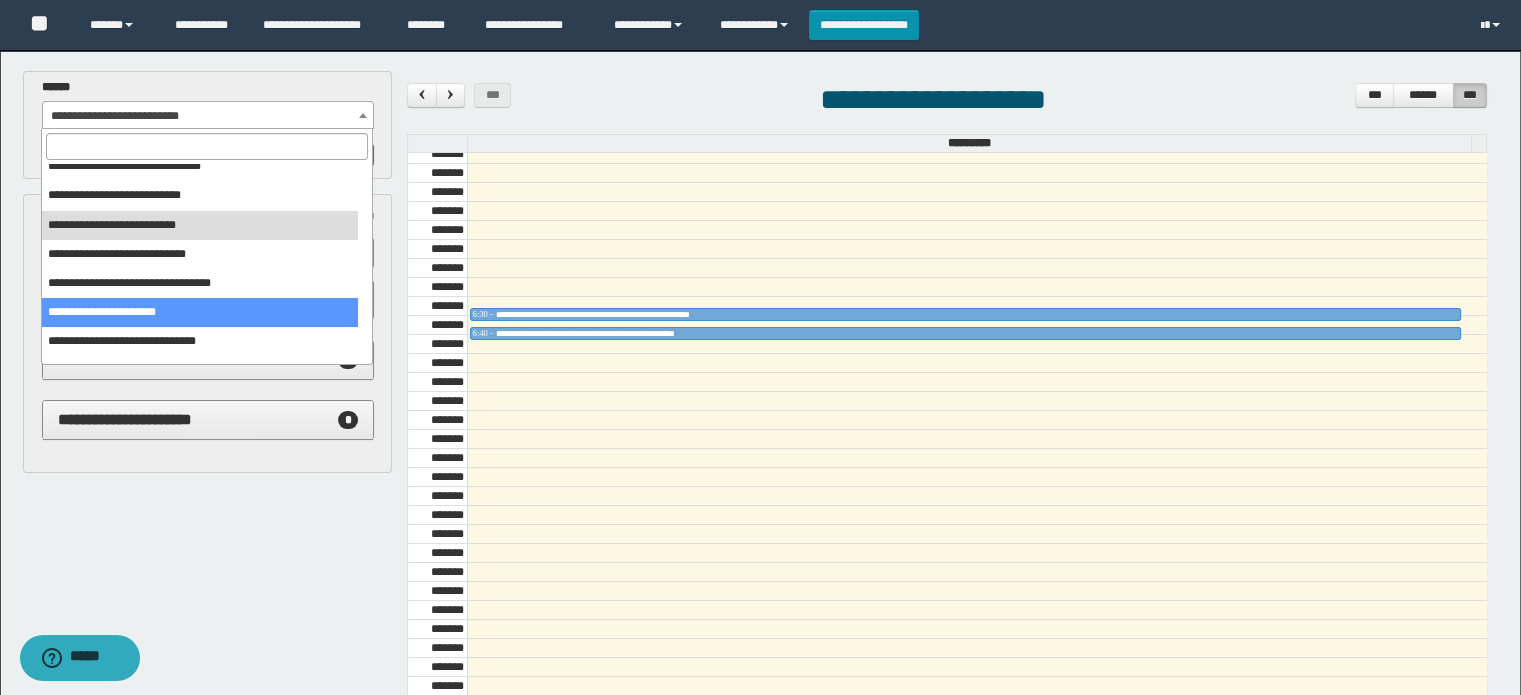 scroll, scrollTop: 100, scrollLeft: 0, axis: vertical 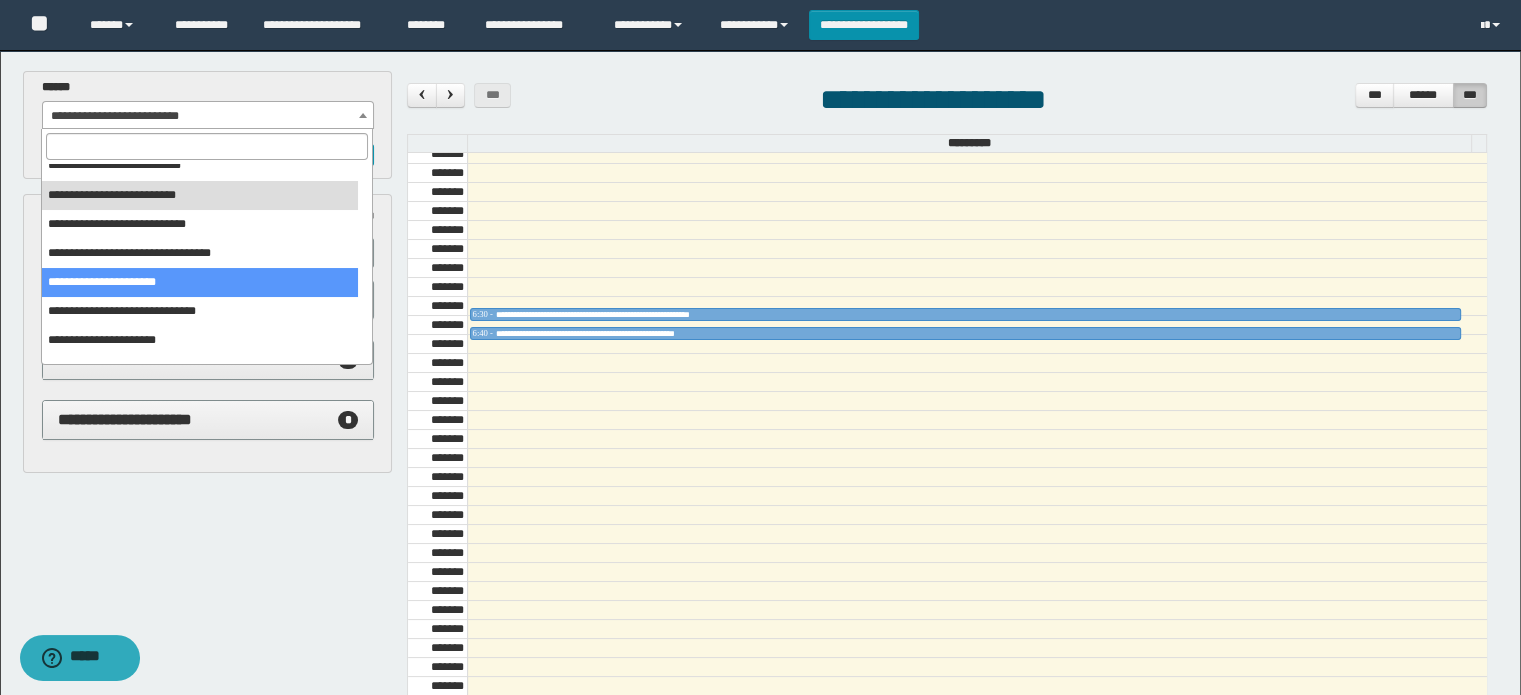select on "******" 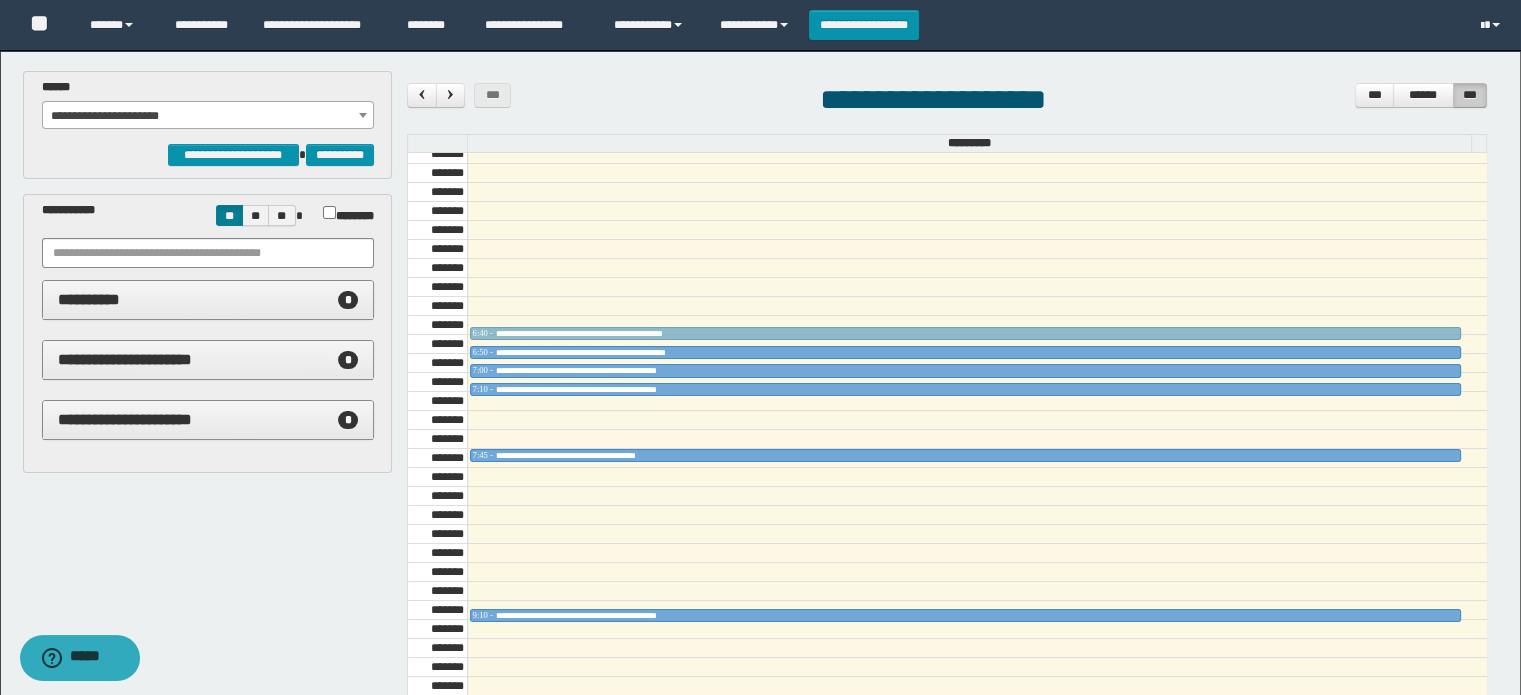 drag, startPoint x: 666, startPoint y: 251, endPoint x: 676, endPoint y: 323, distance: 72.691124 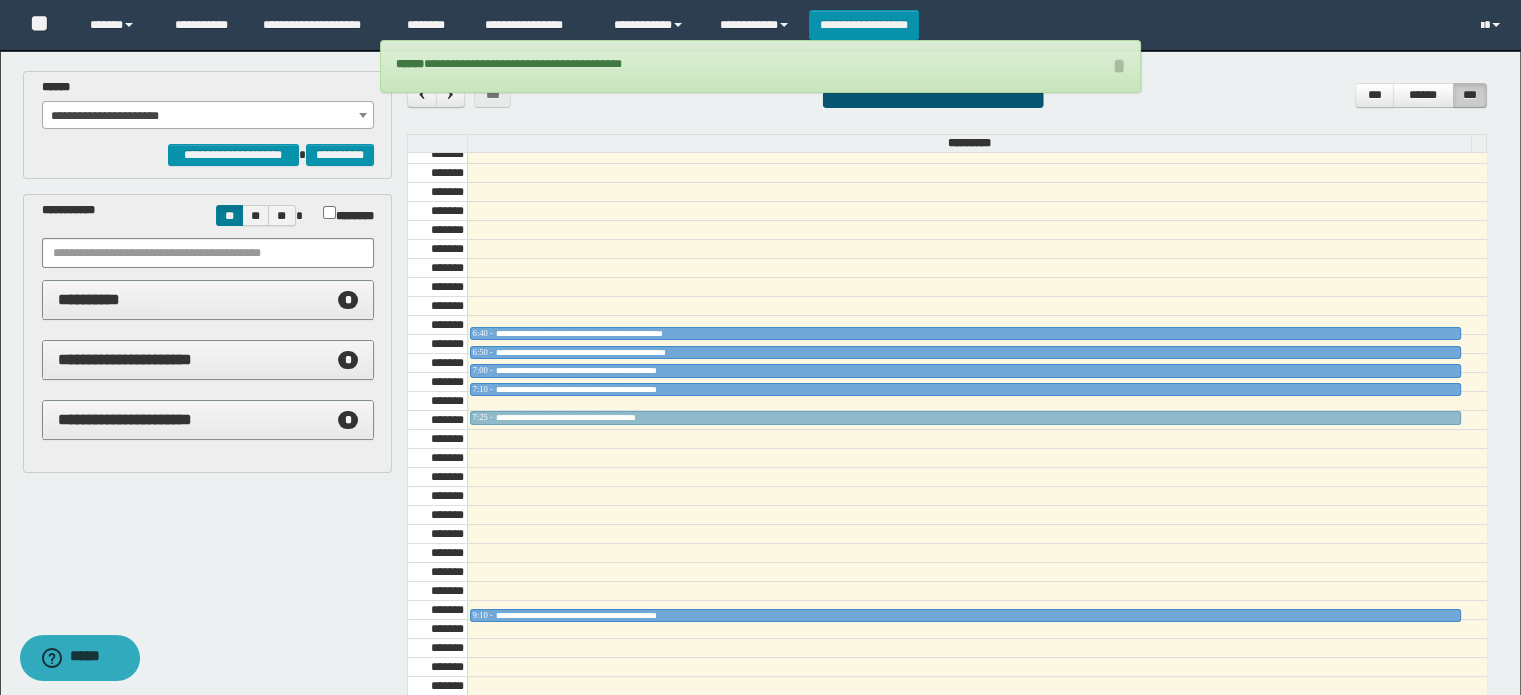 drag, startPoint x: 616, startPoint y: 449, endPoint x: 636, endPoint y: 406, distance: 47.423622 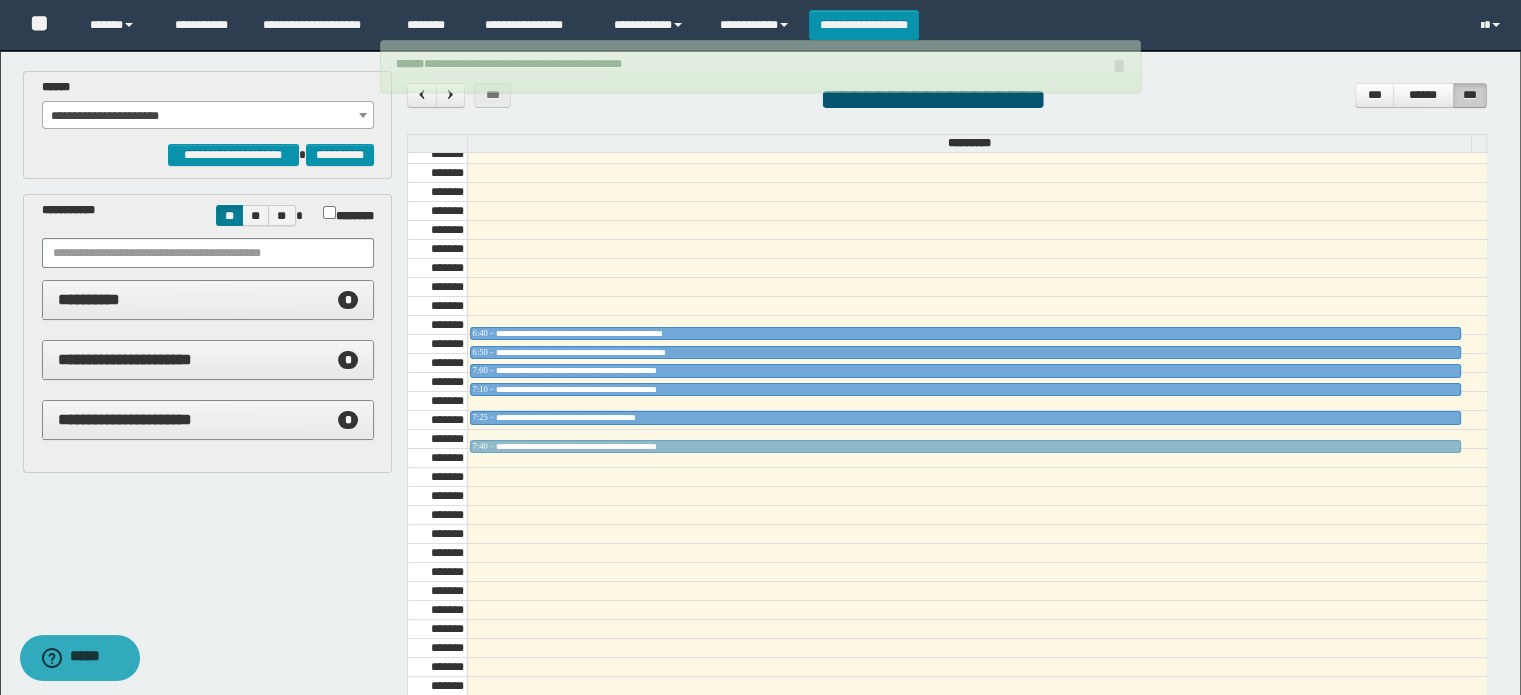 drag, startPoint x: 621, startPoint y: 608, endPoint x: 623, endPoint y: 438, distance: 170.01176 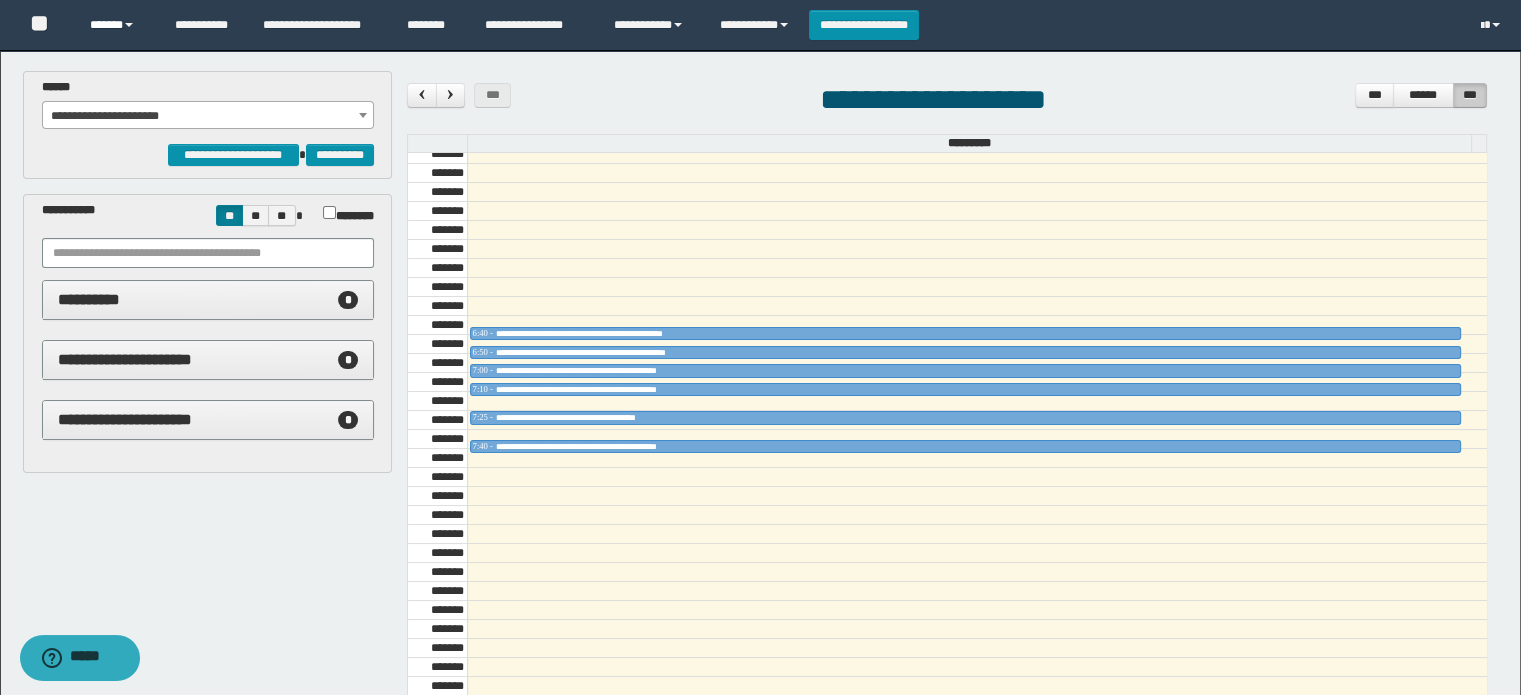 click on "******" at bounding box center (117, 25) 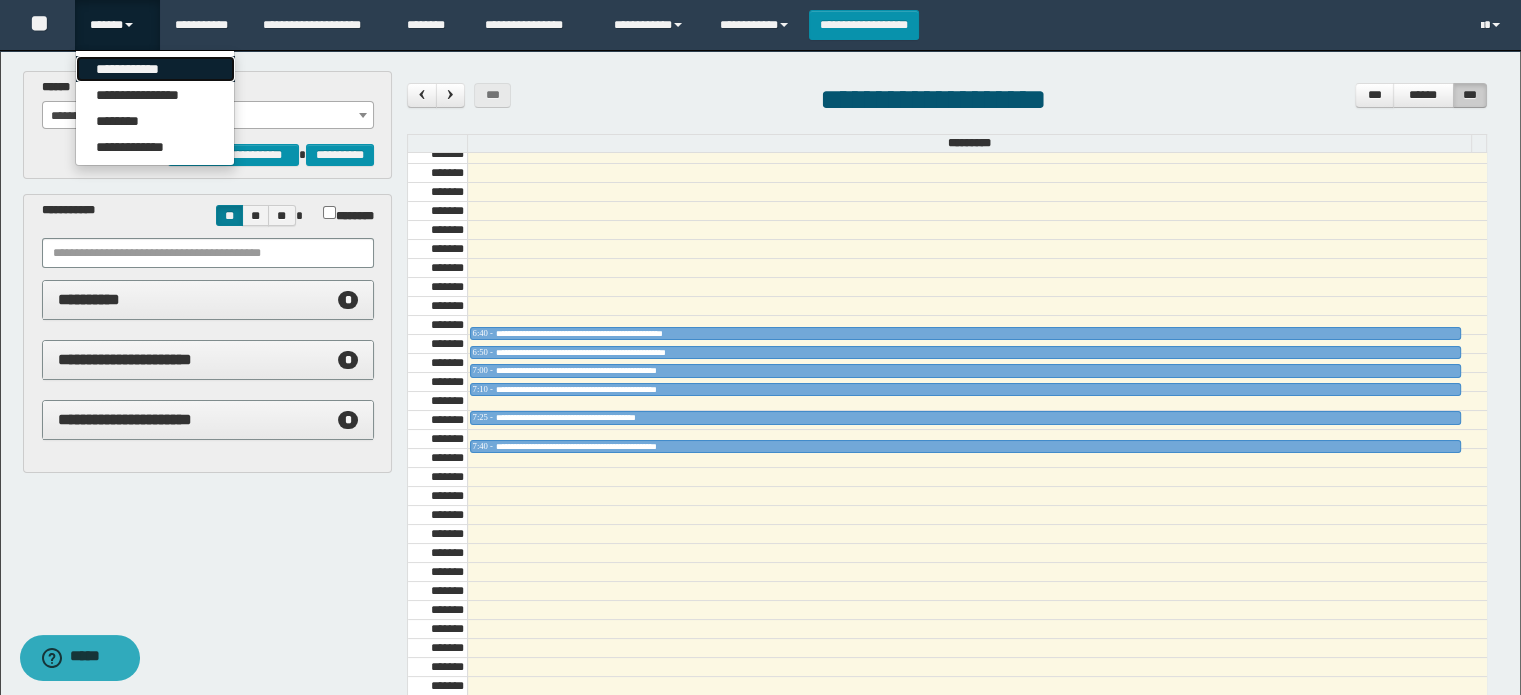 click on "**********" at bounding box center [155, 69] 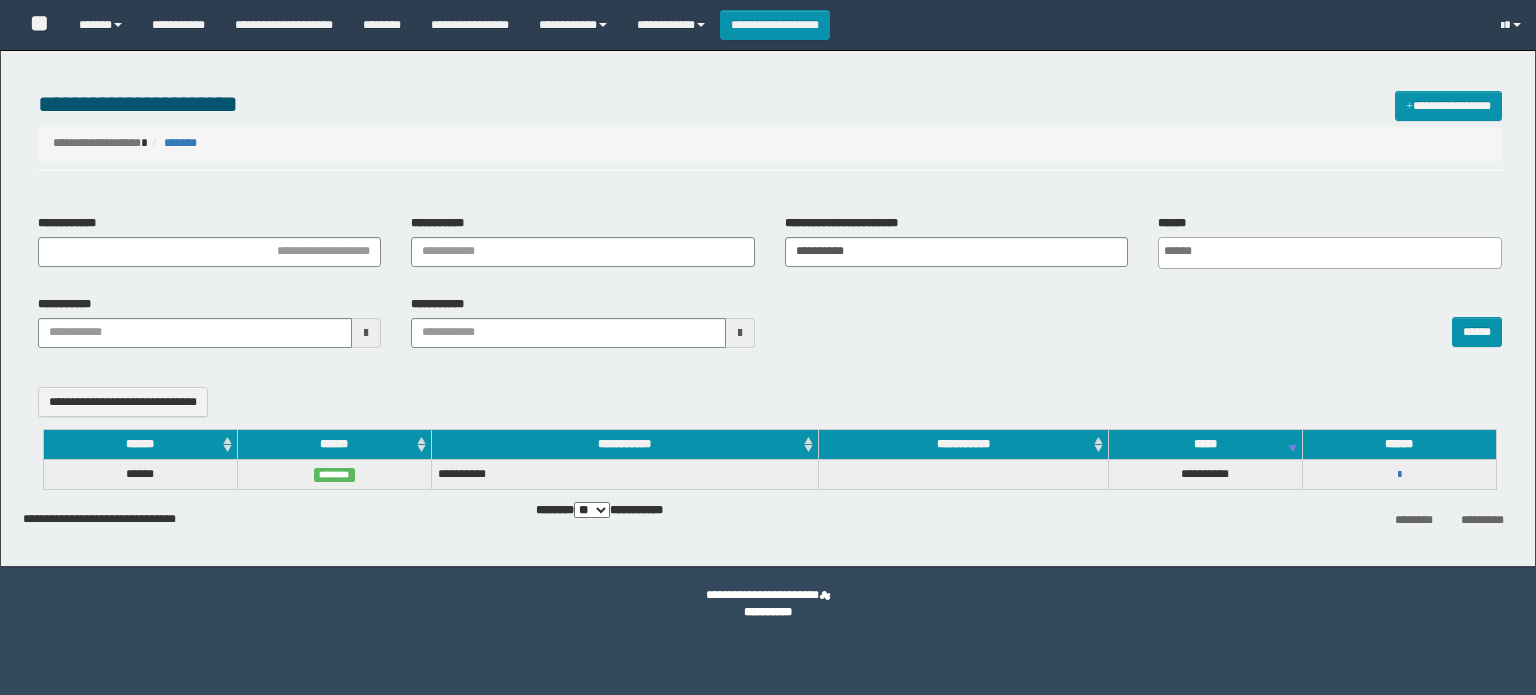 select 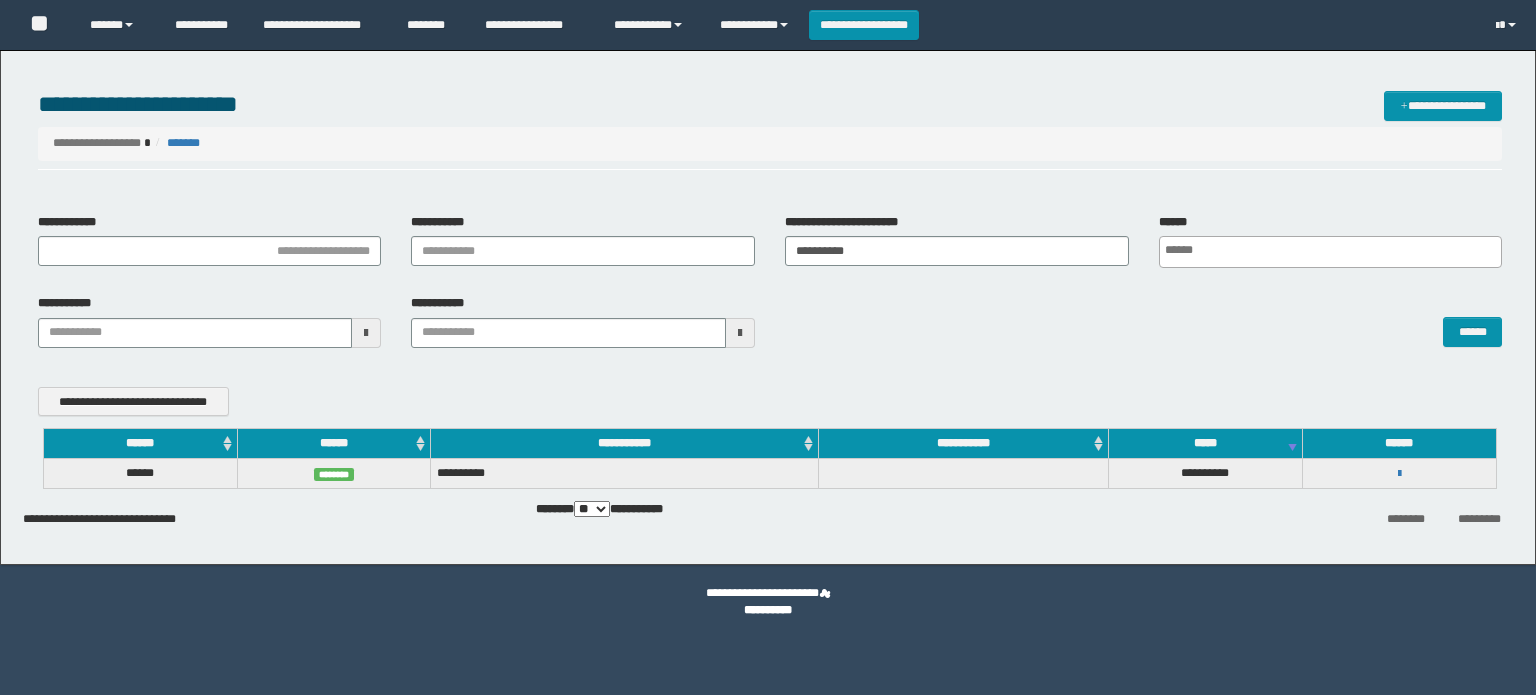 scroll, scrollTop: 0, scrollLeft: 0, axis: both 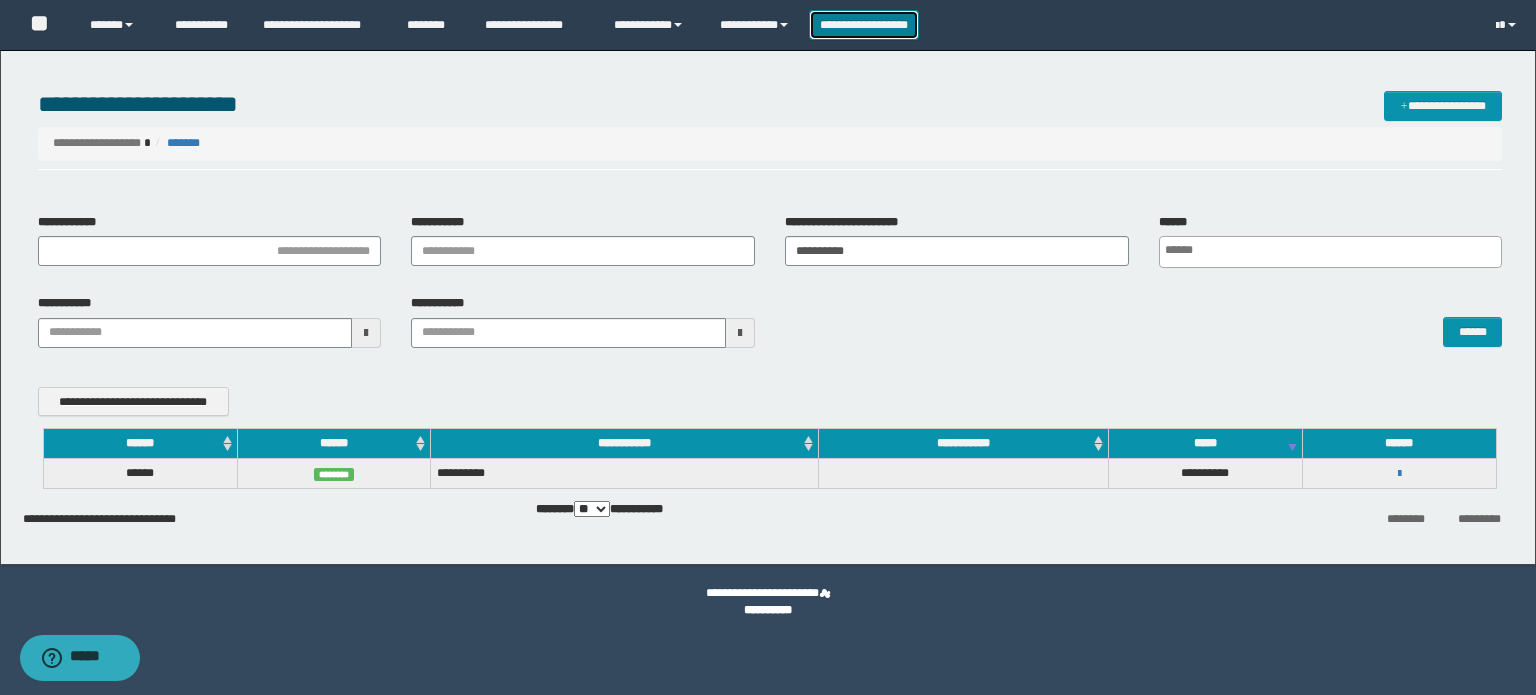 click on "**********" at bounding box center [864, 25] 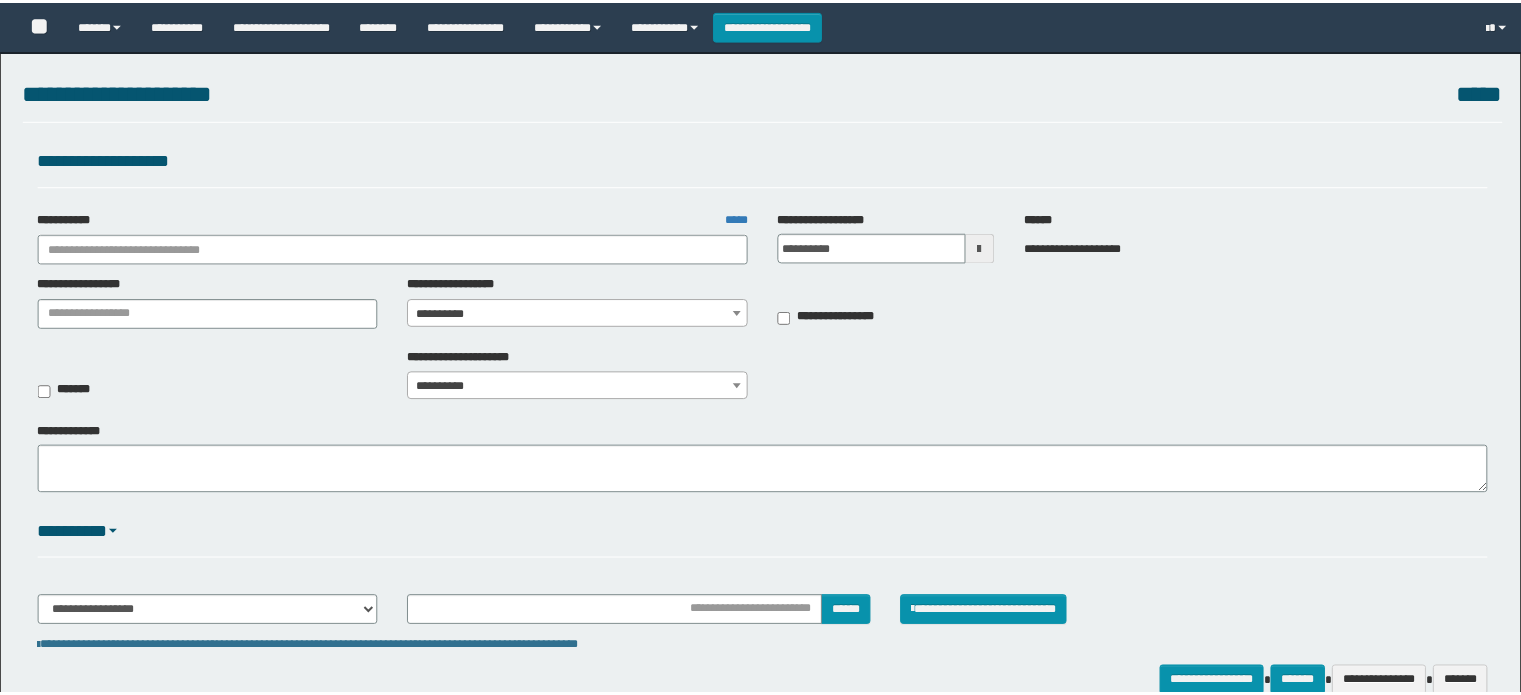 scroll, scrollTop: 0, scrollLeft: 0, axis: both 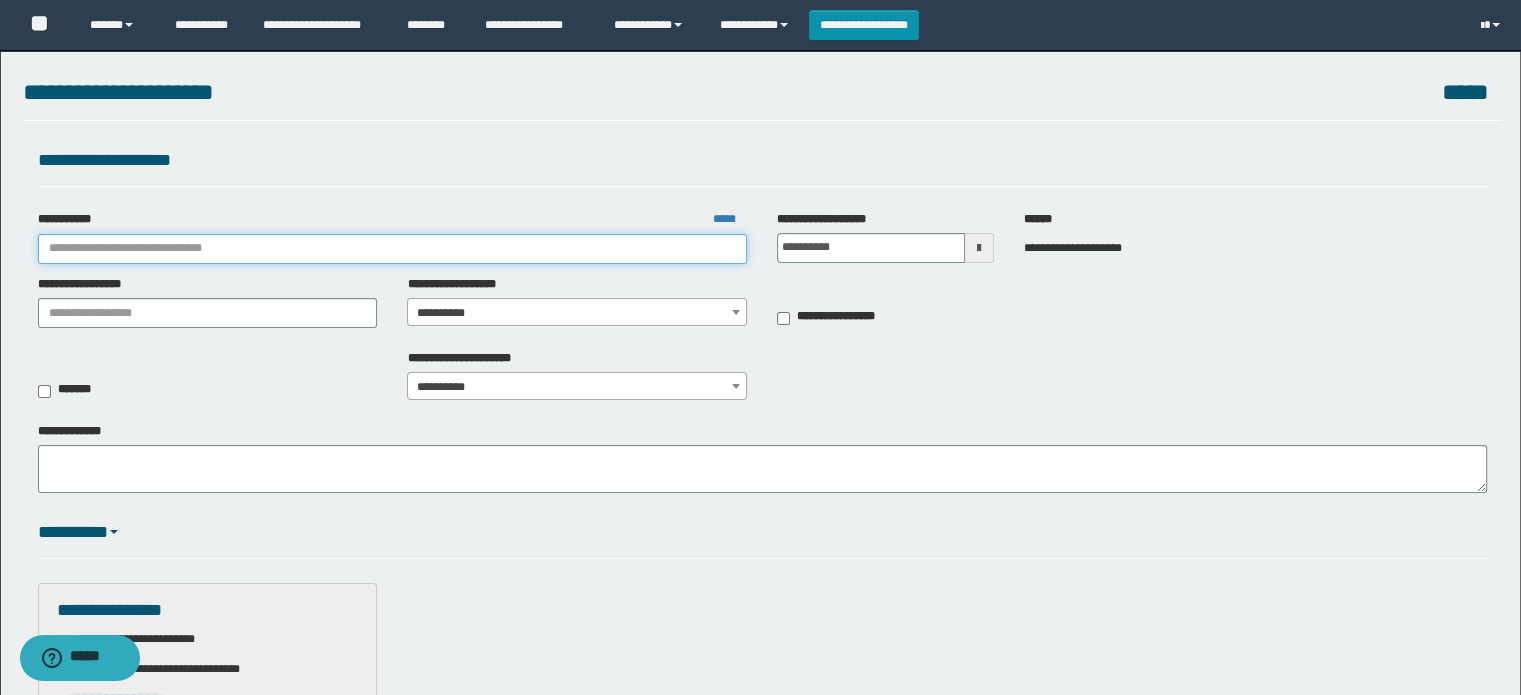 click on "**********" at bounding box center [393, 249] 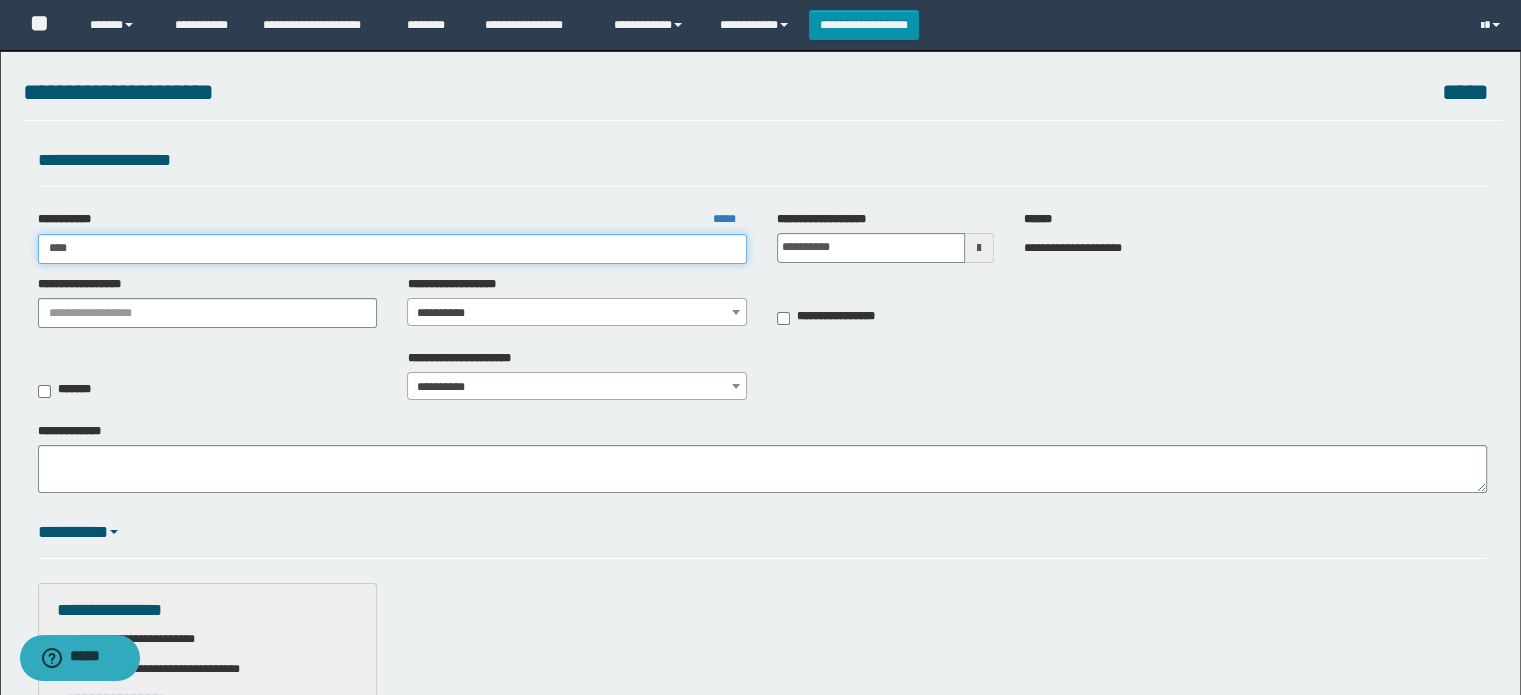 type on "*****" 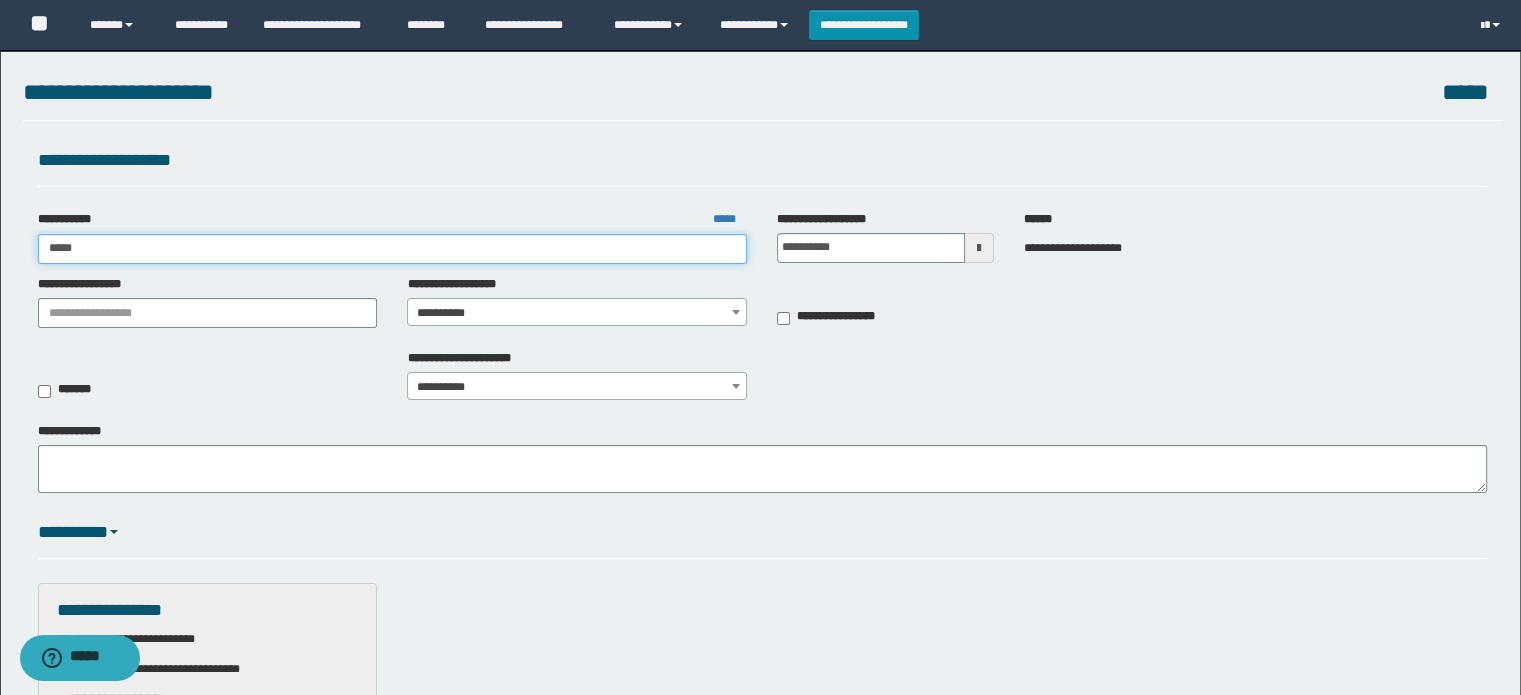 type on "*****" 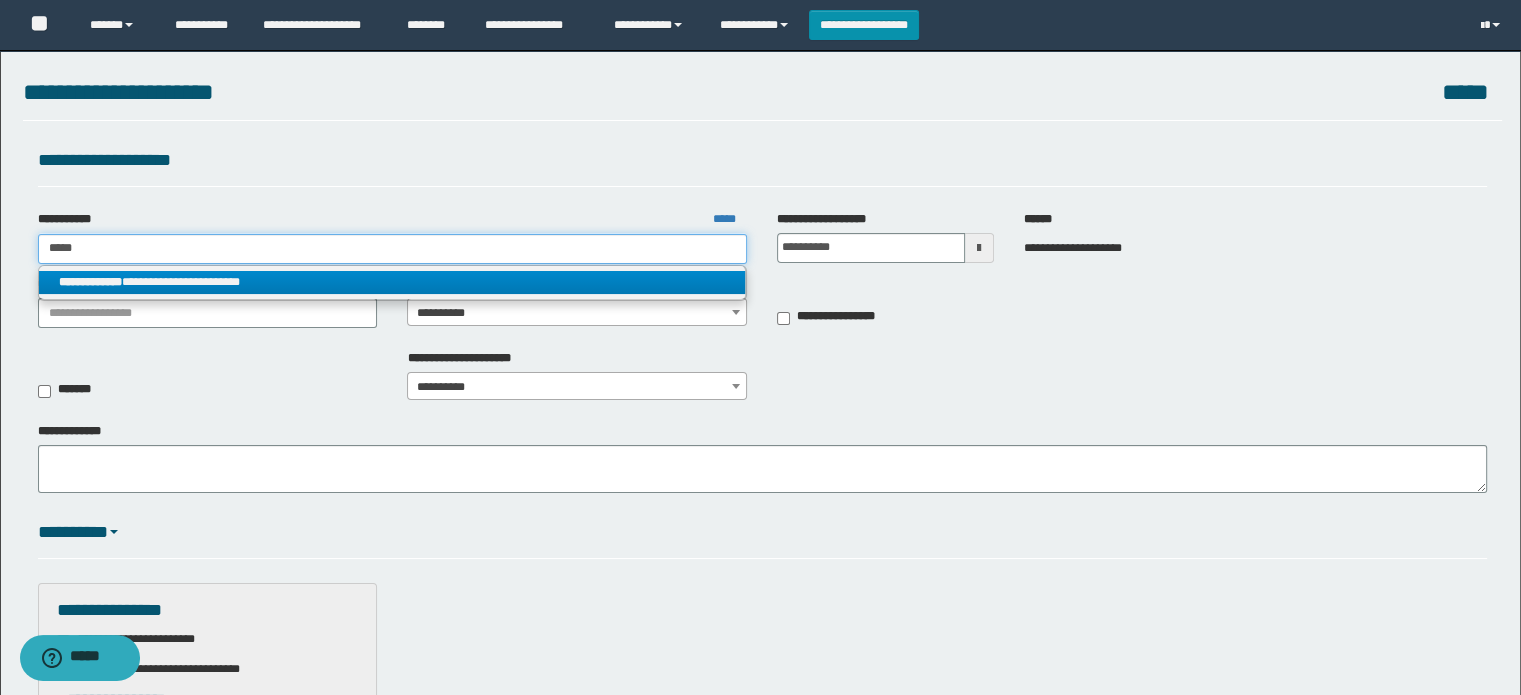 type on "*****" 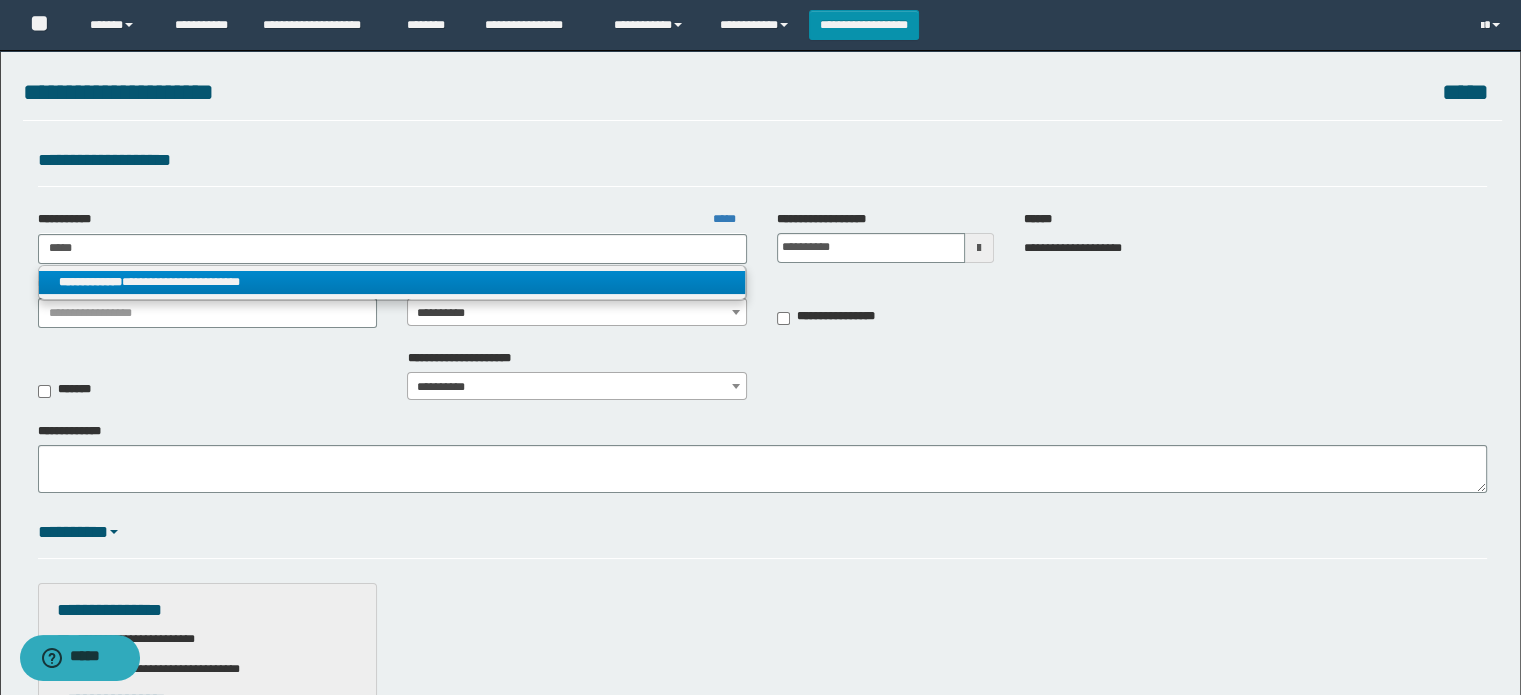 click on "**********" at bounding box center (392, 282) 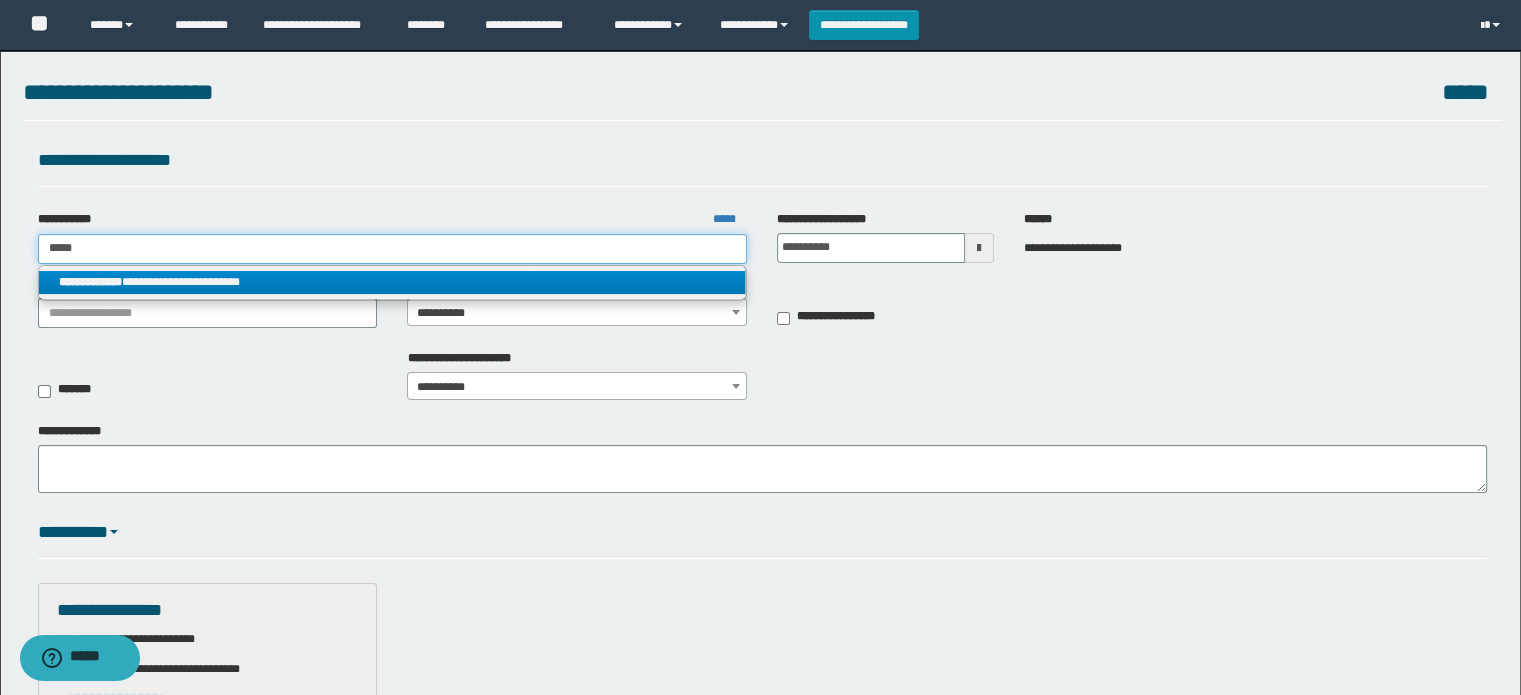 type 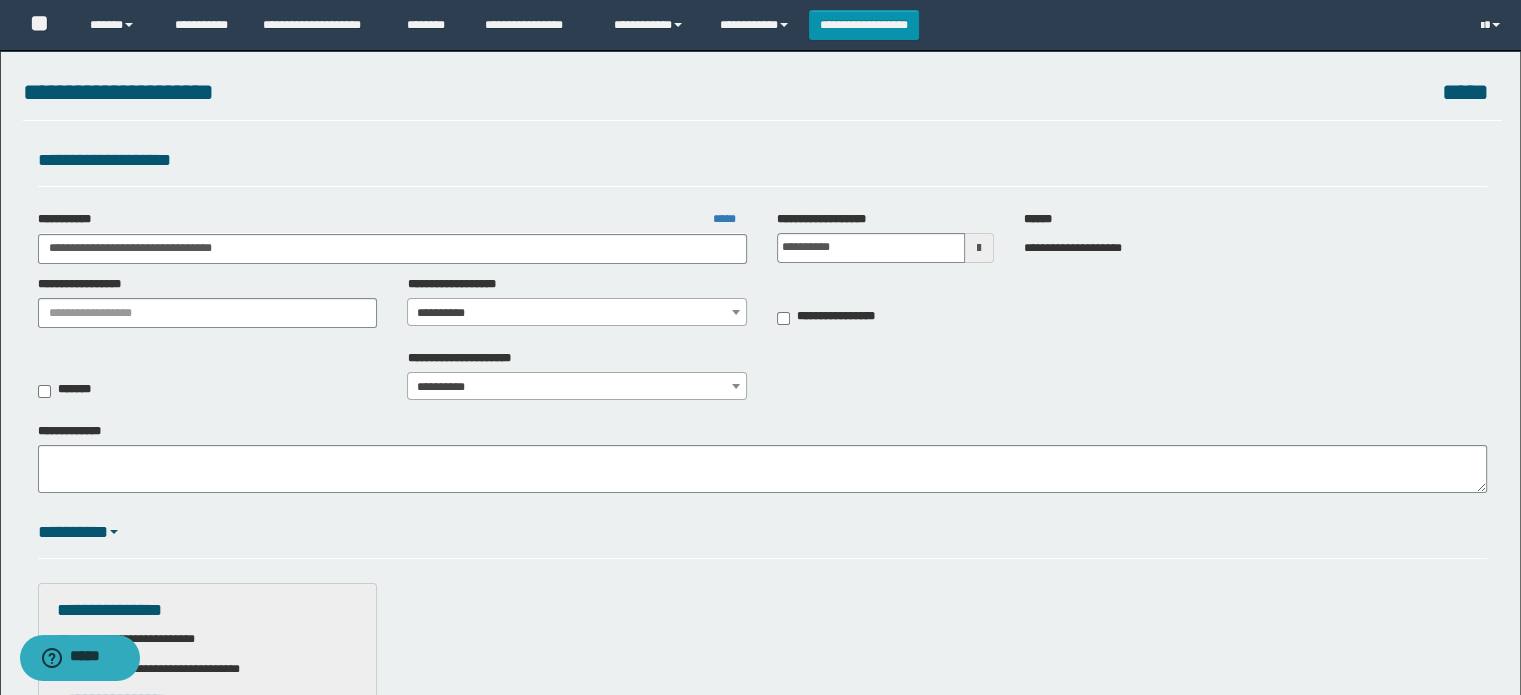 click on "**********" at bounding box center (577, 313) 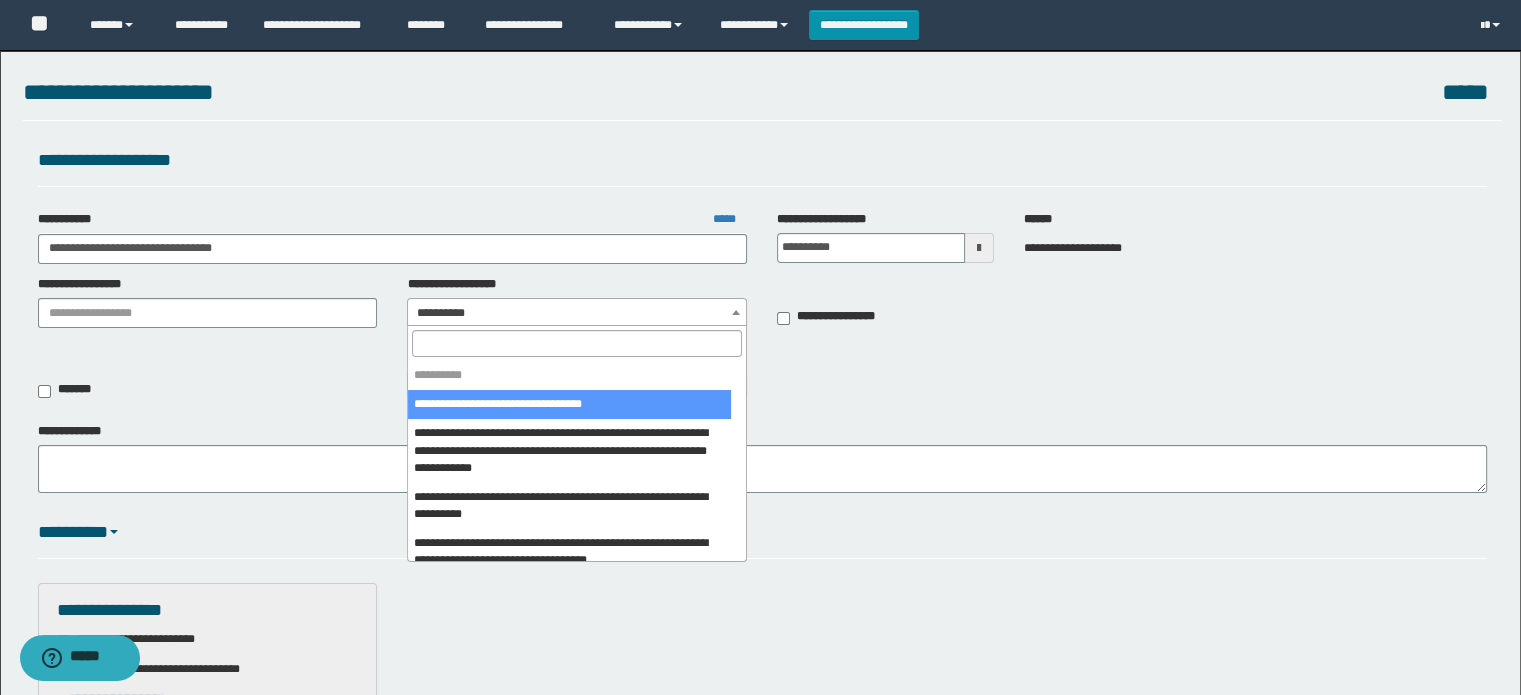 click at bounding box center (577, 343) 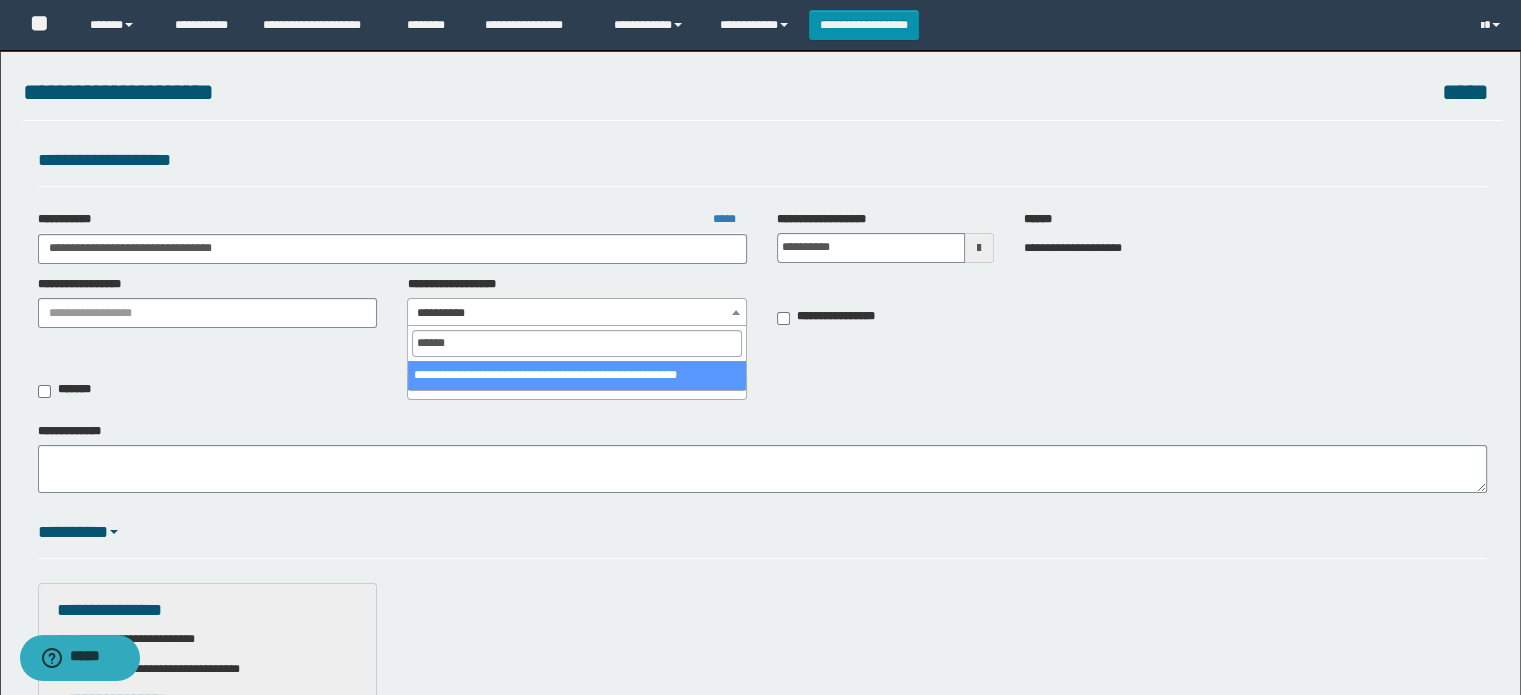 type on "******" 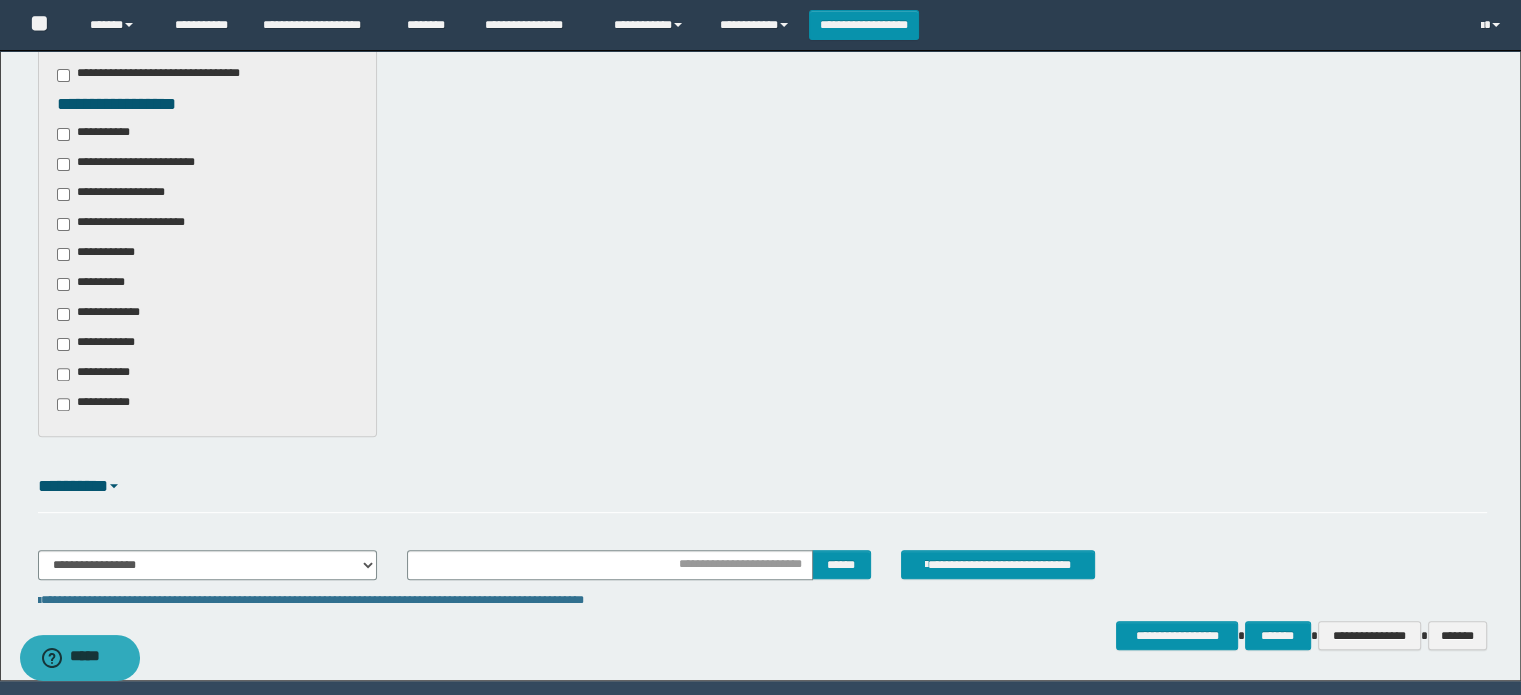 scroll, scrollTop: 600, scrollLeft: 0, axis: vertical 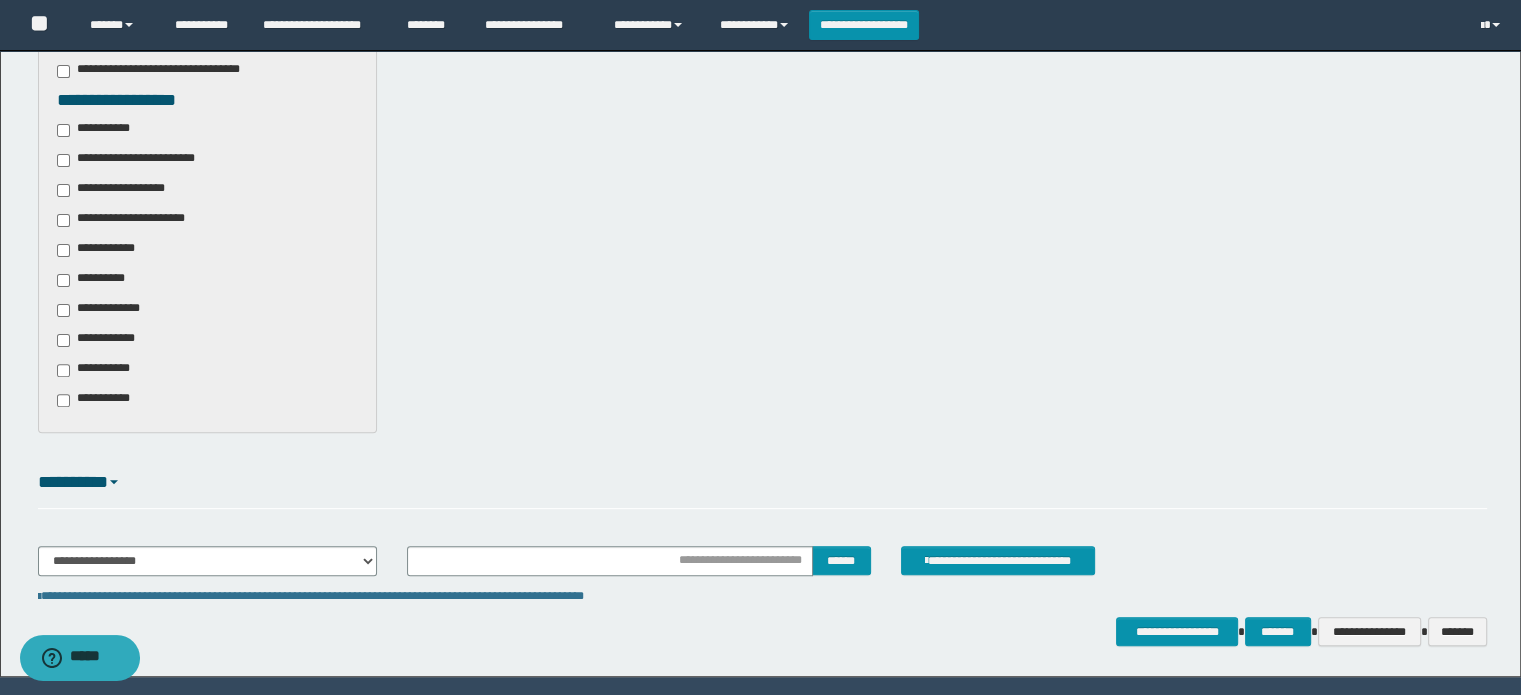 click on "**********" at bounding box center [110, 310] 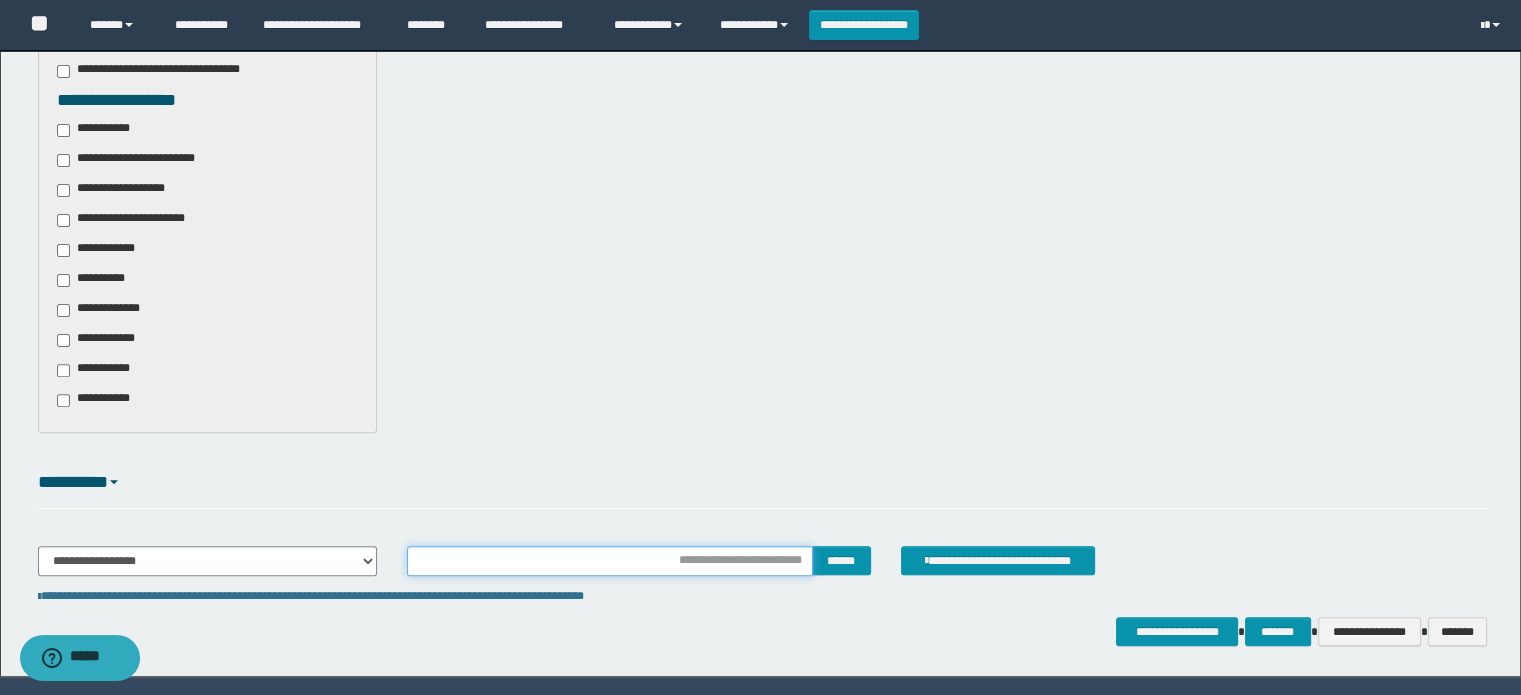 click at bounding box center [609, 561] 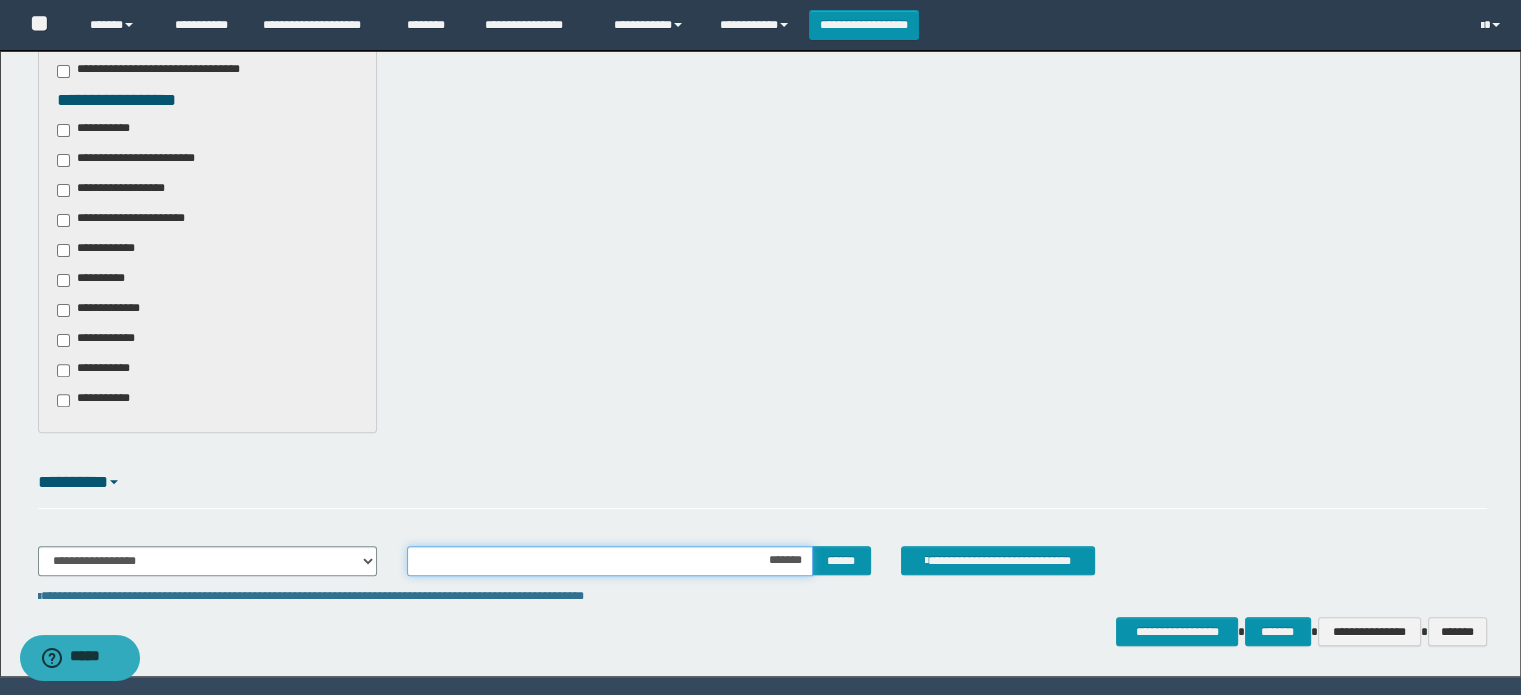 type on "********" 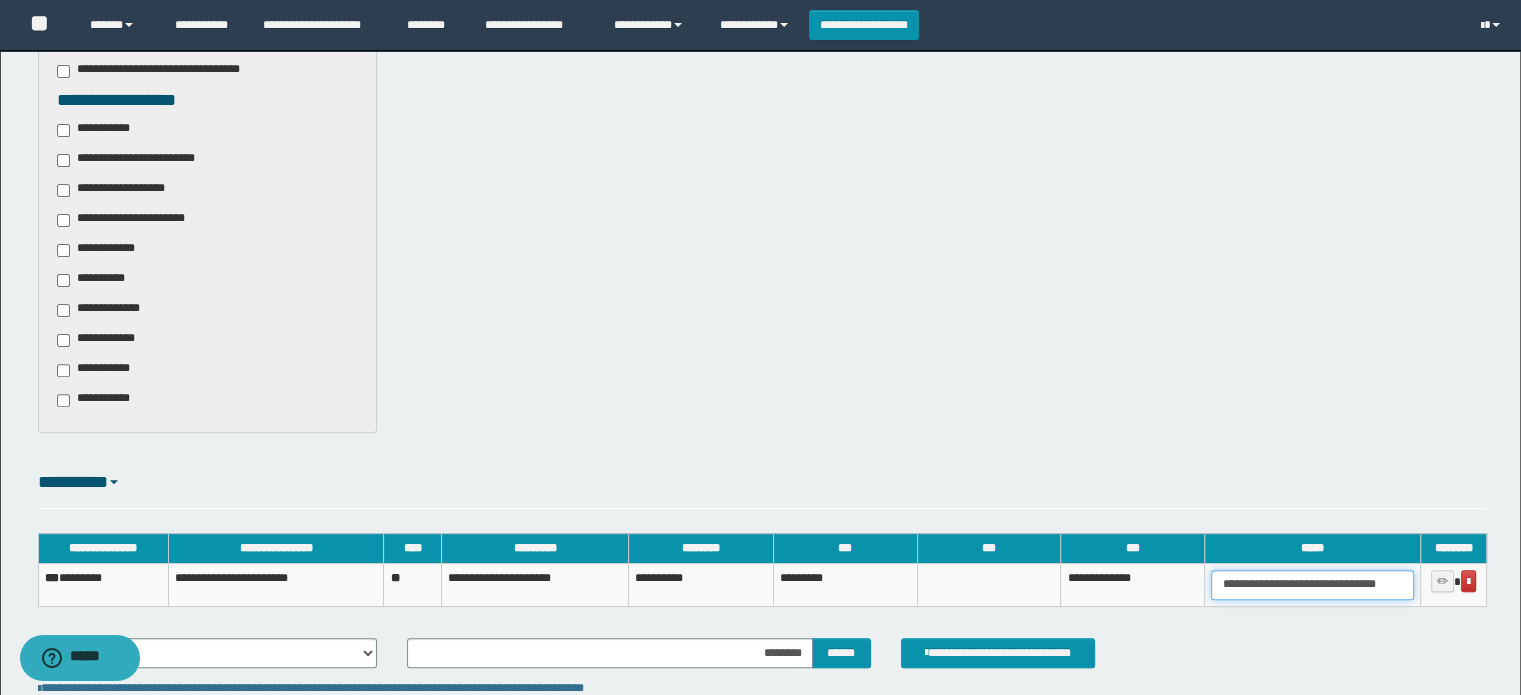 drag, startPoint x: 1407, startPoint y: 583, endPoint x: 1139, endPoint y: 583, distance: 268 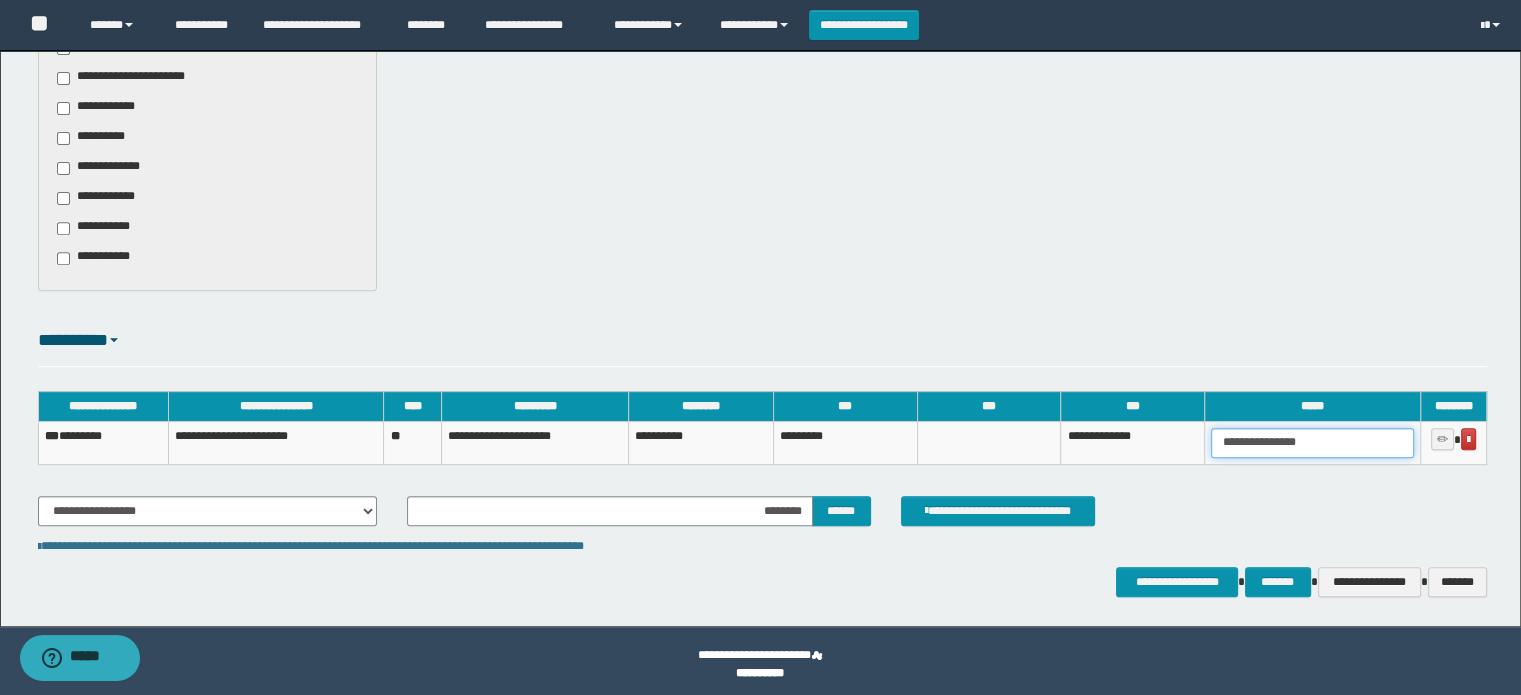 scroll, scrollTop: 748, scrollLeft: 0, axis: vertical 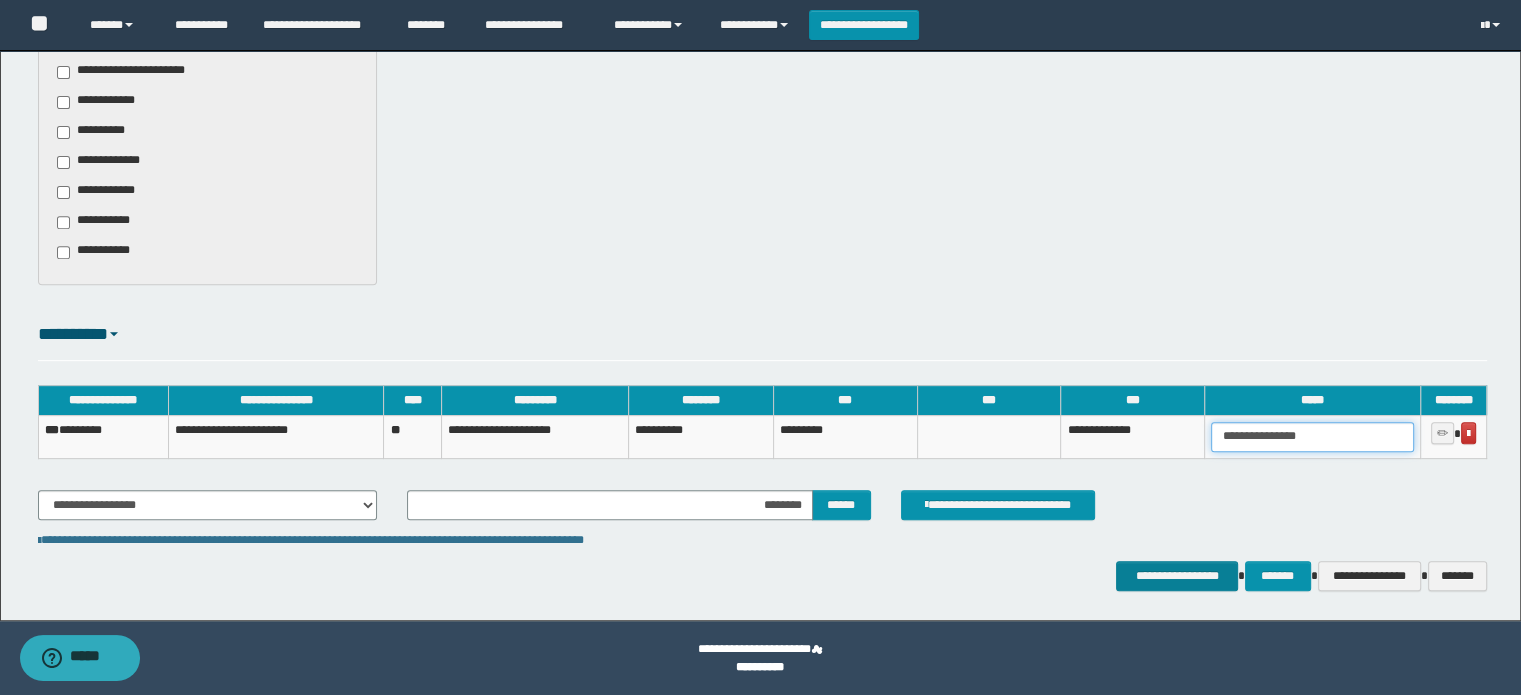type on "**********" 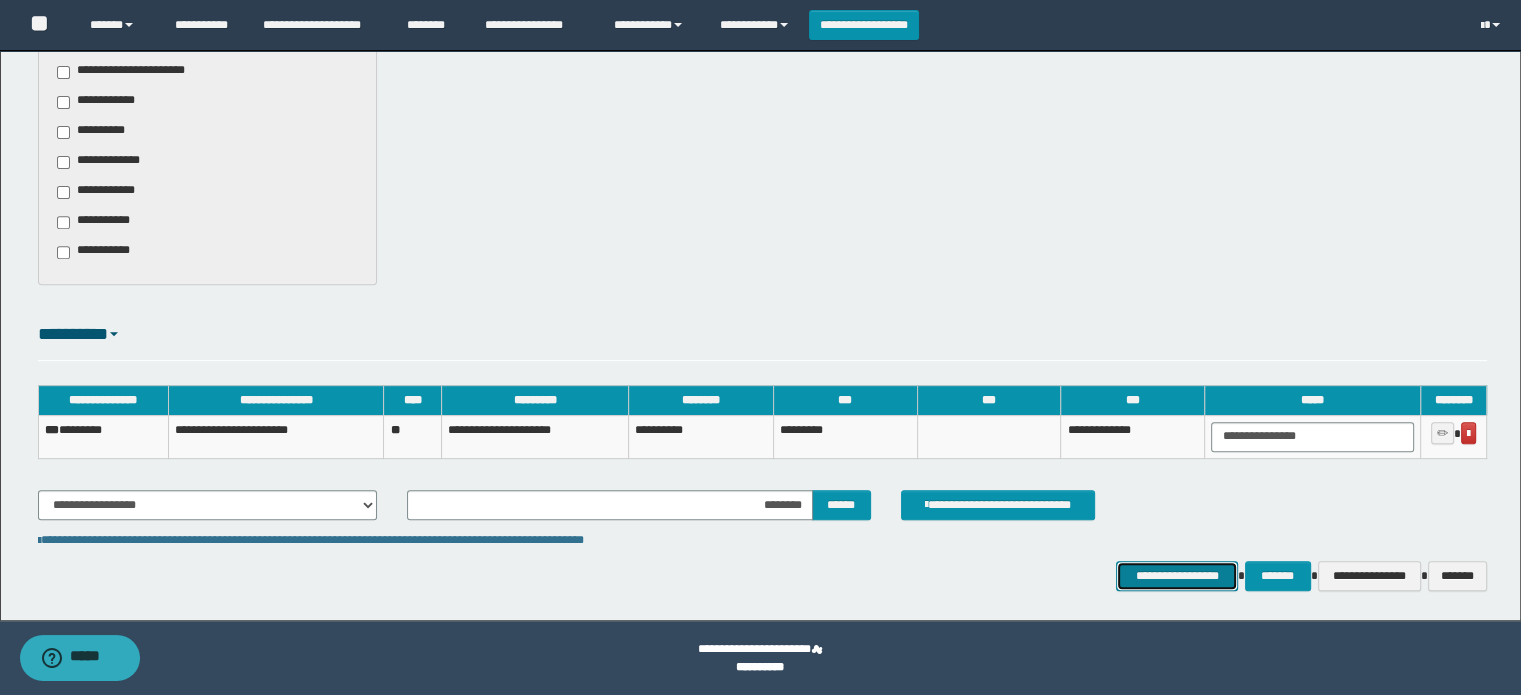 click on "**********" at bounding box center [1177, 576] 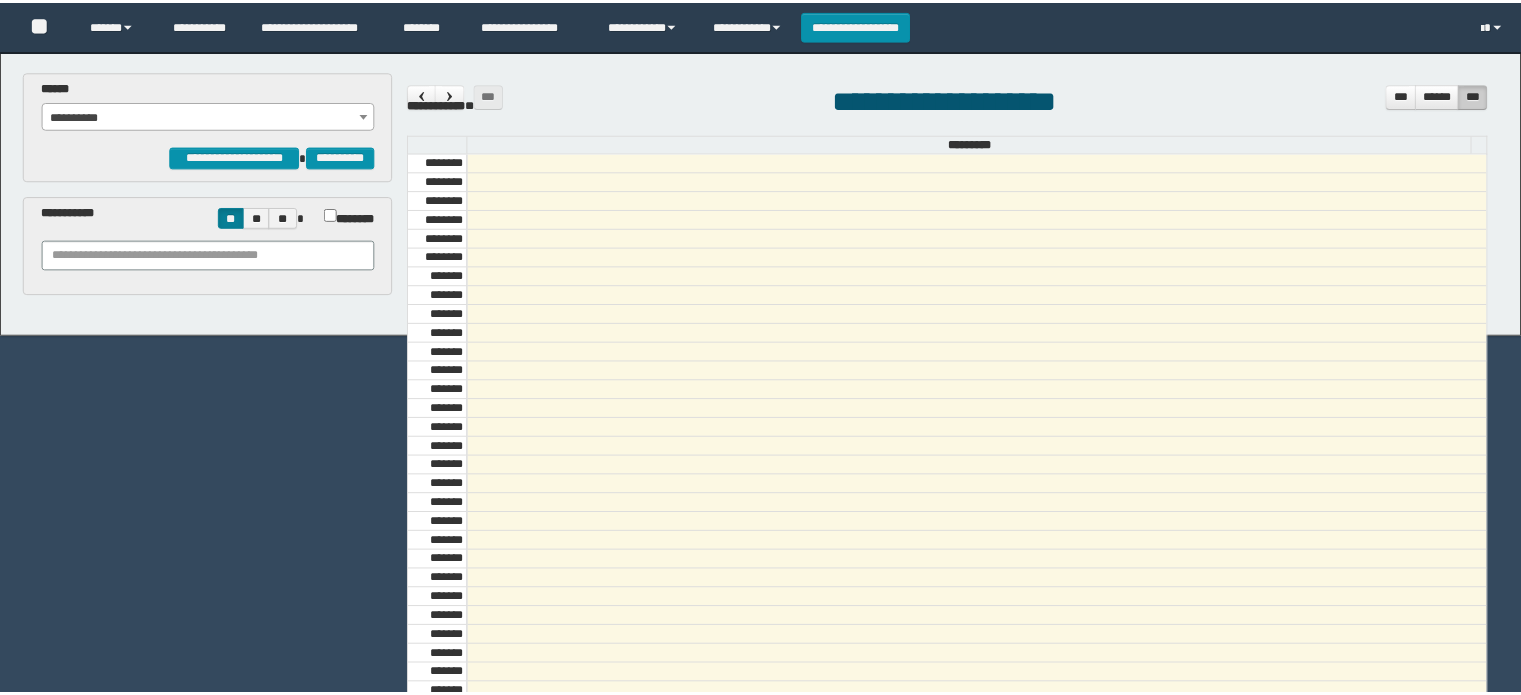 scroll, scrollTop: 0, scrollLeft: 0, axis: both 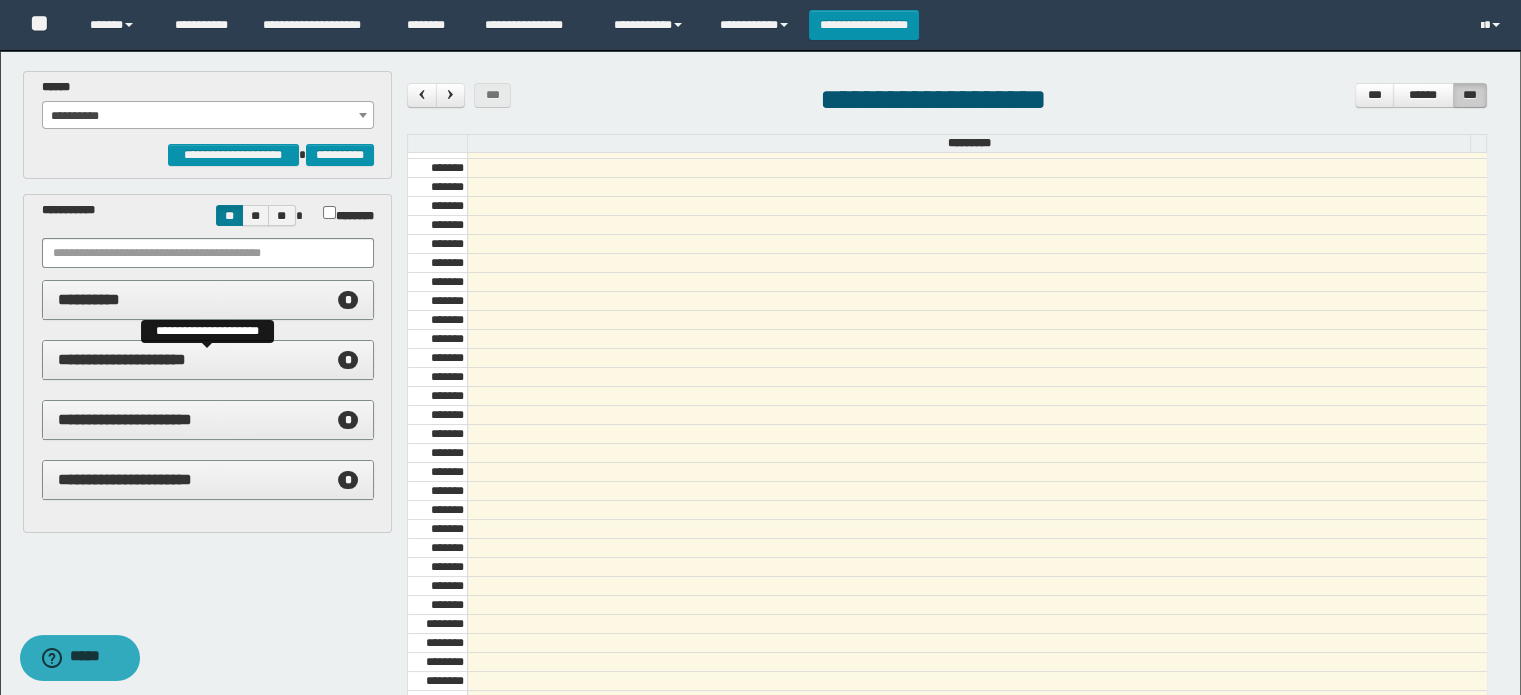 click on "**********" at bounding box center (122, 359) 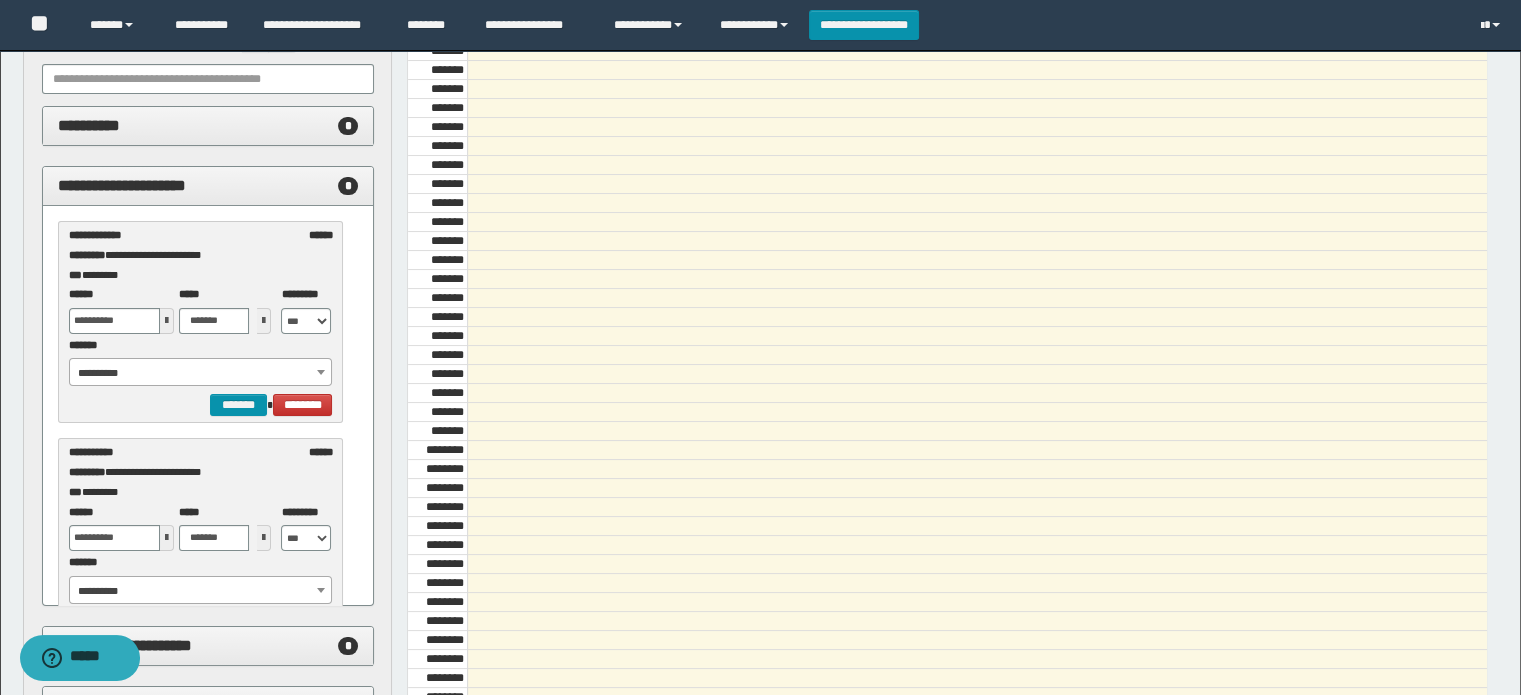 scroll, scrollTop: 396, scrollLeft: 0, axis: vertical 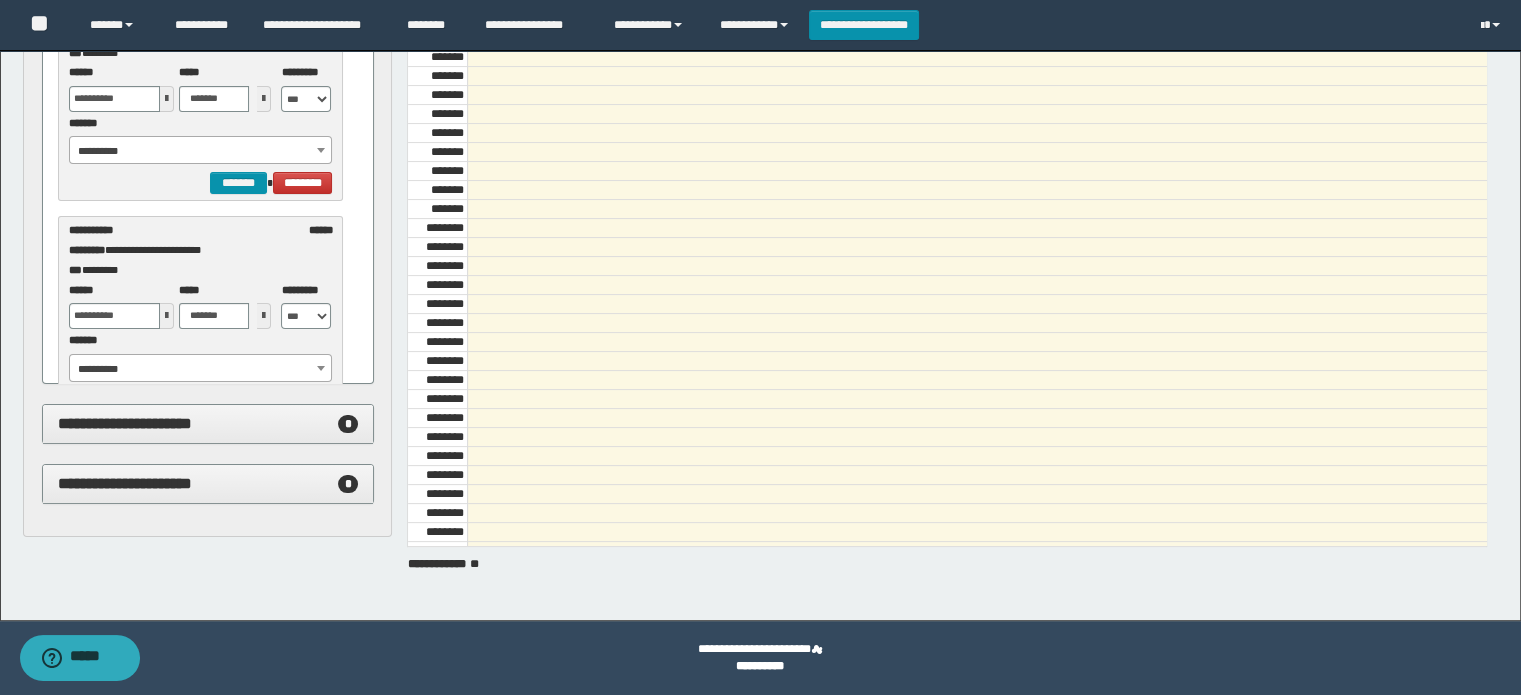 click on "**********" at bounding box center [201, 150] 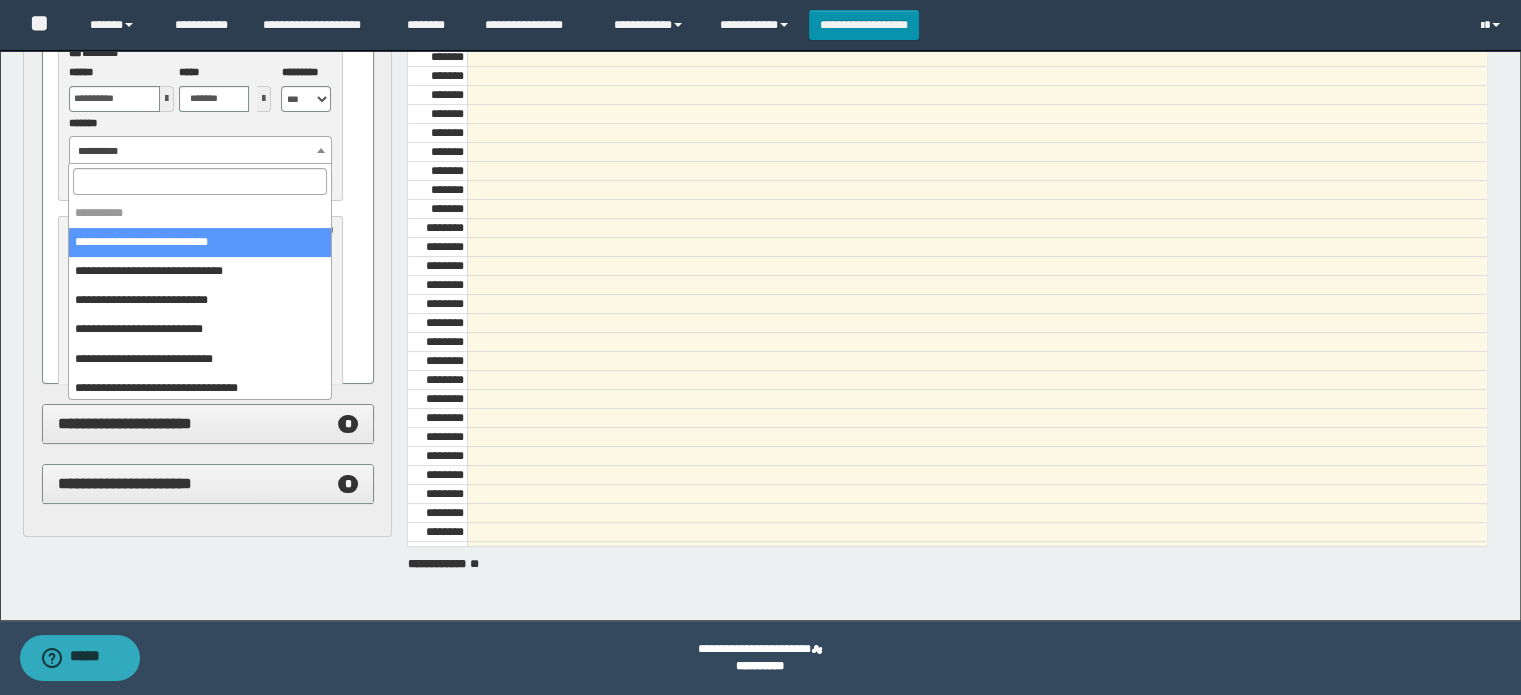 click on "**********" at bounding box center (201, 151) 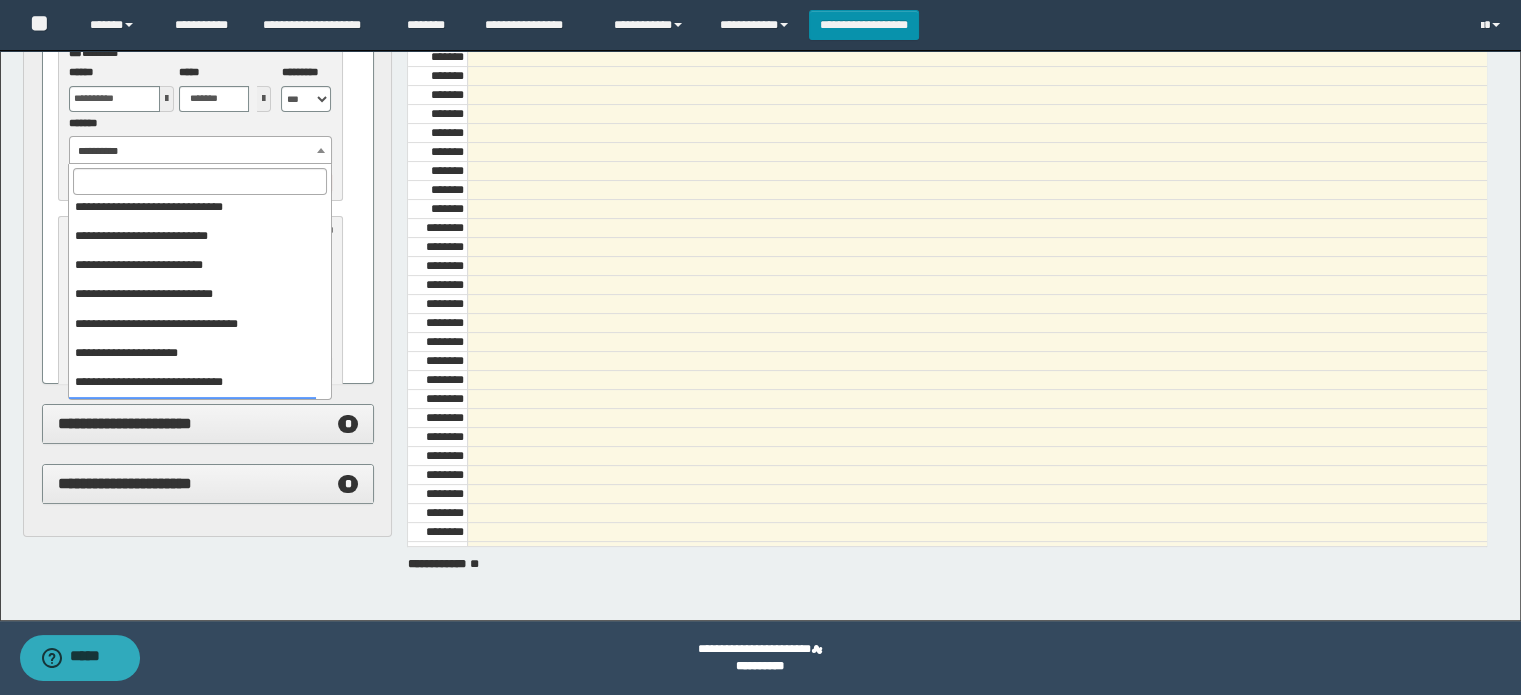 scroll, scrollTop: 120, scrollLeft: 0, axis: vertical 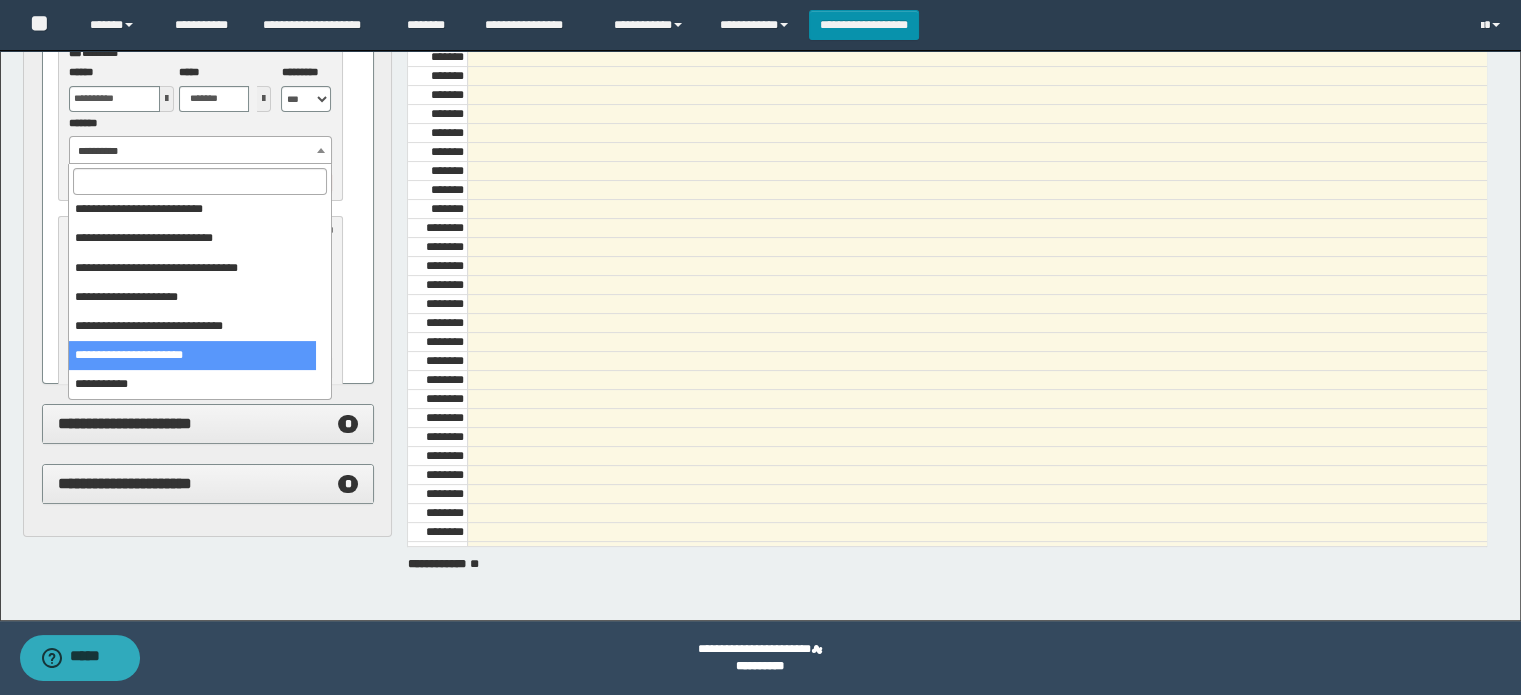 select on "******" 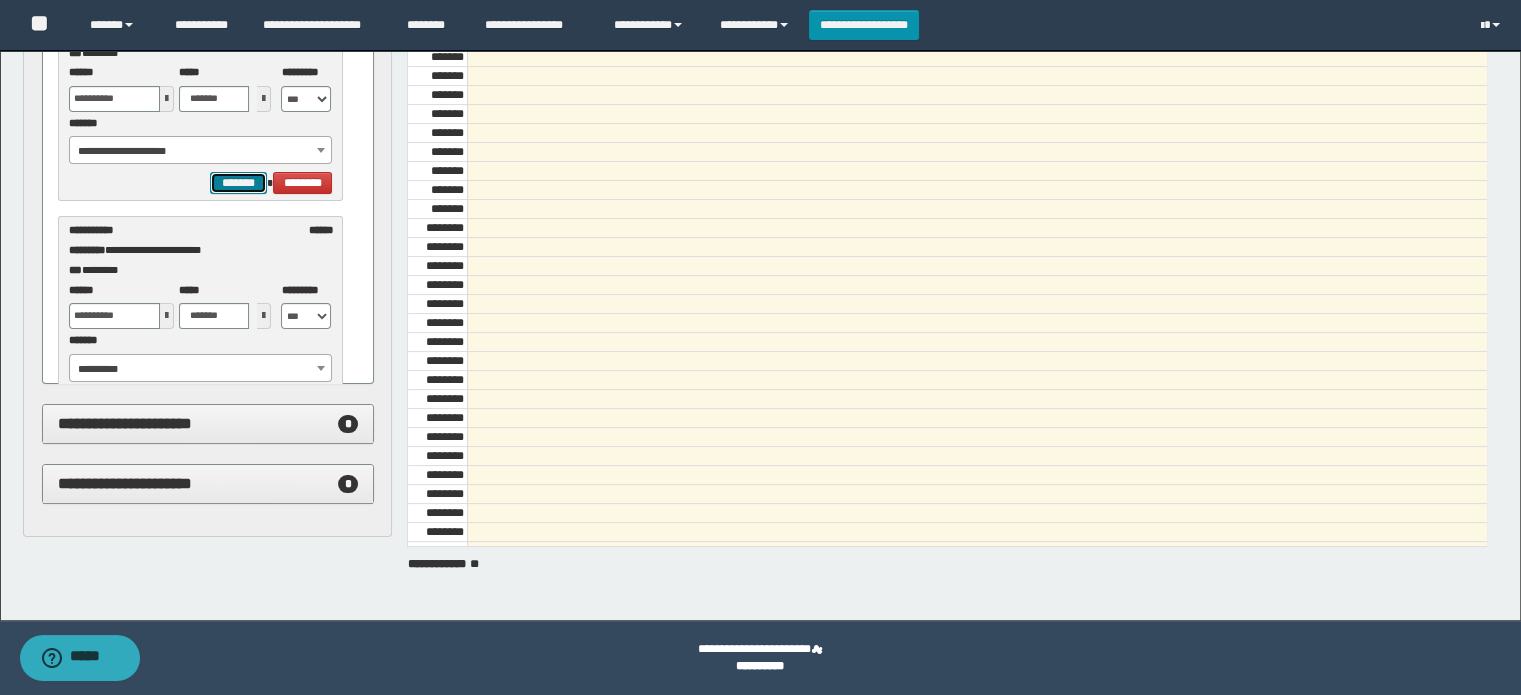 click on "*******" at bounding box center (238, 183) 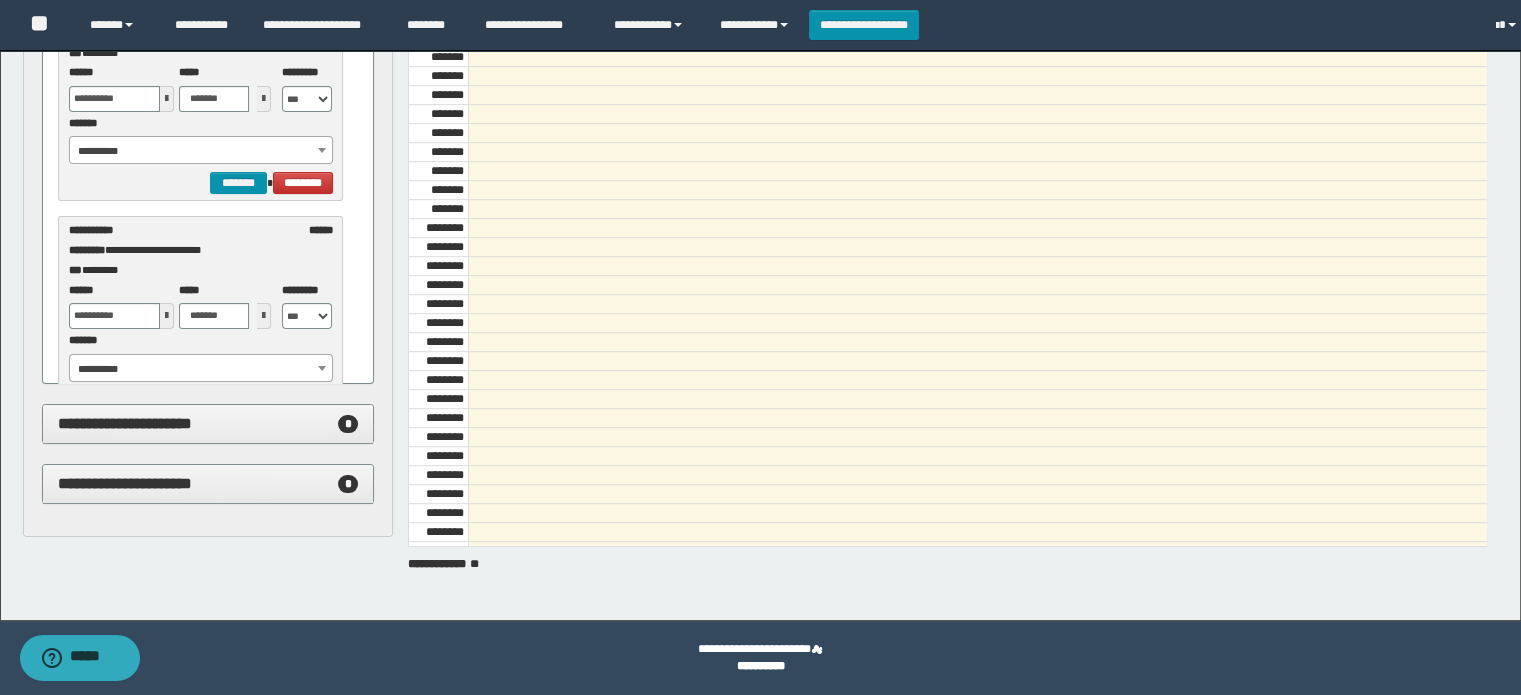 scroll, scrollTop: 179, scrollLeft: 0, axis: vertical 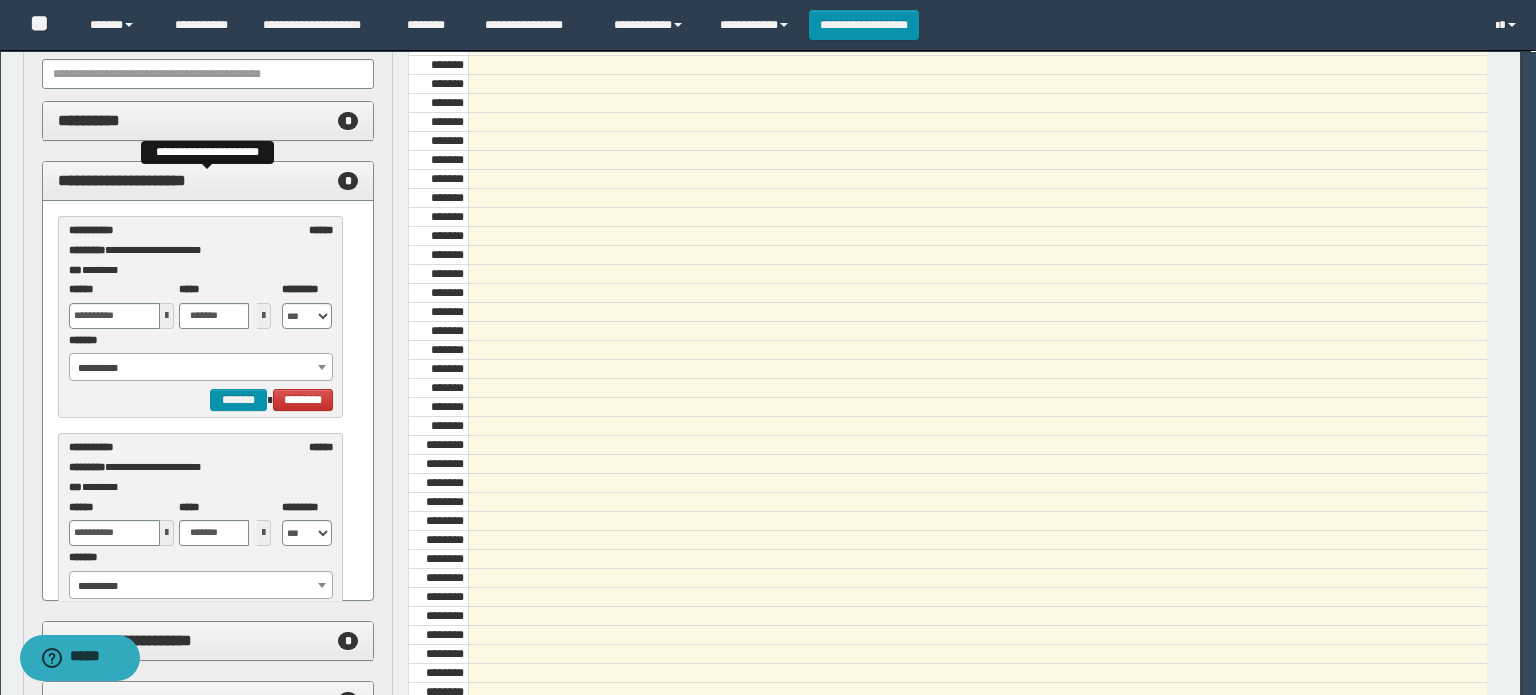 select on "******" 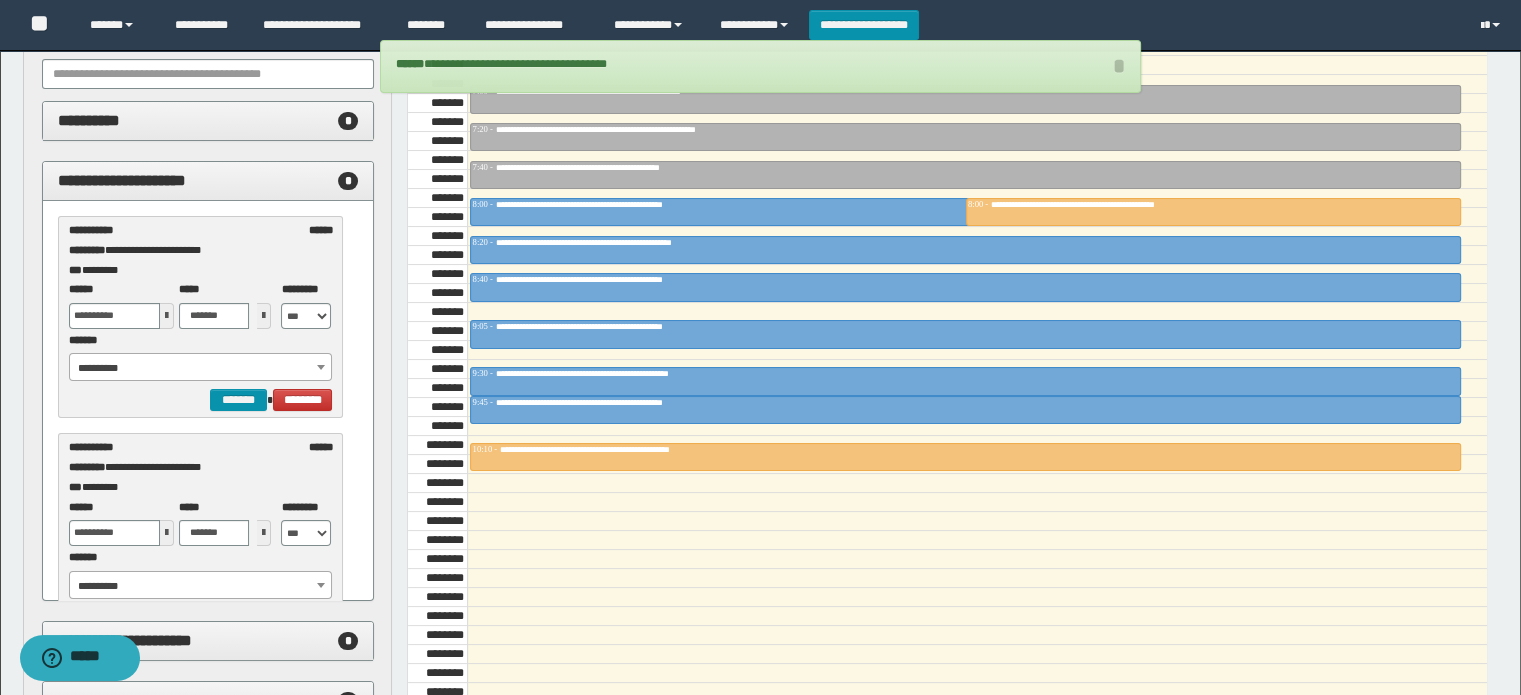 click on "**********" at bounding box center (201, 368) 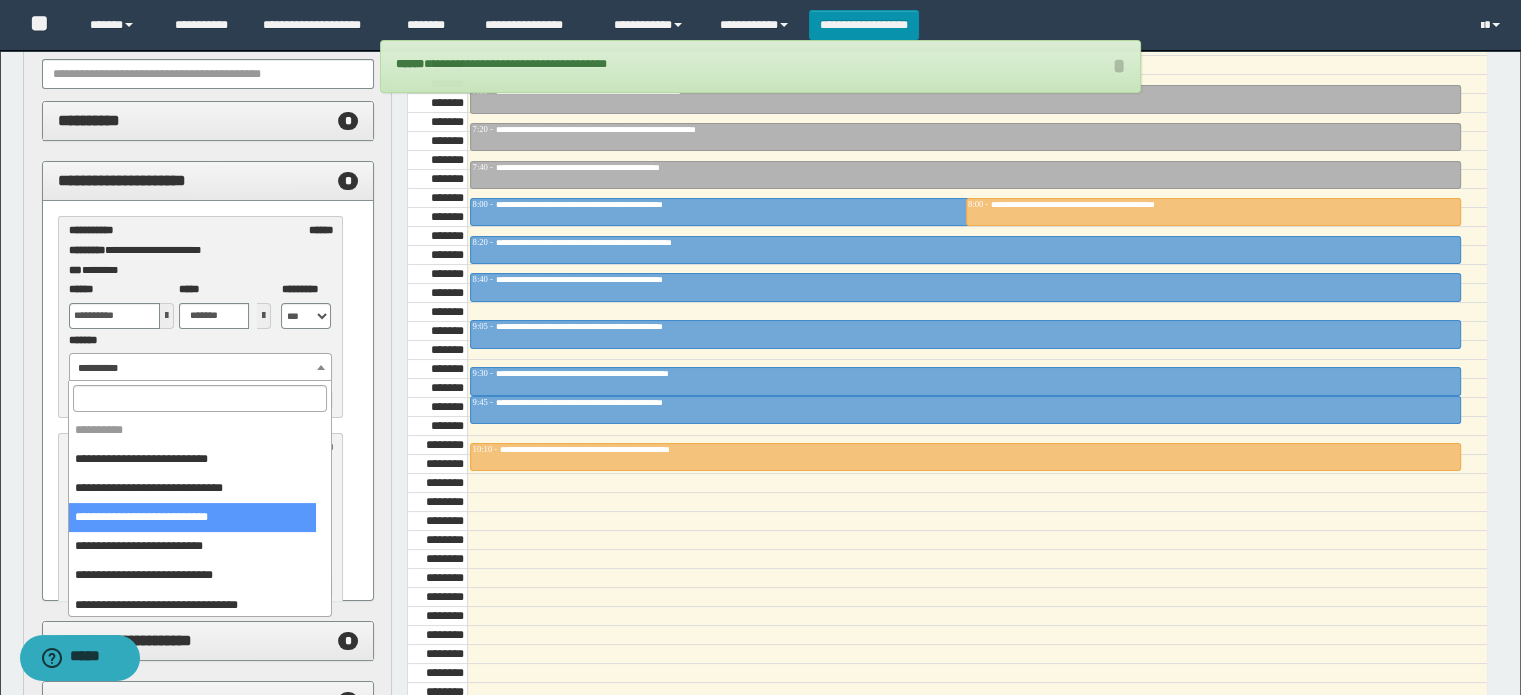 select on "******" 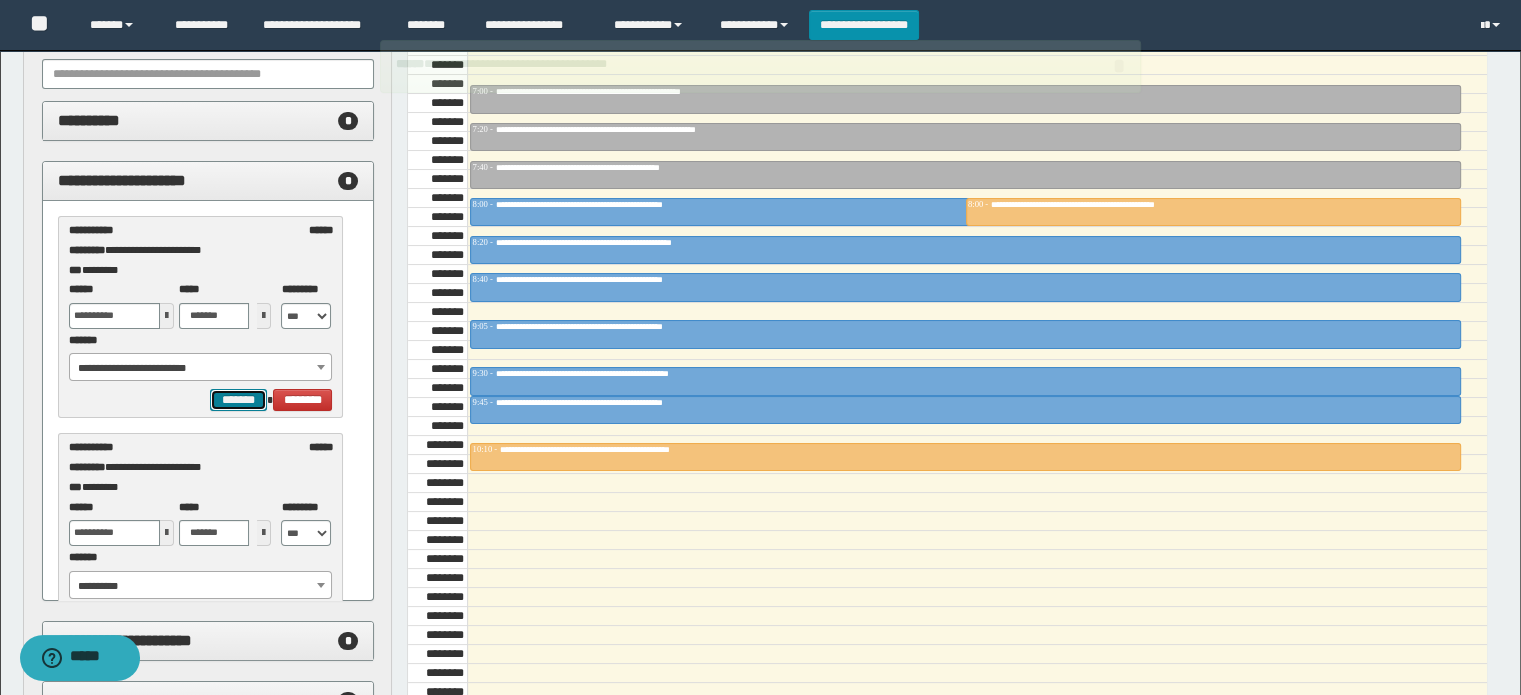 click on "*******" at bounding box center (238, 400) 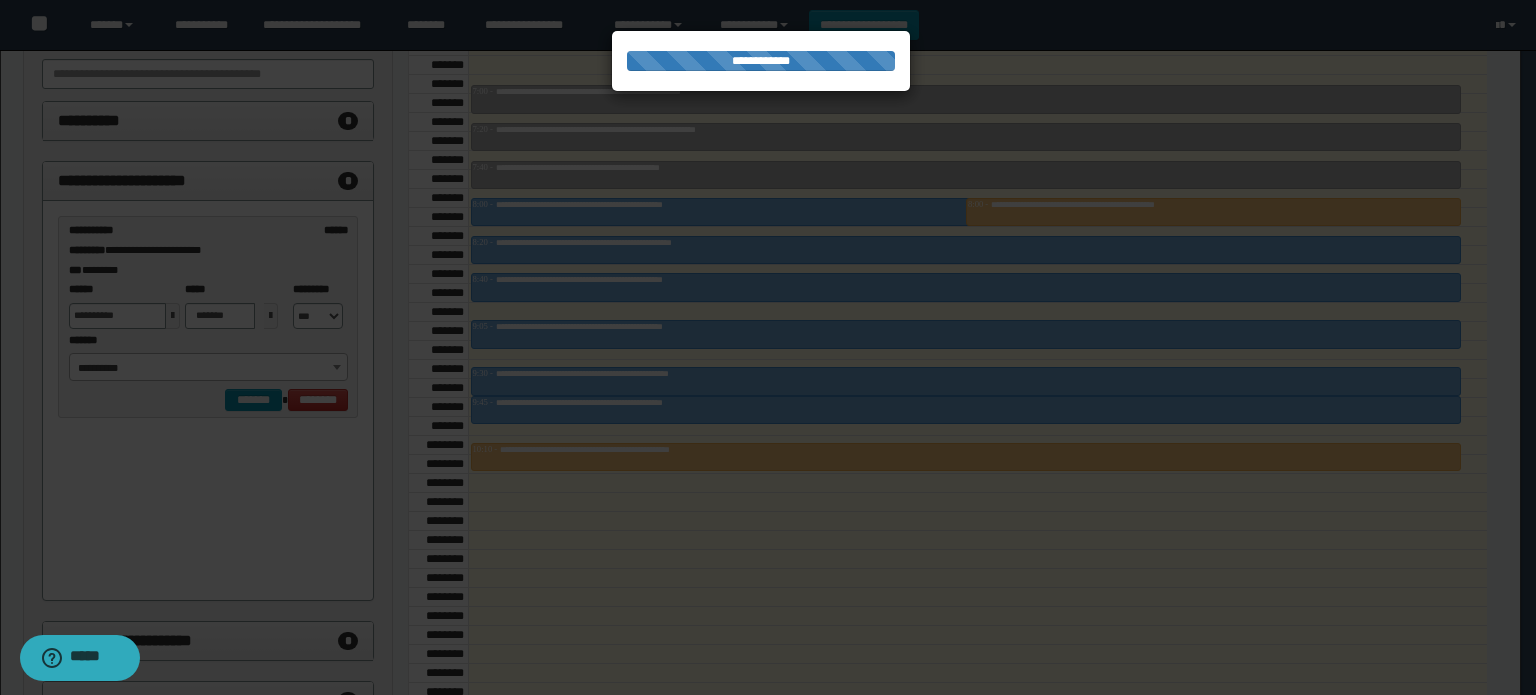 select on "******" 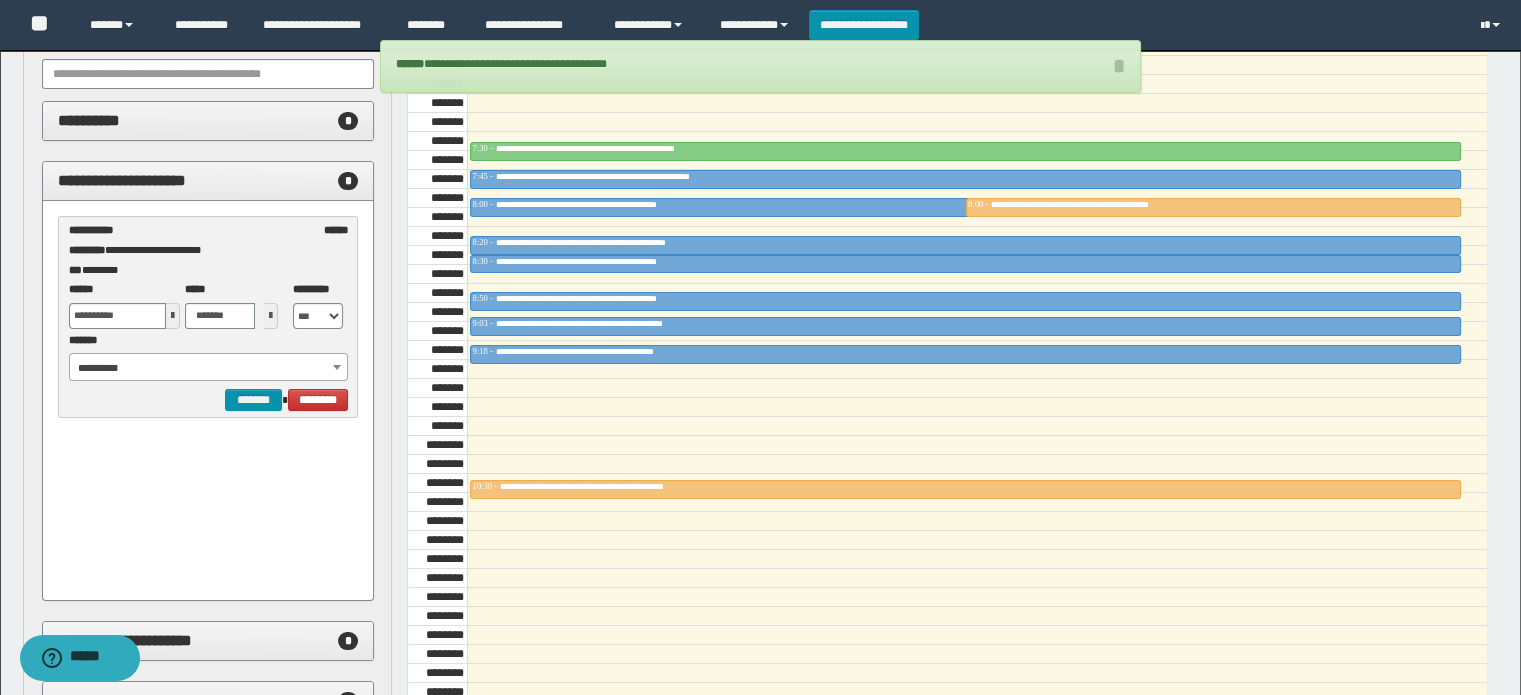 click on "**********" at bounding box center [209, 368] 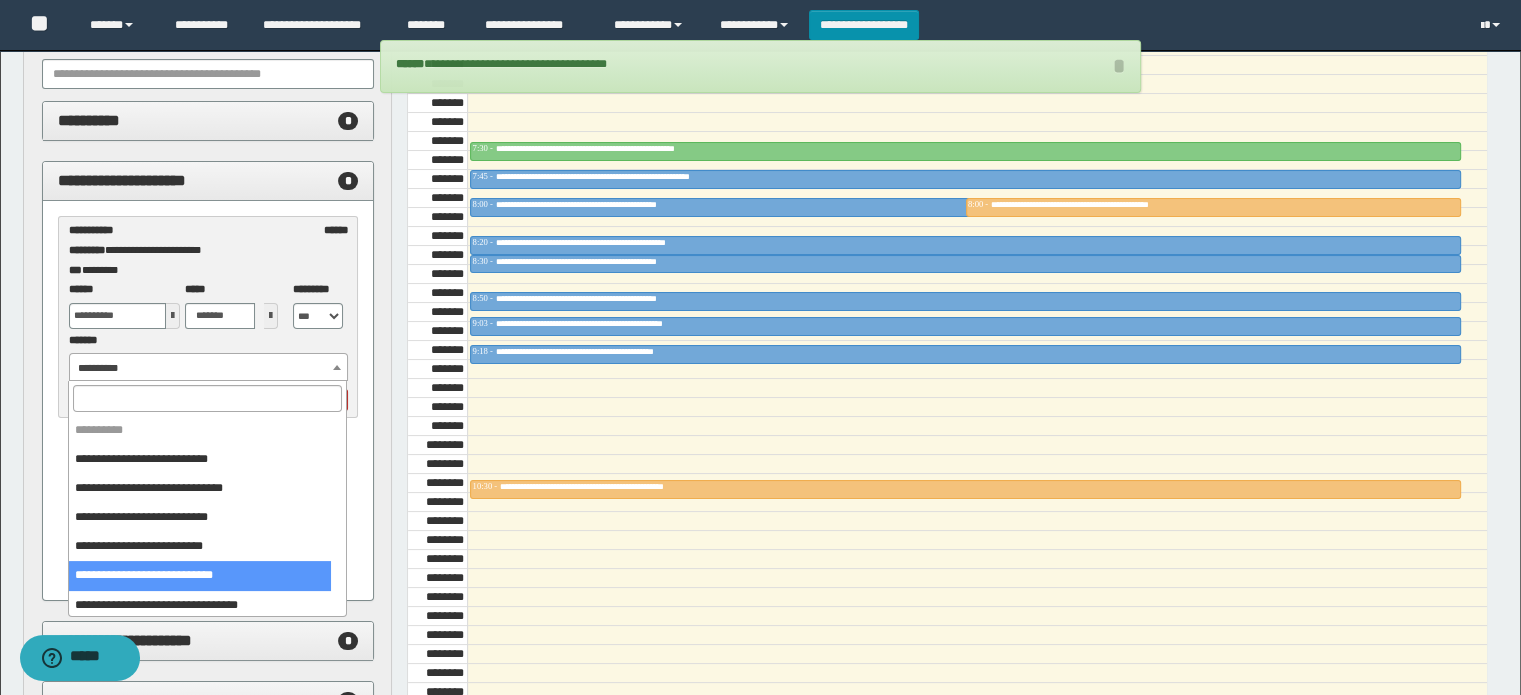 select on "******" 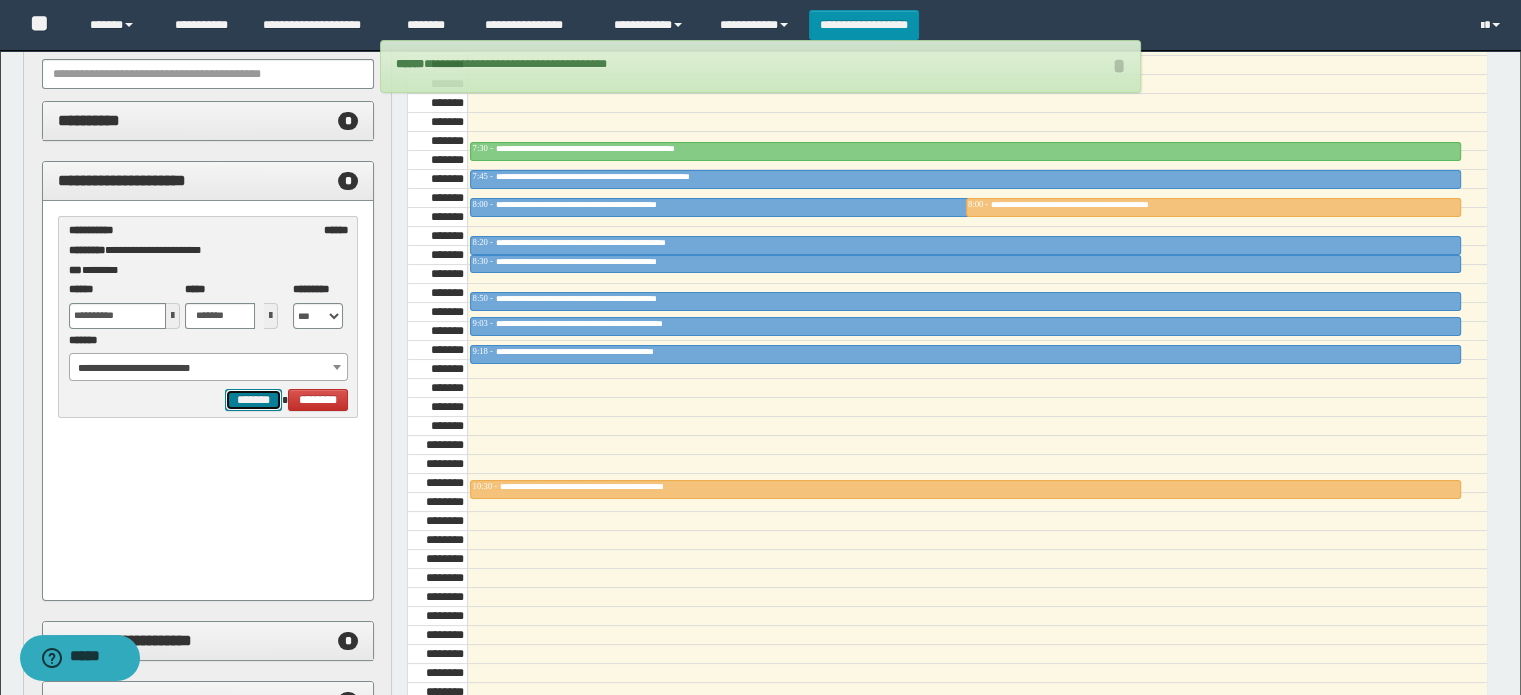 click on "*******" at bounding box center [253, 400] 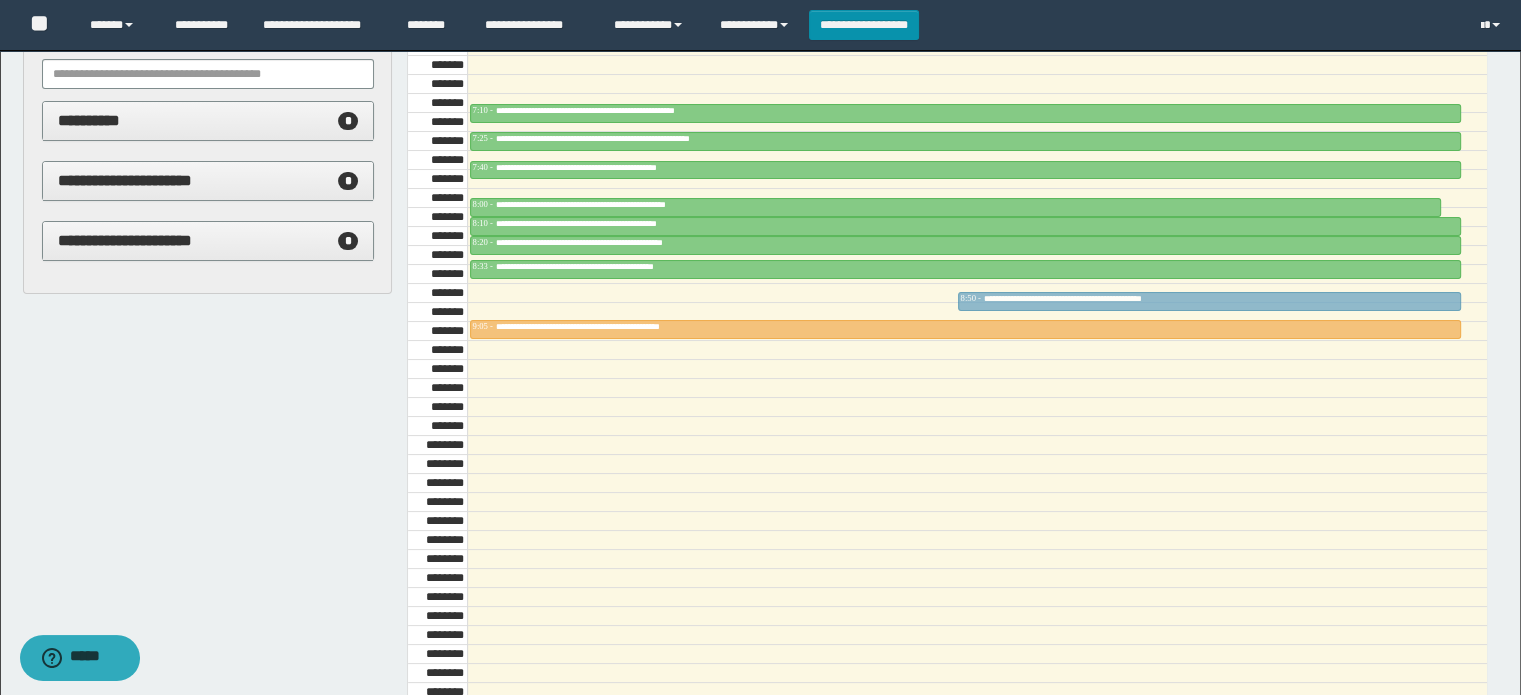 drag, startPoint x: 1014, startPoint y: 199, endPoint x: 1029, endPoint y: 287, distance: 89.26926 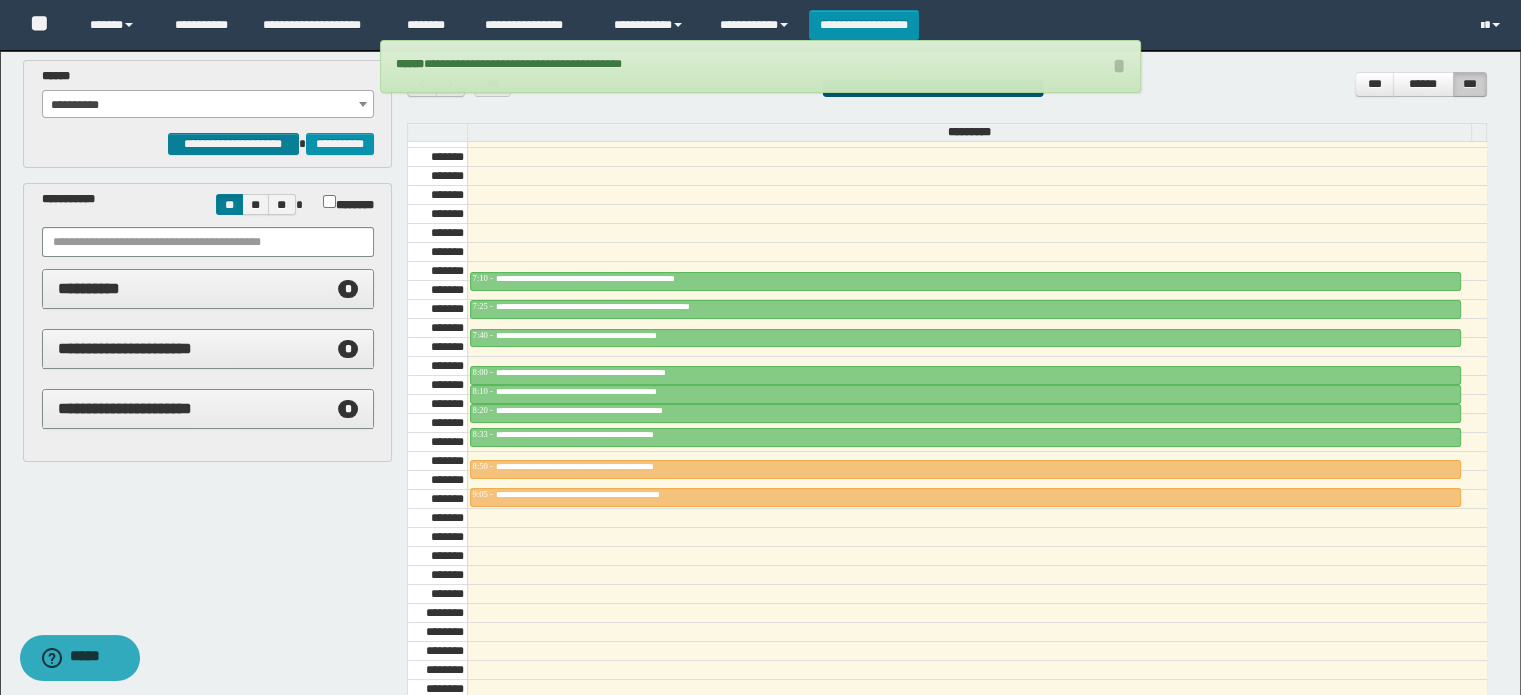 scroll, scrollTop: 0, scrollLeft: 0, axis: both 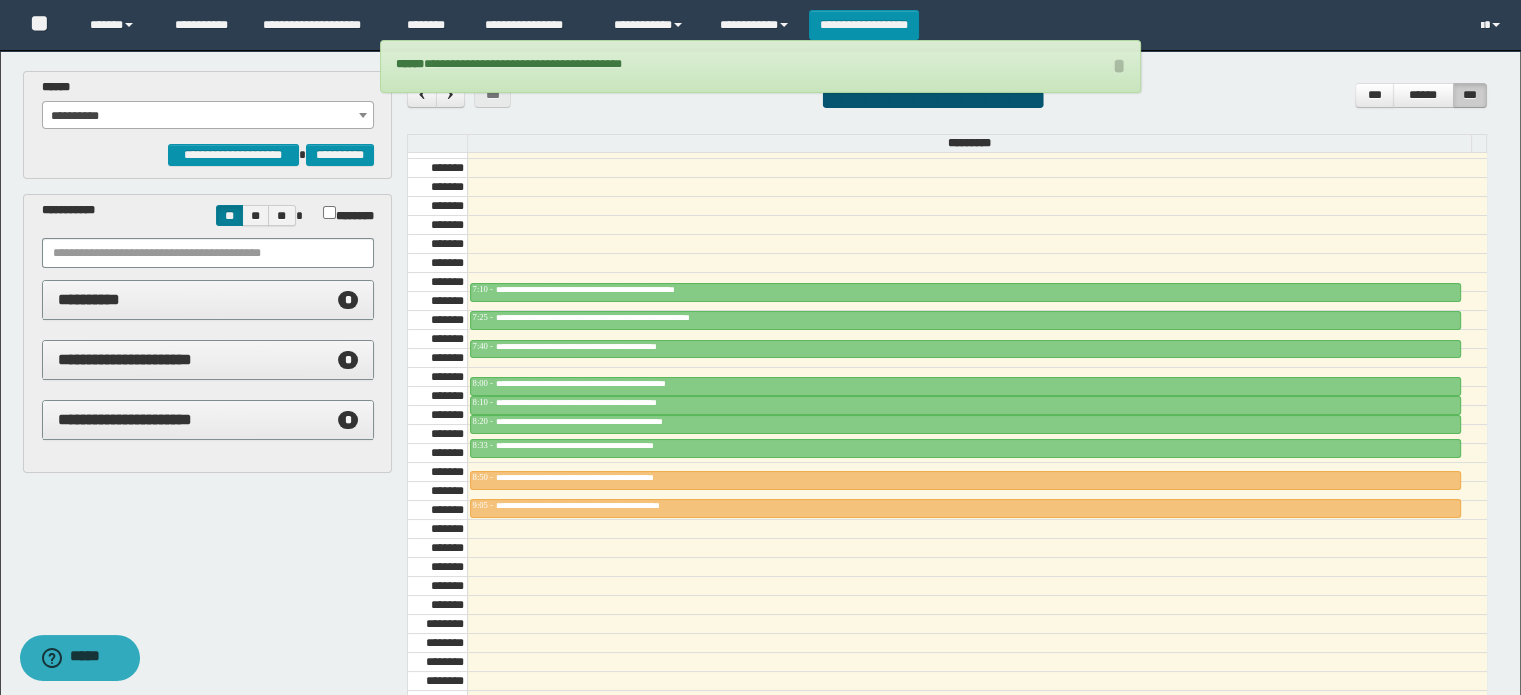 click on "**********" at bounding box center [208, 116] 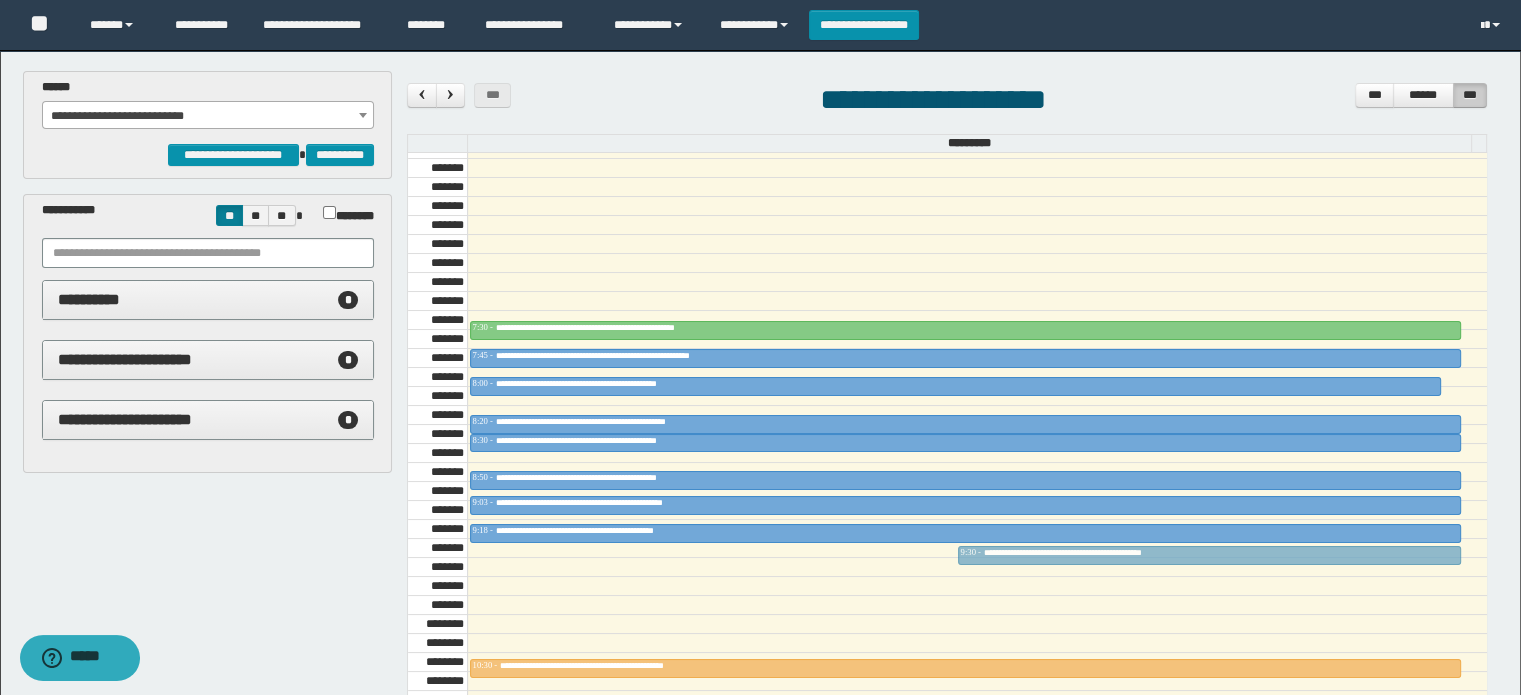 drag, startPoint x: 1015, startPoint y: 380, endPoint x: 1049, endPoint y: 543, distance: 166.50826 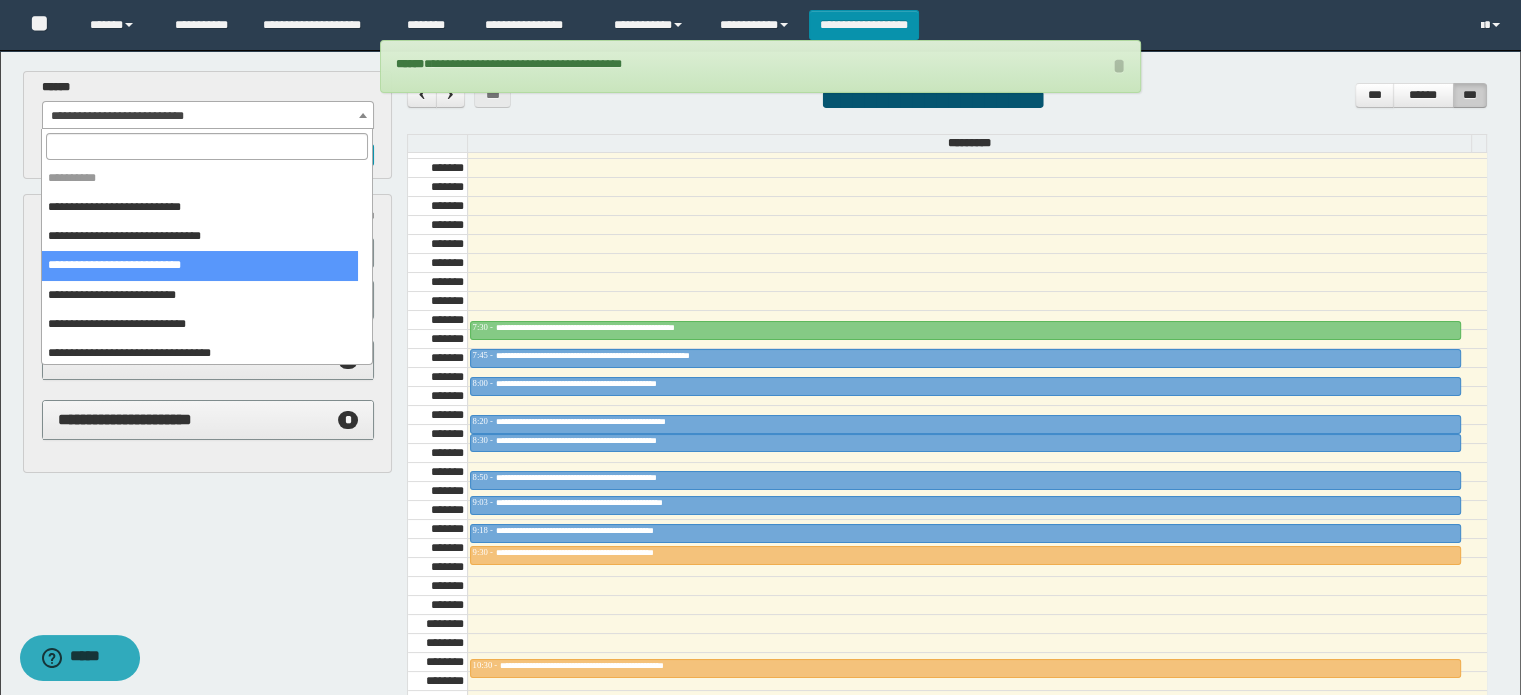 click on "**********" at bounding box center (208, 116) 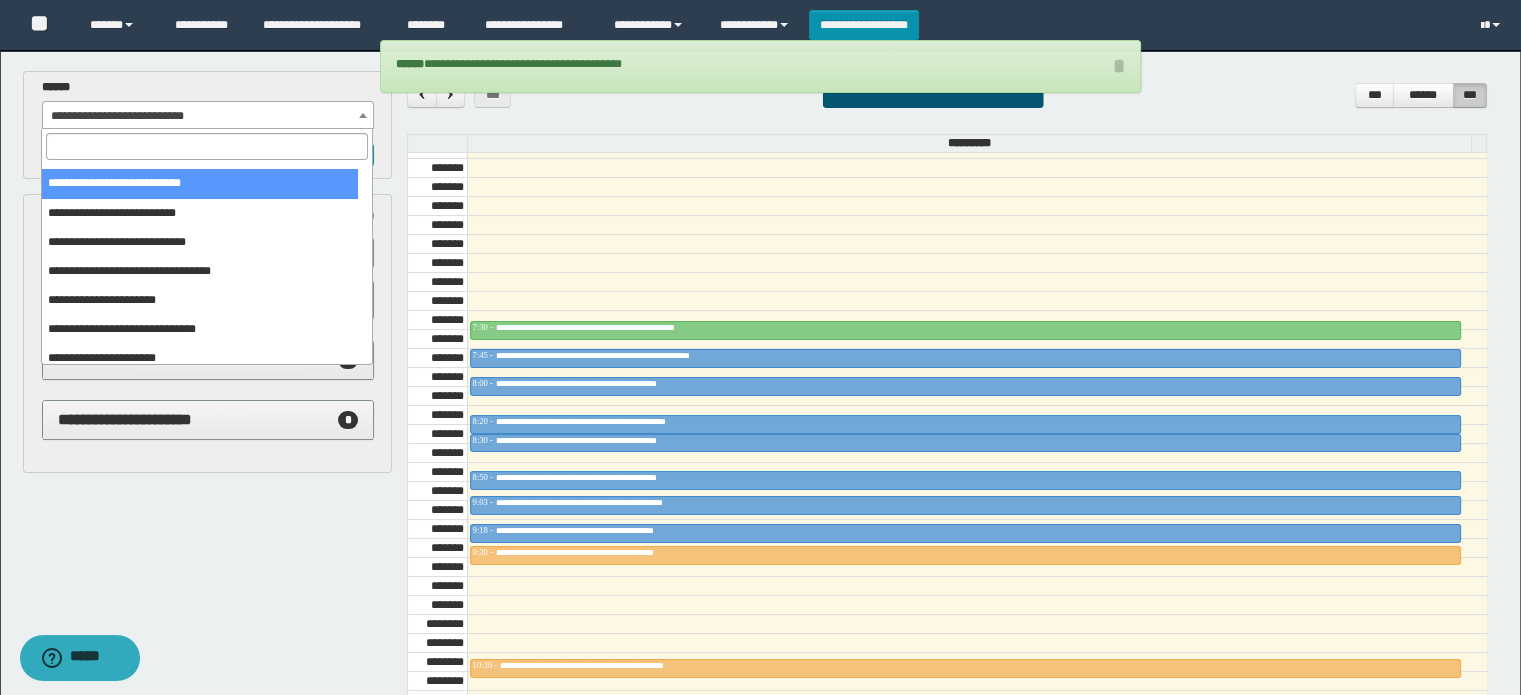 scroll, scrollTop: 120, scrollLeft: 0, axis: vertical 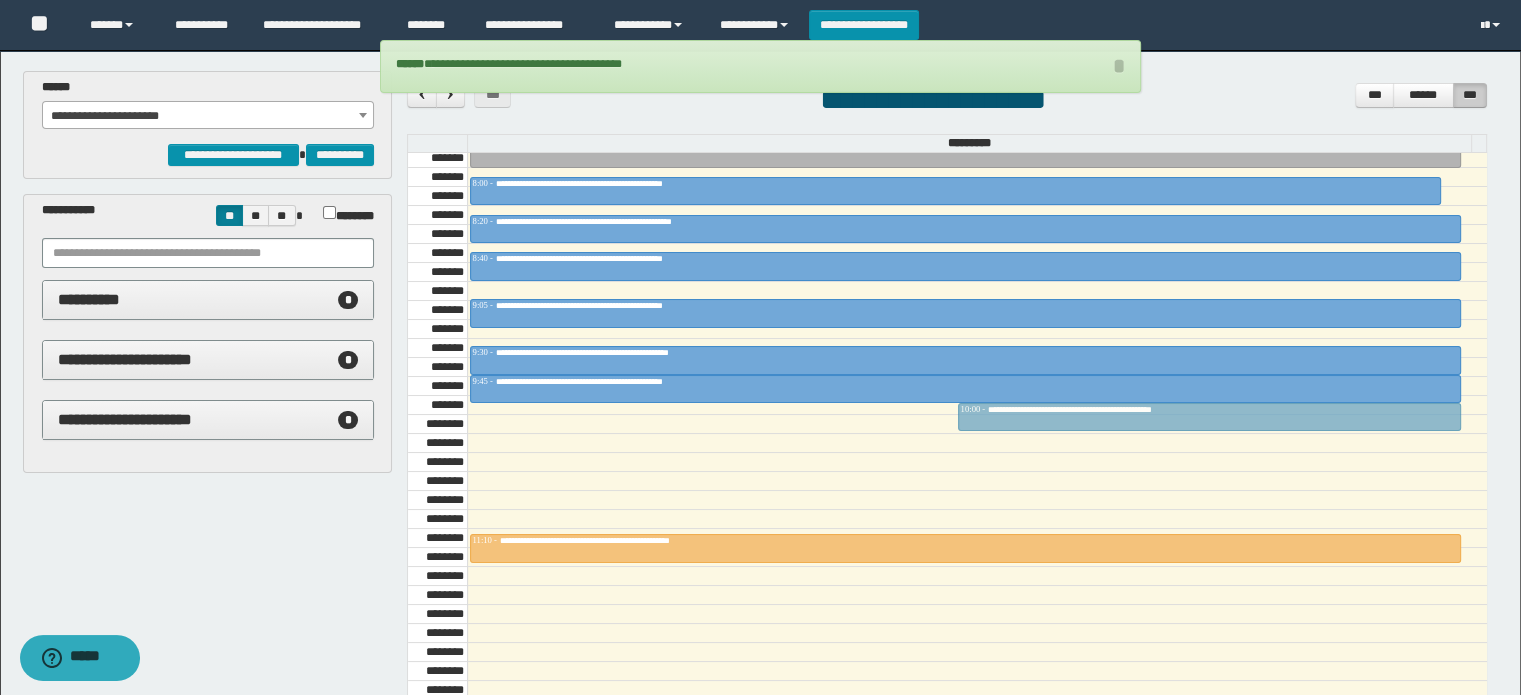 drag, startPoint x: 1031, startPoint y: 179, endPoint x: 1022, endPoint y: 412, distance: 233.17375 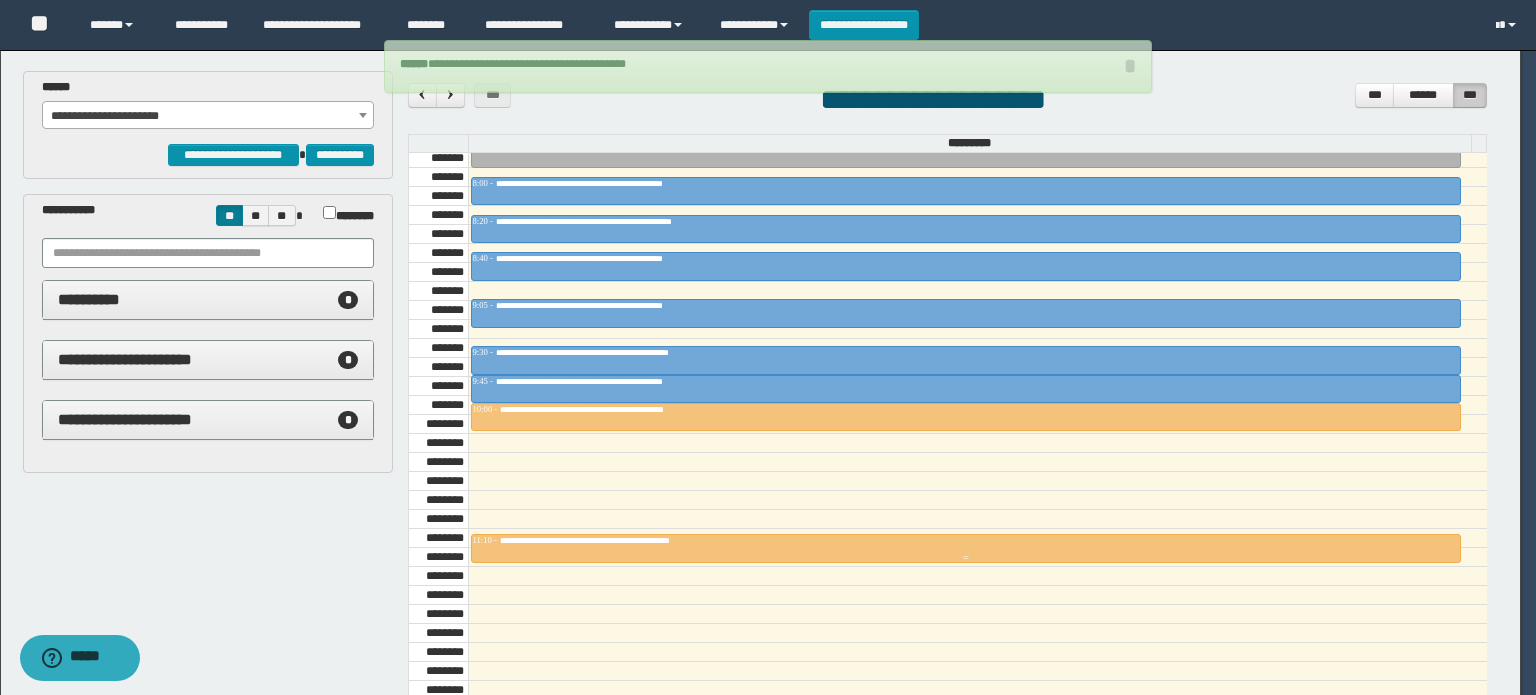 click on "**********" at bounding box center (630, 540) 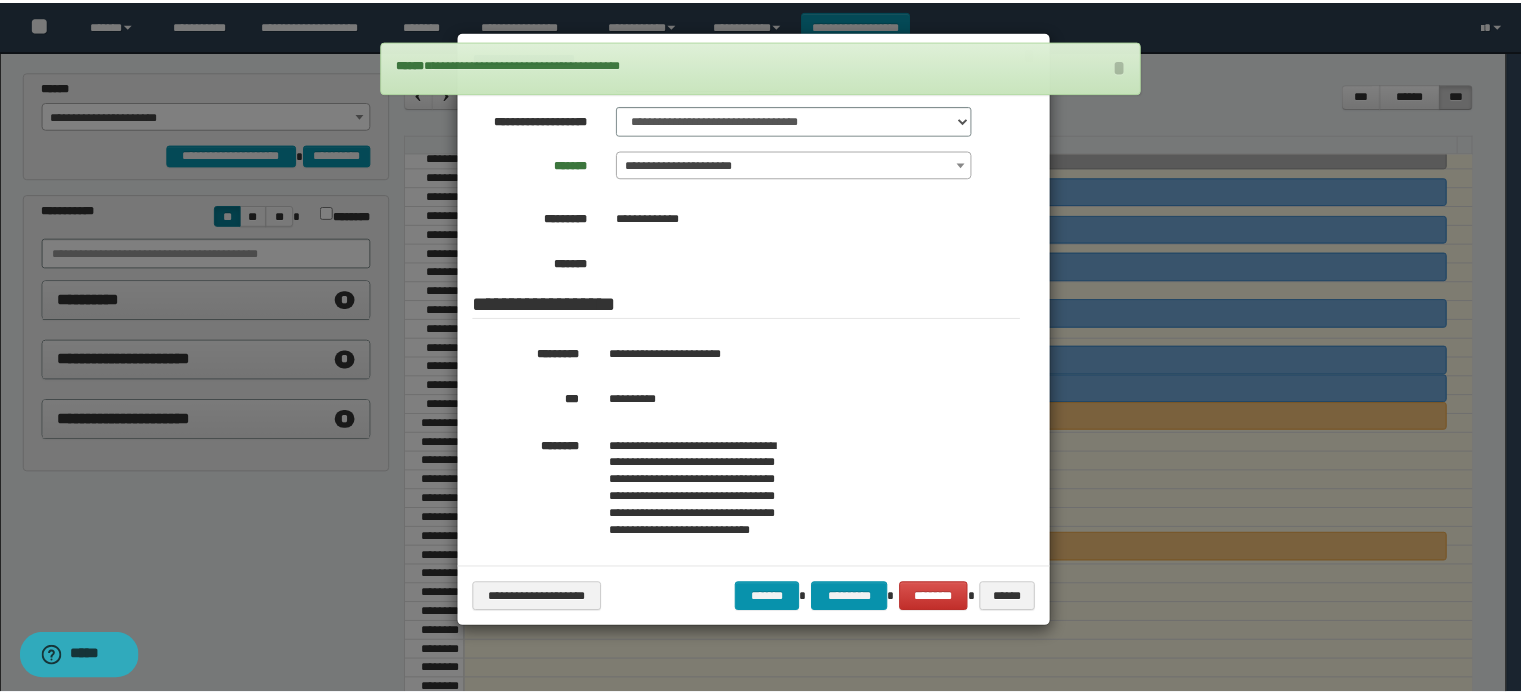 scroll, scrollTop: 200, scrollLeft: 0, axis: vertical 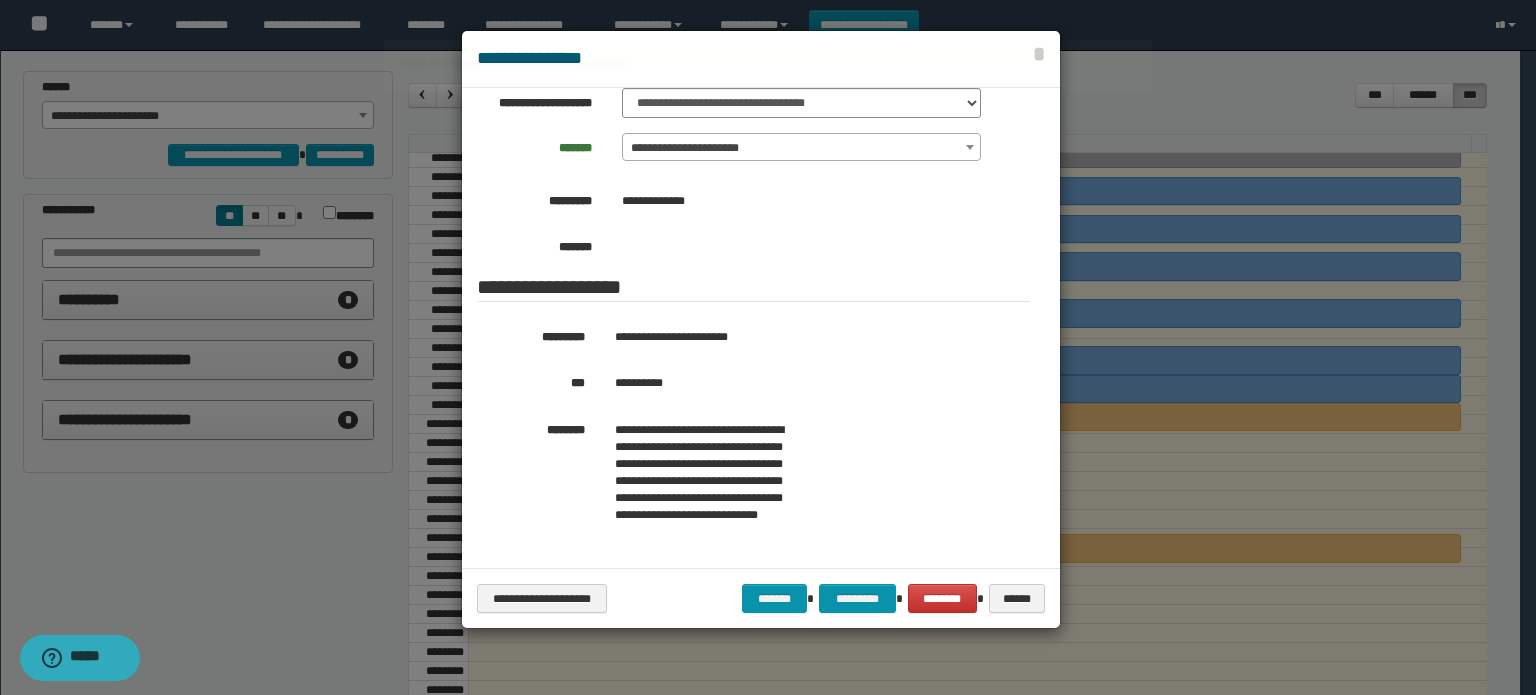 click at bounding box center [768, 347] 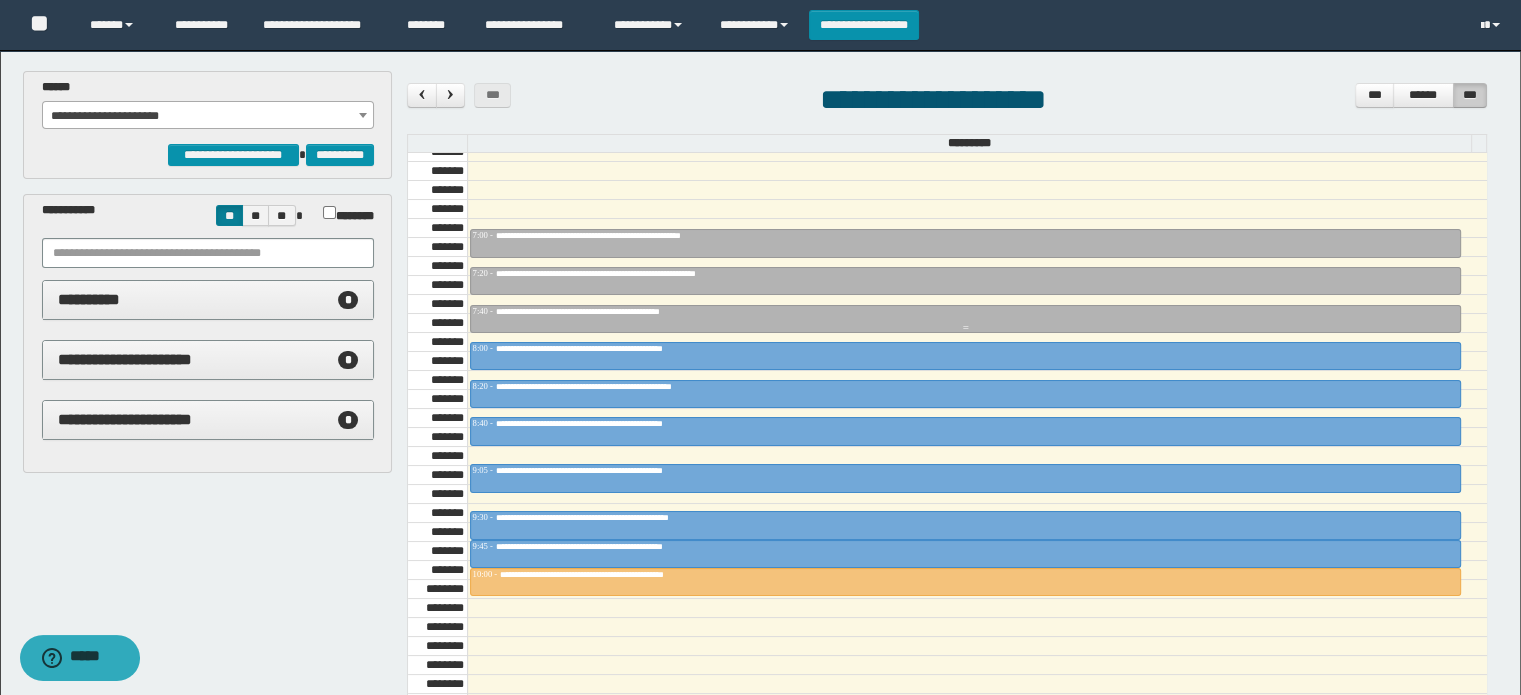 scroll, scrollTop: 678, scrollLeft: 0, axis: vertical 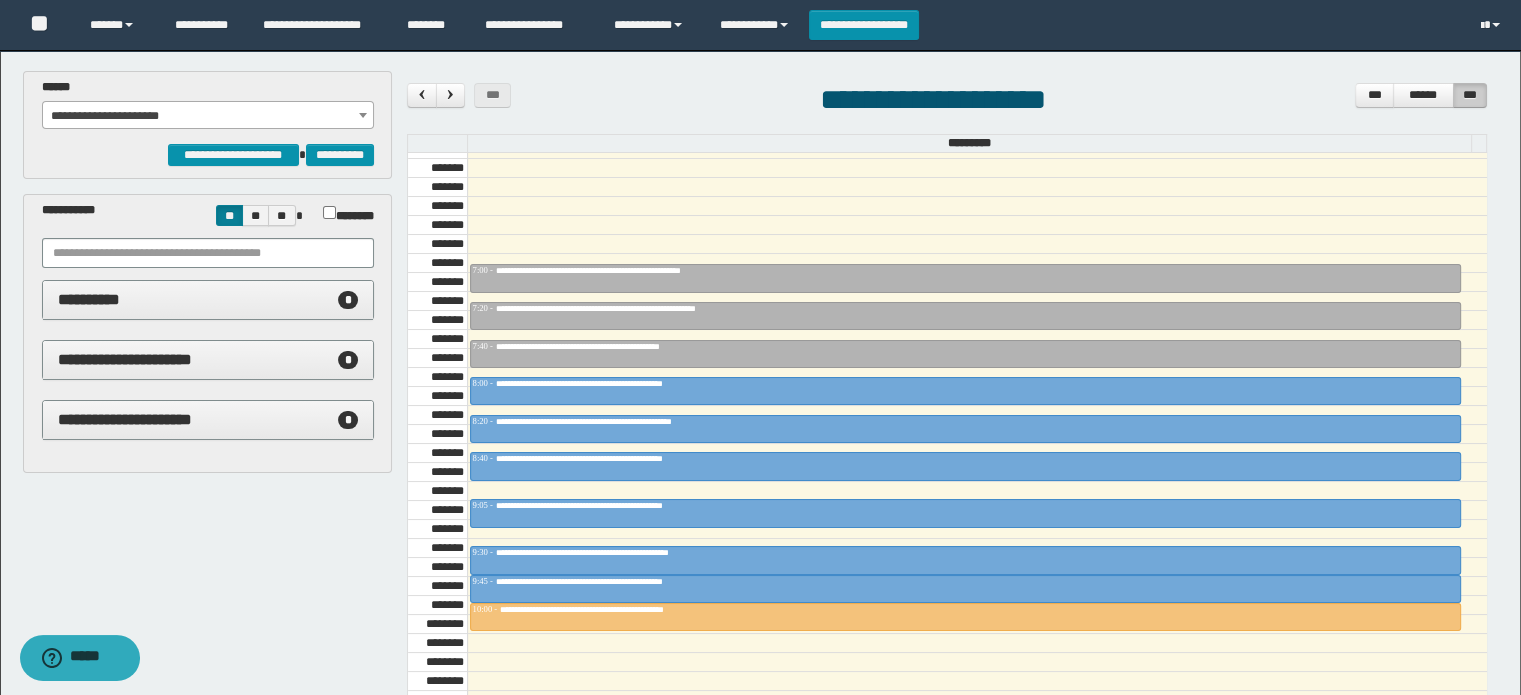 click on "**********" at bounding box center (208, 116) 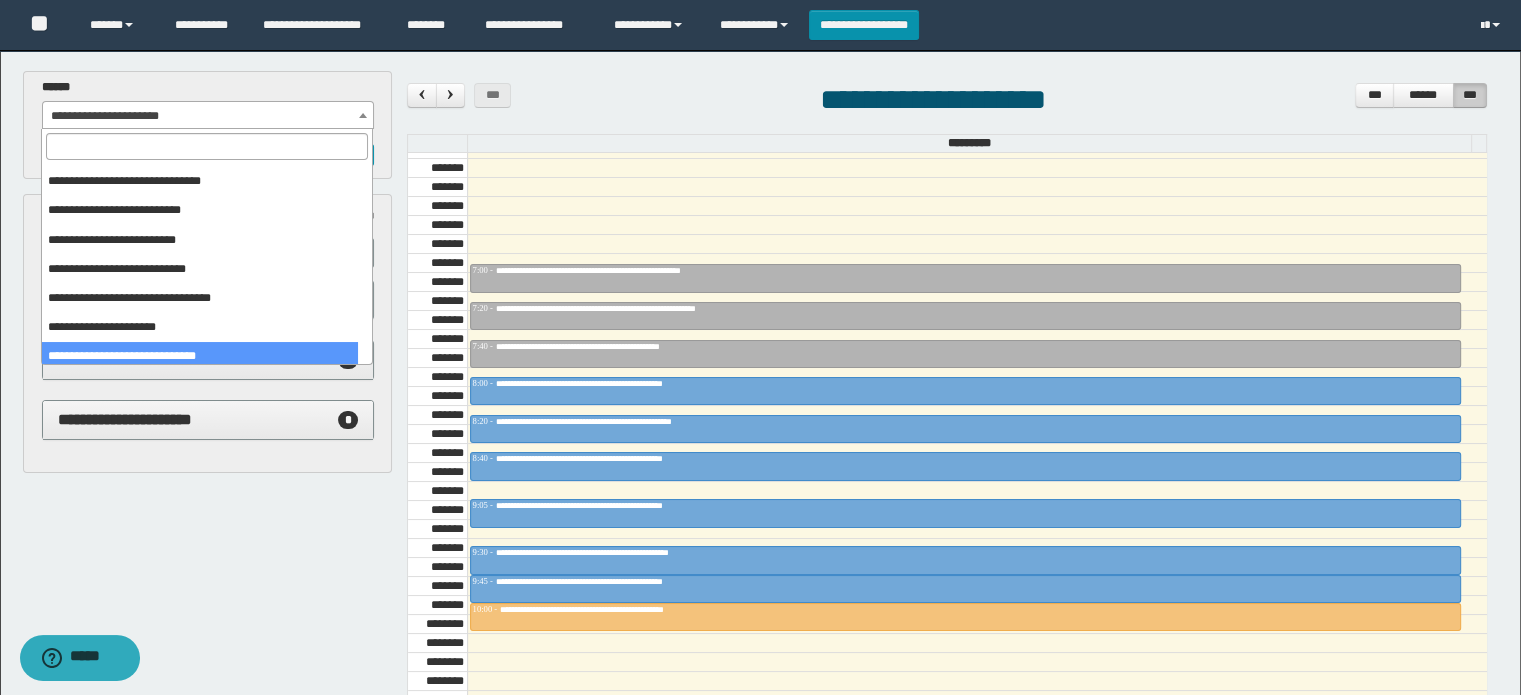 scroll, scrollTop: 0, scrollLeft: 0, axis: both 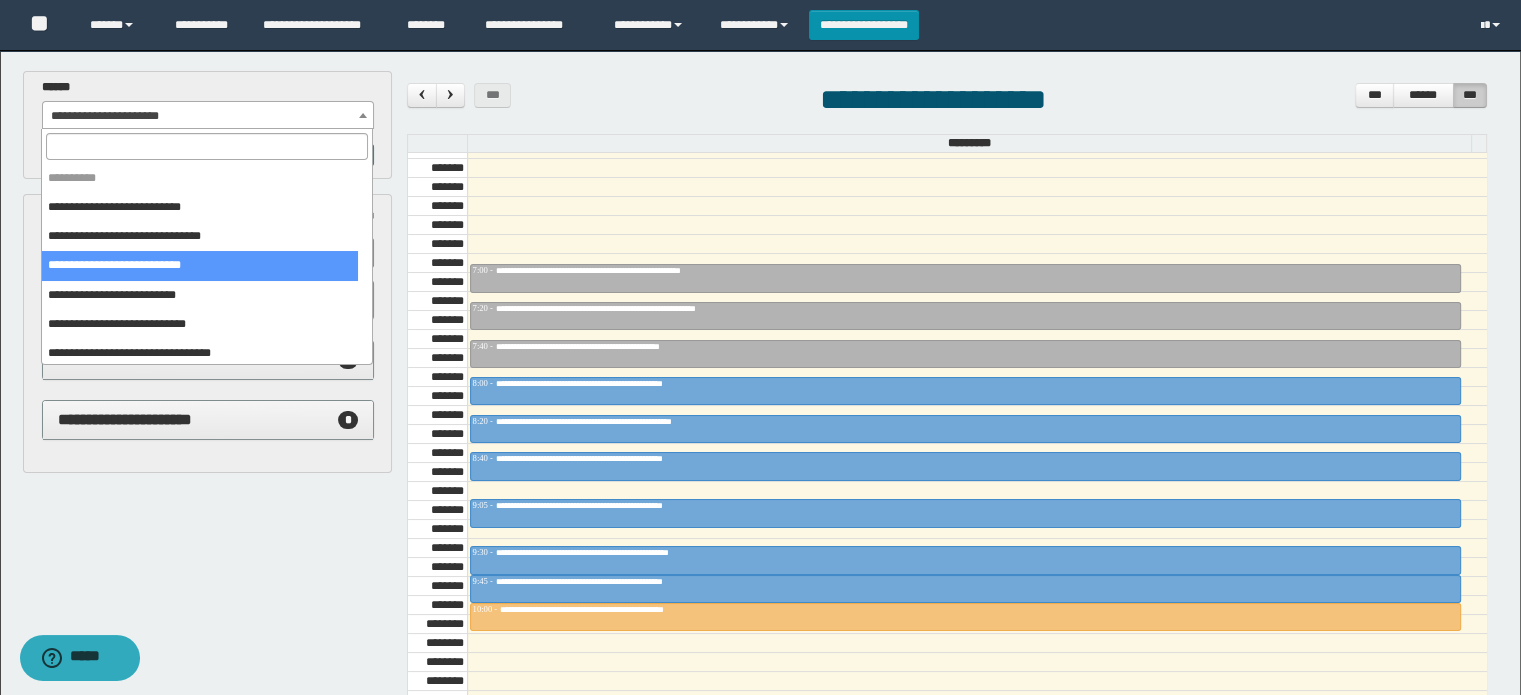 select on "******" 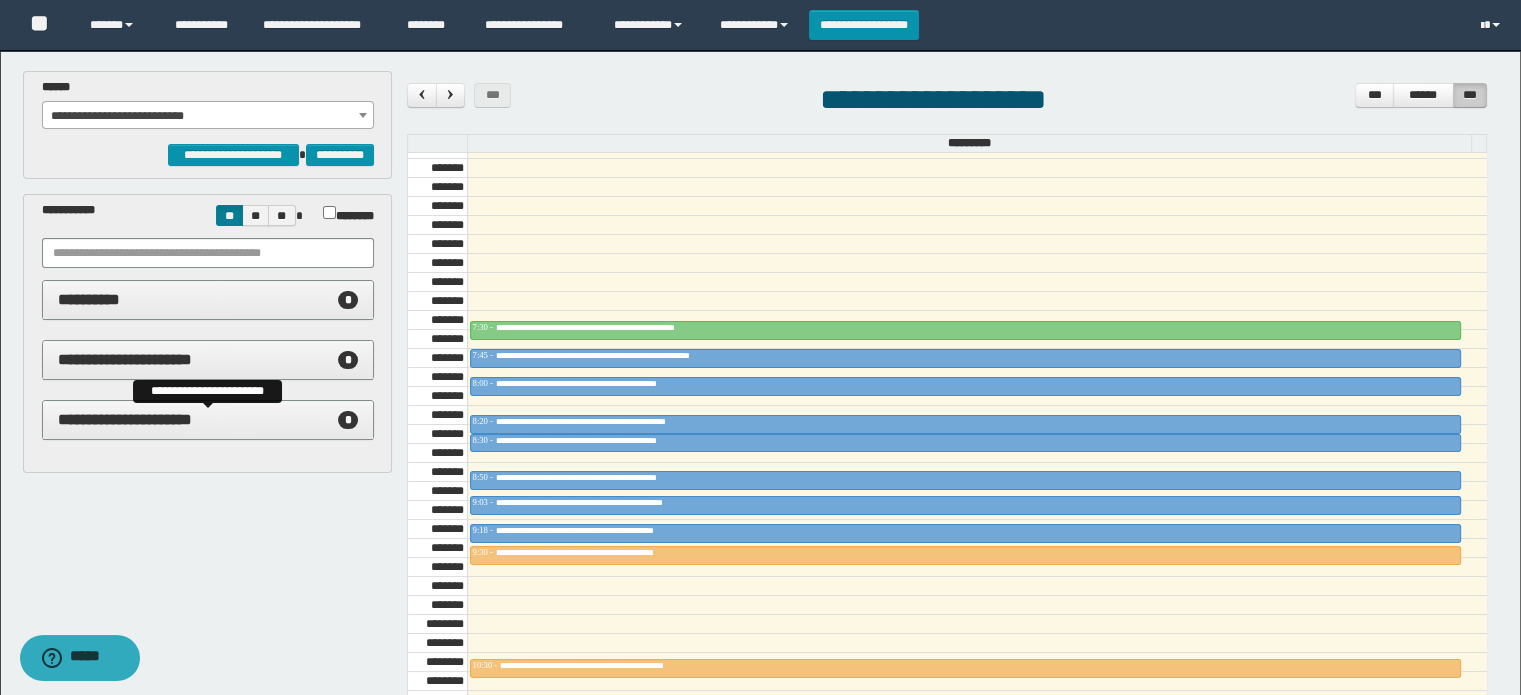 click on "**********" at bounding box center (125, 419) 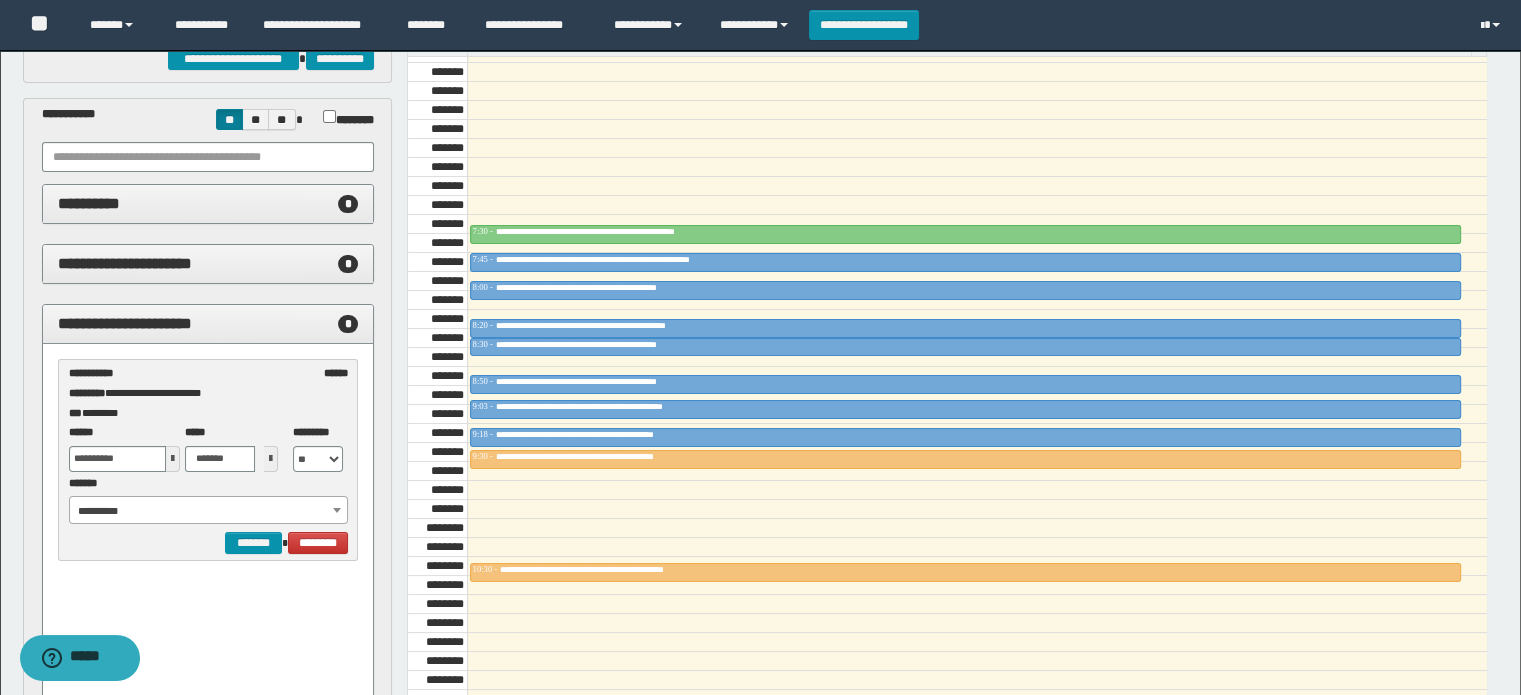 scroll, scrollTop: 200, scrollLeft: 0, axis: vertical 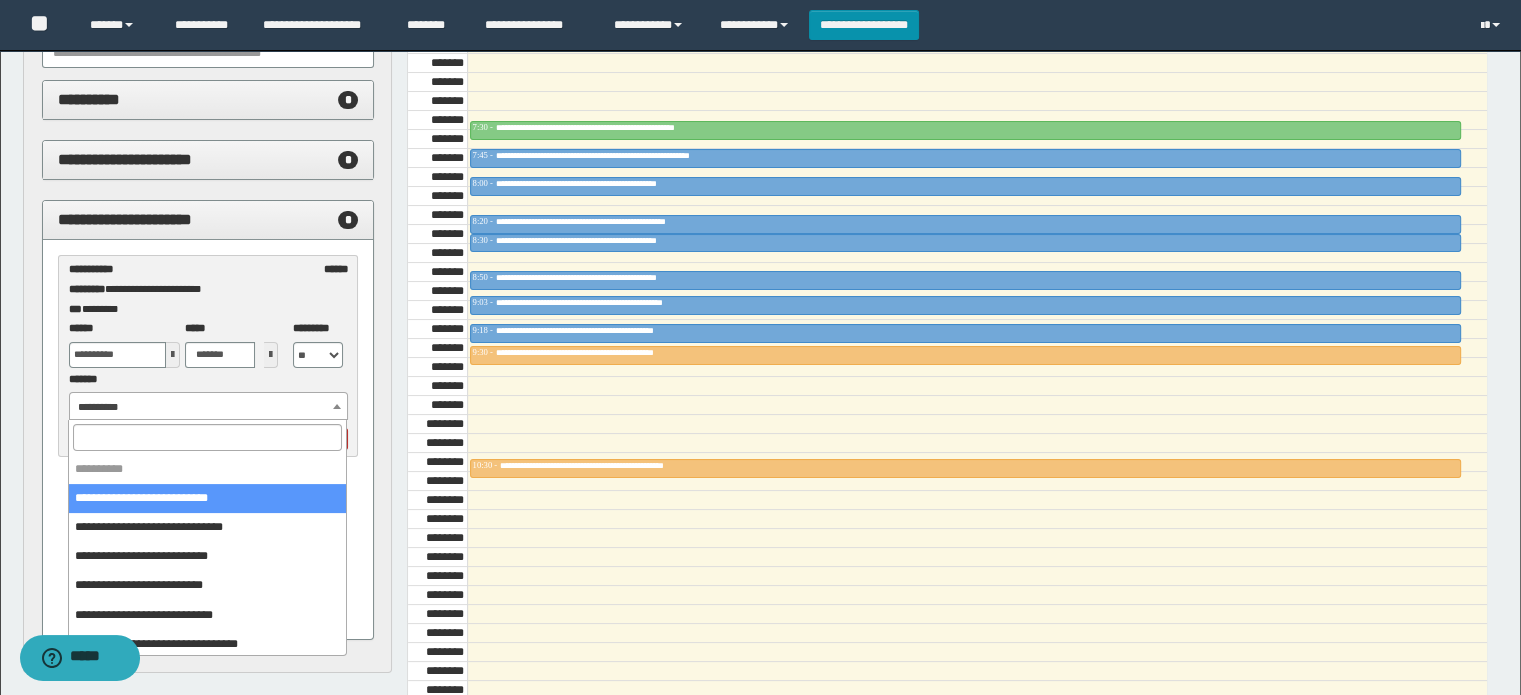 click on "**********" at bounding box center [209, 407] 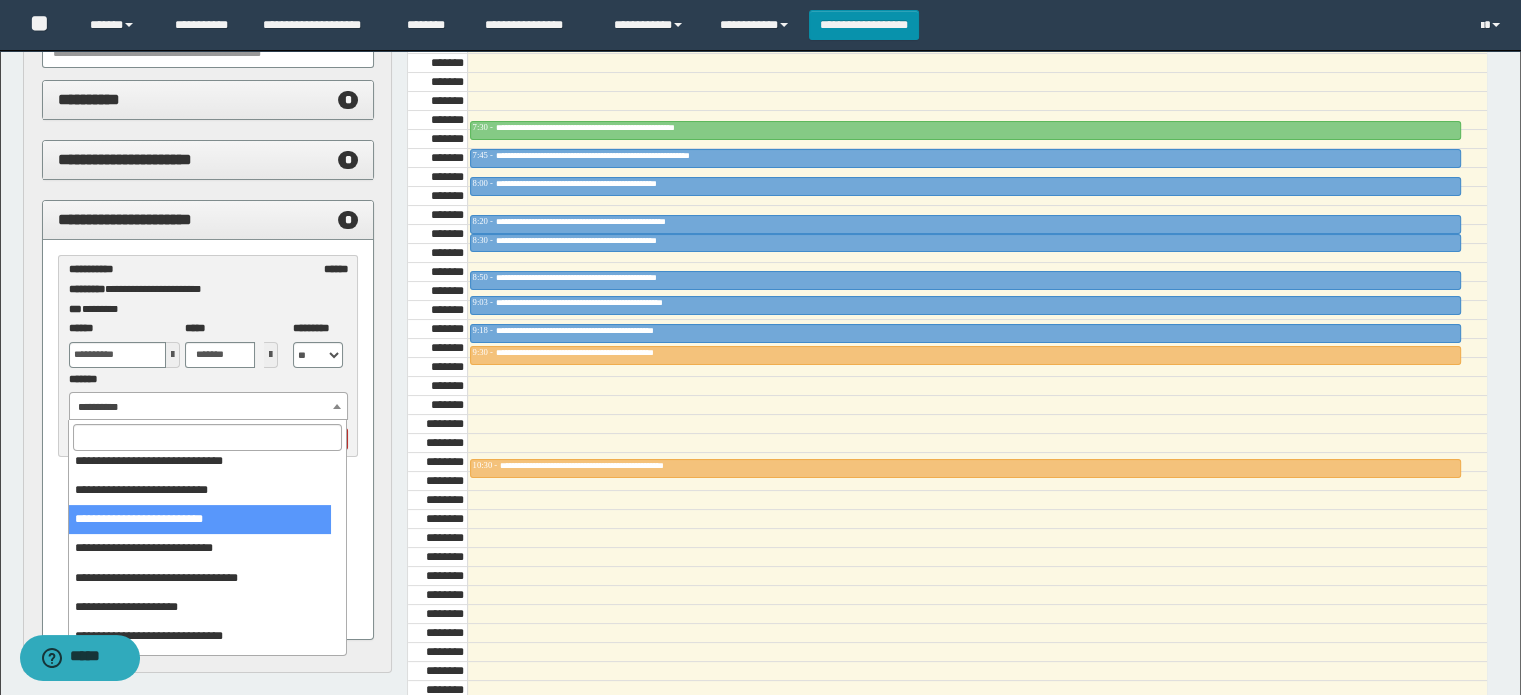 scroll, scrollTop: 100, scrollLeft: 0, axis: vertical 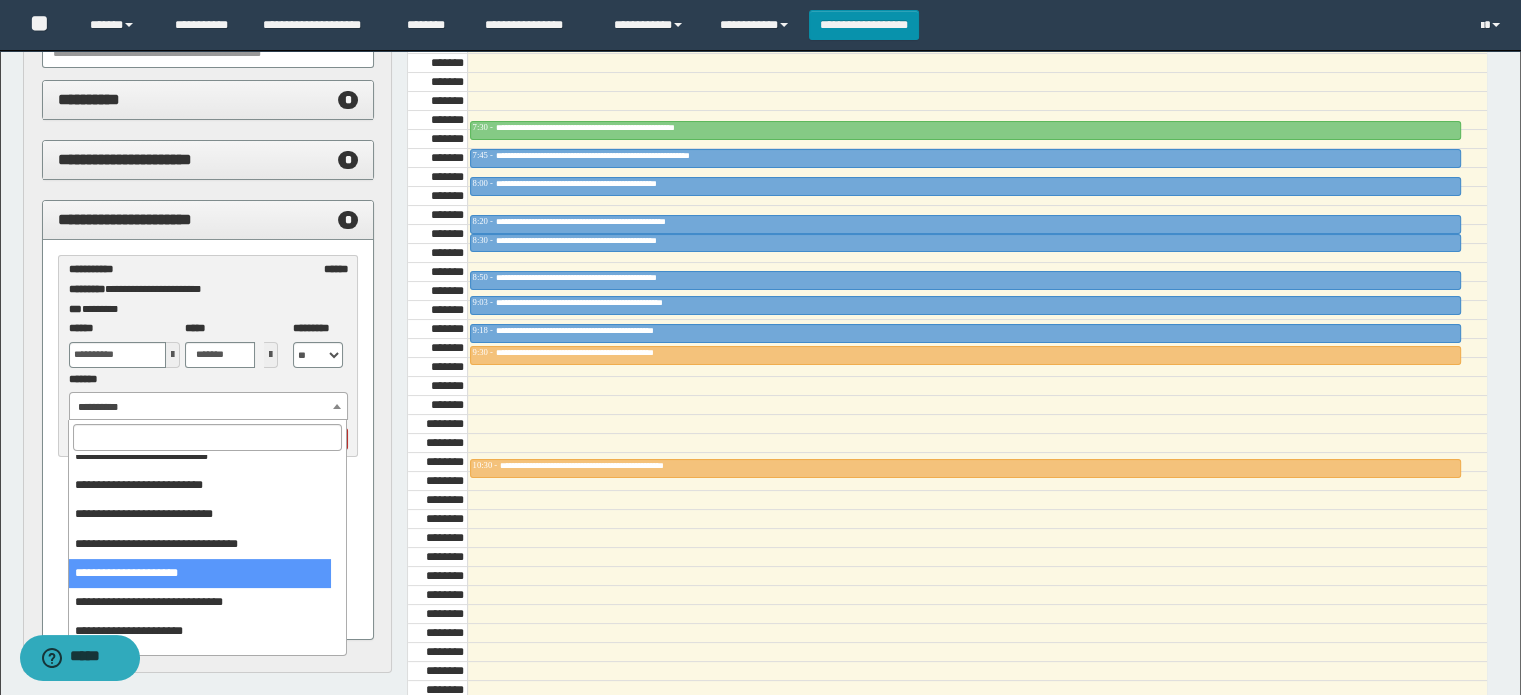 select on "******" 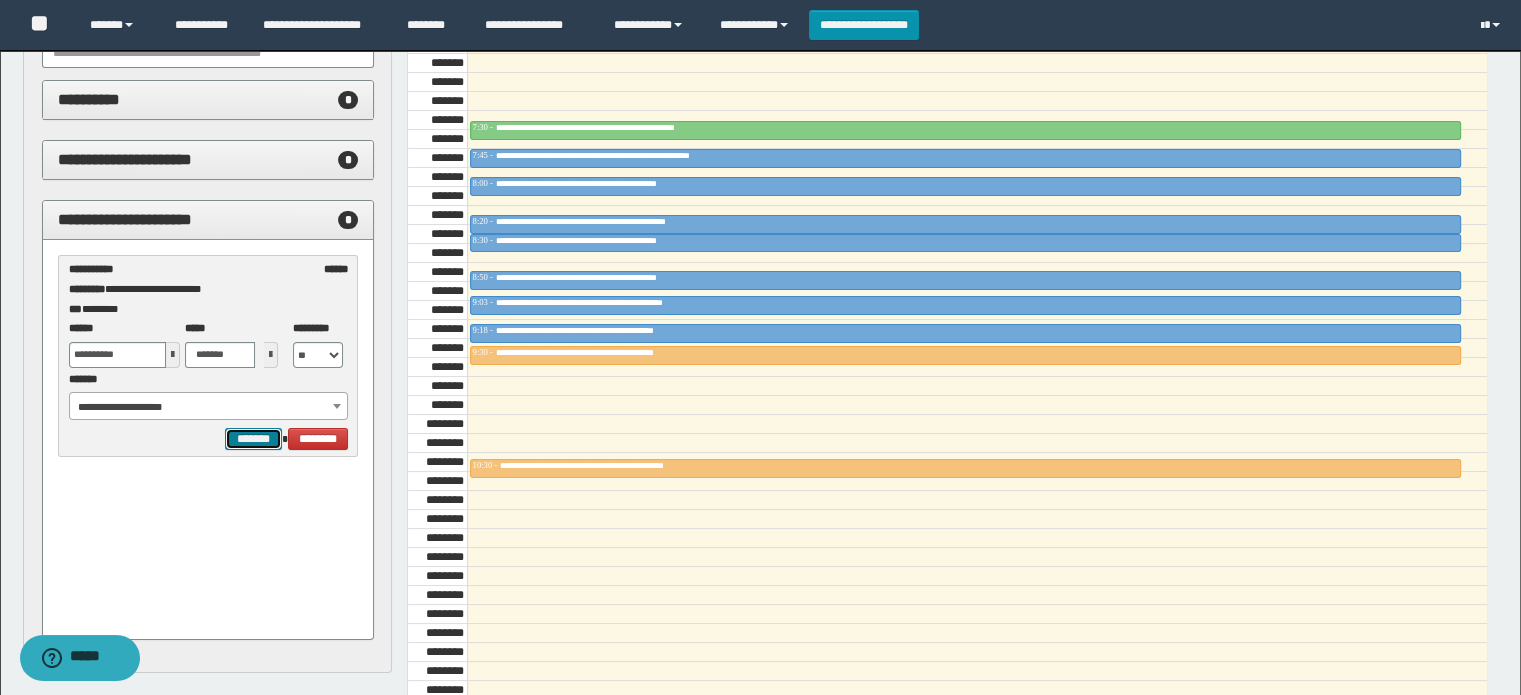 click on "*******" at bounding box center (253, 439) 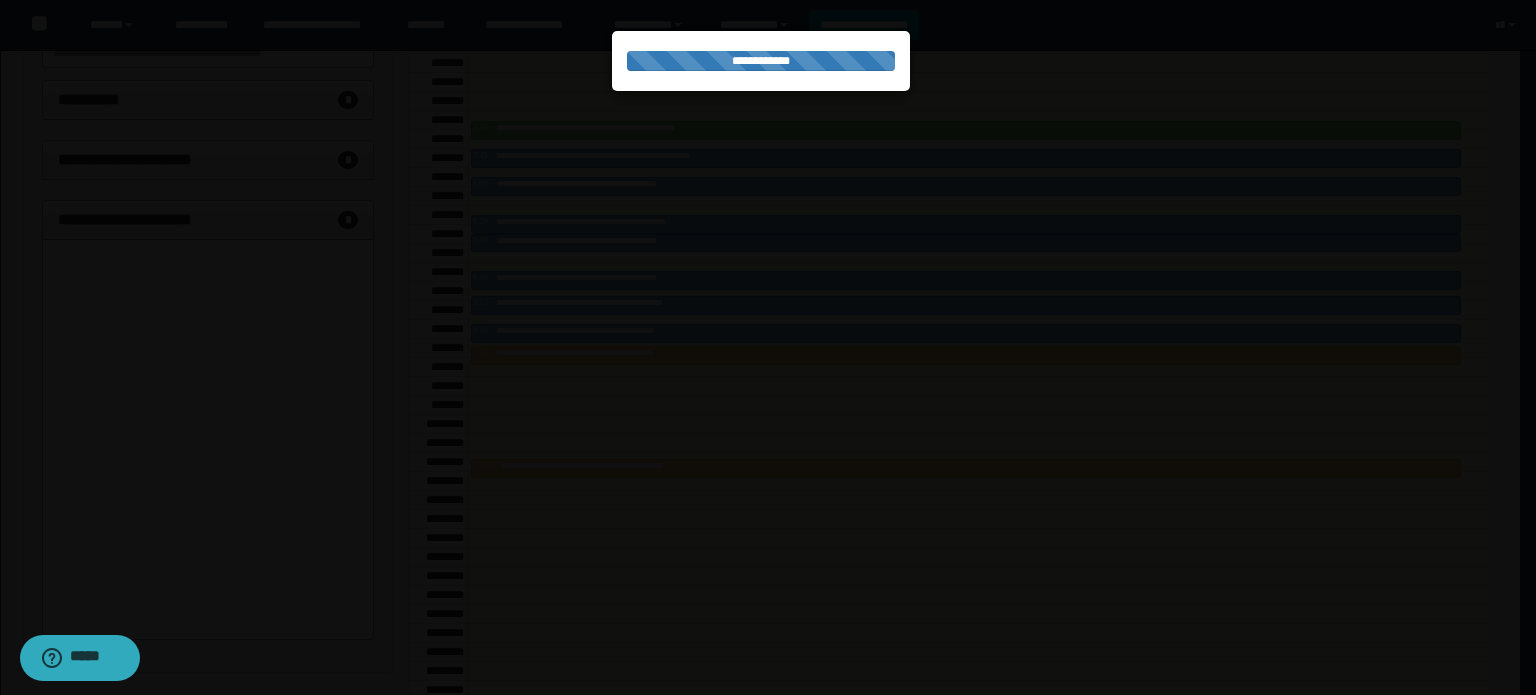 select on "******" 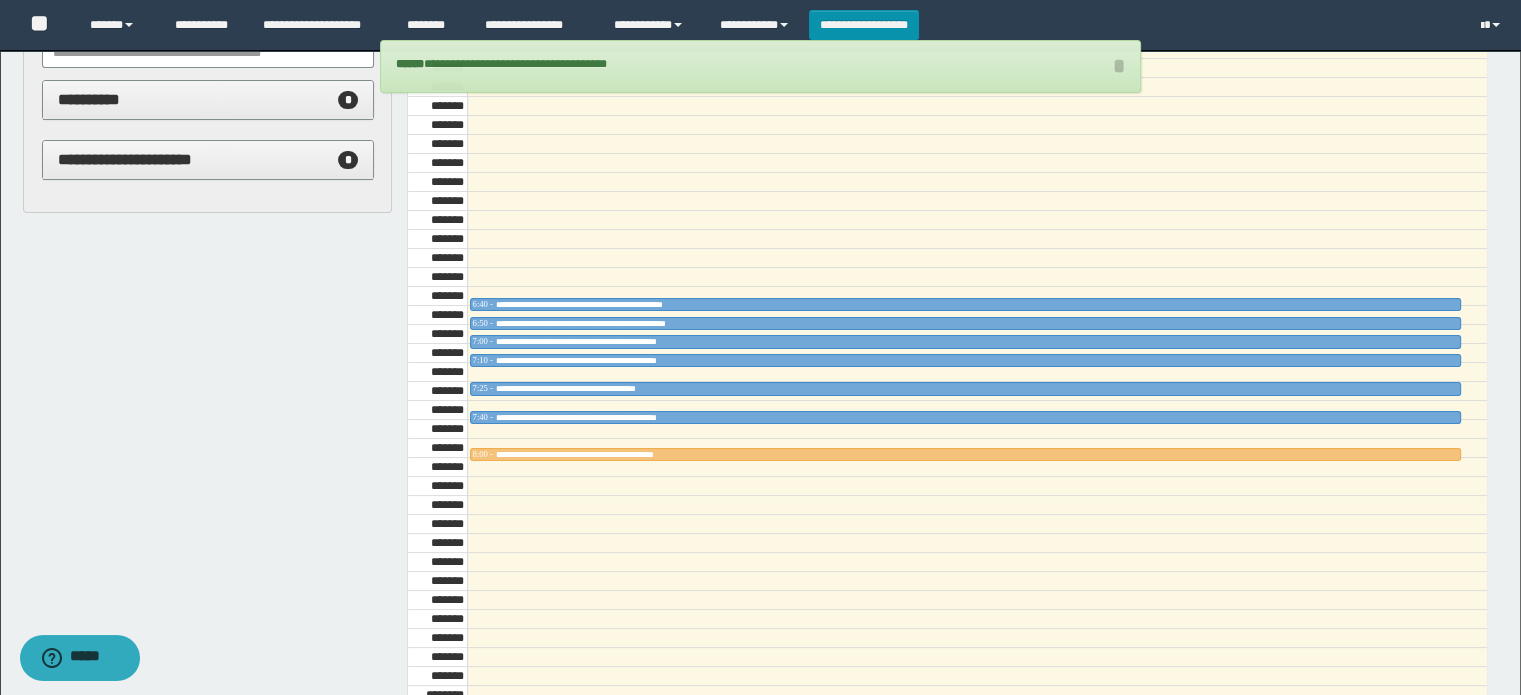 scroll, scrollTop: 378, scrollLeft: 0, axis: vertical 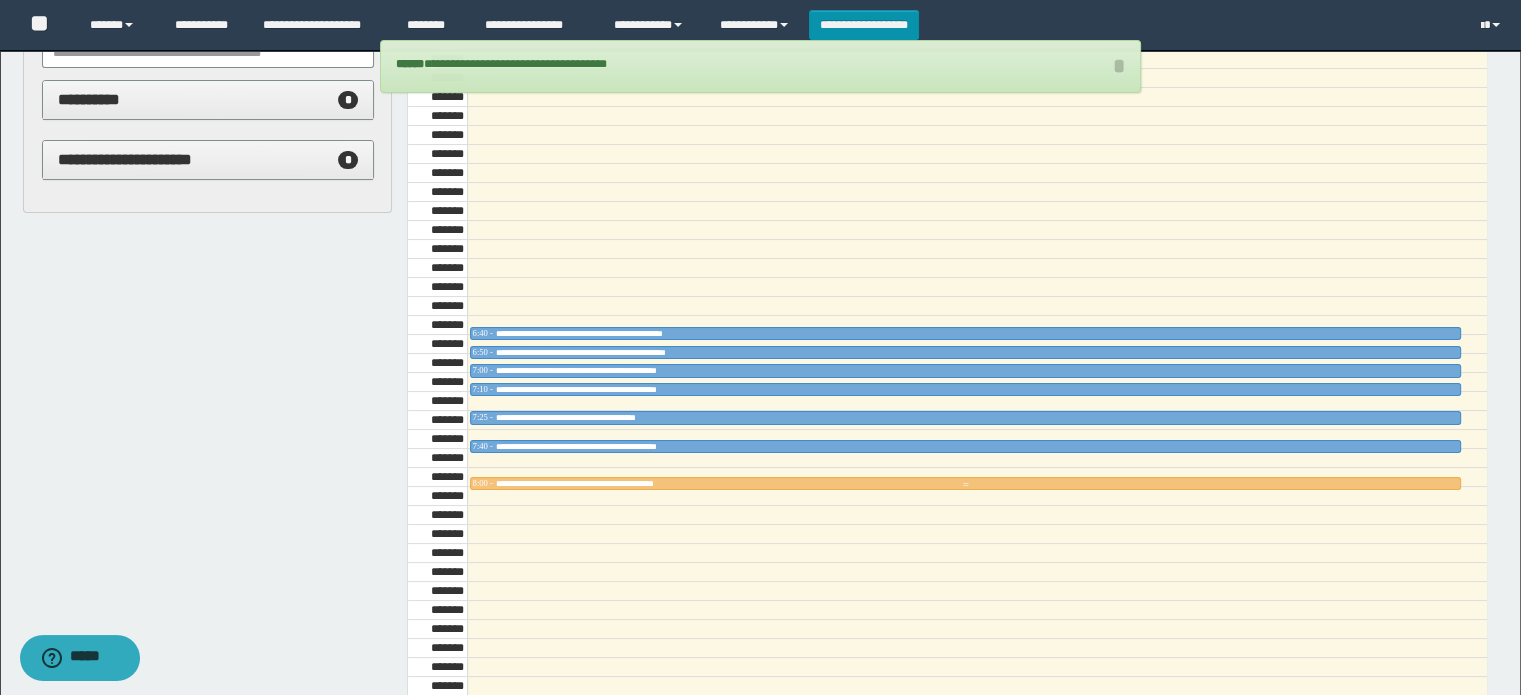 click at bounding box center (965, 485) 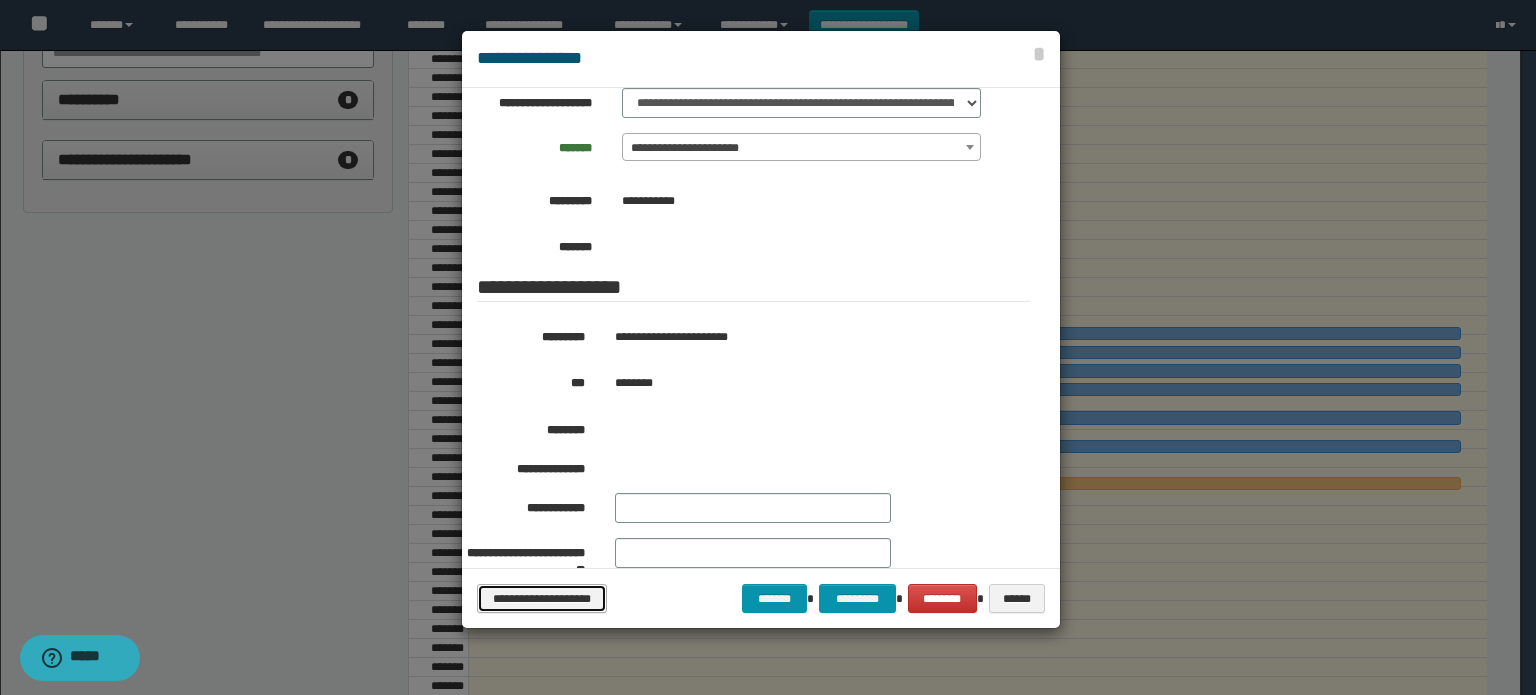 click on "**********" at bounding box center (542, 599) 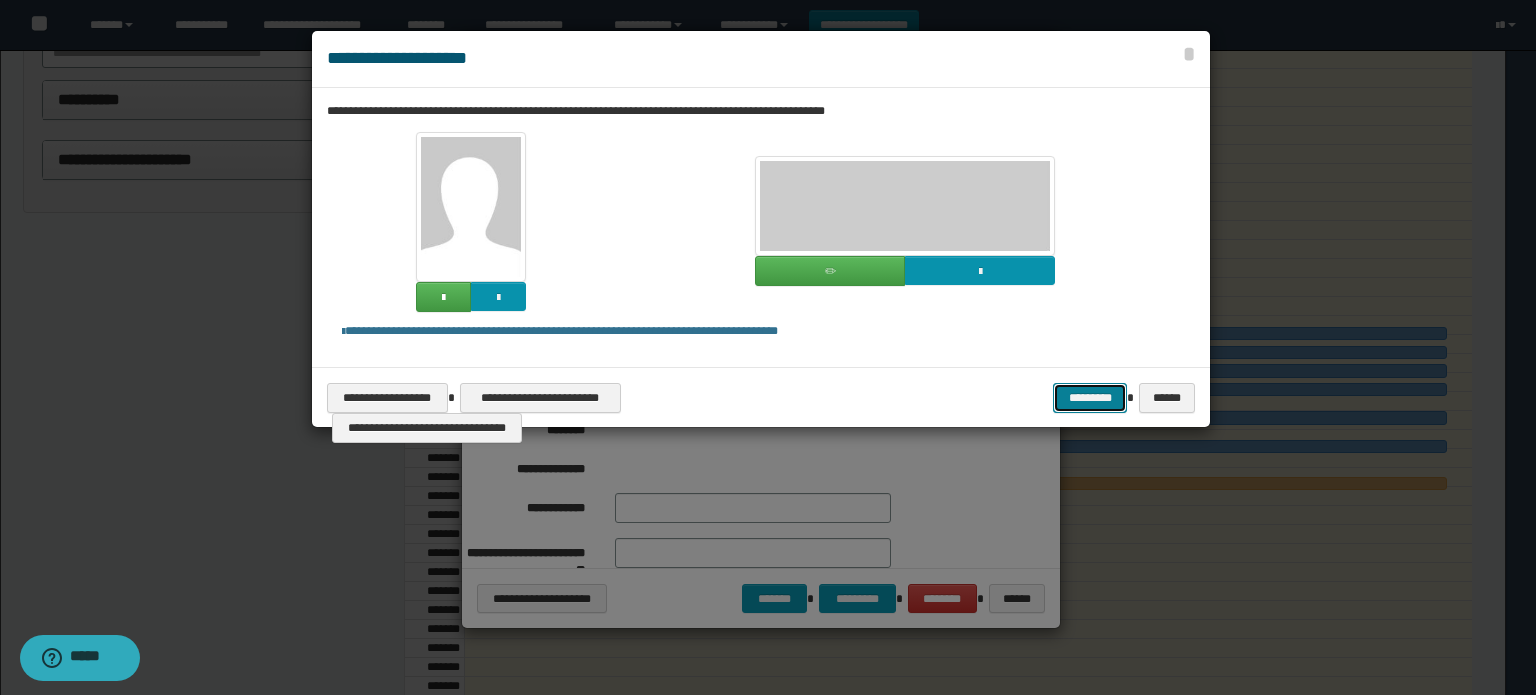 click on "*********" at bounding box center (1090, 398) 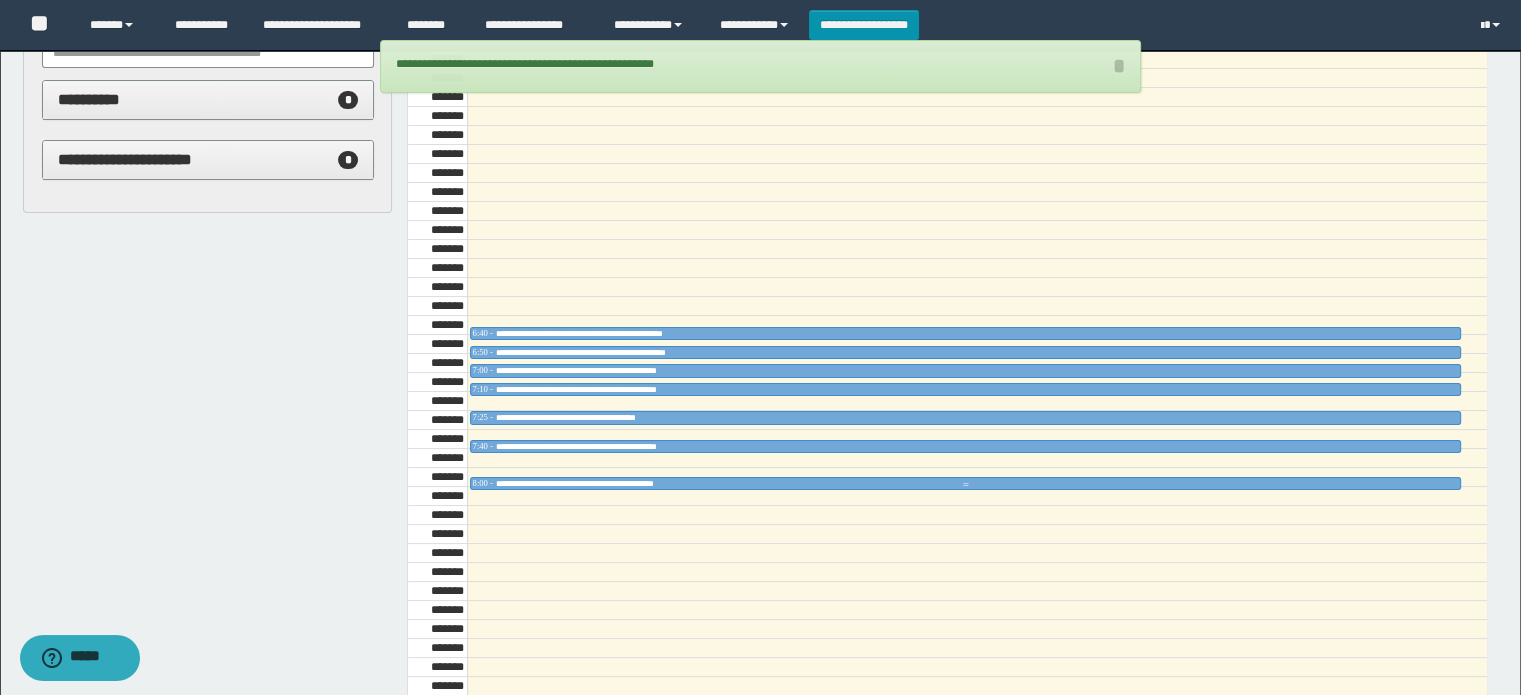 click on "**********" at bounding box center (601, 483) 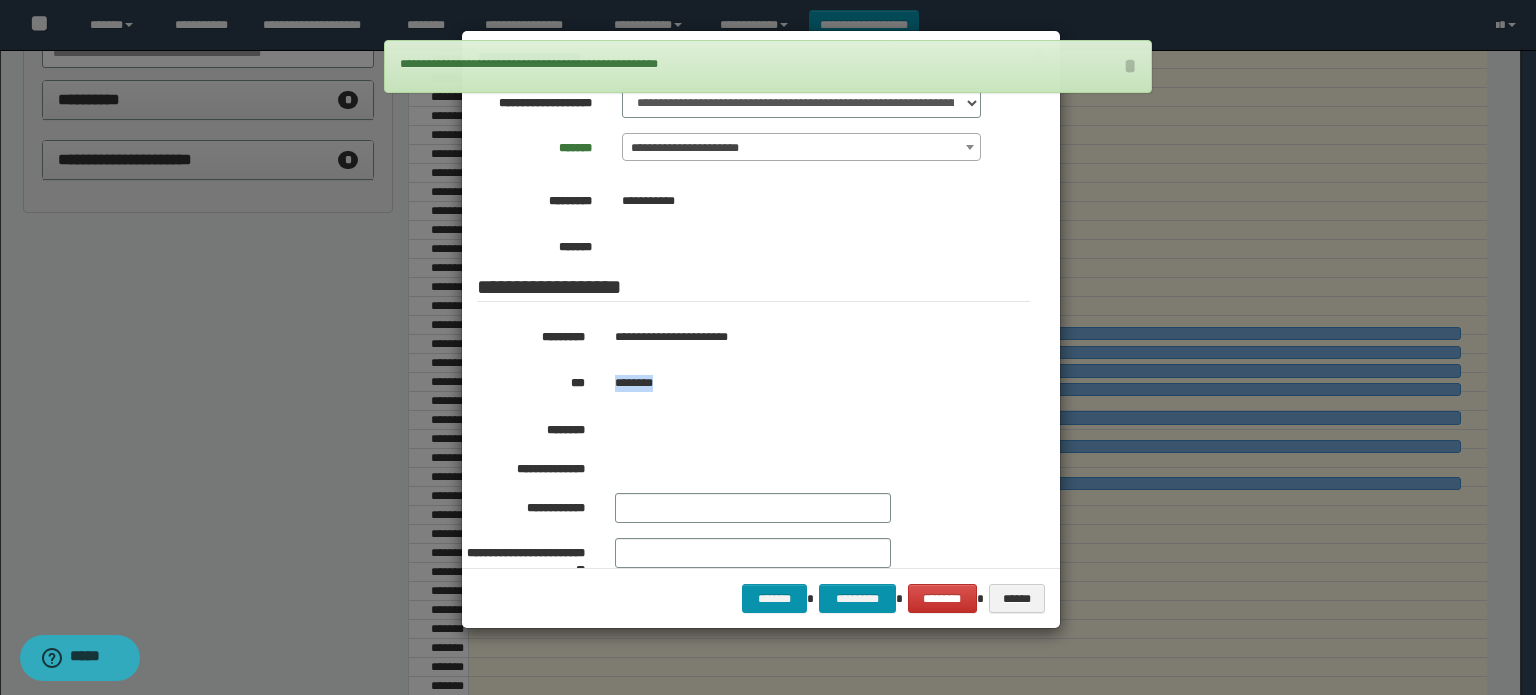 drag, startPoint x: 671, startPoint y: 382, endPoint x: 612, endPoint y: 388, distance: 59.3043 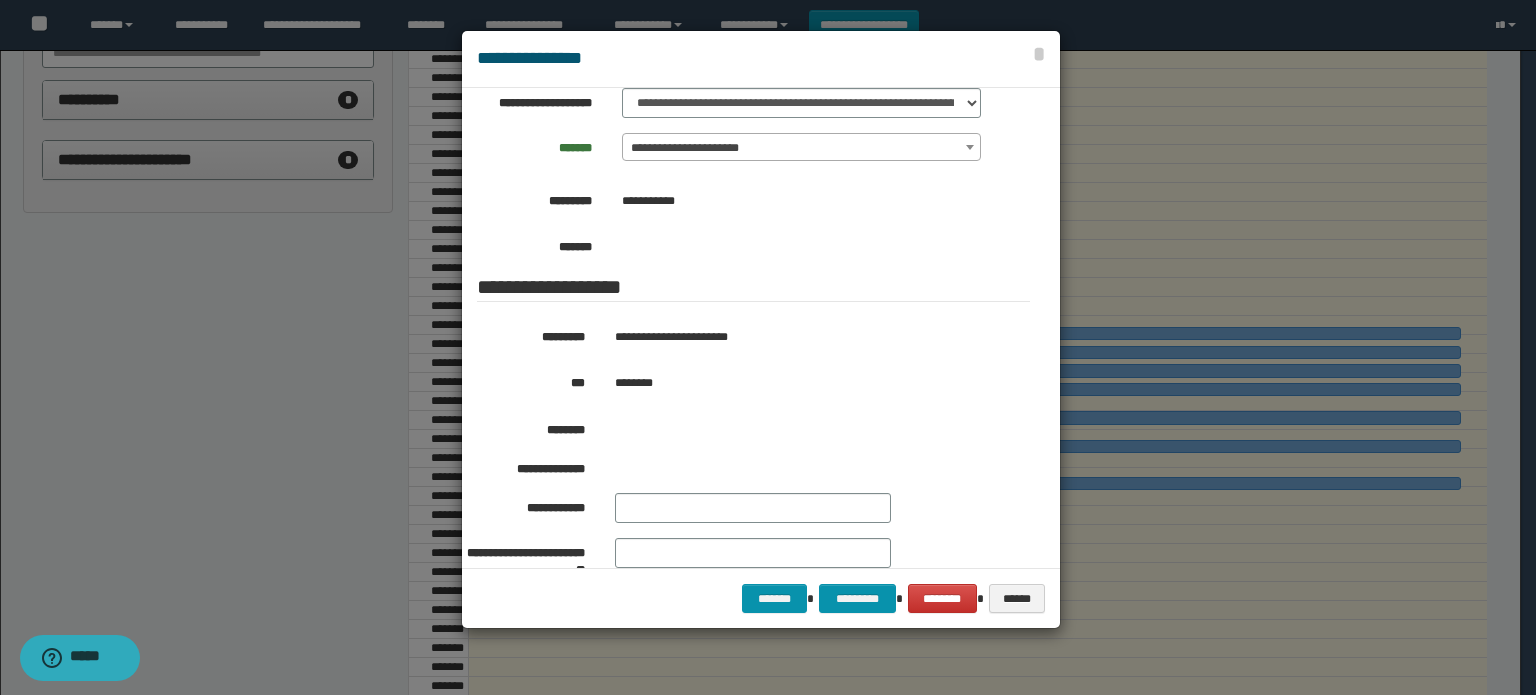 click at bounding box center [768, 347] 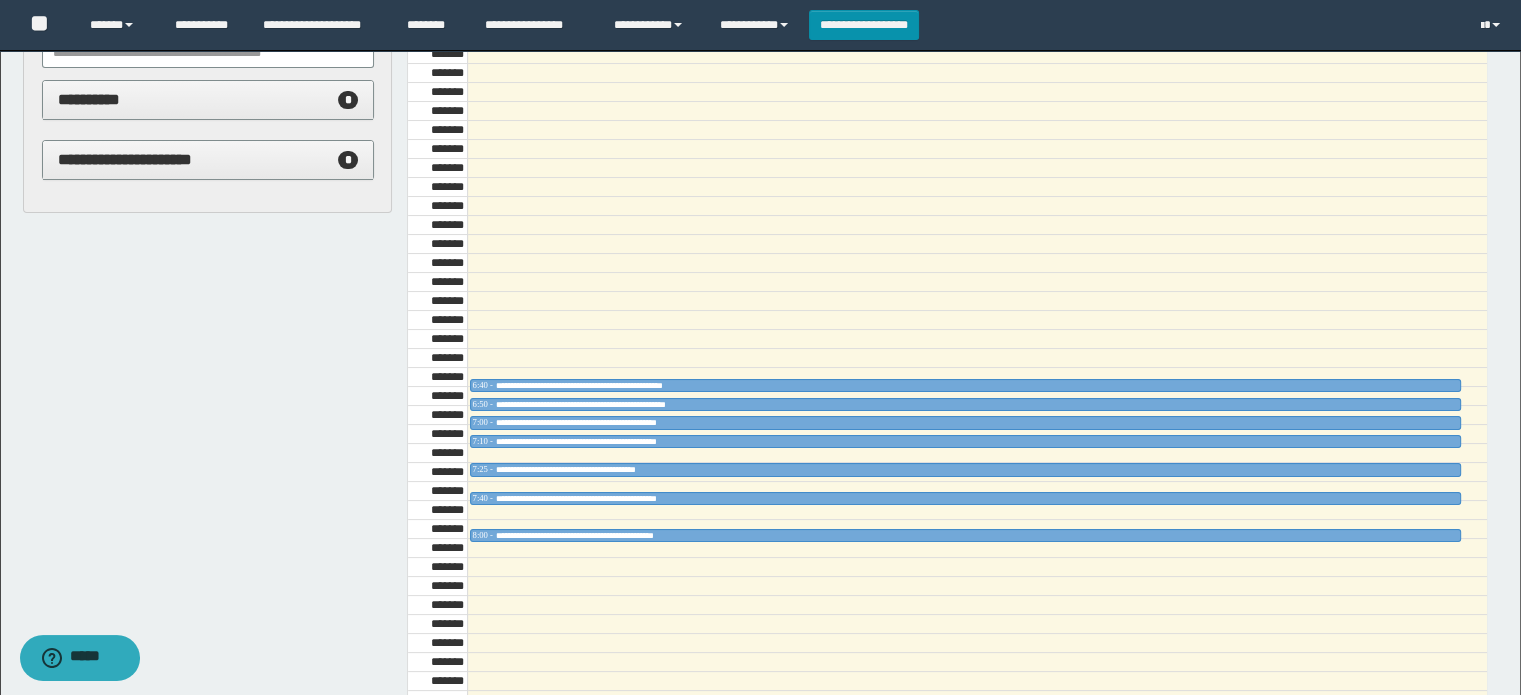 scroll, scrollTop: 278, scrollLeft: 0, axis: vertical 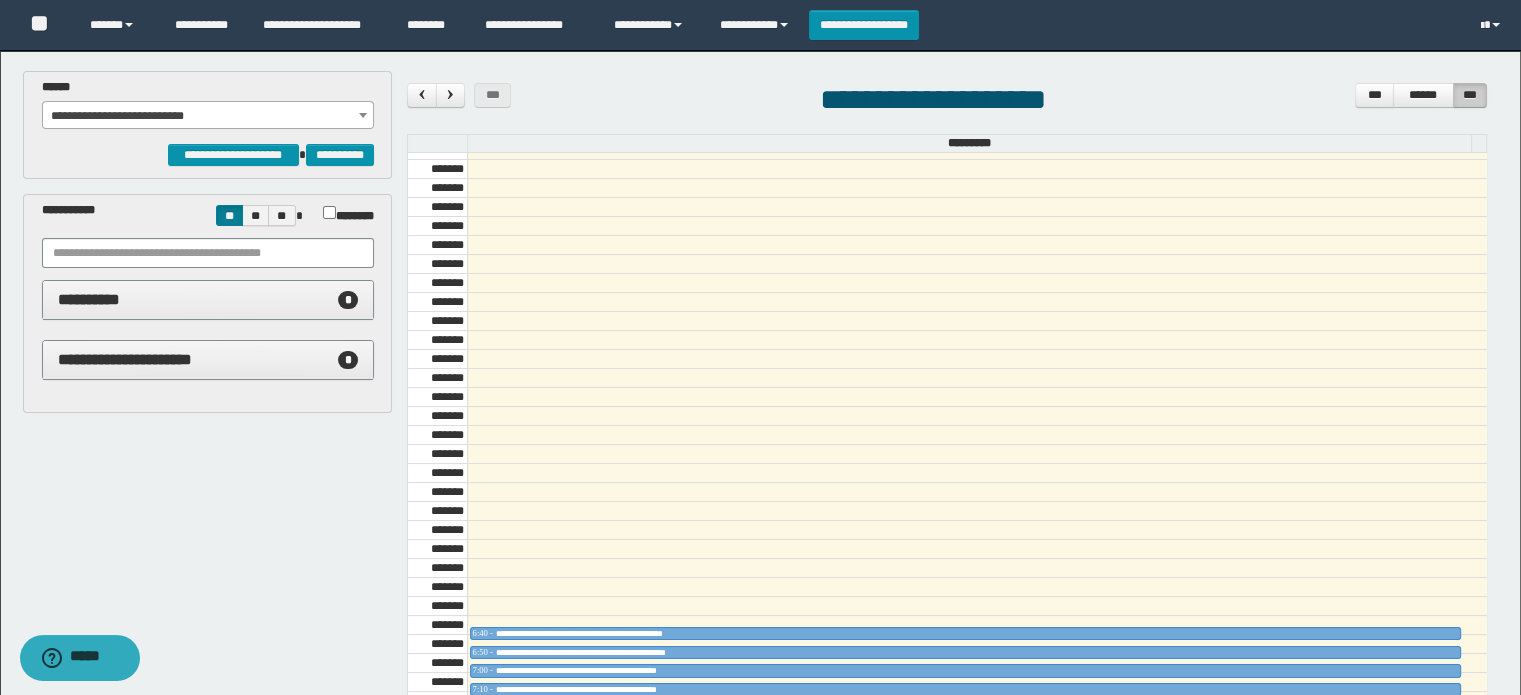 click on "**********" at bounding box center (208, 116) 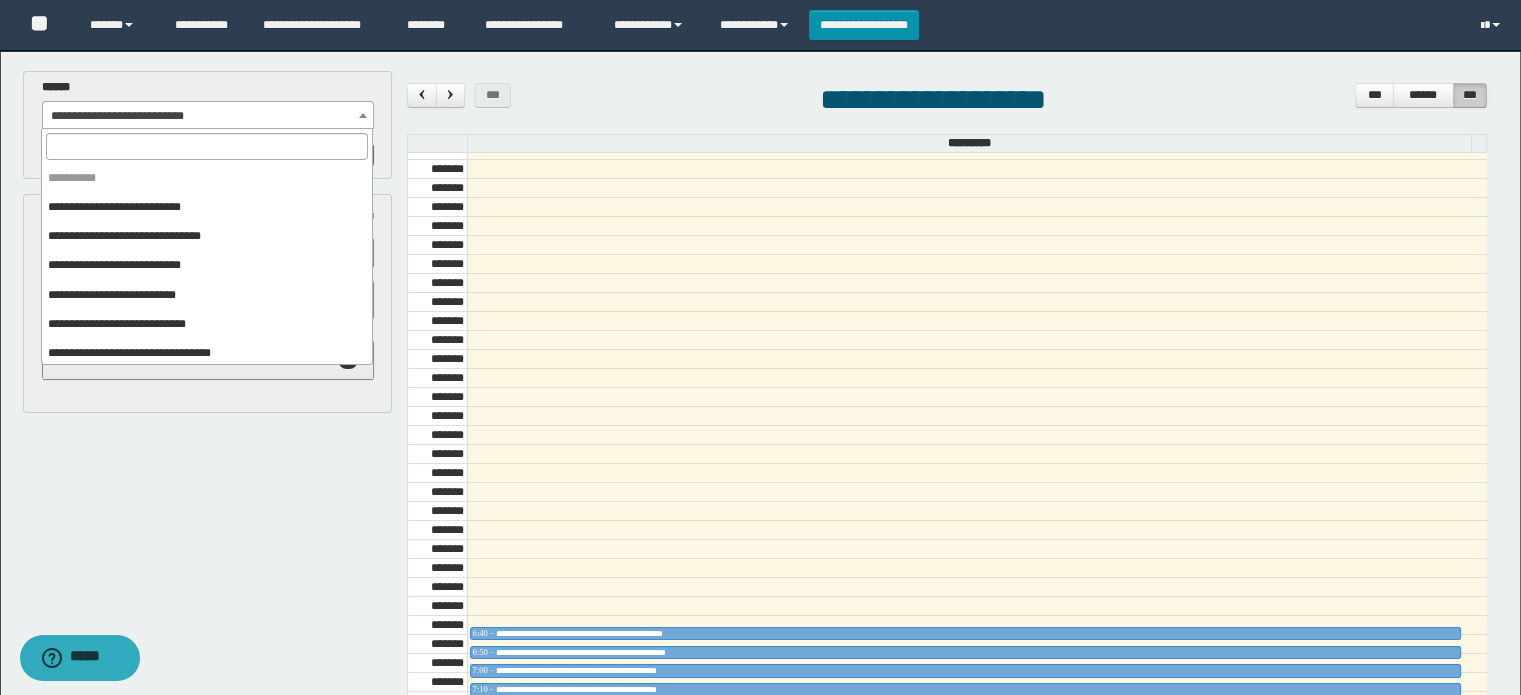 scroll, scrollTop: 120, scrollLeft: 0, axis: vertical 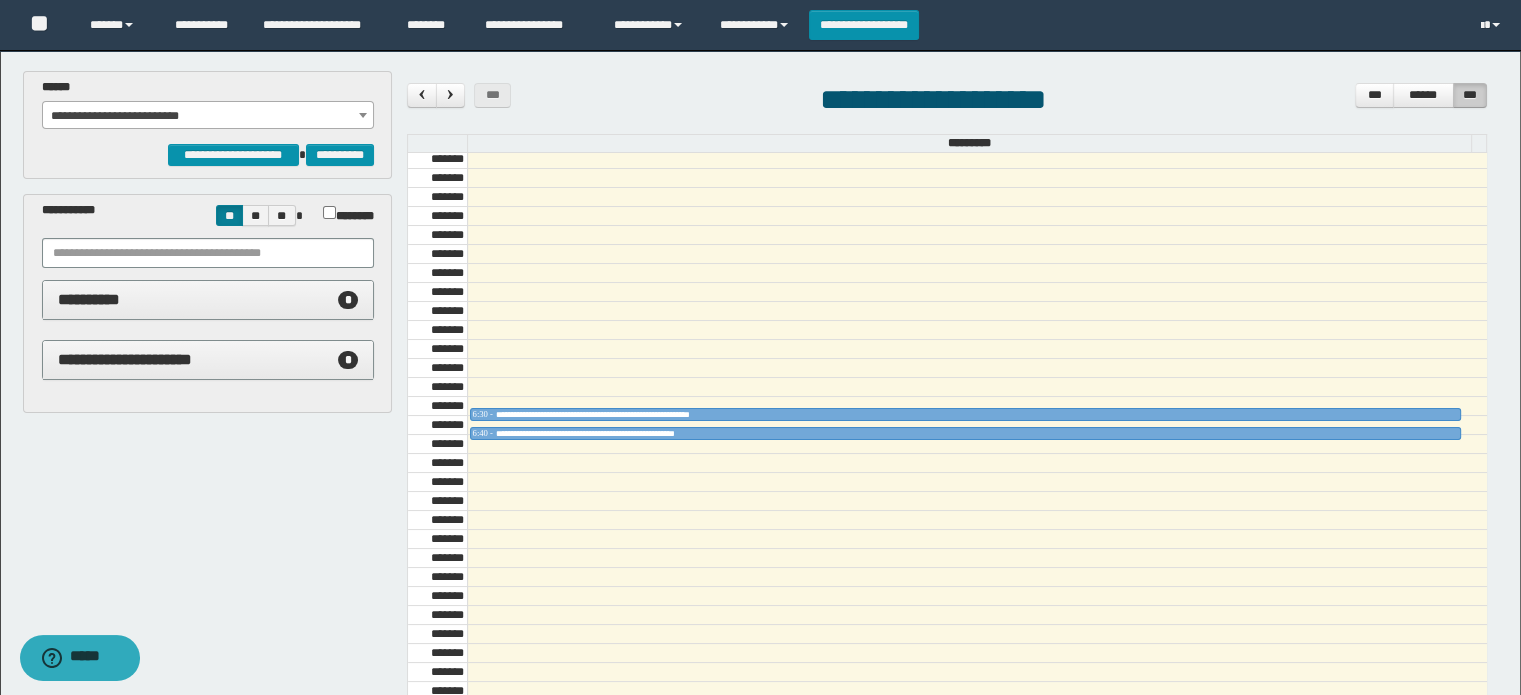 click on "**********" at bounding box center [208, 116] 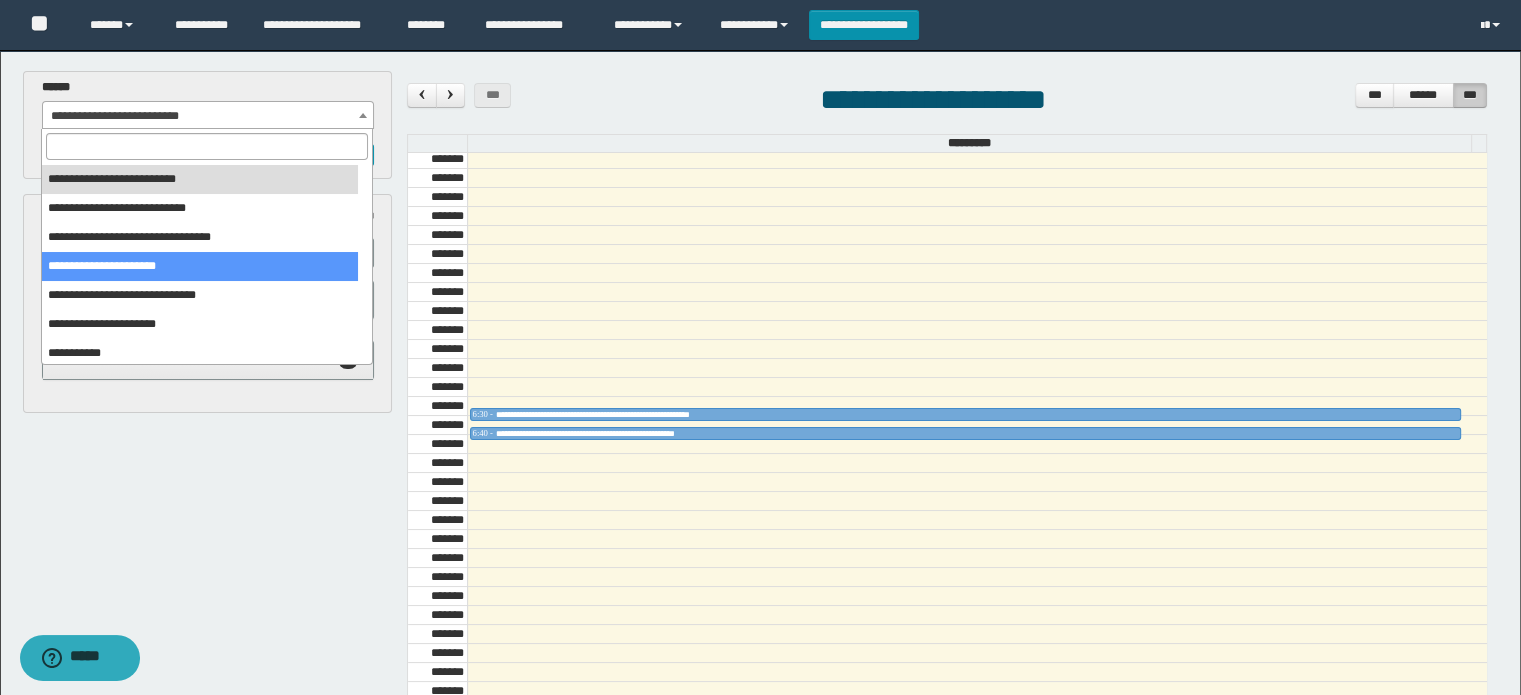 scroll, scrollTop: 120, scrollLeft: 0, axis: vertical 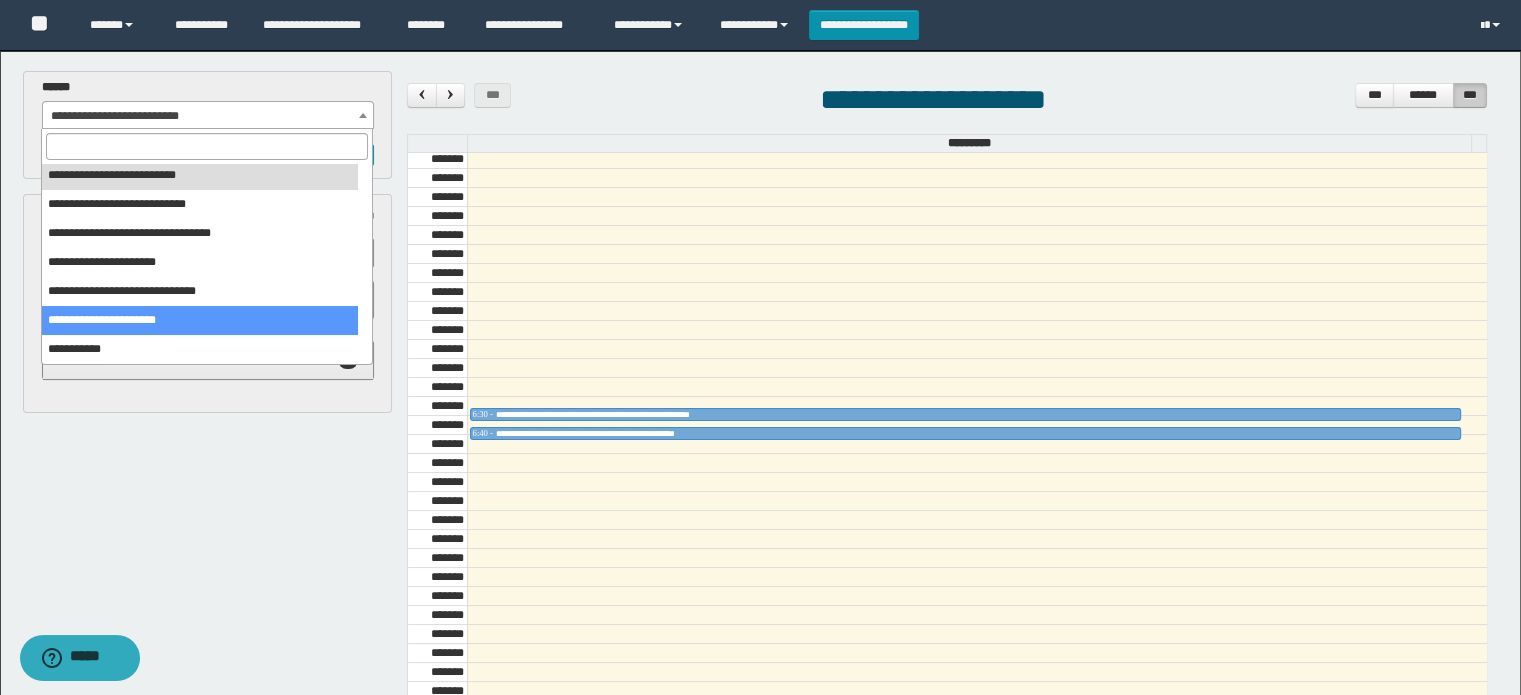 select on "******" 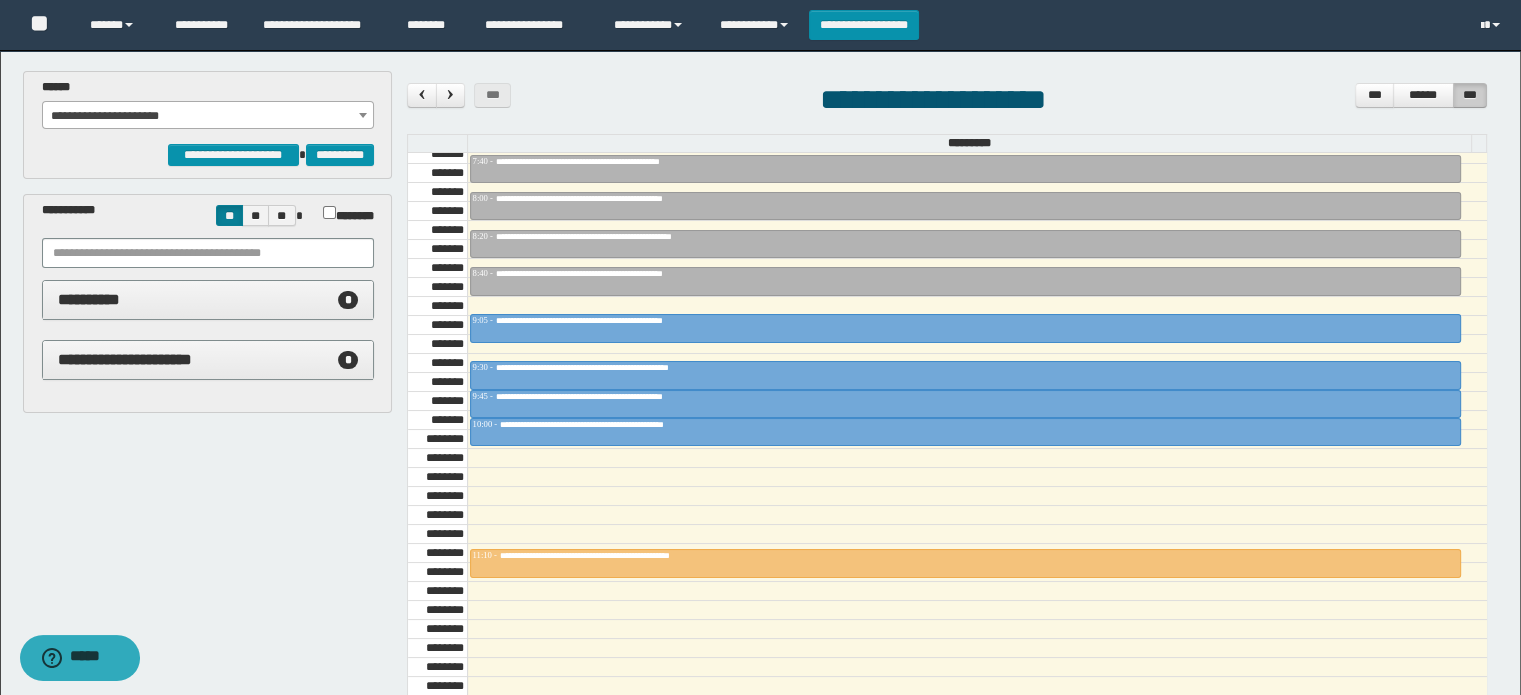 scroll, scrollTop: 778, scrollLeft: 0, axis: vertical 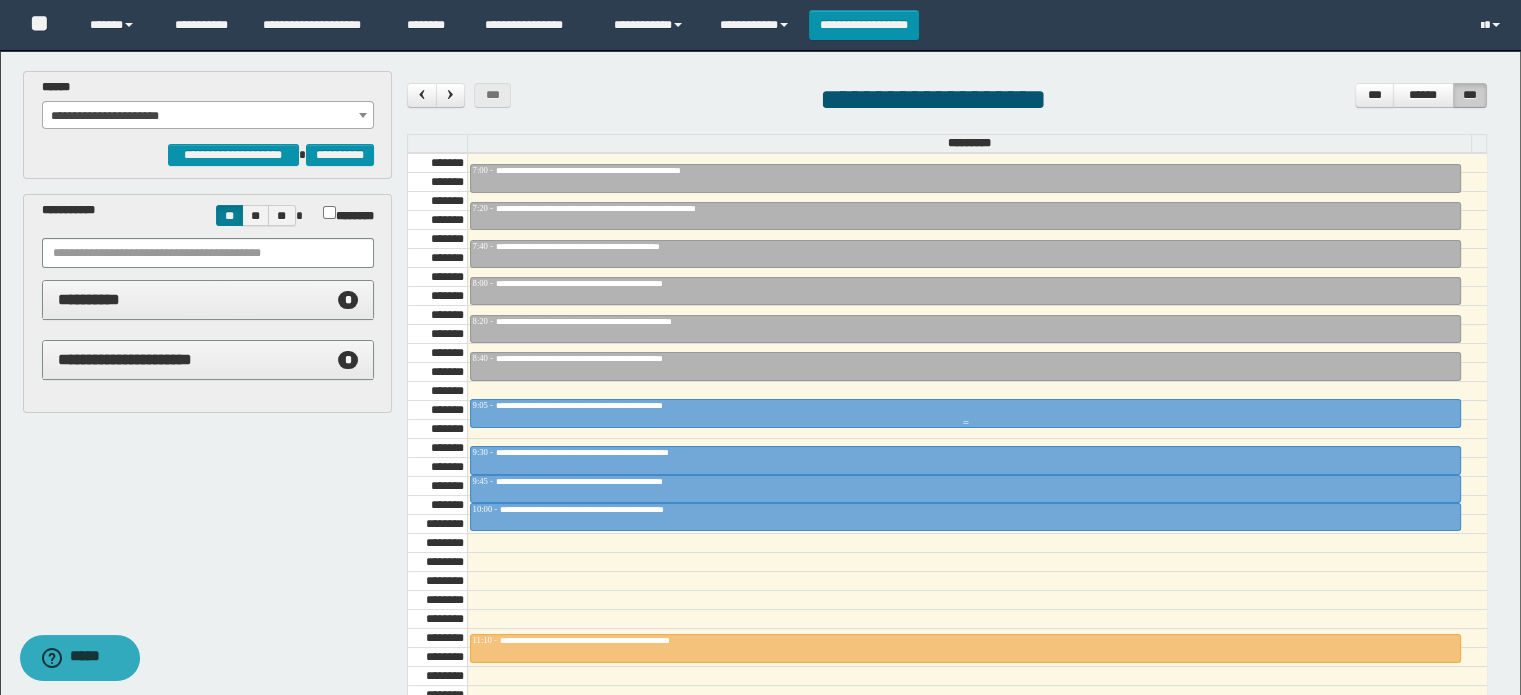 click on "**********" at bounding box center (629, 405) 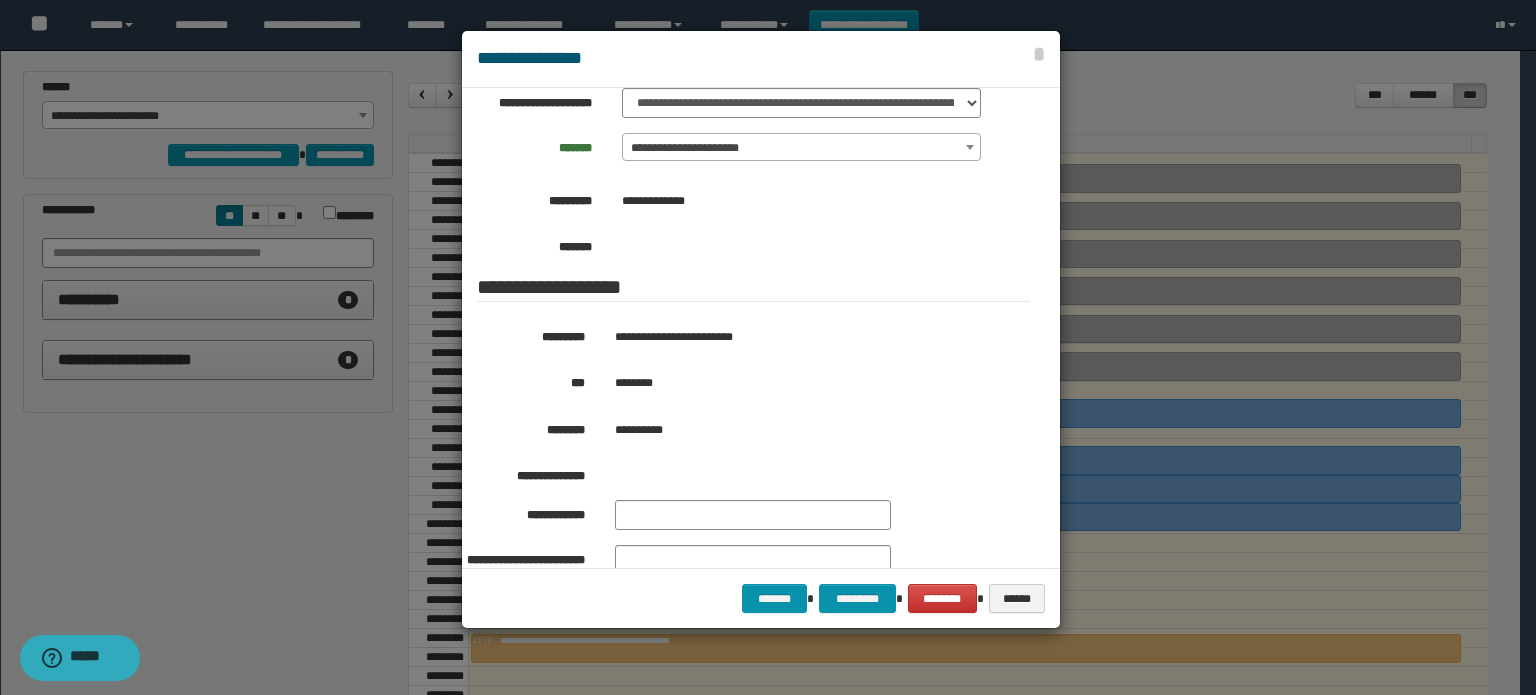 click at bounding box center [768, 347] 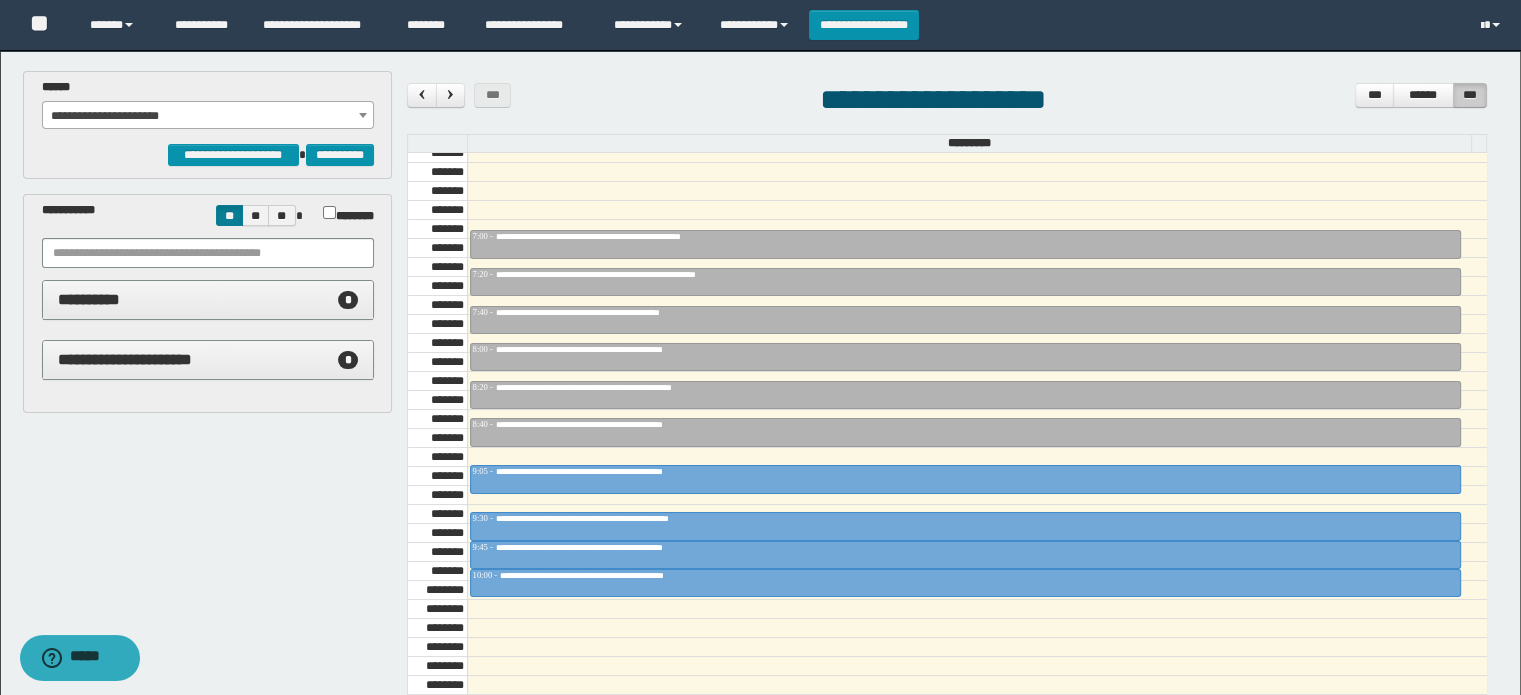 scroll, scrollTop: 678, scrollLeft: 0, axis: vertical 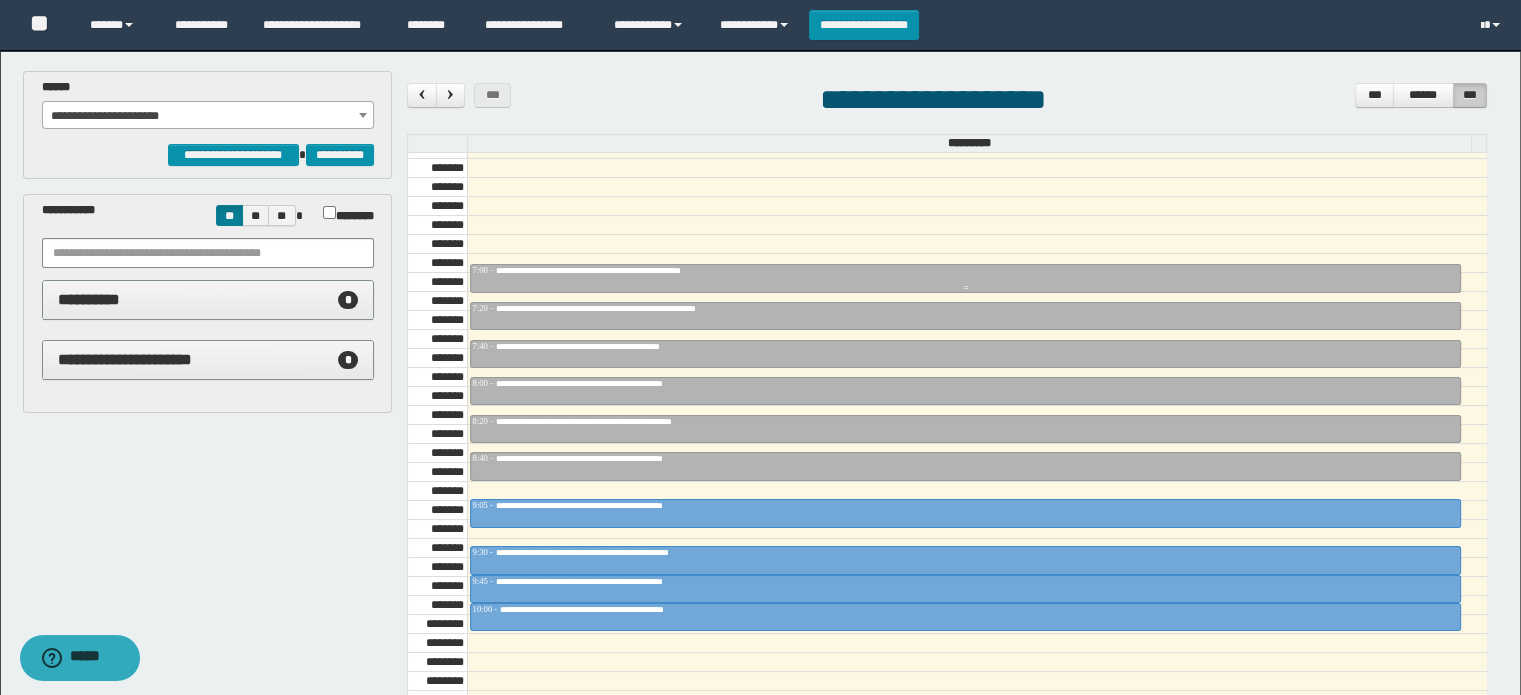 click at bounding box center [965, 278] 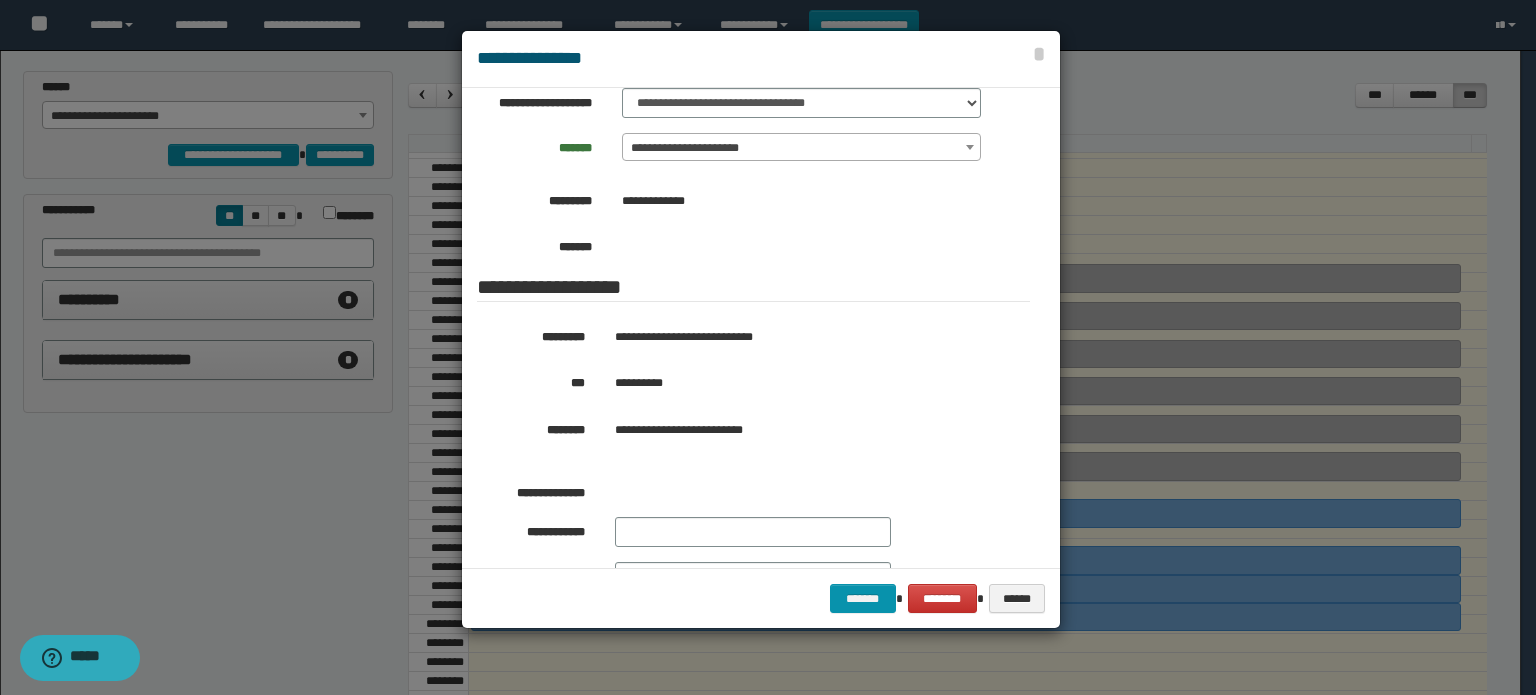click at bounding box center [768, 347] 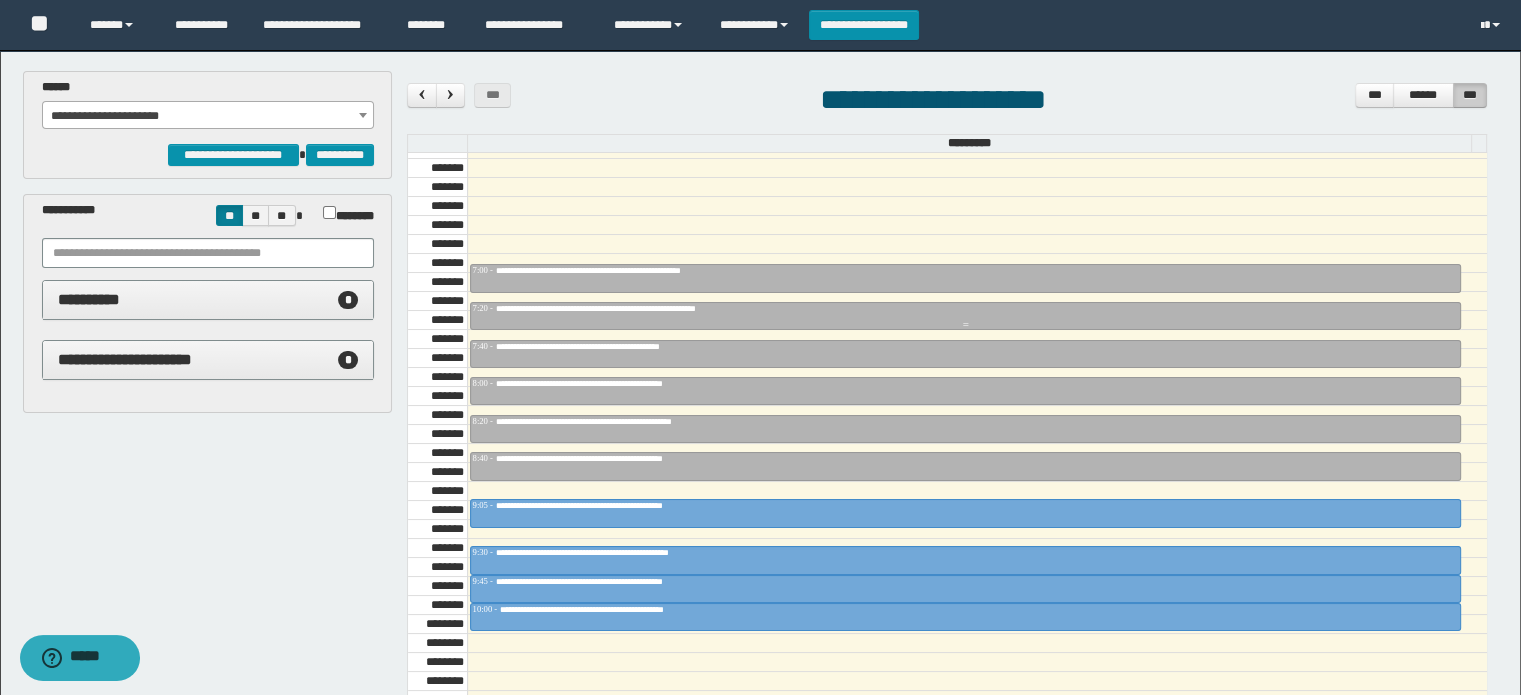 click on "**********" at bounding box center [654, 308] 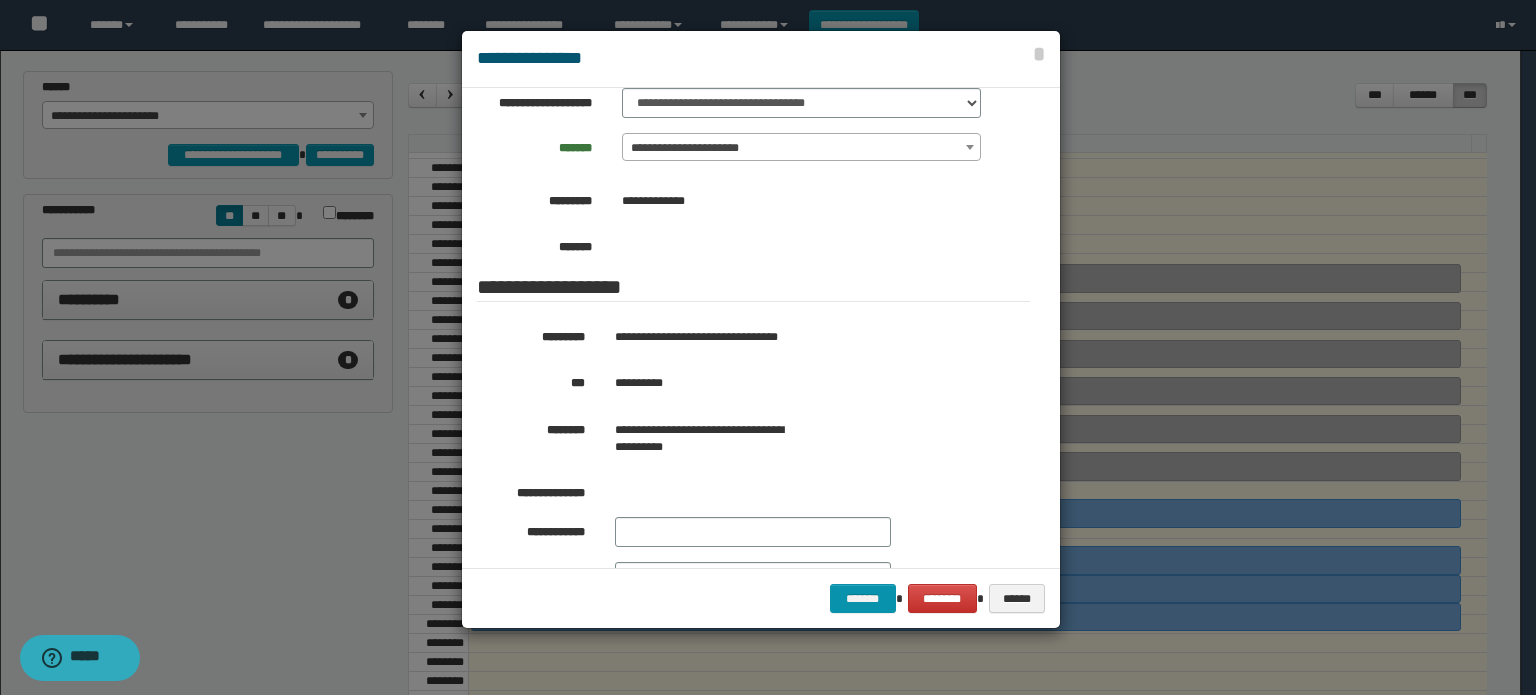 click at bounding box center [768, 347] 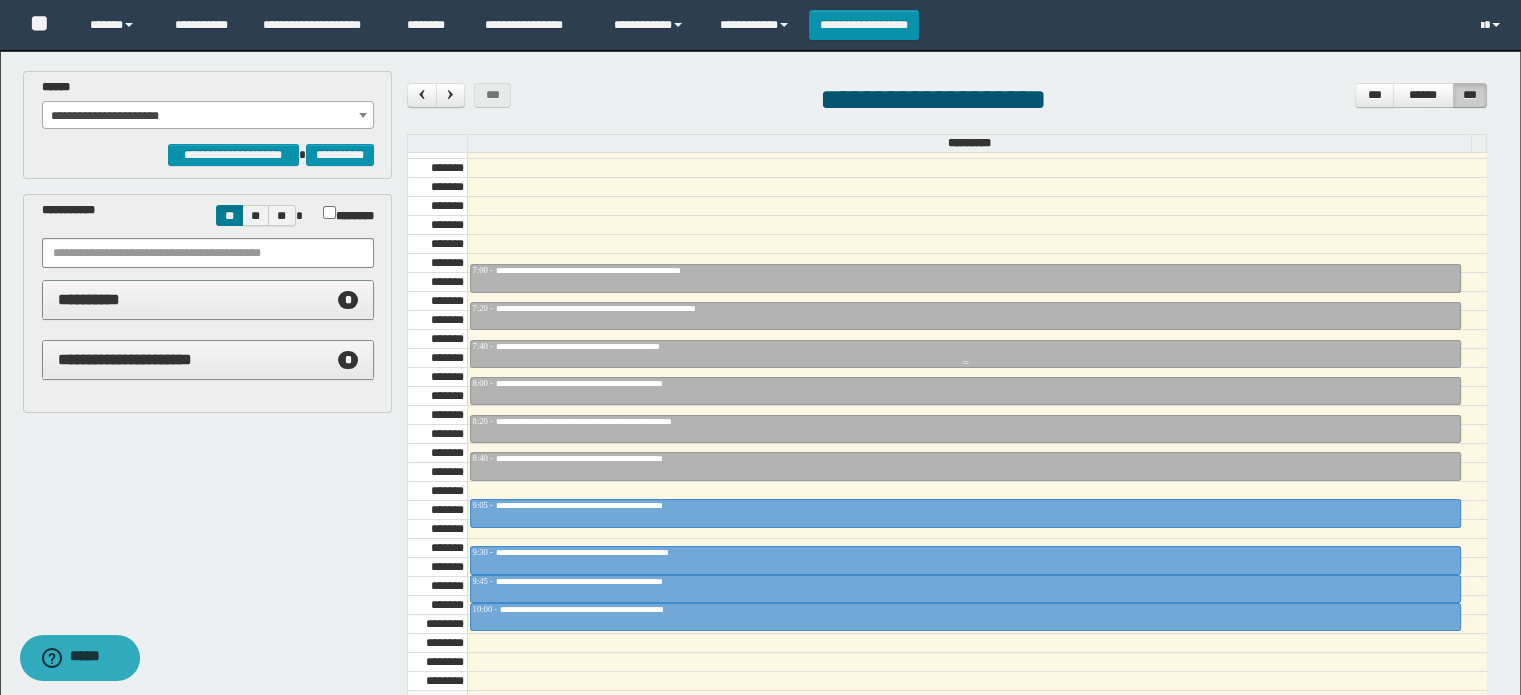 click on "**********" at bounding box center (611, 346) 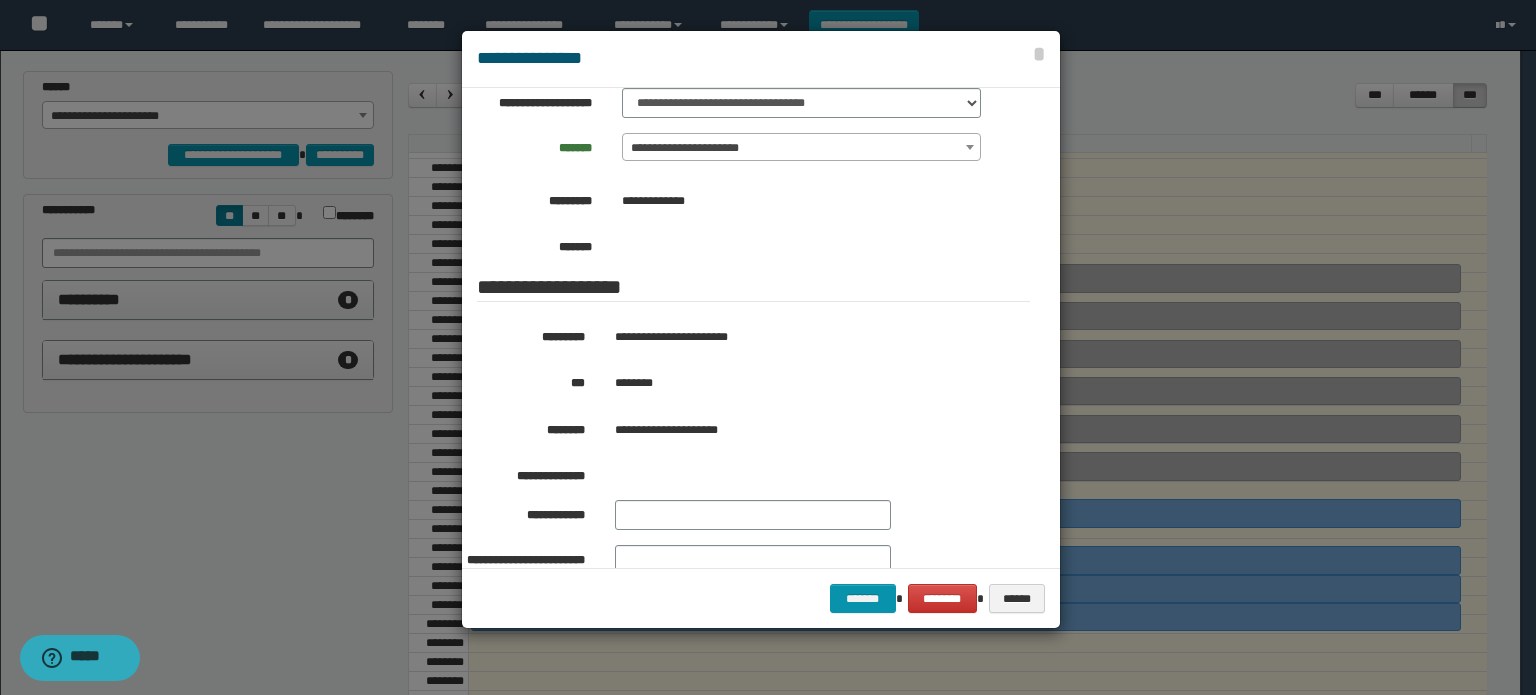 click at bounding box center (768, 347) 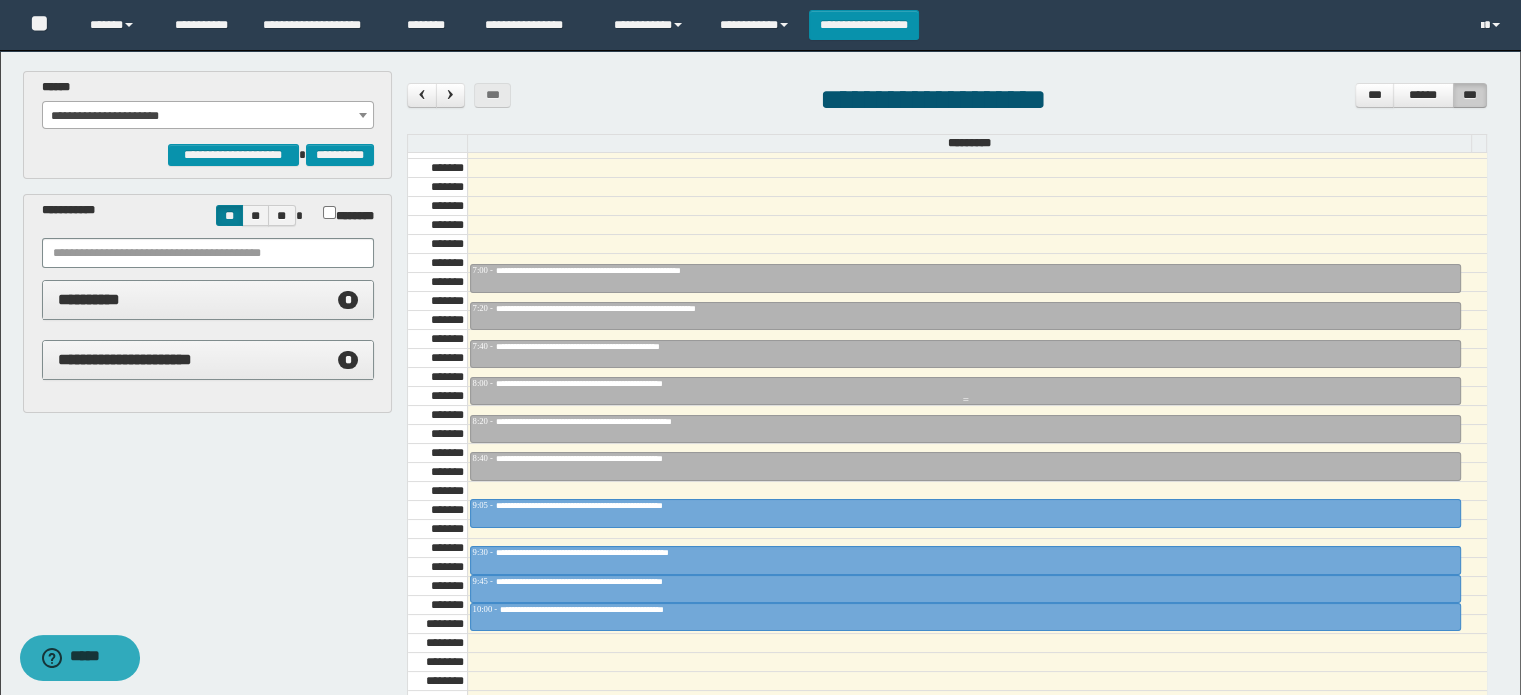 click at bounding box center [965, 391] 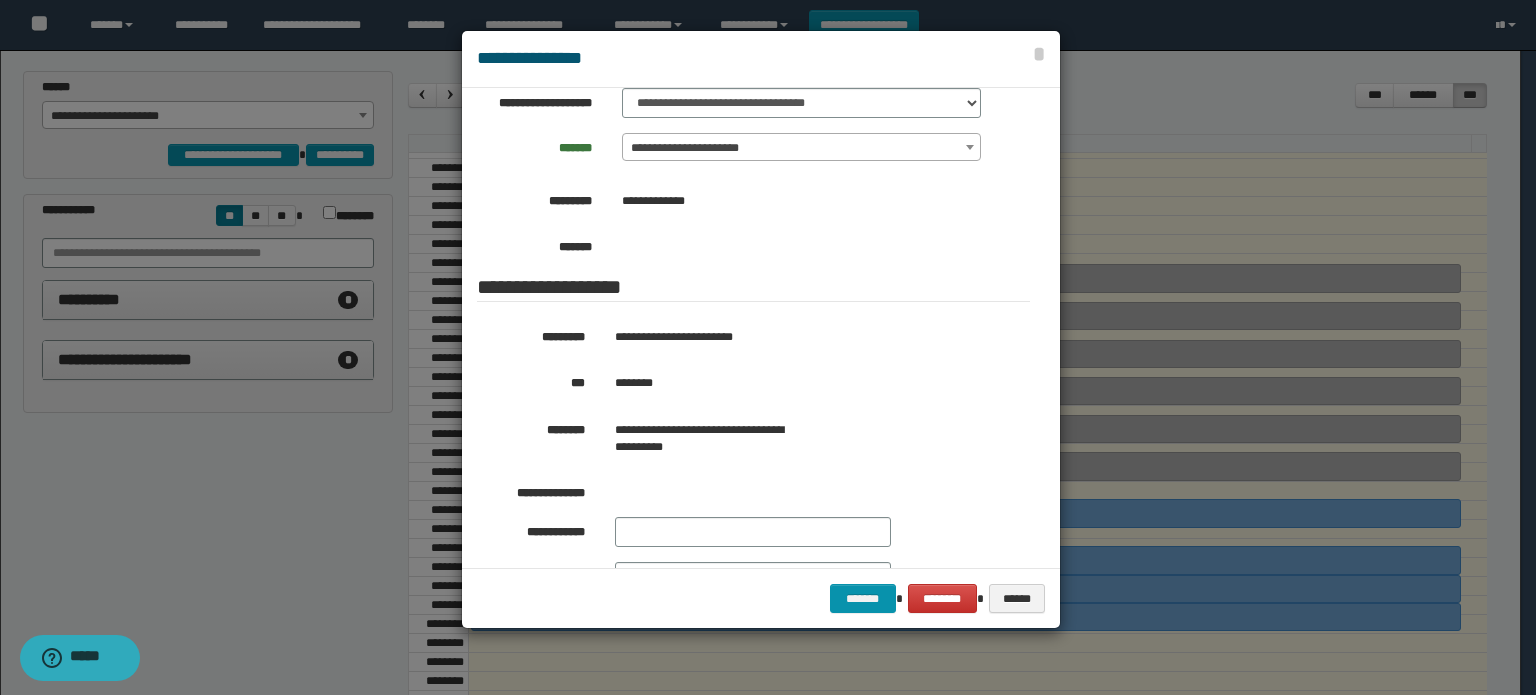 click at bounding box center [768, 347] 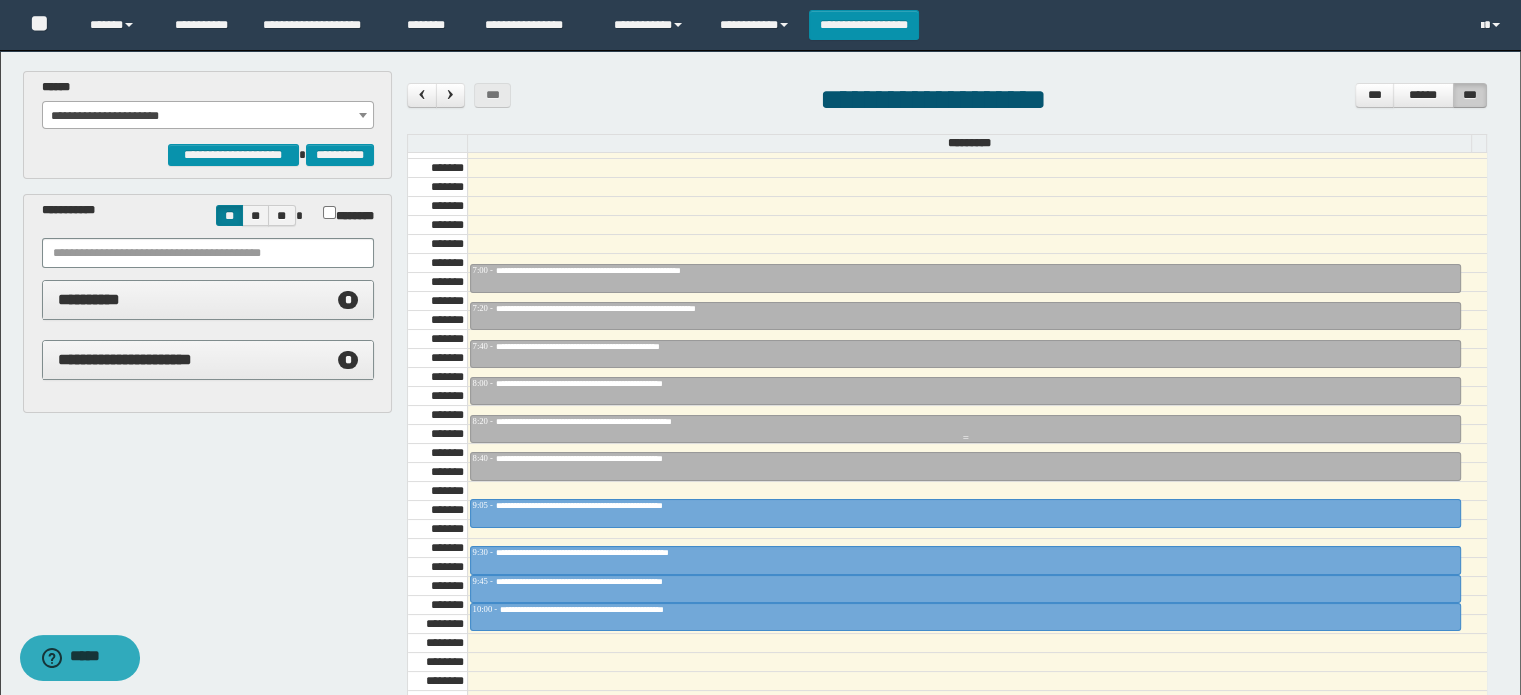 click on "**********" at bounding box center (965, 429) 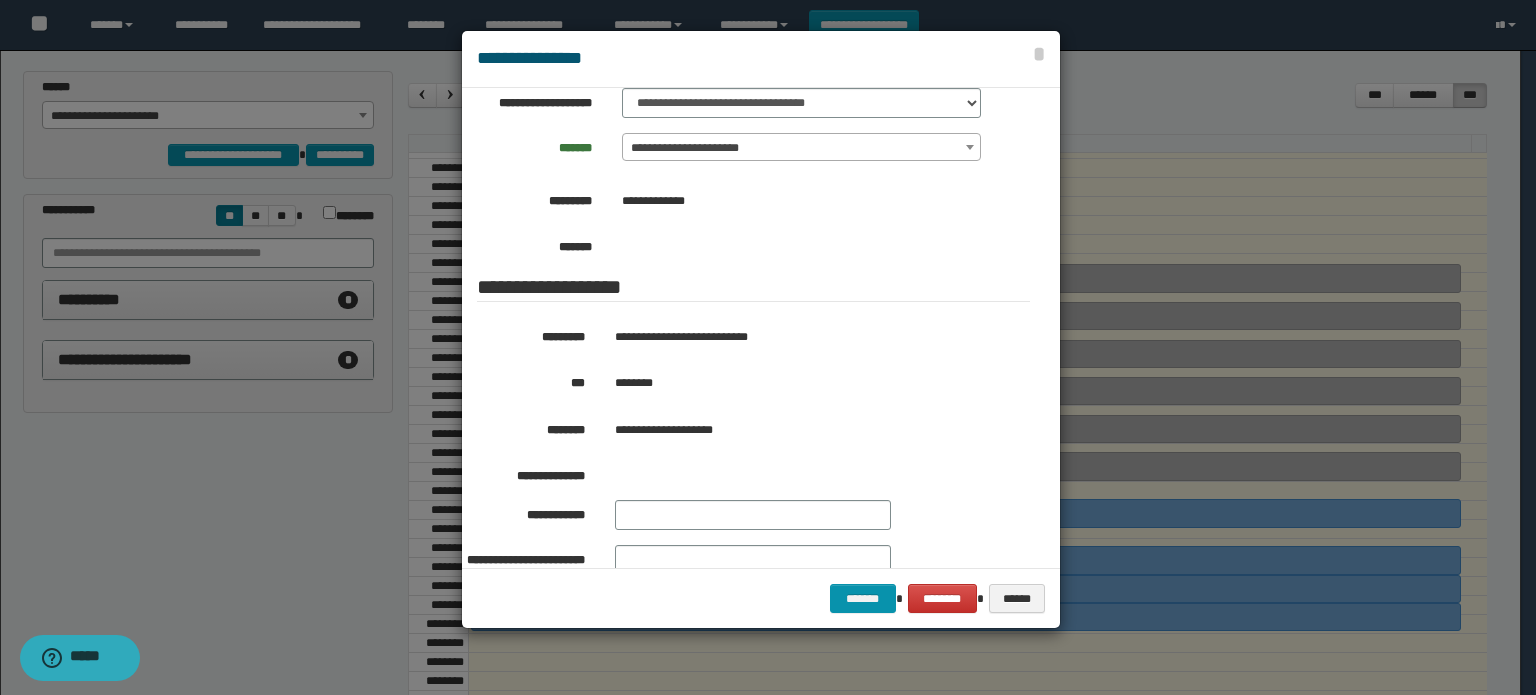 click at bounding box center [768, 347] 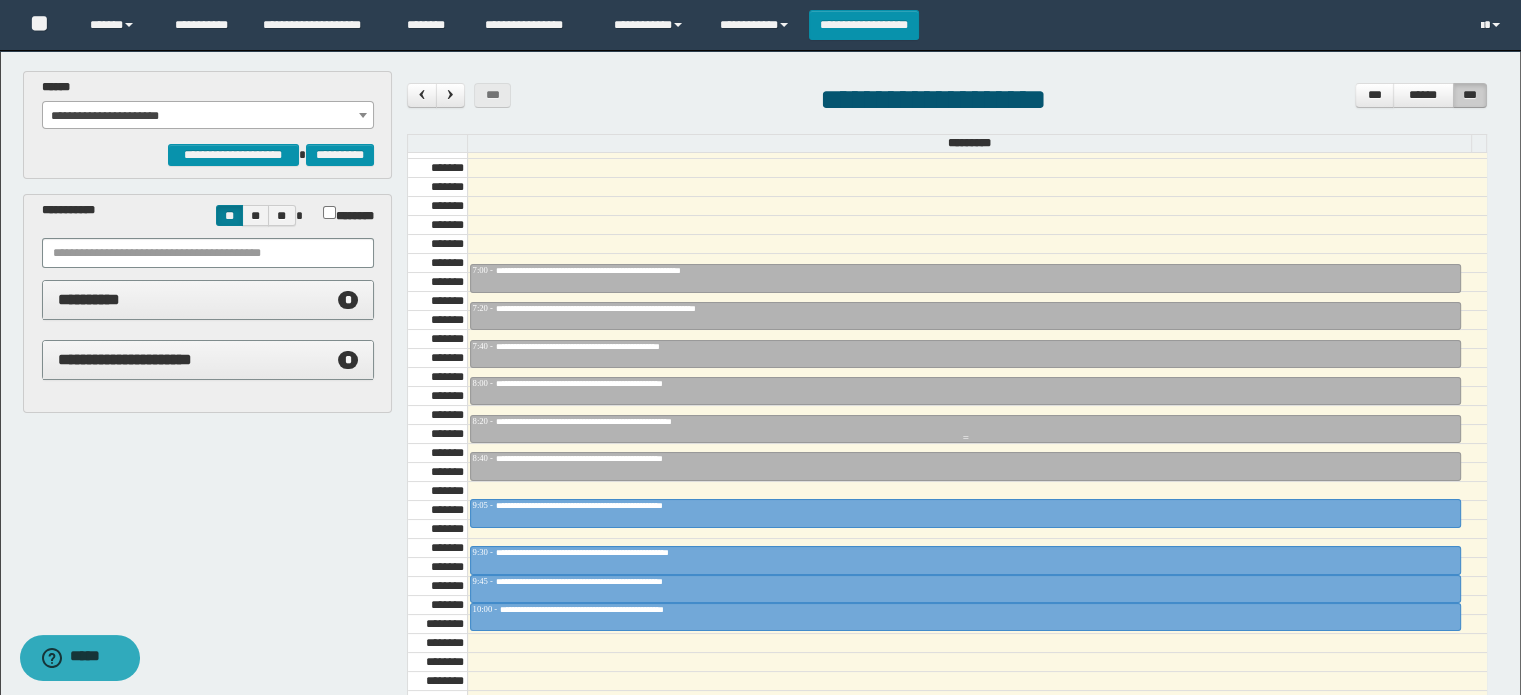 click on "**********" at bounding box center [634, 421] 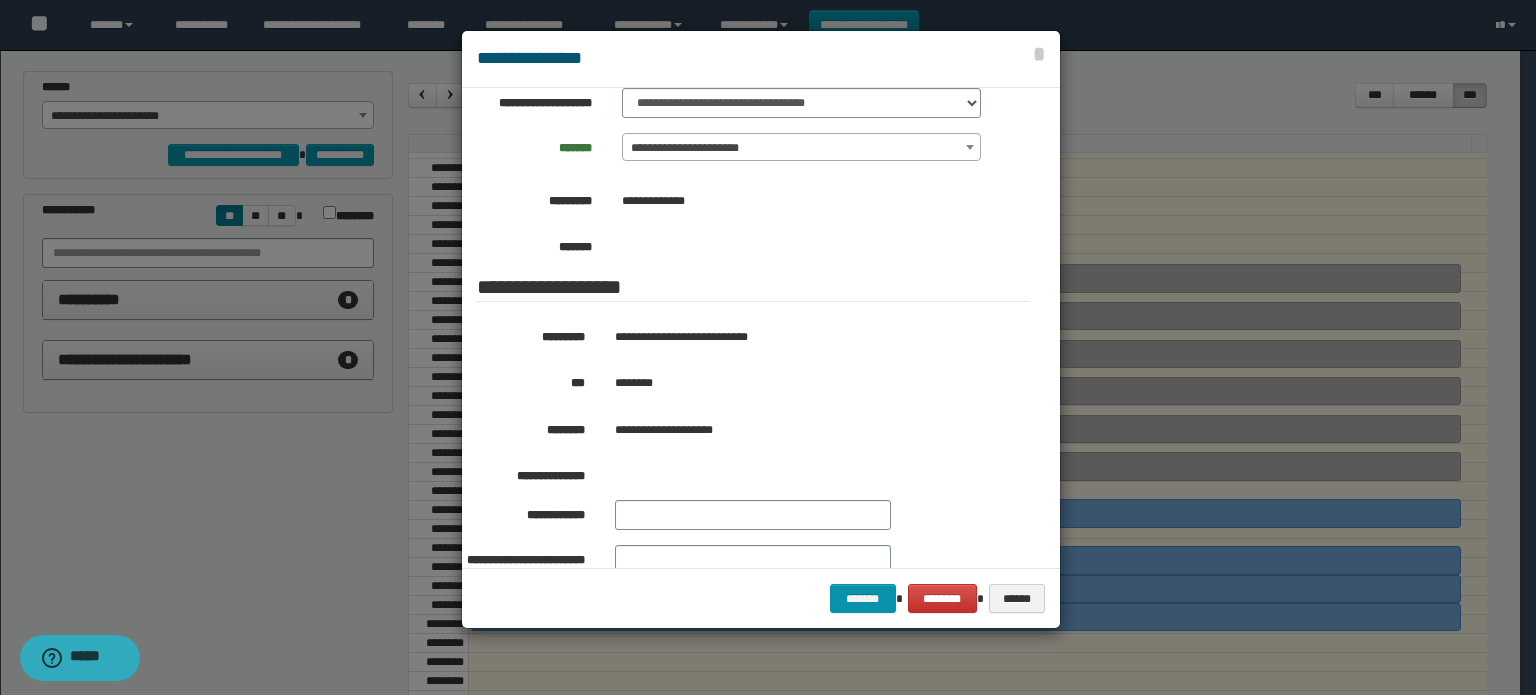 click at bounding box center [768, 347] 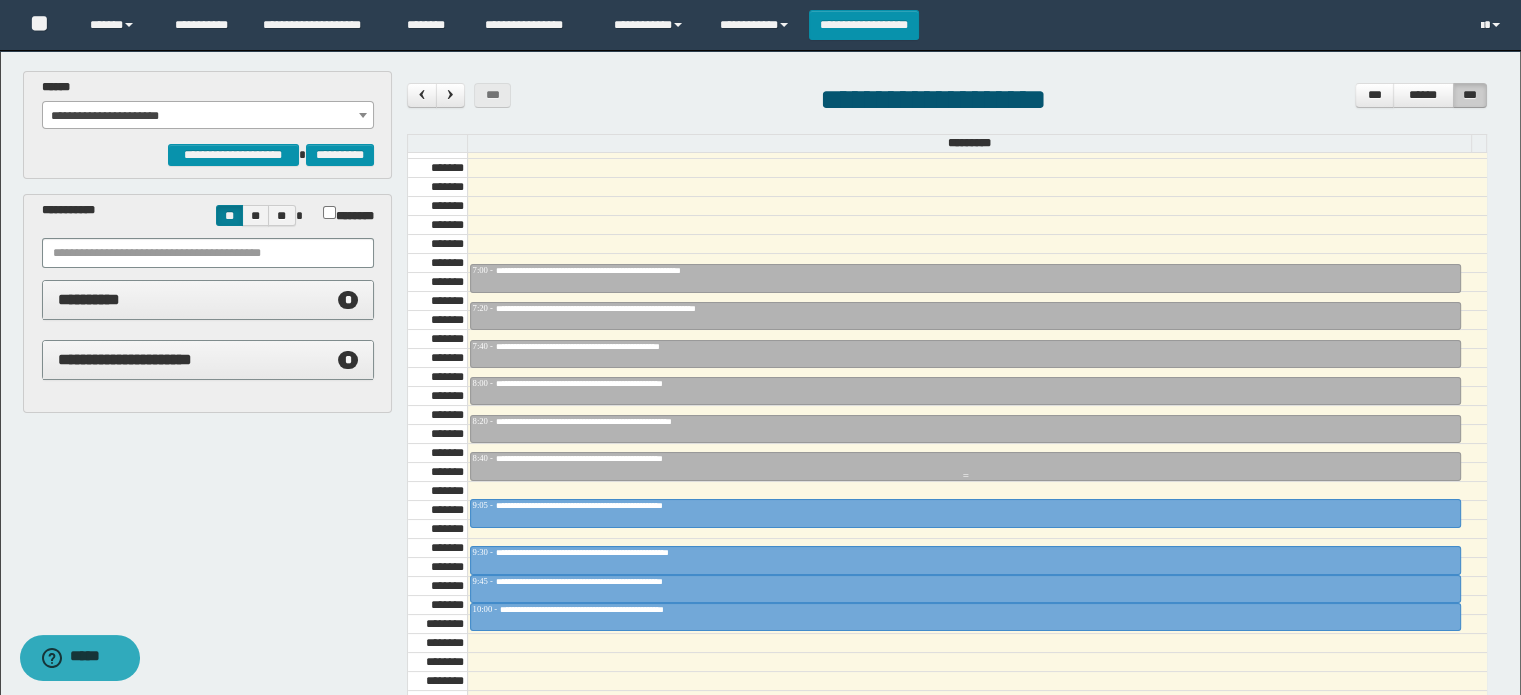 click at bounding box center [965, 476] 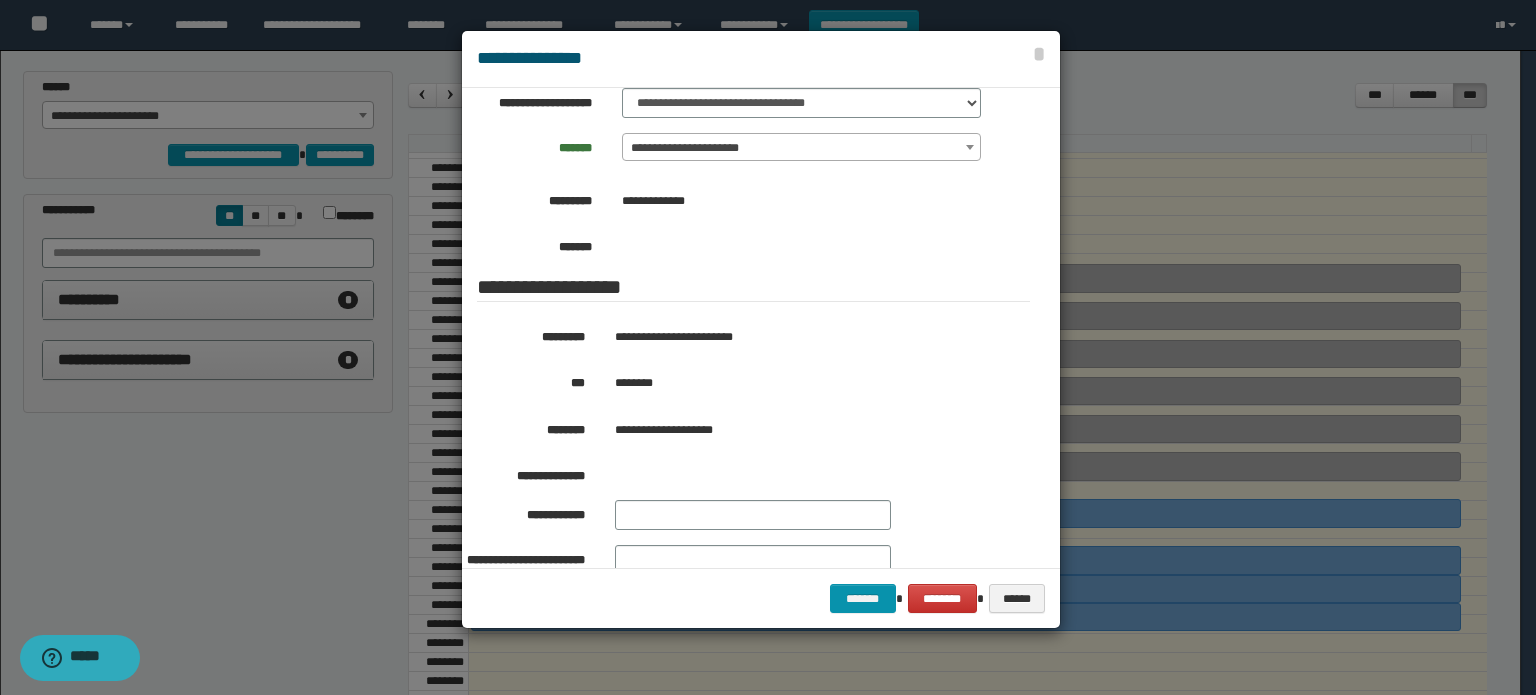 click at bounding box center [768, 347] 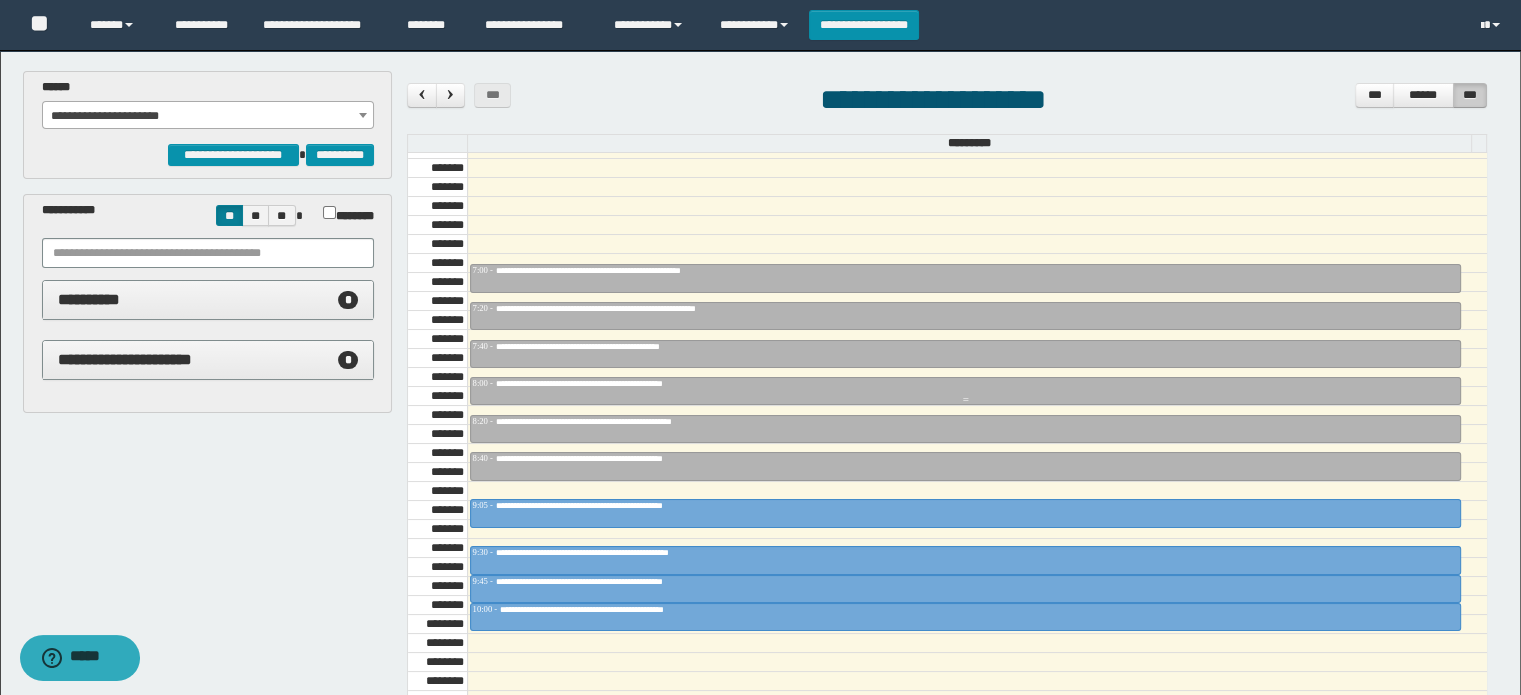 scroll, scrollTop: 778, scrollLeft: 0, axis: vertical 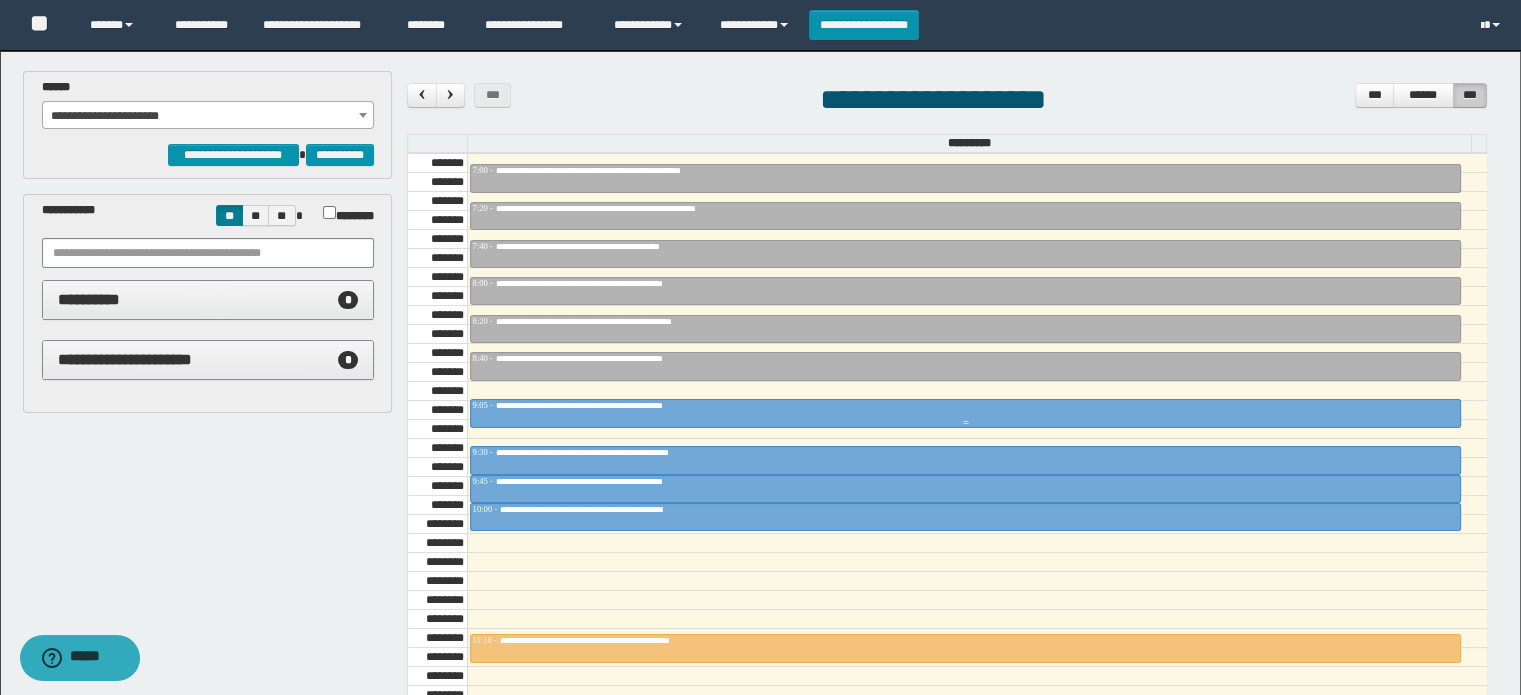 click on "**********" at bounding box center (629, 405) 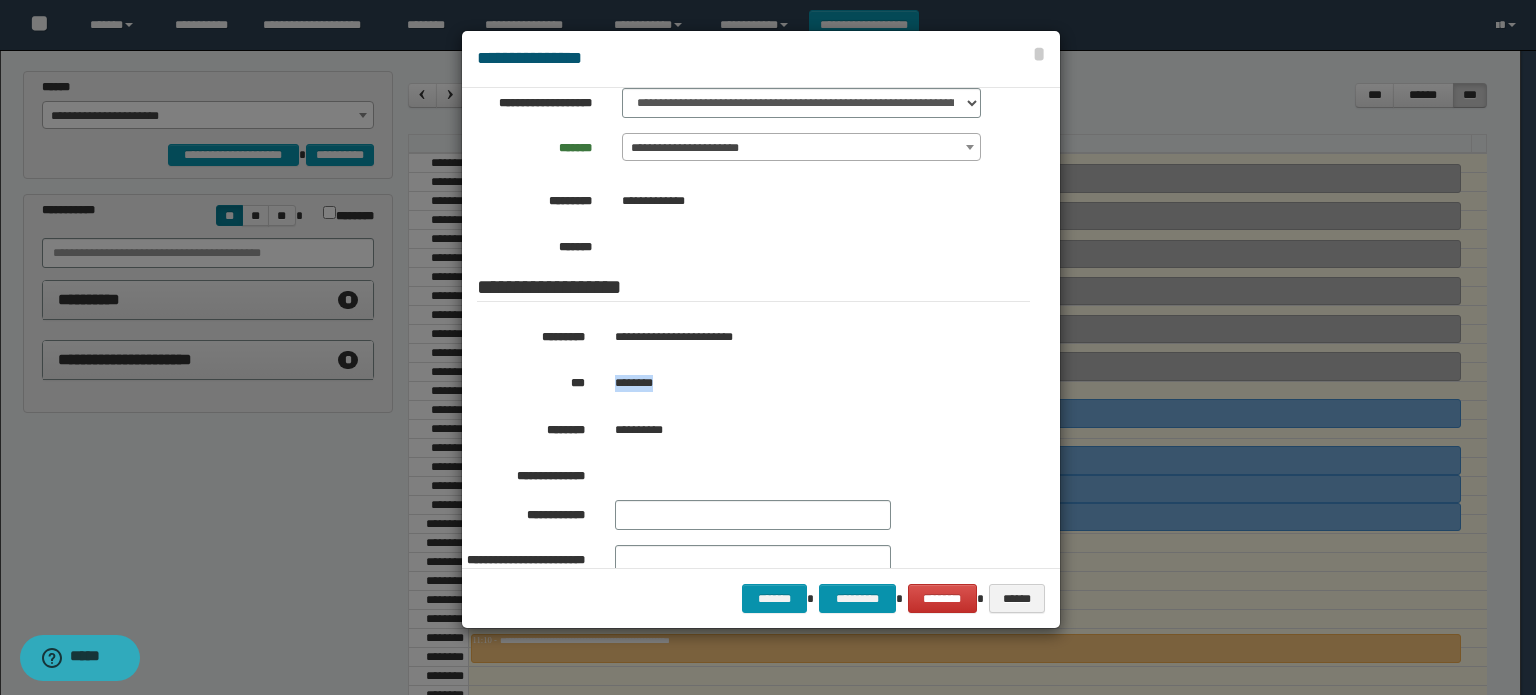 drag, startPoint x: 665, startPoint y: 381, endPoint x: 615, endPoint y: 382, distance: 50.01 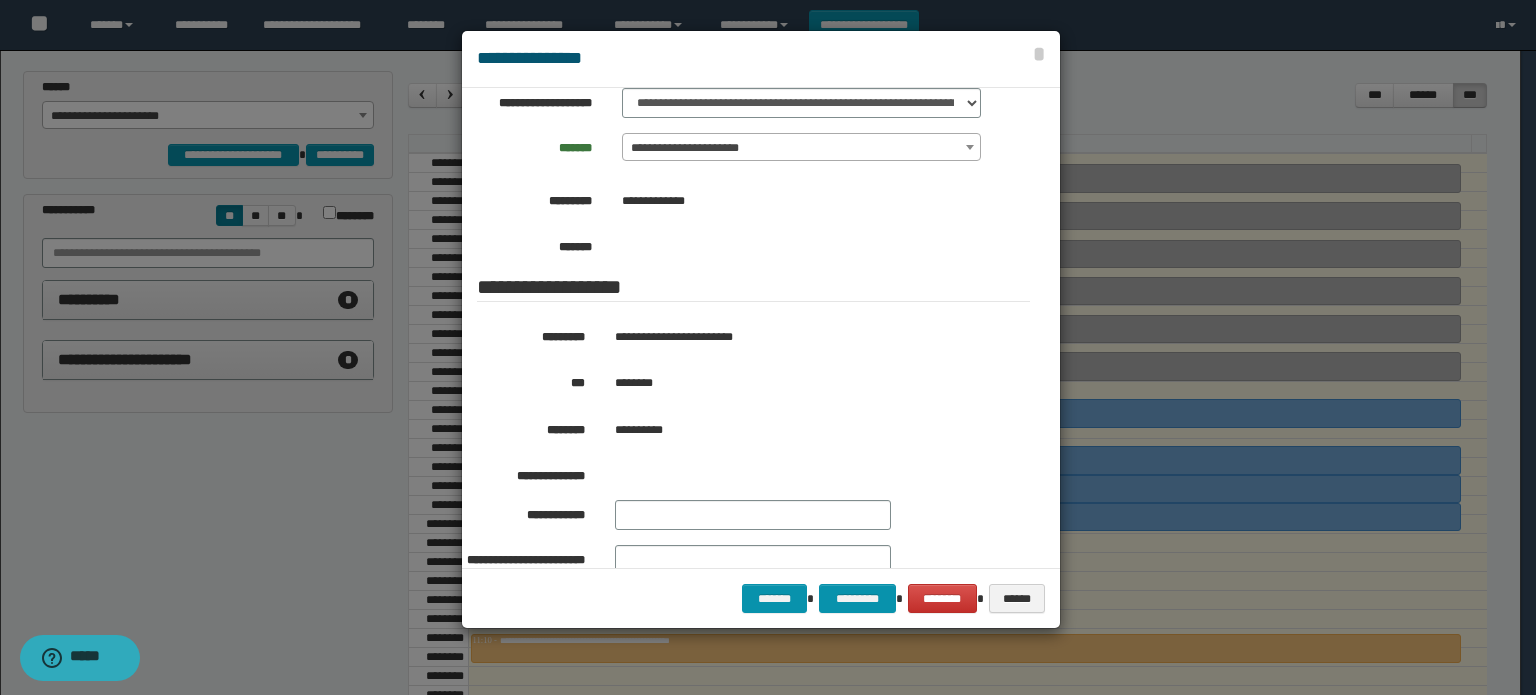 click at bounding box center (768, 347) 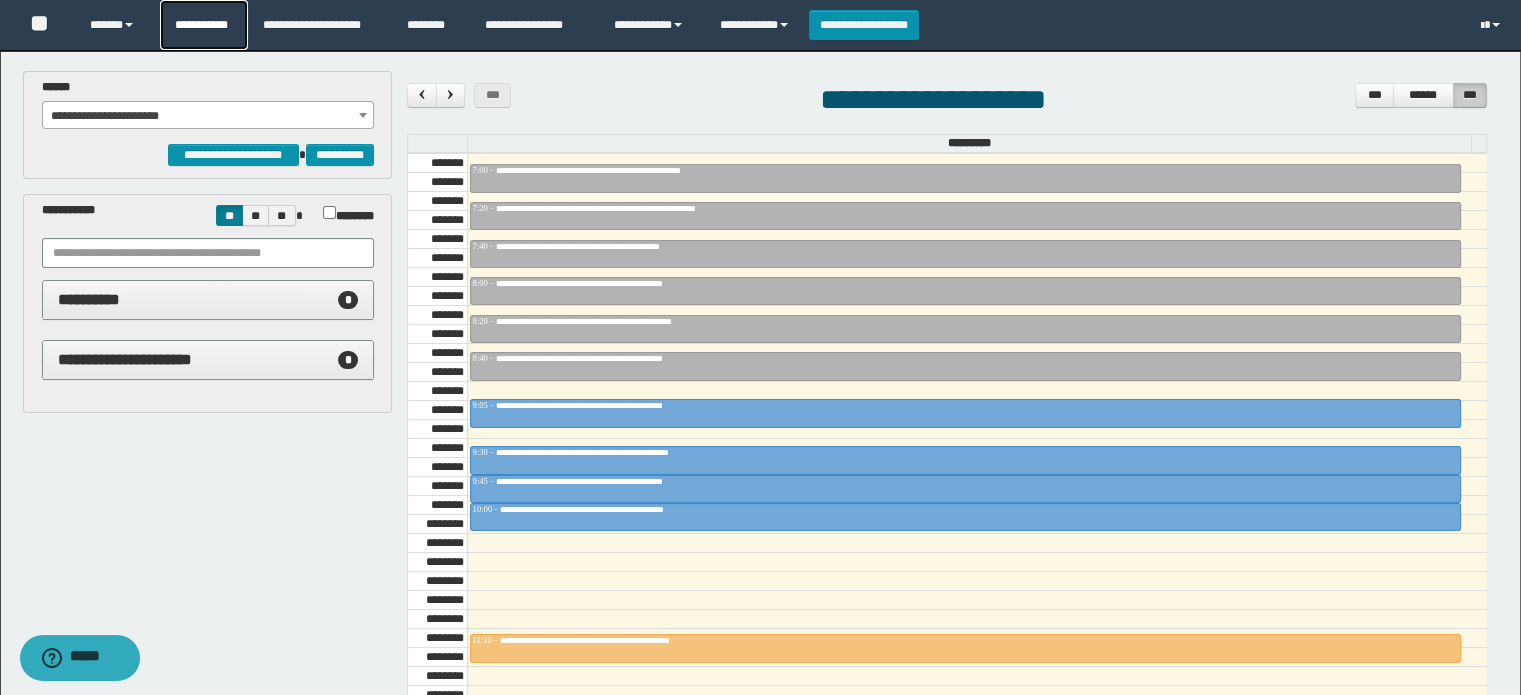 click on "**********" at bounding box center [204, 25] 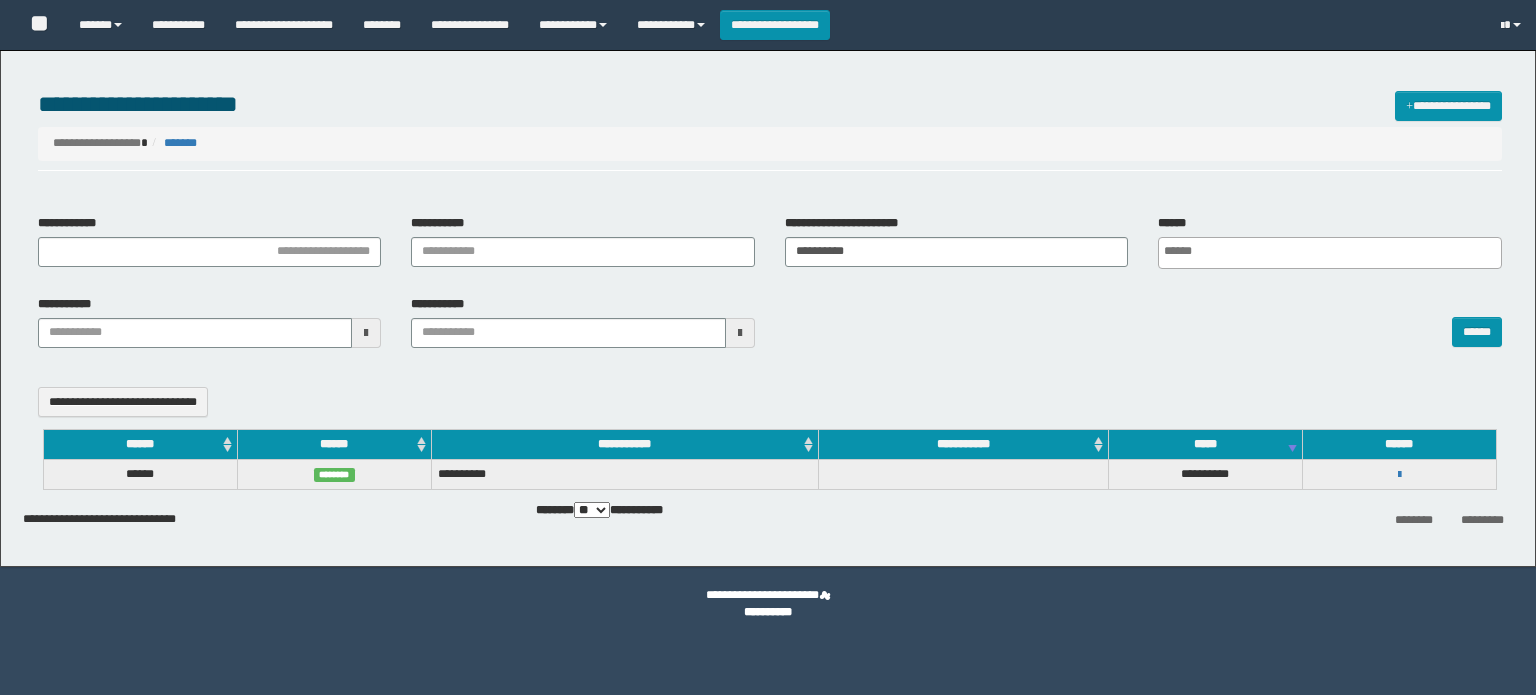 select 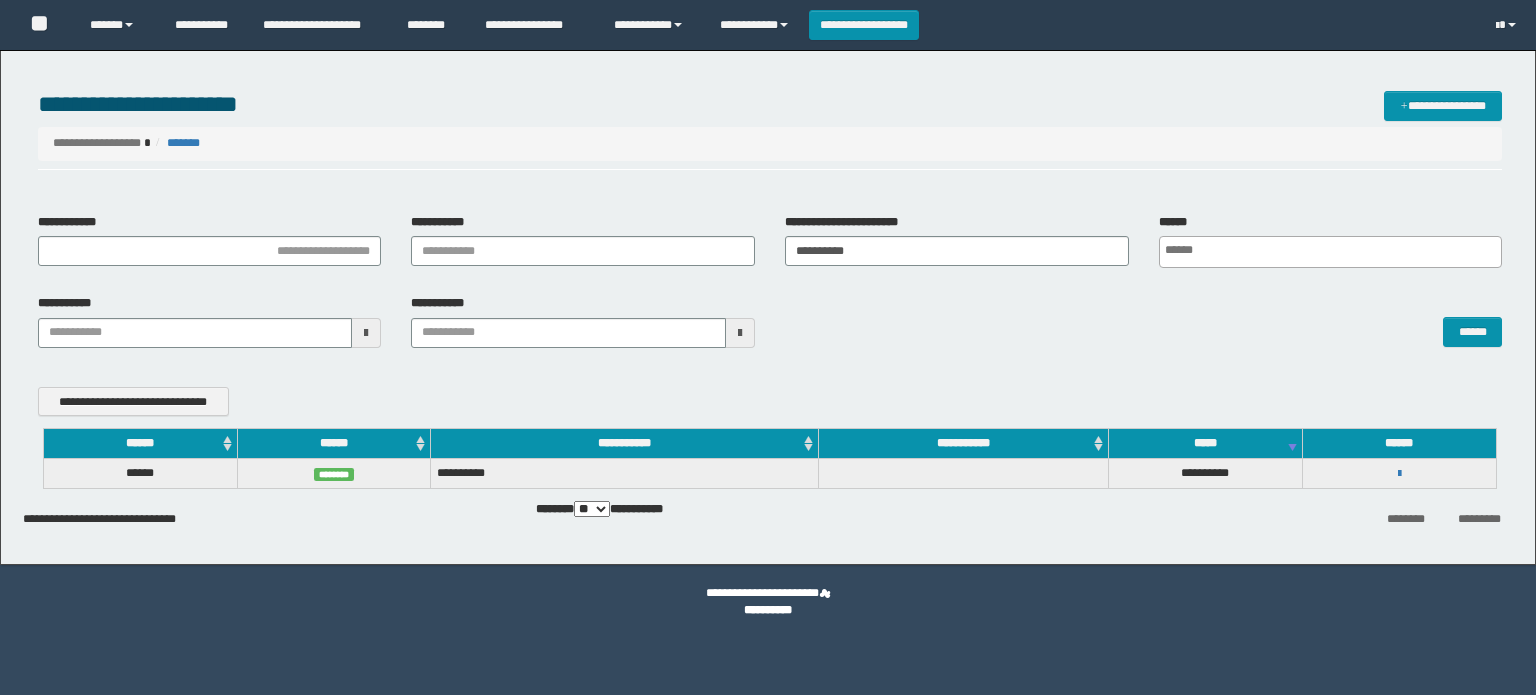 scroll, scrollTop: 0, scrollLeft: 0, axis: both 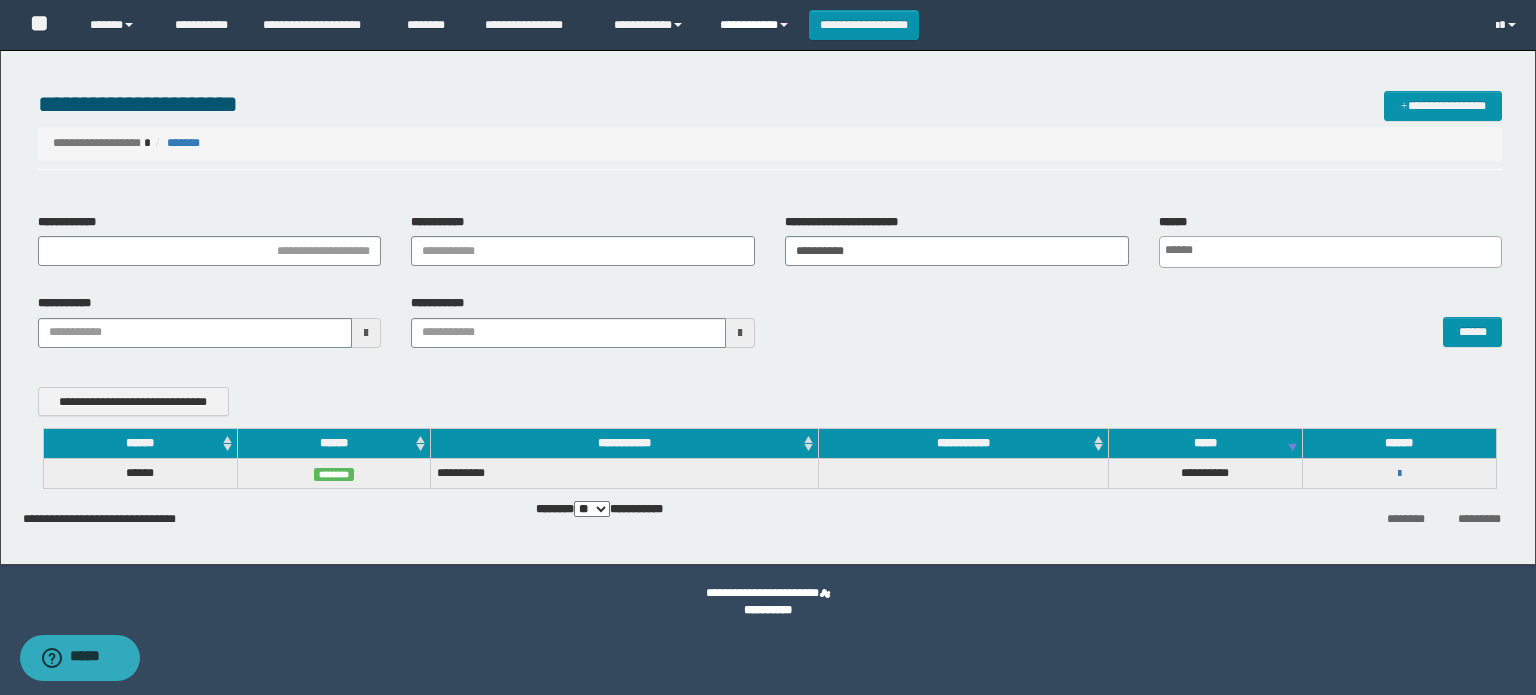 click on "**********" at bounding box center [757, 25] 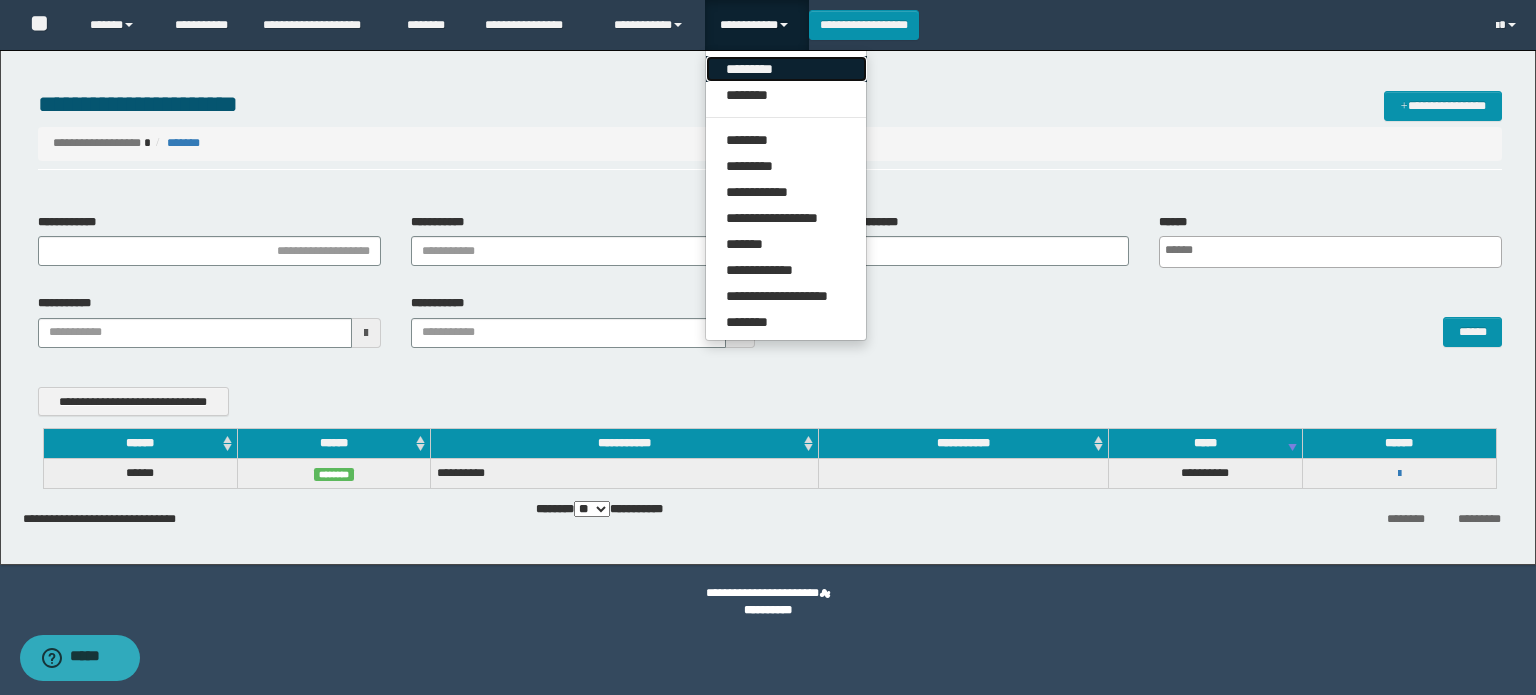 click on "*********" at bounding box center [786, 69] 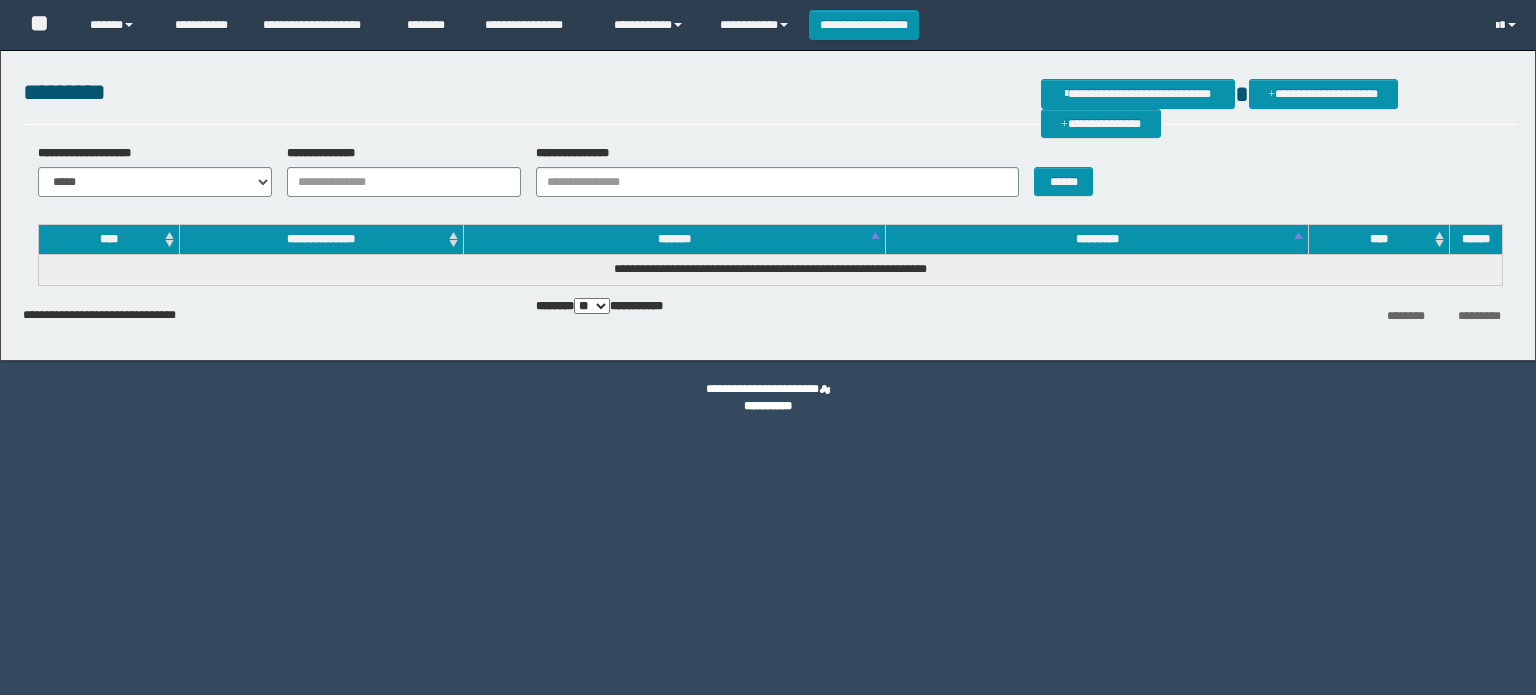scroll, scrollTop: 0, scrollLeft: 0, axis: both 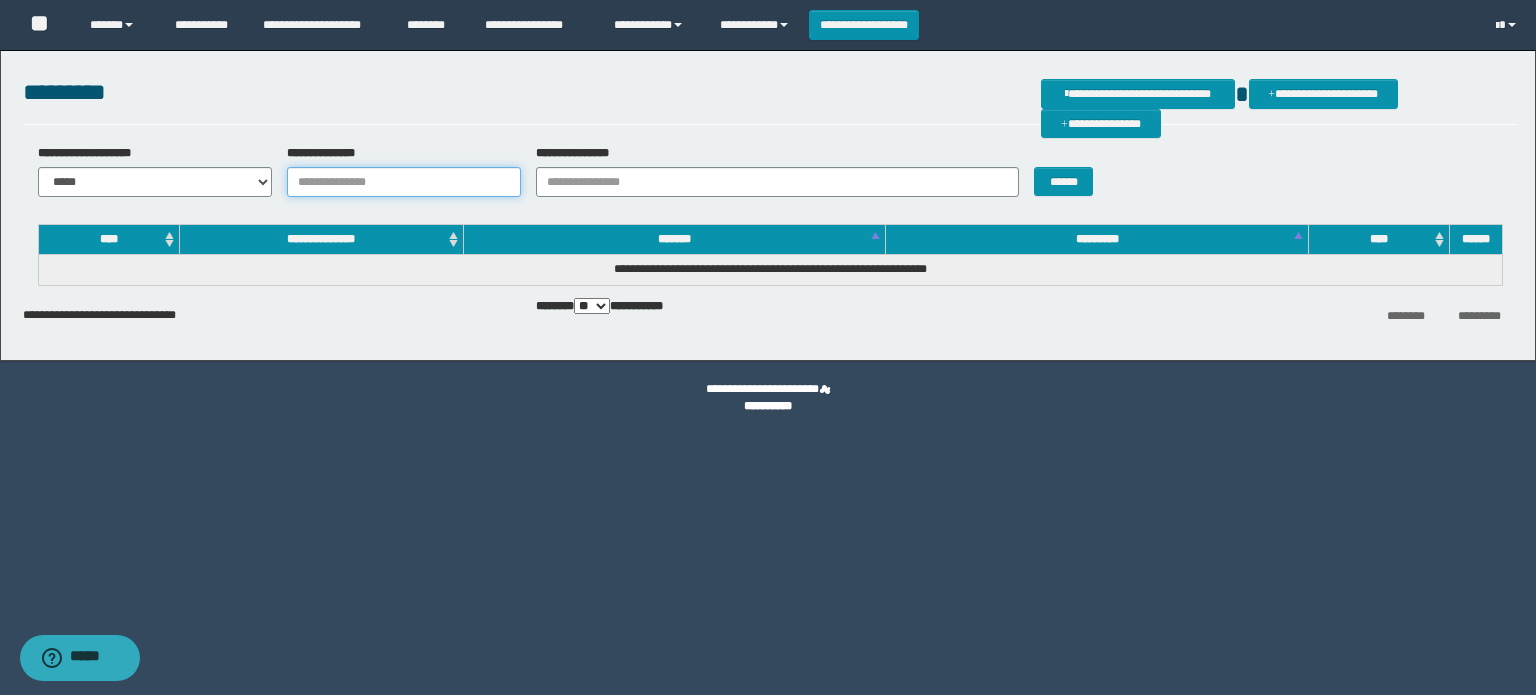 click on "**********" at bounding box center (404, 182) 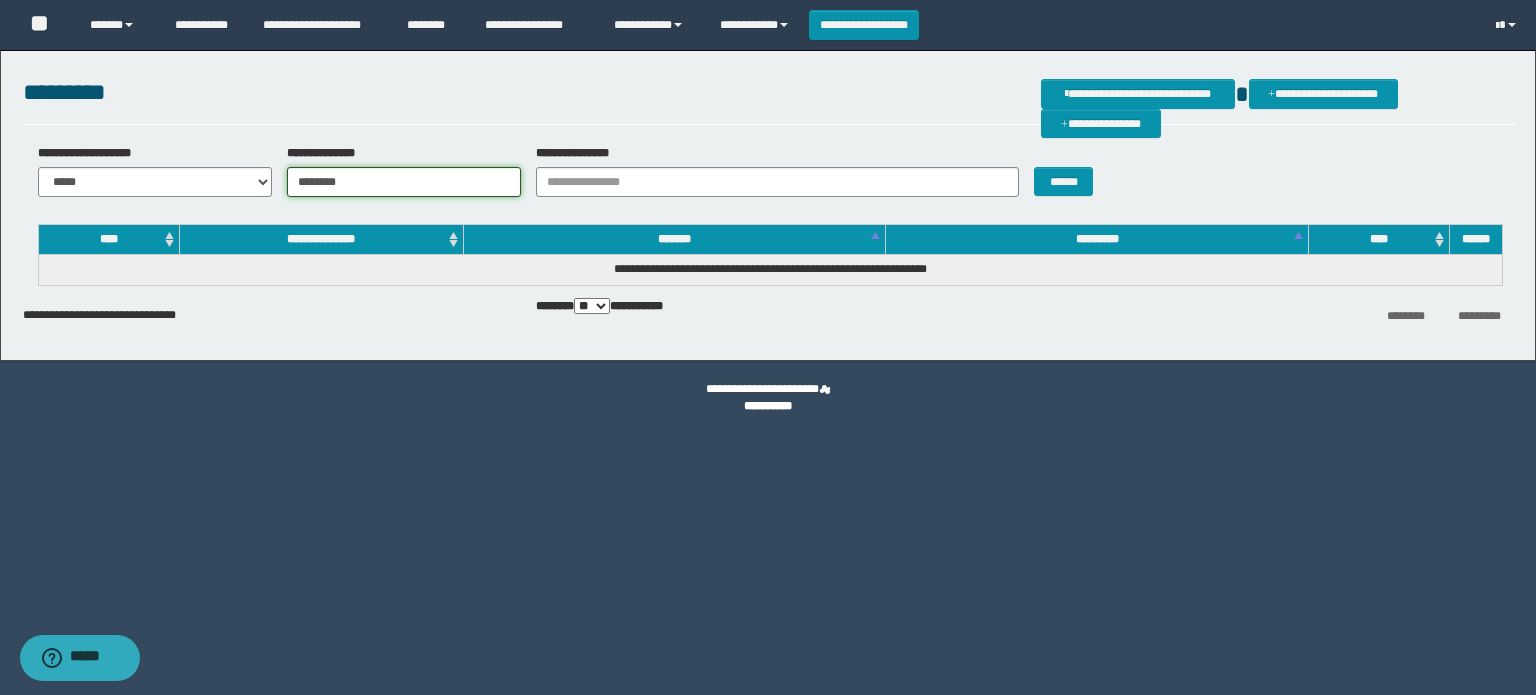 type on "********" 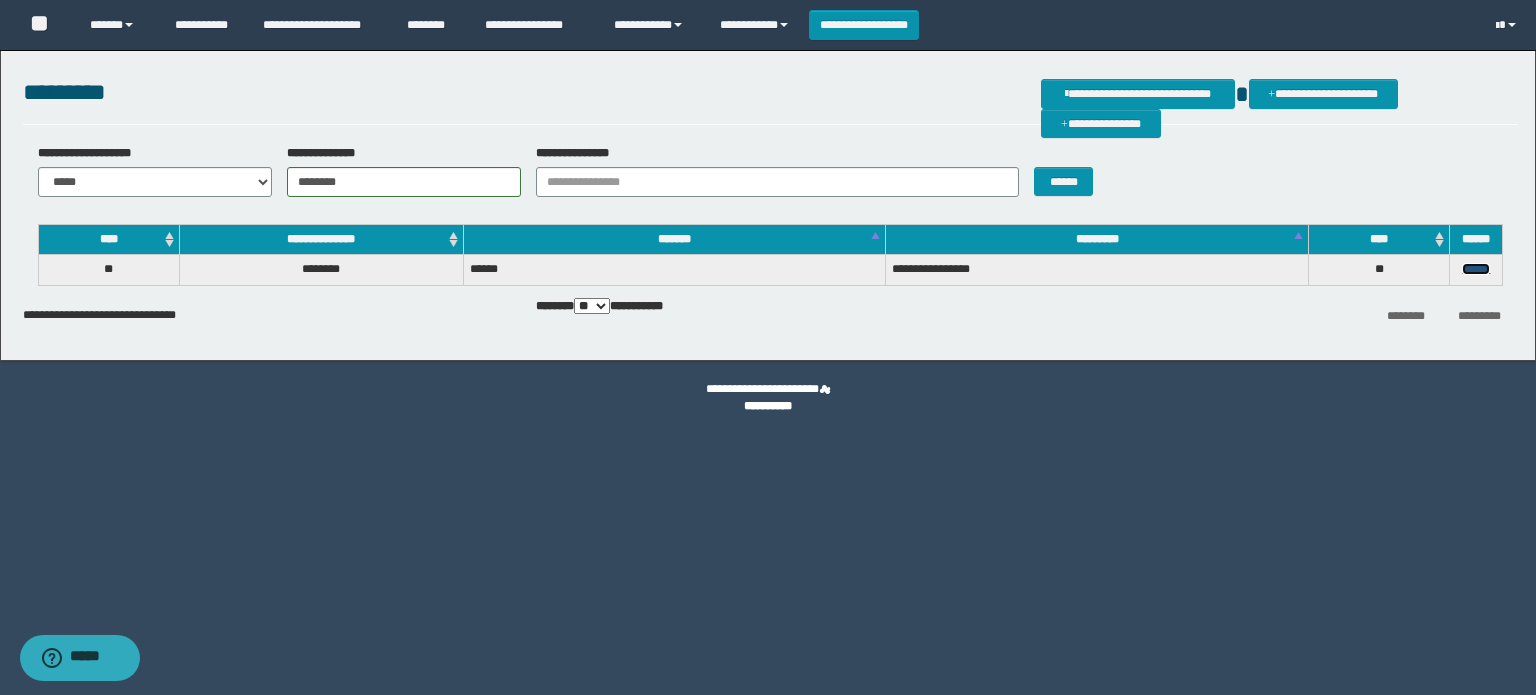 click on "******" at bounding box center (1476, 269) 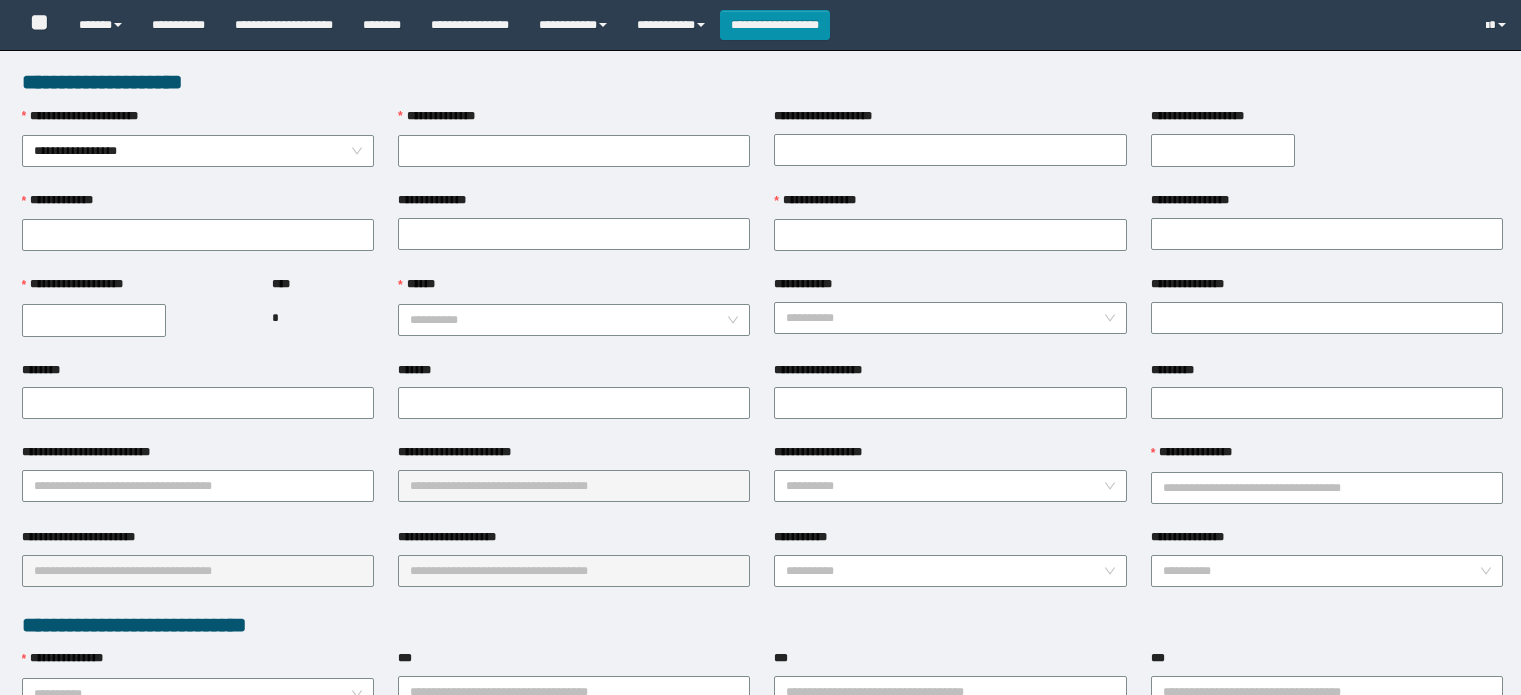 scroll, scrollTop: 0, scrollLeft: 0, axis: both 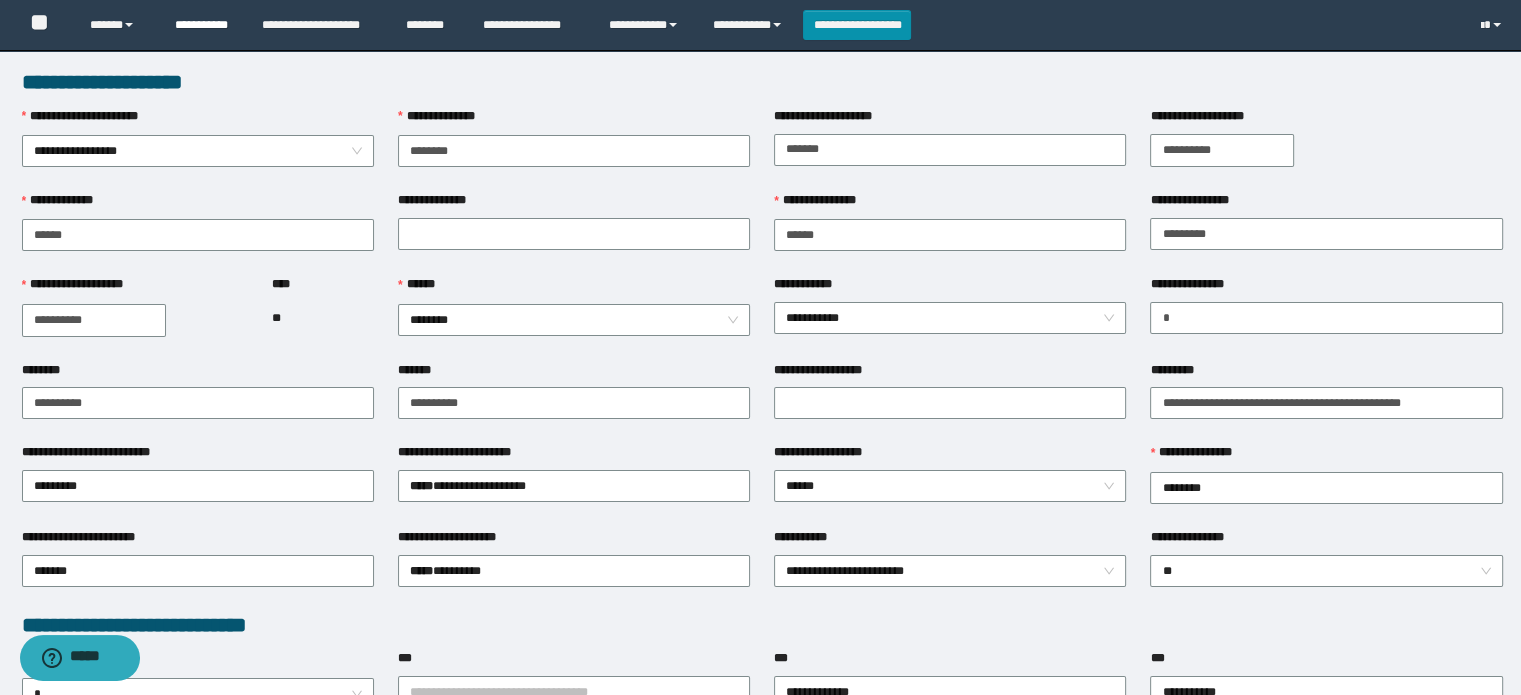 click on "**********" at bounding box center (203, 25) 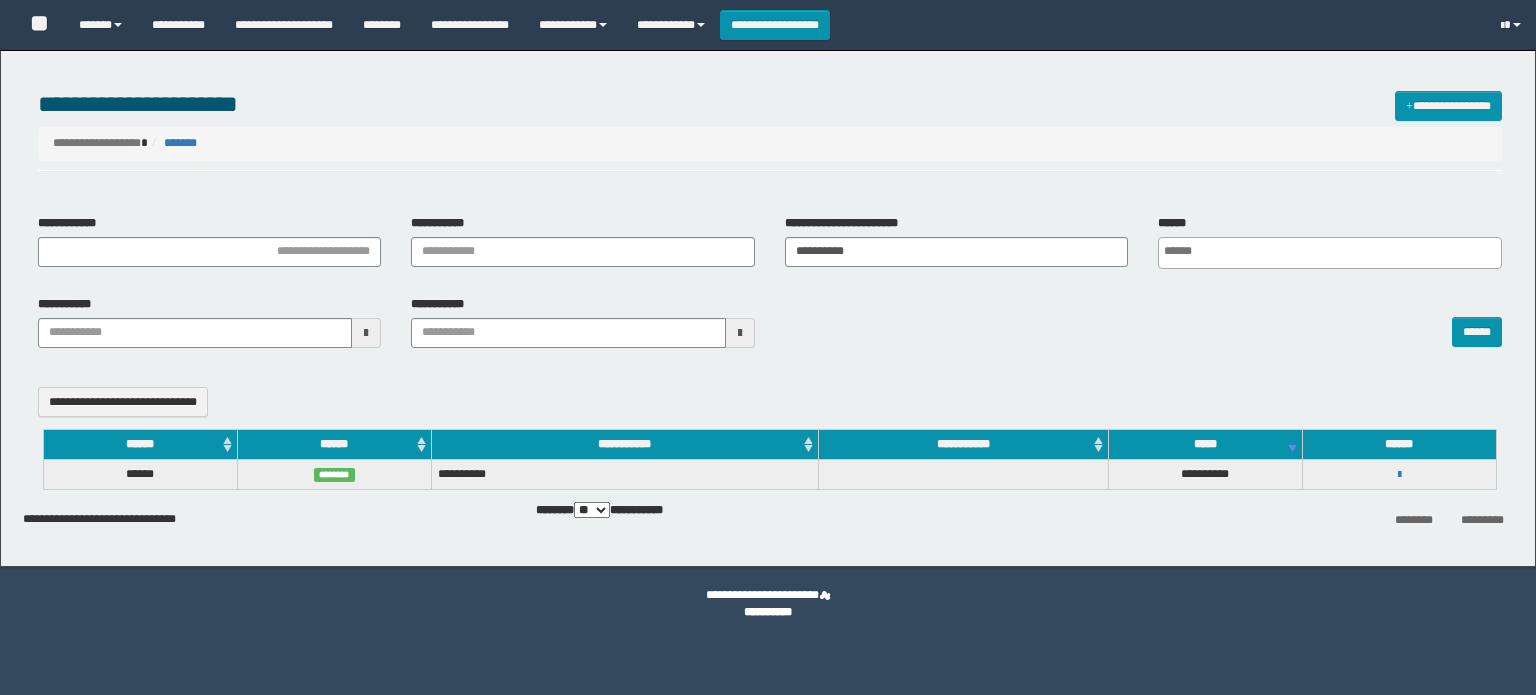 select 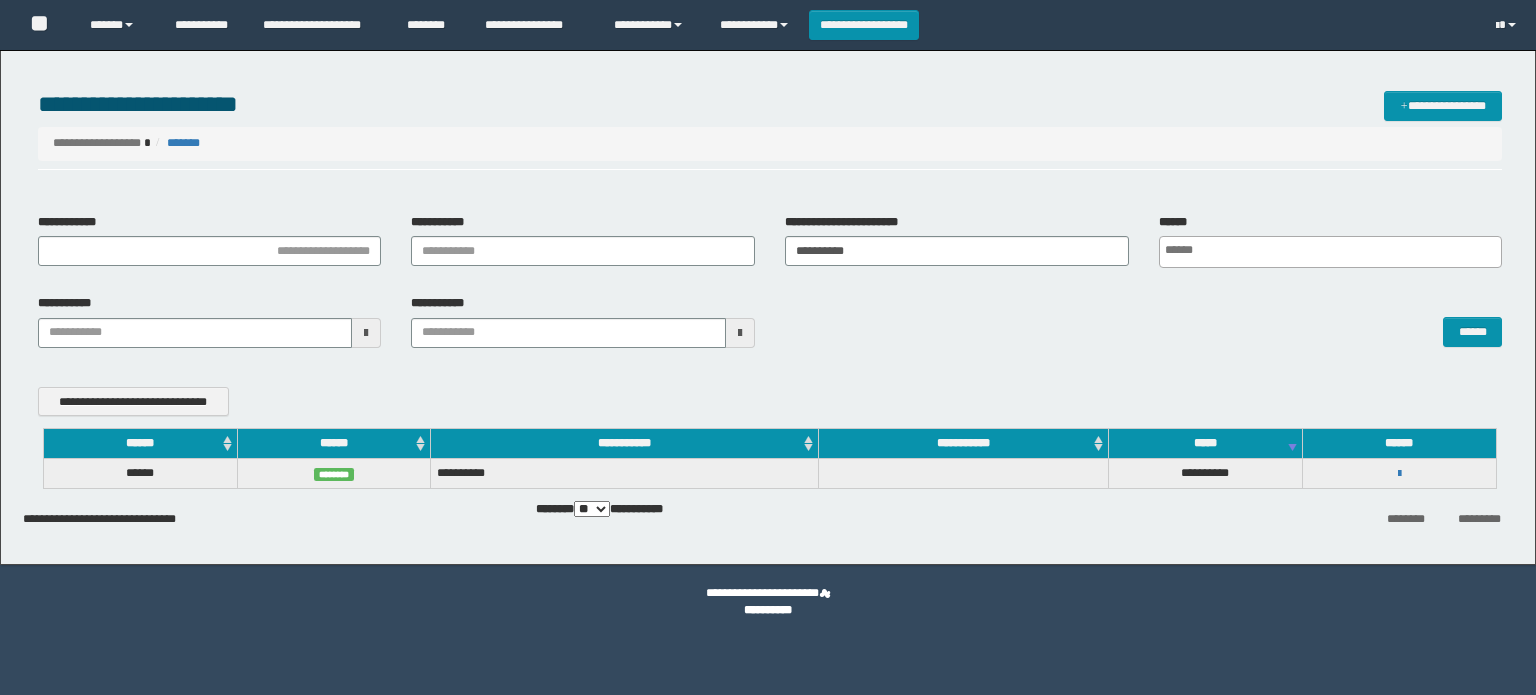 scroll, scrollTop: 0, scrollLeft: 0, axis: both 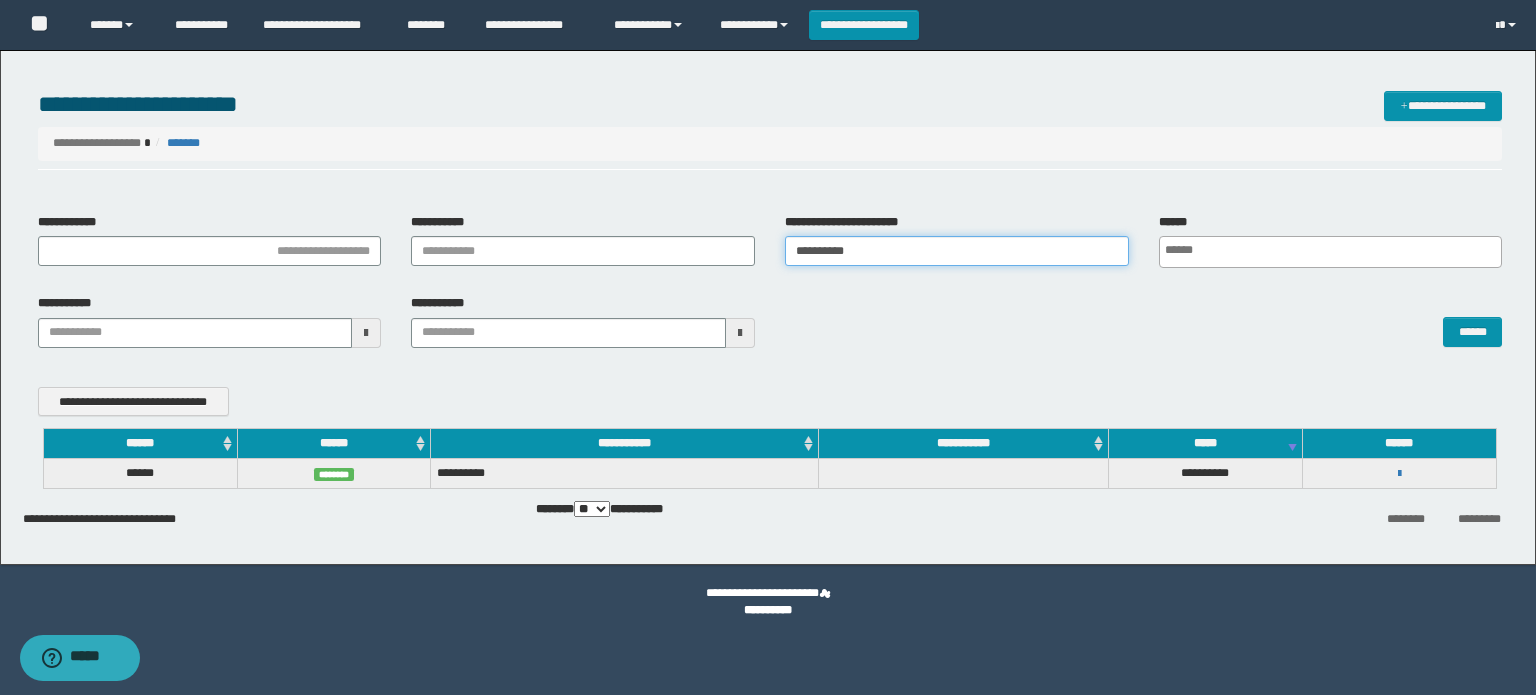 drag, startPoint x: 894, startPoint y: 247, endPoint x: 714, endPoint y: 264, distance: 180.801 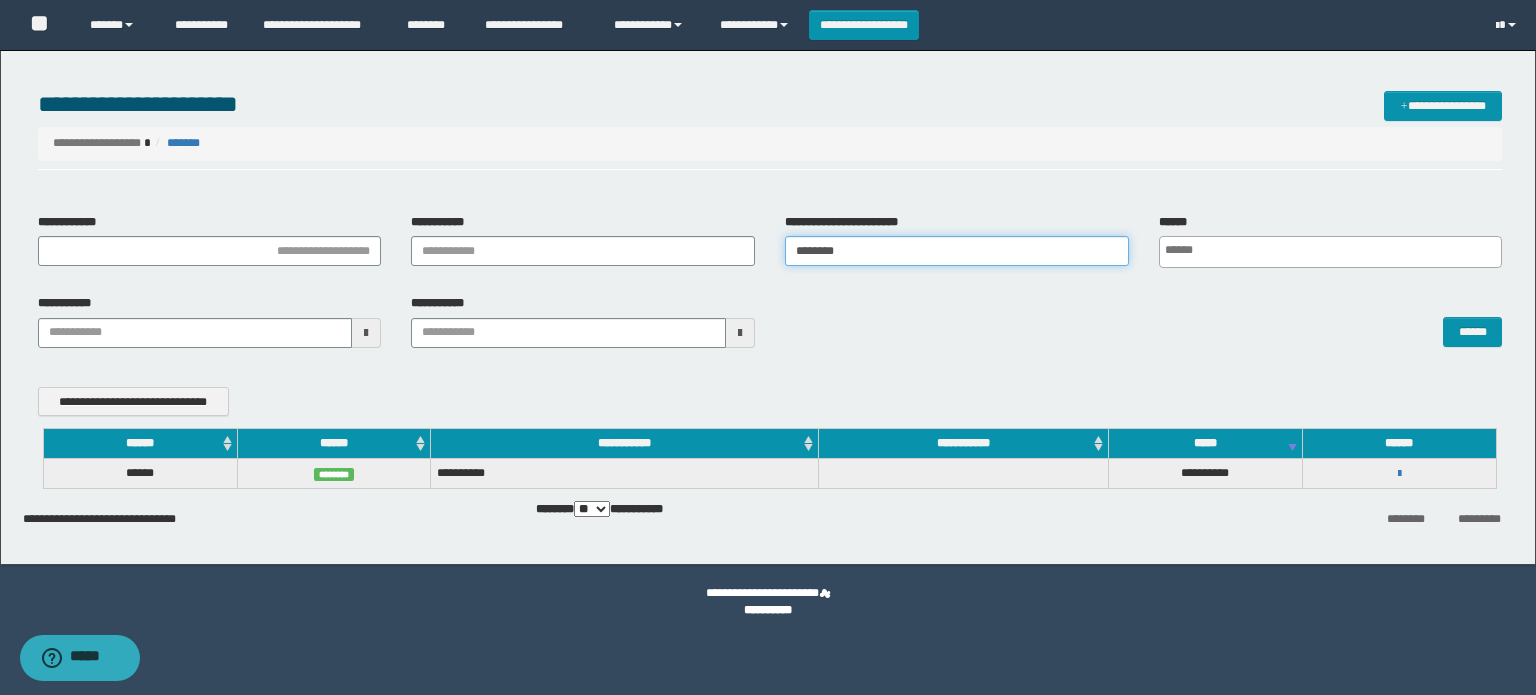 type on "********" 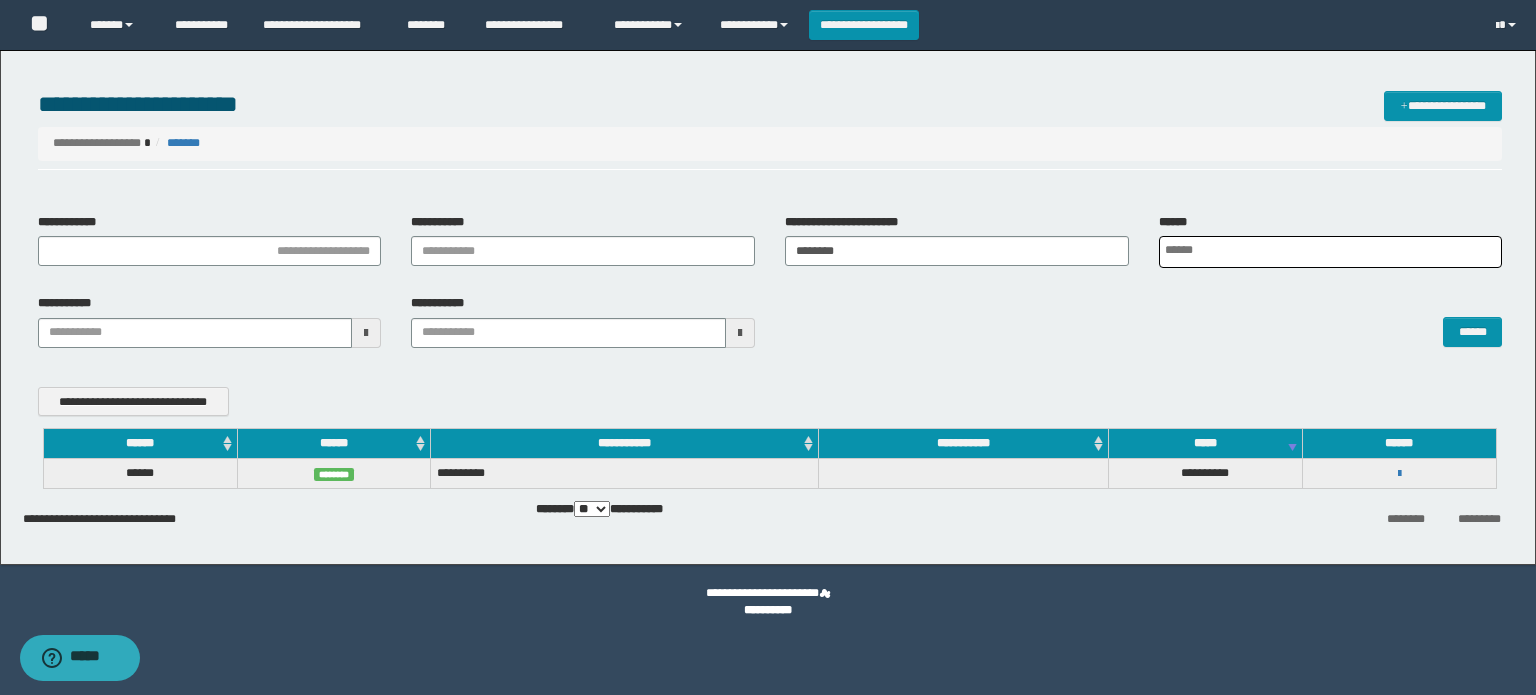 scroll, scrollTop: 0, scrollLeft: 4, axis: horizontal 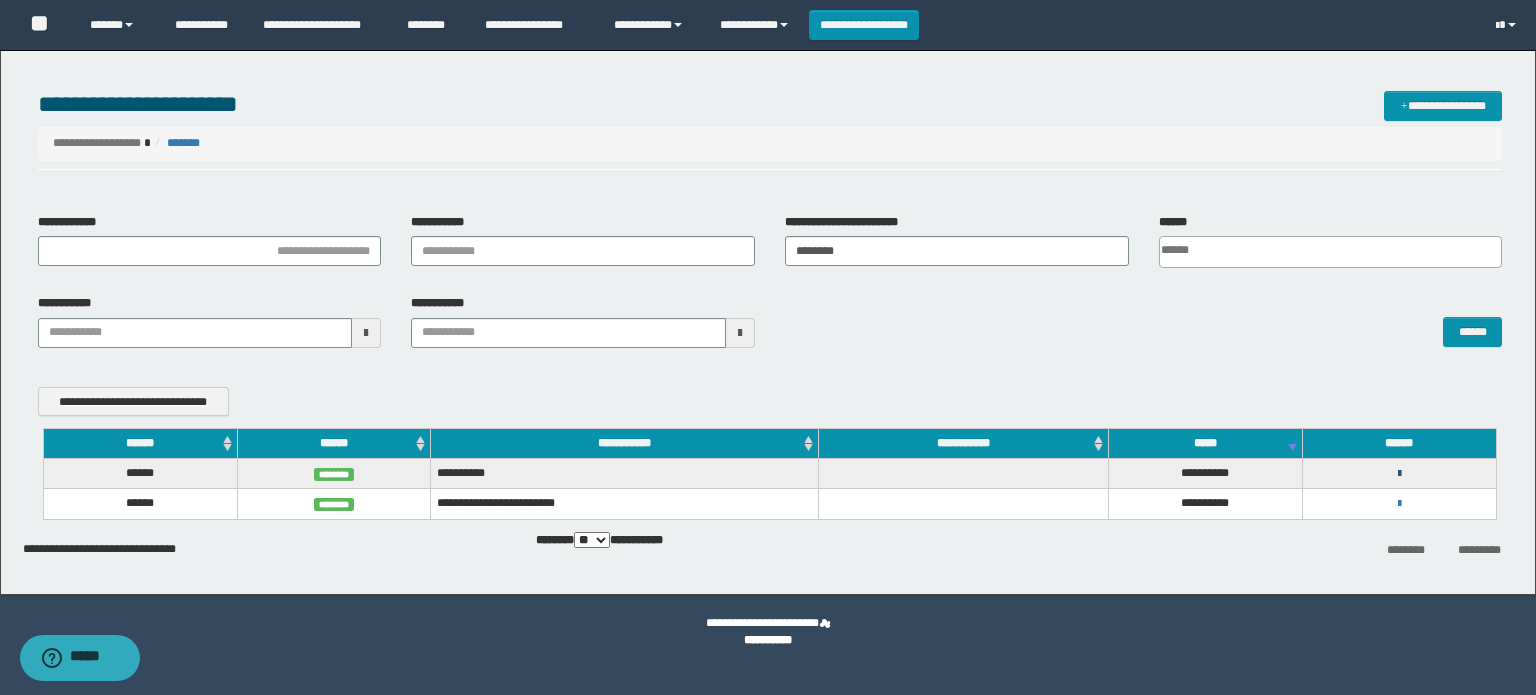 click at bounding box center (1399, 474) 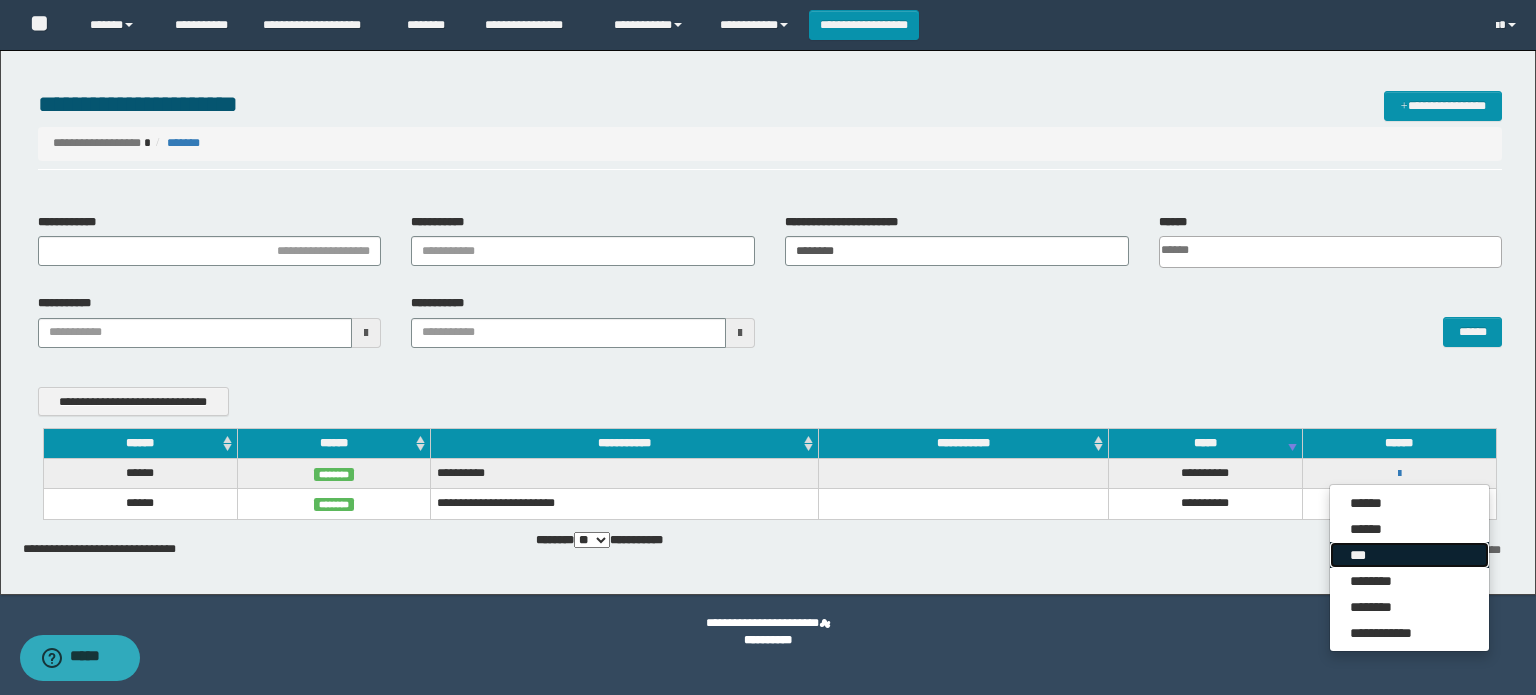 click on "***" at bounding box center [1409, 555] 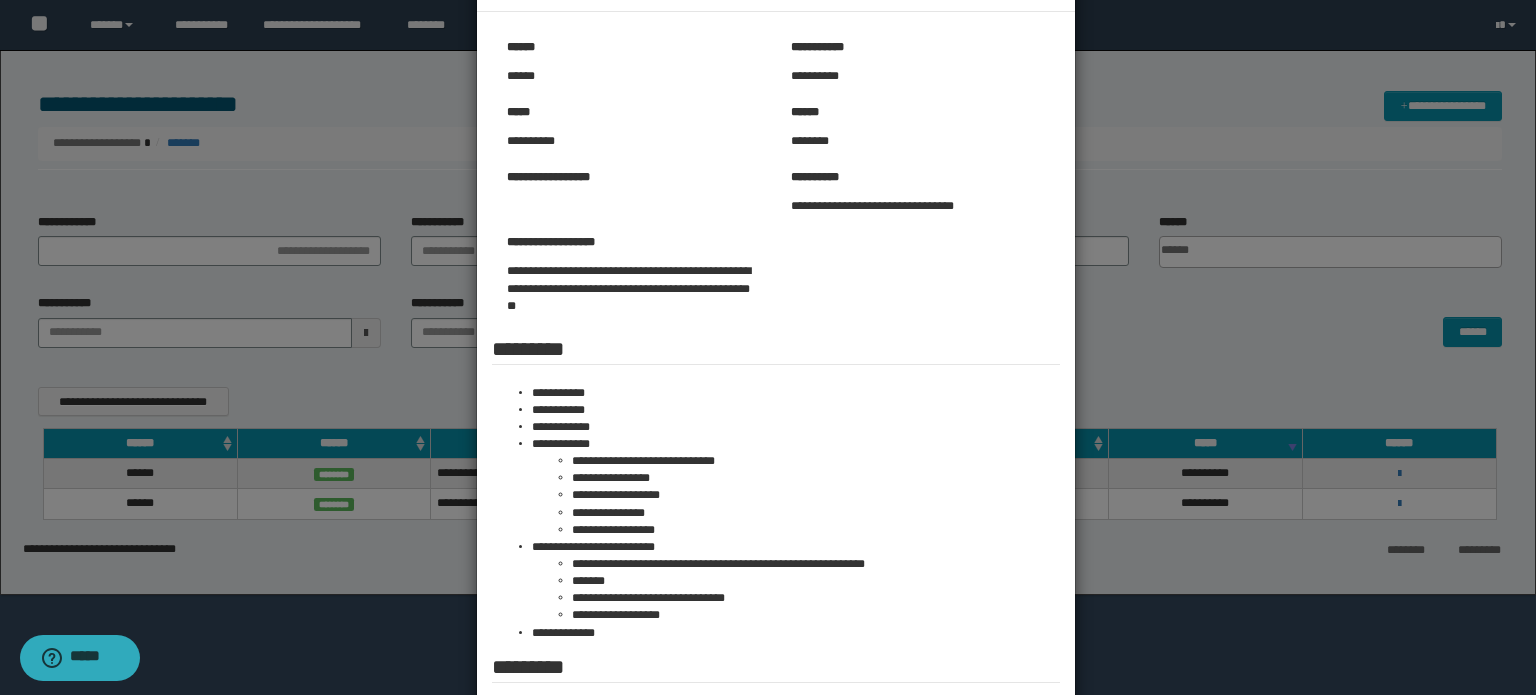 scroll, scrollTop: 200, scrollLeft: 0, axis: vertical 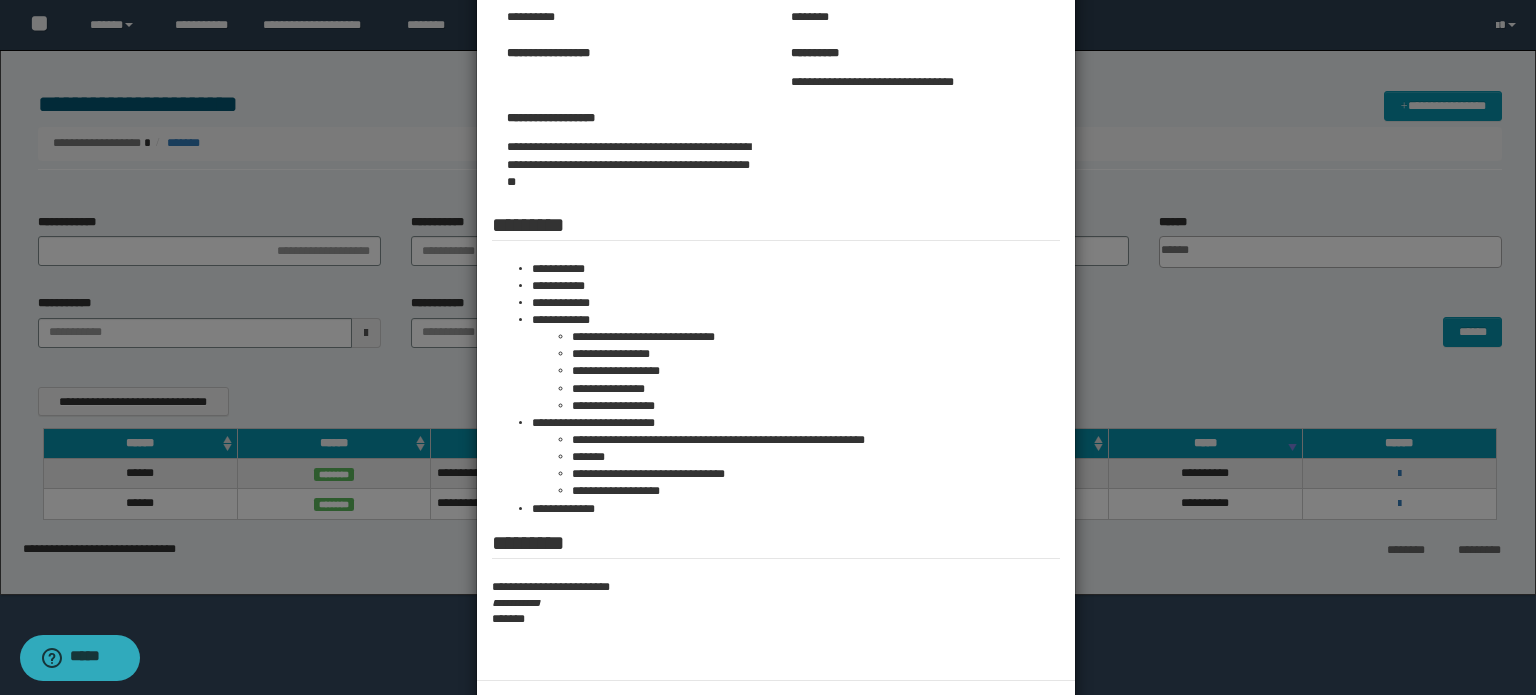 click at bounding box center [768, 285] 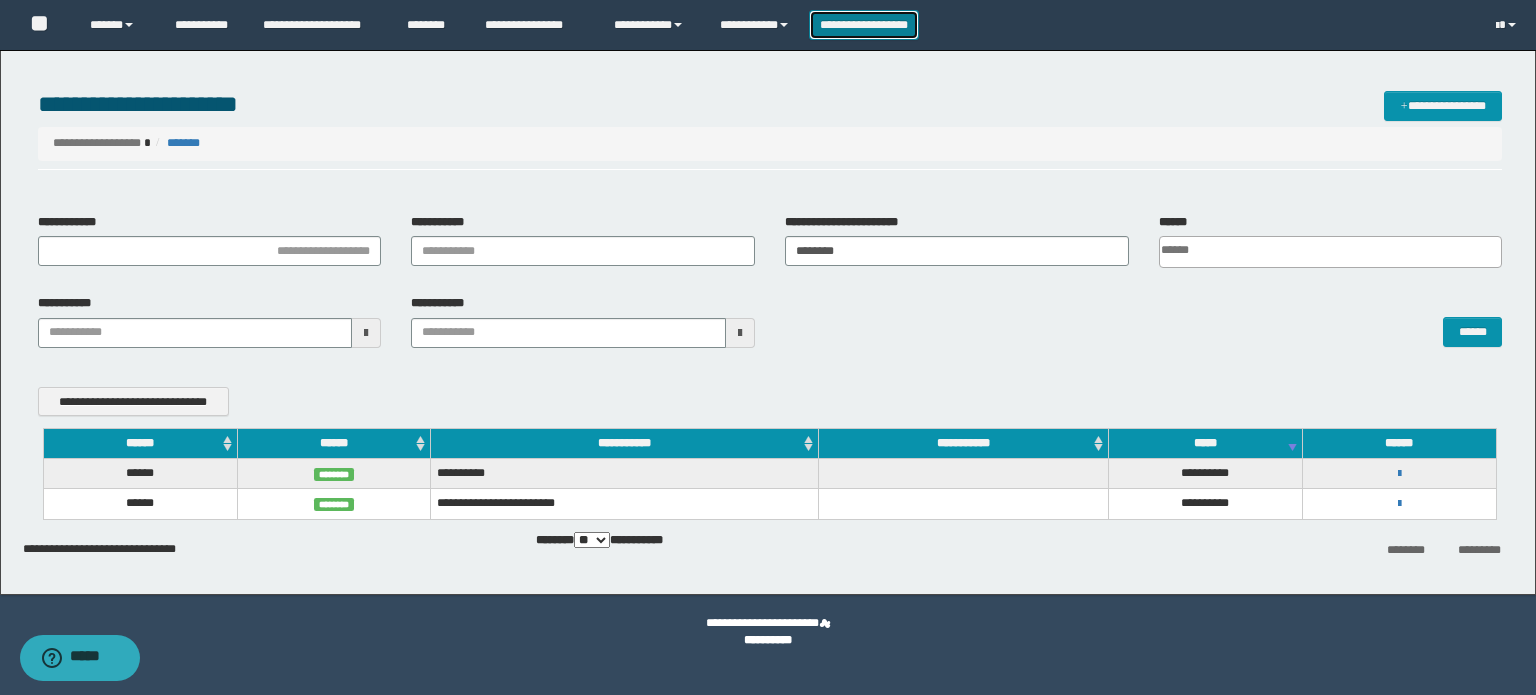 click on "**********" at bounding box center [864, 25] 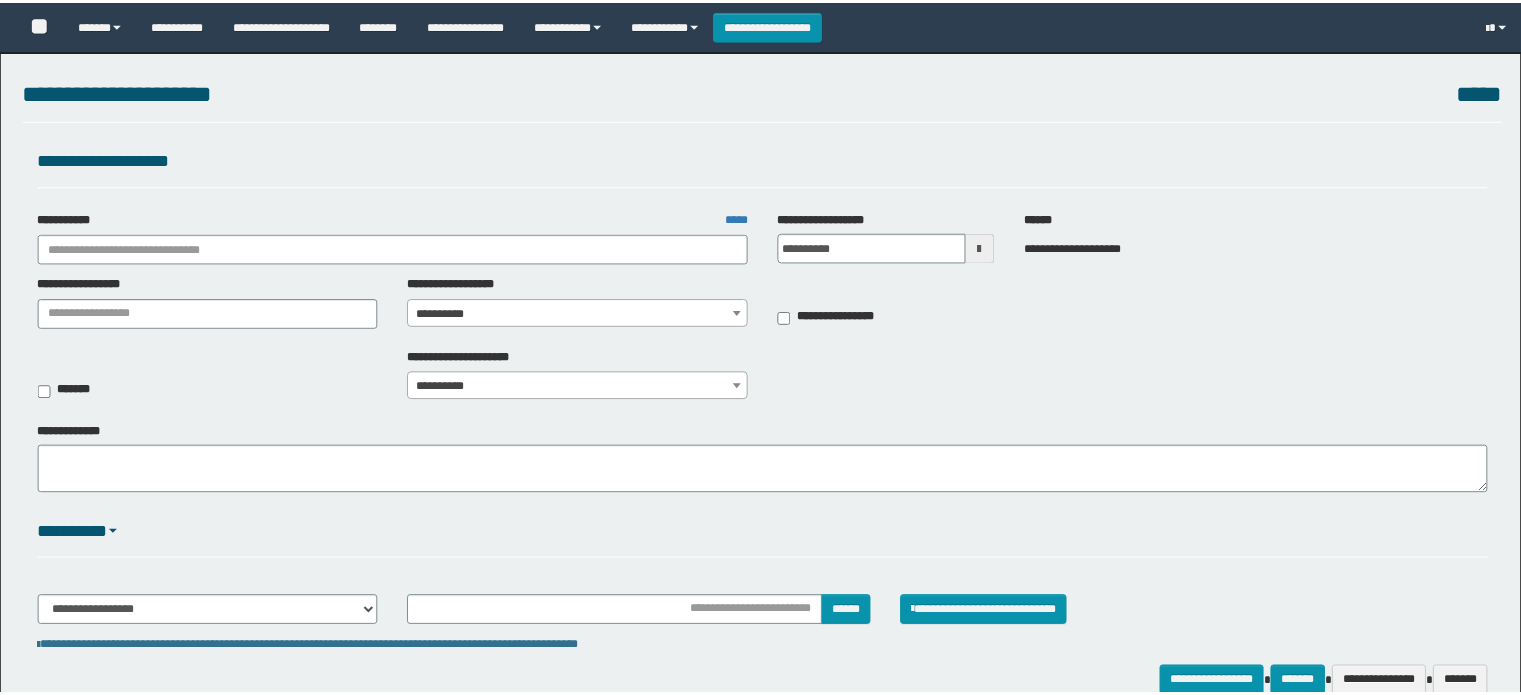 scroll, scrollTop: 0, scrollLeft: 0, axis: both 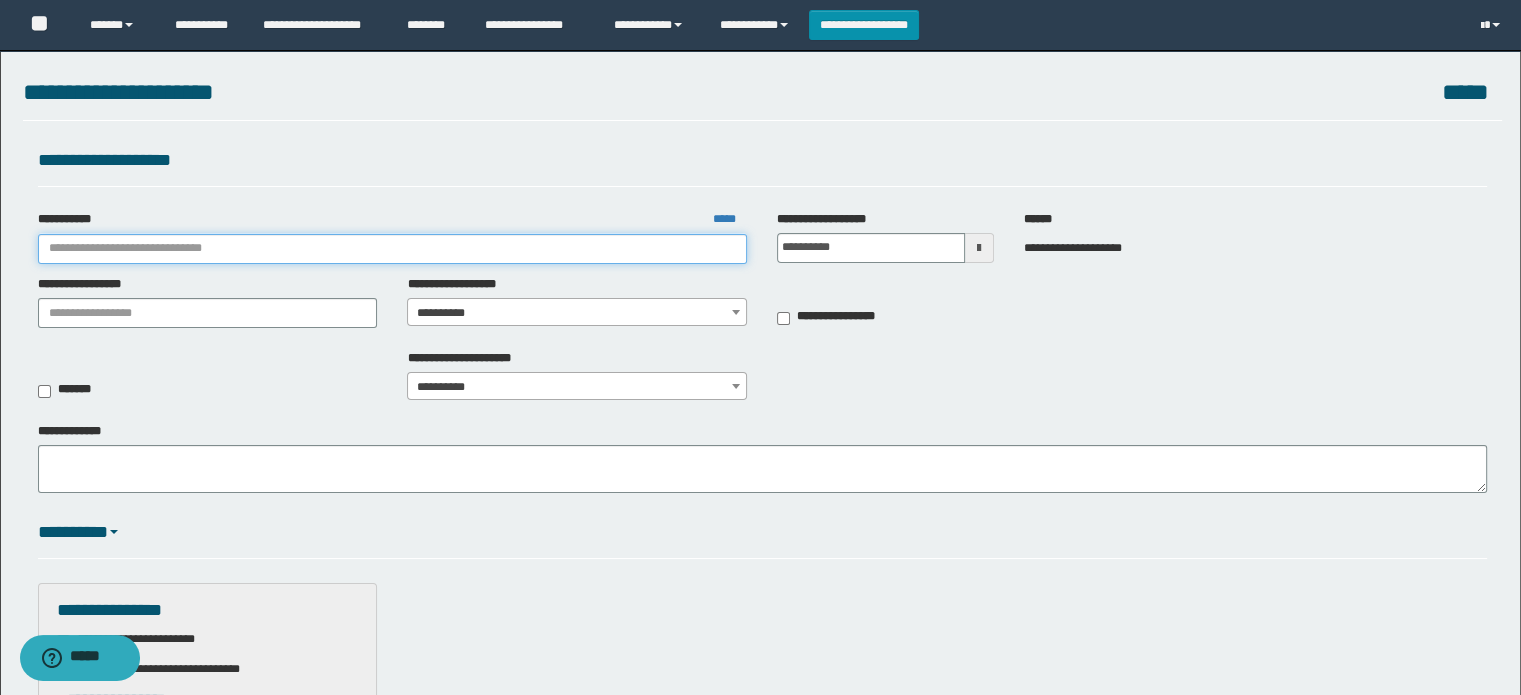 click on "**********" at bounding box center [393, 249] 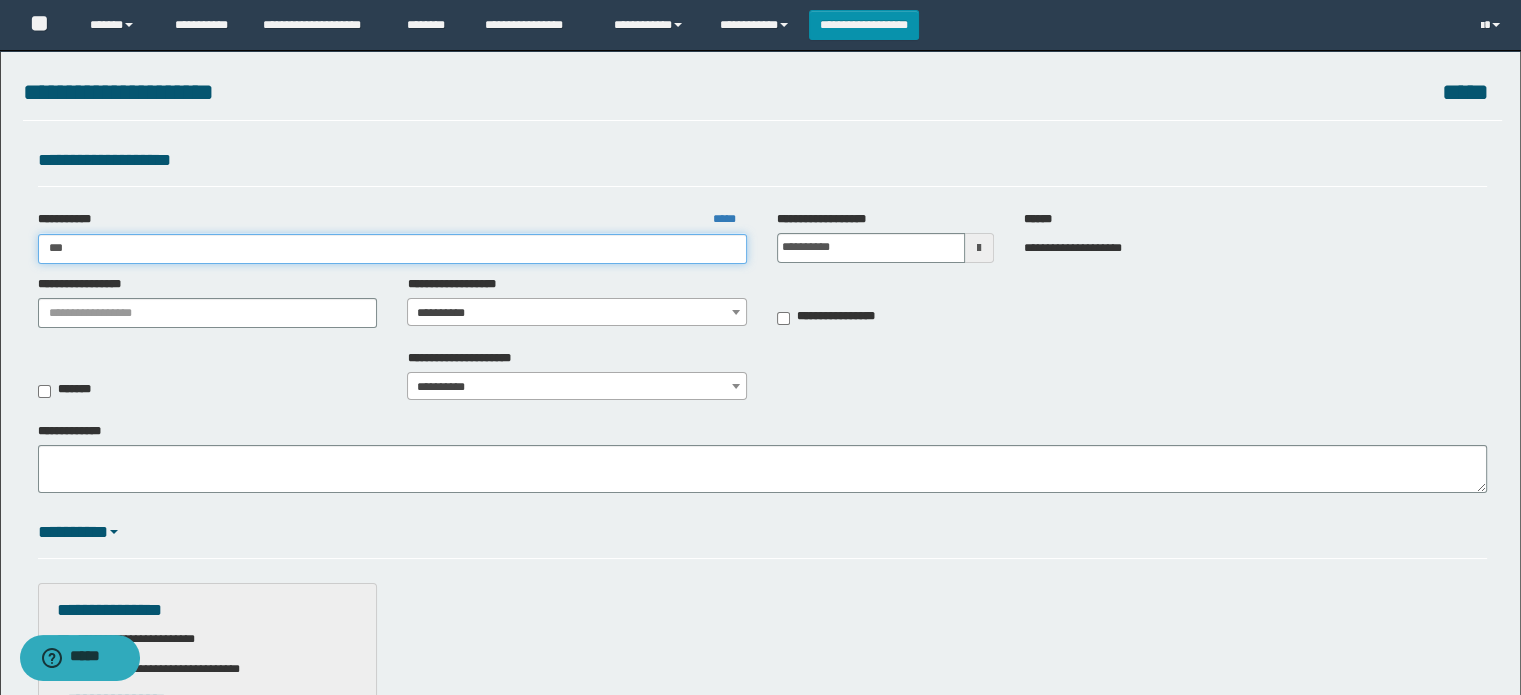 type on "****" 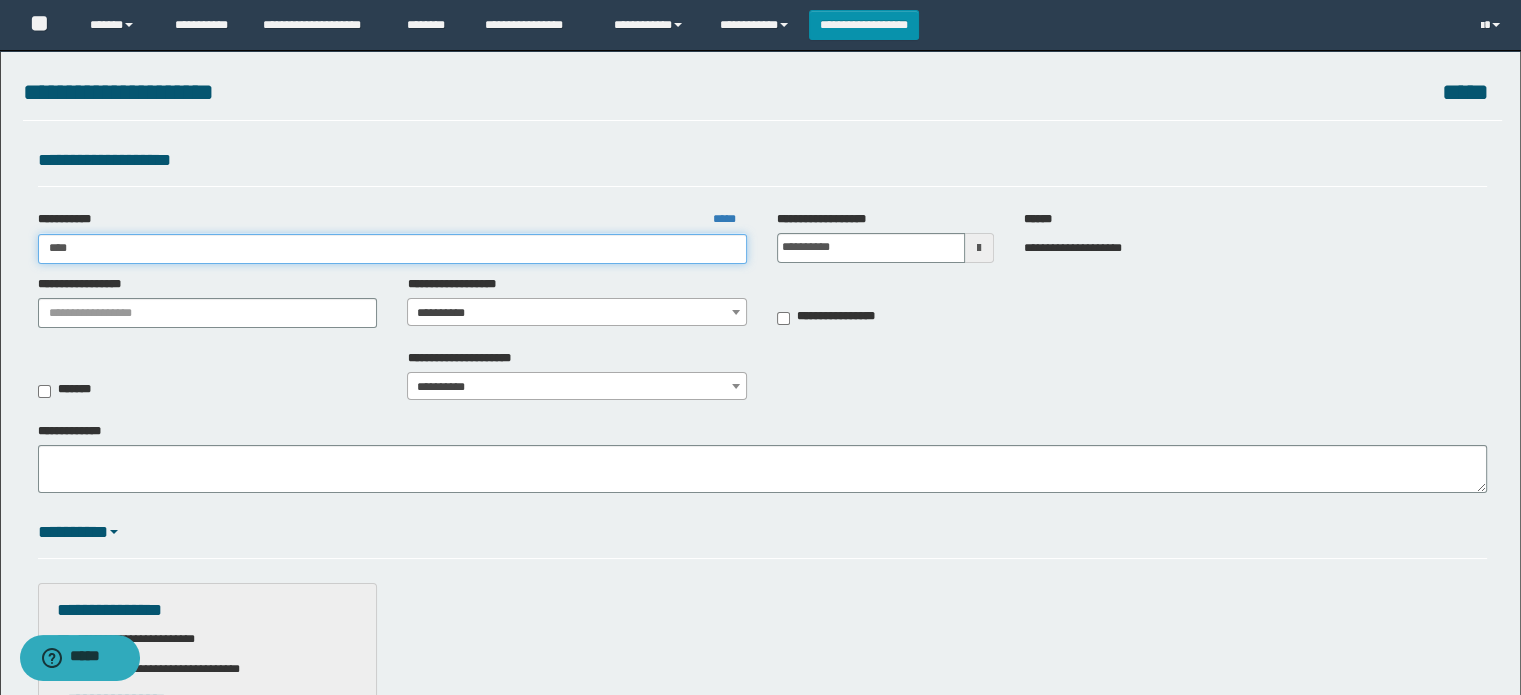 type on "****" 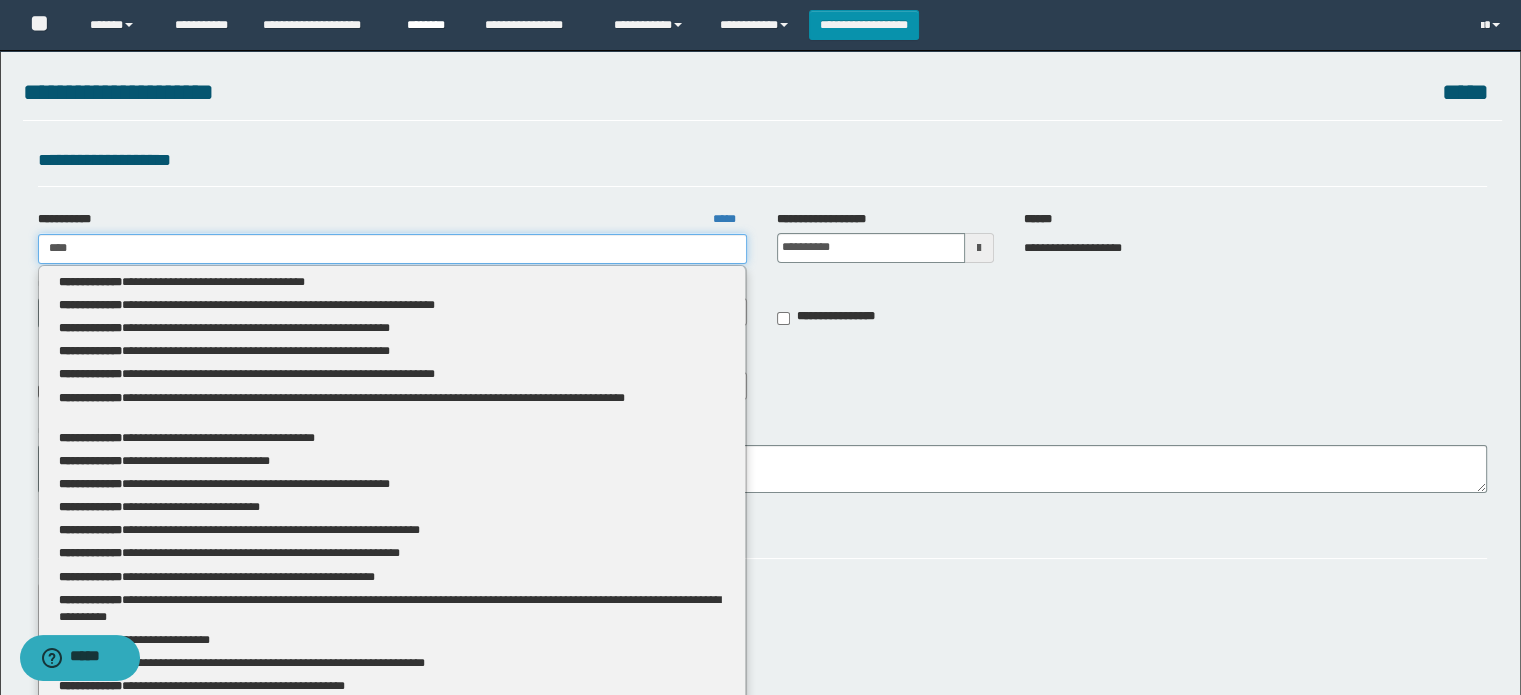 type on "****" 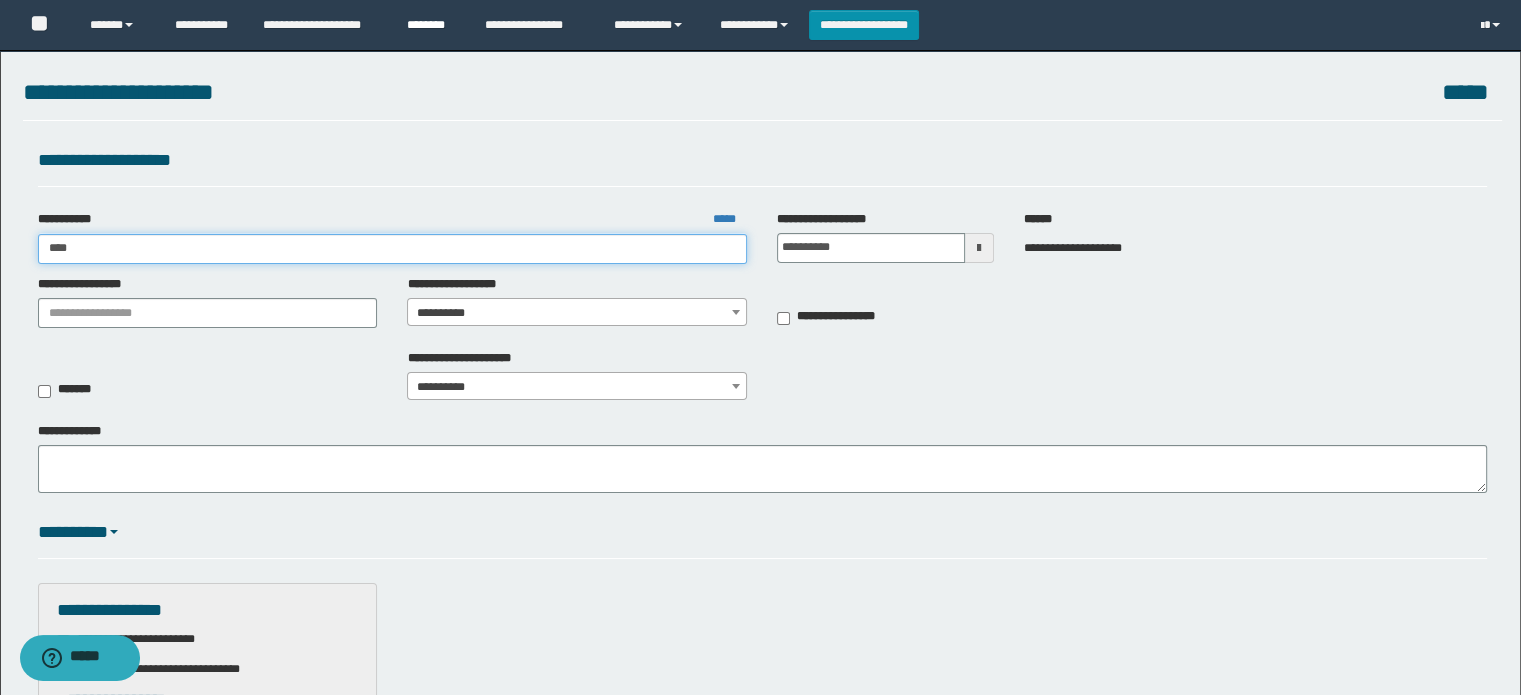type on "****" 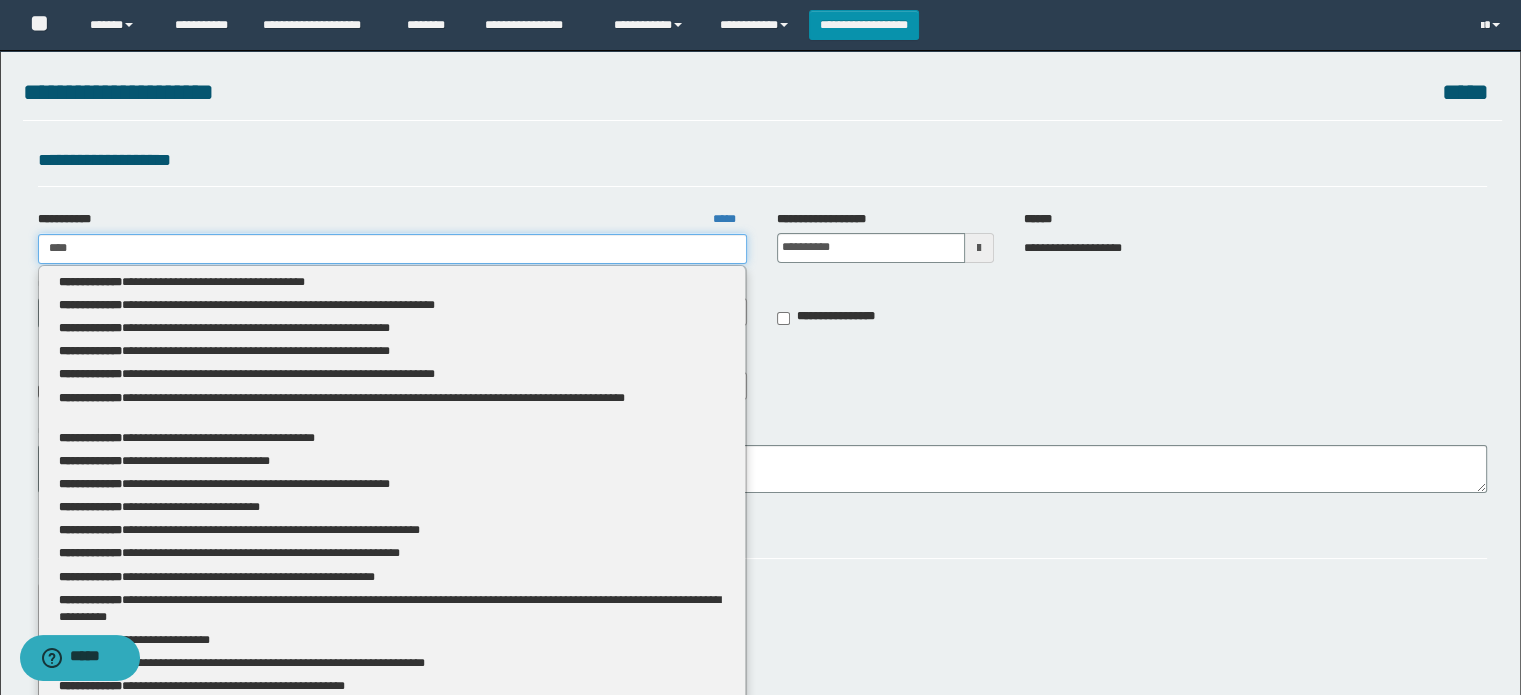 type 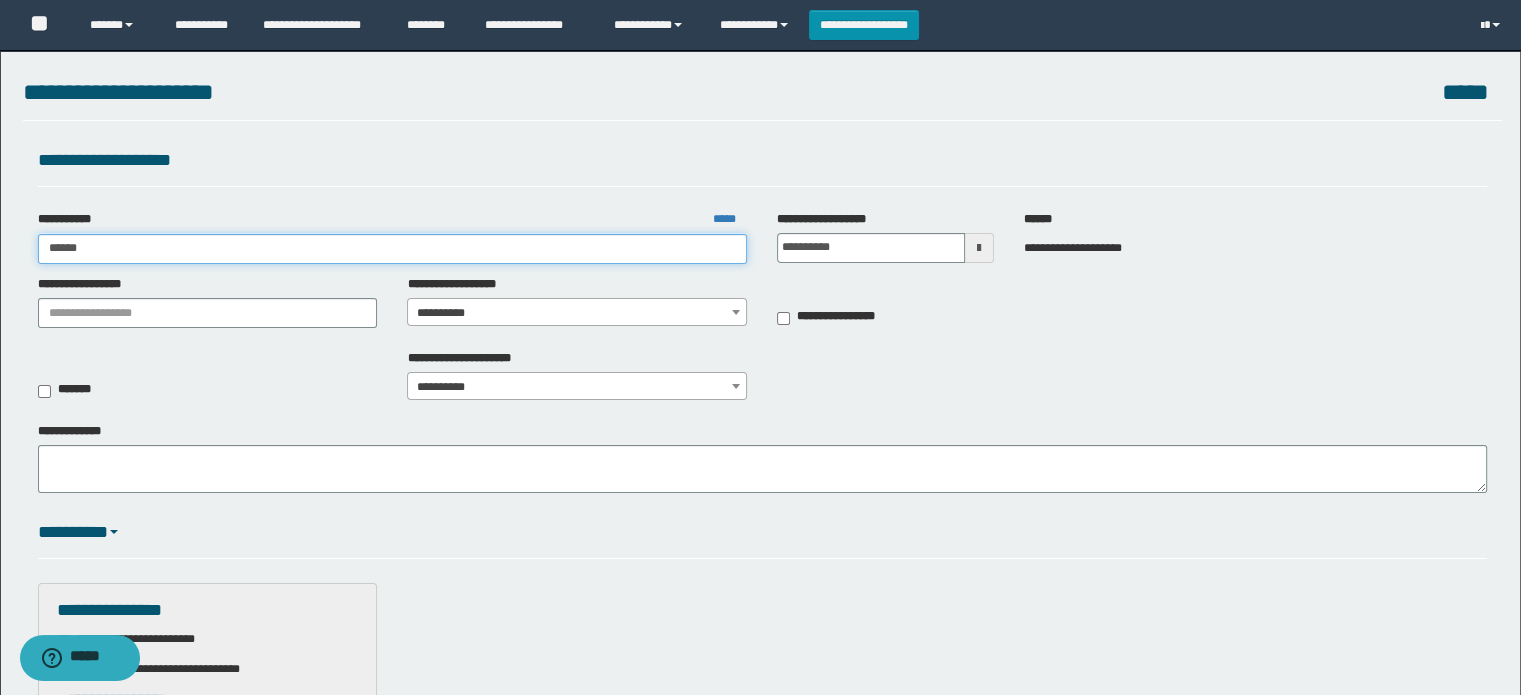 type on "*******" 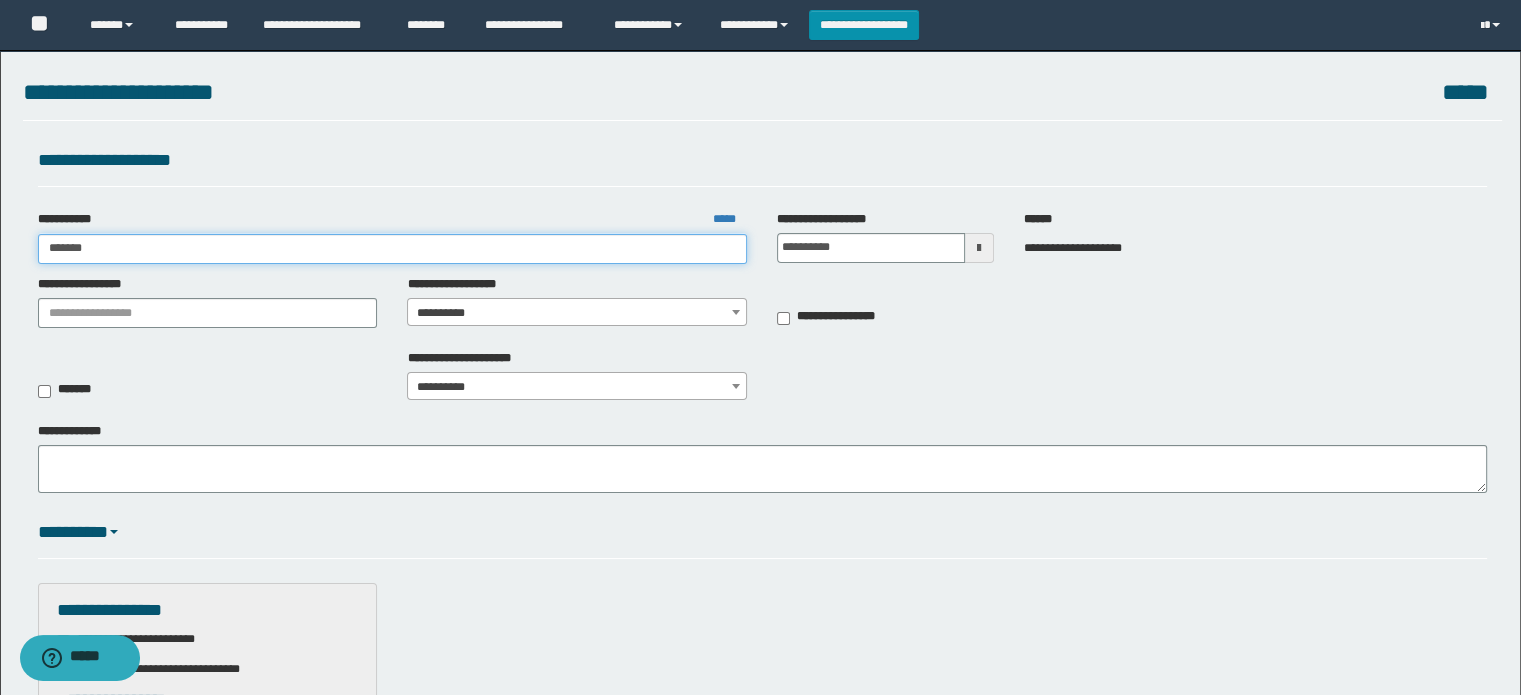 type on "*******" 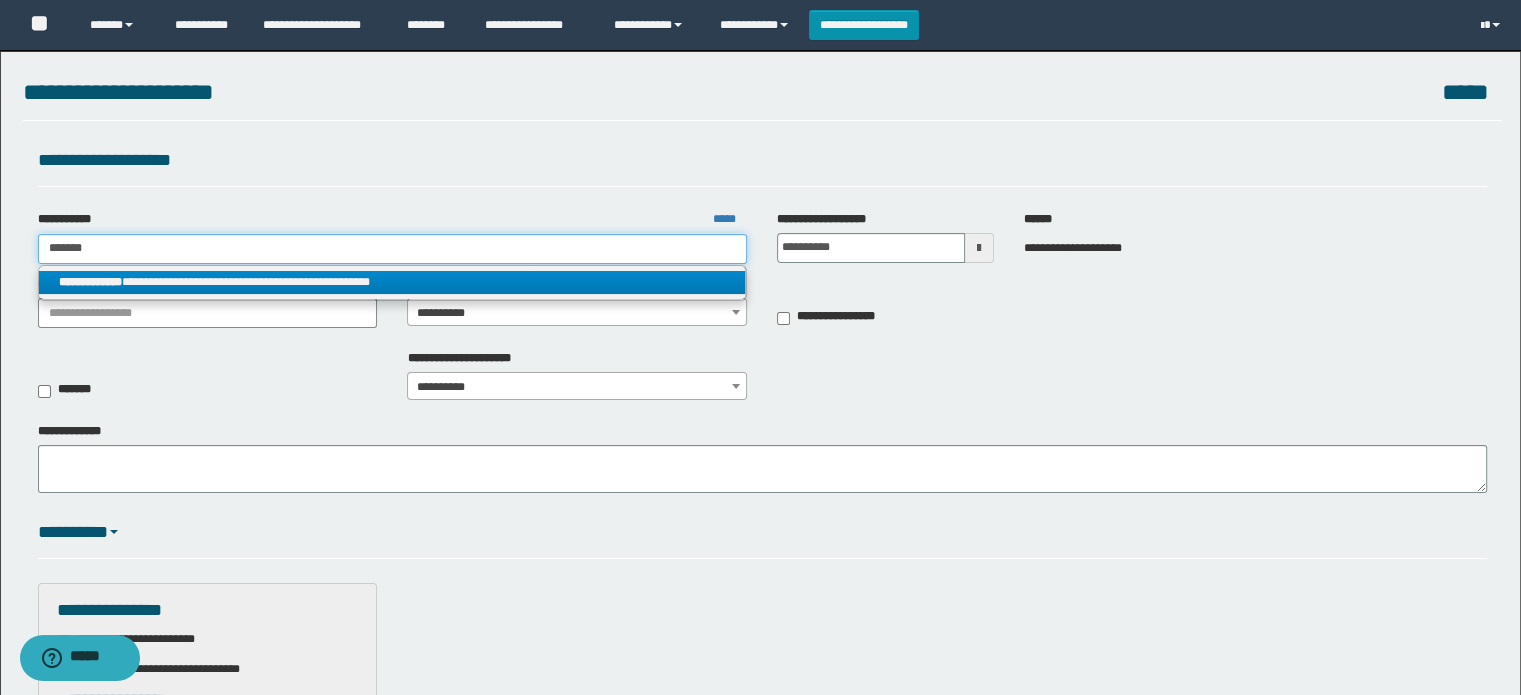 type on "*******" 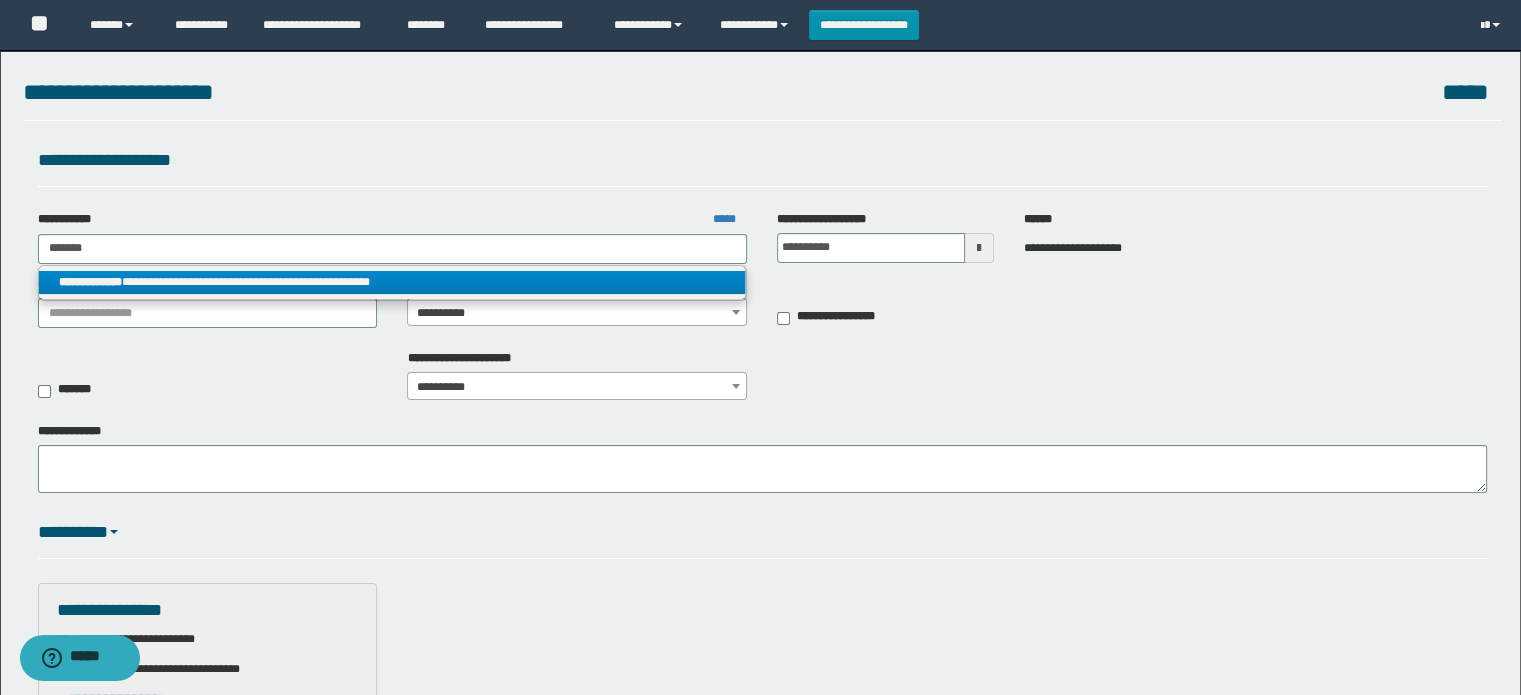 click on "**********" at bounding box center (392, 282) 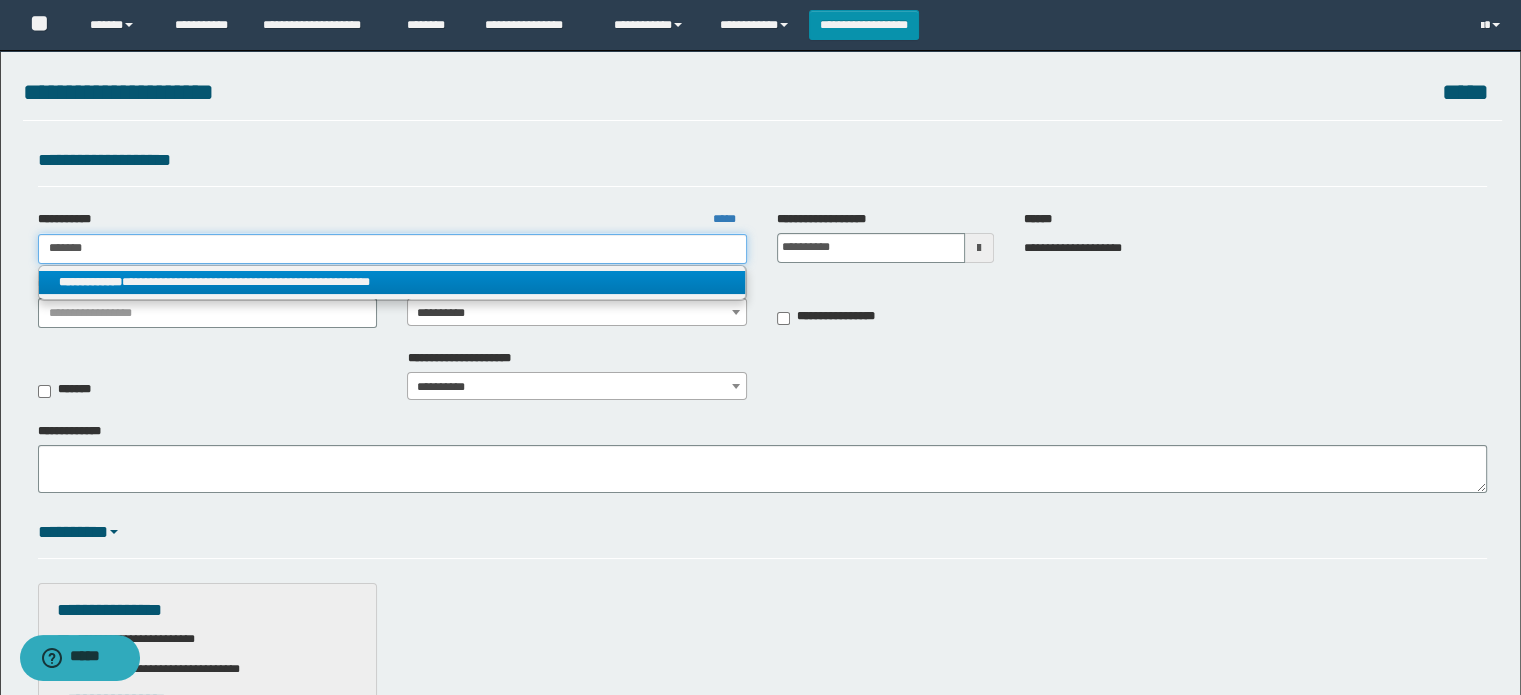 type 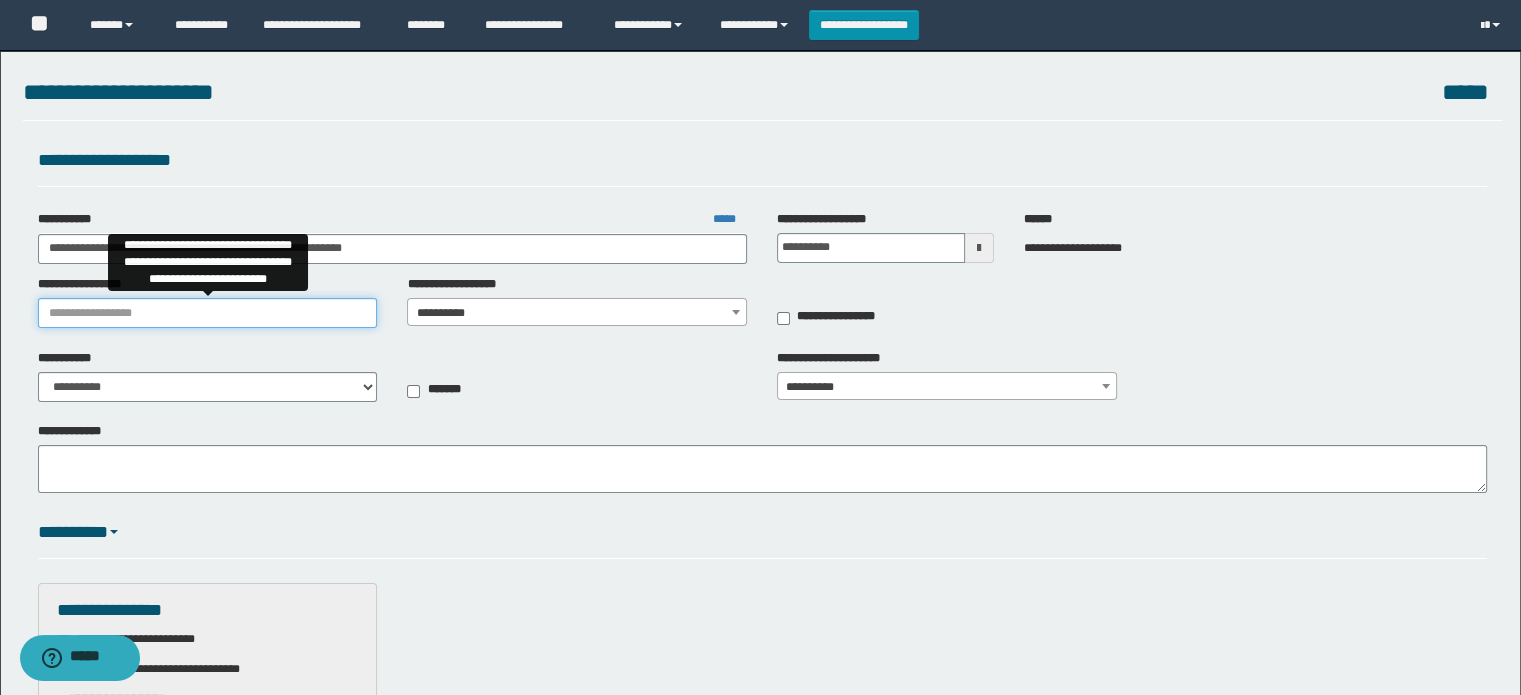 click on "**********" at bounding box center (208, 313) 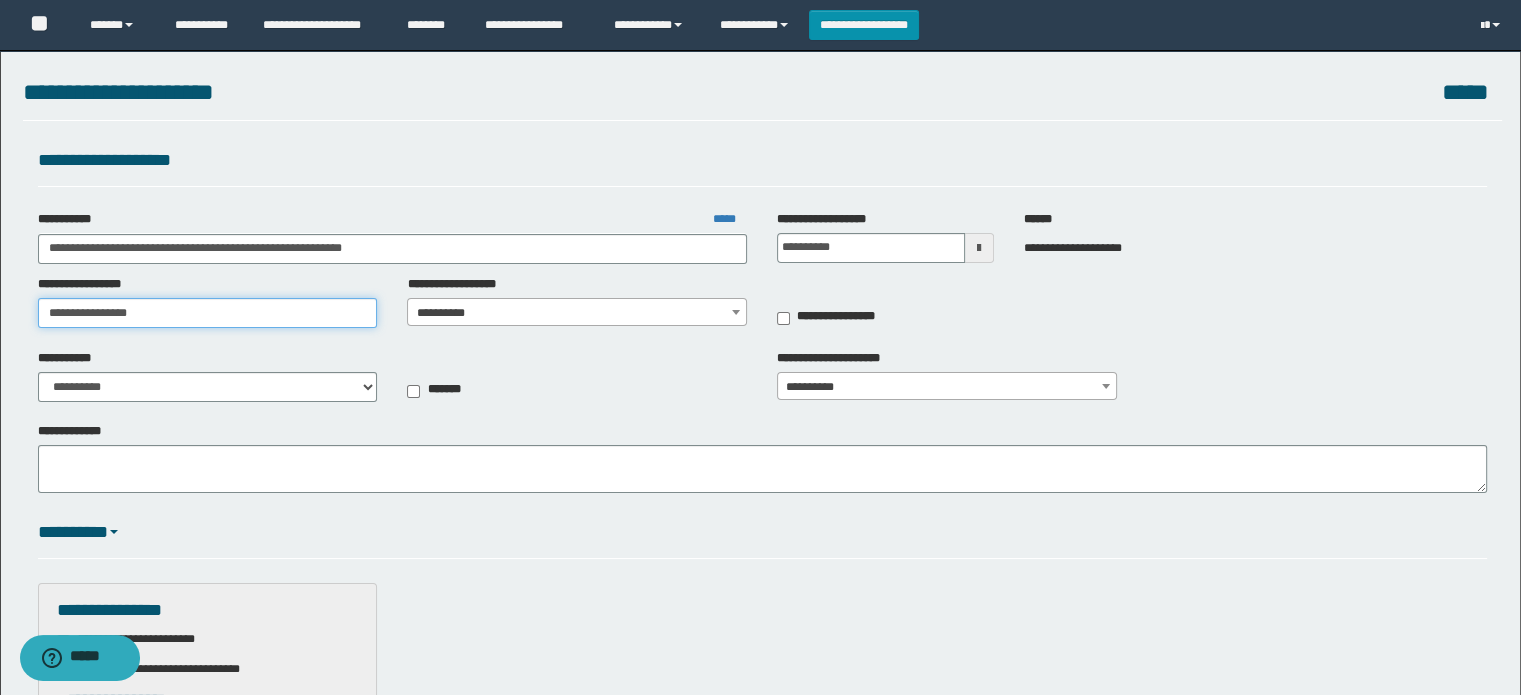 type on "**********" 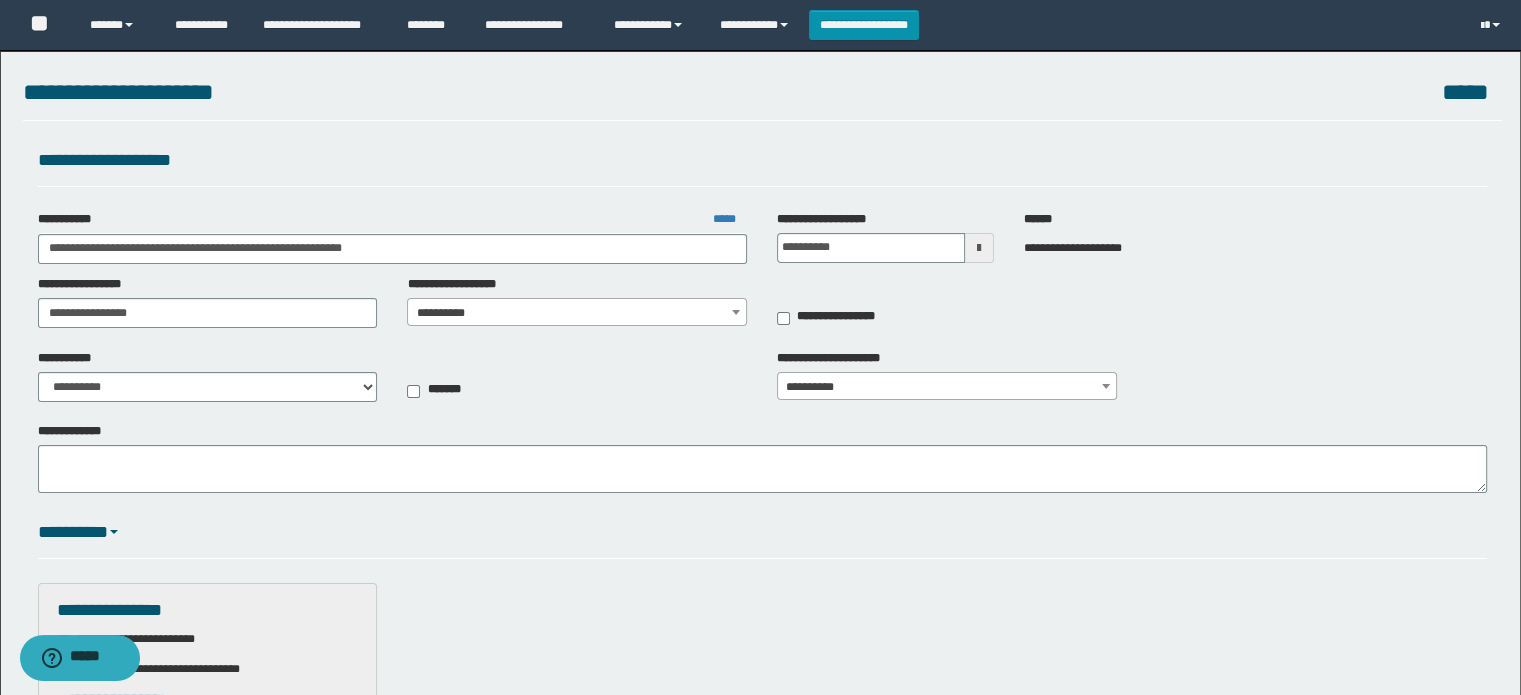 click on "**********" at bounding box center [577, 313] 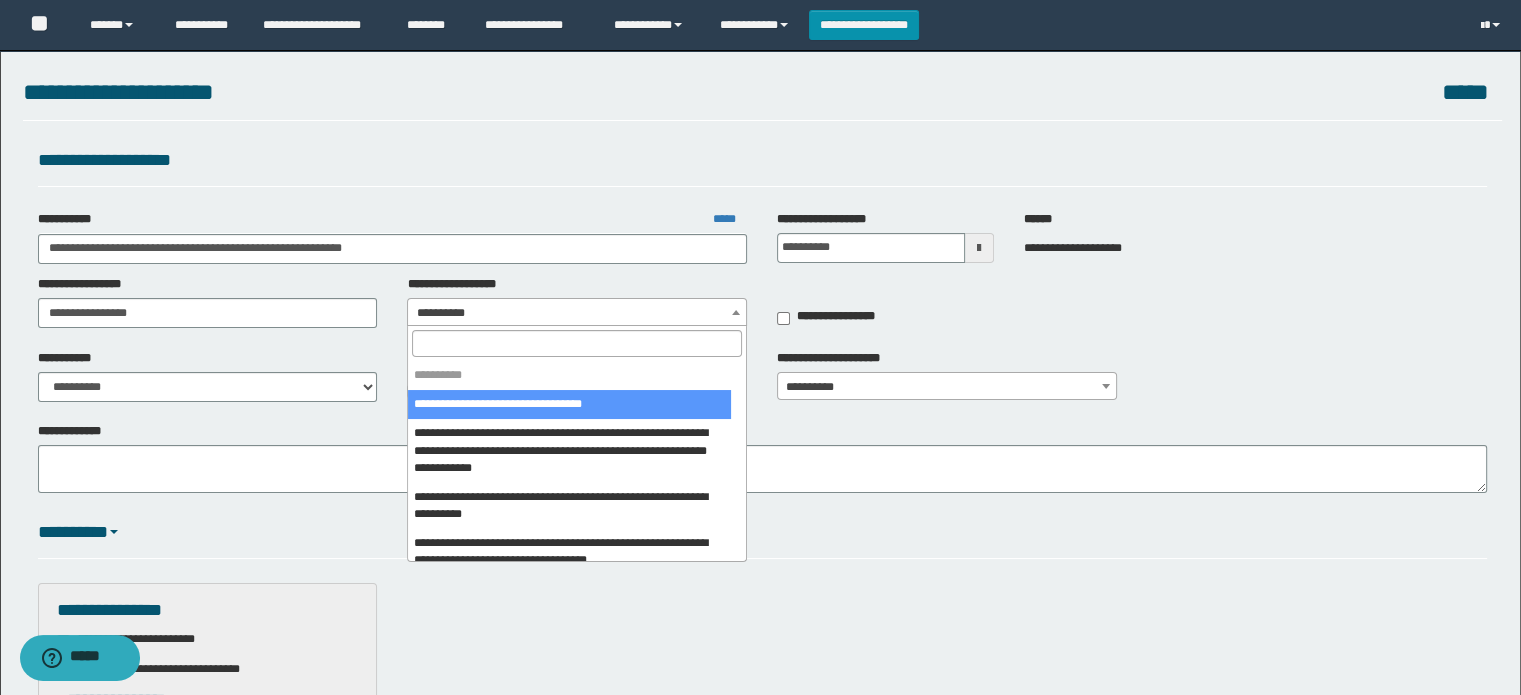 click at bounding box center (577, 343) 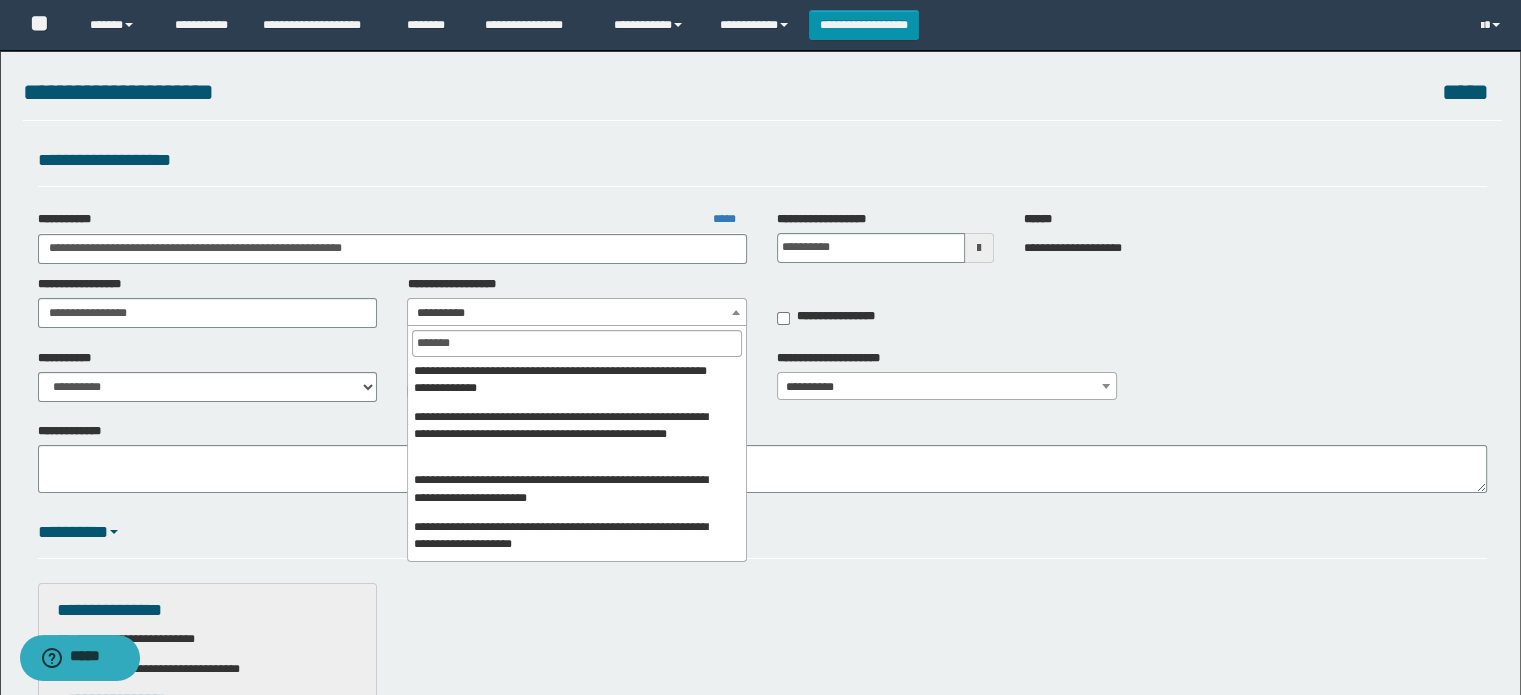 scroll, scrollTop: 600, scrollLeft: 0, axis: vertical 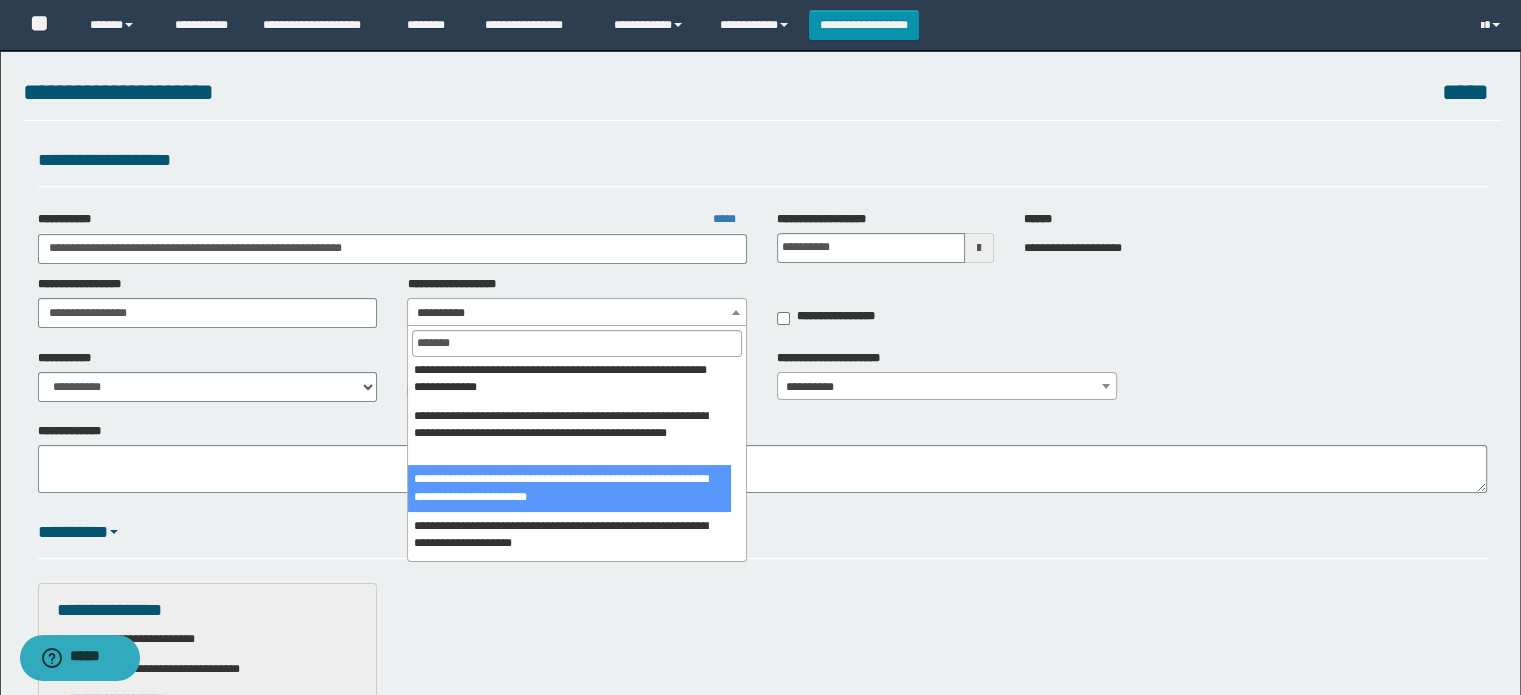 type on "*******" 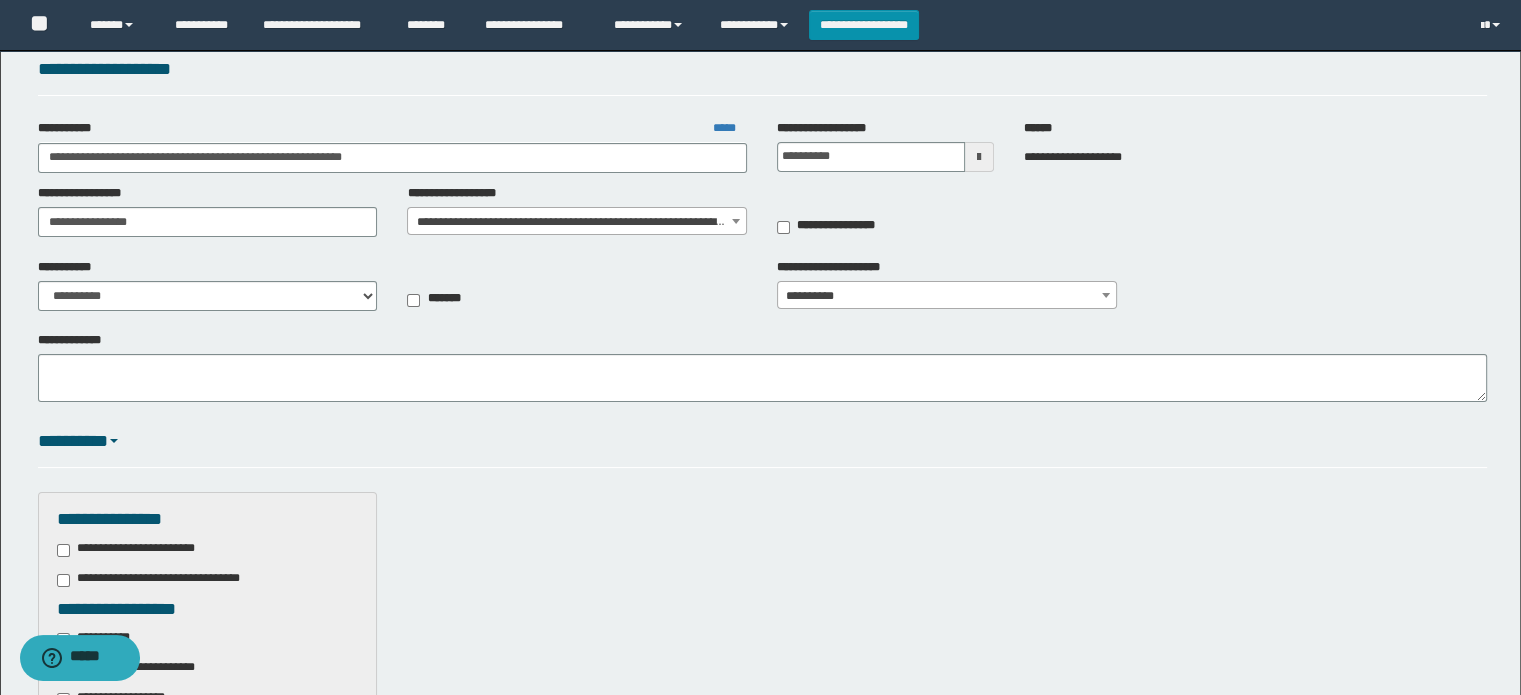 scroll, scrollTop: 400, scrollLeft: 0, axis: vertical 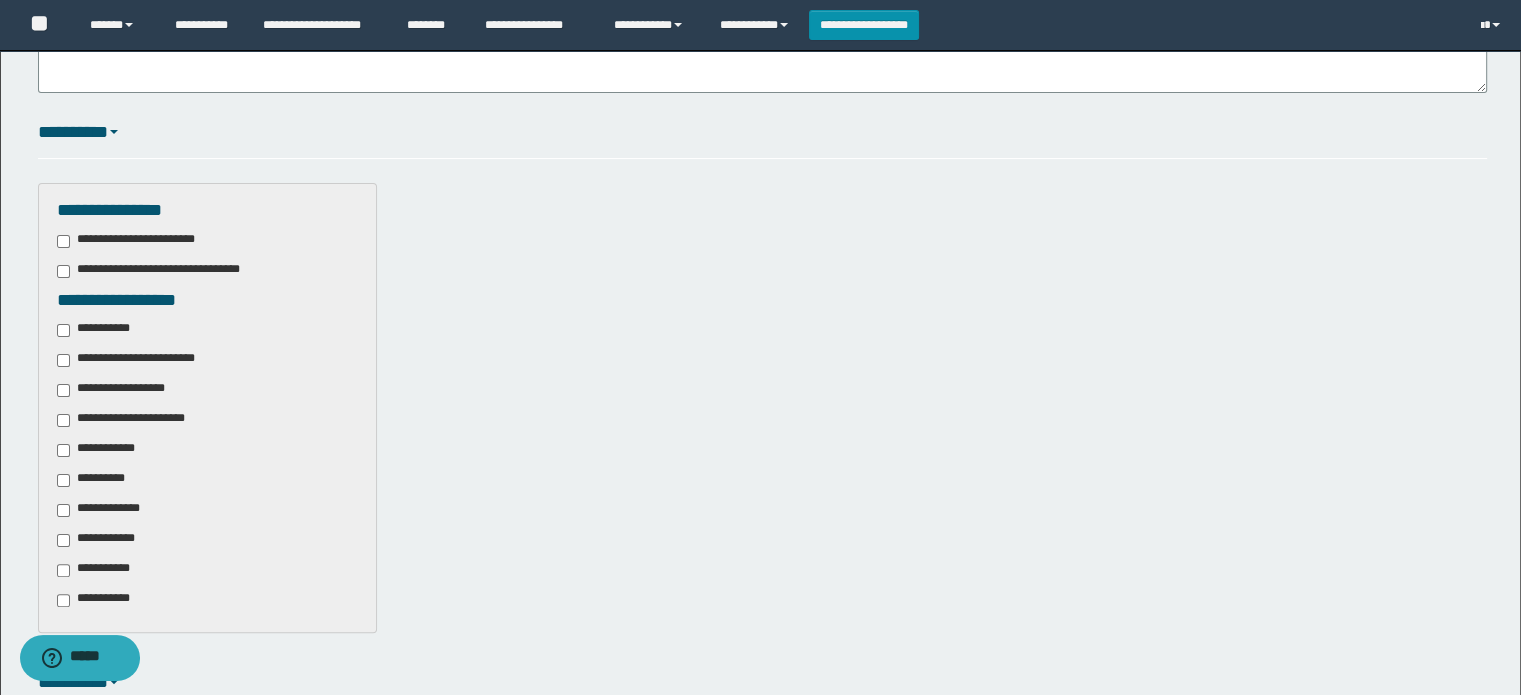 click on "**********" at bounding box center [110, 510] 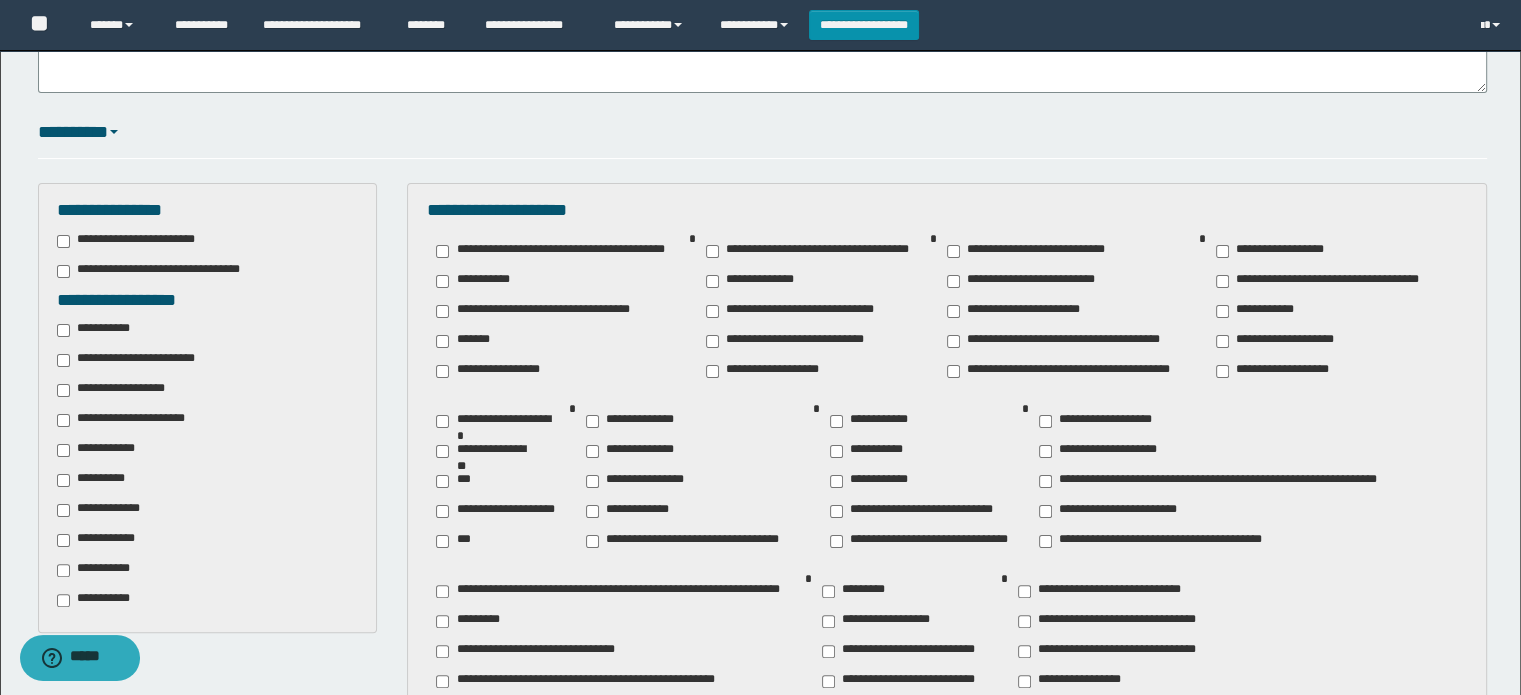 click on "**********" at bounding box center [643, 481] 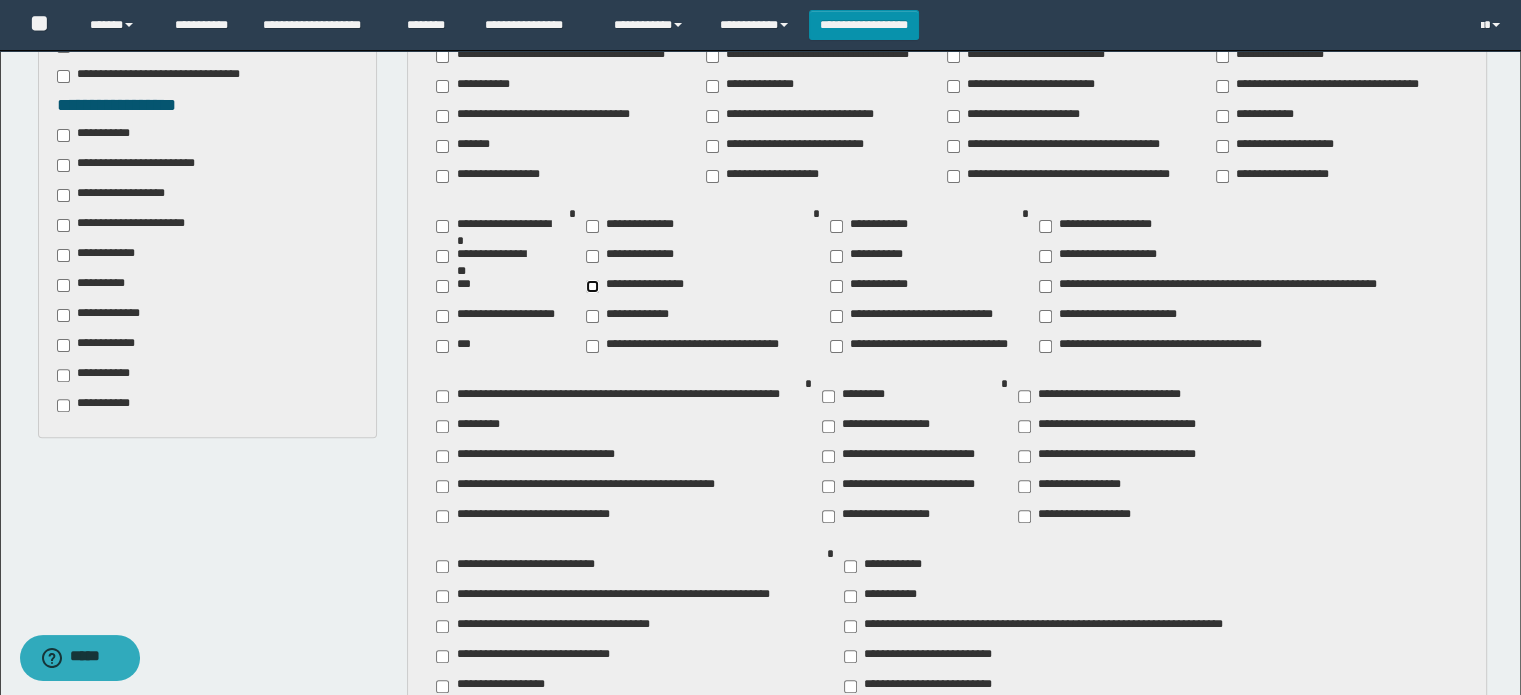 scroll, scrollTop: 700, scrollLeft: 0, axis: vertical 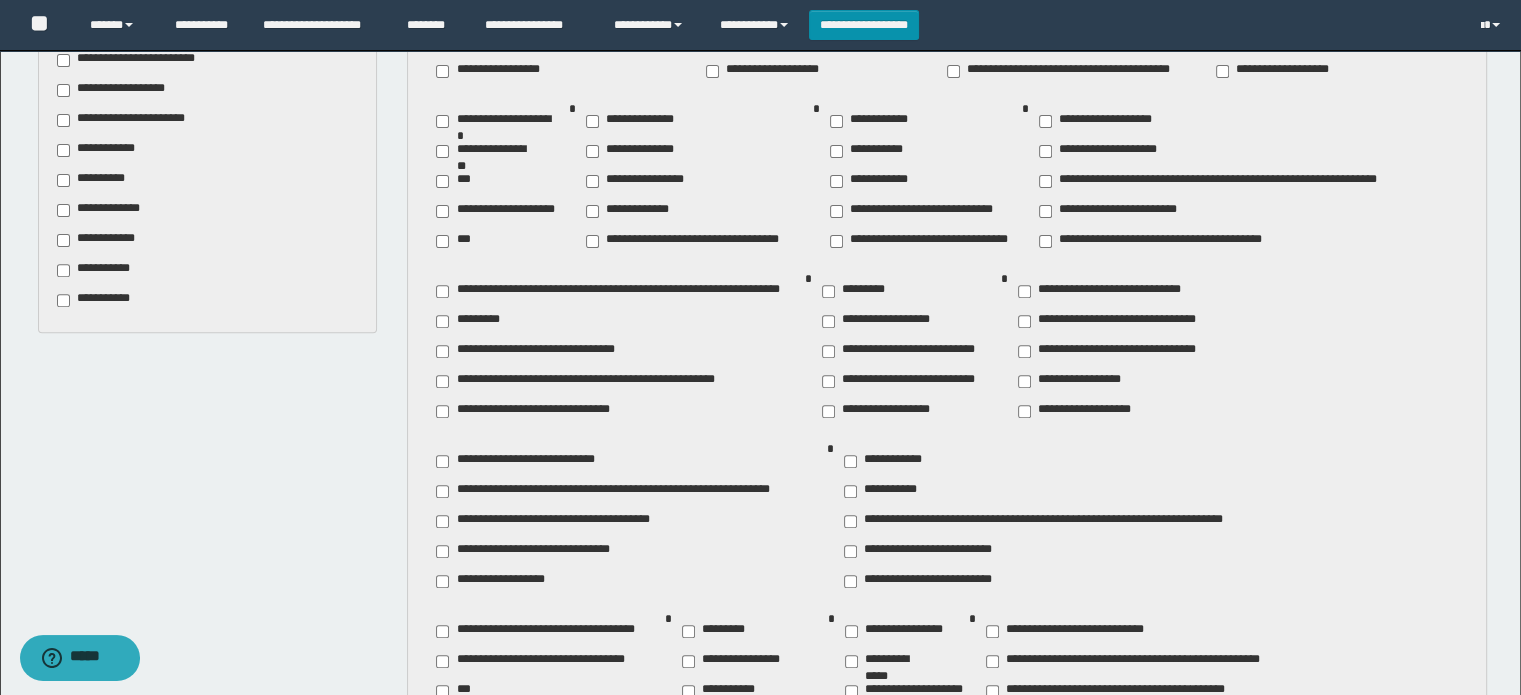 click on "**********" at bounding box center (1077, 381) 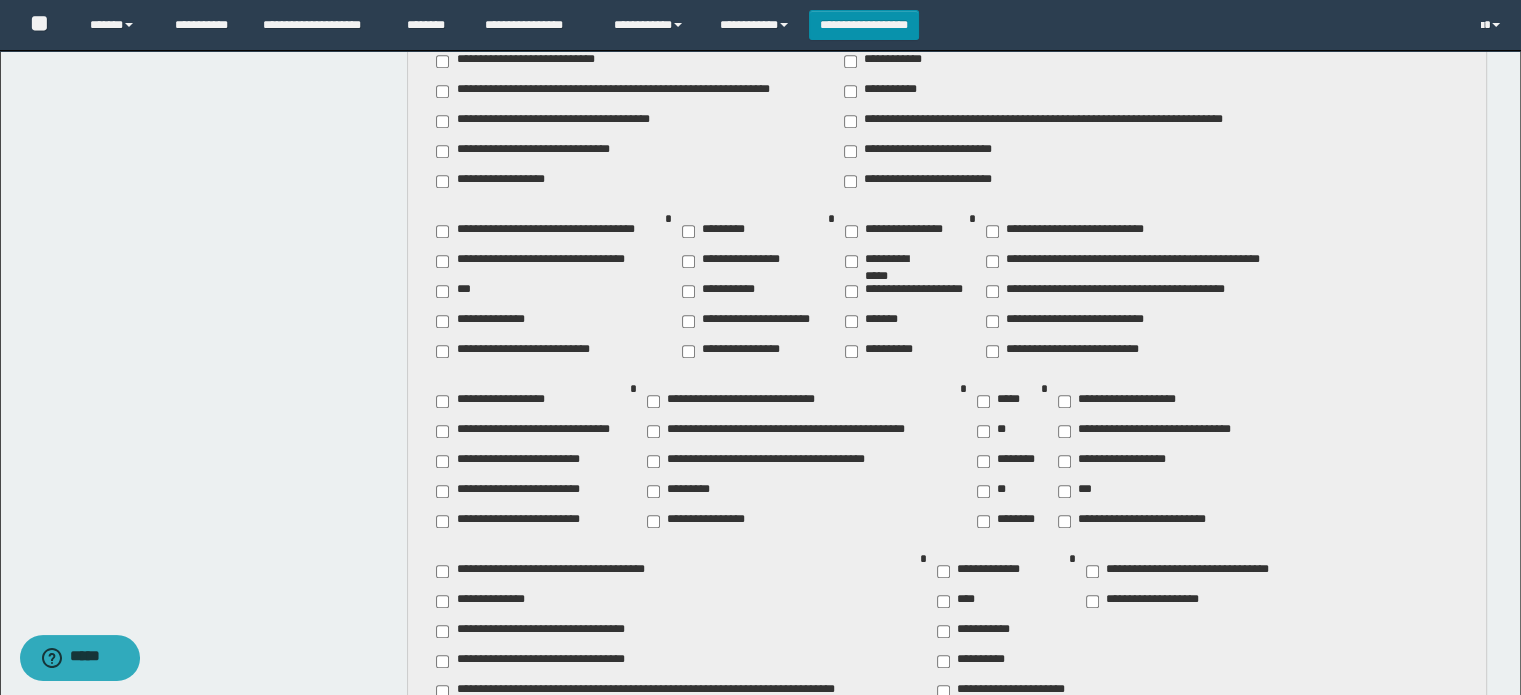 scroll, scrollTop: 1200, scrollLeft: 0, axis: vertical 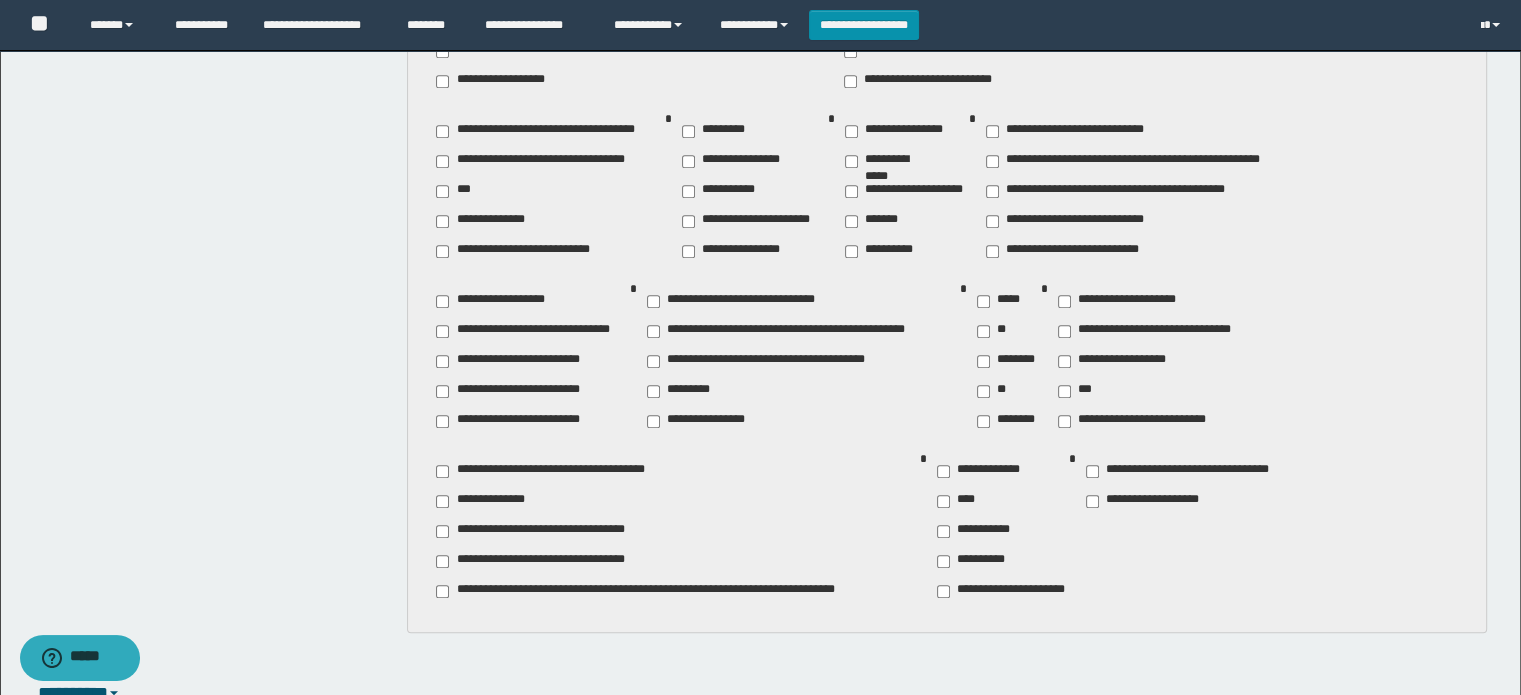 click on "**********" at bounding box center (979, 471) 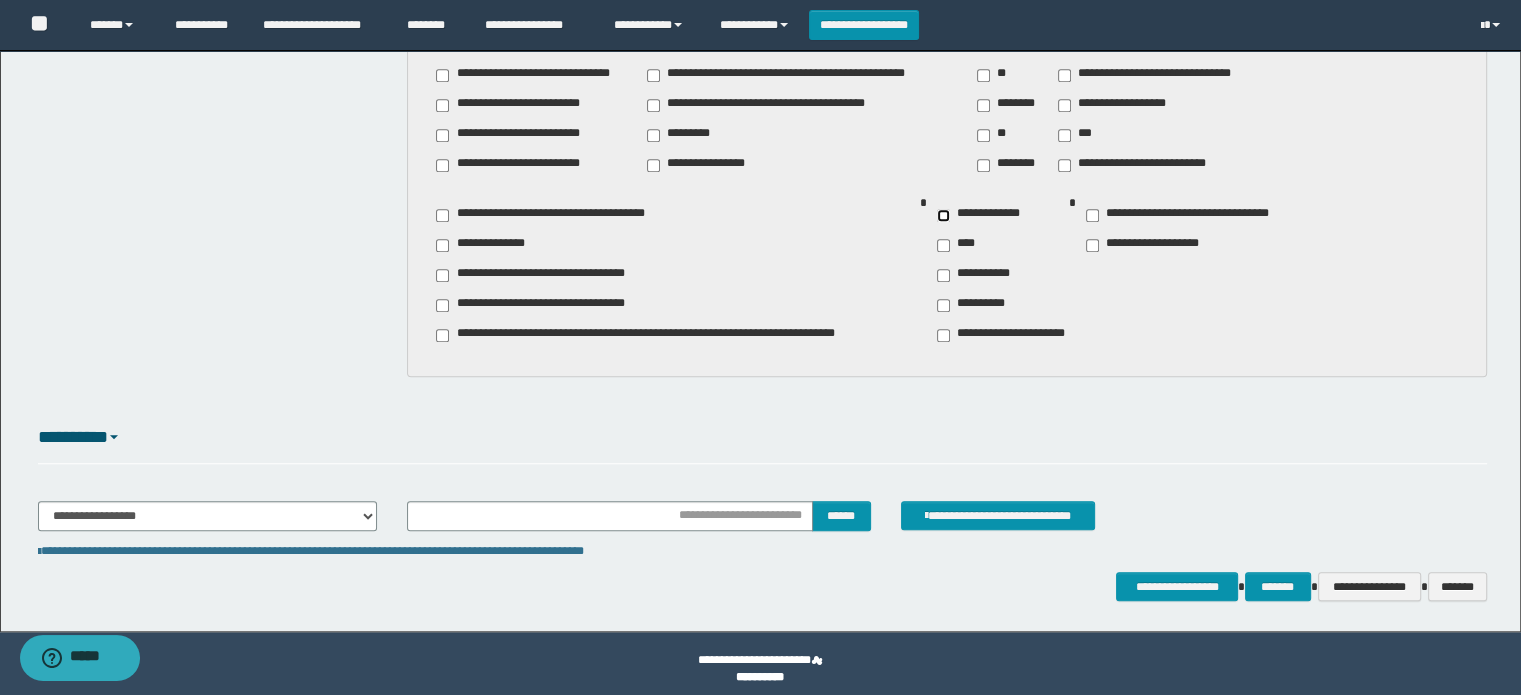 scroll, scrollTop: 1467, scrollLeft: 0, axis: vertical 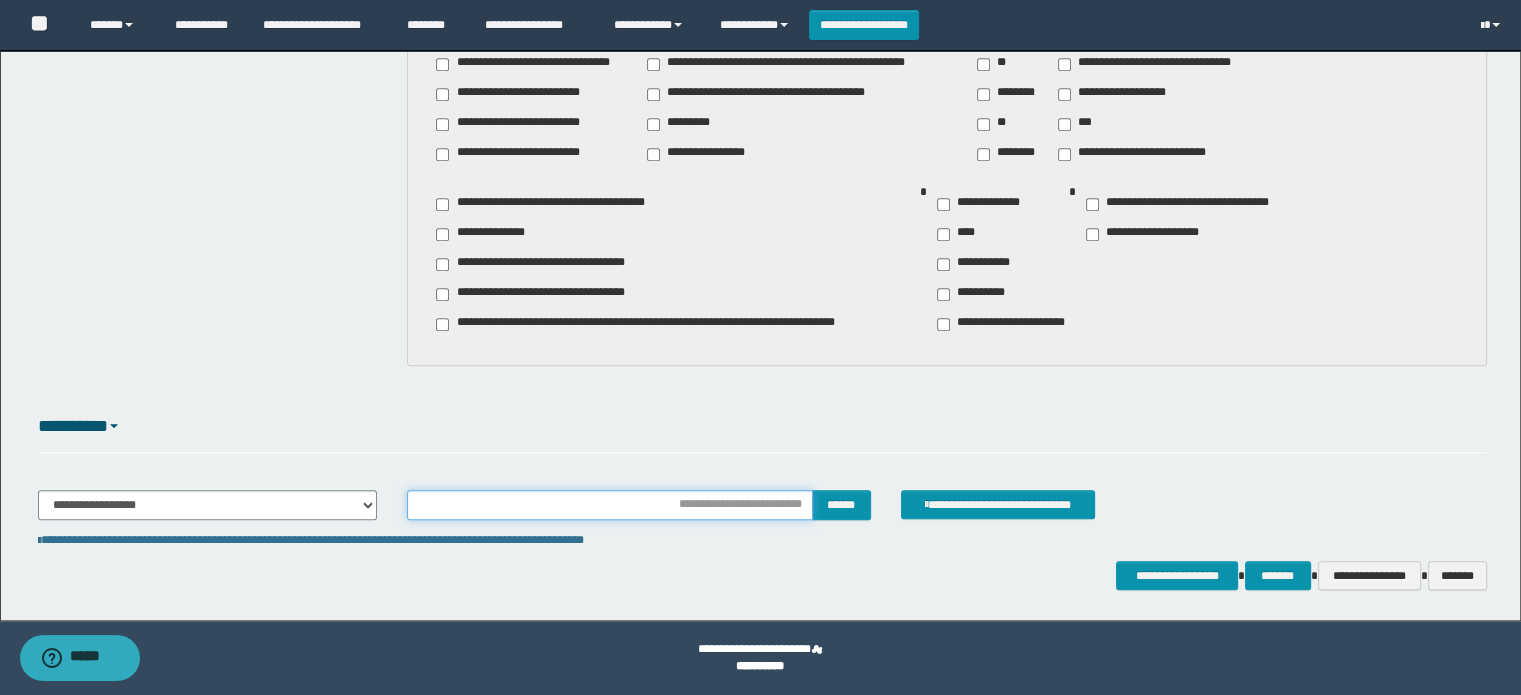 click at bounding box center [609, 505] 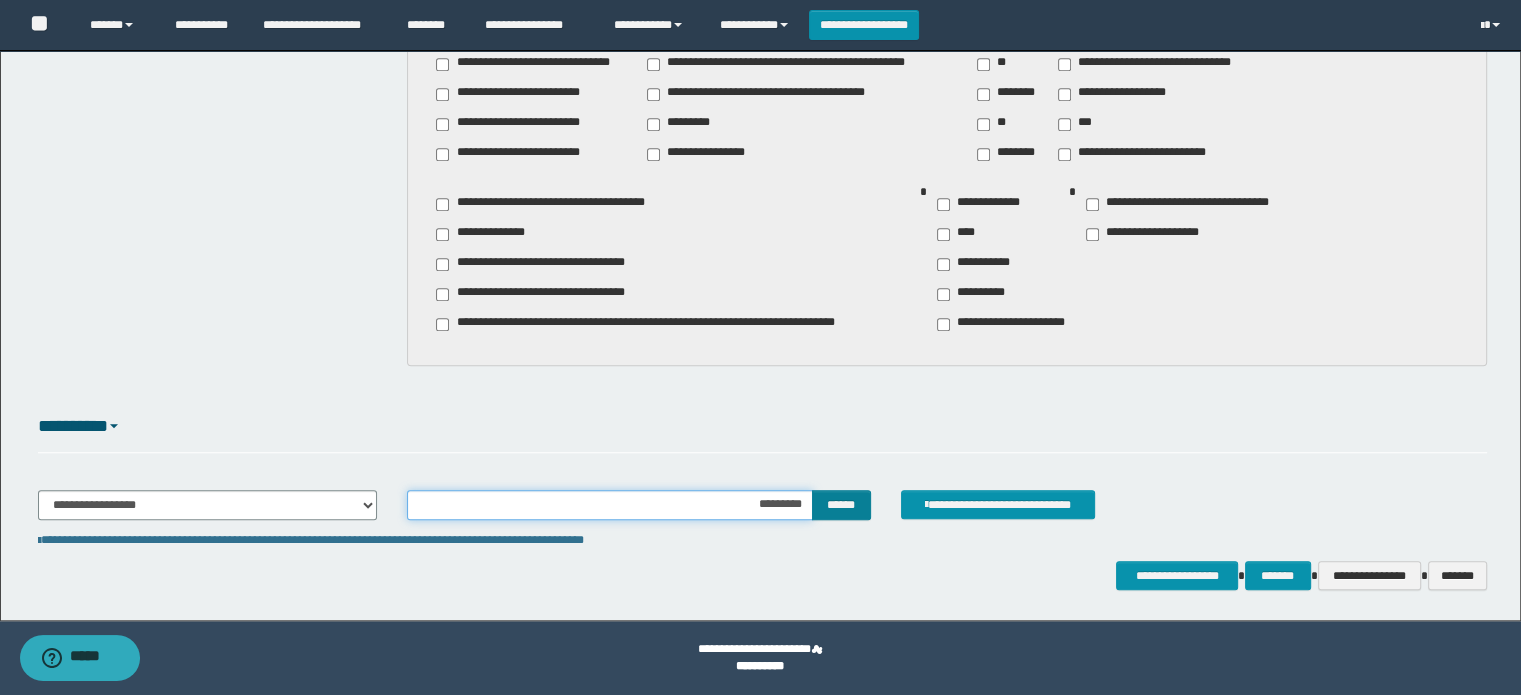 type on "**********" 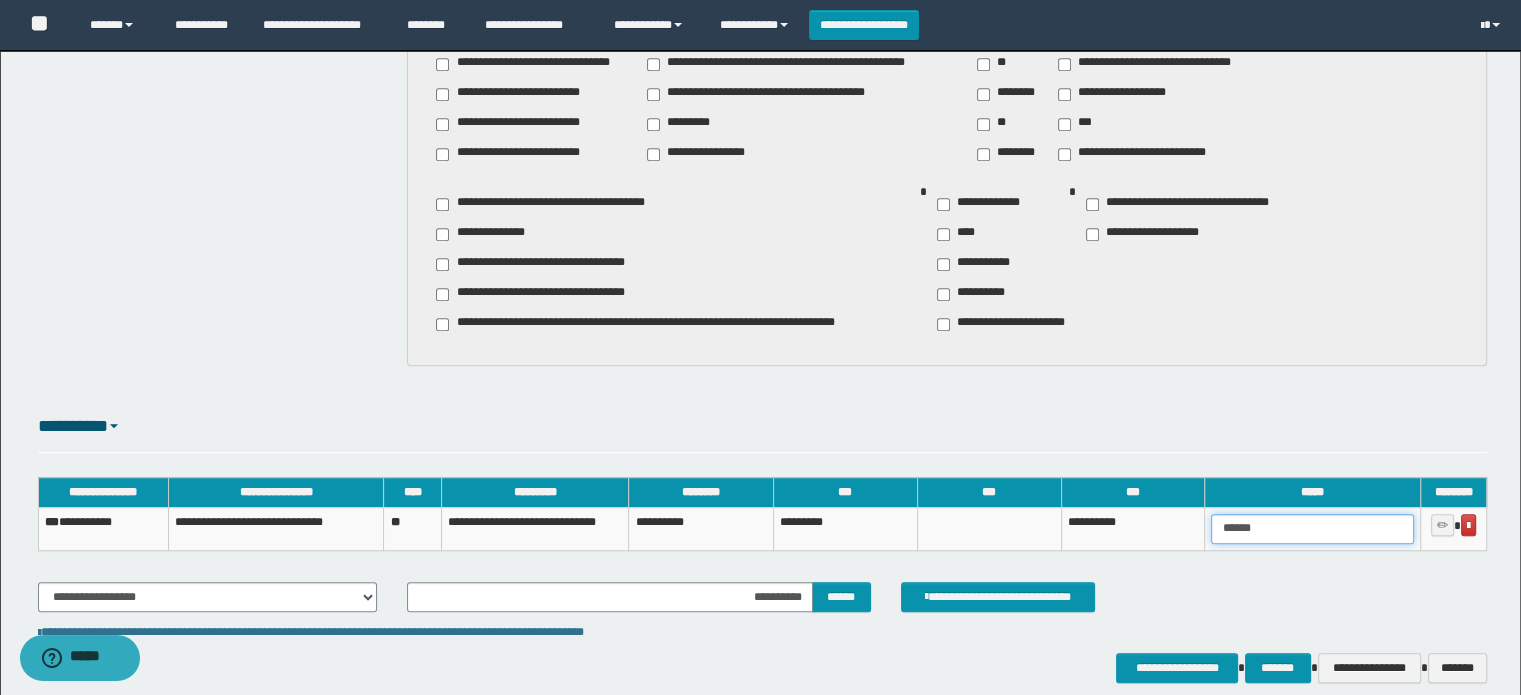 drag, startPoint x: 1283, startPoint y: 536, endPoint x: 1140, endPoint y: 547, distance: 143.42245 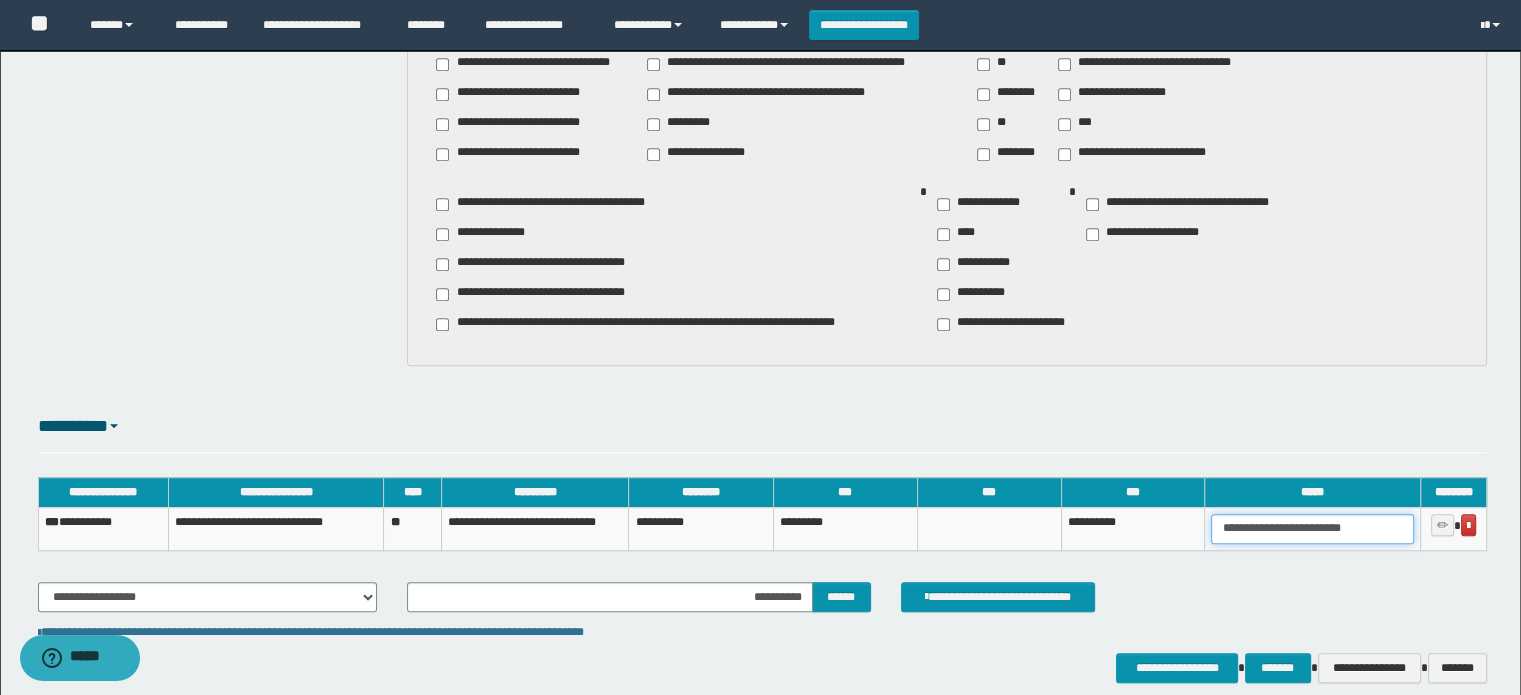 scroll, scrollTop: 0, scrollLeft: 4, axis: horizontal 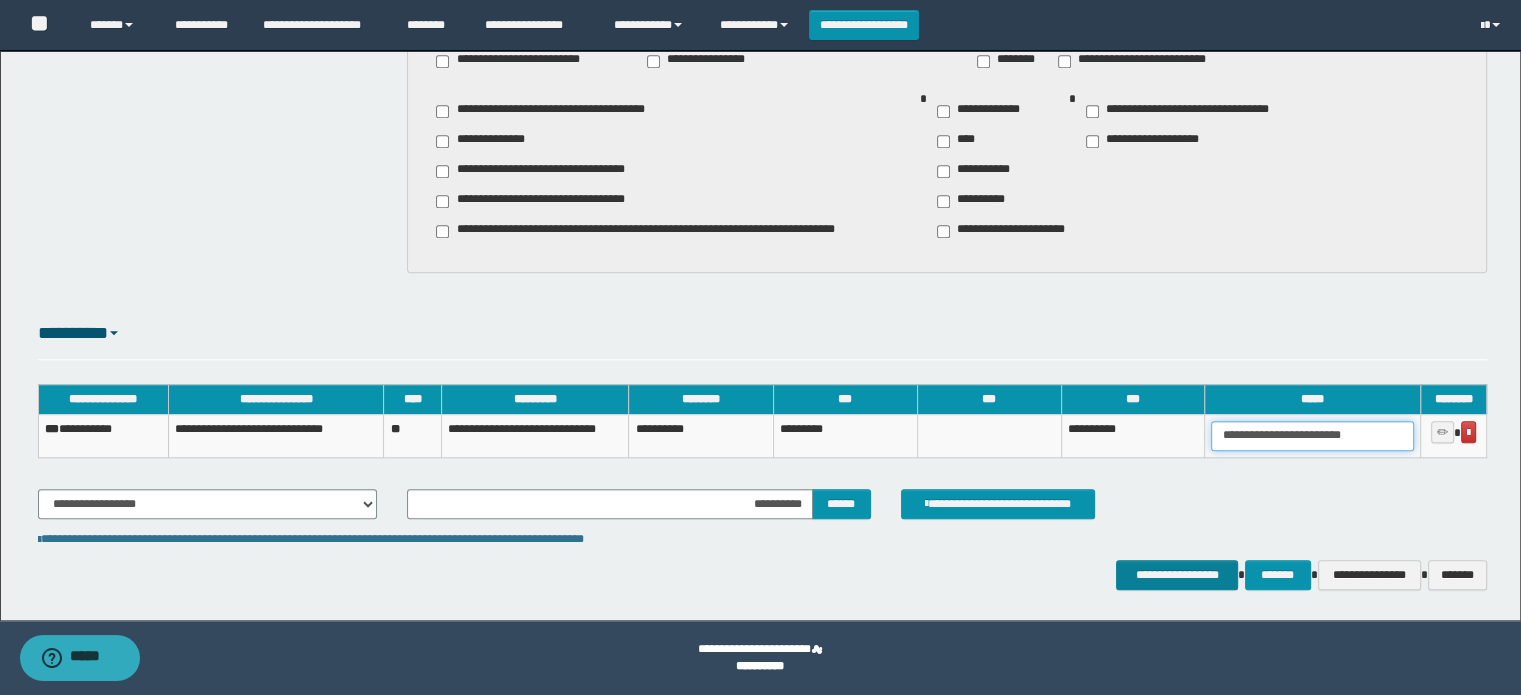 type on "**********" 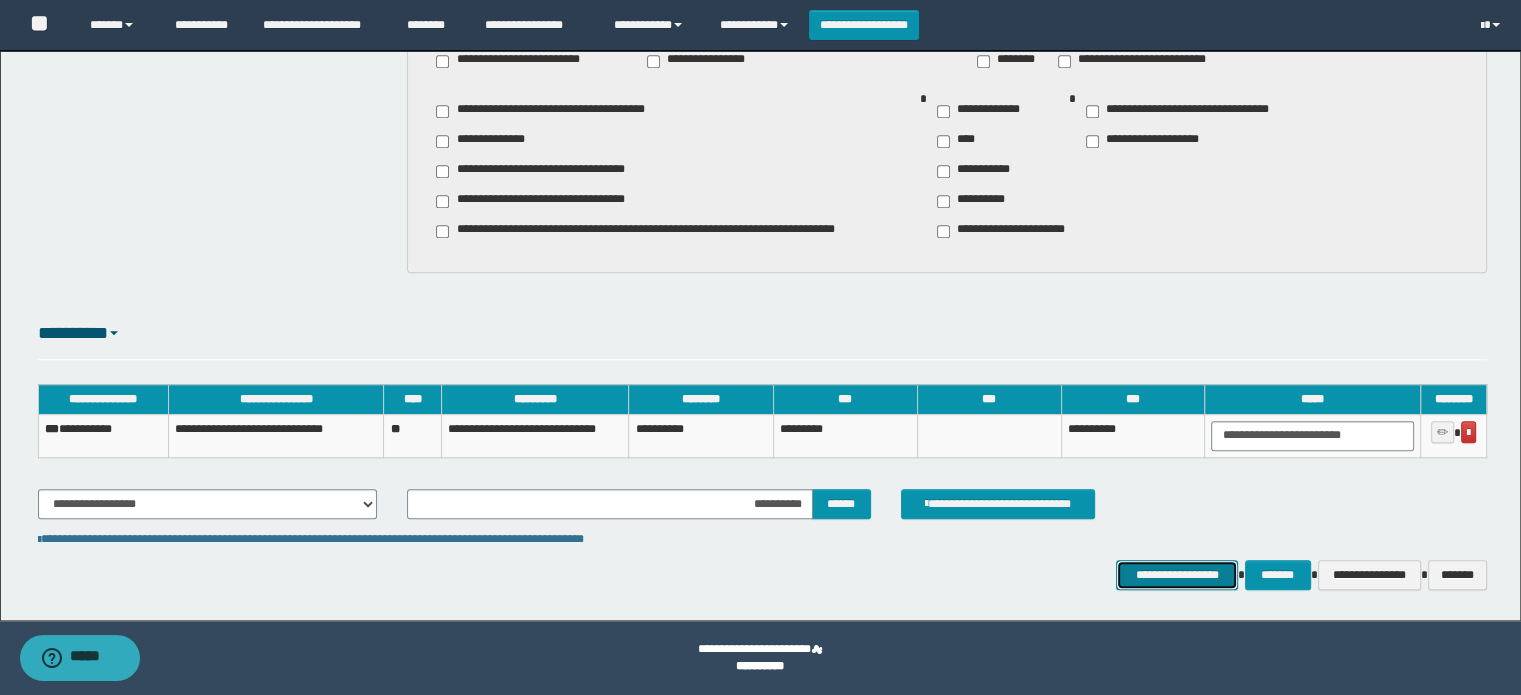 click on "**********" at bounding box center [1177, 575] 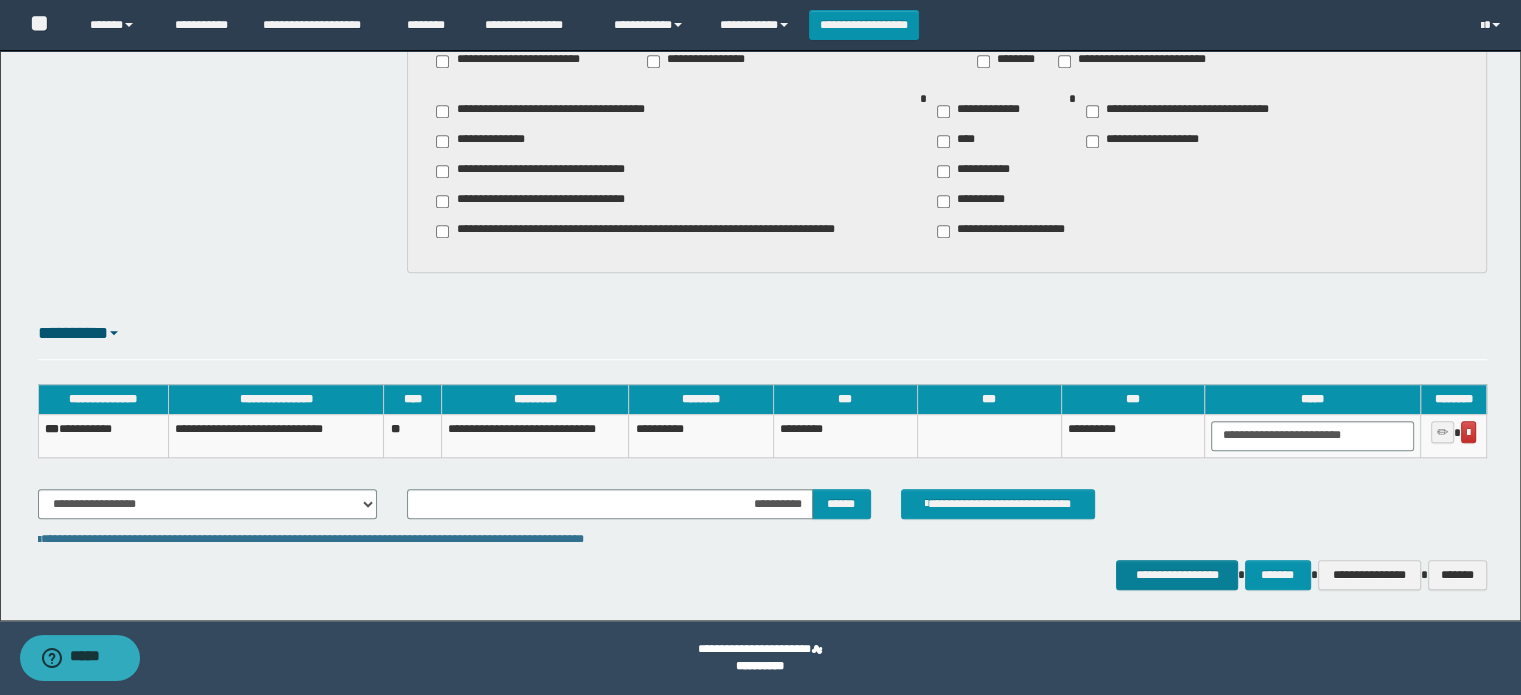 scroll, scrollTop: 0, scrollLeft: 0, axis: both 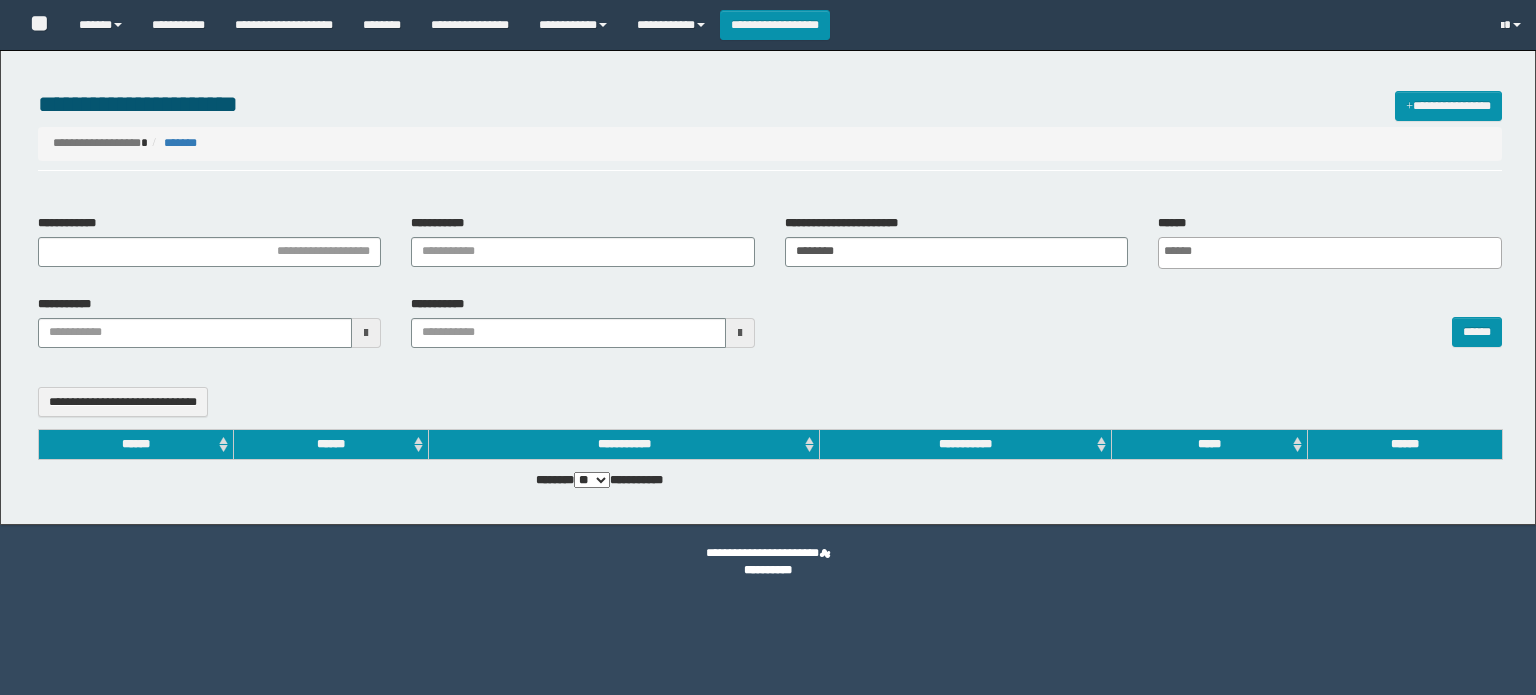 select 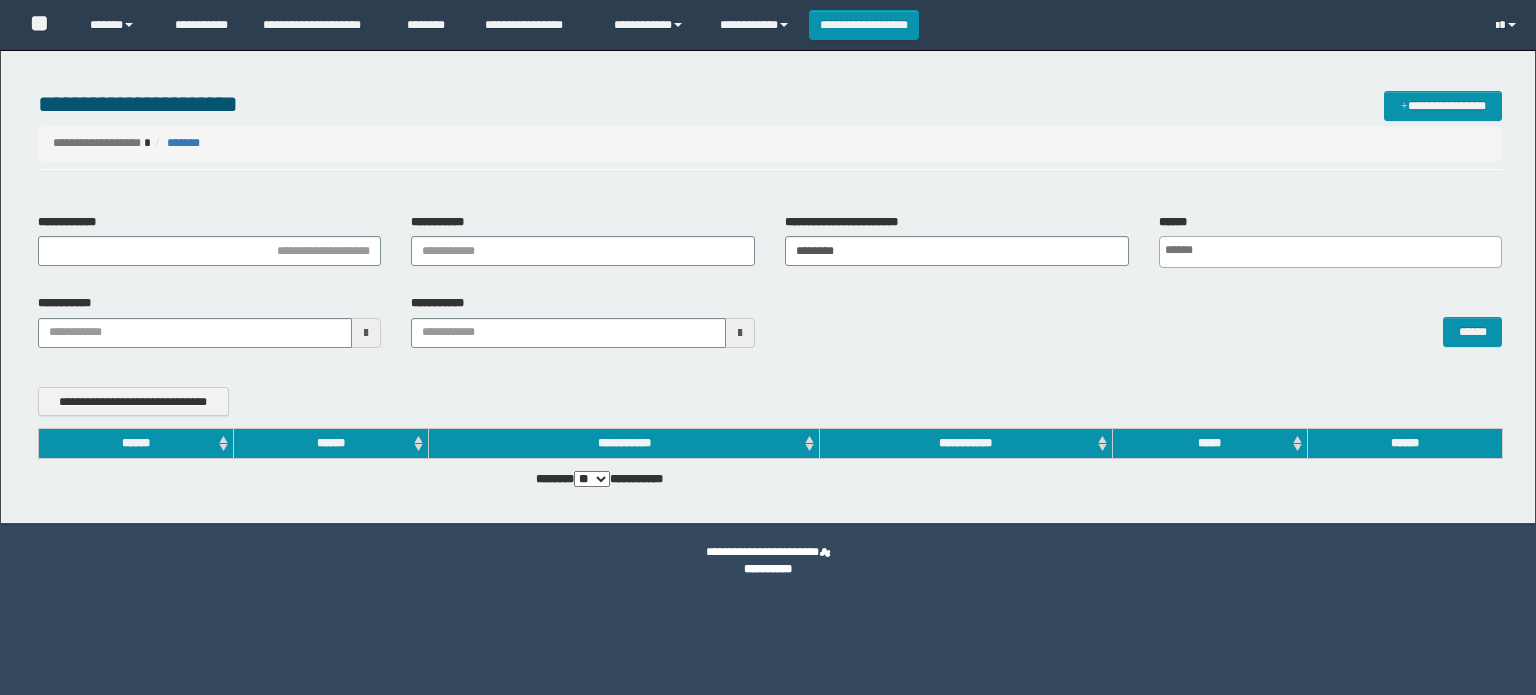 scroll, scrollTop: 0, scrollLeft: 0, axis: both 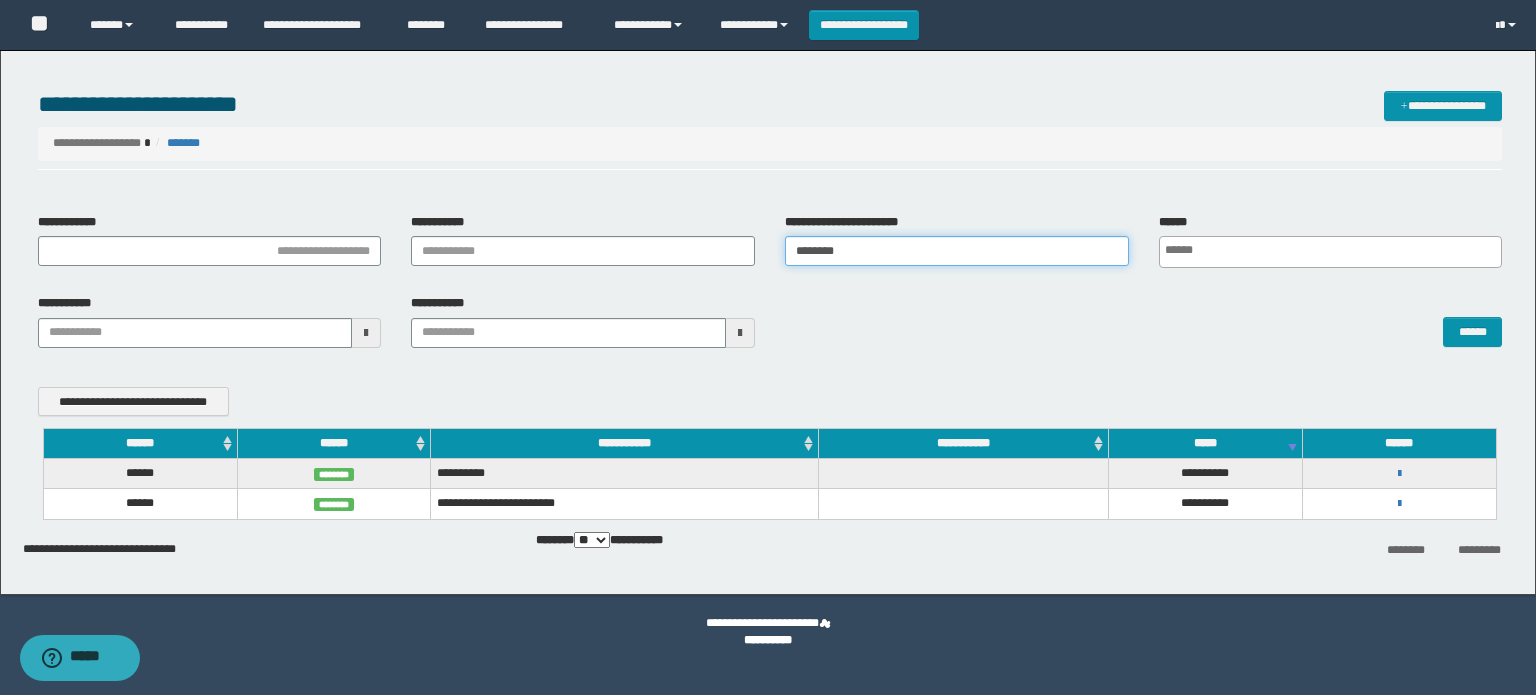 drag, startPoint x: 891, startPoint y: 250, endPoint x: 630, endPoint y: 254, distance: 261.03064 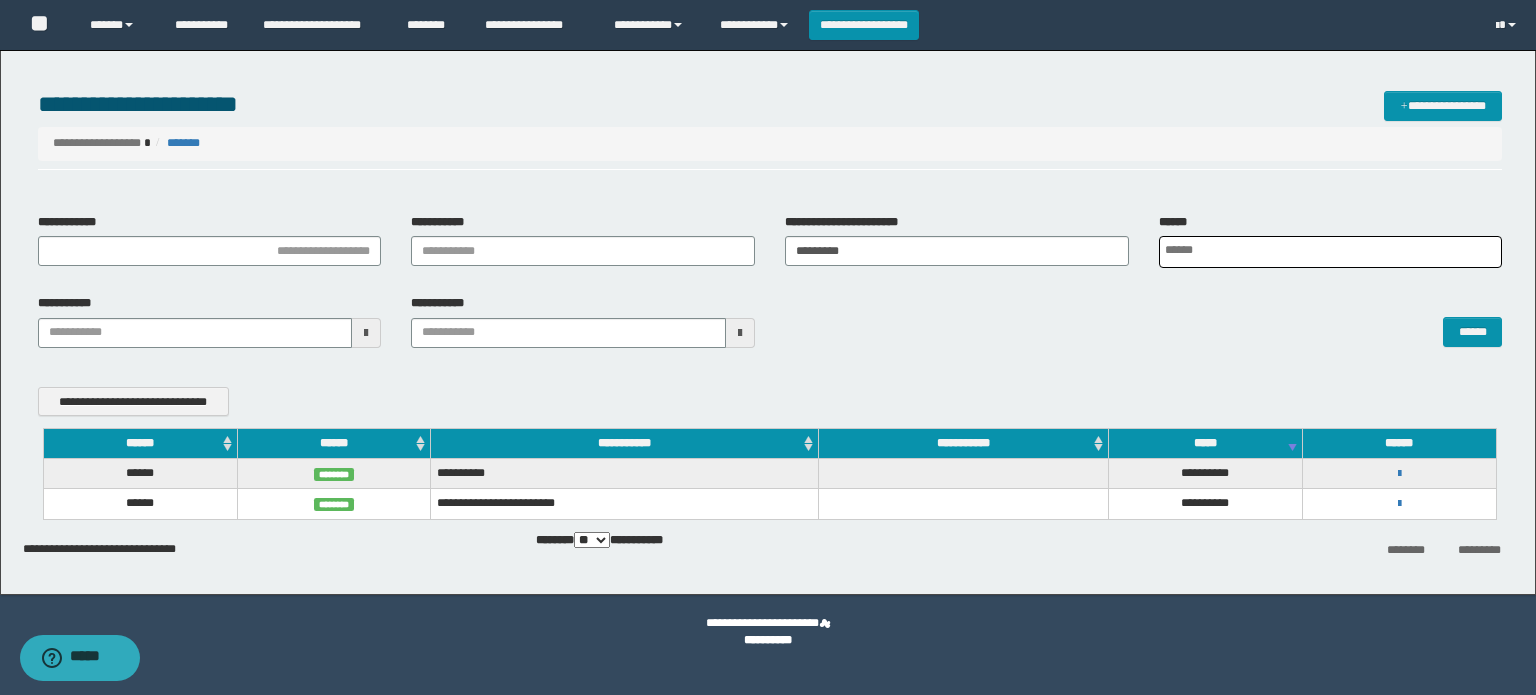 scroll, scrollTop: 0, scrollLeft: 4, axis: horizontal 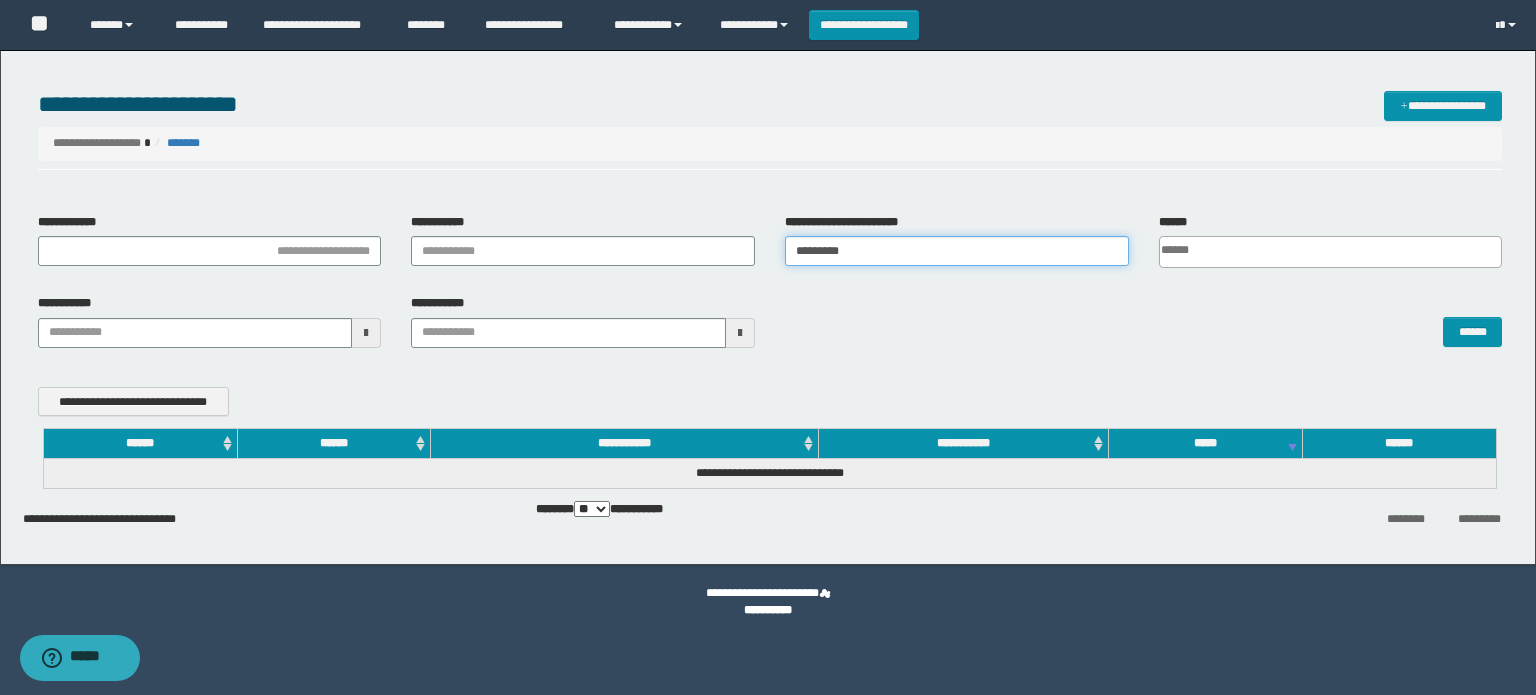 click on "*********" at bounding box center (957, 251) 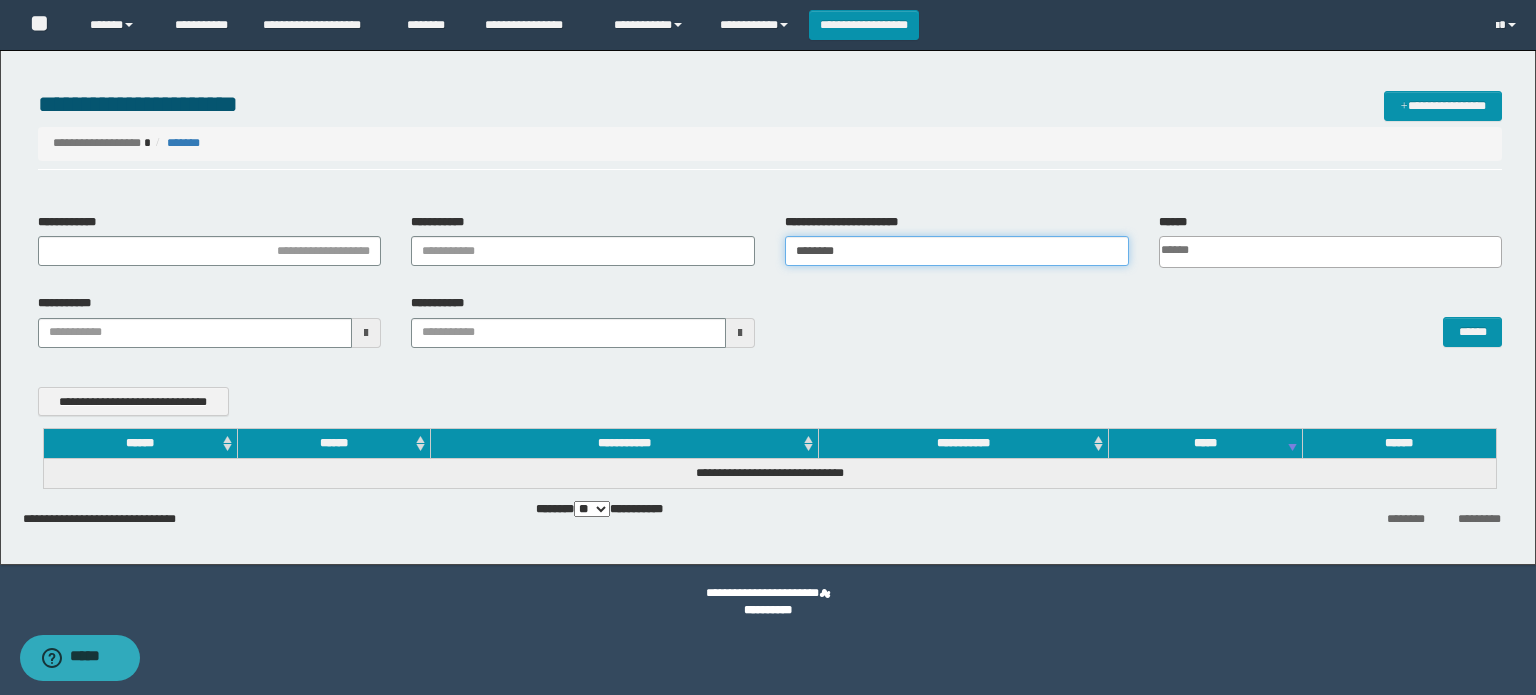 type on "********" 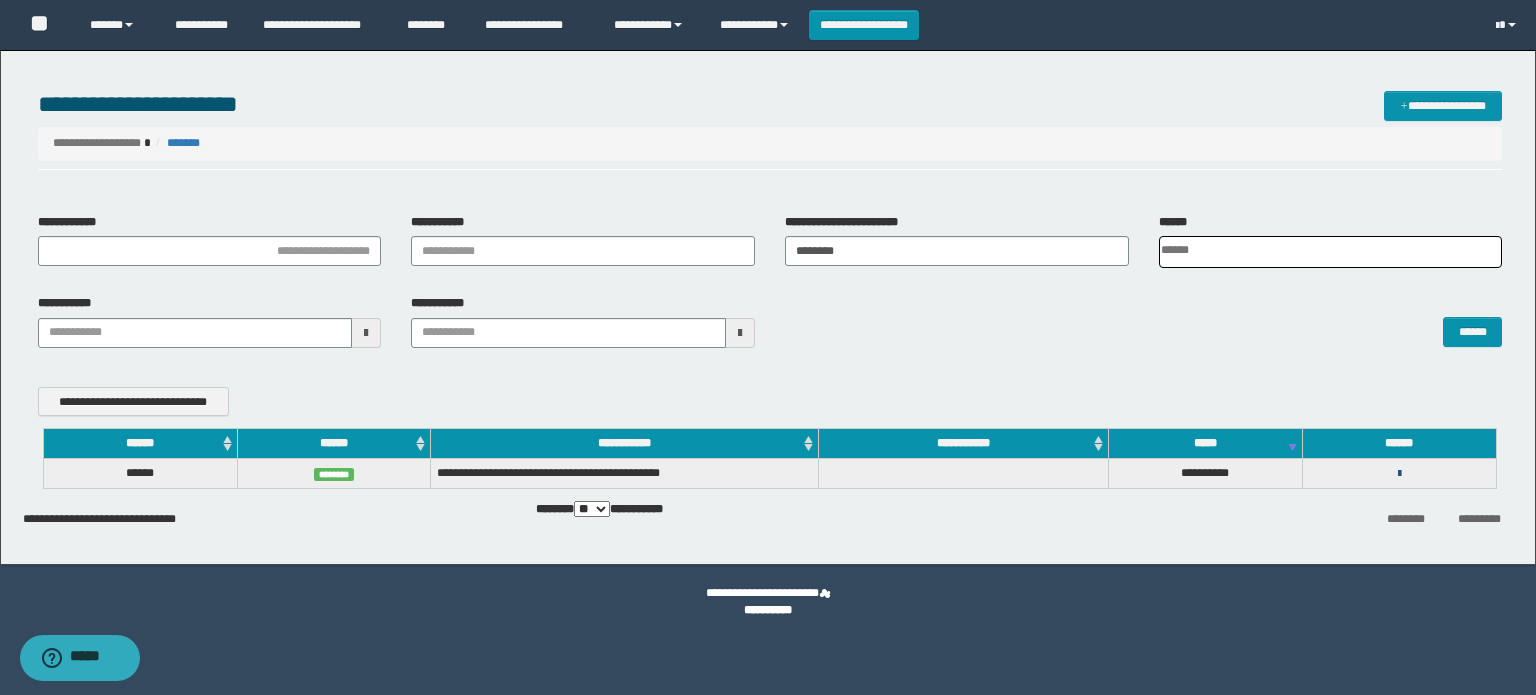 click at bounding box center (1399, 474) 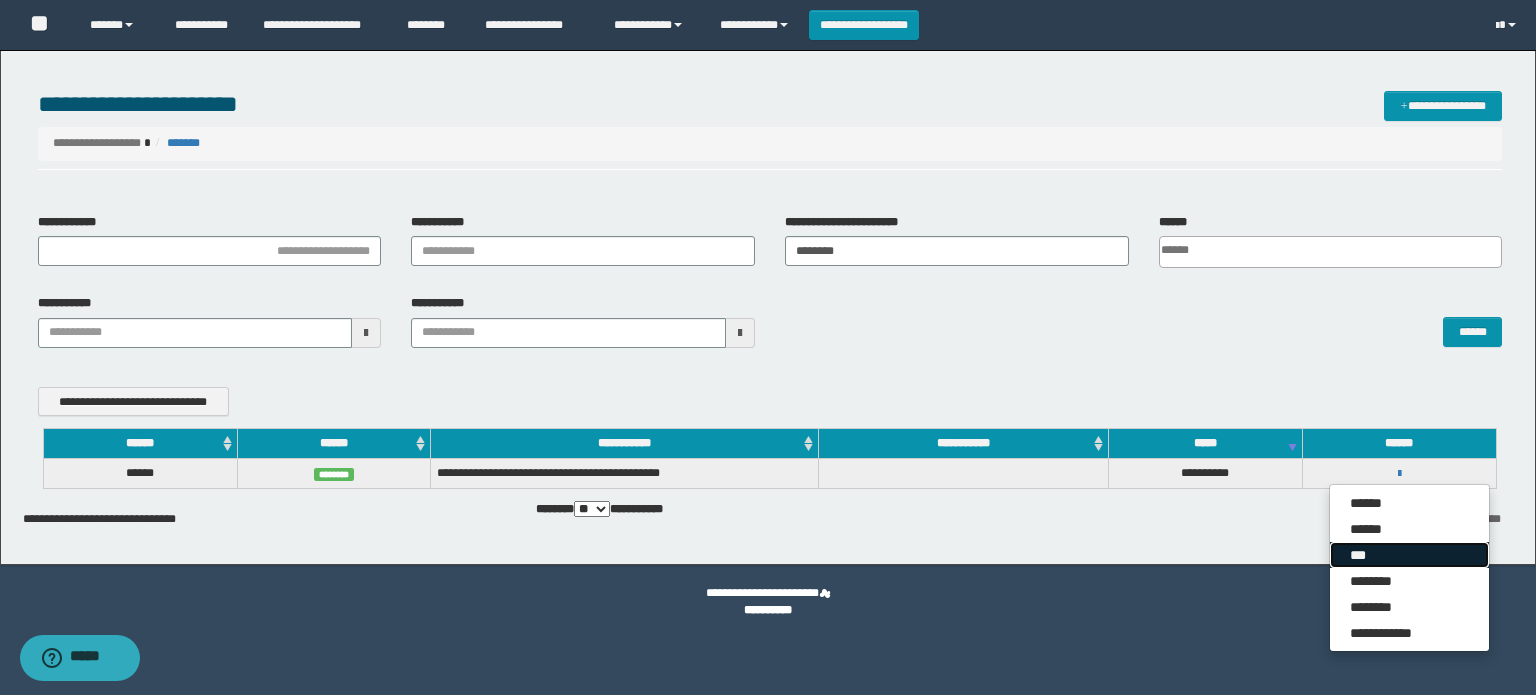 drag, startPoint x: 1372, startPoint y: 555, endPoint x: 1178, endPoint y: 407, distance: 244.0082 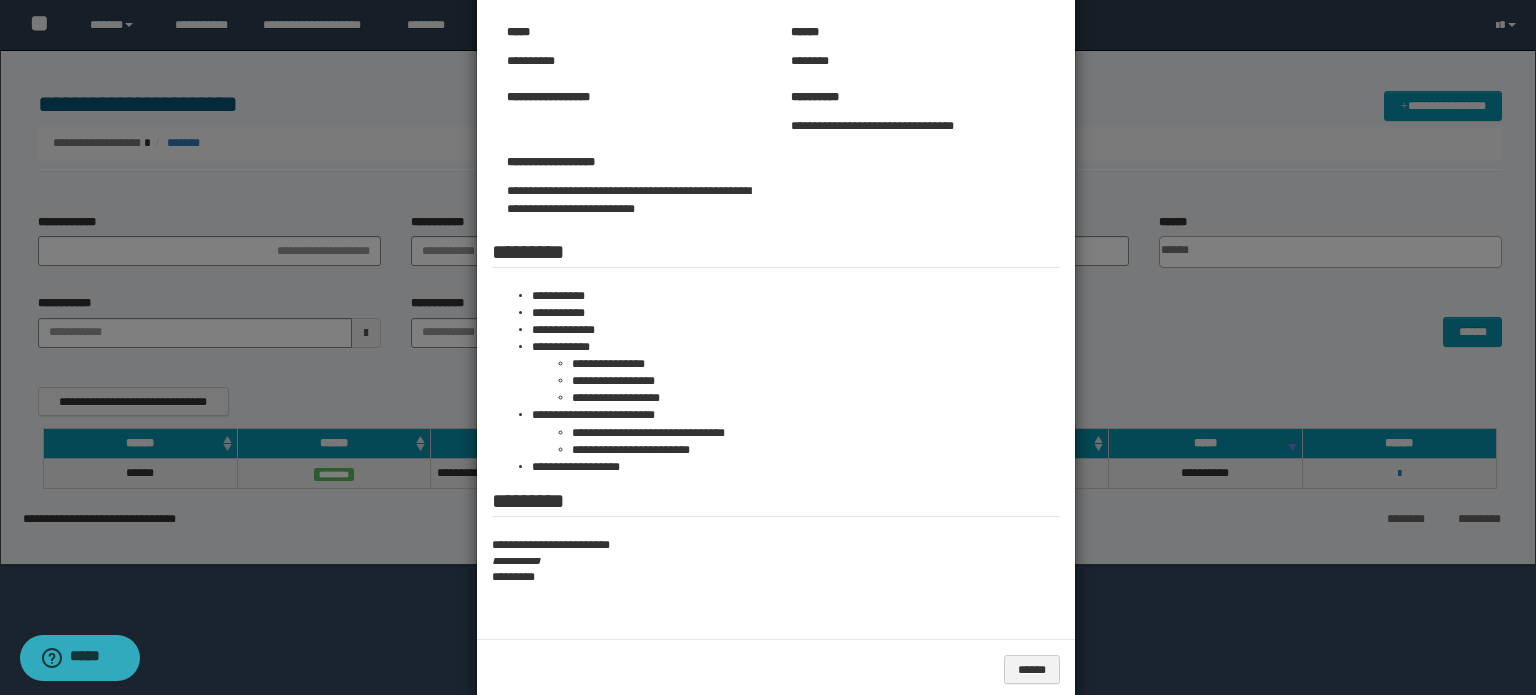 scroll, scrollTop: 191, scrollLeft: 0, axis: vertical 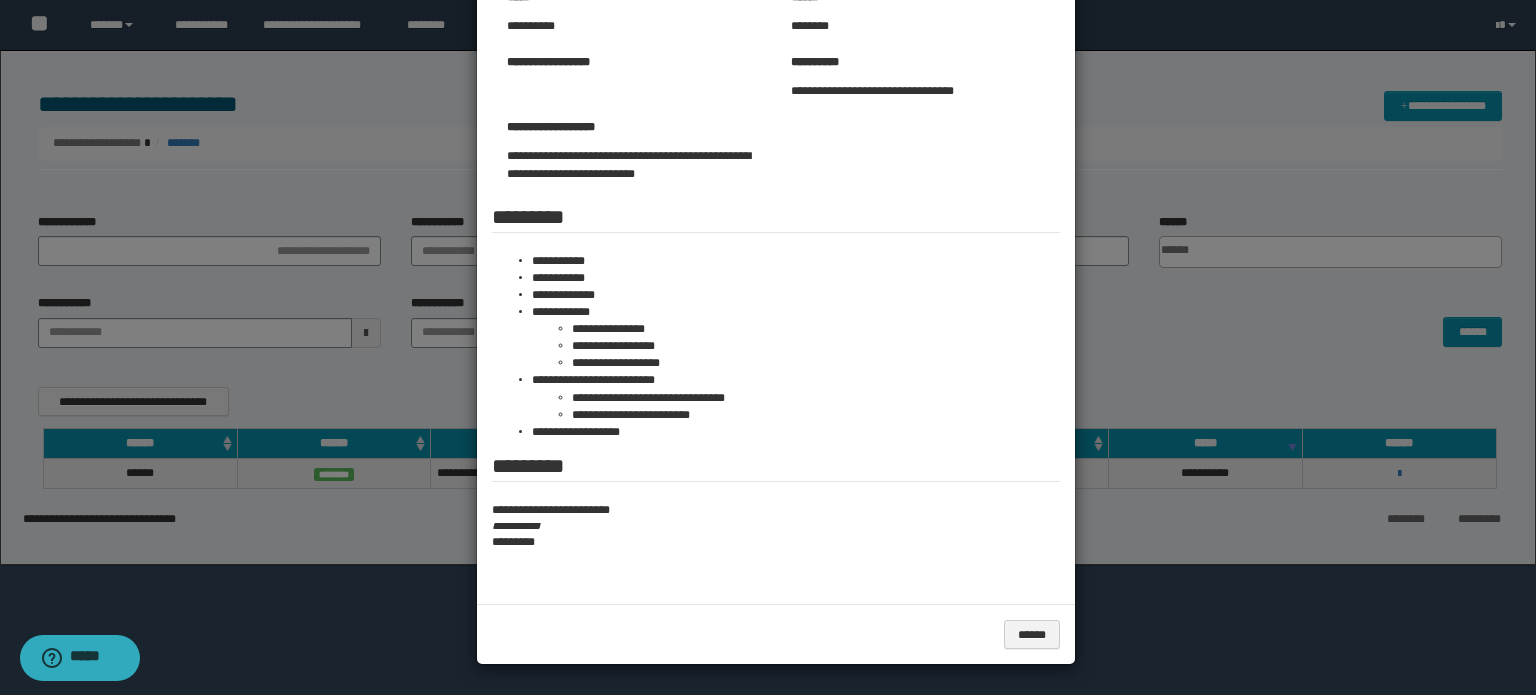 click at bounding box center [768, 252] 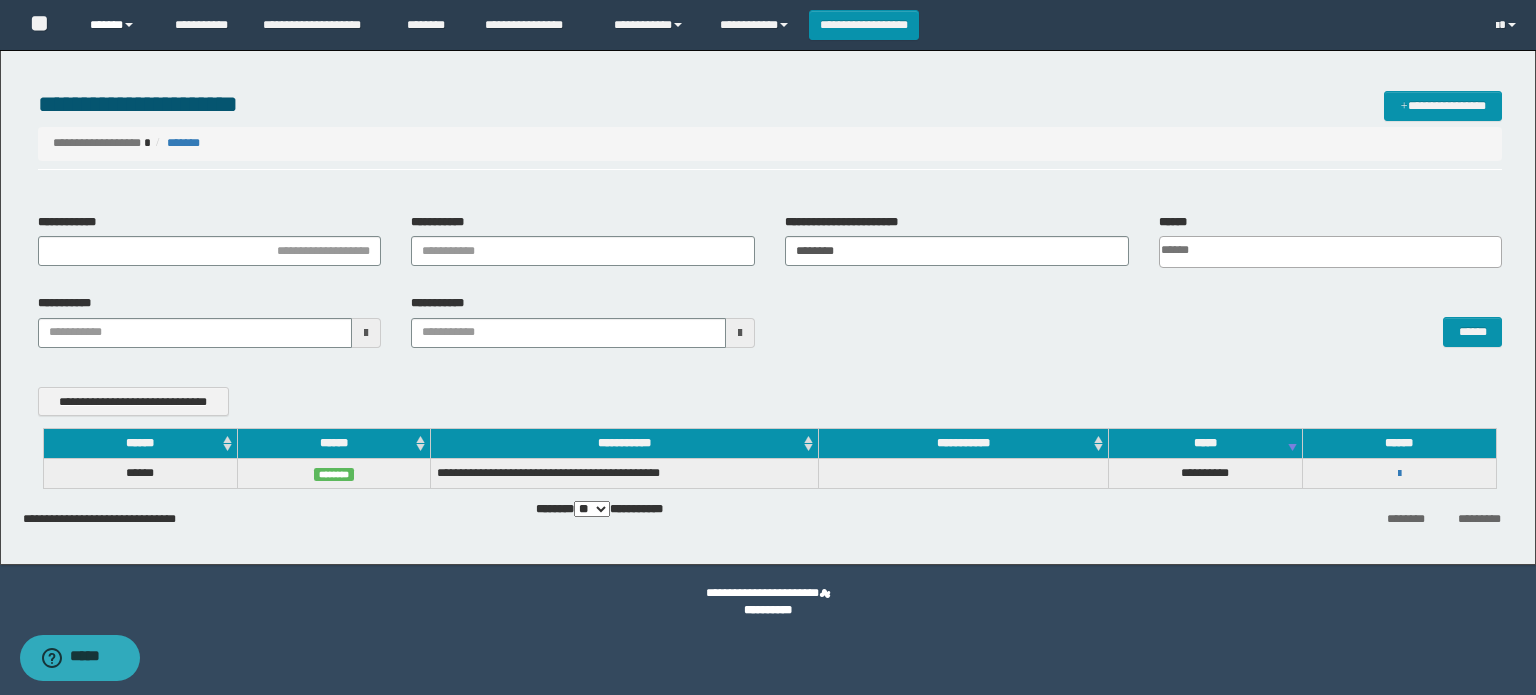 click on "******" at bounding box center (117, 25) 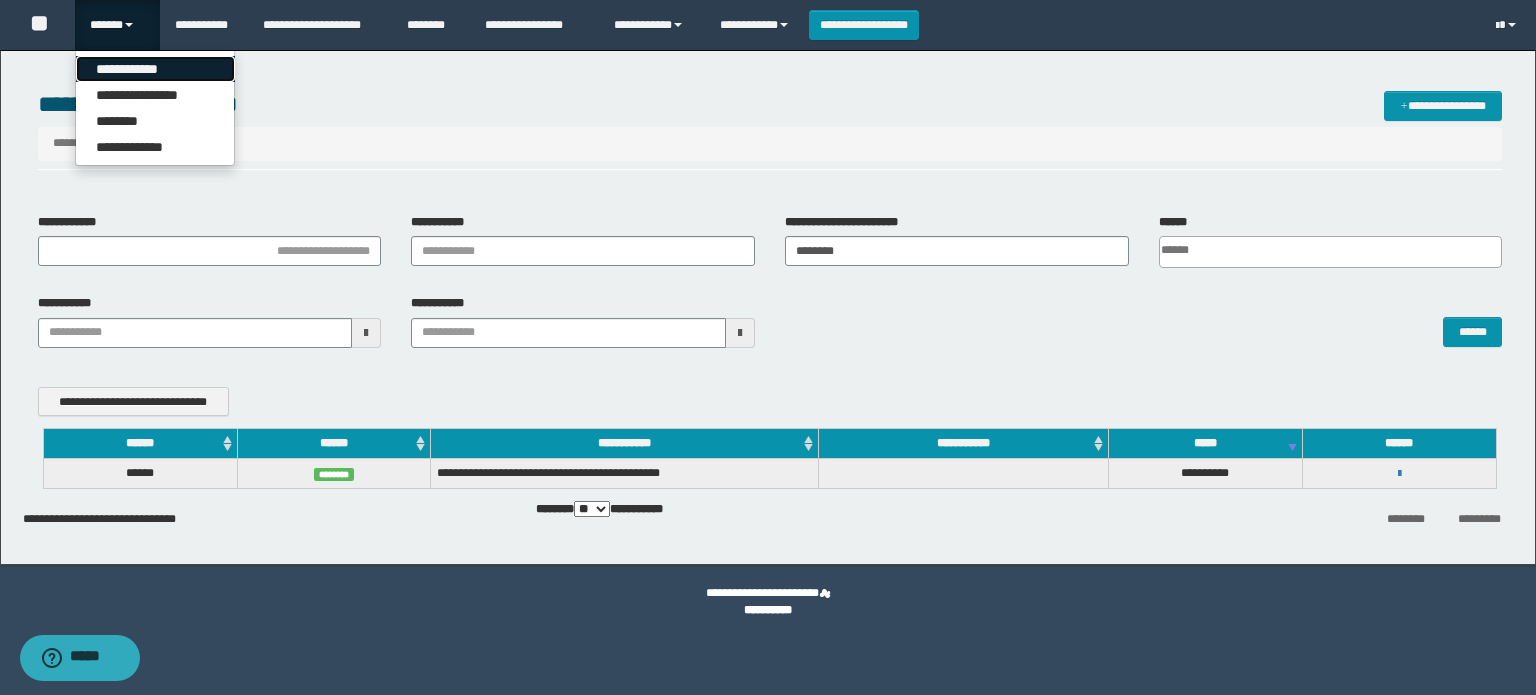 click on "**********" at bounding box center [155, 69] 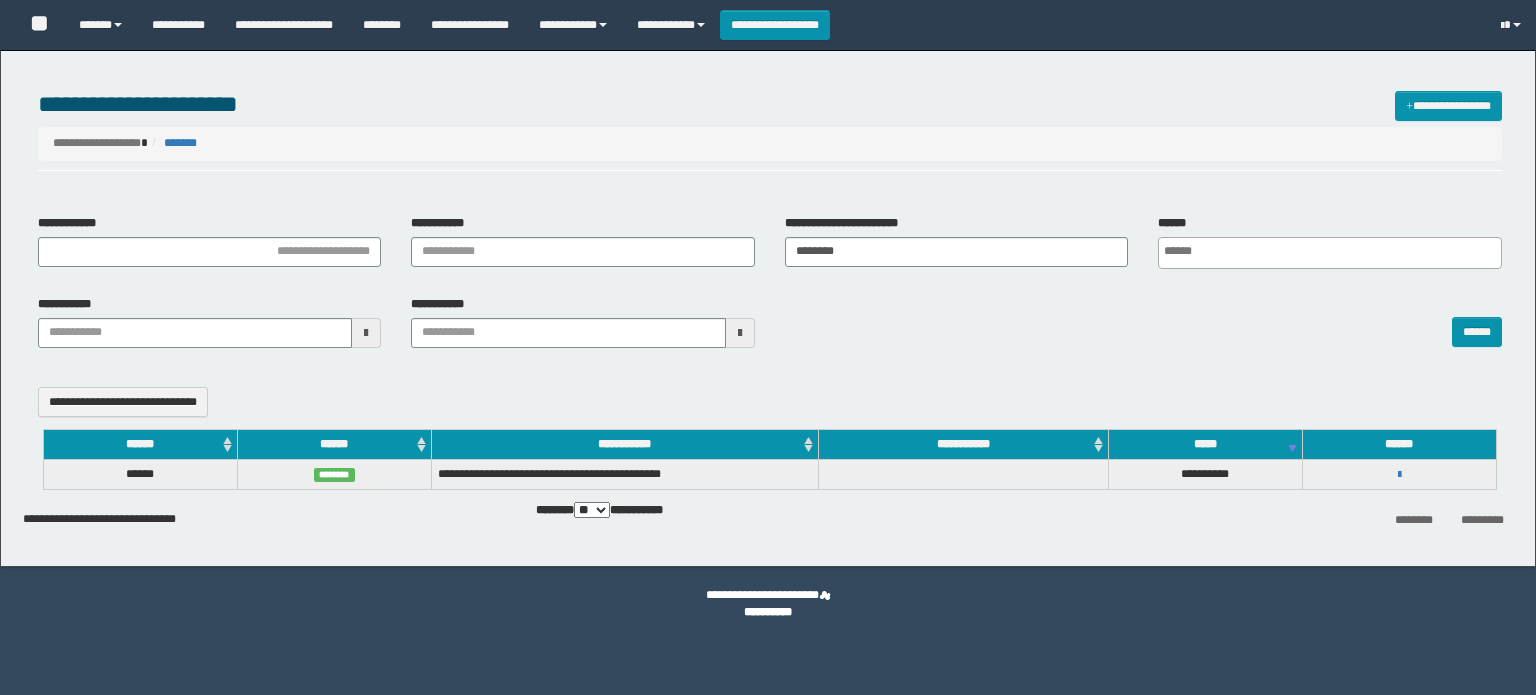 select 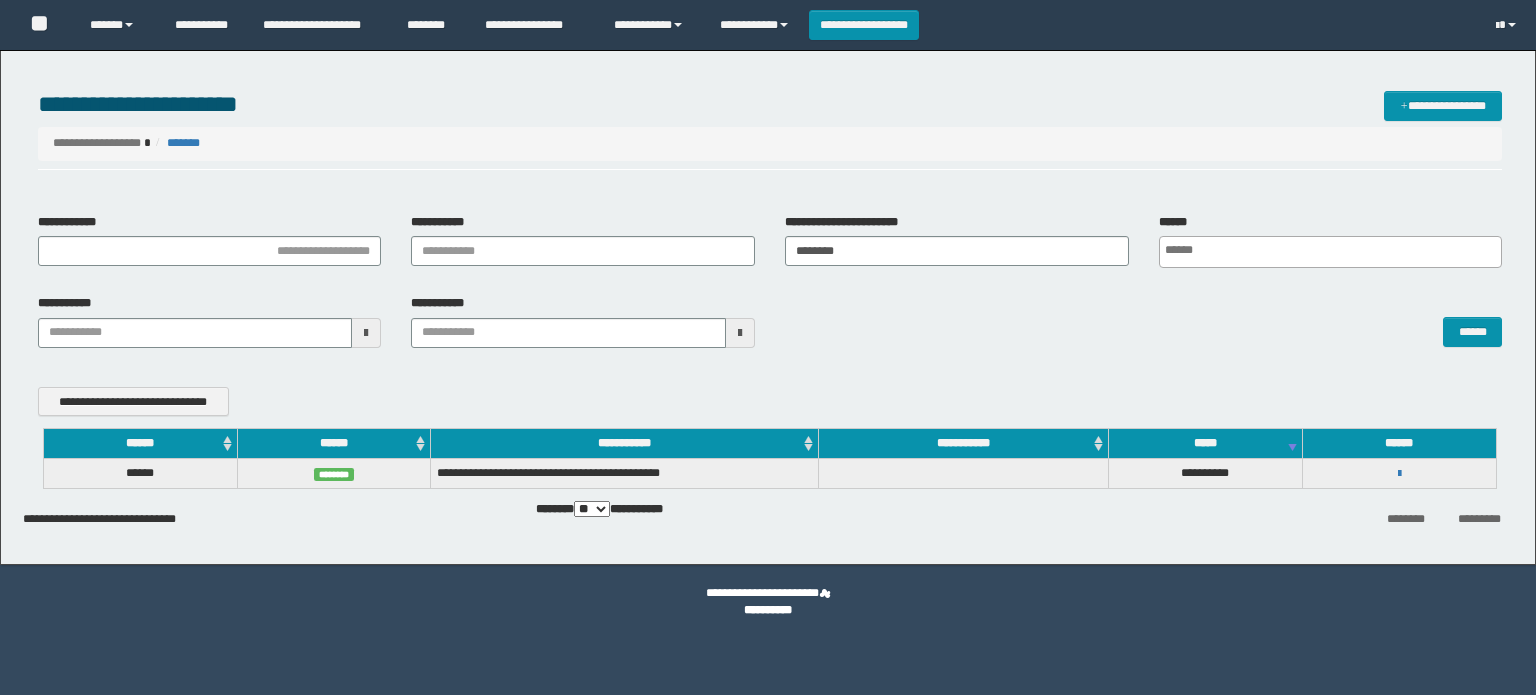 scroll, scrollTop: 0, scrollLeft: 0, axis: both 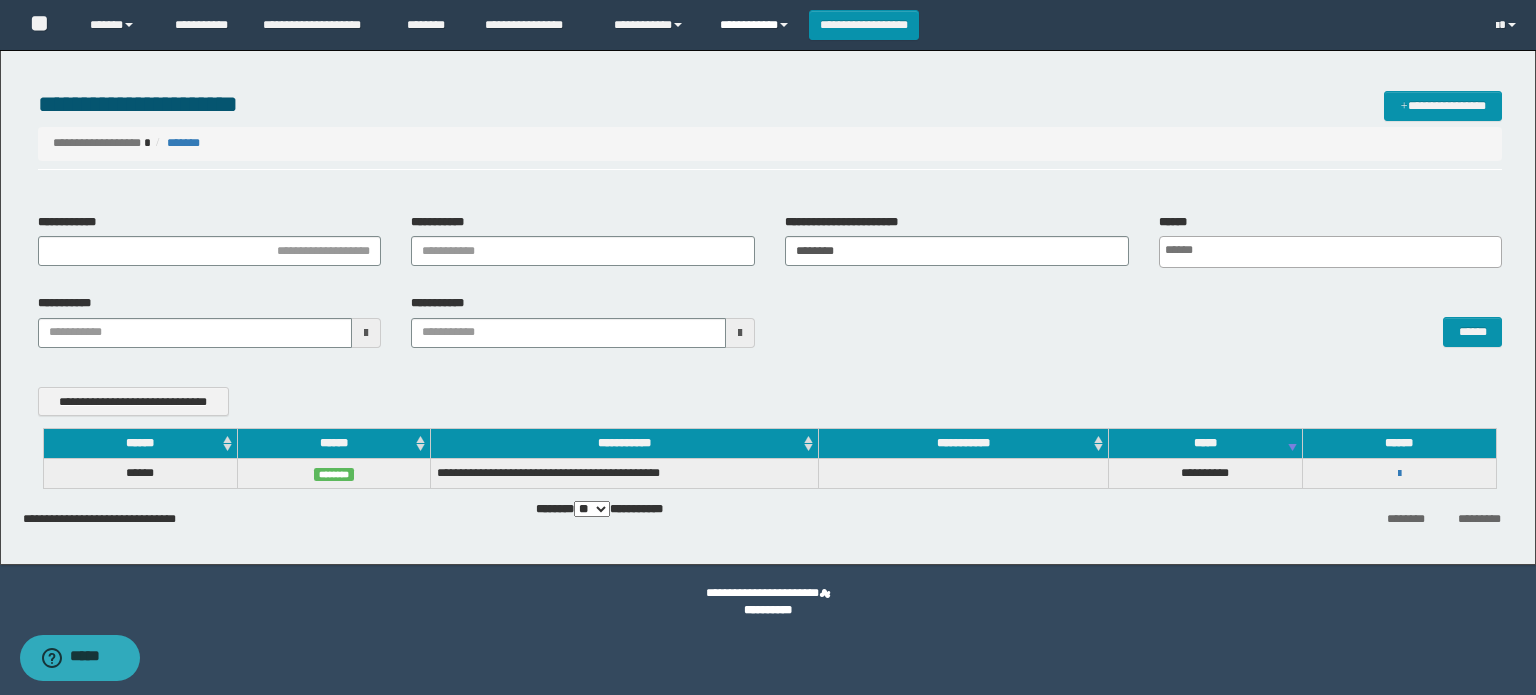 click on "**********" at bounding box center [757, 25] 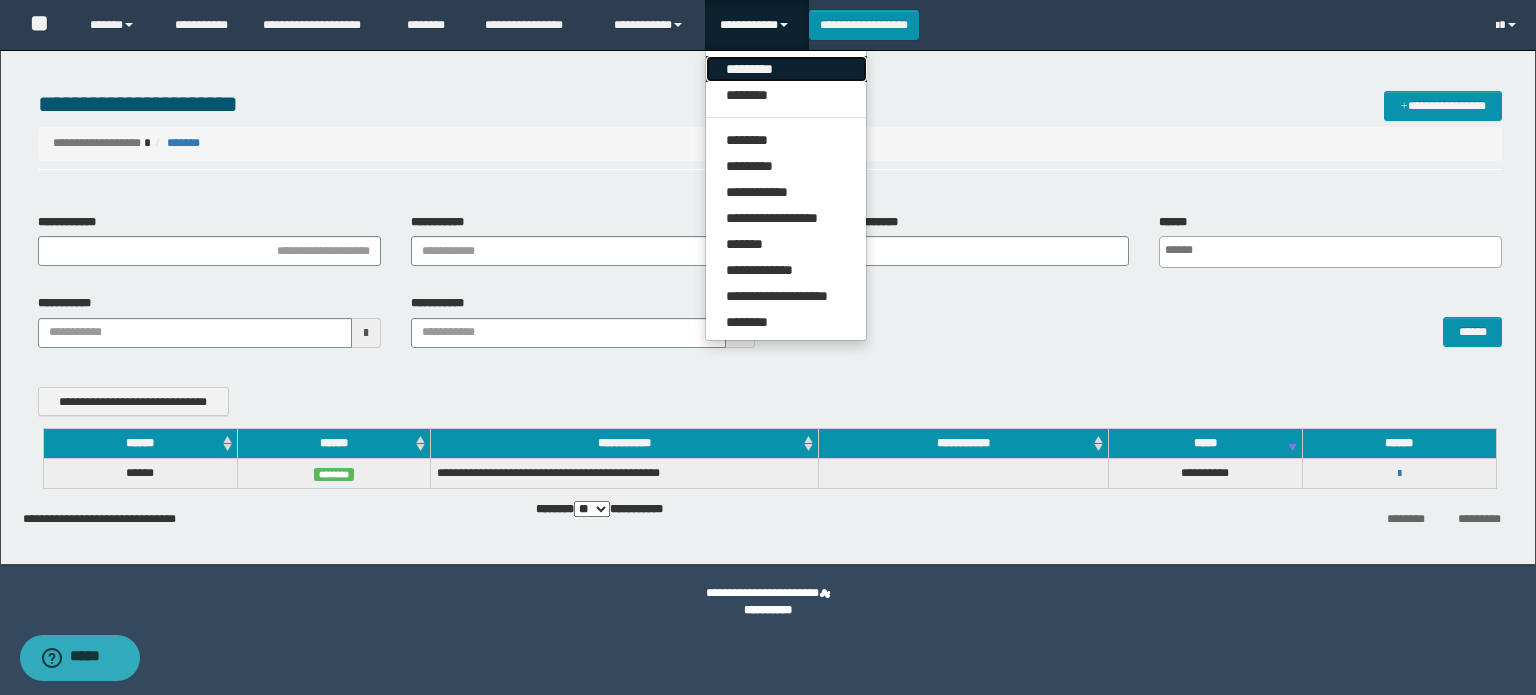 click on "*********" at bounding box center (786, 69) 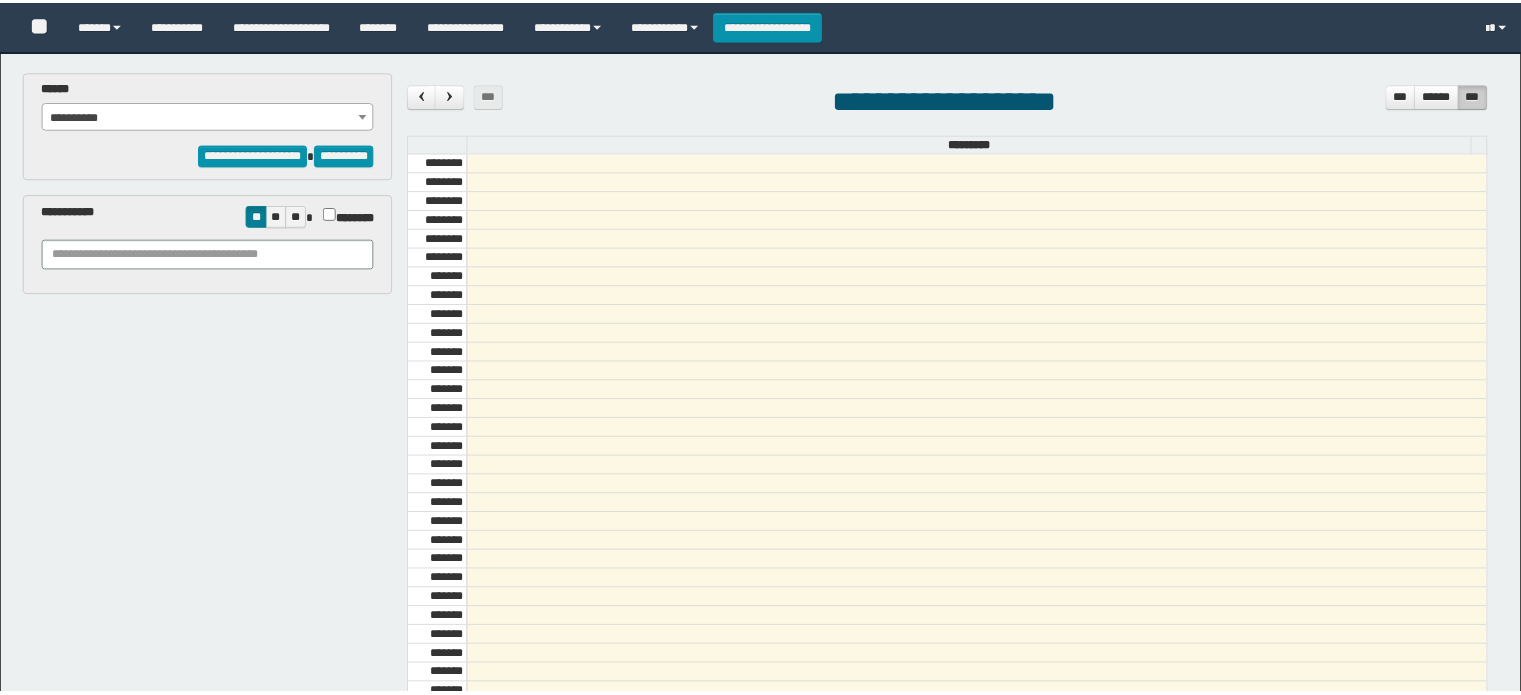 scroll, scrollTop: 0, scrollLeft: 0, axis: both 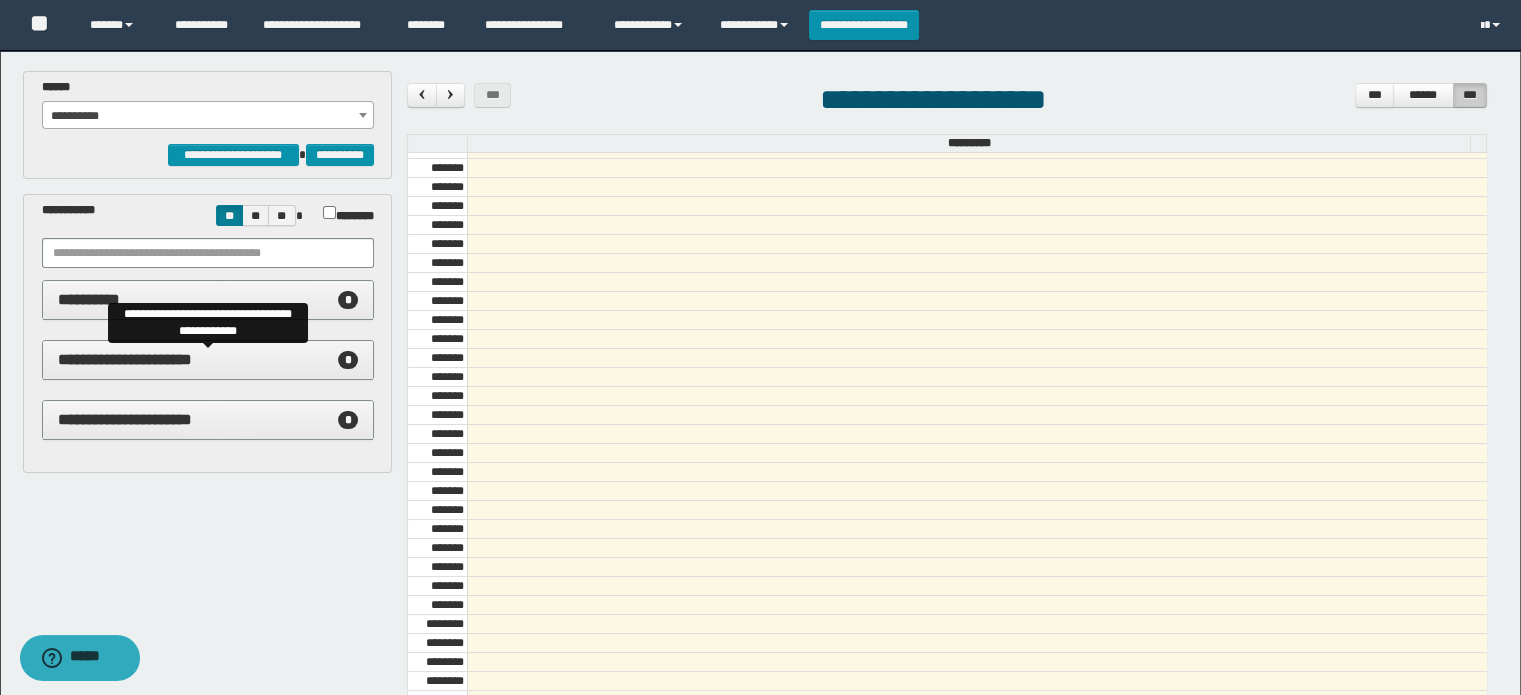 click on "**********" at bounding box center [125, 359] 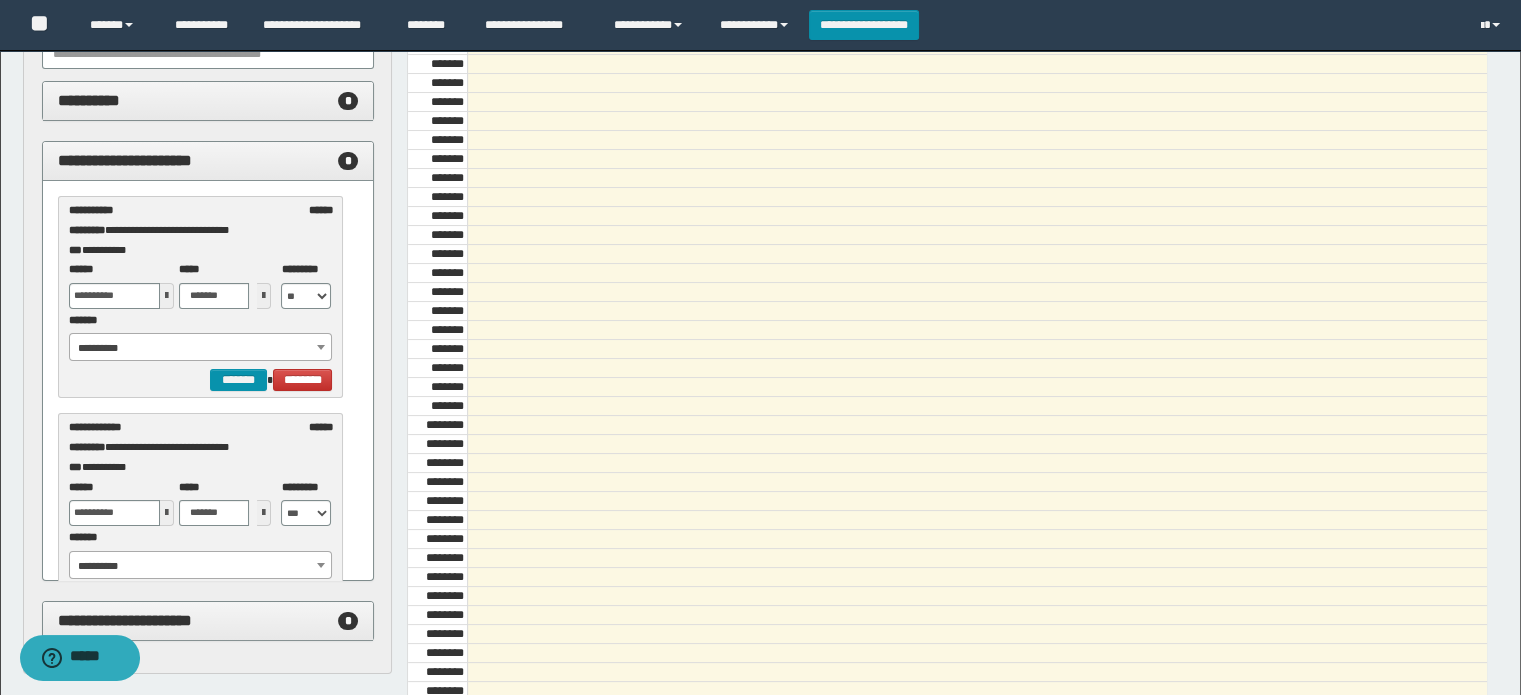 scroll, scrollTop: 200, scrollLeft: 0, axis: vertical 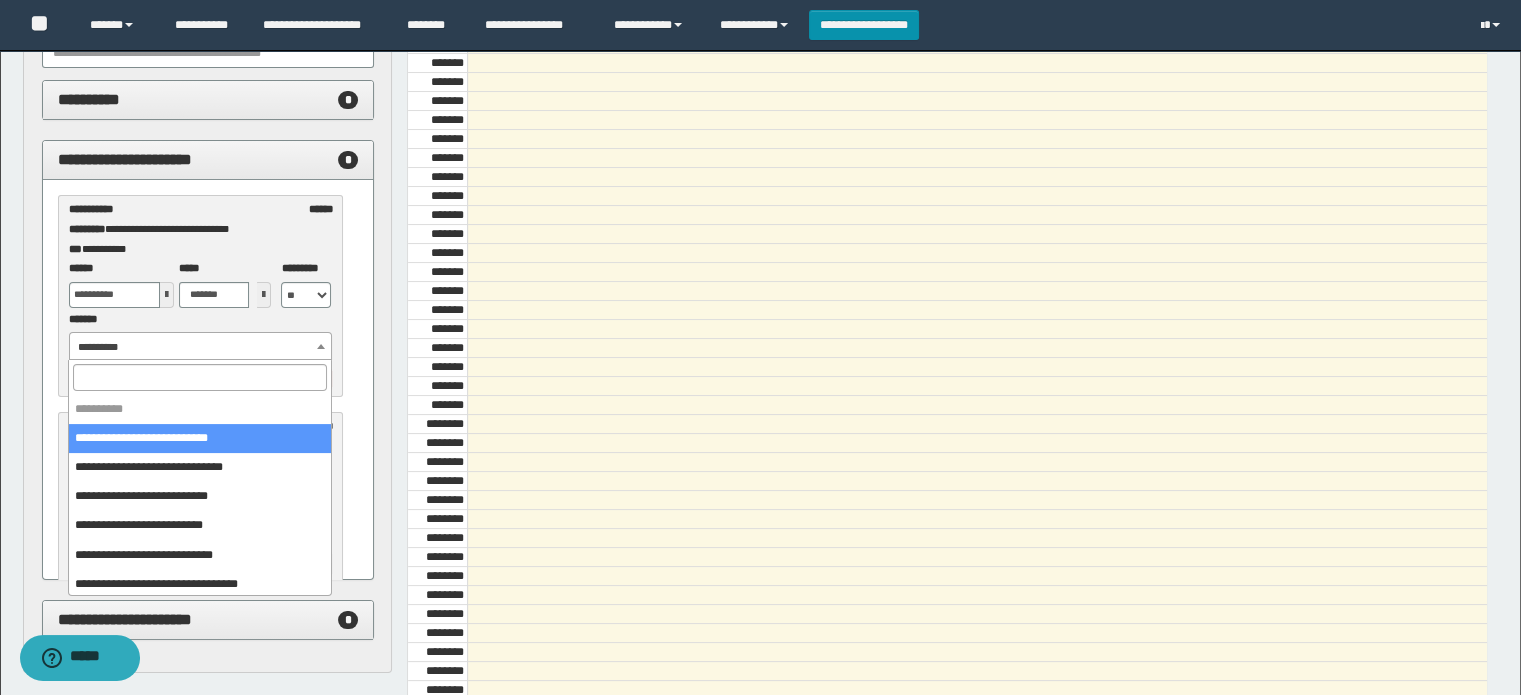 click on "**********" at bounding box center (201, 347) 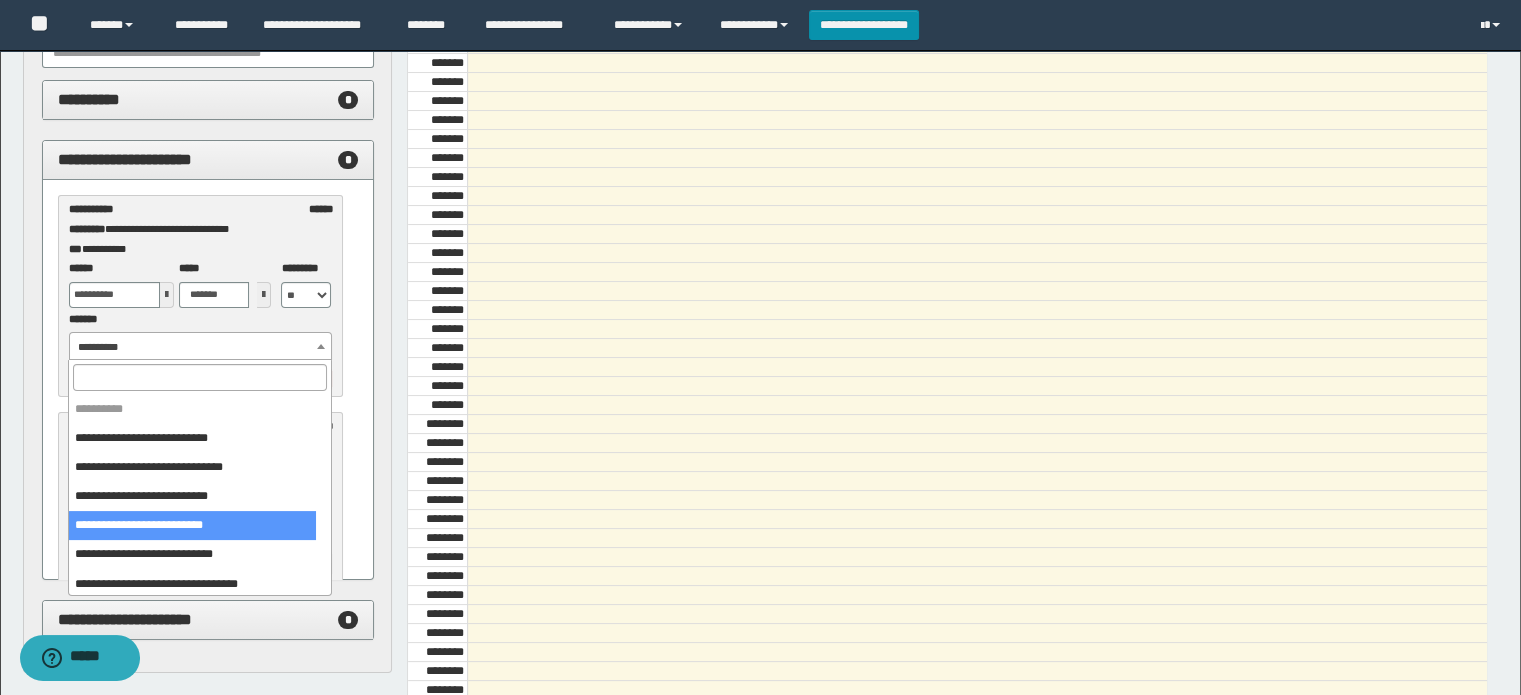 select on "******" 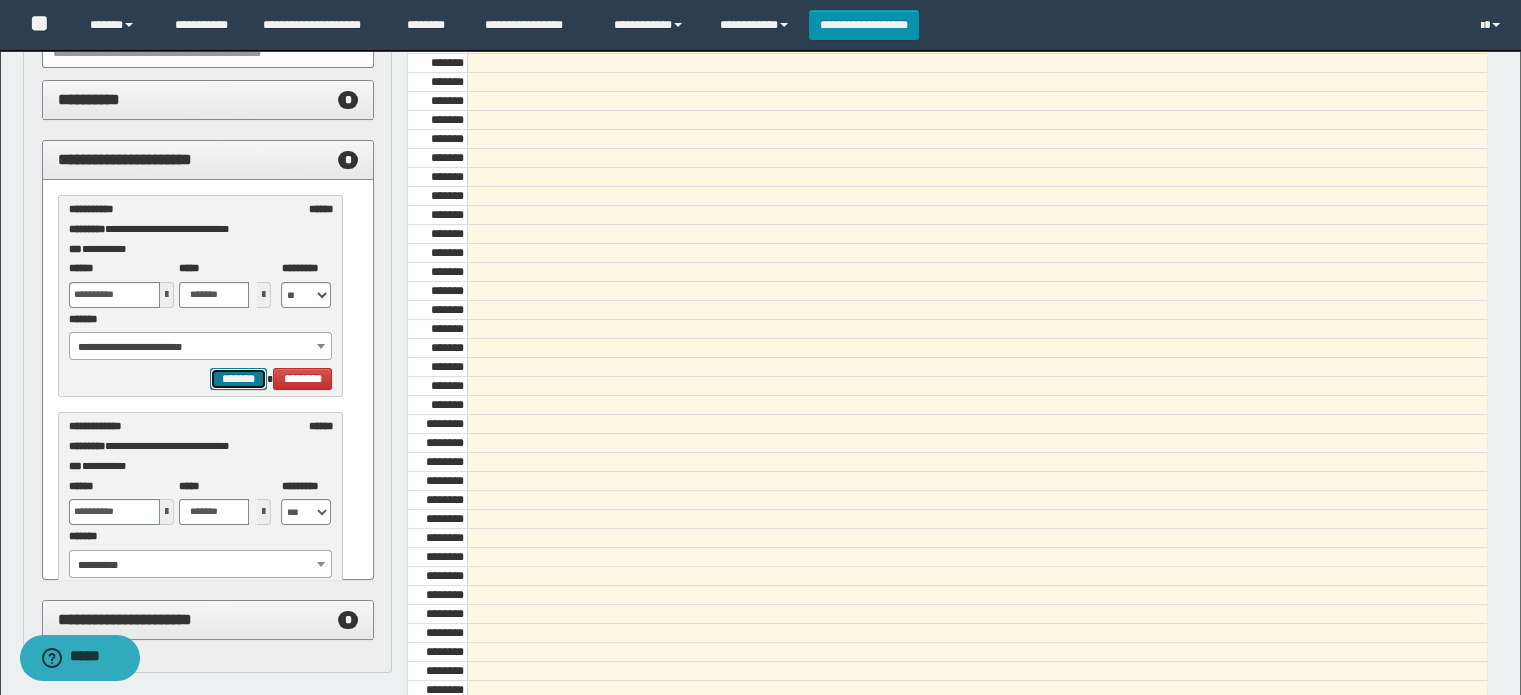 click on "*******" at bounding box center [238, 379] 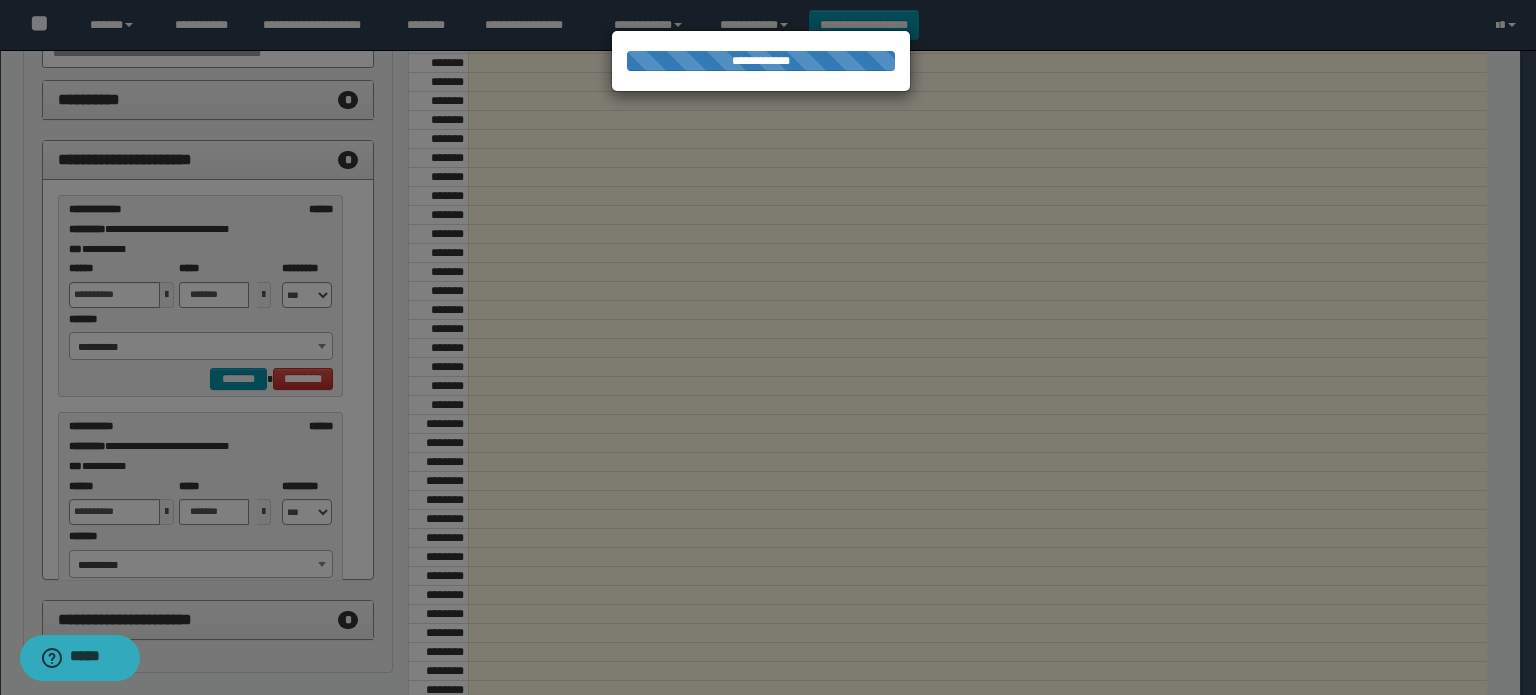 select on "******" 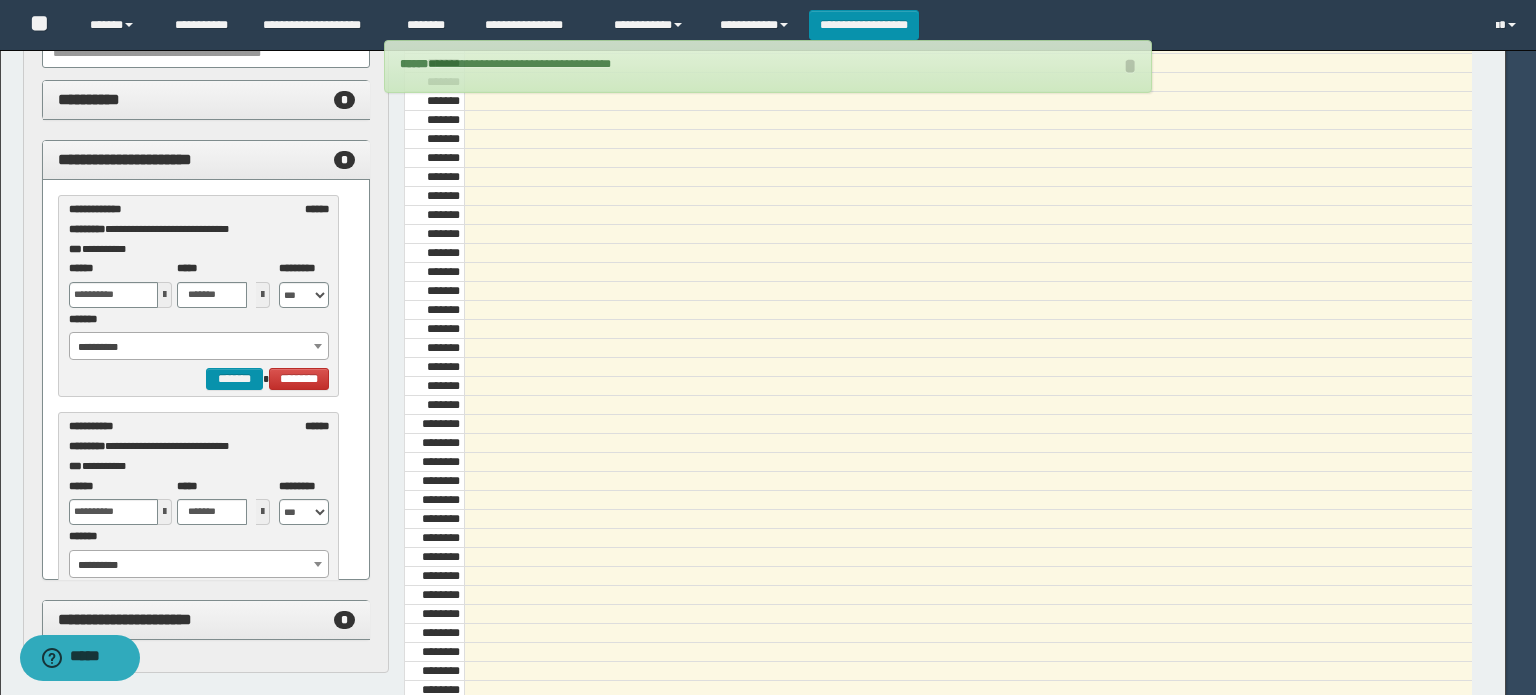 click on "**********" at bounding box center [199, 347] 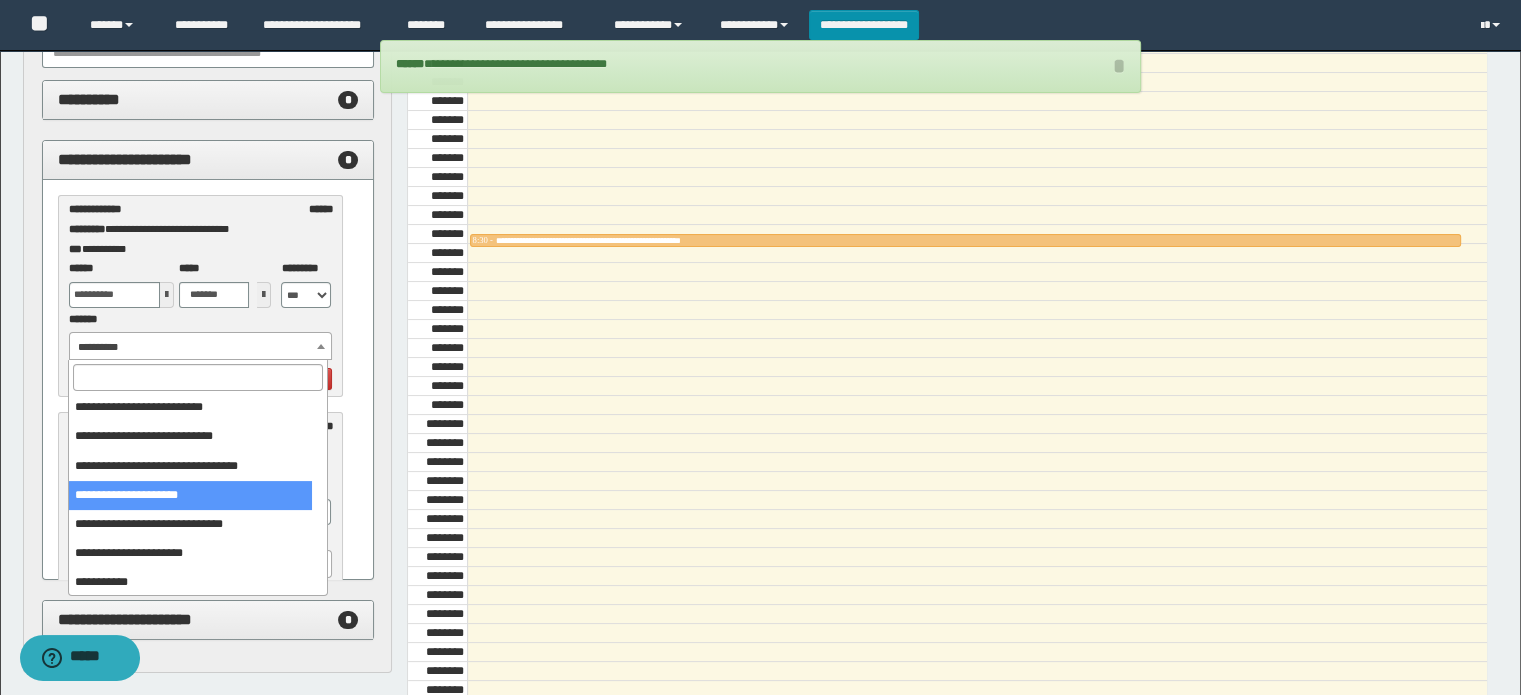 scroll, scrollTop: 120, scrollLeft: 0, axis: vertical 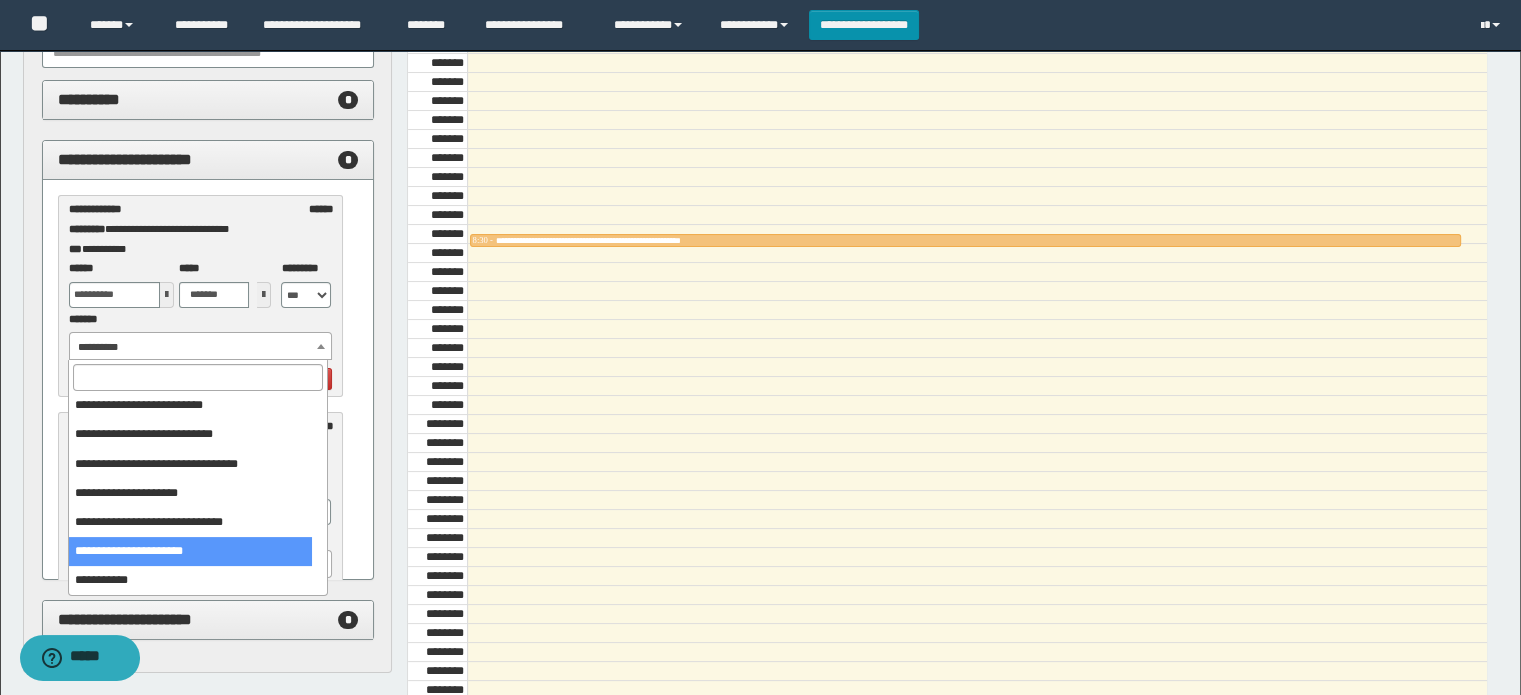 select on "******" 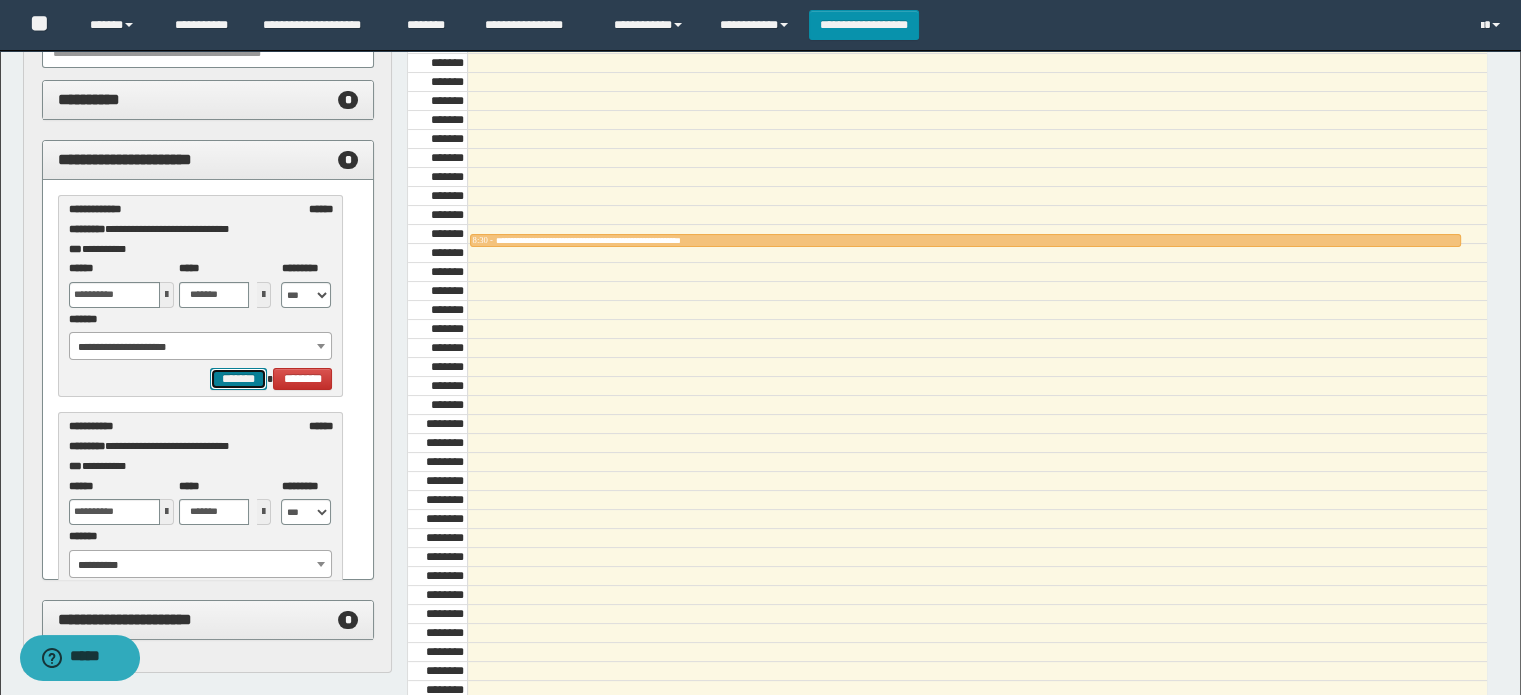 click on "*******" at bounding box center [238, 379] 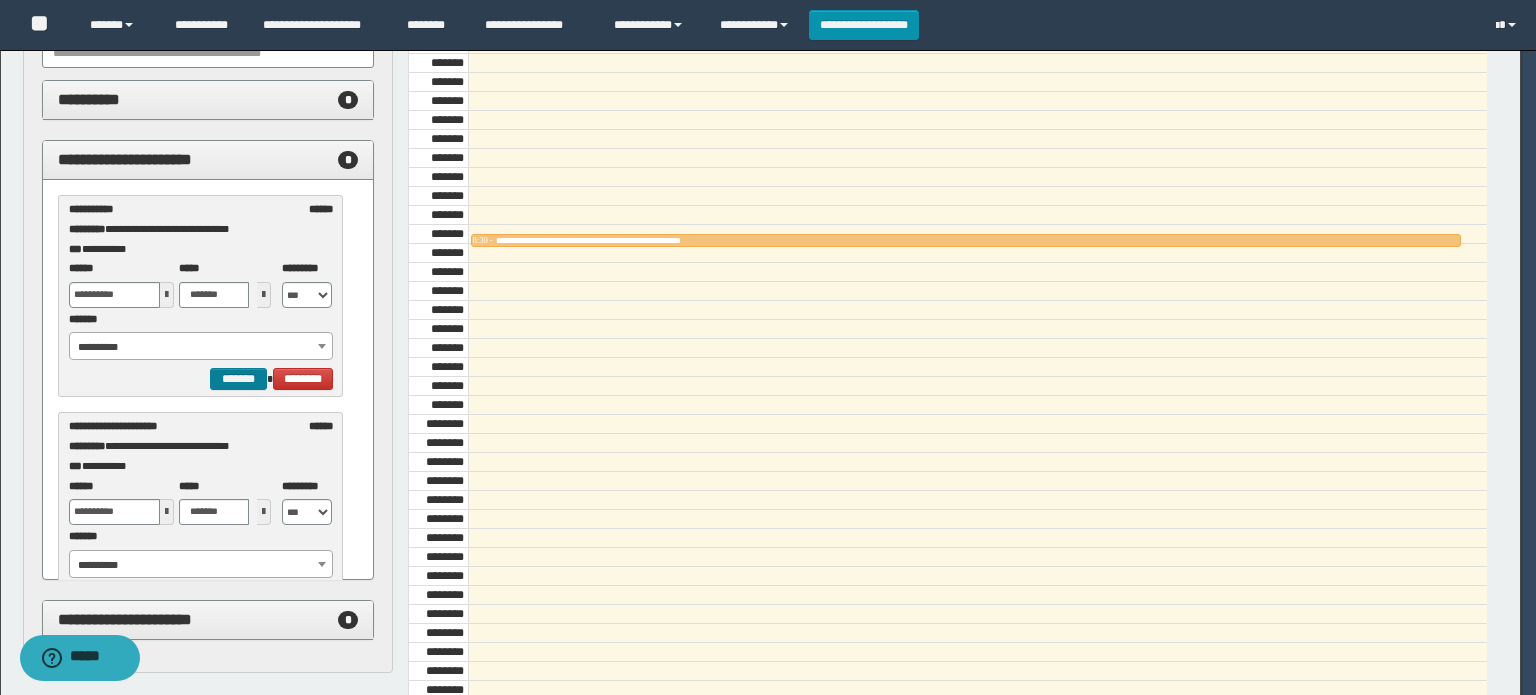 select on "******" 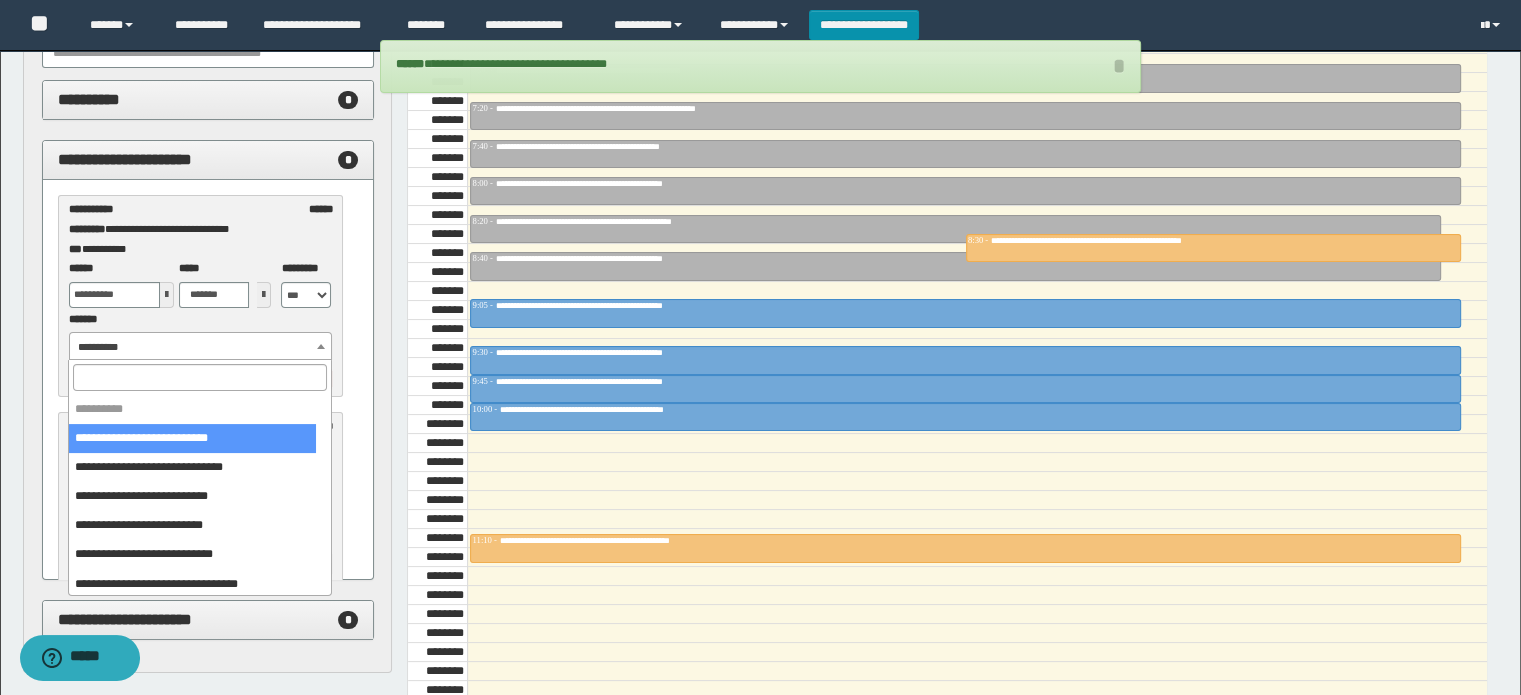 click on "**********" at bounding box center [201, 347] 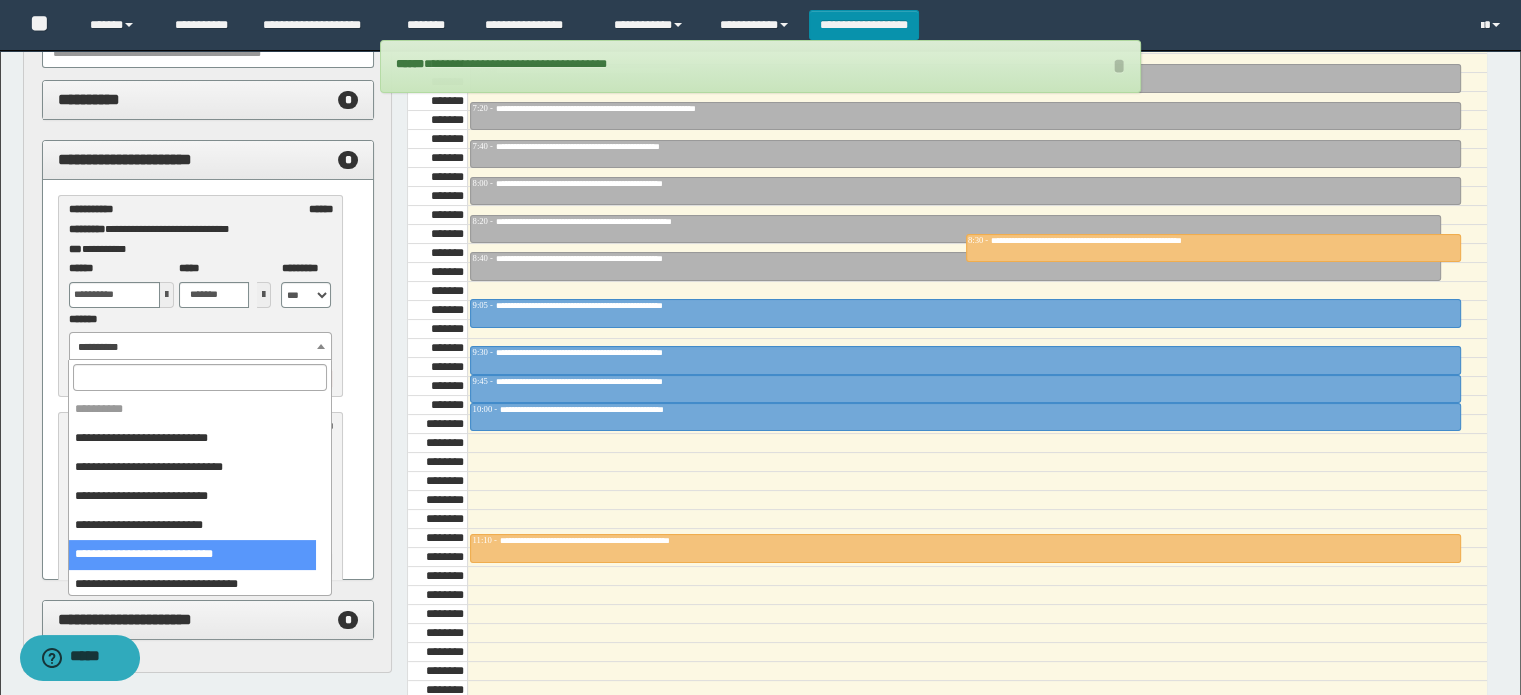 select on "******" 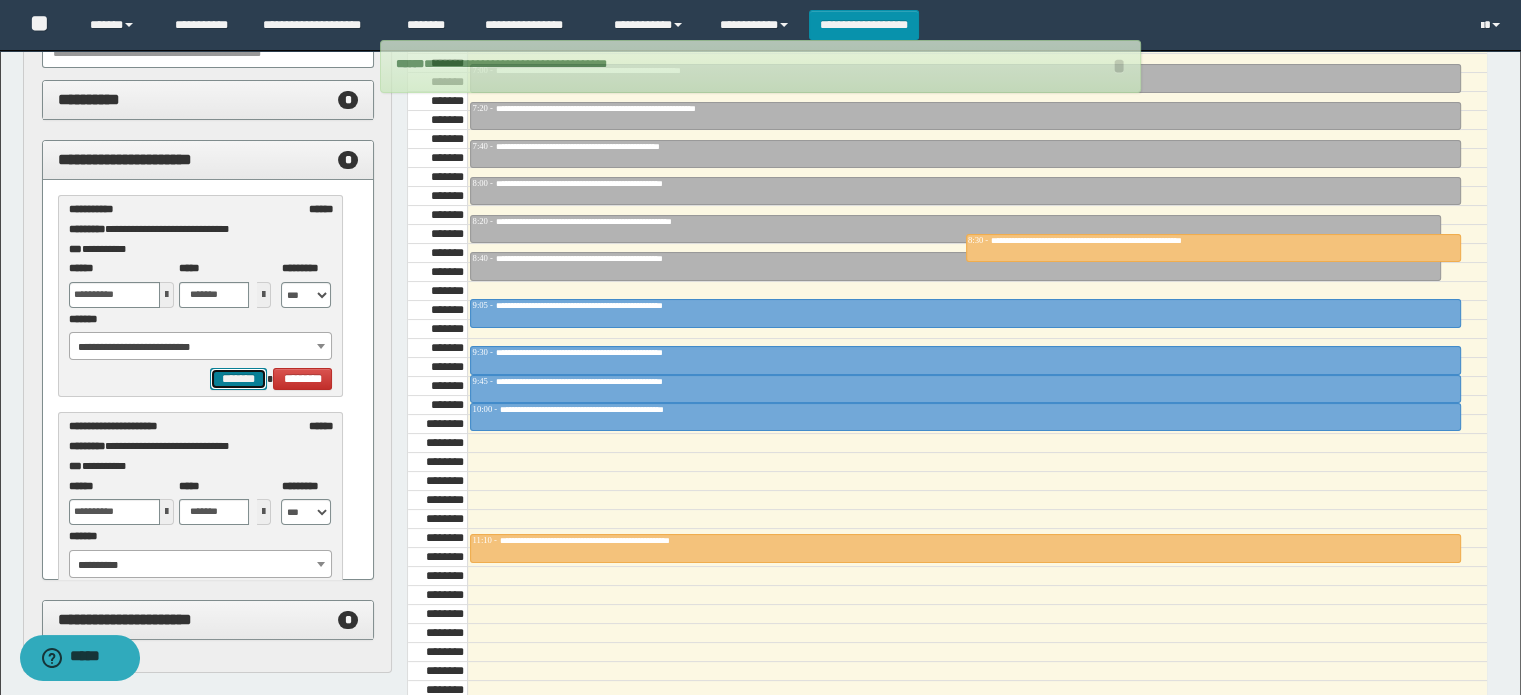 click on "*******" at bounding box center (238, 379) 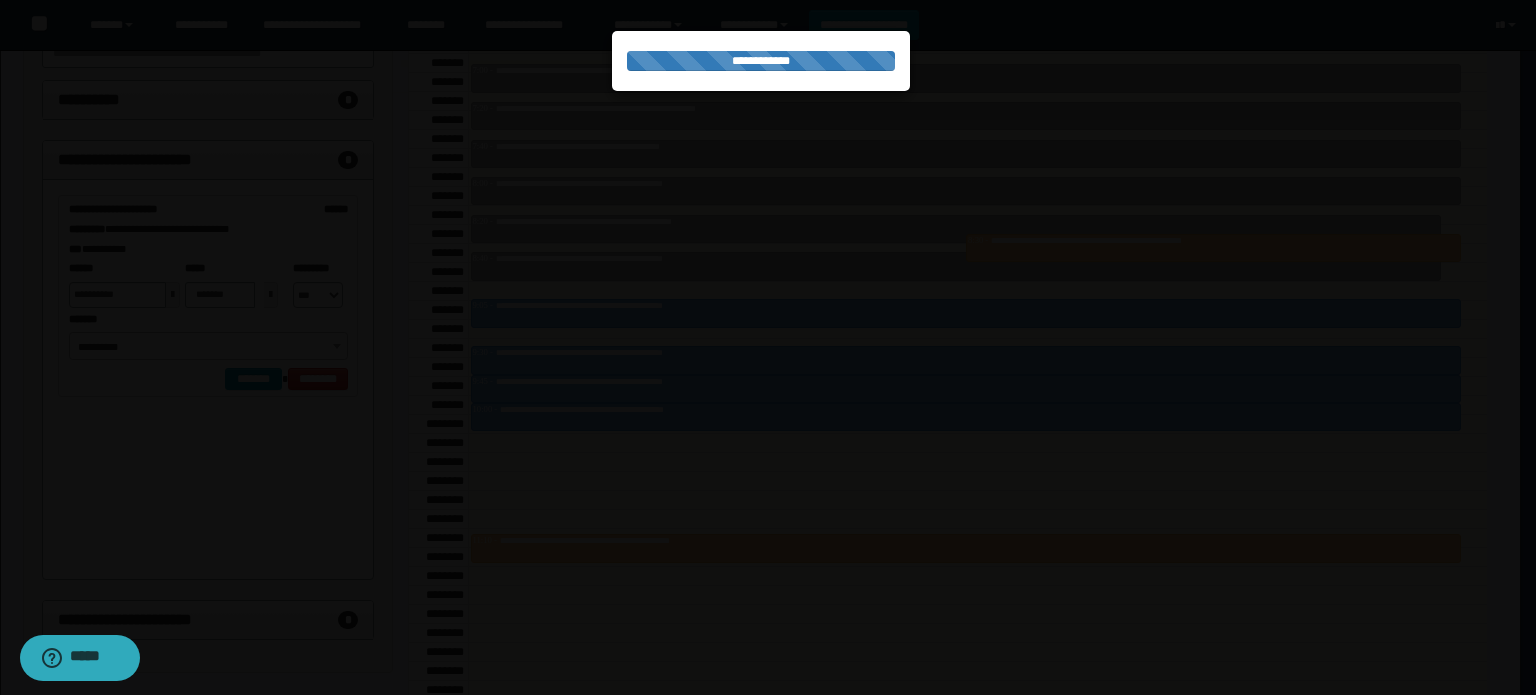 select on "******" 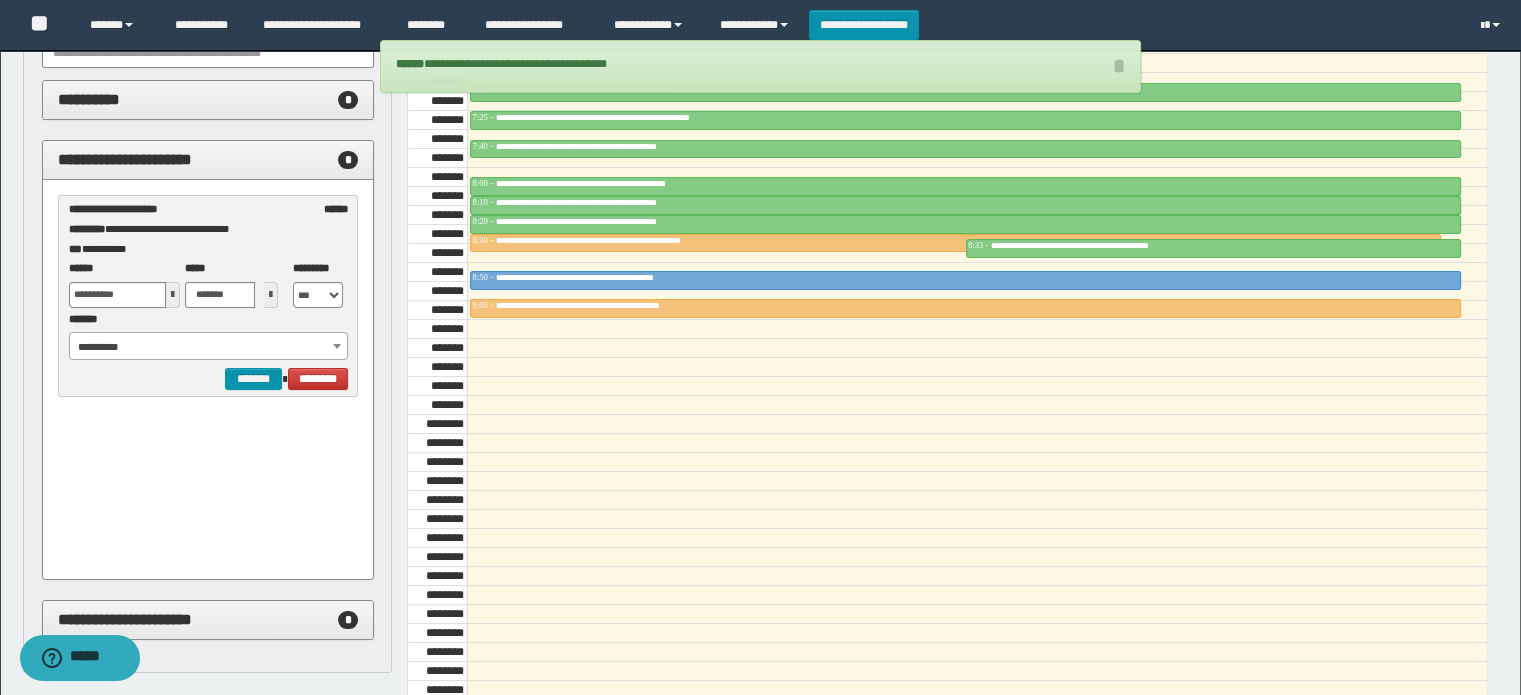 click on "**********" at bounding box center (209, 347) 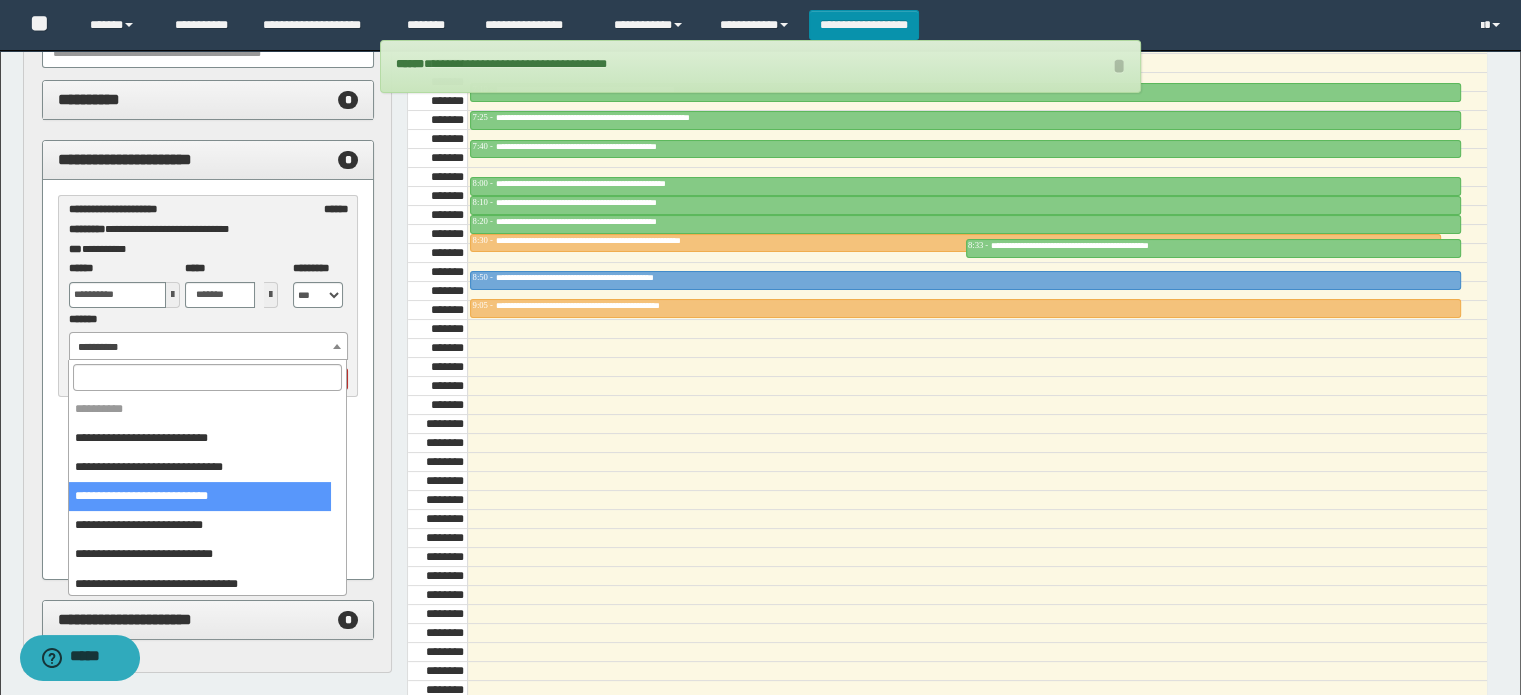 select on "******" 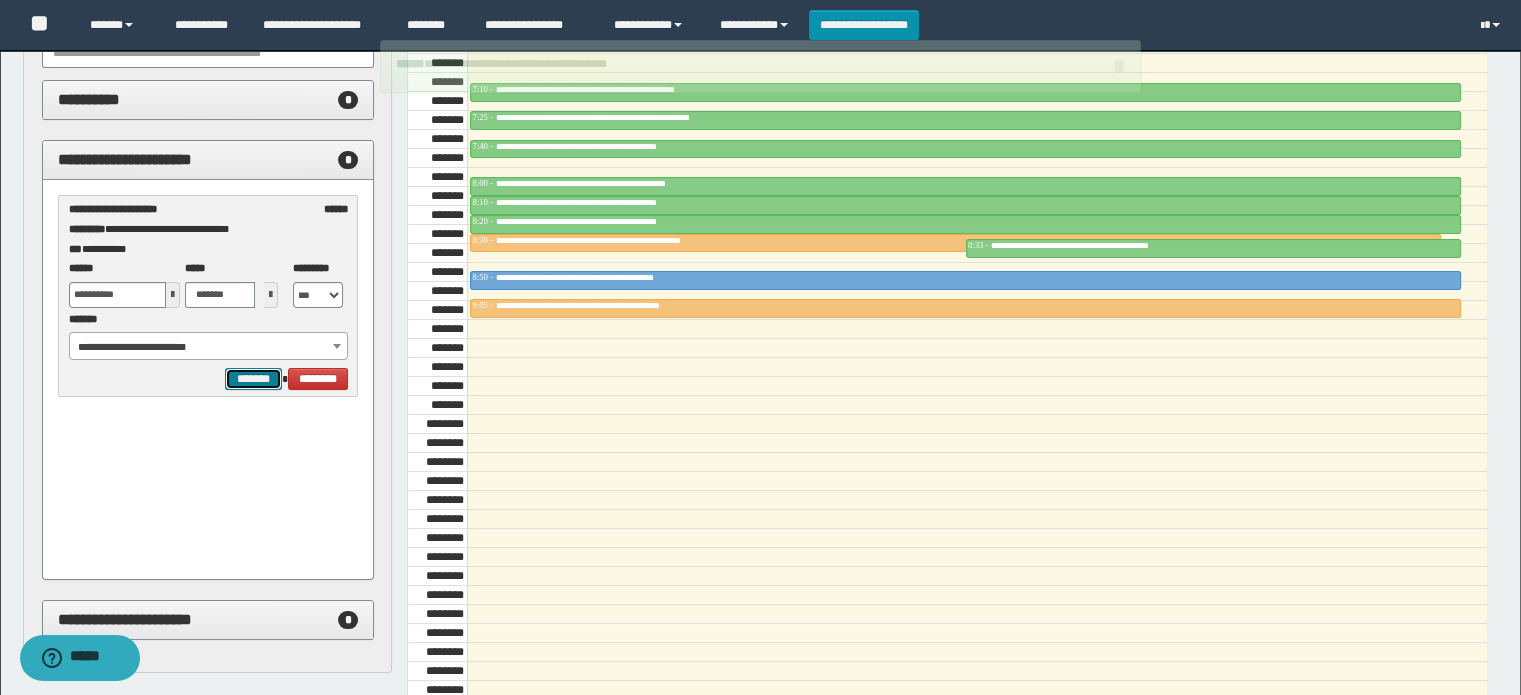click on "*******" at bounding box center (253, 379) 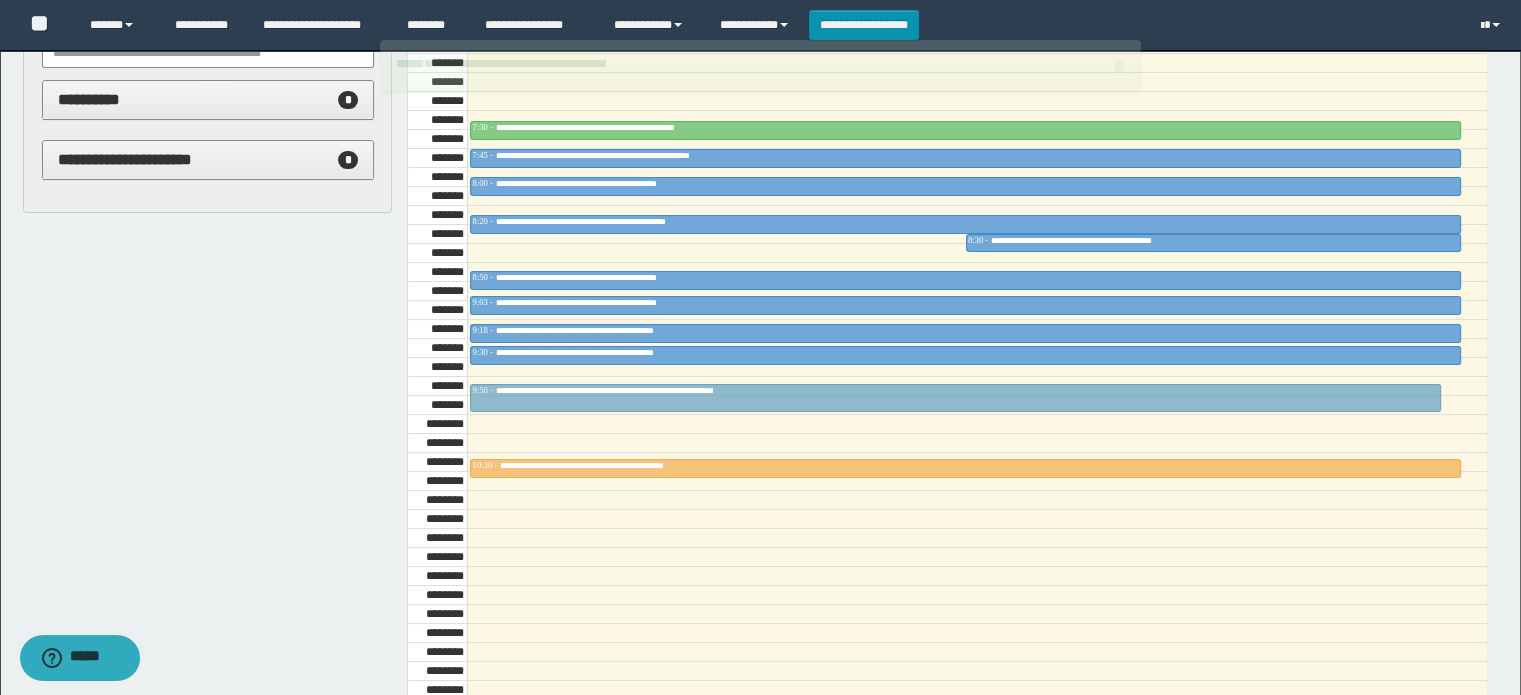 drag, startPoint x: 670, startPoint y: 240, endPoint x: 711, endPoint y: 387, distance: 152.61061 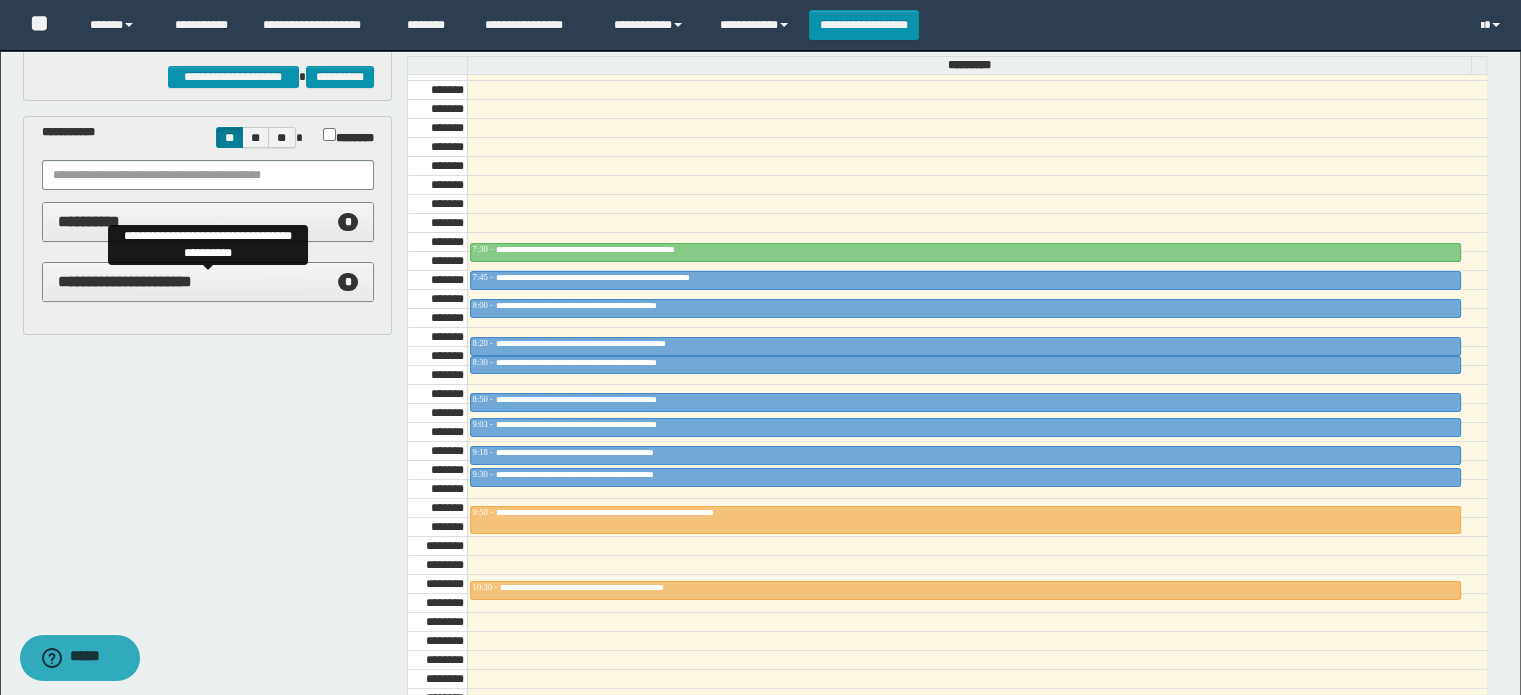 scroll, scrollTop: 0, scrollLeft: 0, axis: both 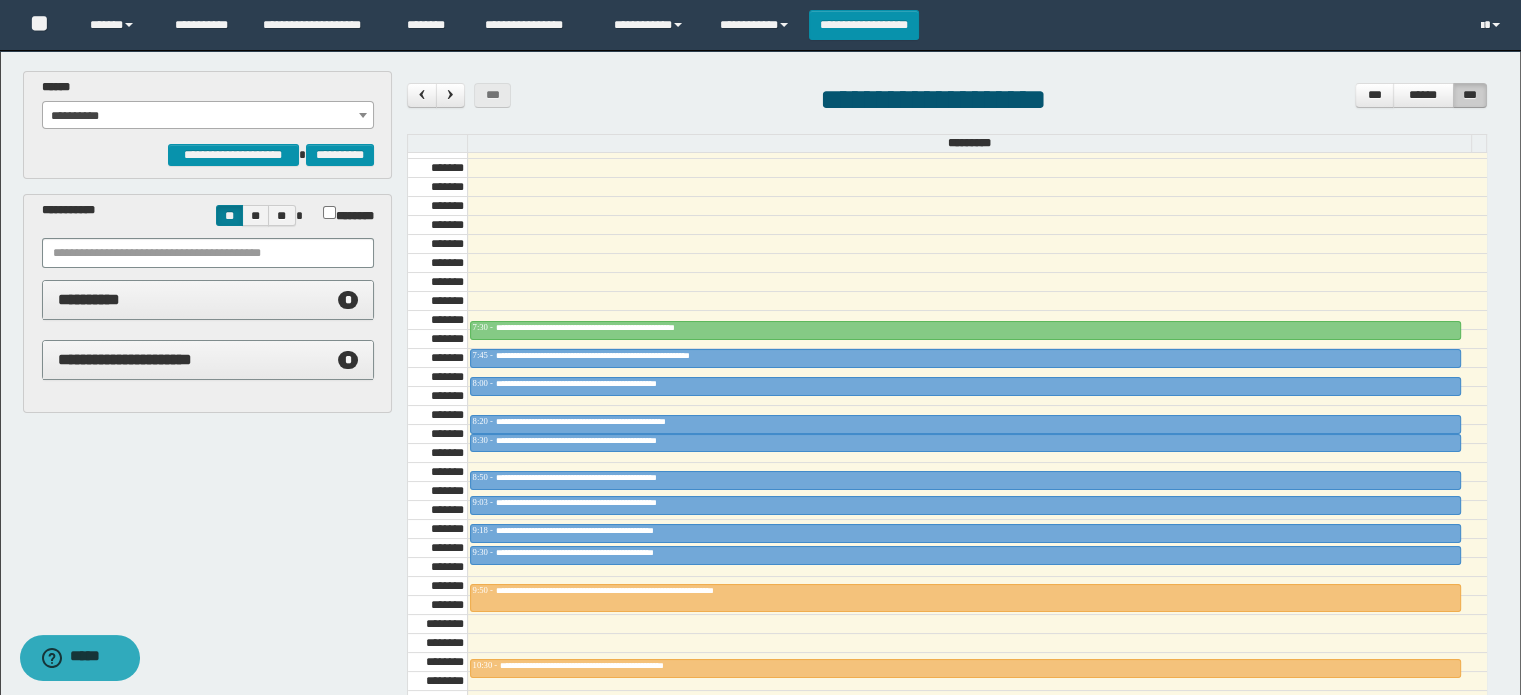 click on "**********" at bounding box center [208, 116] 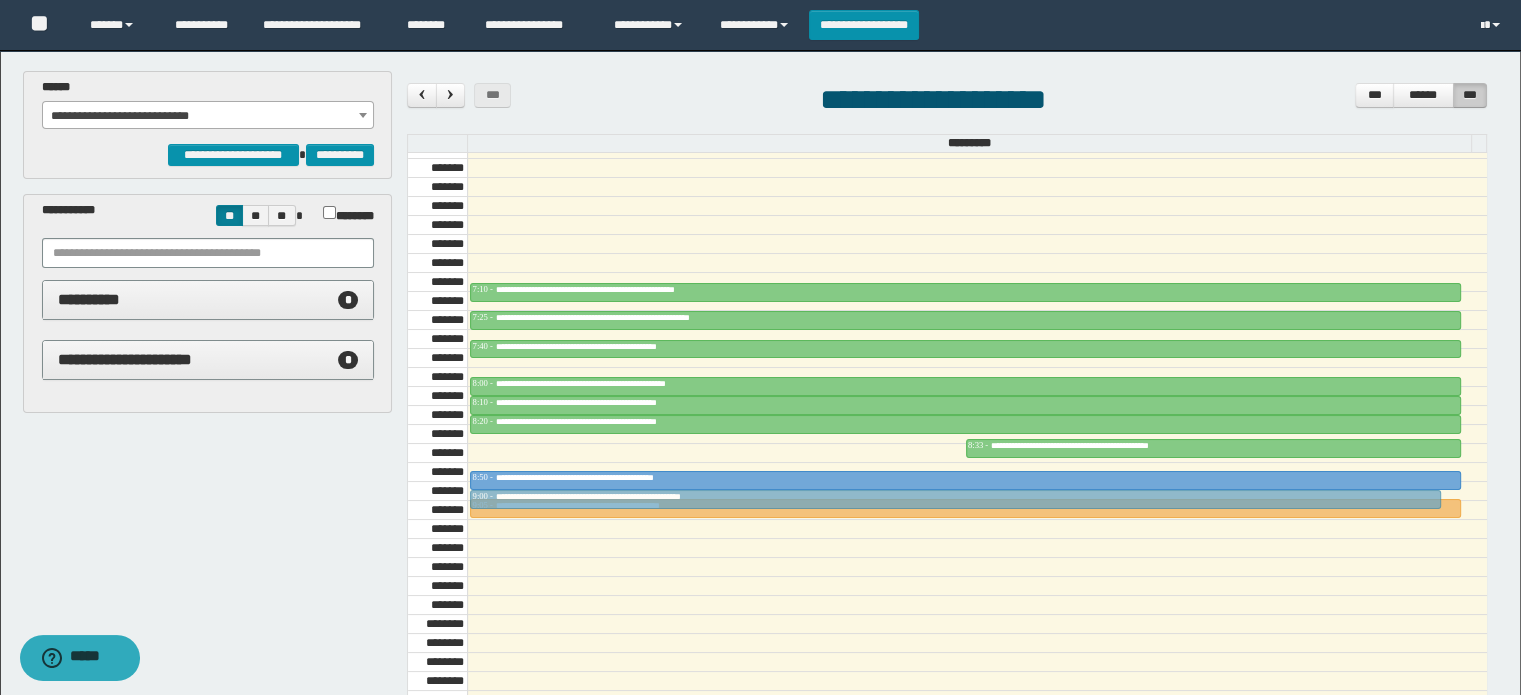 drag, startPoint x: 628, startPoint y: 436, endPoint x: 632, endPoint y: 496, distance: 60.133186 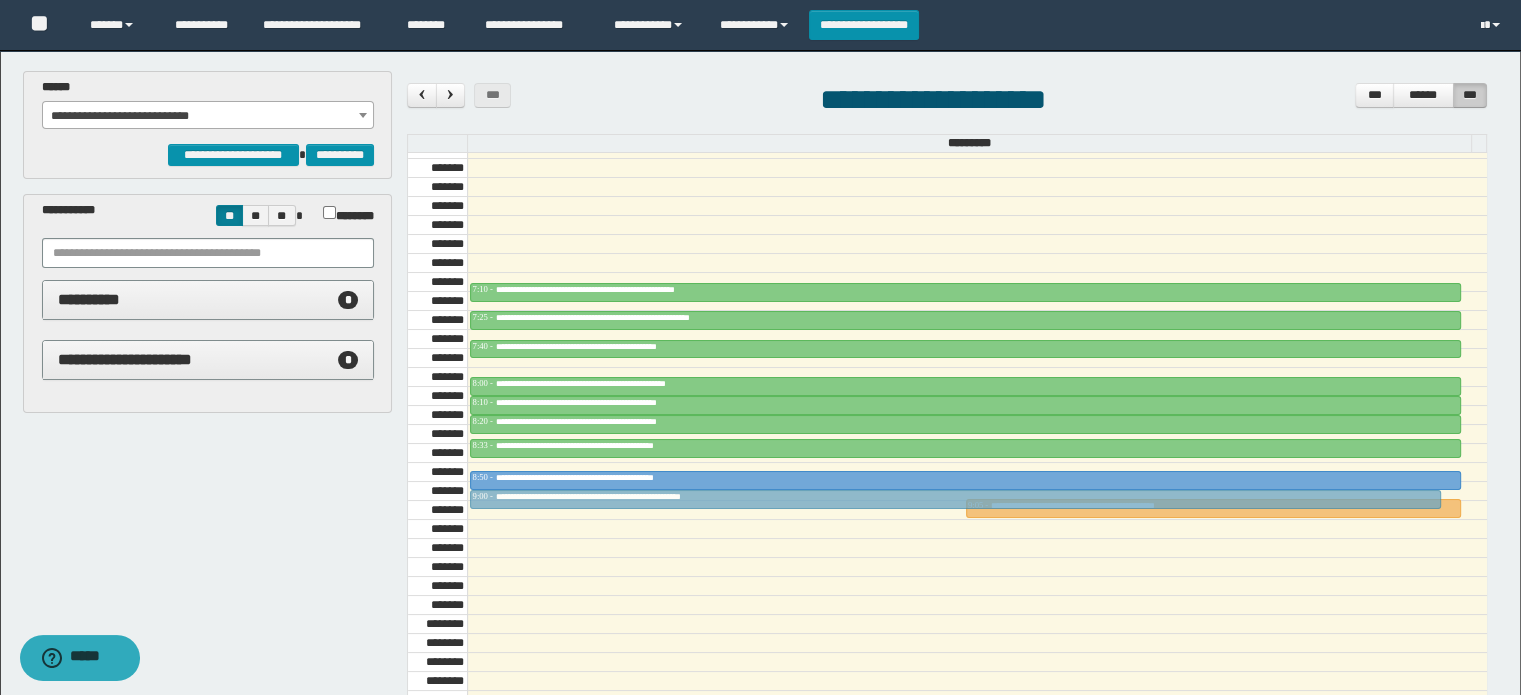 drag, startPoint x: 636, startPoint y: 493, endPoint x: 668, endPoint y: 495, distance: 32.06244 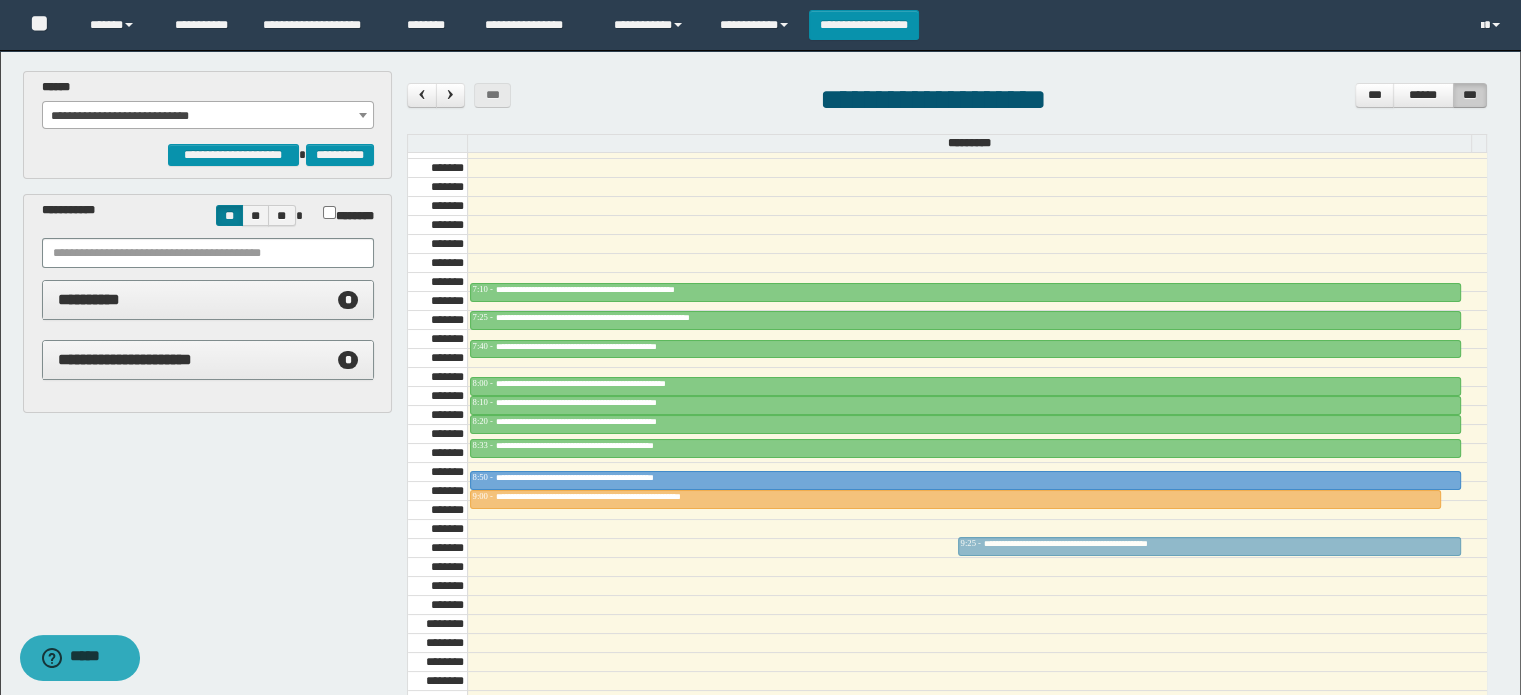 drag, startPoint x: 1018, startPoint y: 500, endPoint x: 1018, endPoint y: 530, distance: 30 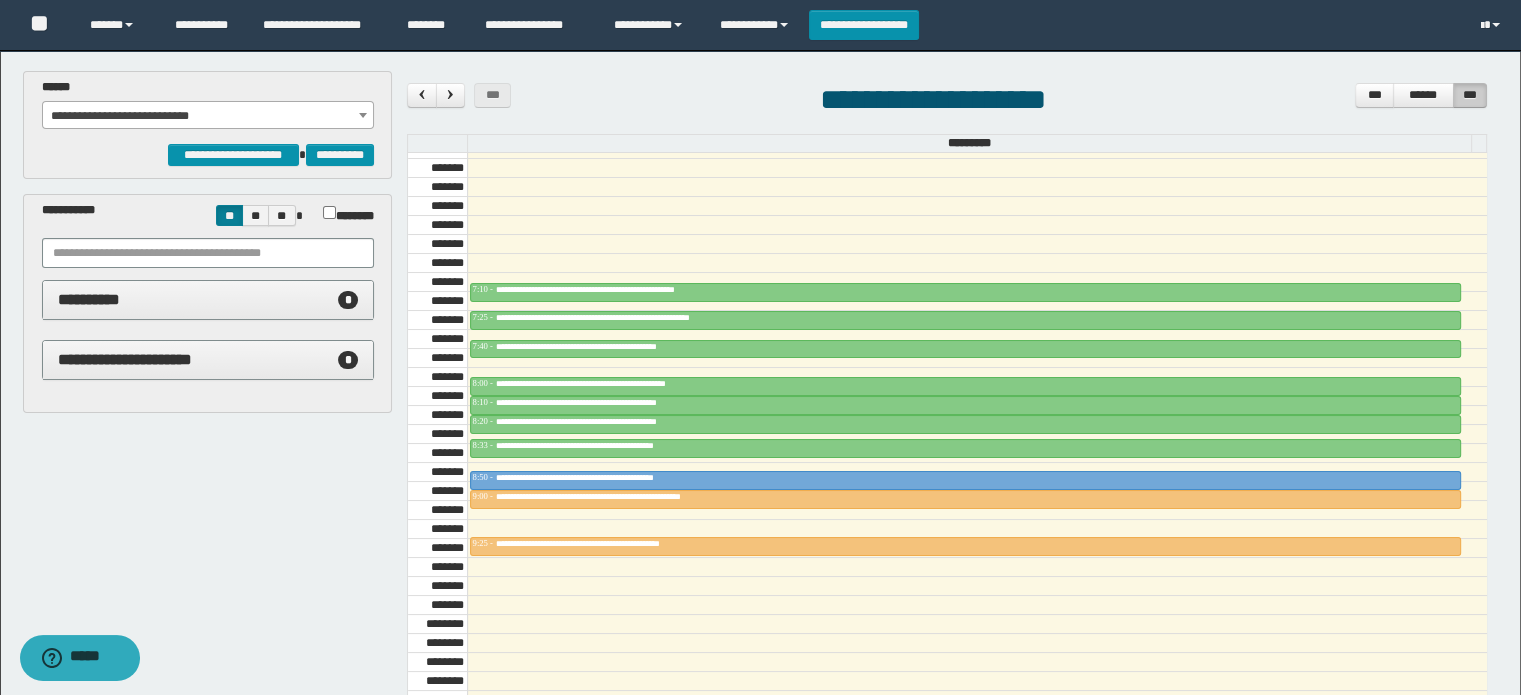 click on "**********" at bounding box center [208, 116] 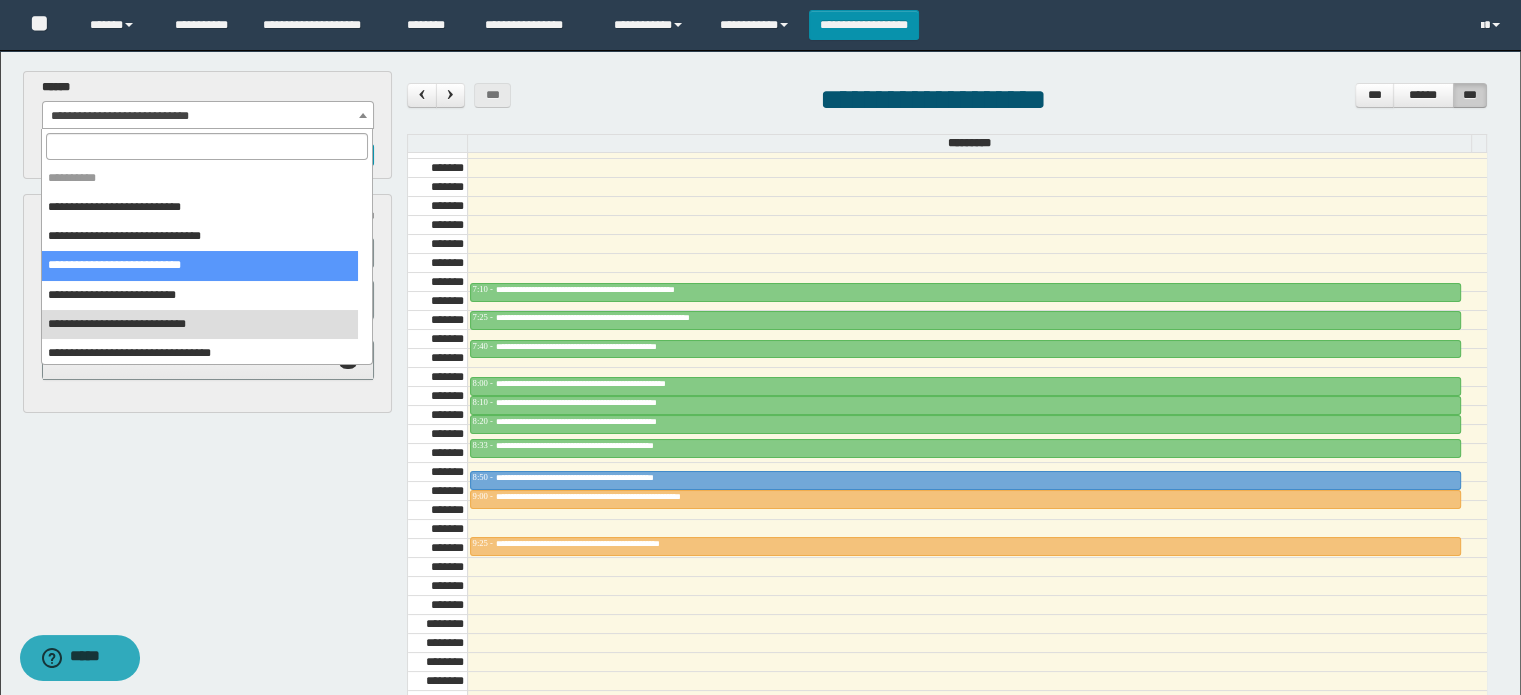 select on "******" 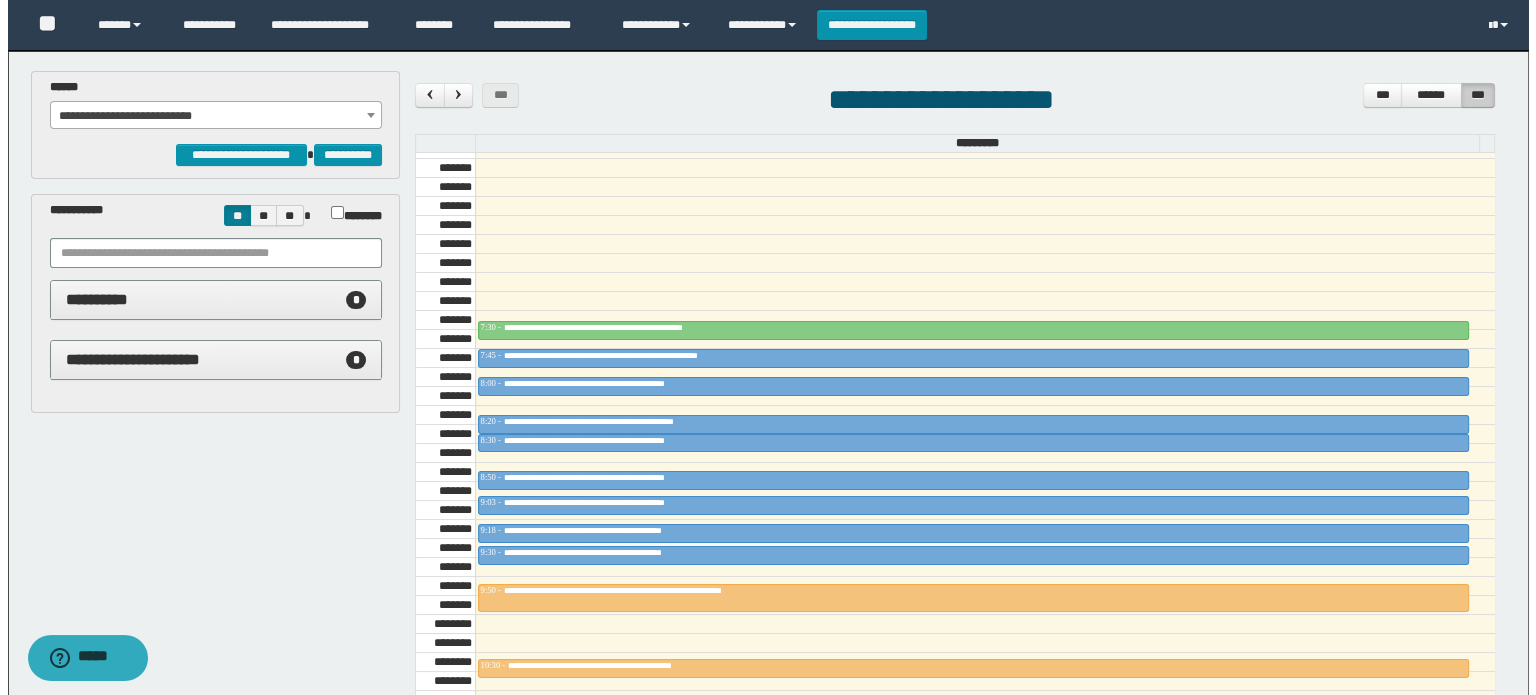 scroll, scrollTop: 778, scrollLeft: 0, axis: vertical 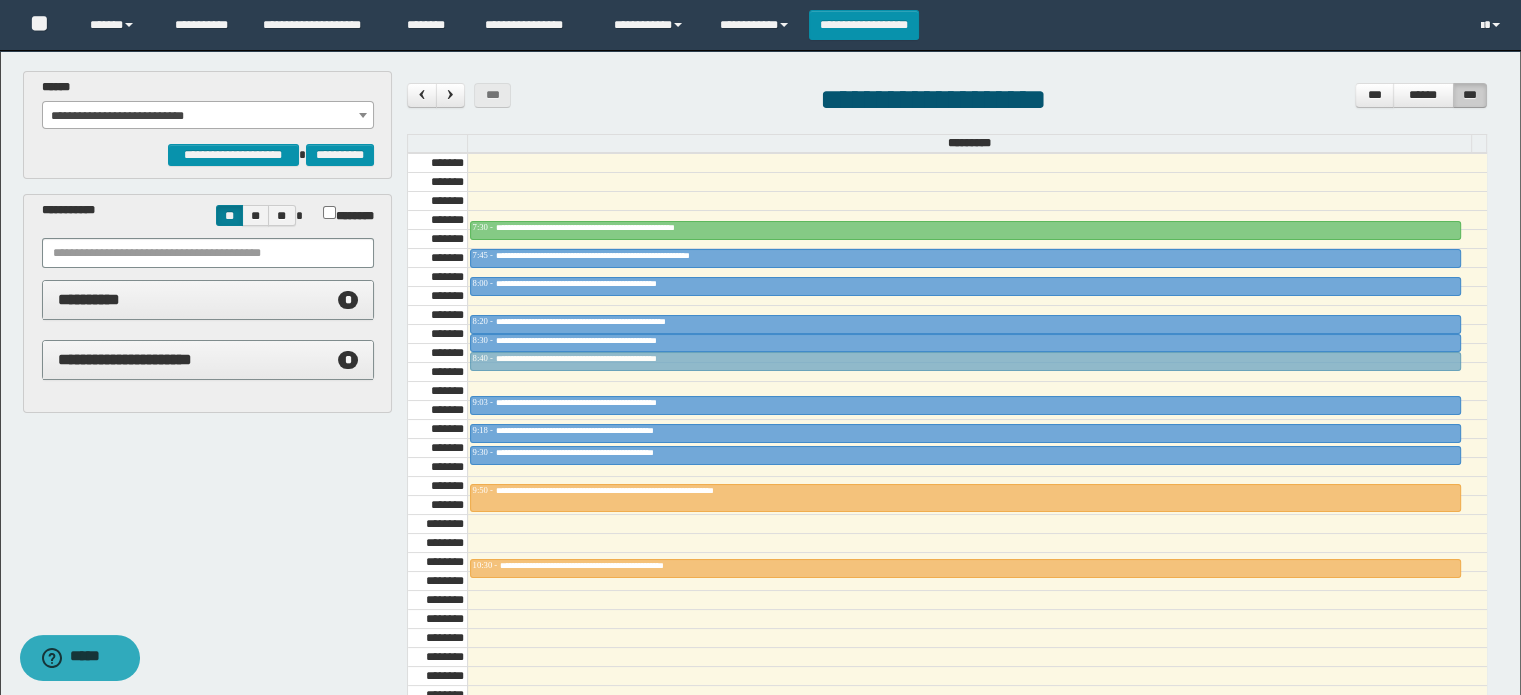 drag, startPoint x: 575, startPoint y: 377, endPoint x: 576, endPoint y: 363, distance: 14.035668 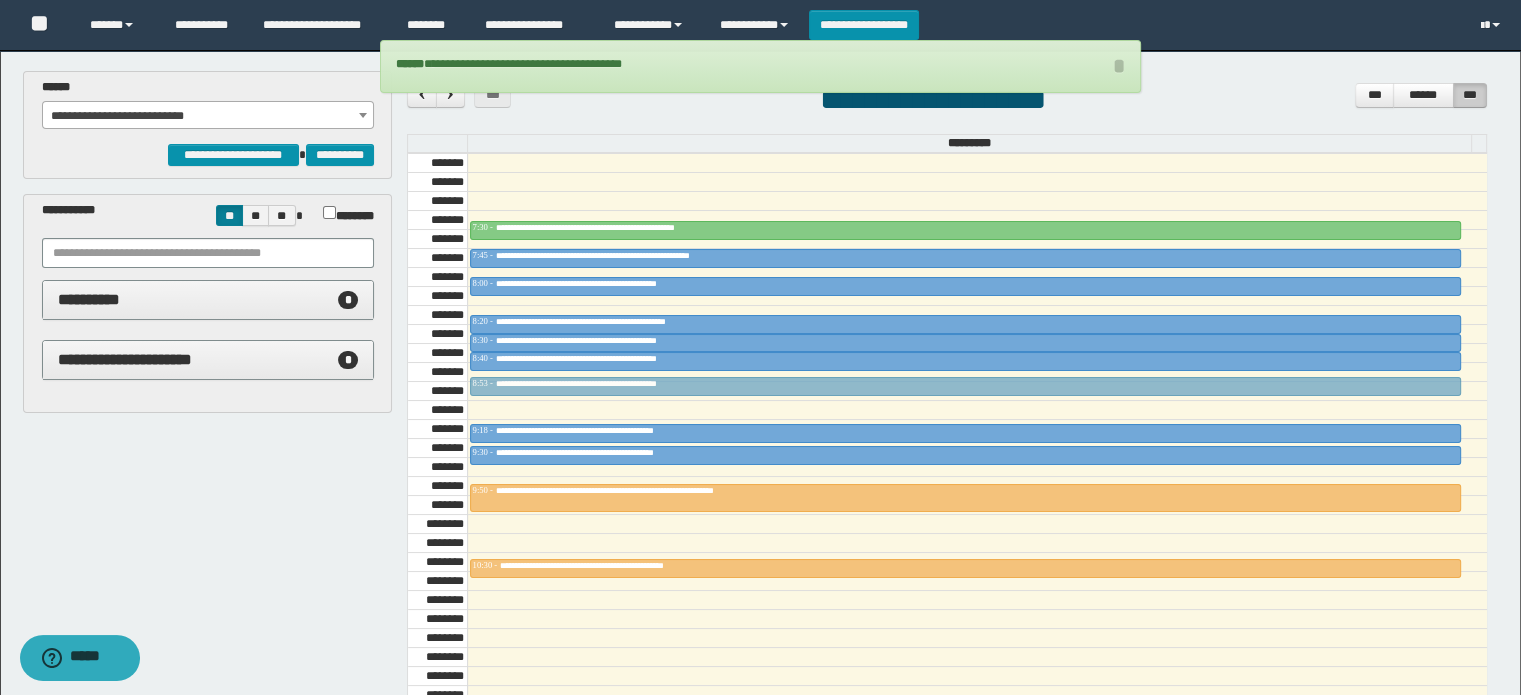 drag, startPoint x: 573, startPoint y: 395, endPoint x: 575, endPoint y: 377, distance: 18.110771 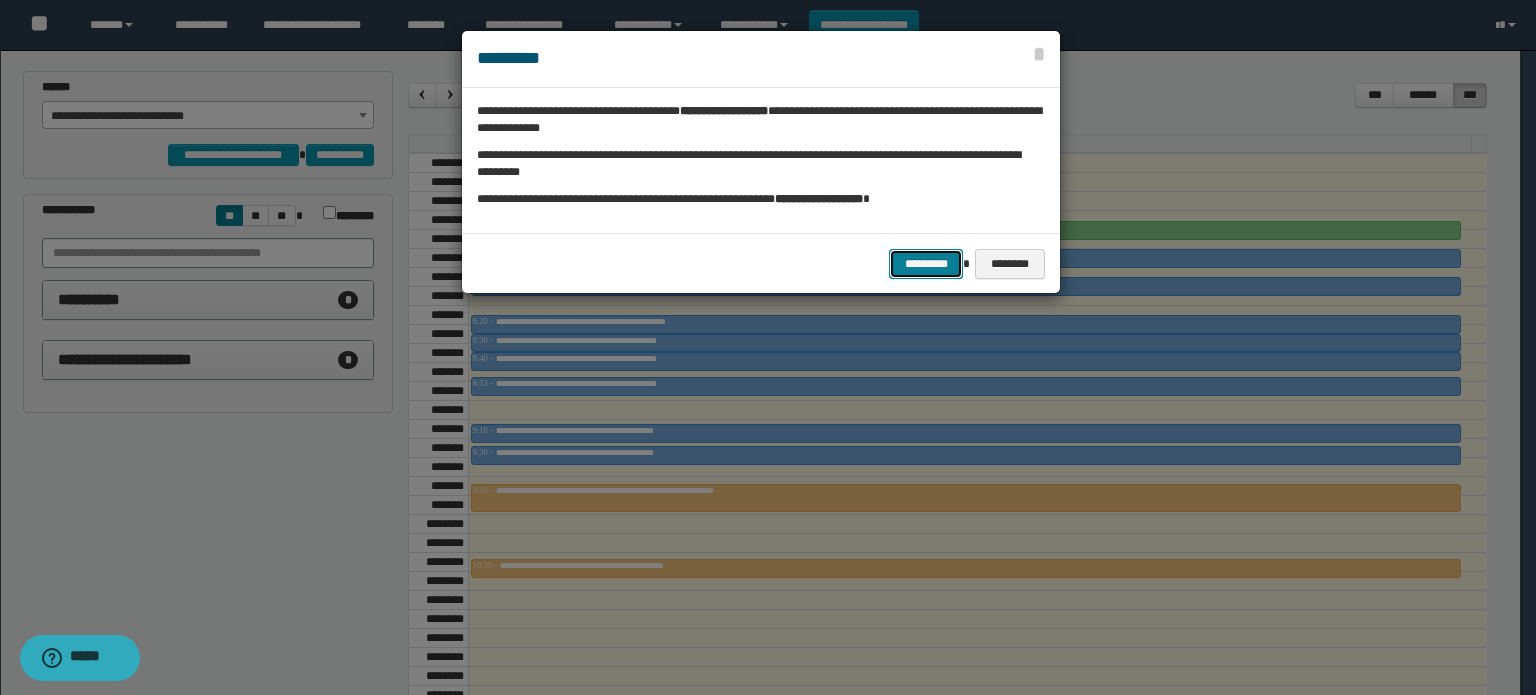 click on "*********" at bounding box center (926, 264) 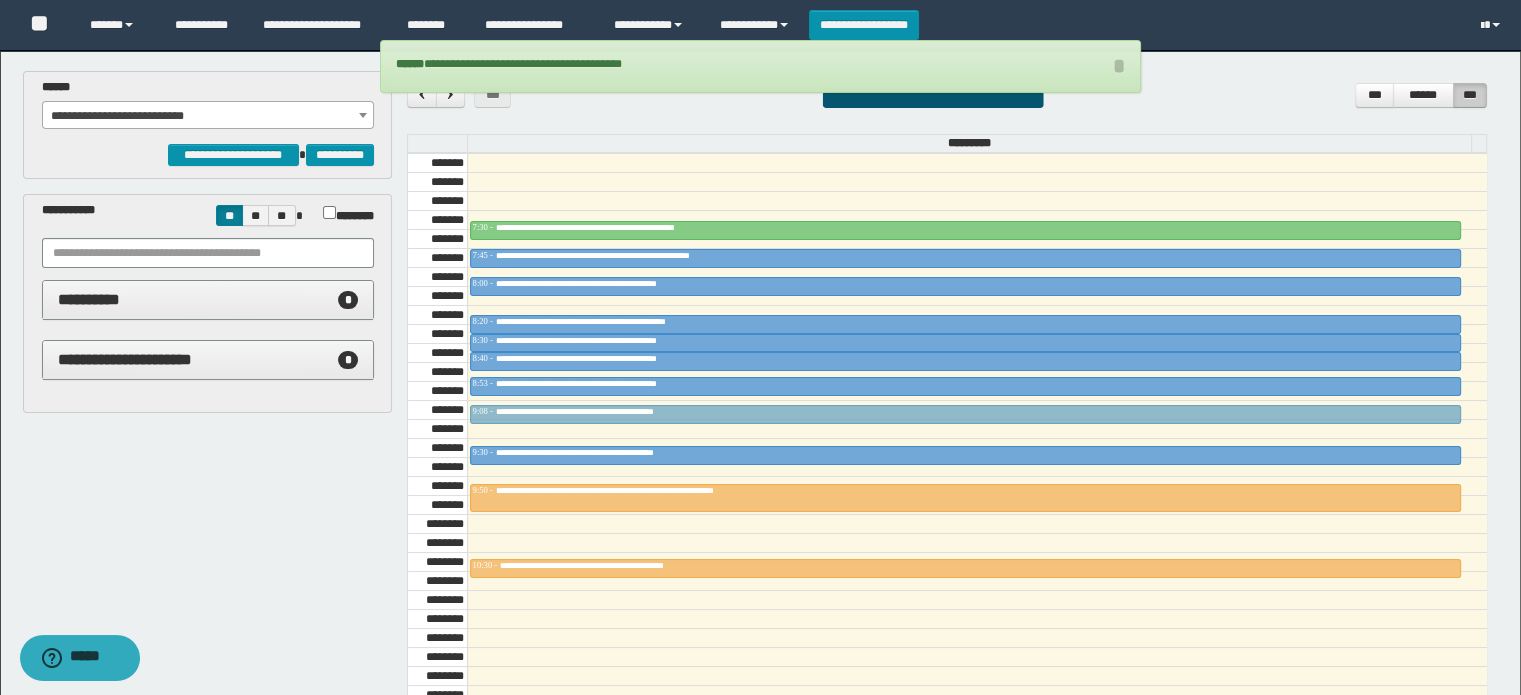 drag, startPoint x: 571, startPoint y: 425, endPoint x: 572, endPoint y: 403, distance: 22.022715 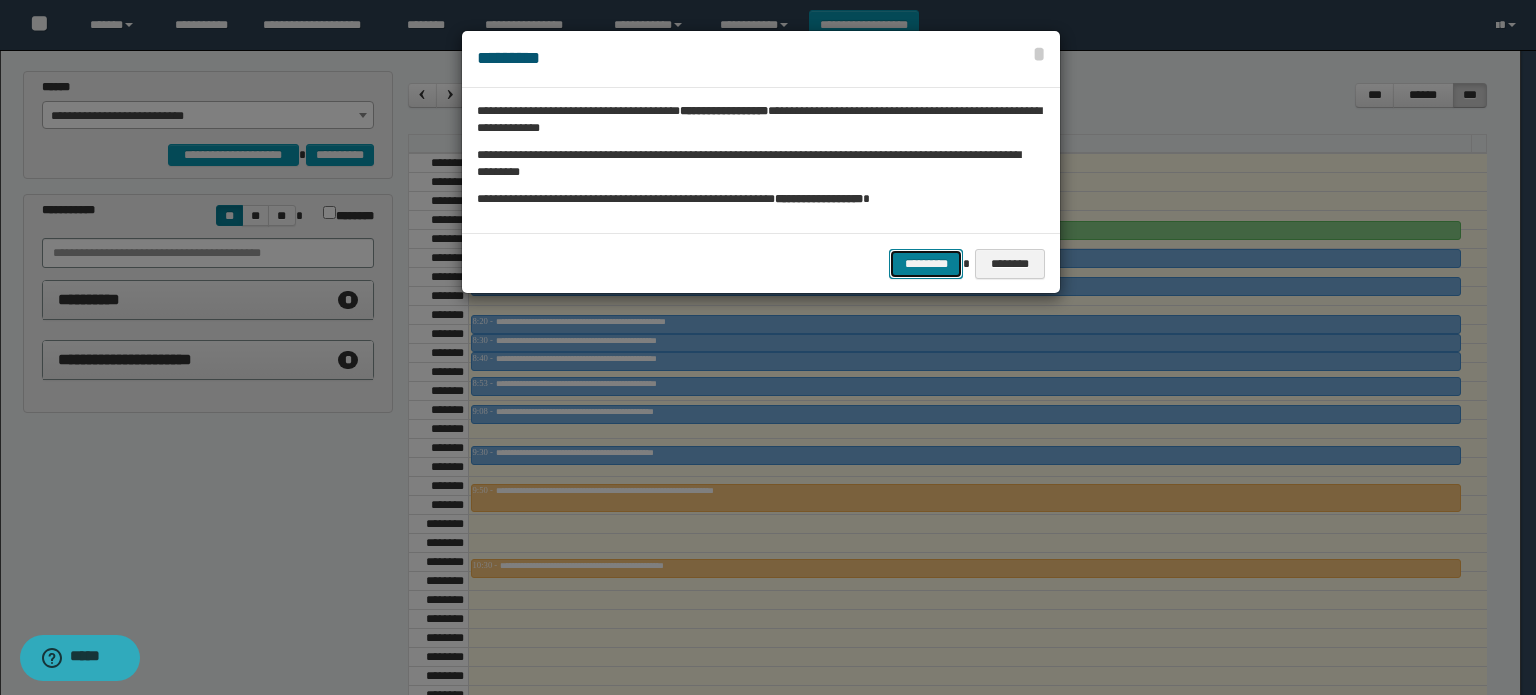 click on "*********" at bounding box center (926, 264) 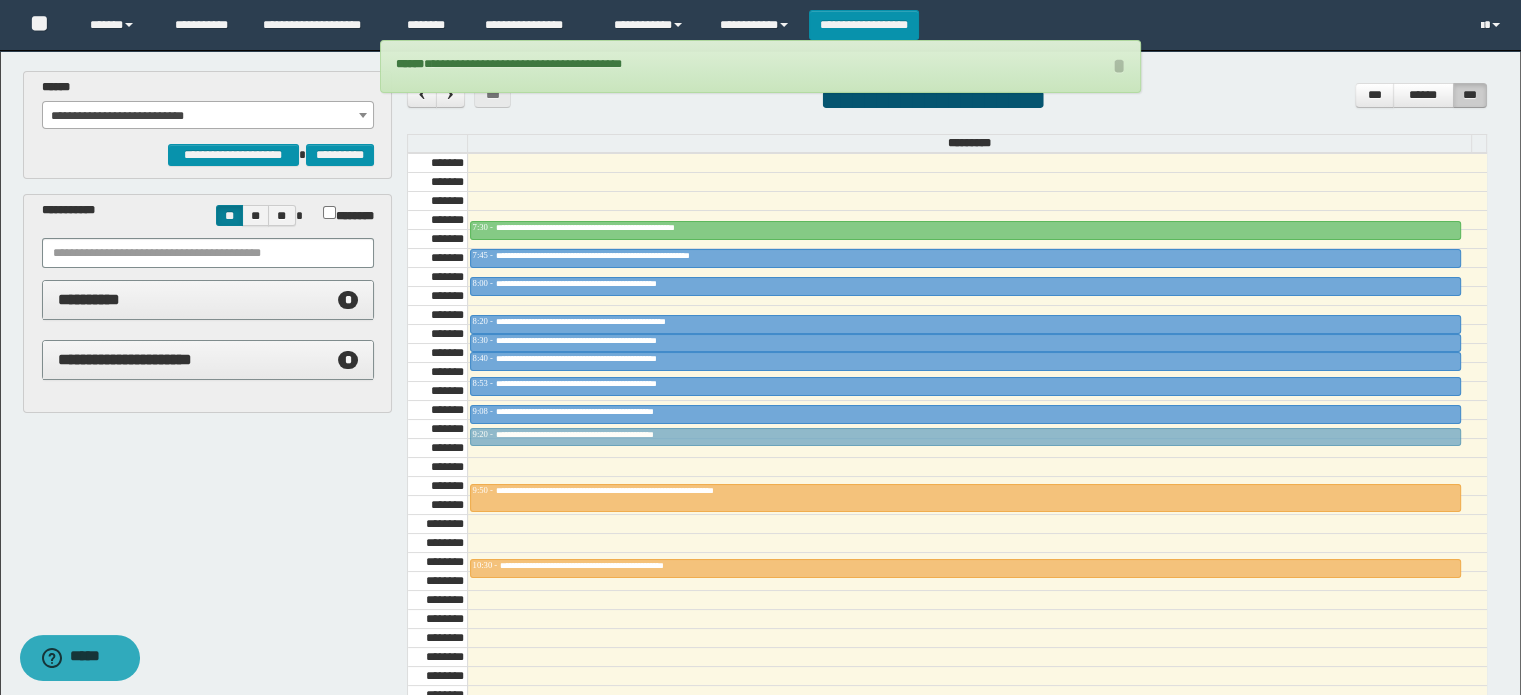 drag, startPoint x: 604, startPoint y: 449, endPoint x: 609, endPoint y: 432, distance: 17.720045 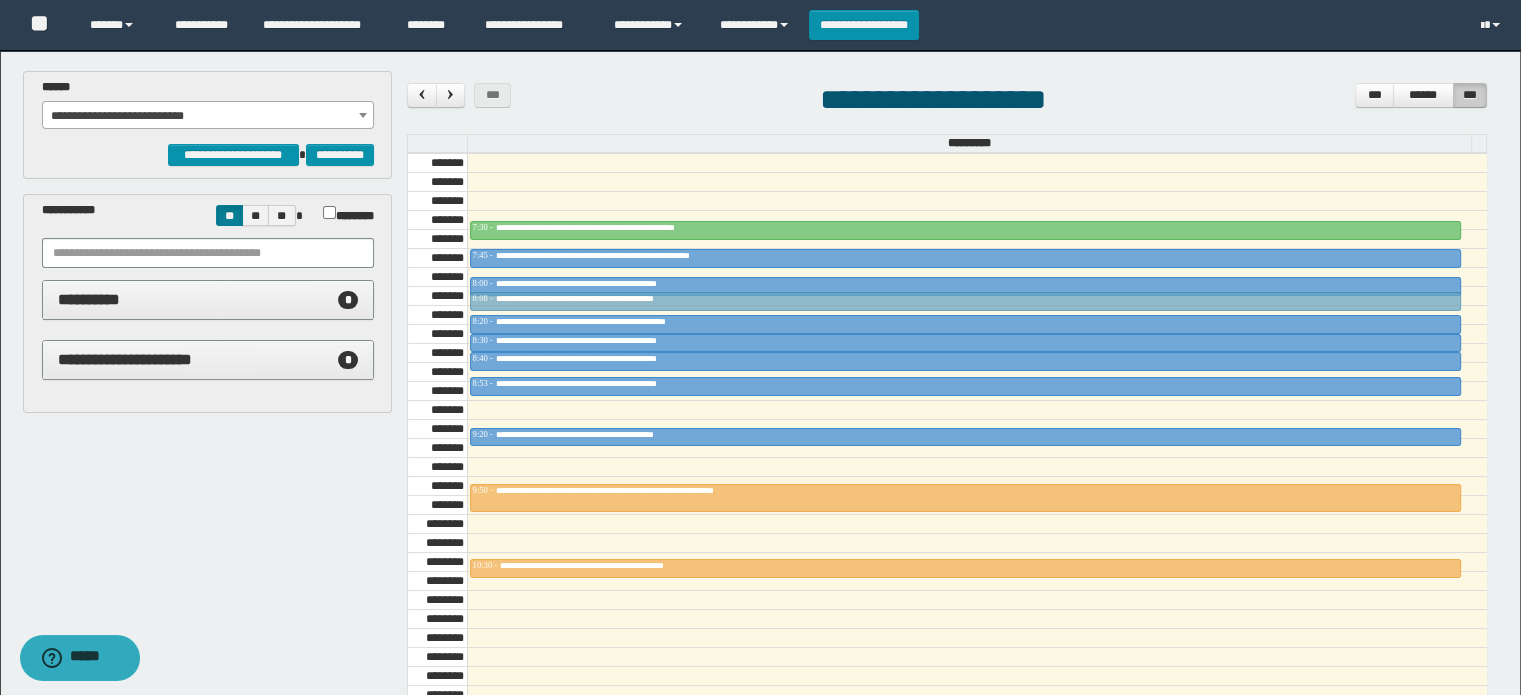 drag, startPoint x: 595, startPoint y: 411, endPoint x: 627, endPoint y: 309, distance: 106.901825 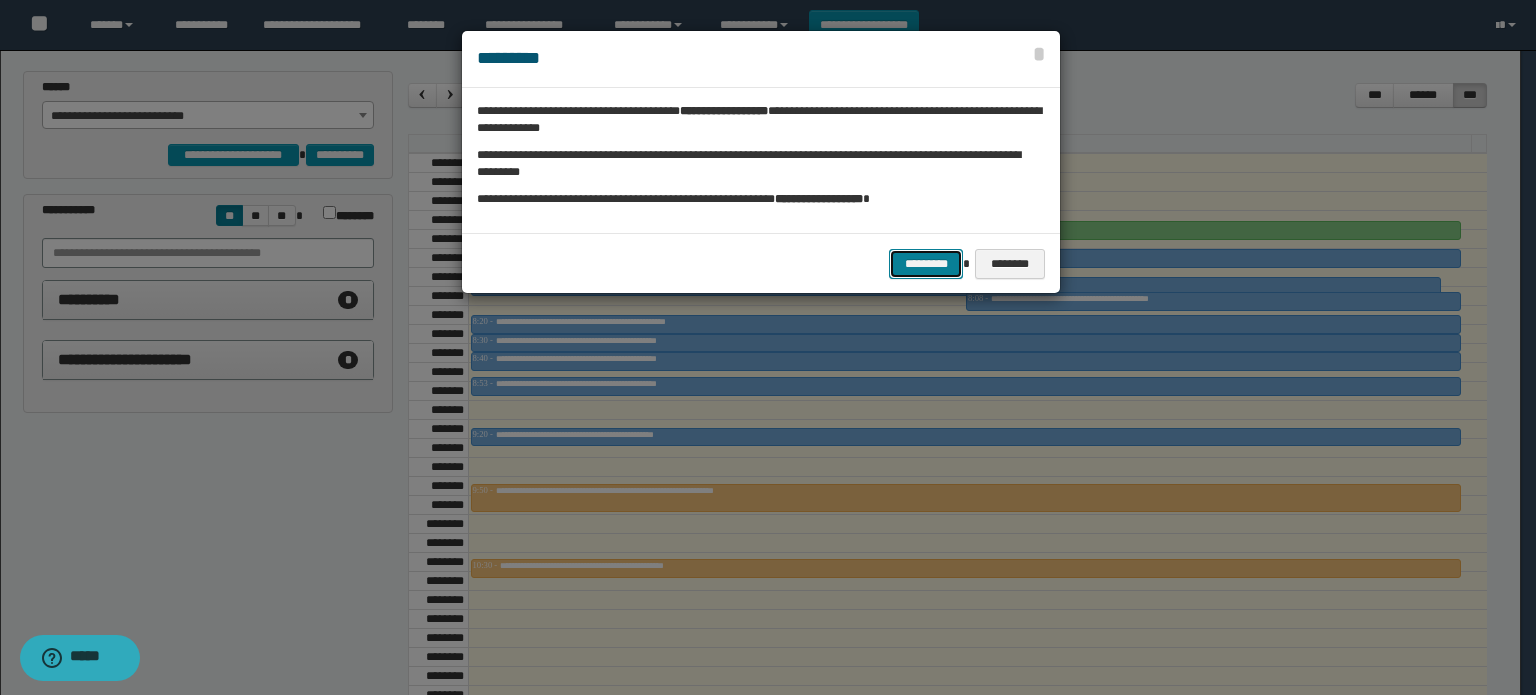 click on "*********" at bounding box center (926, 264) 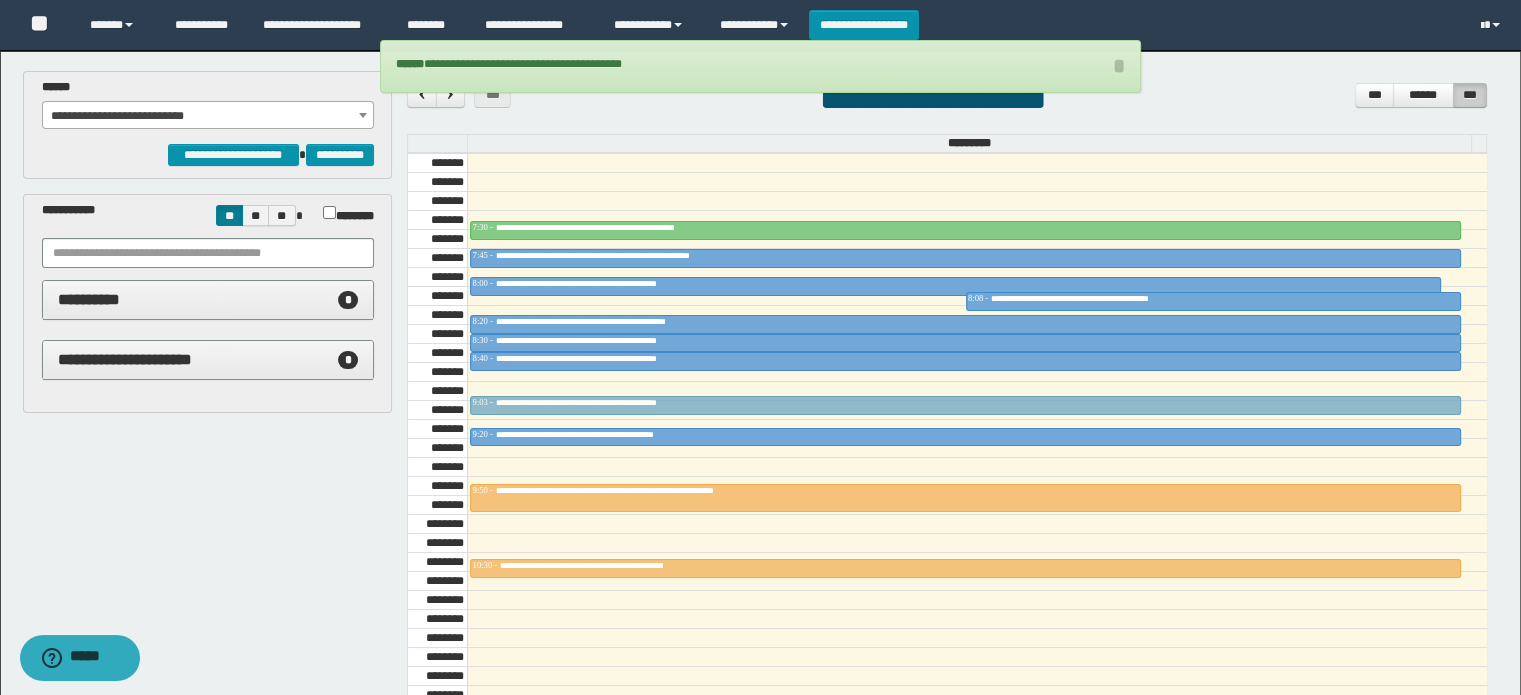 drag, startPoint x: 686, startPoint y: 378, endPoint x: 688, endPoint y: 397, distance: 19.104973 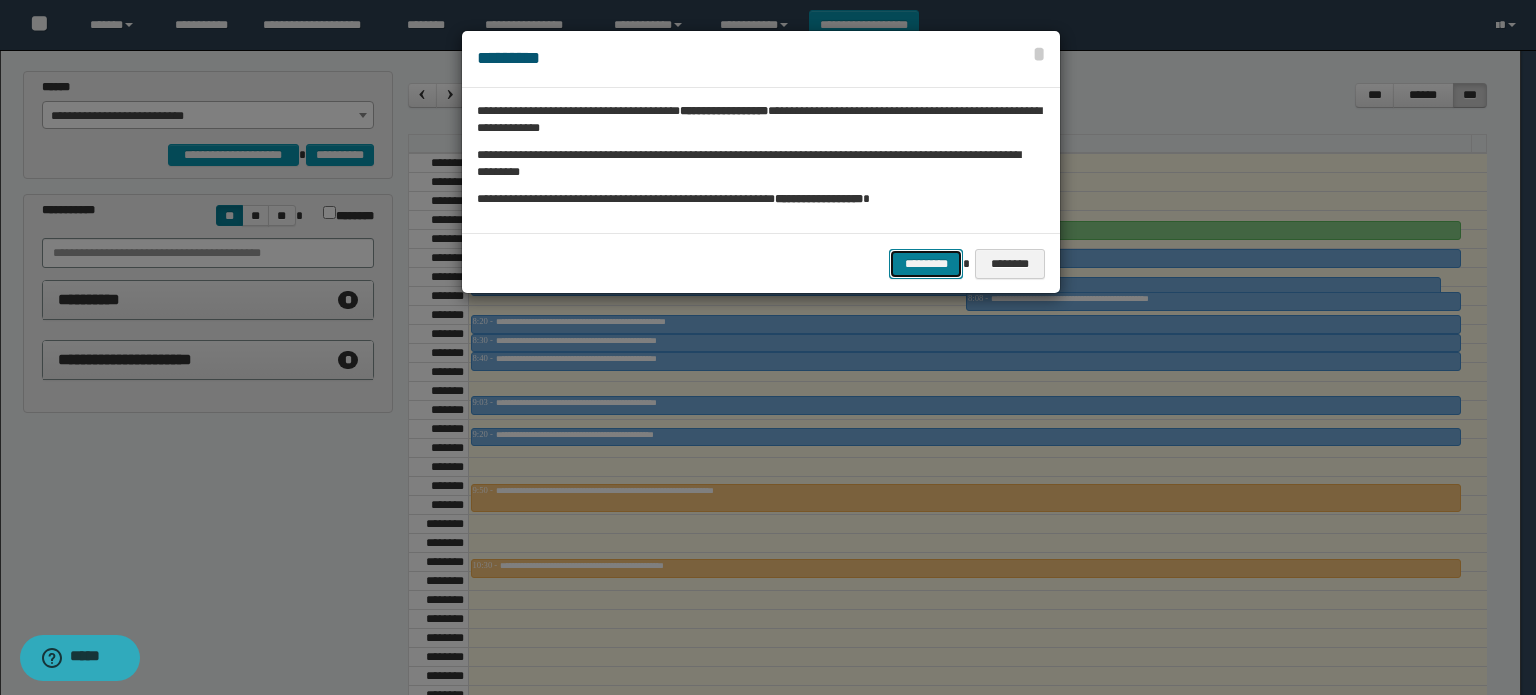 click on "*********" at bounding box center (926, 264) 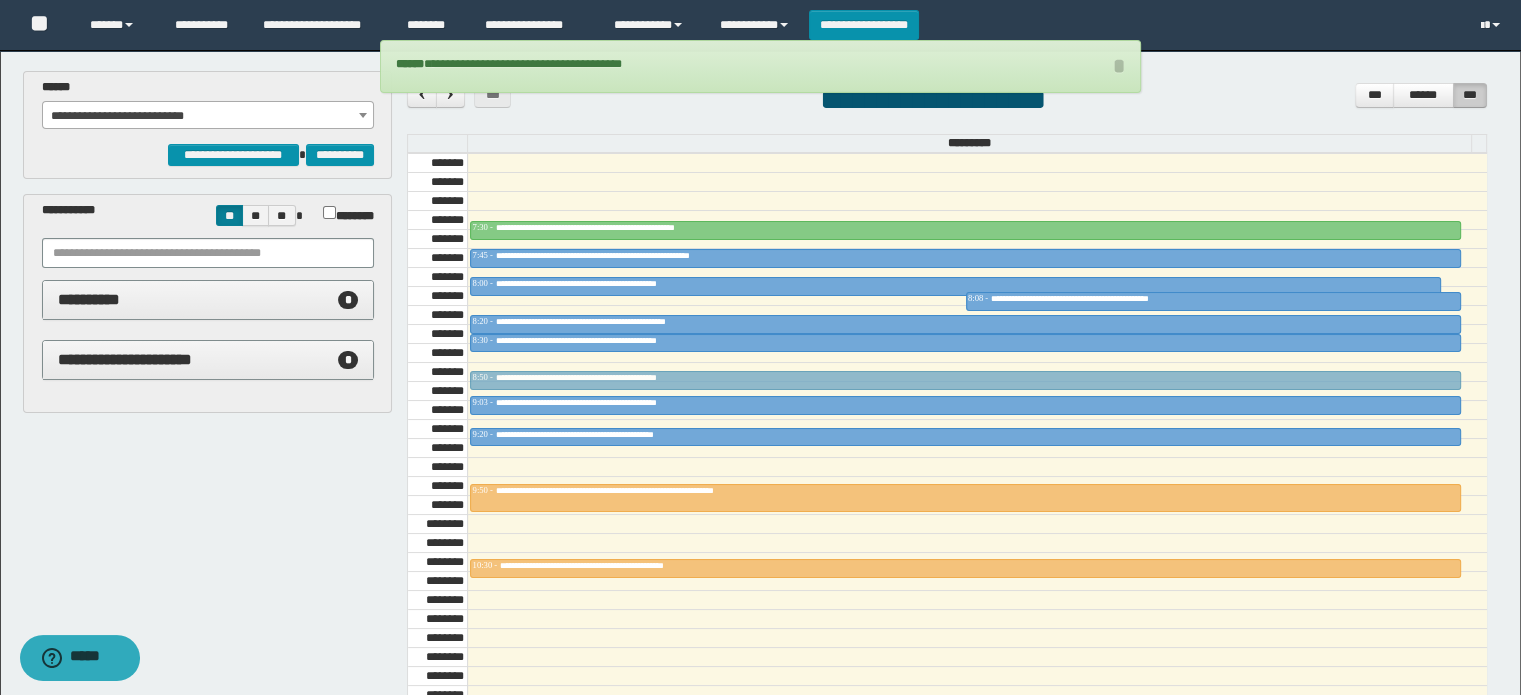 drag, startPoint x: 658, startPoint y: 353, endPoint x: 656, endPoint y: 367, distance: 14.142136 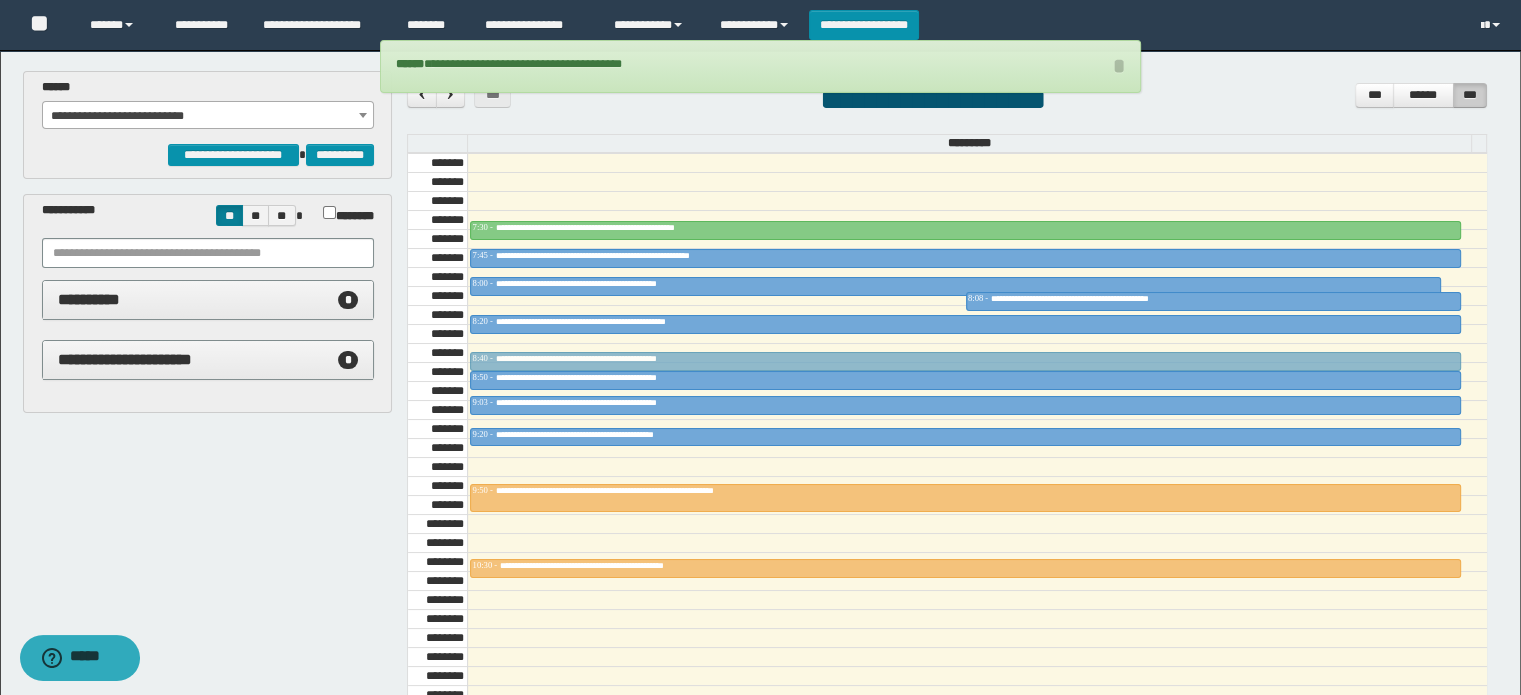 drag, startPoint x: 656, startPoint y: 367, endPoint x: 662, endPoint y: 348, distance: 19.924858 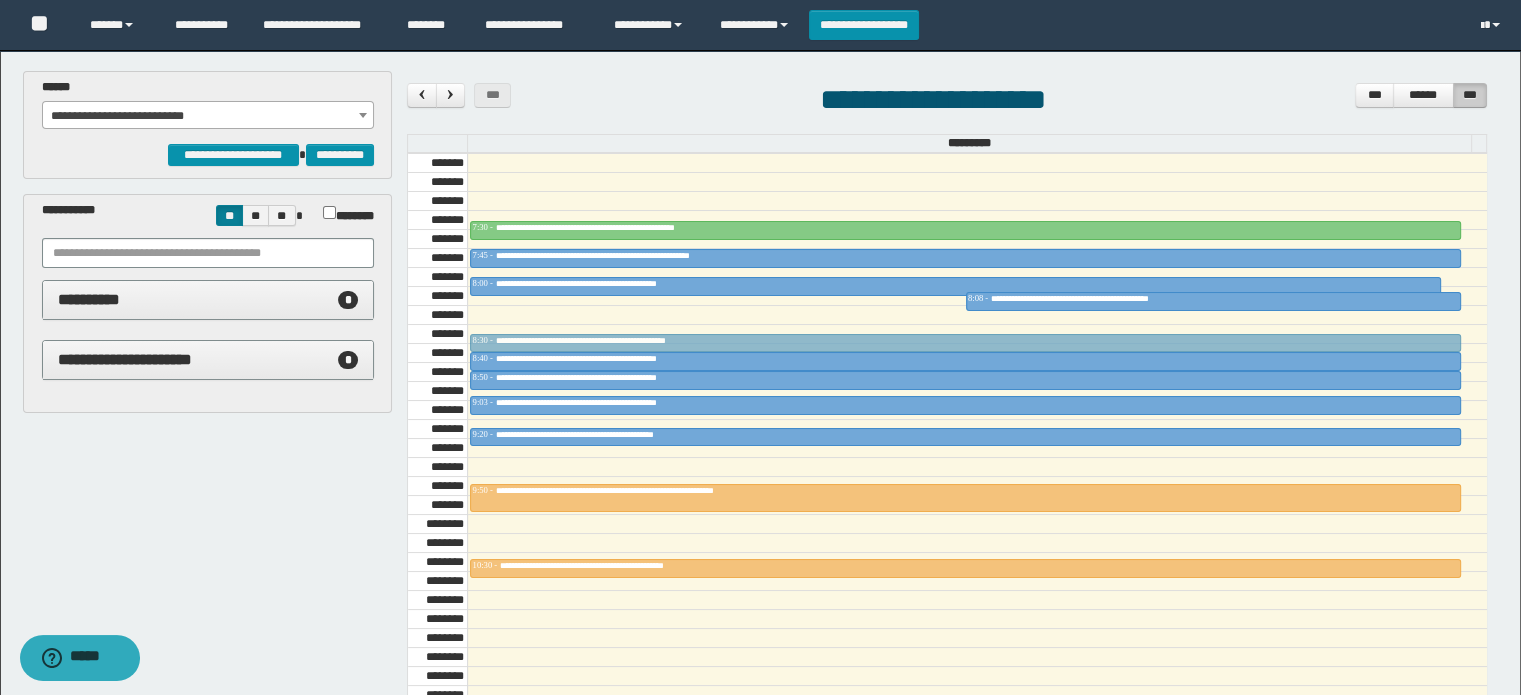drag, startPoint x: 672, startPoint y: 315, endPoint x: 675, endPoint y: 331, distance: 16.27882 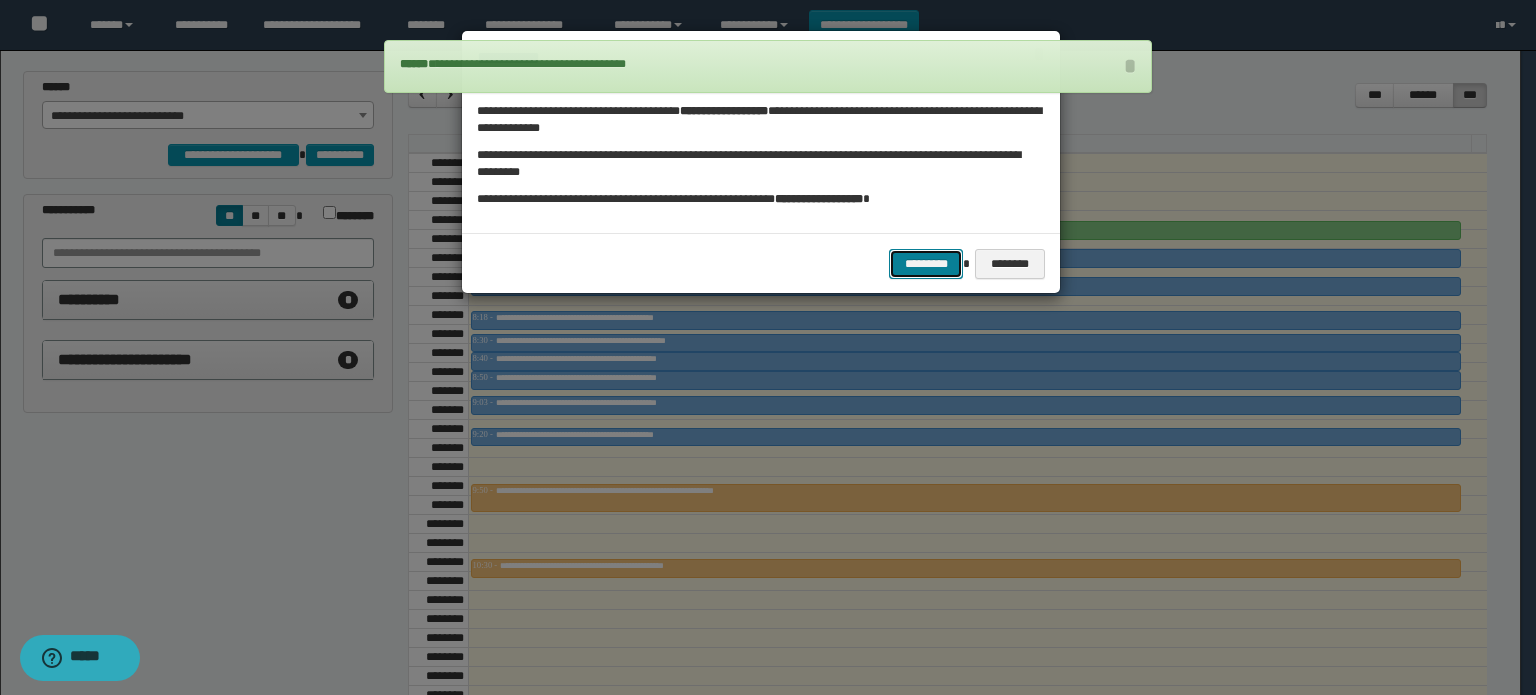 click on "*********" at bounding box center (926, 264) 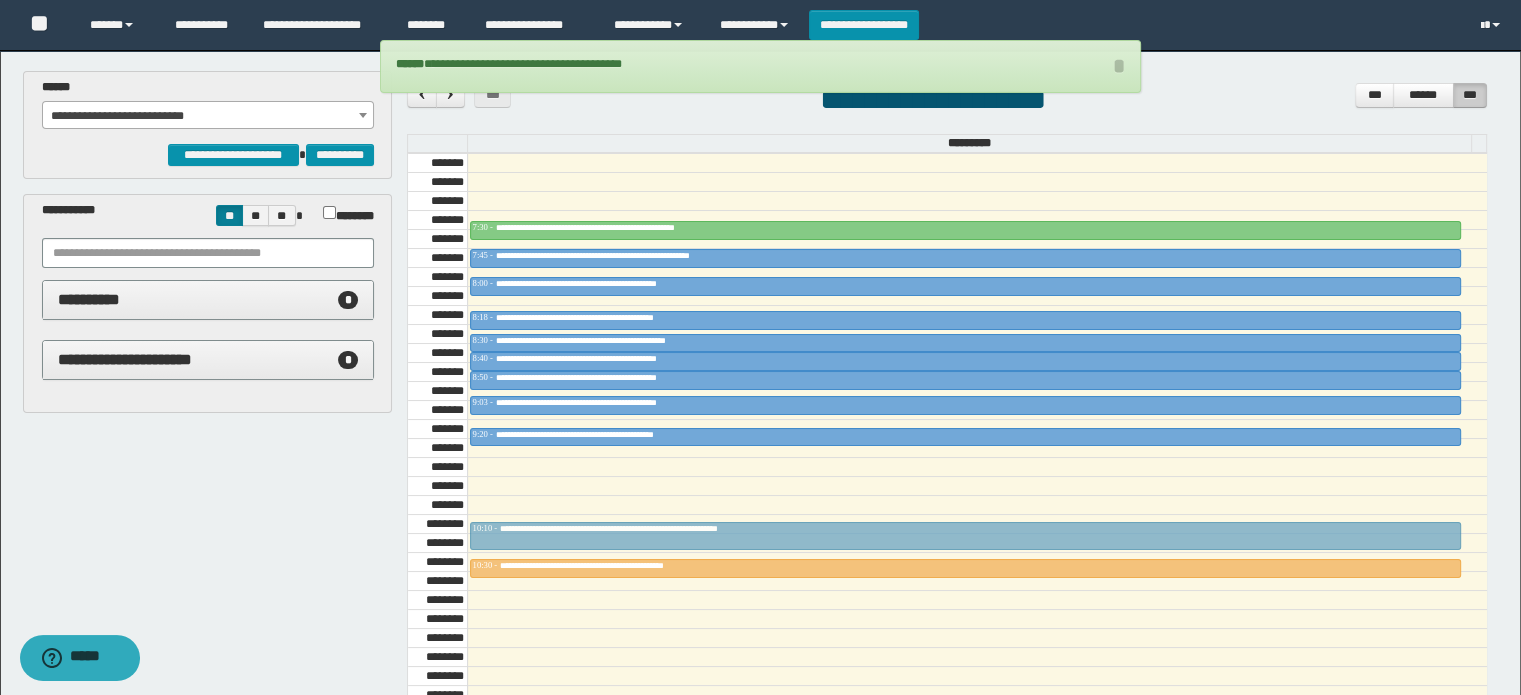 drag, startPoint x: 630, startPoint y: 491, endPoint x: 639, endPoint y: 537, distance: 46.872166 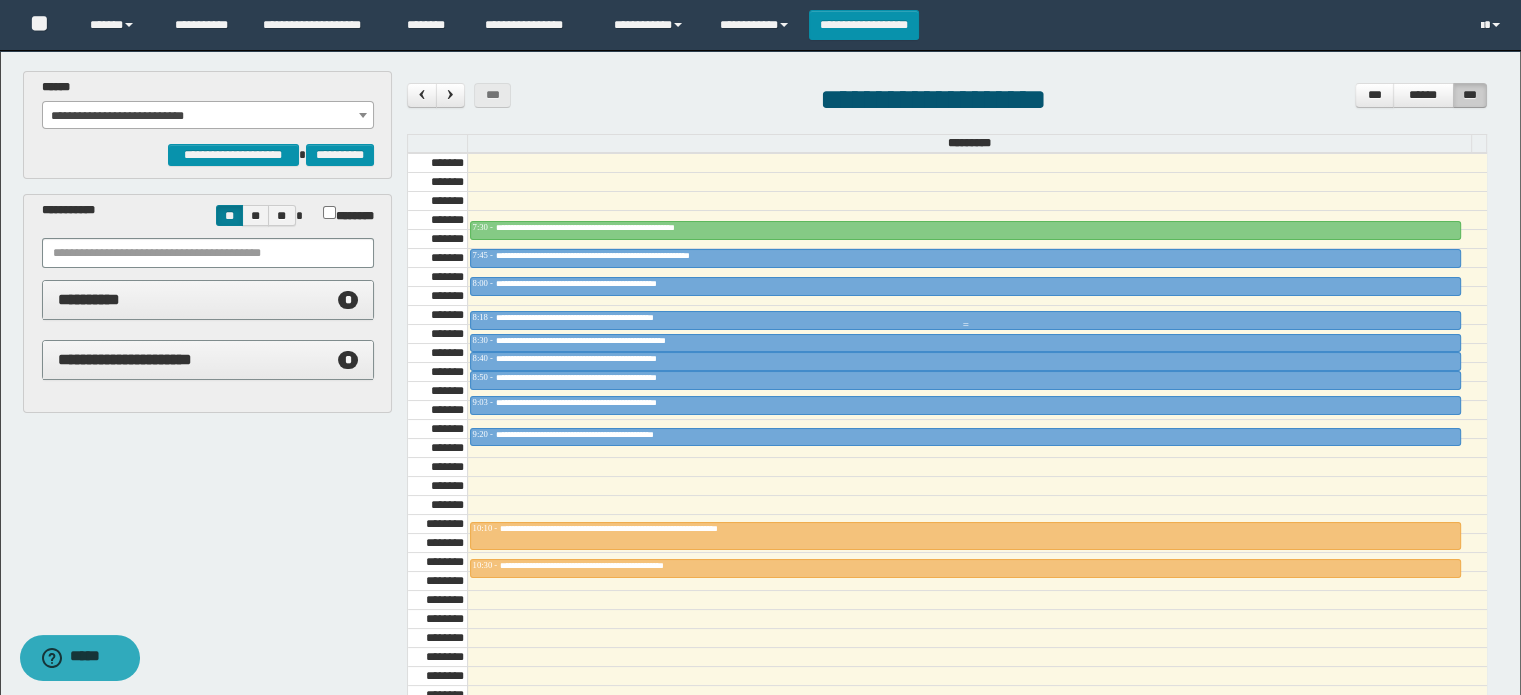 click on "**********" at bounding box center [601, 317] 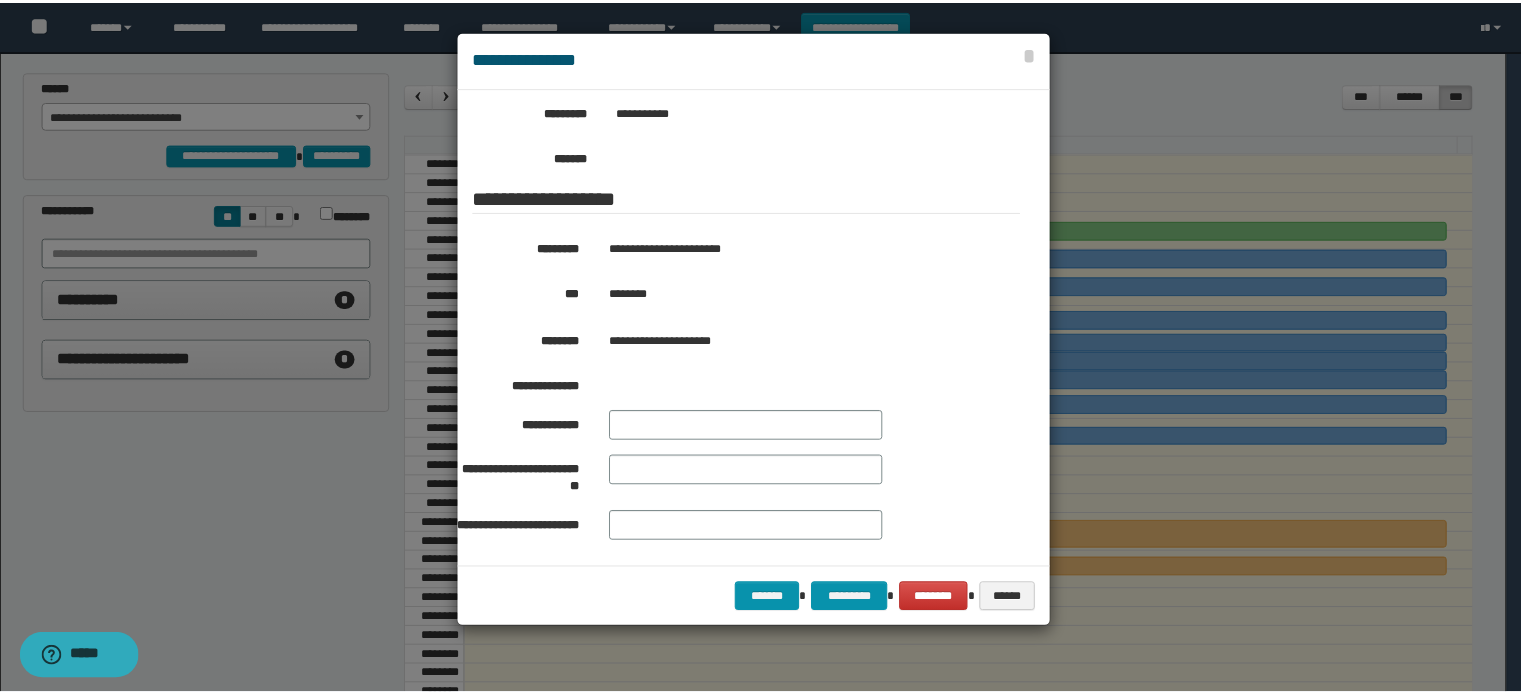 scroll, scrollTop: 364, scrollLeft: 0, axis: vertical 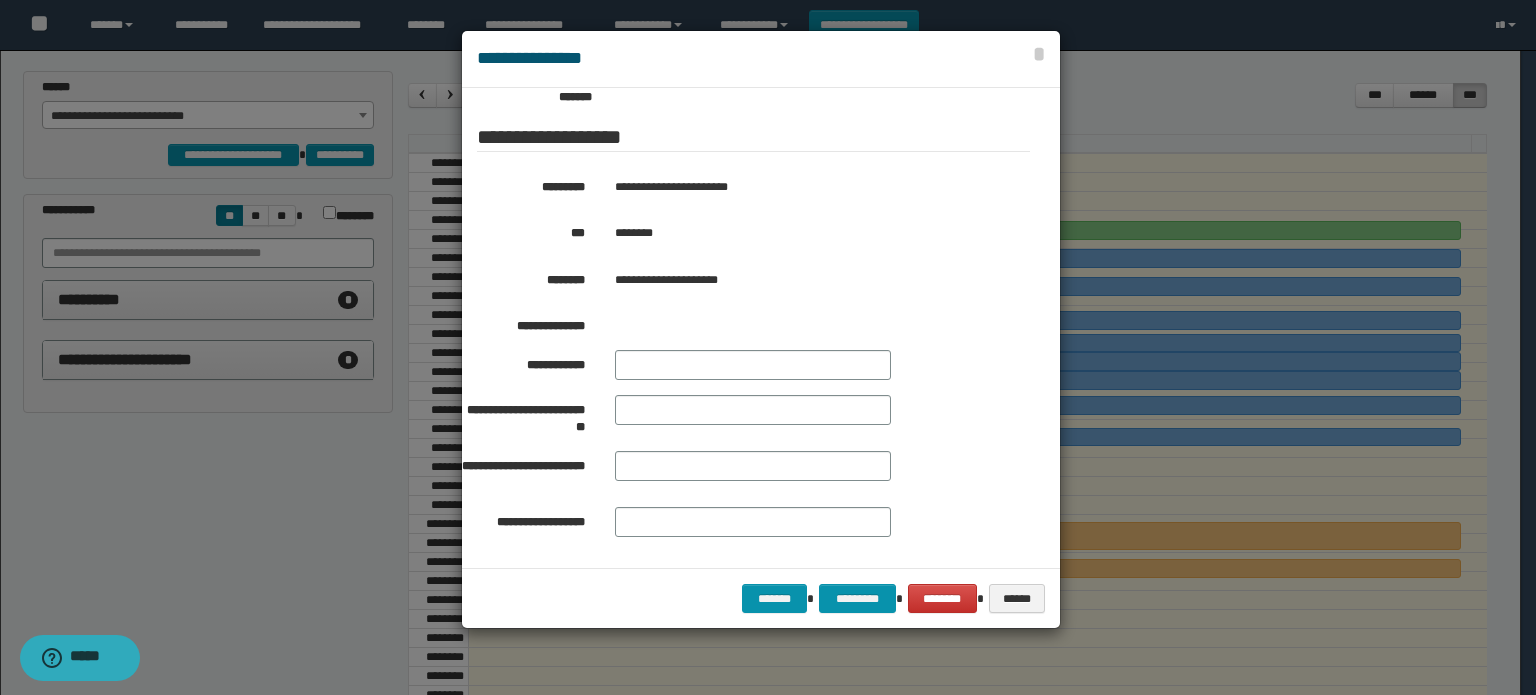 click at bounding box center [768, 347] 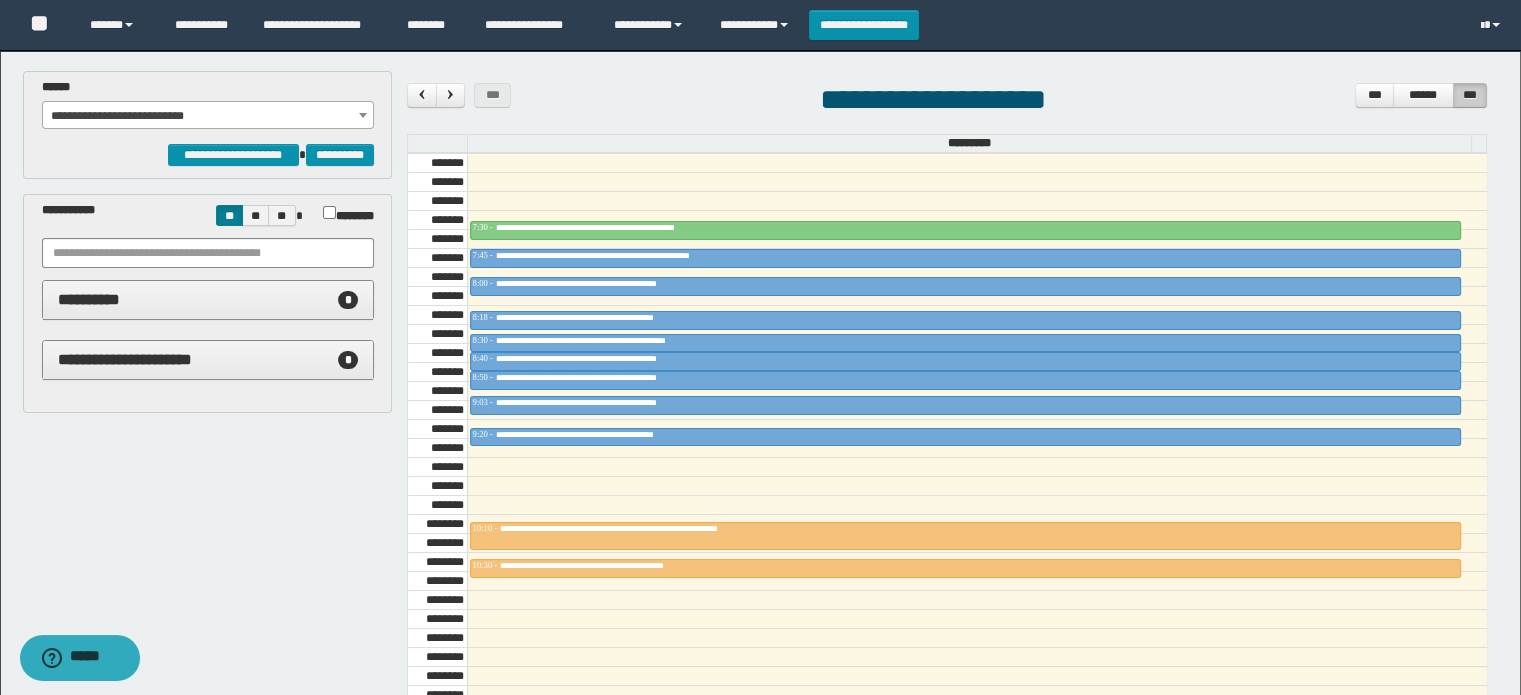 click on "**********" at bounding box center (208, 116) 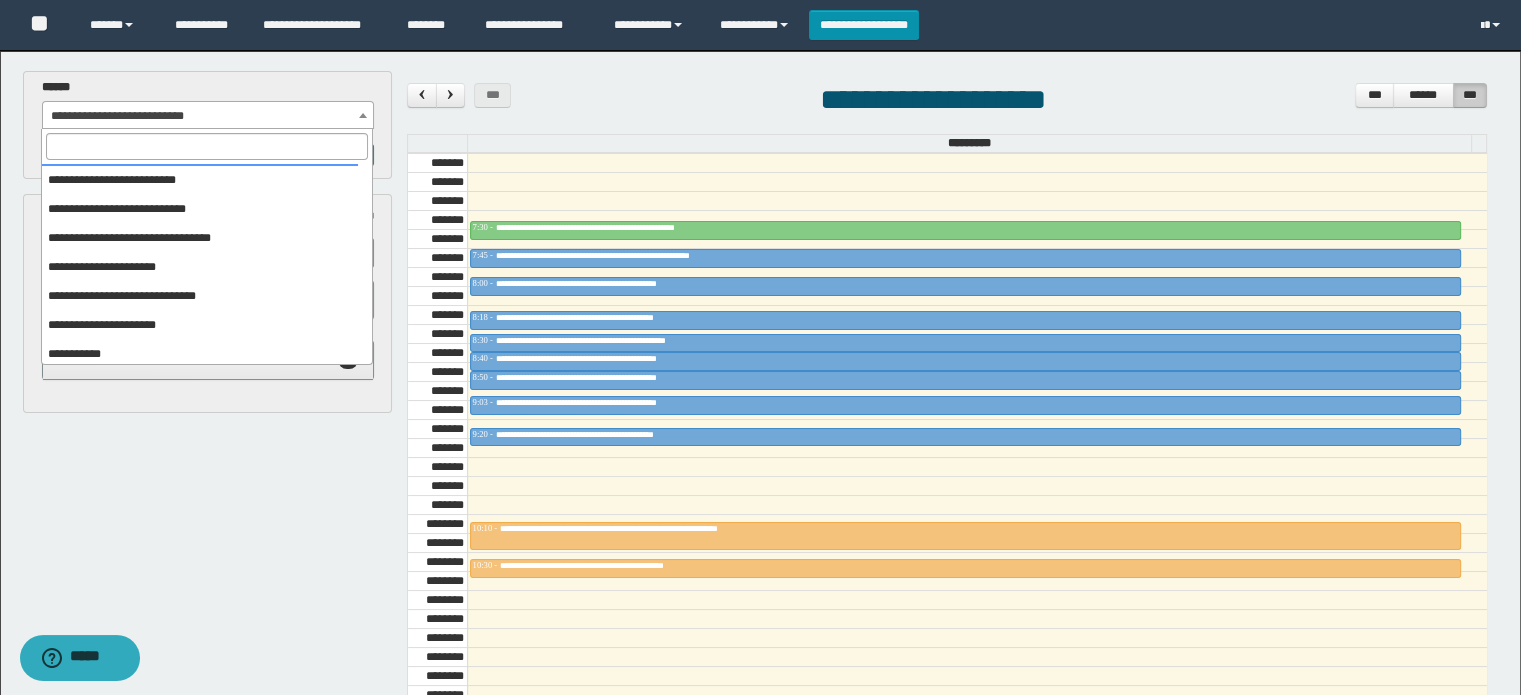 scroll, scrollTop: 120, scrollLeft: 0, axis: vertical 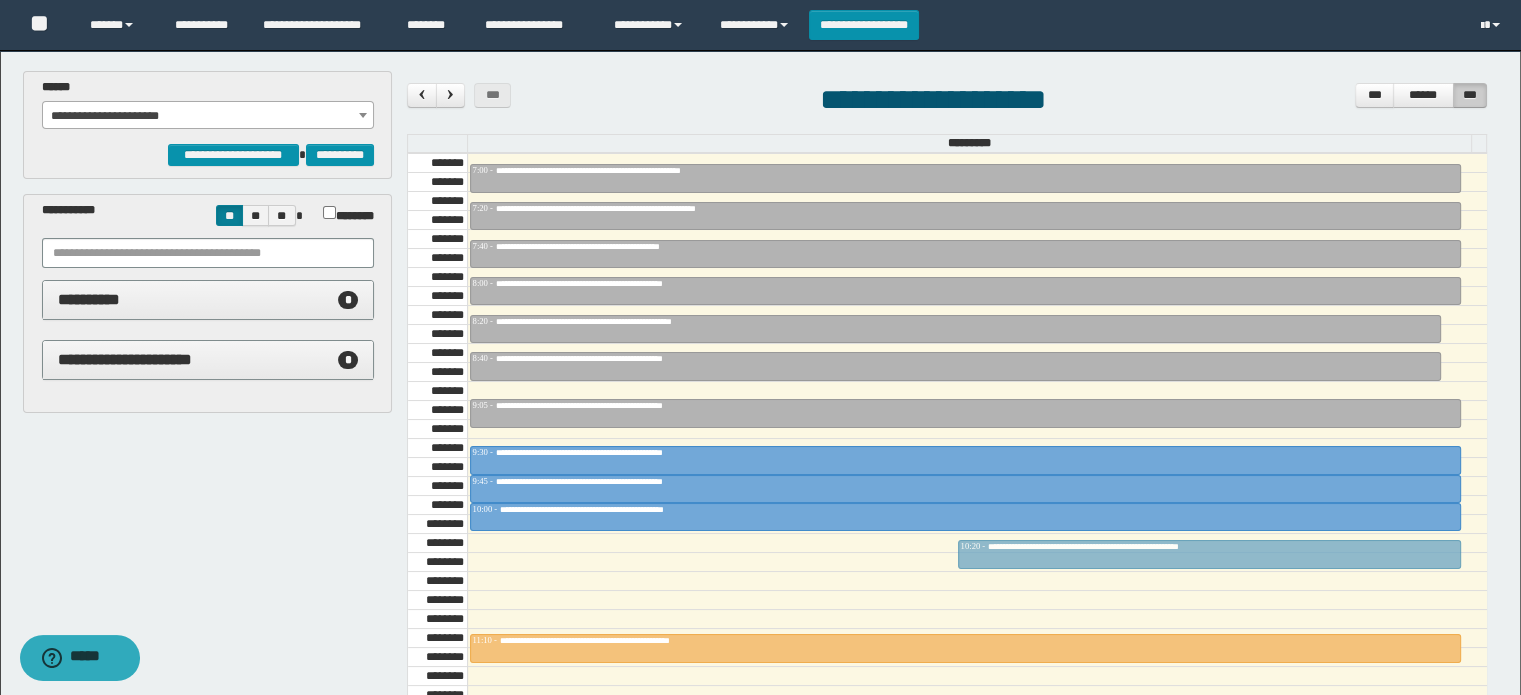 drag, startPoint x: 1019, startPoint y: 347, endPoint x: 1020, endPoint y: 542, distance: 195.00256 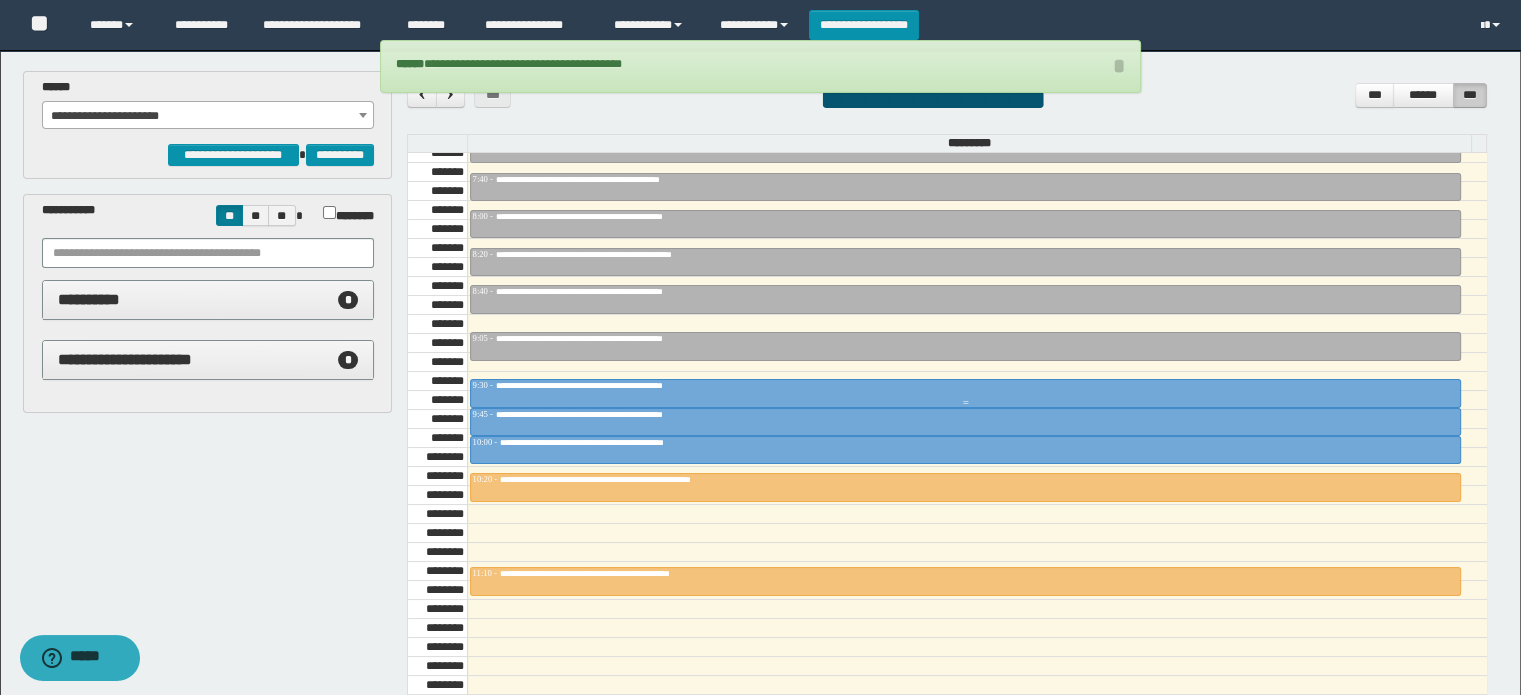 scroll, scrollTop: 878, scrollLeft: 0, axis: vertical 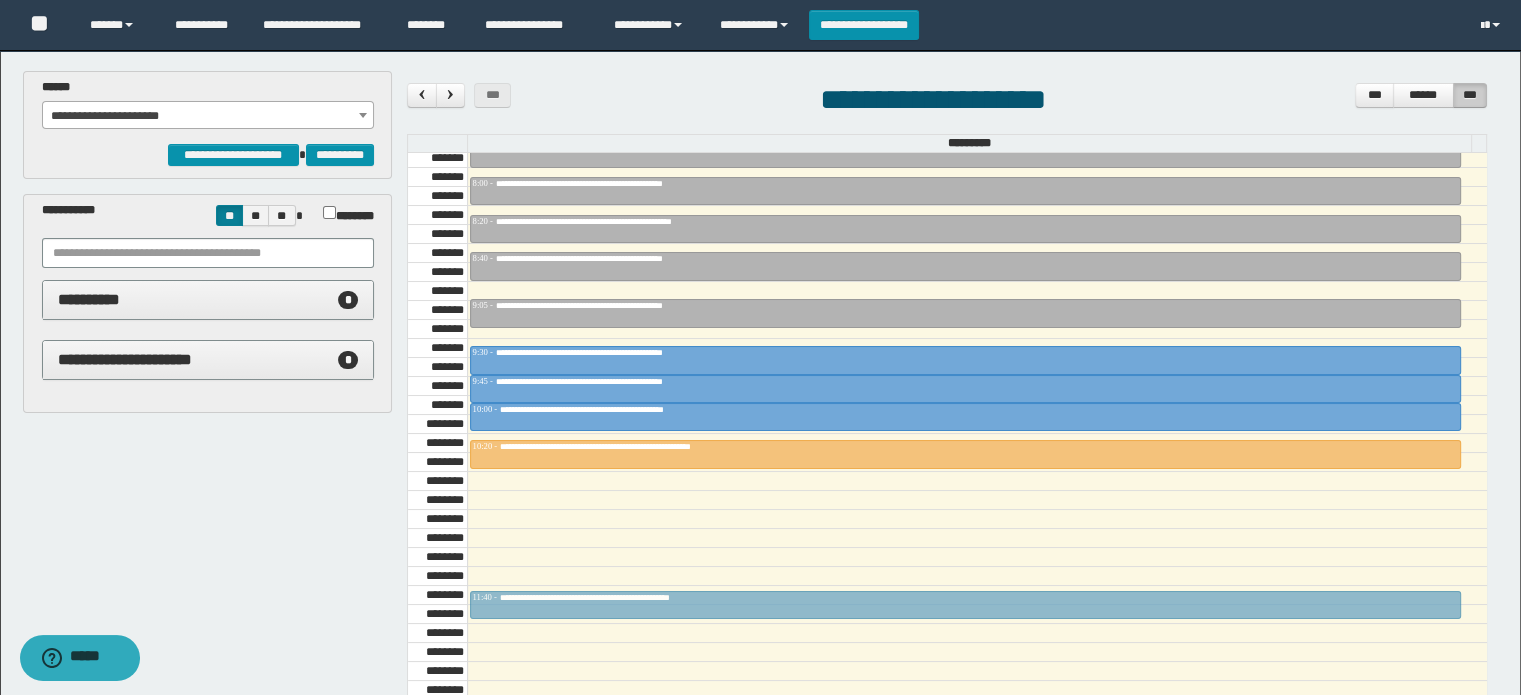 drag, startPoint x: 629, startPoint y: 540, endPoint x: 629, endPoint y: 589, distance: 49 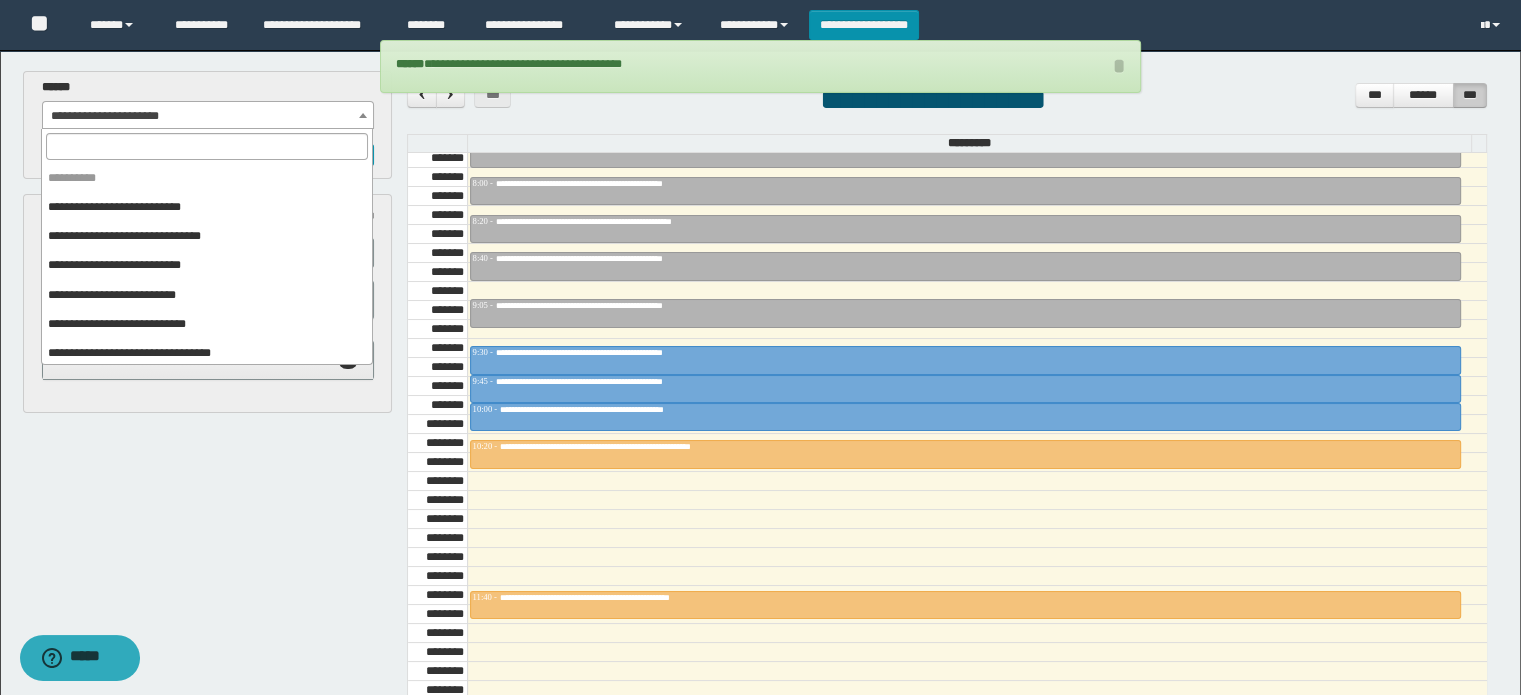 click on "**********" at bounding box center [208, 116] 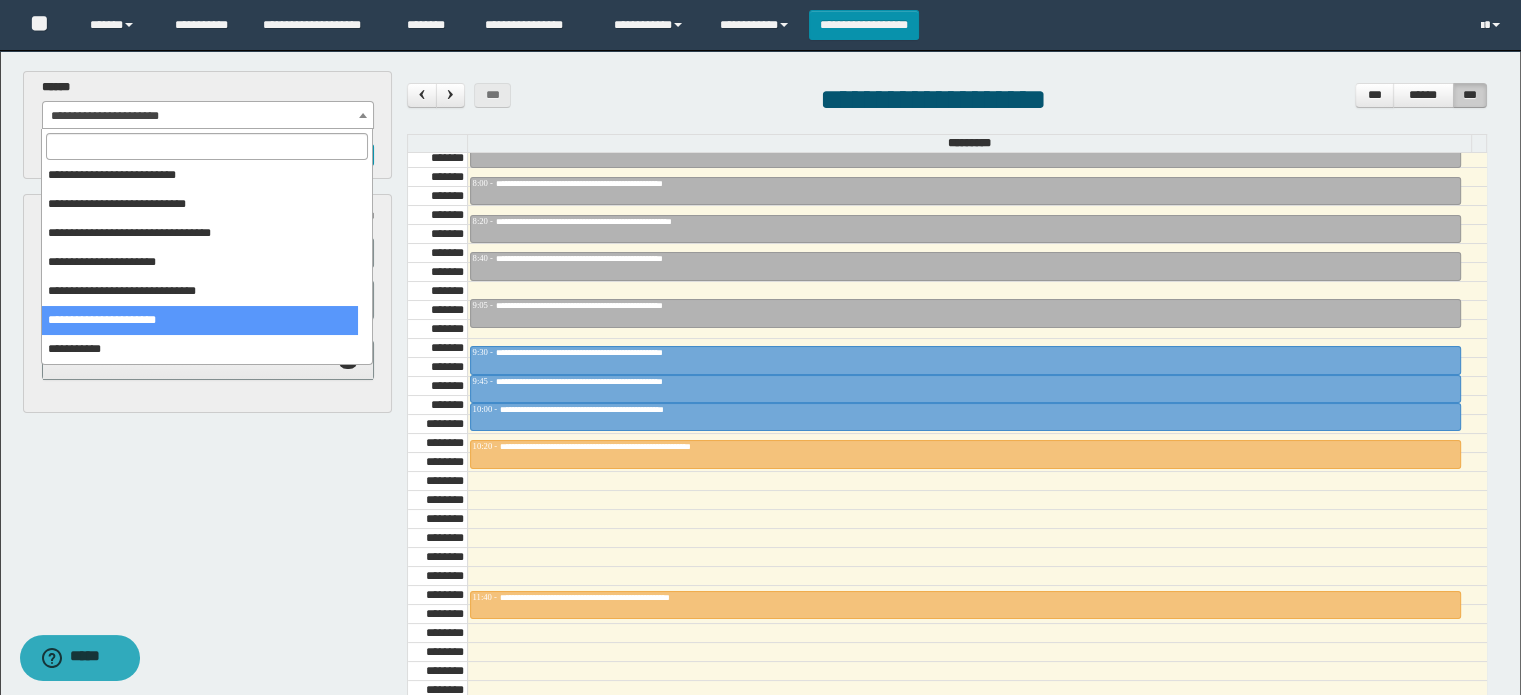 click on "**********" at bounding box center [763, 528] 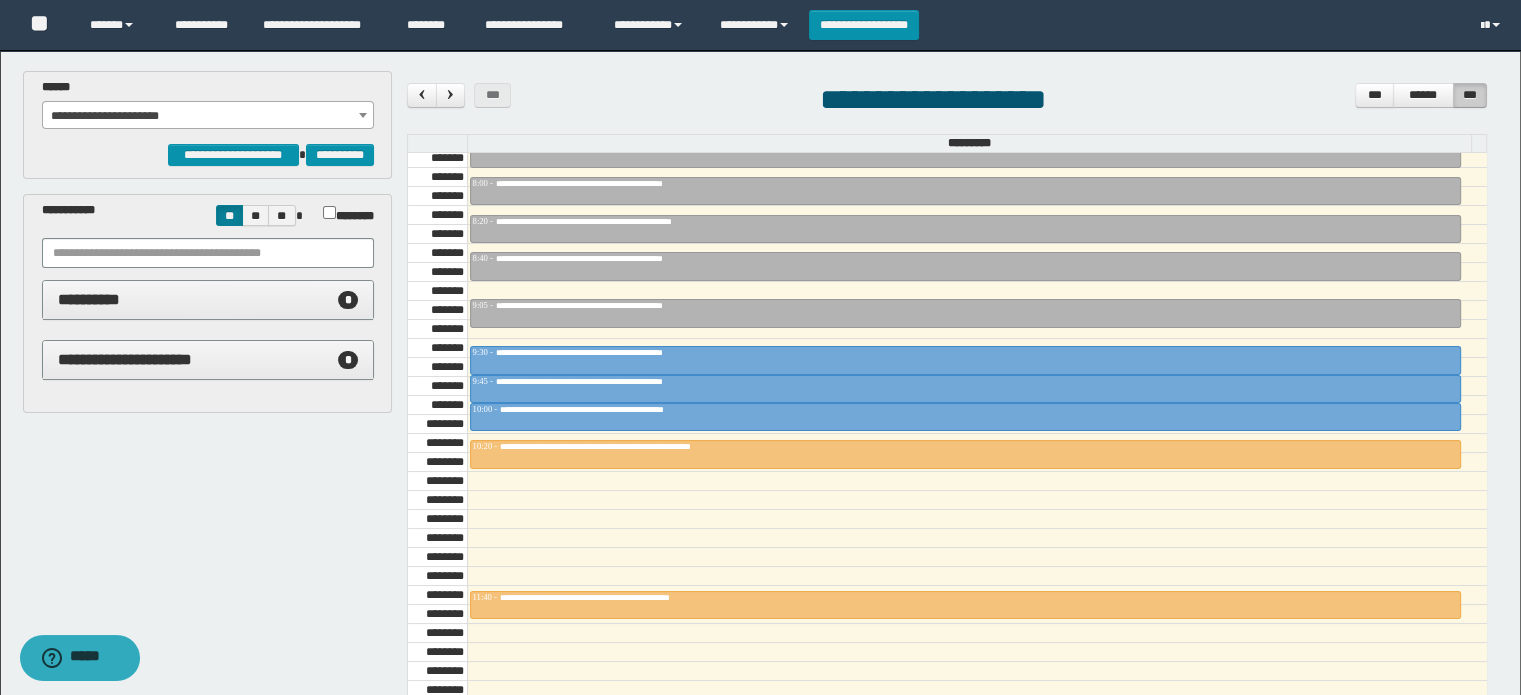 click on "**********" at bounding box center [208, 116] 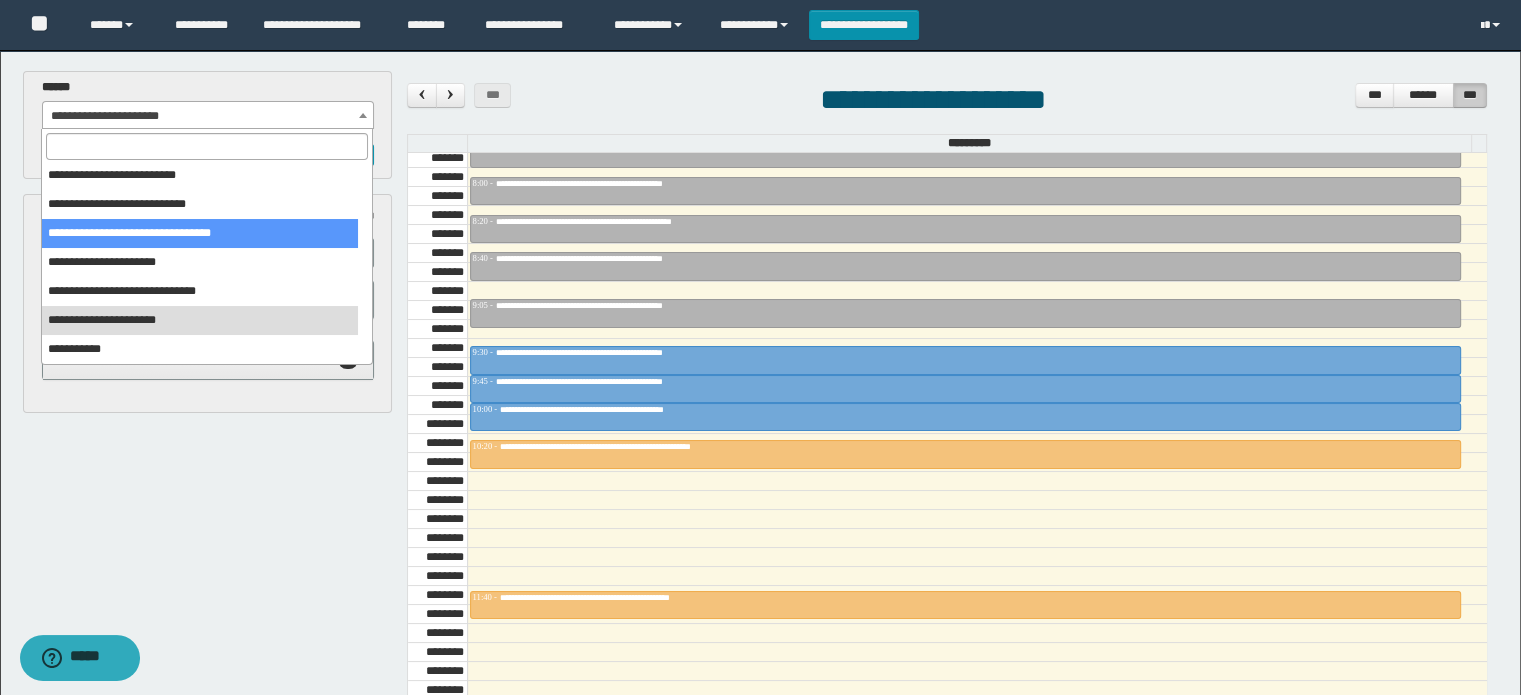 scroll, scrollTop: 20, scrollLeft: 0, axis: vertical 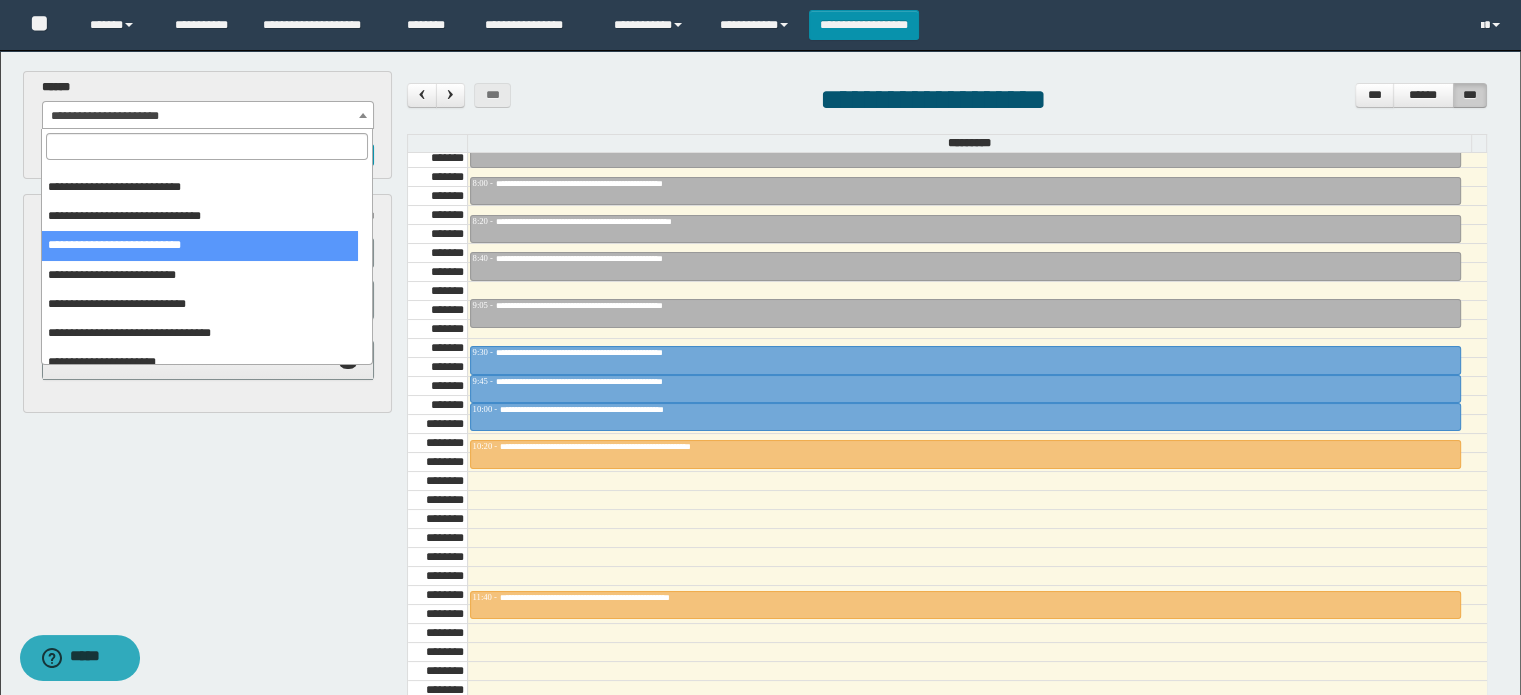 select on "******" 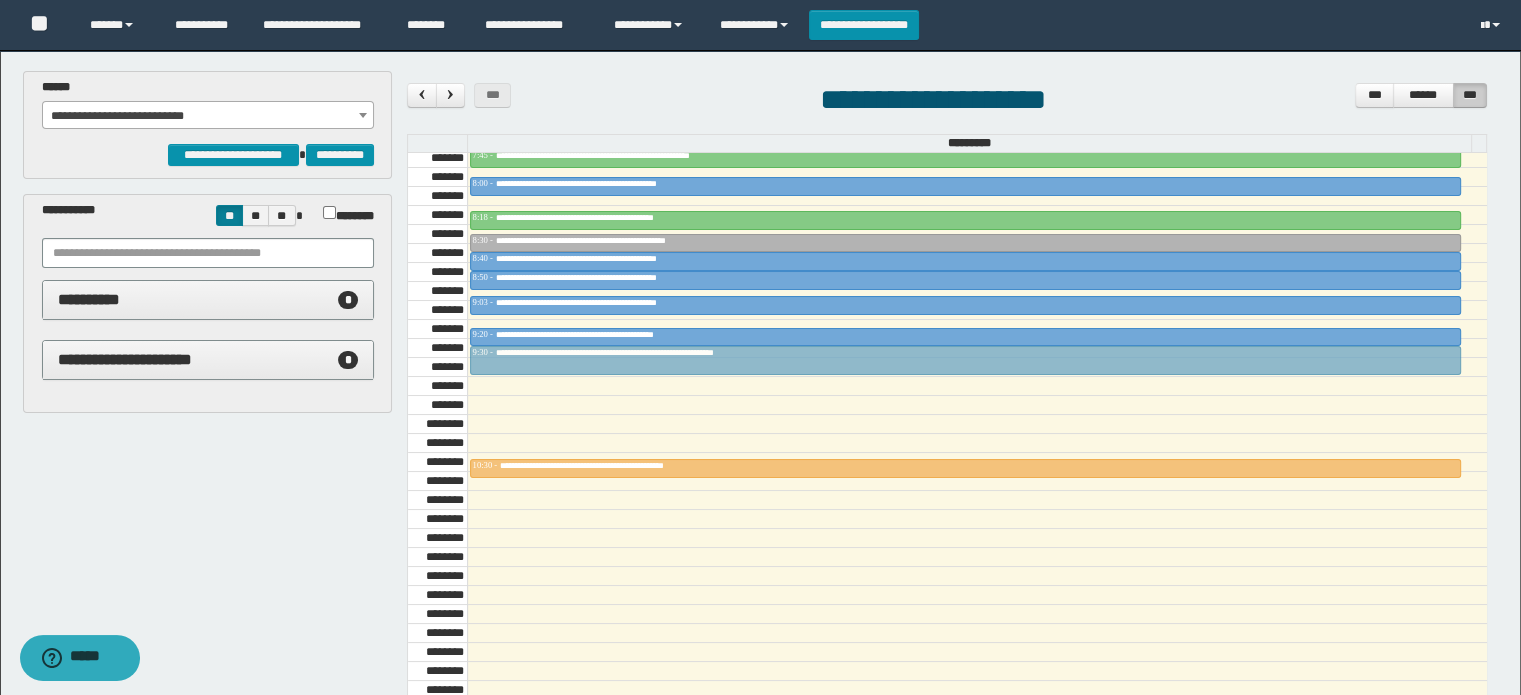 drag, startPoint x: 656, startPoint y: 427, endPoint x: 661, endPoint y: 361, distance: 66.189125 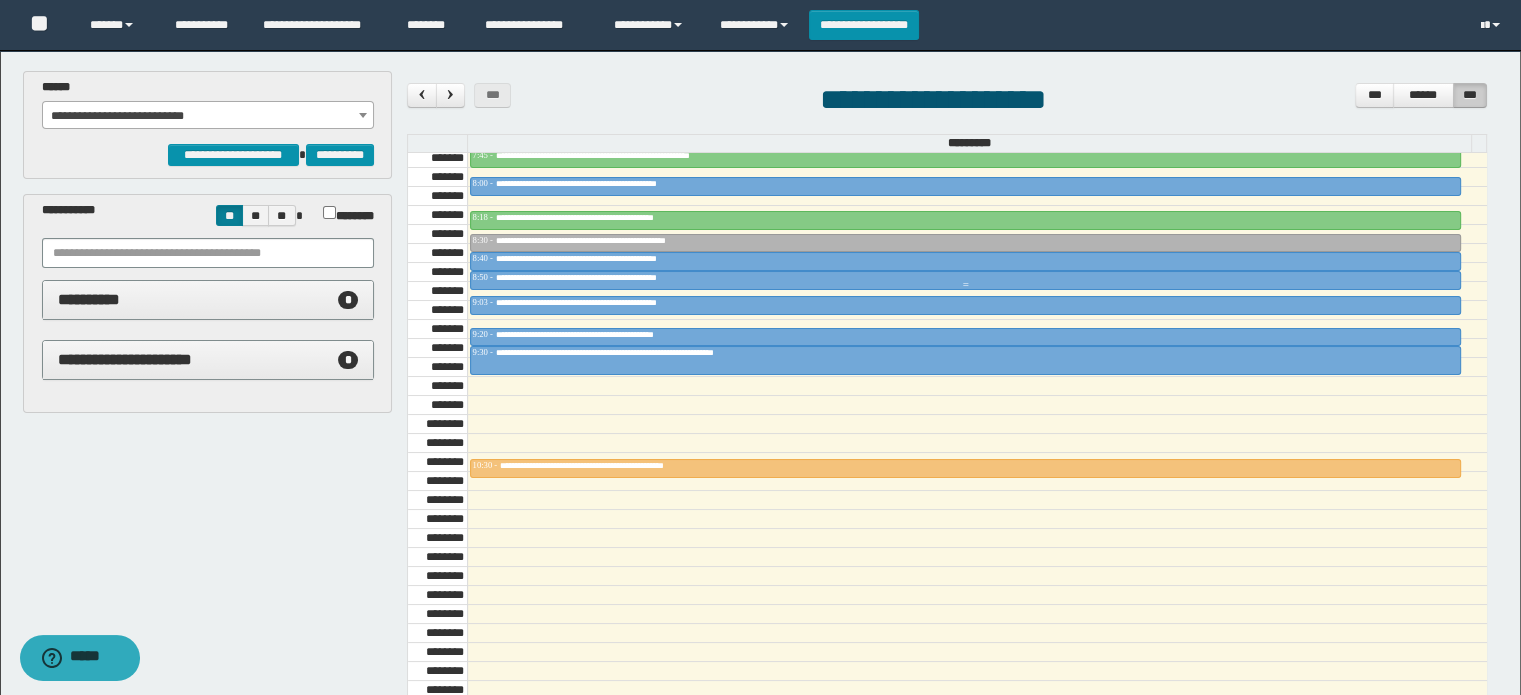 click on "**********" at bounding box center [620, 277] 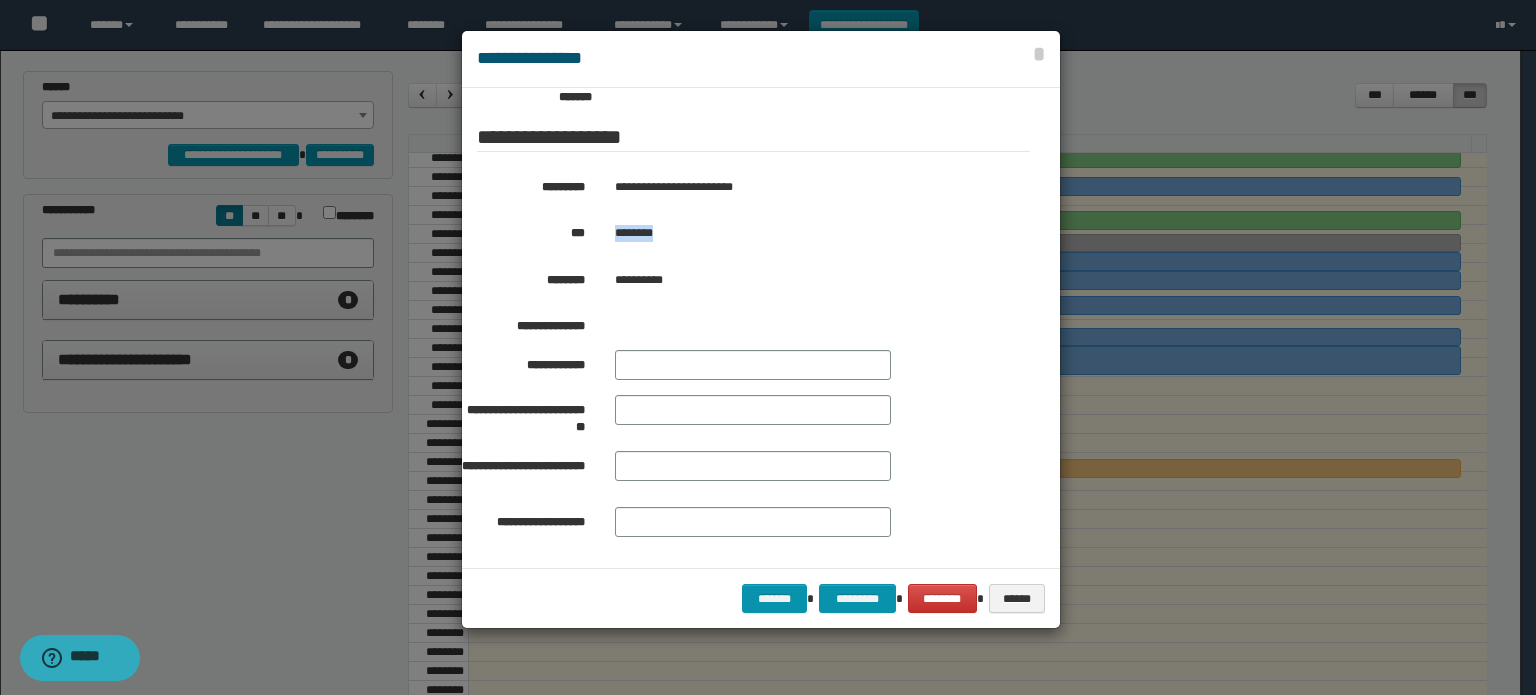 drag, startPoint x: 672, startPoint y: 218, endPoint x: 610, endPoint y: 204, distance: 63.560993 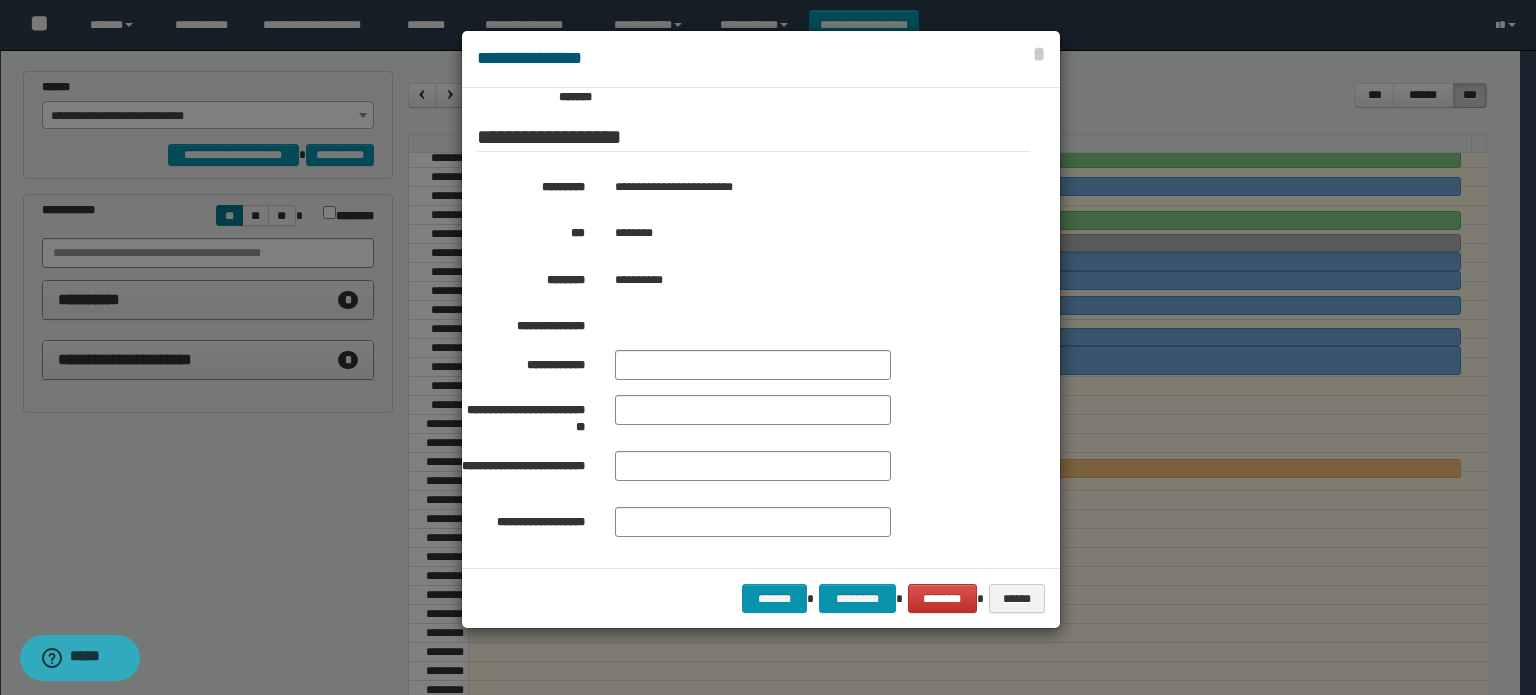 click at bounding box center [768, 347] 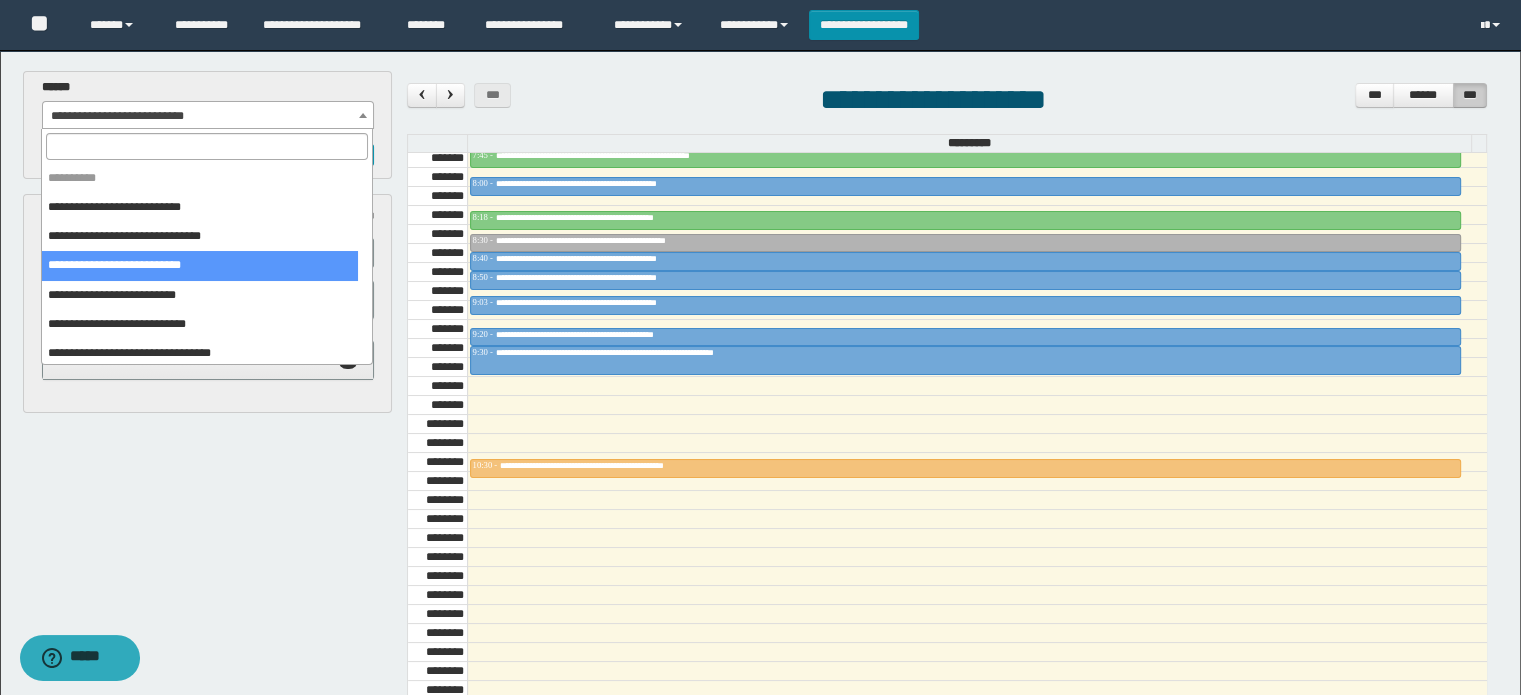 click on "**********" at bounding box center [208, 116] 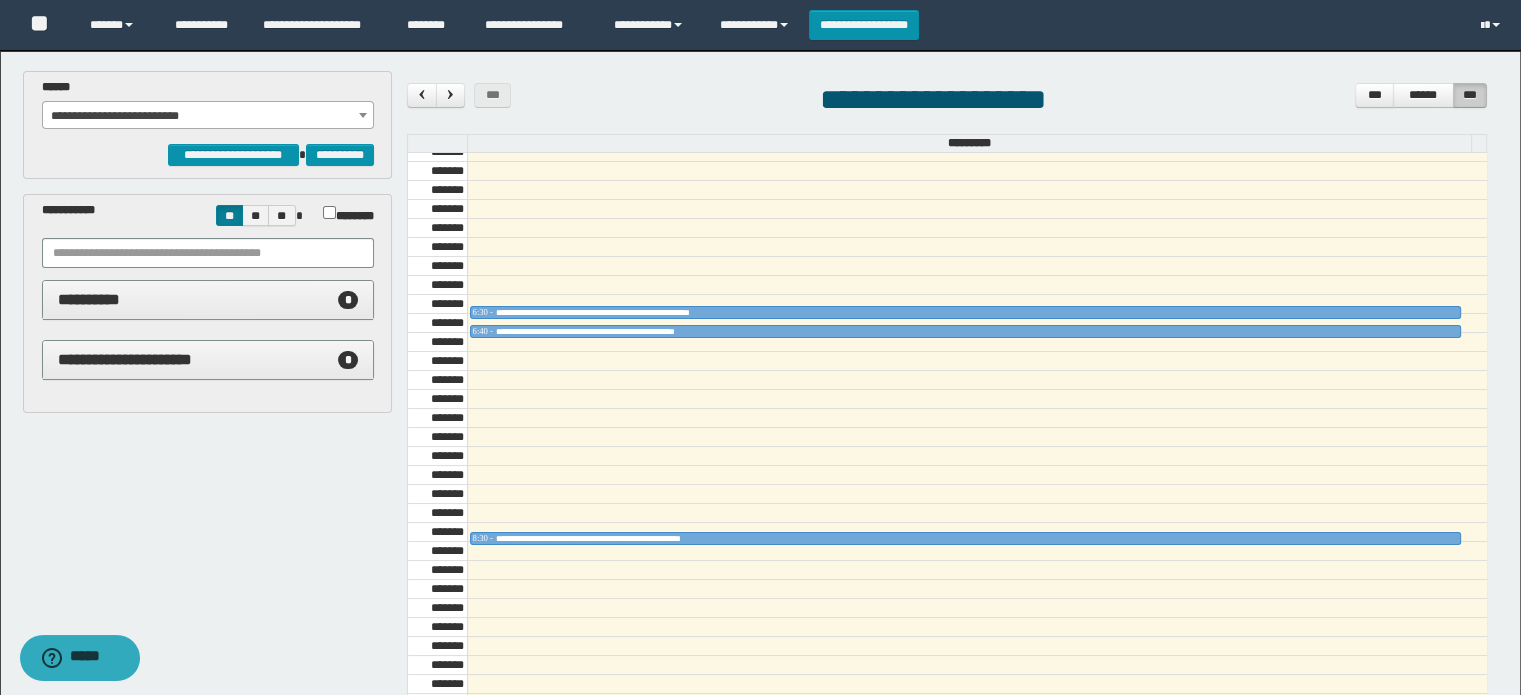 scroll, scrollTop: 578, scrollLeft: 0, axis: vertical 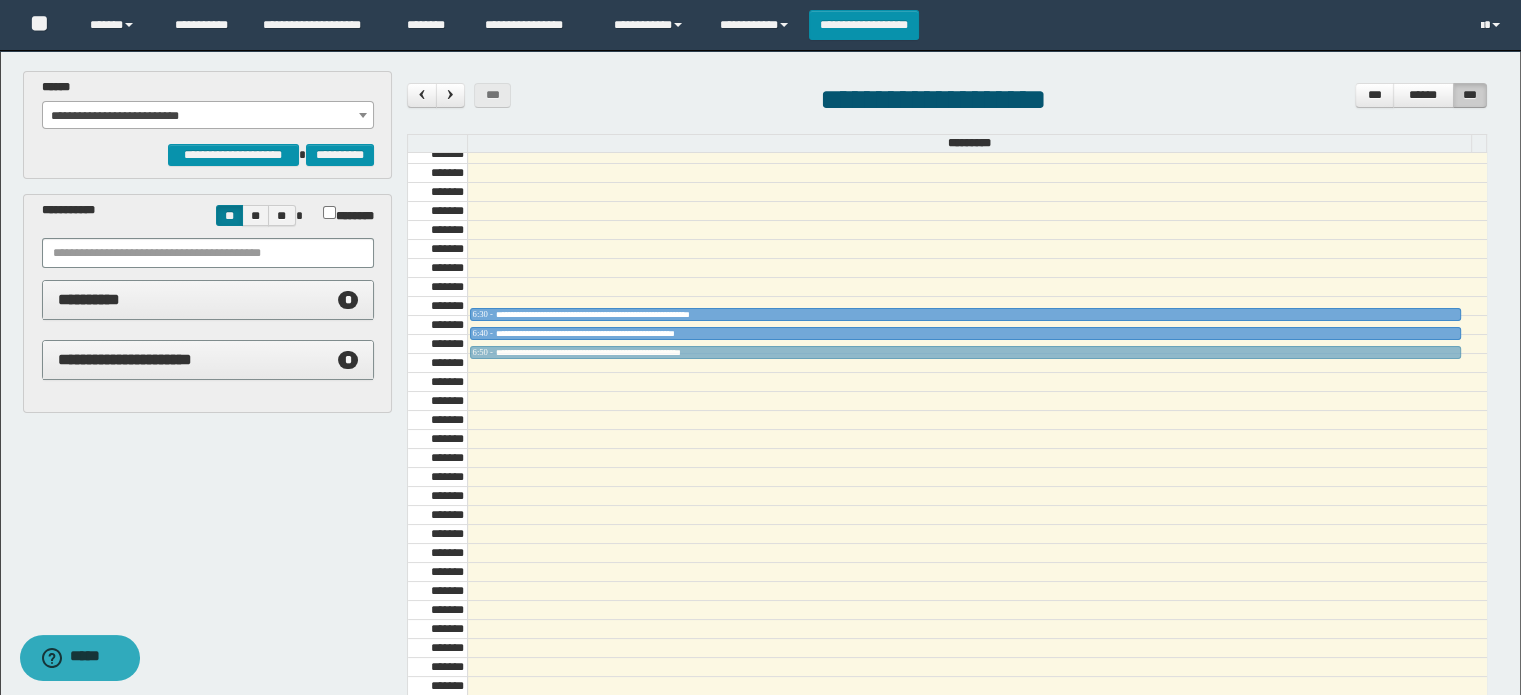 drag, startPoint x: 596, startPoint y: 534, endPoint x: 662, endPoint y: 356, distance: 189.84204 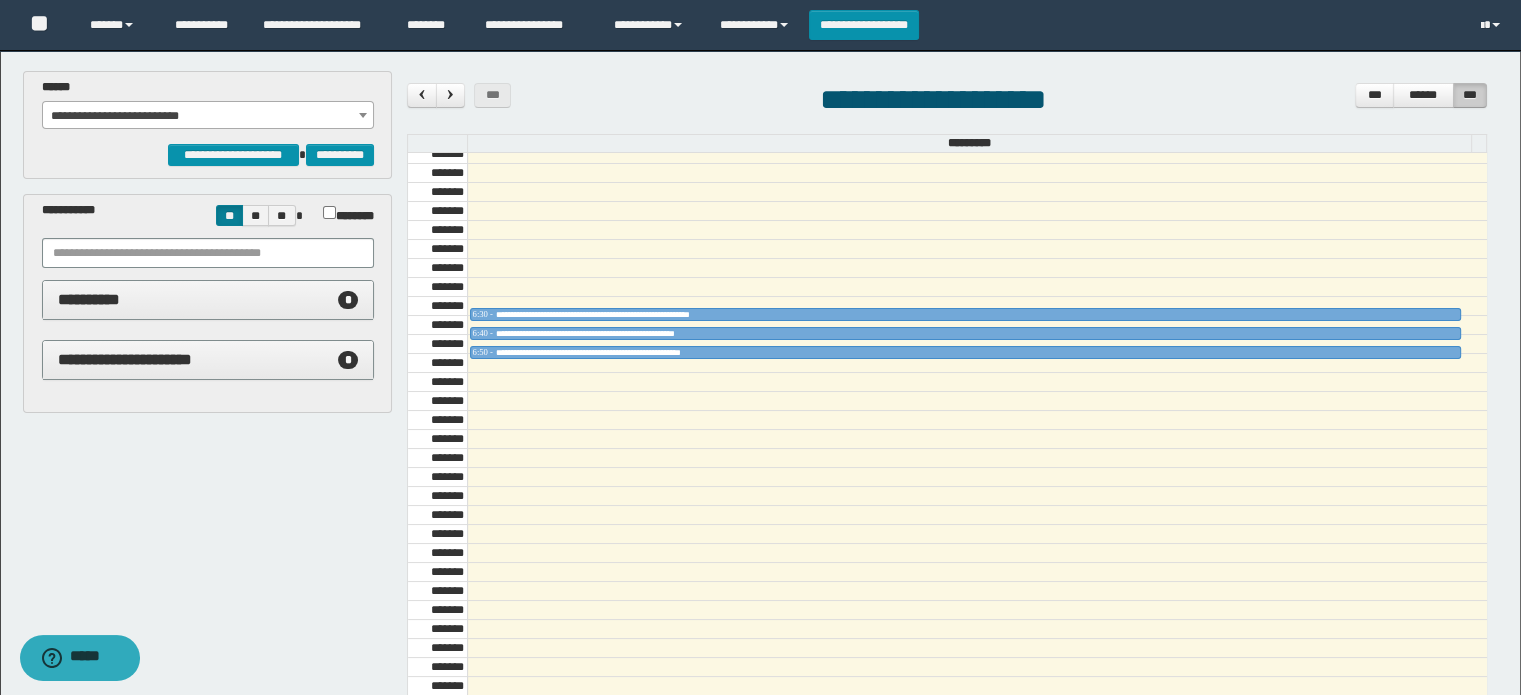 click on "**********" at bounding box center [208, 116] 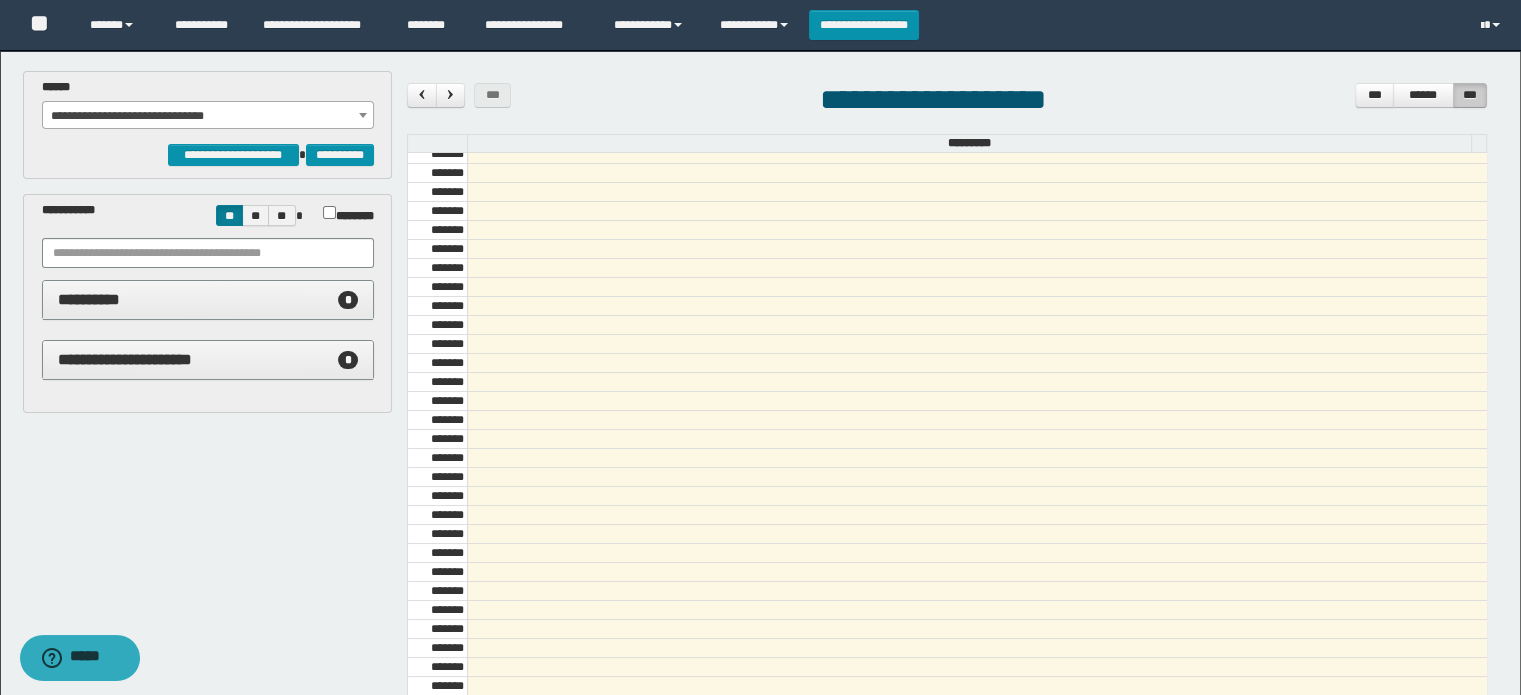 click on "**********" at bounding box center [208, 116] 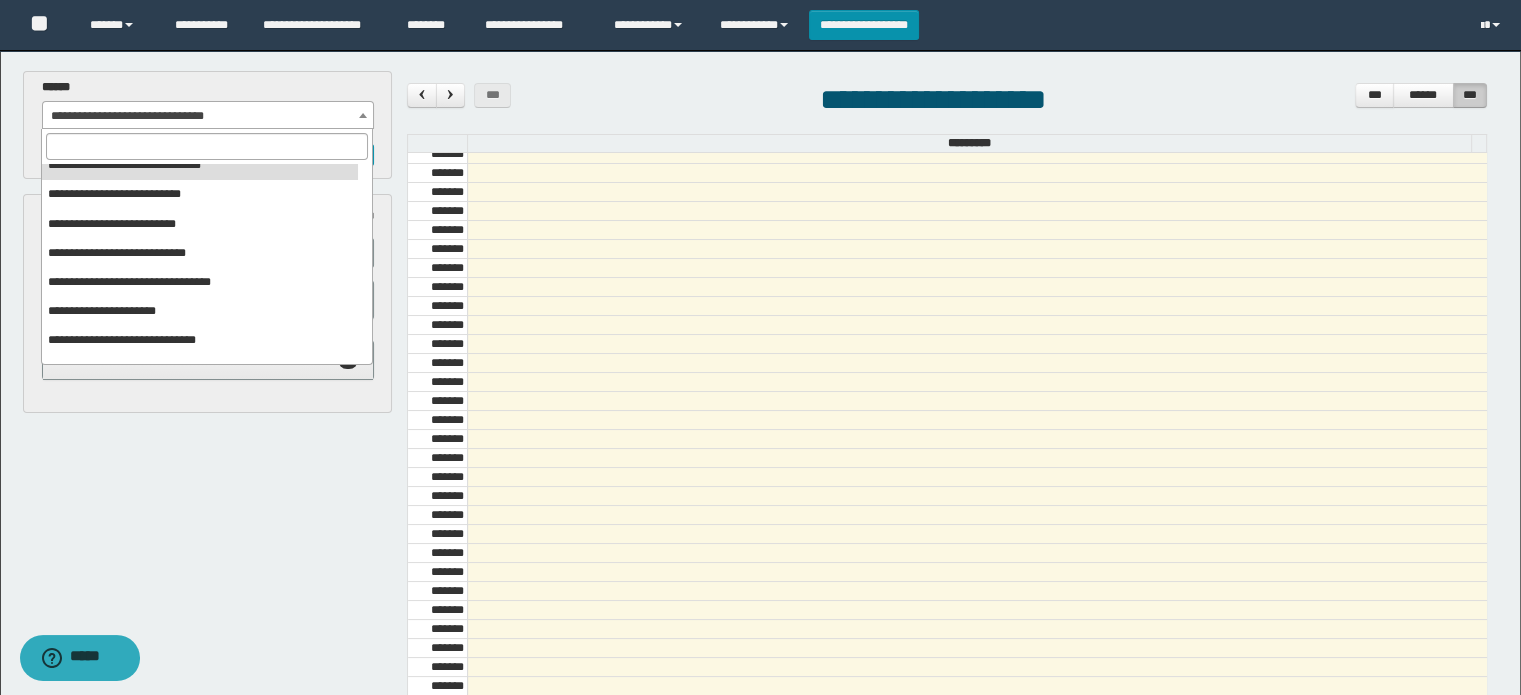 scroll, scrollTop: 100, scrollLeft: 0, axis: vertical 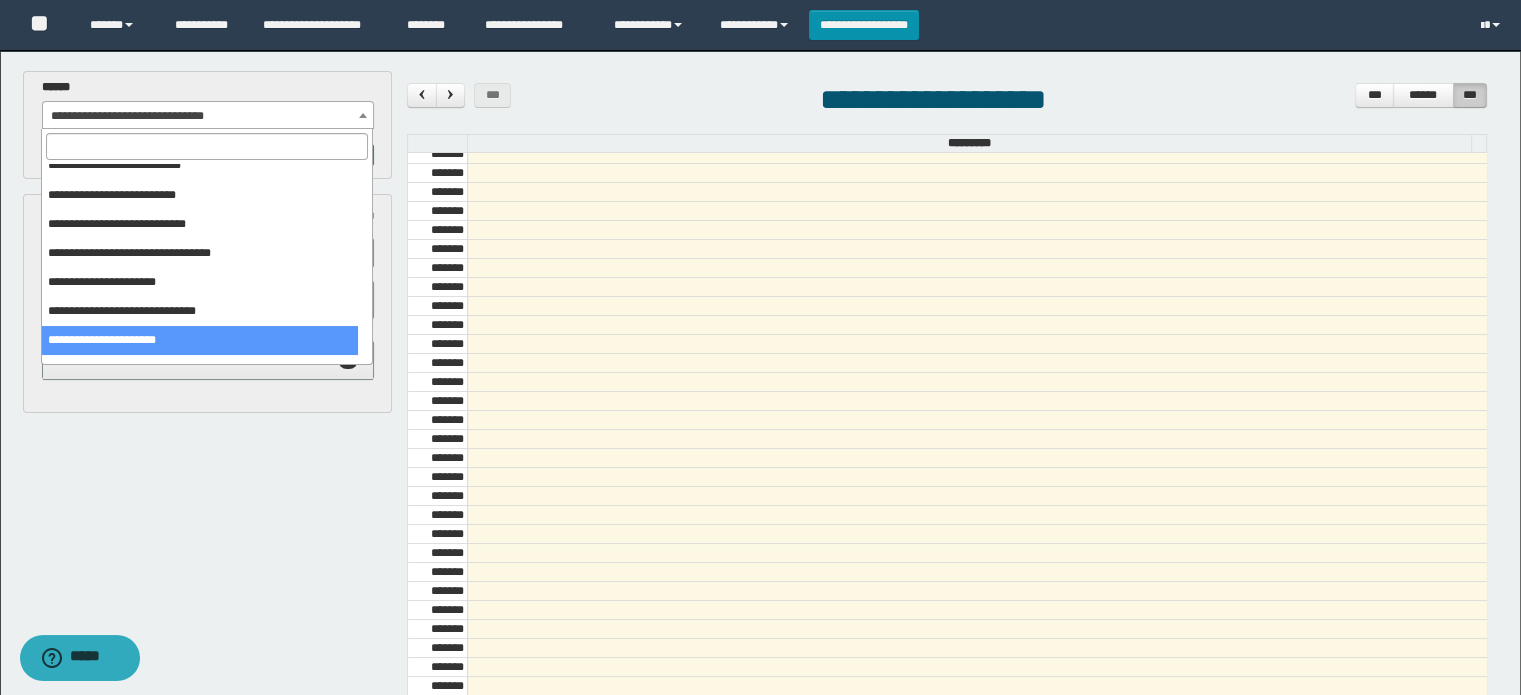 select on "******" 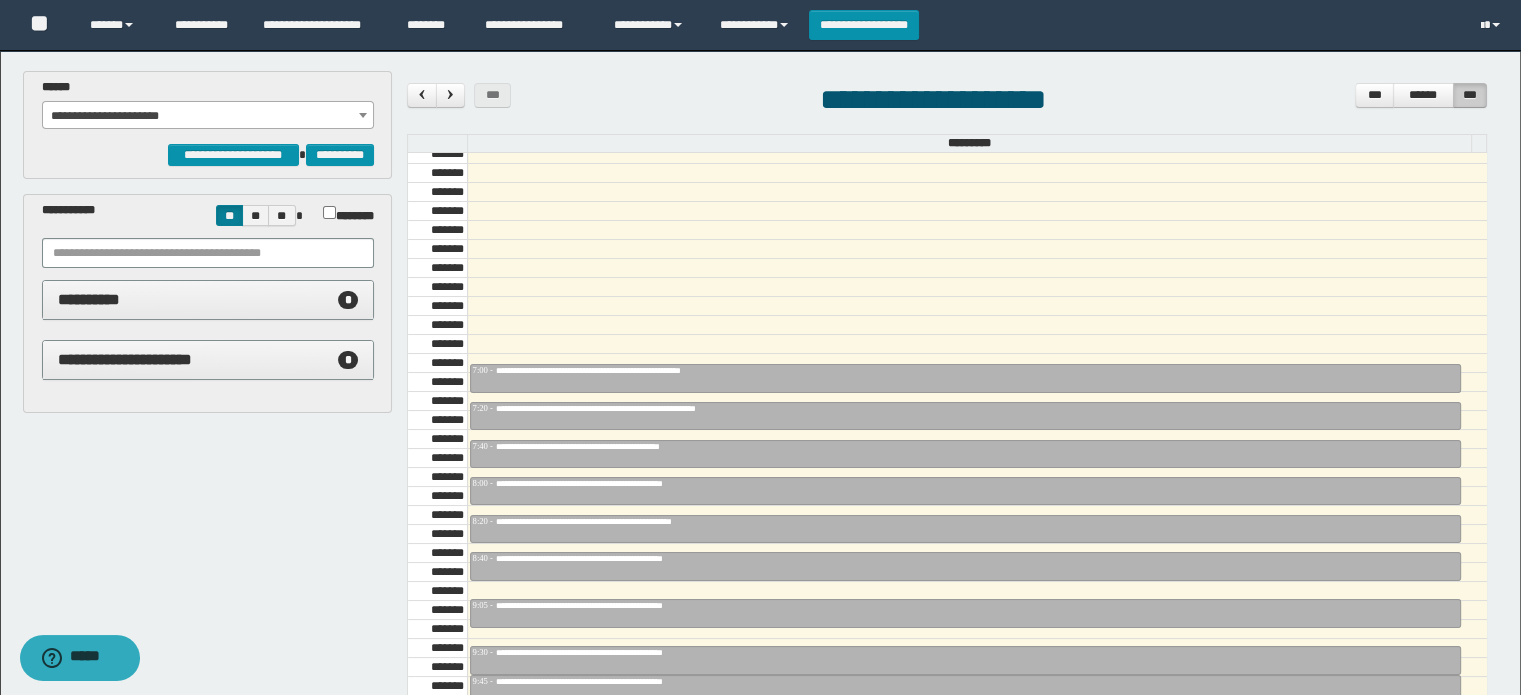 click at bounding box center [977, 230] 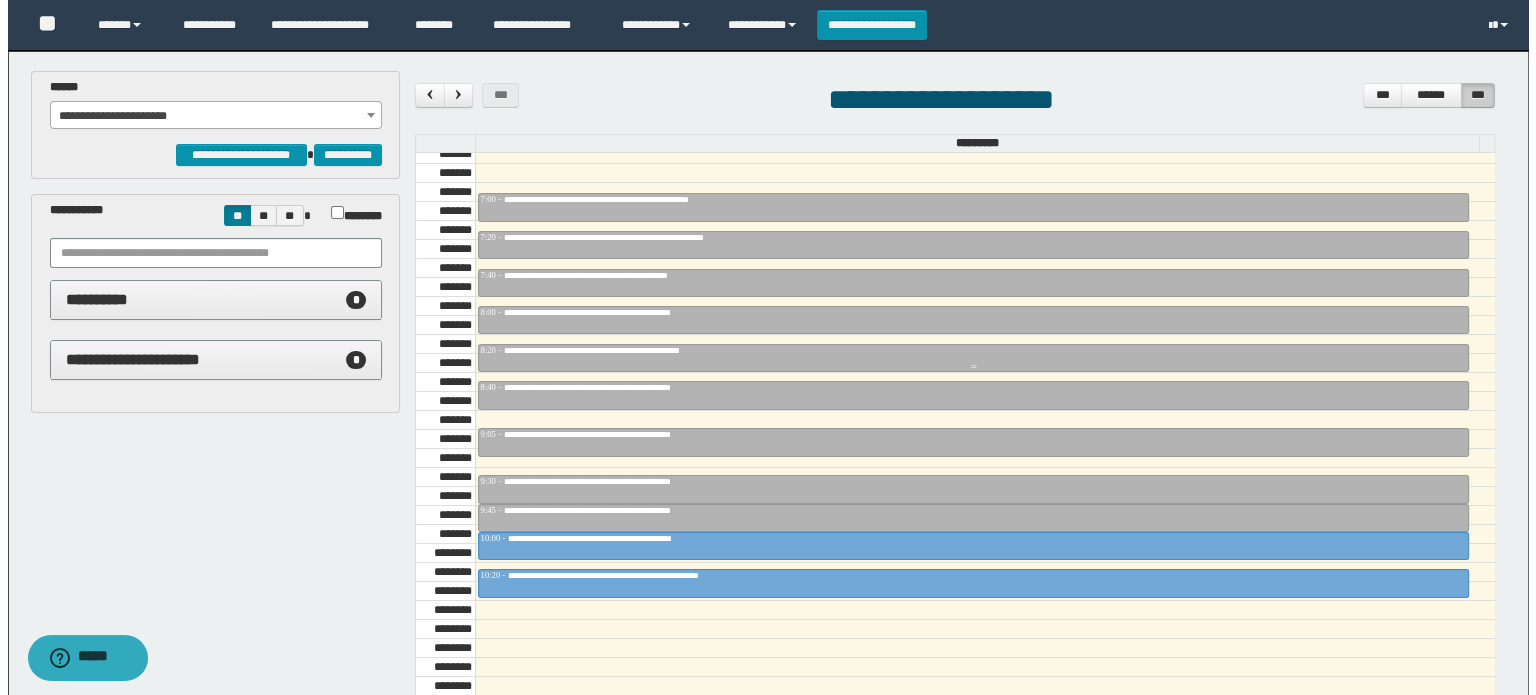 scroll, scrollTop: 778, scrollLeft: 0, axis: vertical 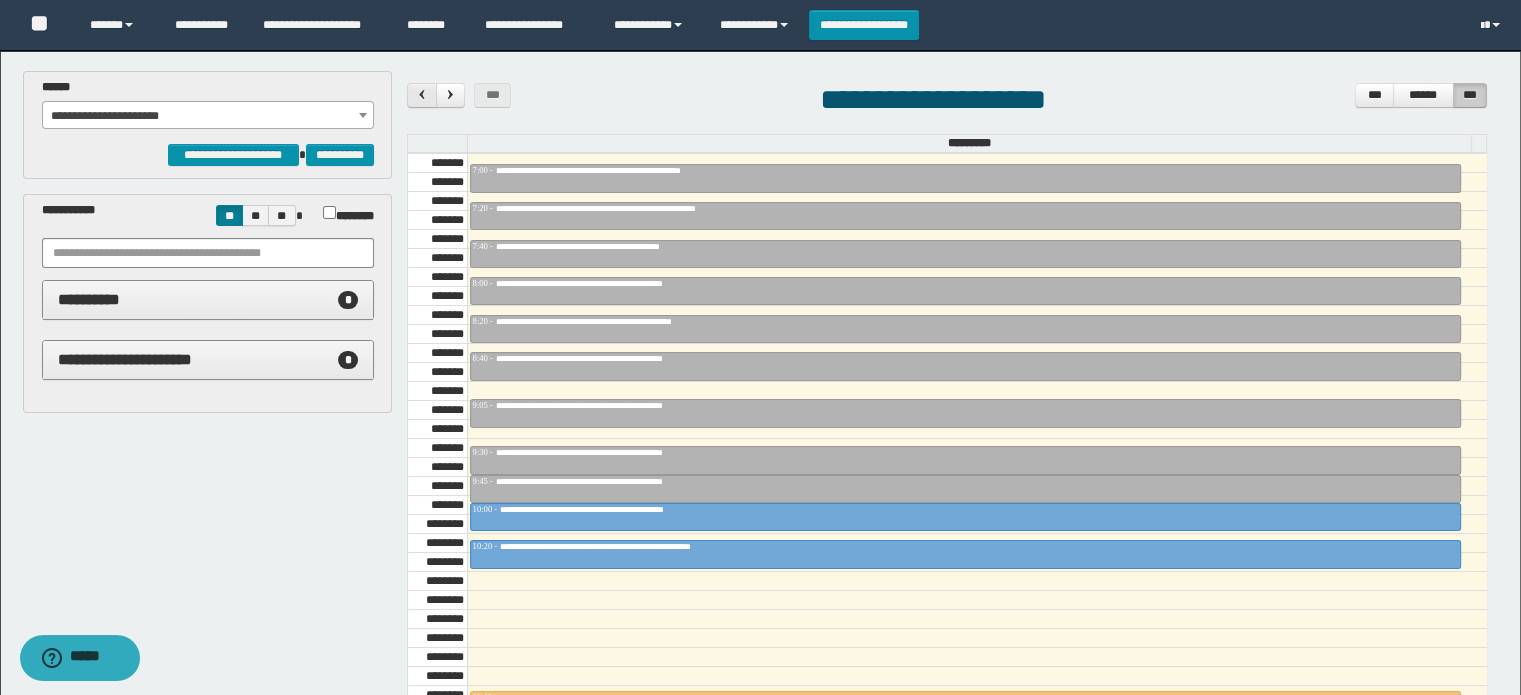 click at bounding box center (421, 95) 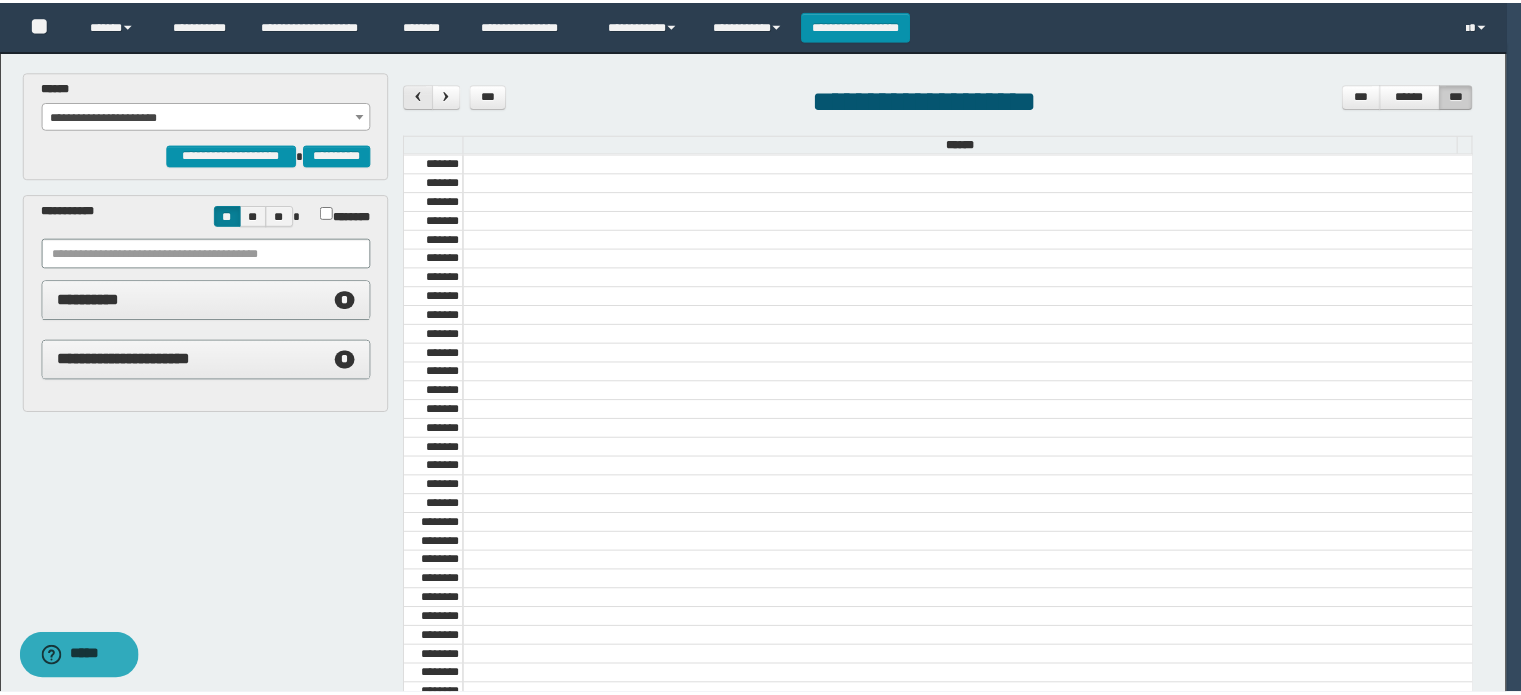 scroll, scrollTop: 678, scrollLeft: 0, axis: vertical 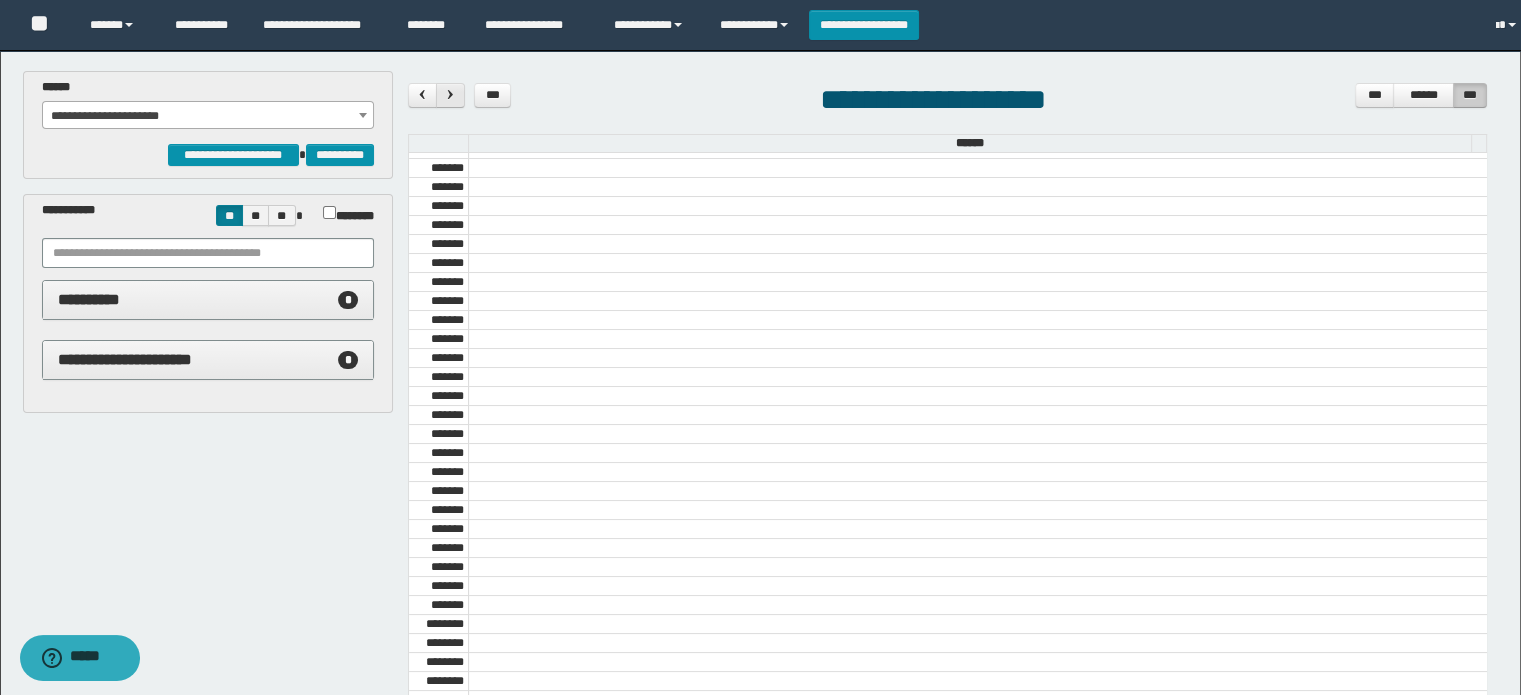 click at bounding box center (450, 94) 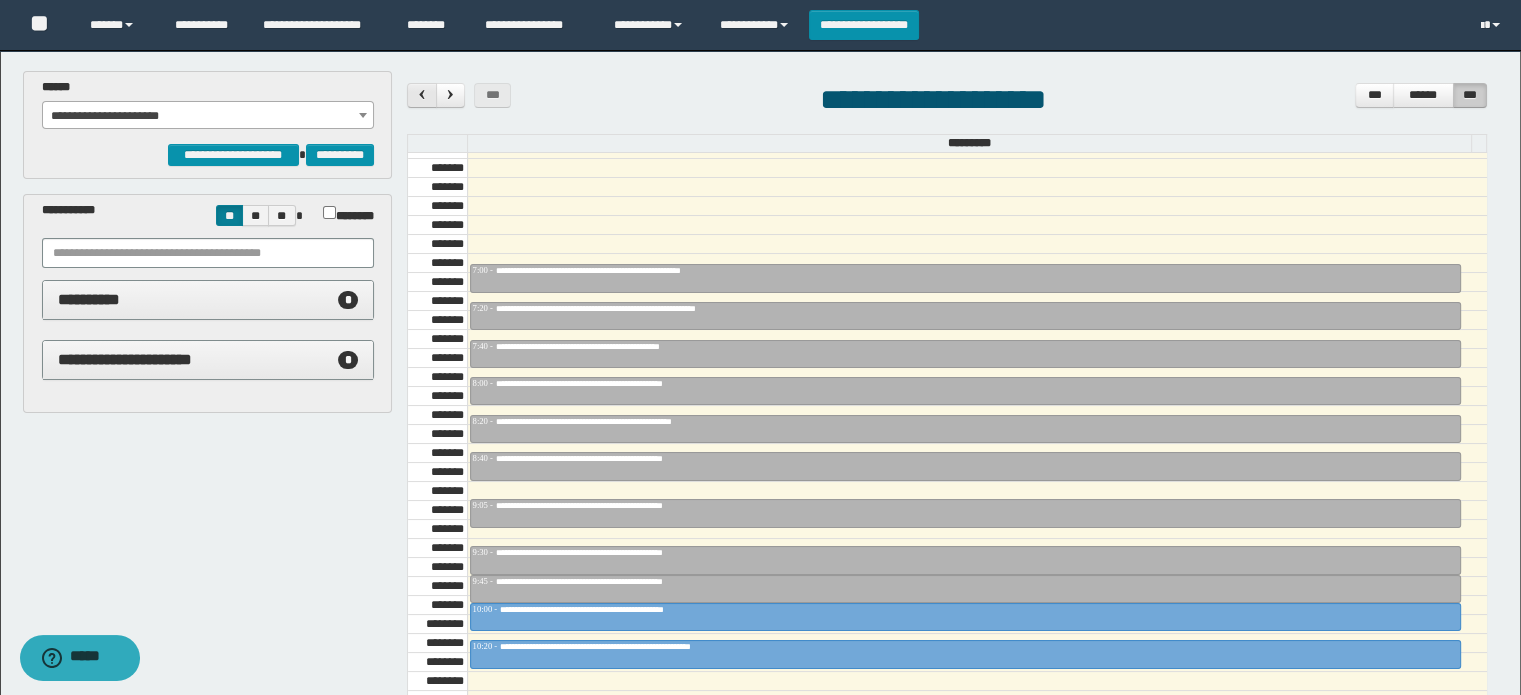 click at bounding box center [422, 94] 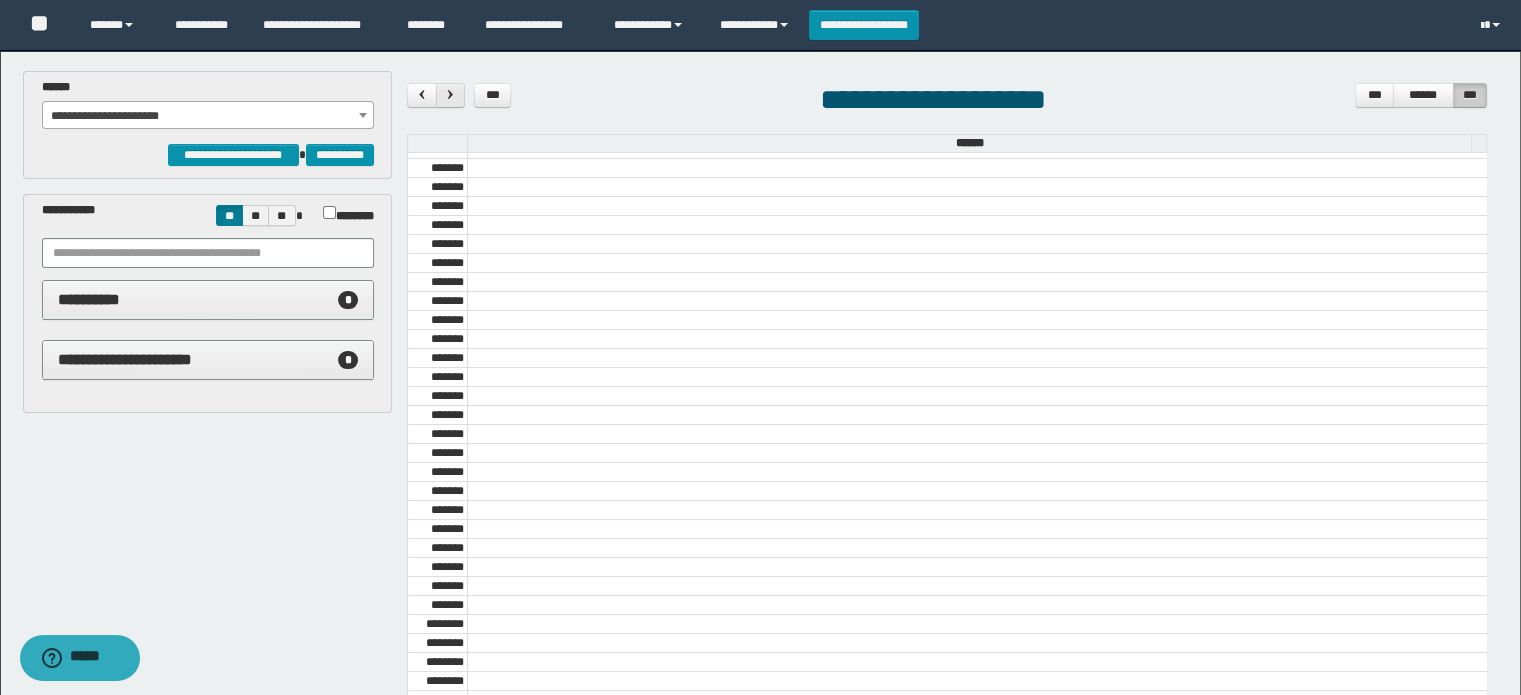 click at bounding box center [450, 95] 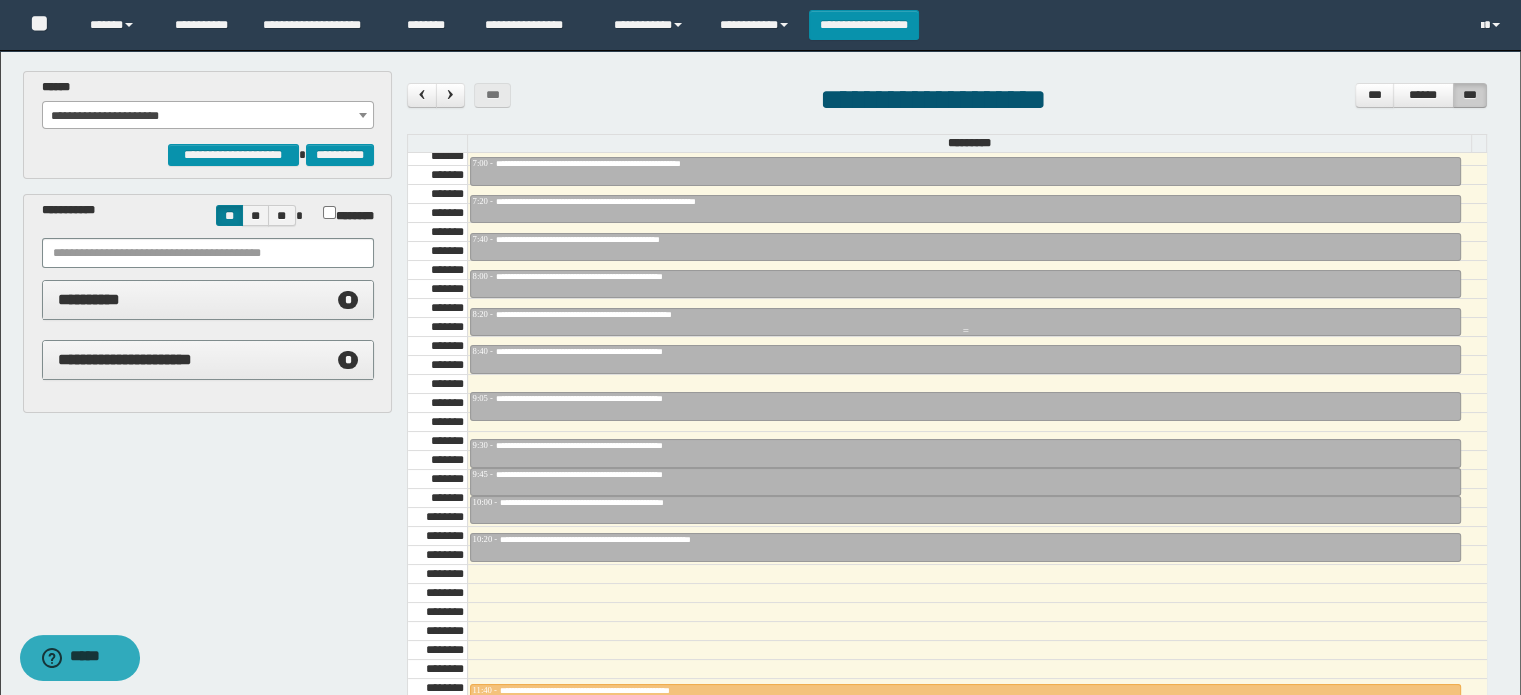 scroll, scrollTop: 978, scrollLeft: 0, axis: vertical 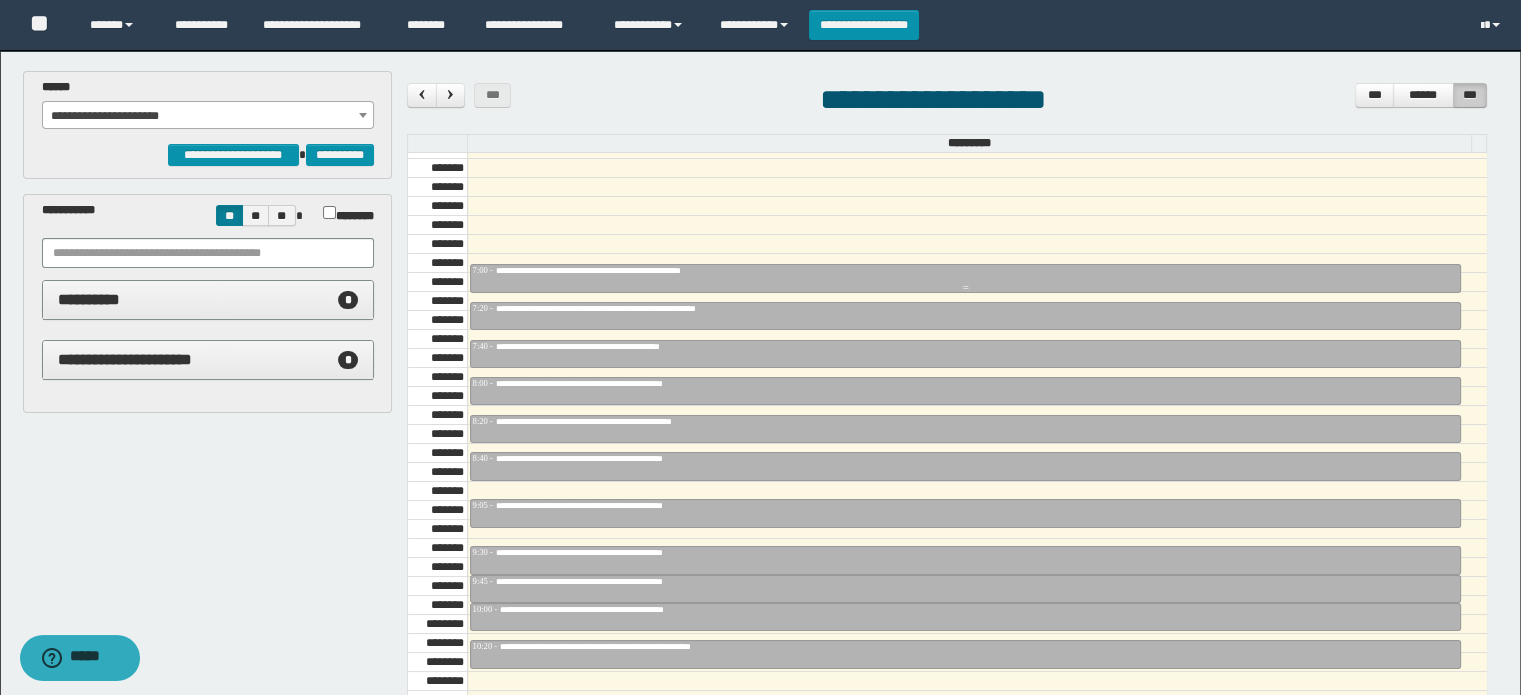 click on "**********" at bounding box center (641, 270) 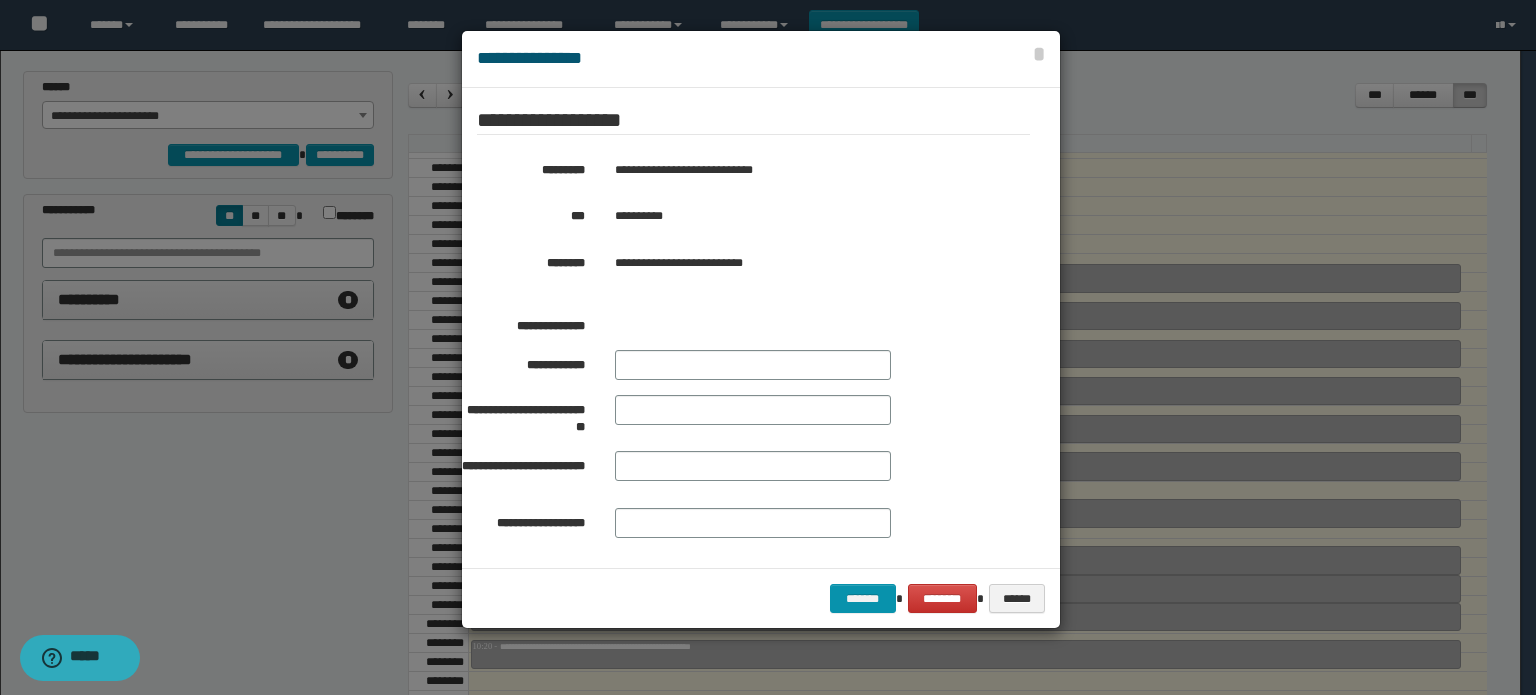 scroll, scrollTop: 382, scrollLeft: 0, axis: vertical 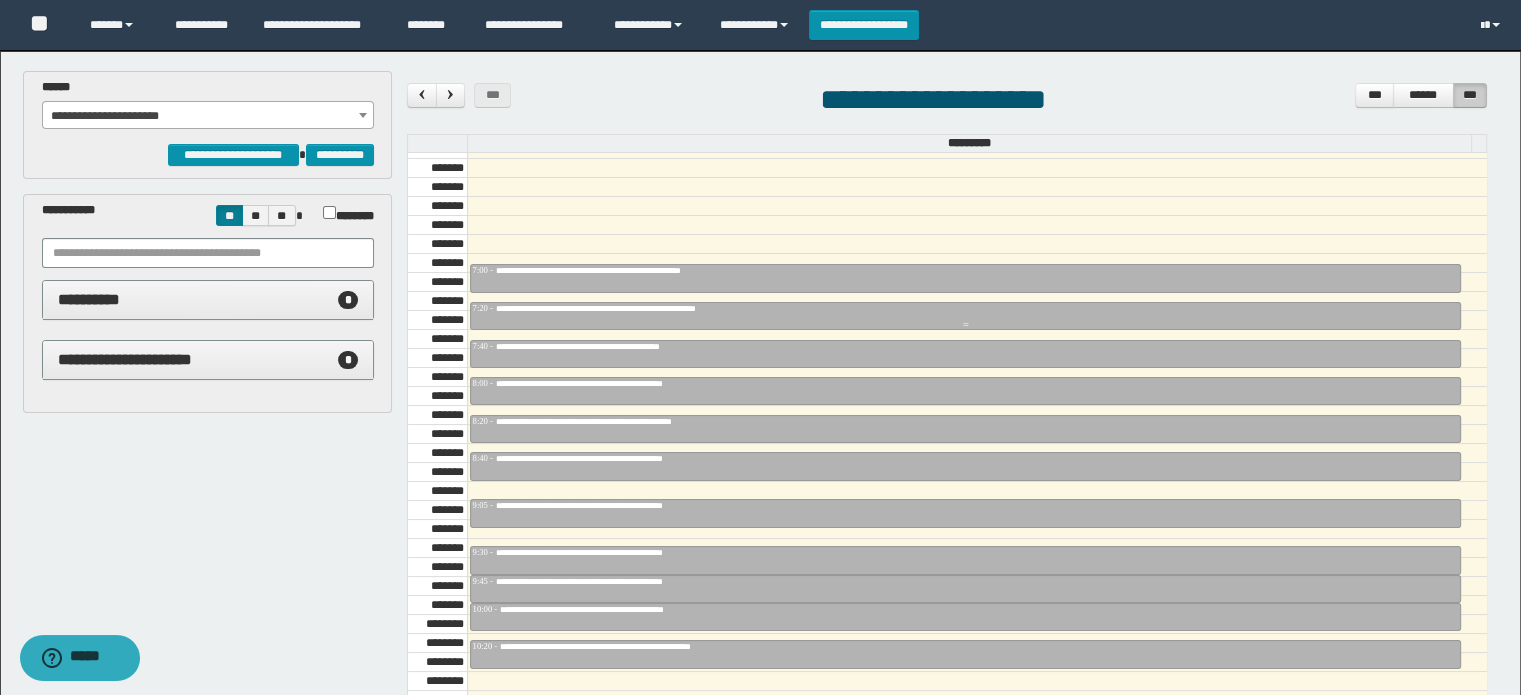 click on "**********" at bounding box center [654, 308] 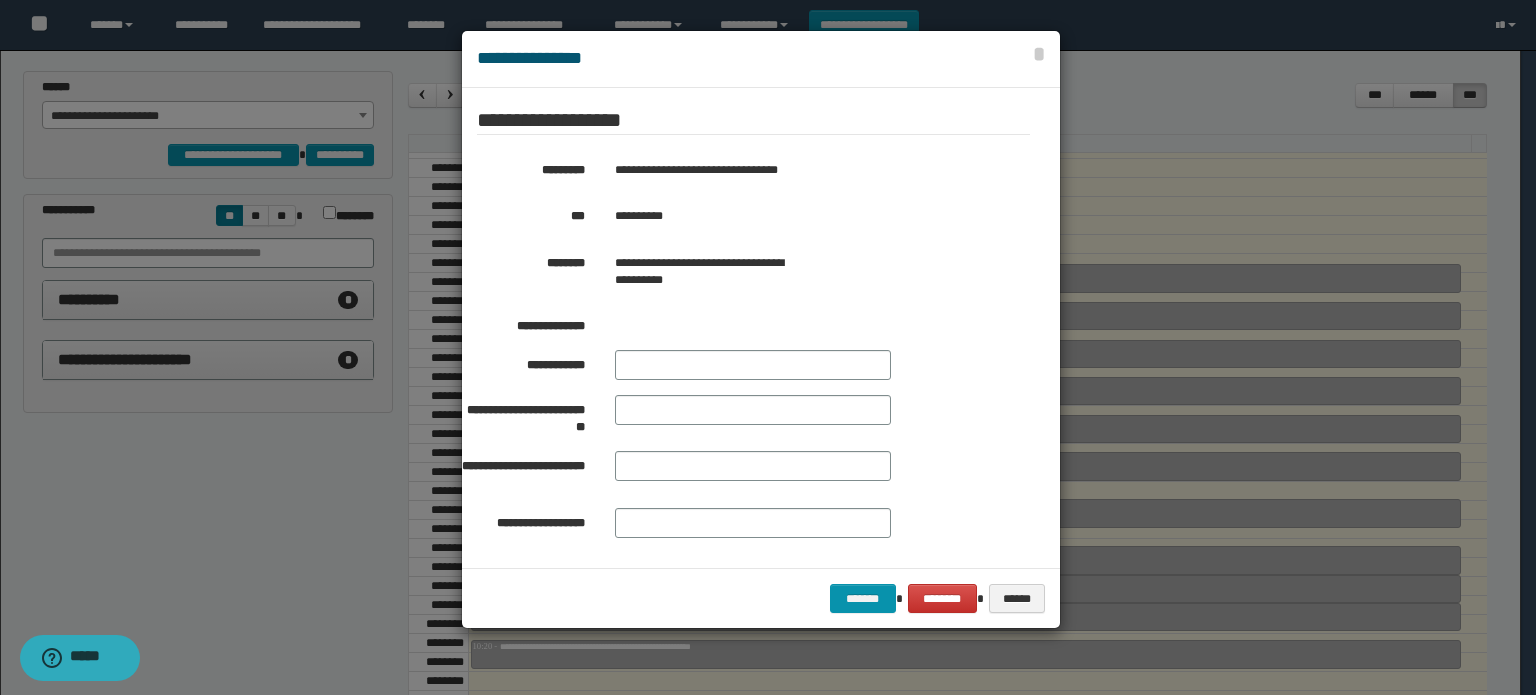 click at bounding box center [768, 347] 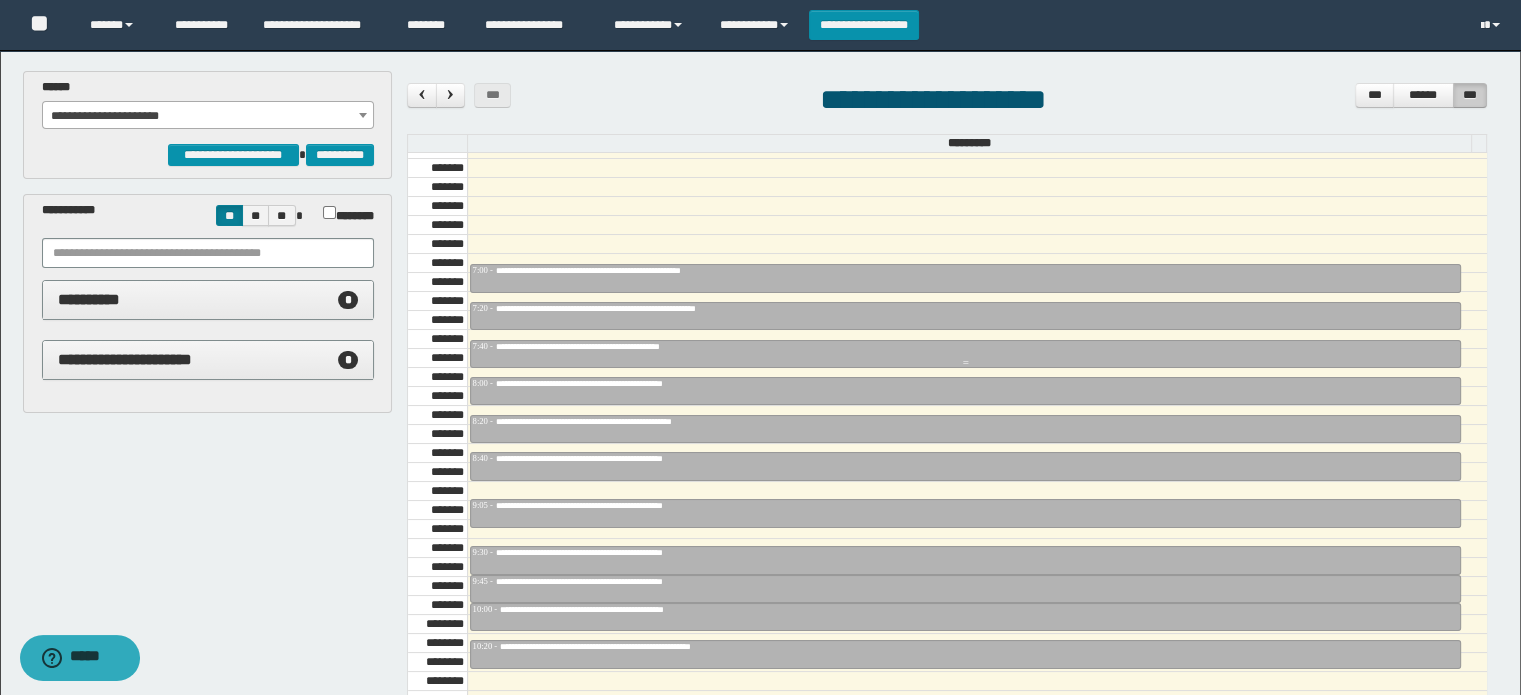 click on "**********" at bounding box center (611, 346) 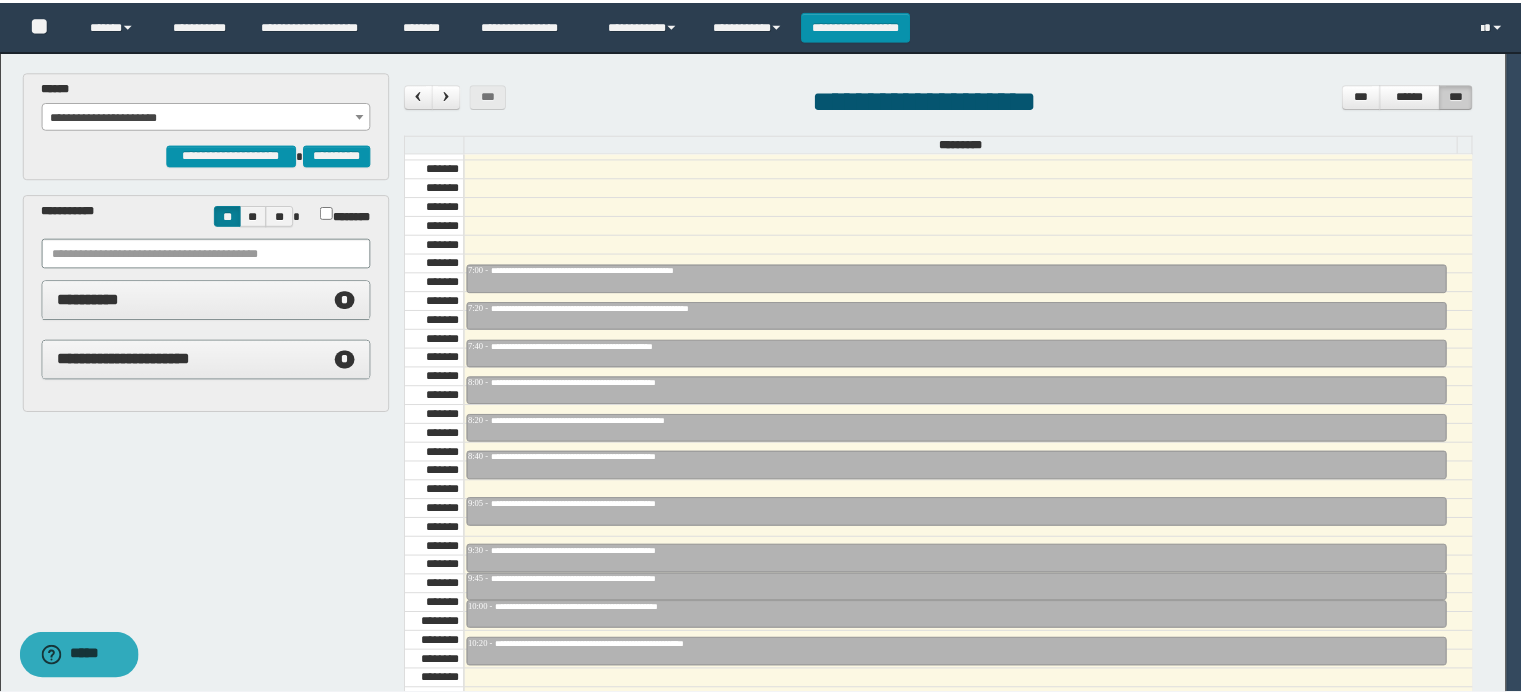 scroll, scrollTop: 364, scrollLeft: 0, axis: vertical 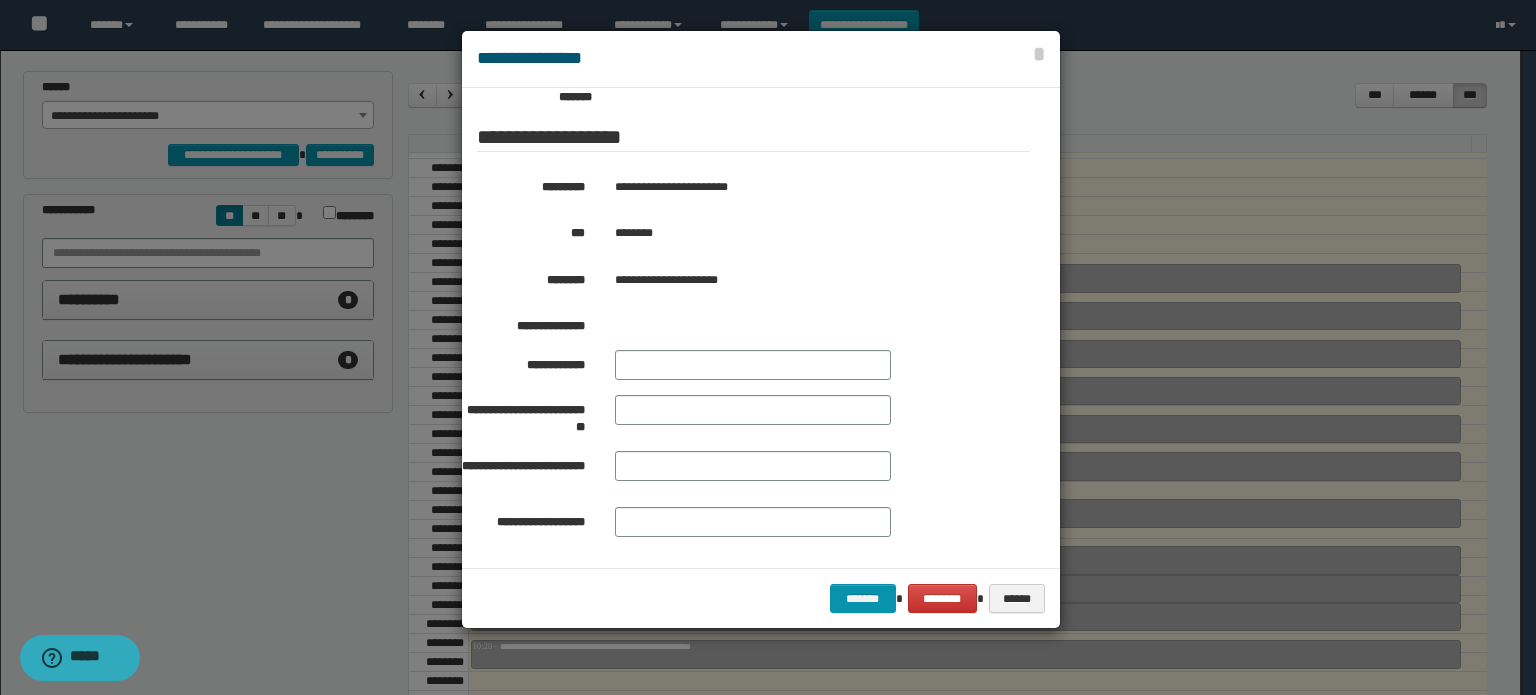click at bounding box center (768, 347) 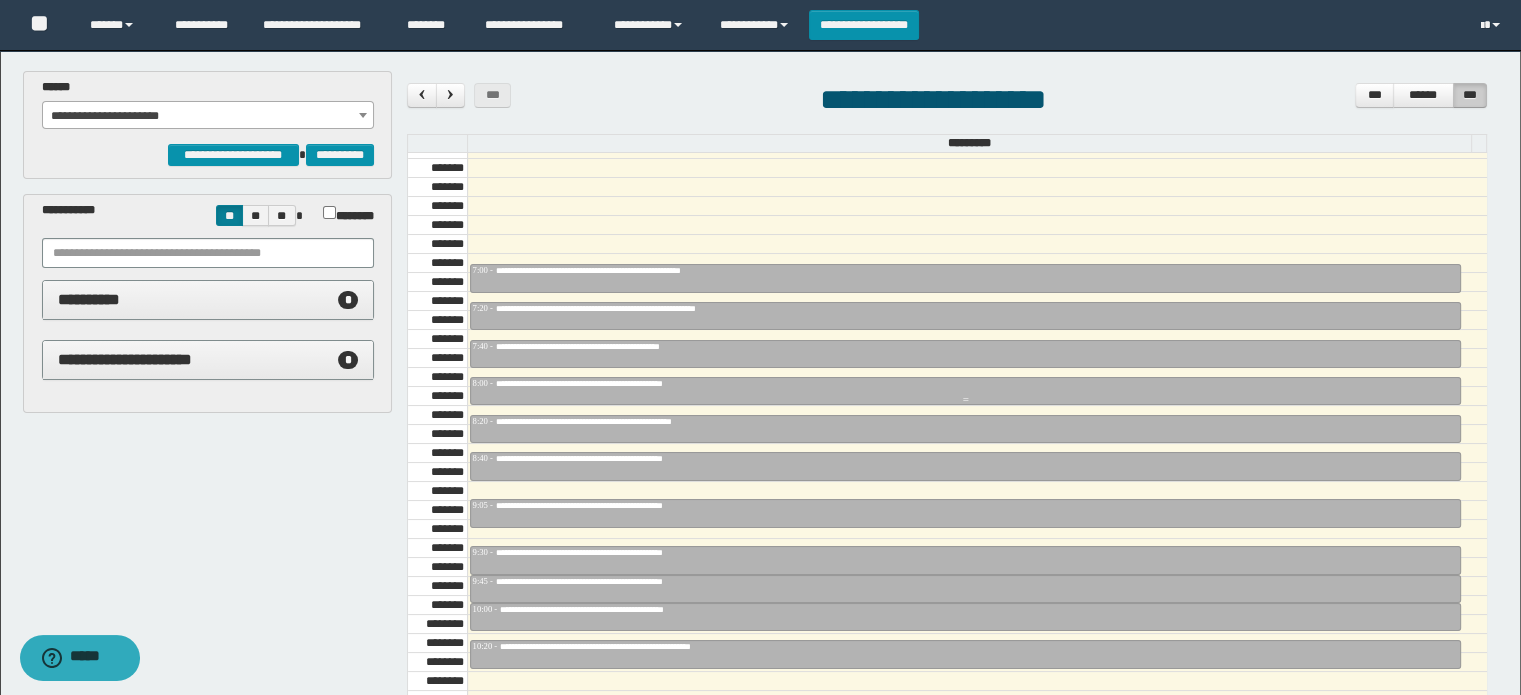 click on "**********" at bounding box center (617, 383) 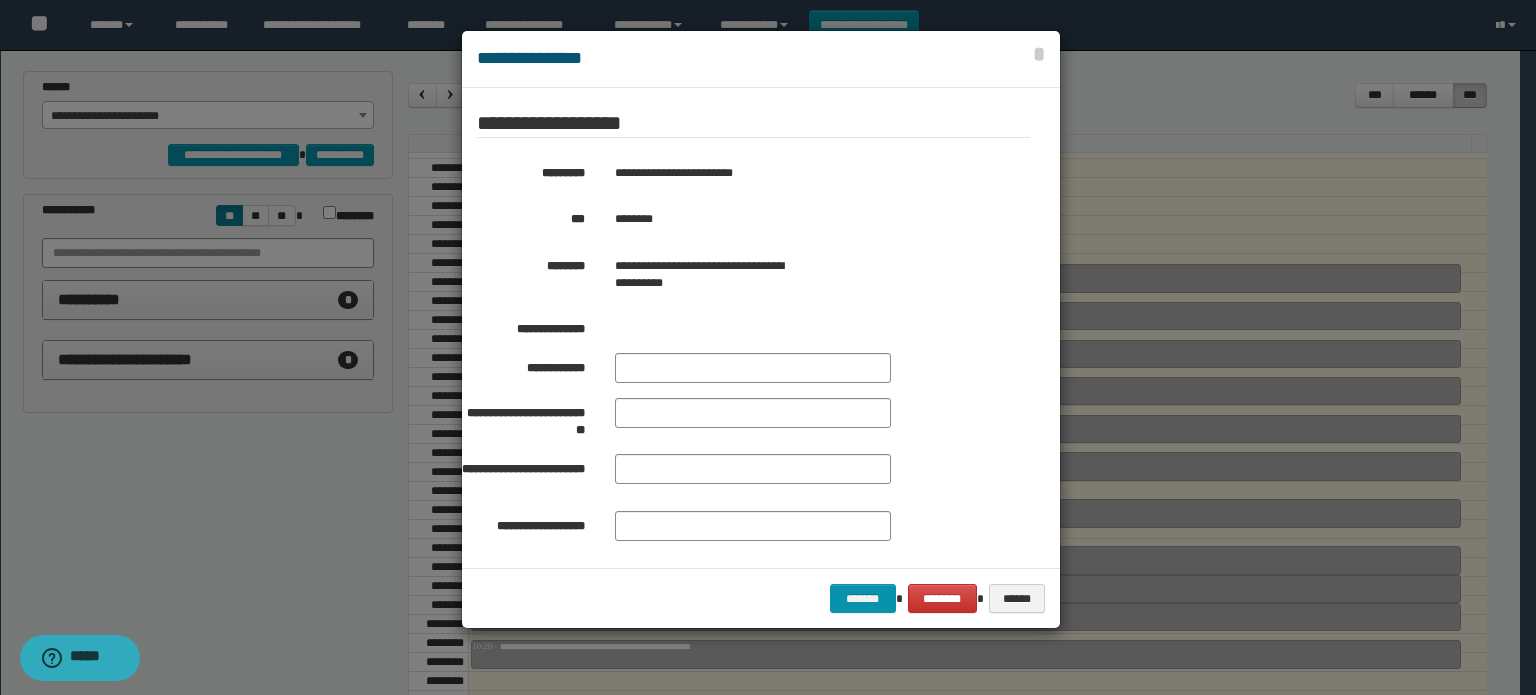 click at bounding box center [768, 347] 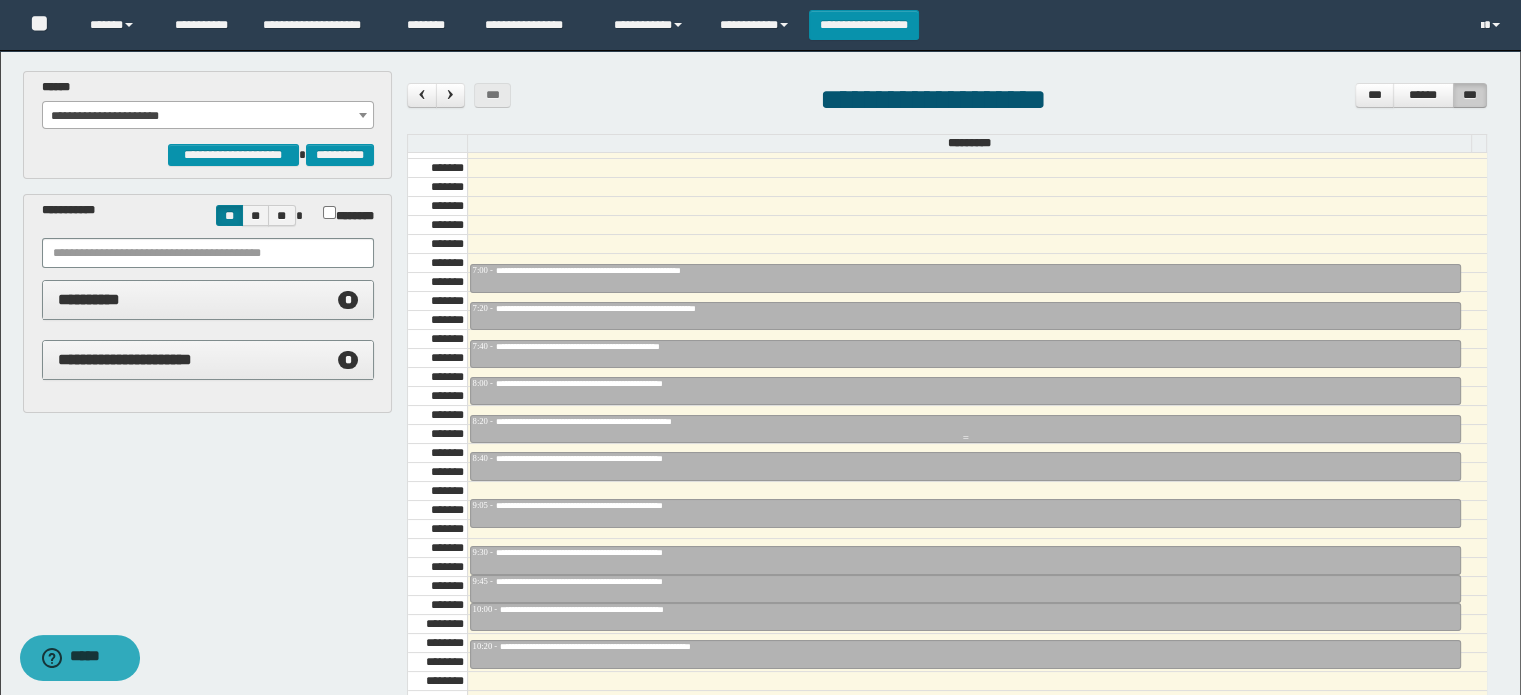 click on "**********" at bounding box center (634, 421) 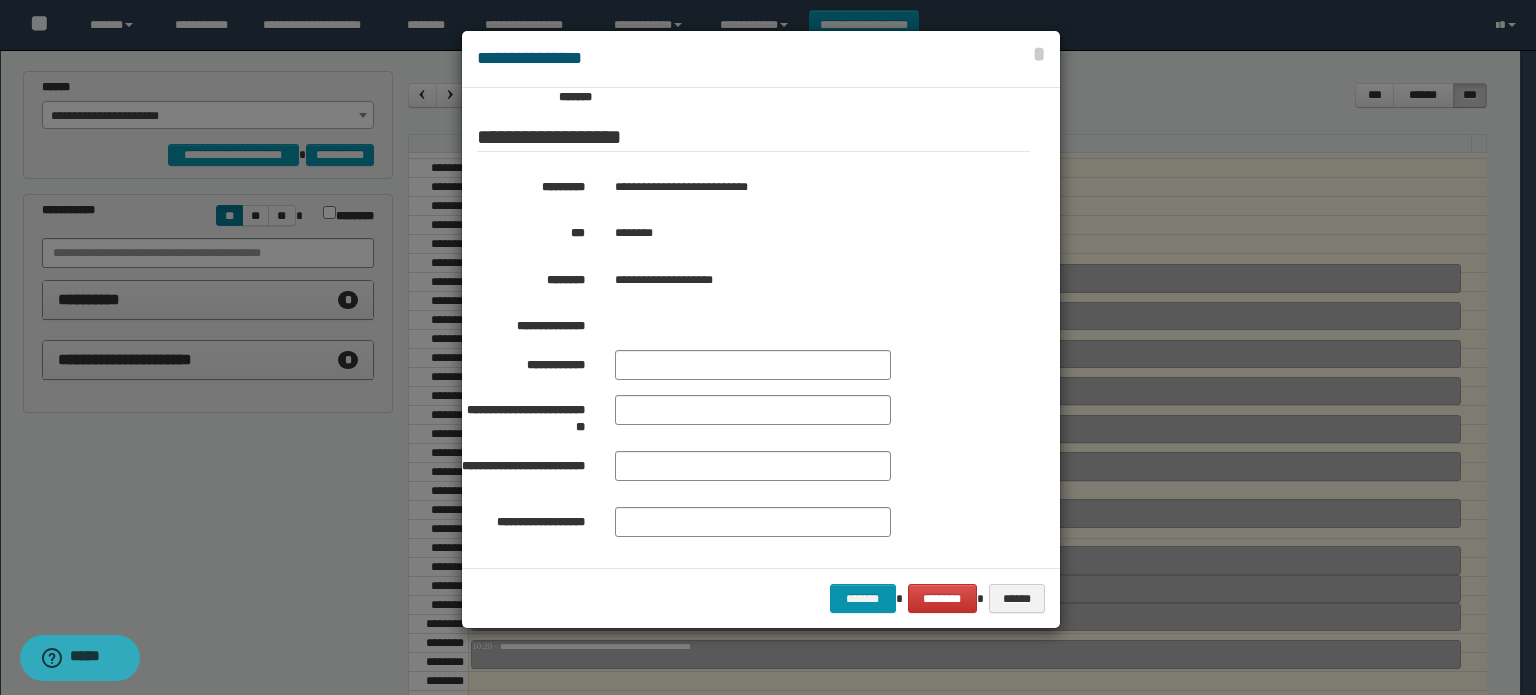 click at bounding box center (768, 347) 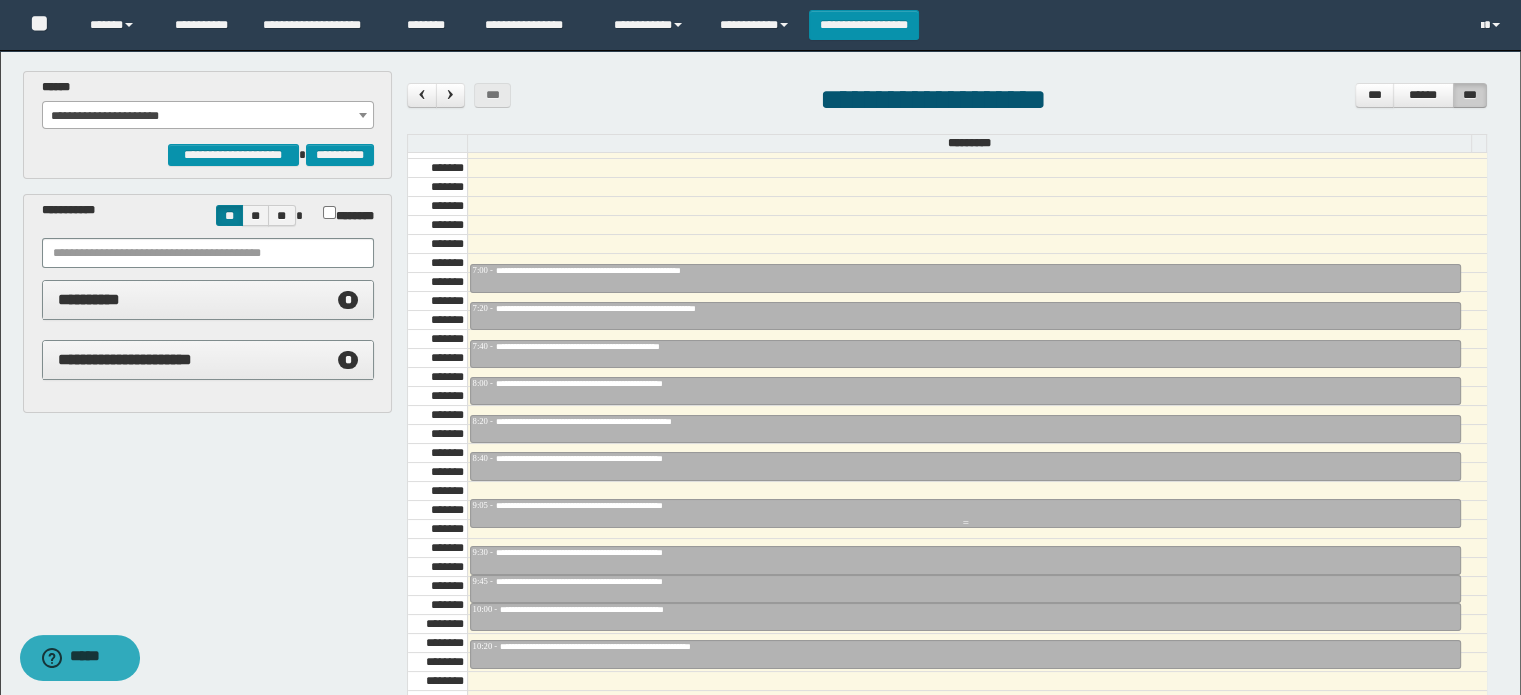 scroll, scrollTop: 778, scrollLeft: 0, axis: vertical 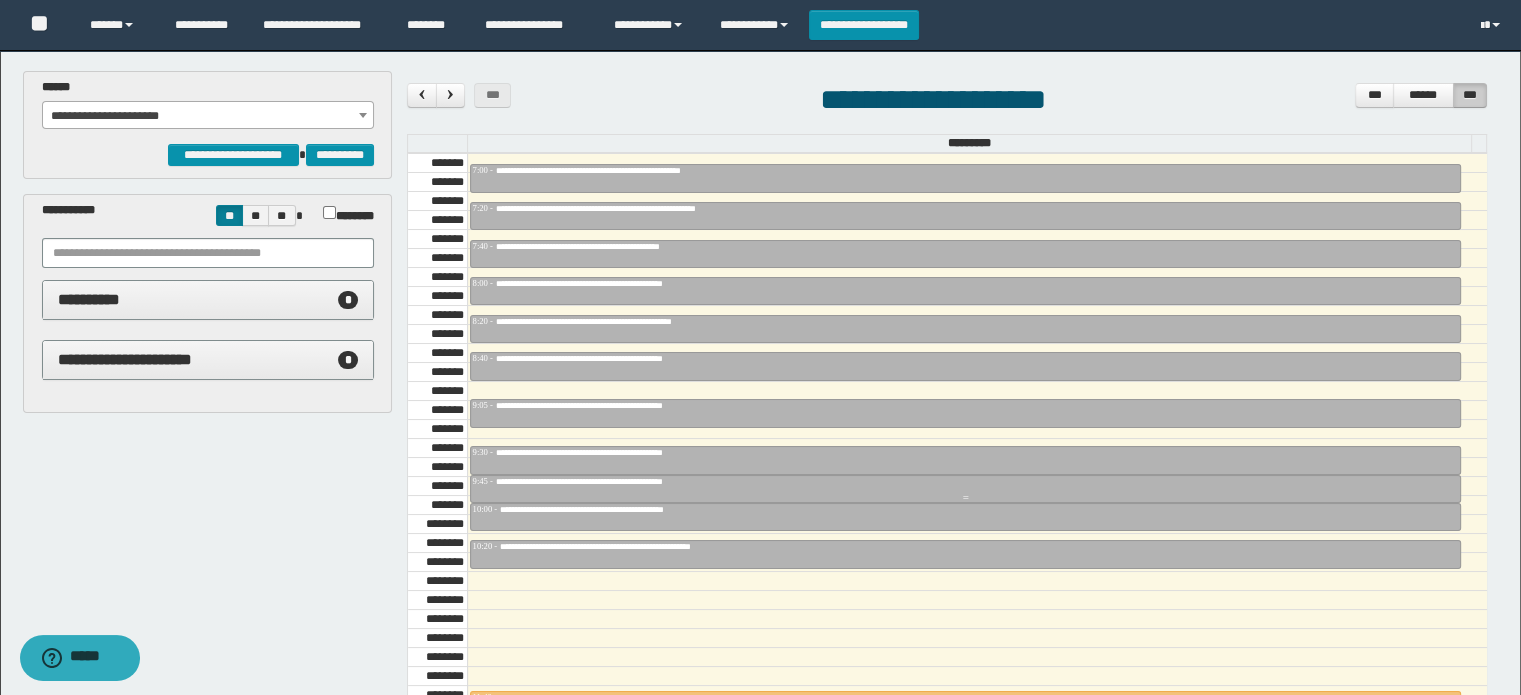 click on "**********" at bounding box center [610, 481] 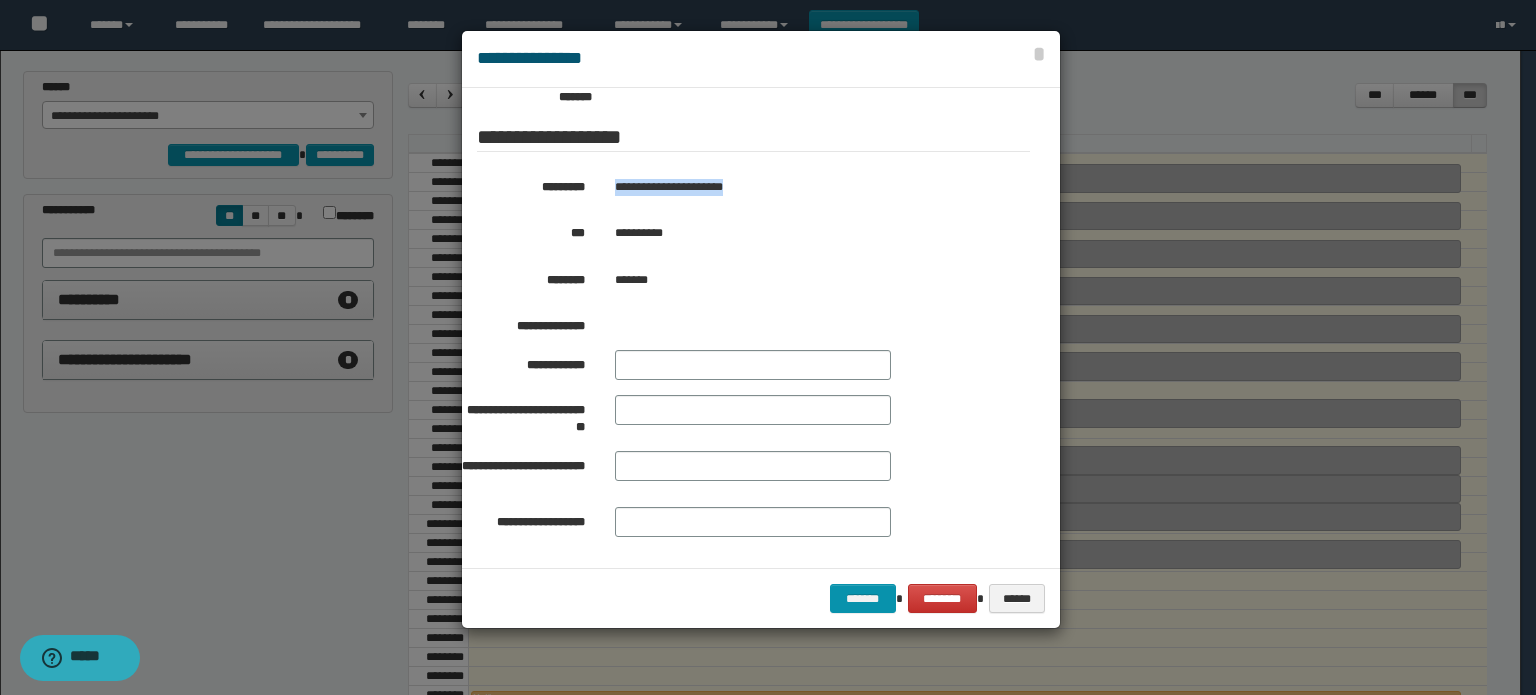 drag, startPoint x: 753, startPoint y: 171, endPoint x: 615, endPoint y: 173, distance: 138.0145 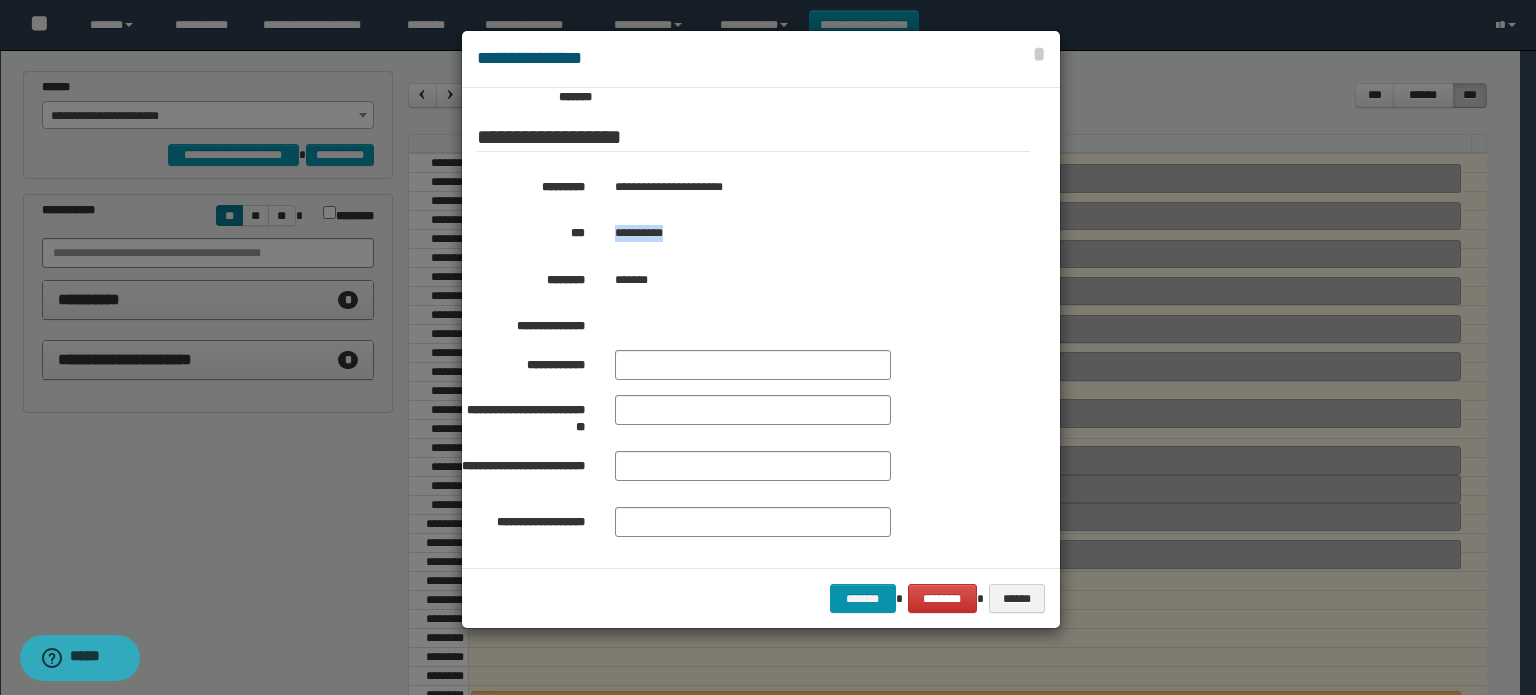 drag, startPoint x: 694, startPoint y: 225, endPoint x: 614, endPoint y: 215, distance: 80.622574 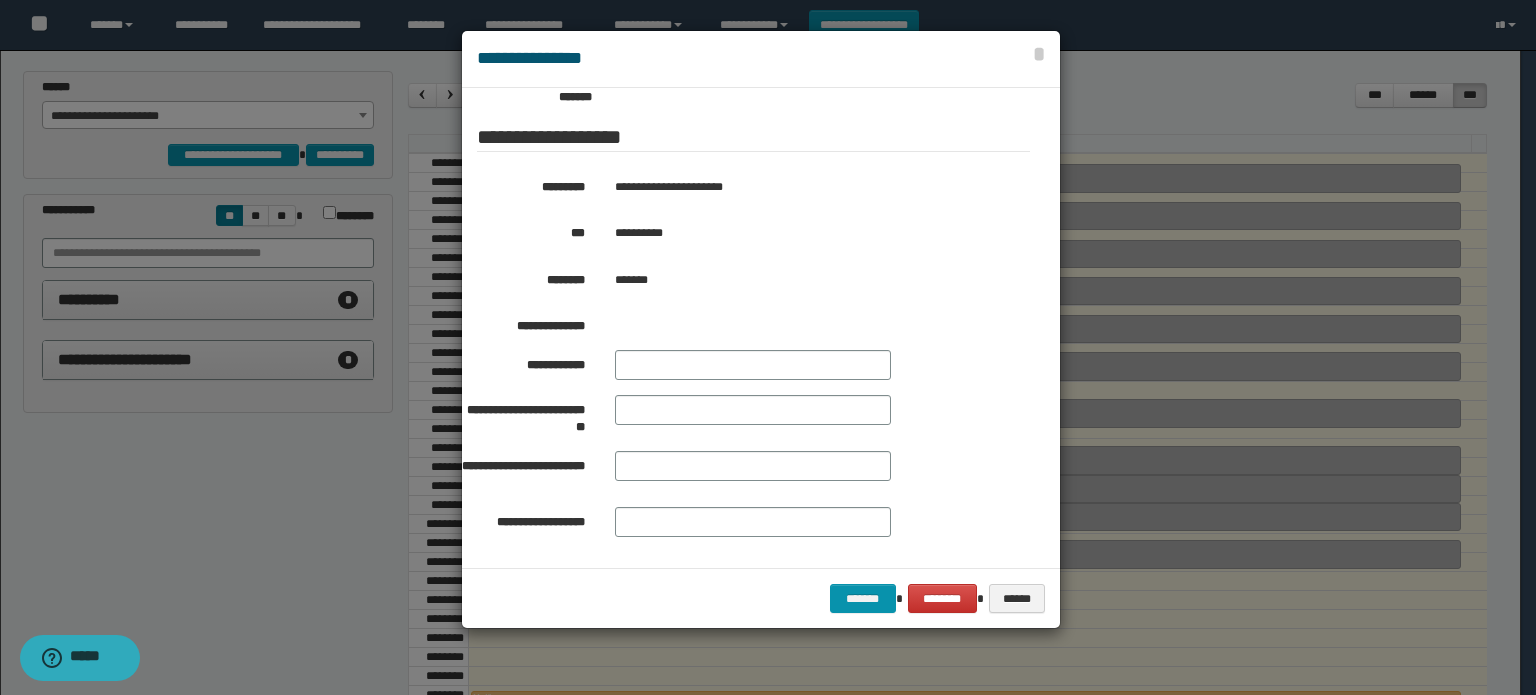 click at bounding box center [768, 347] 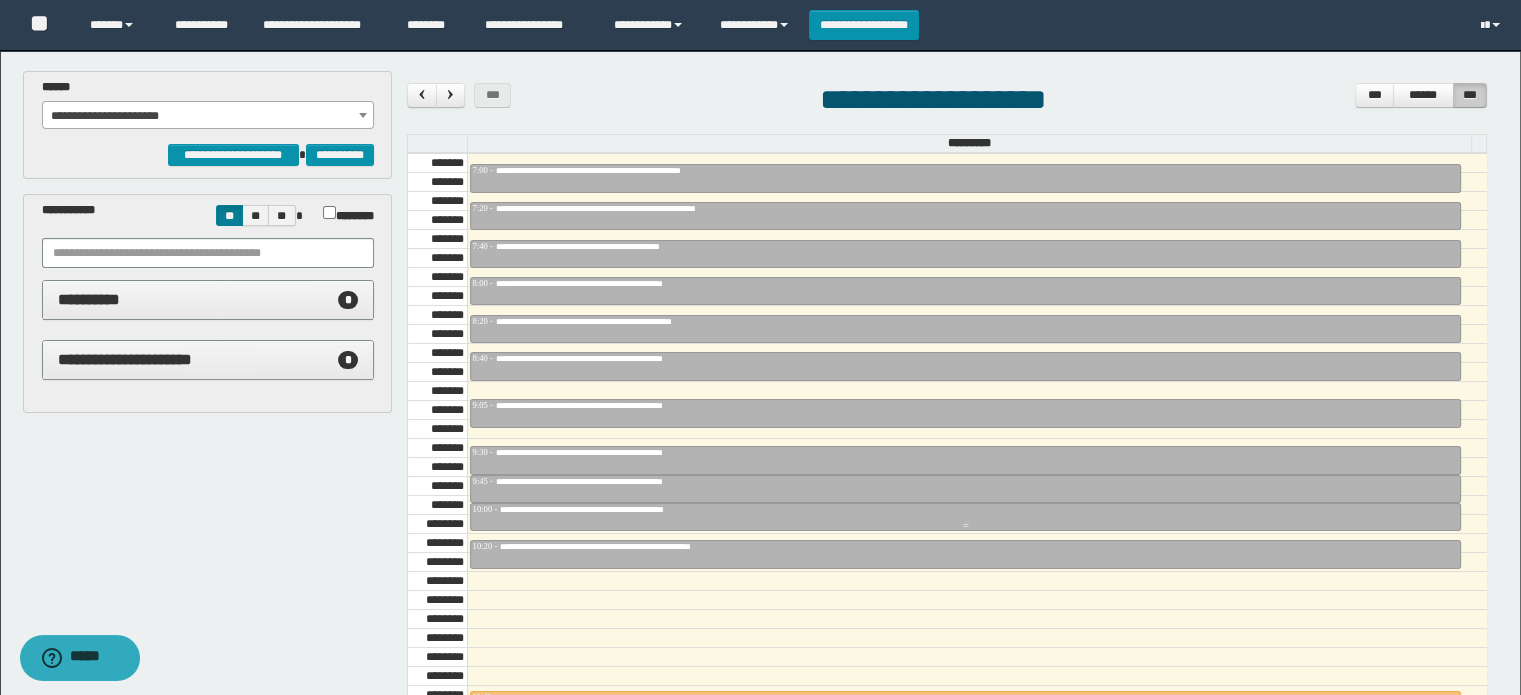 click on "**********" at bounding box center [612, 509] 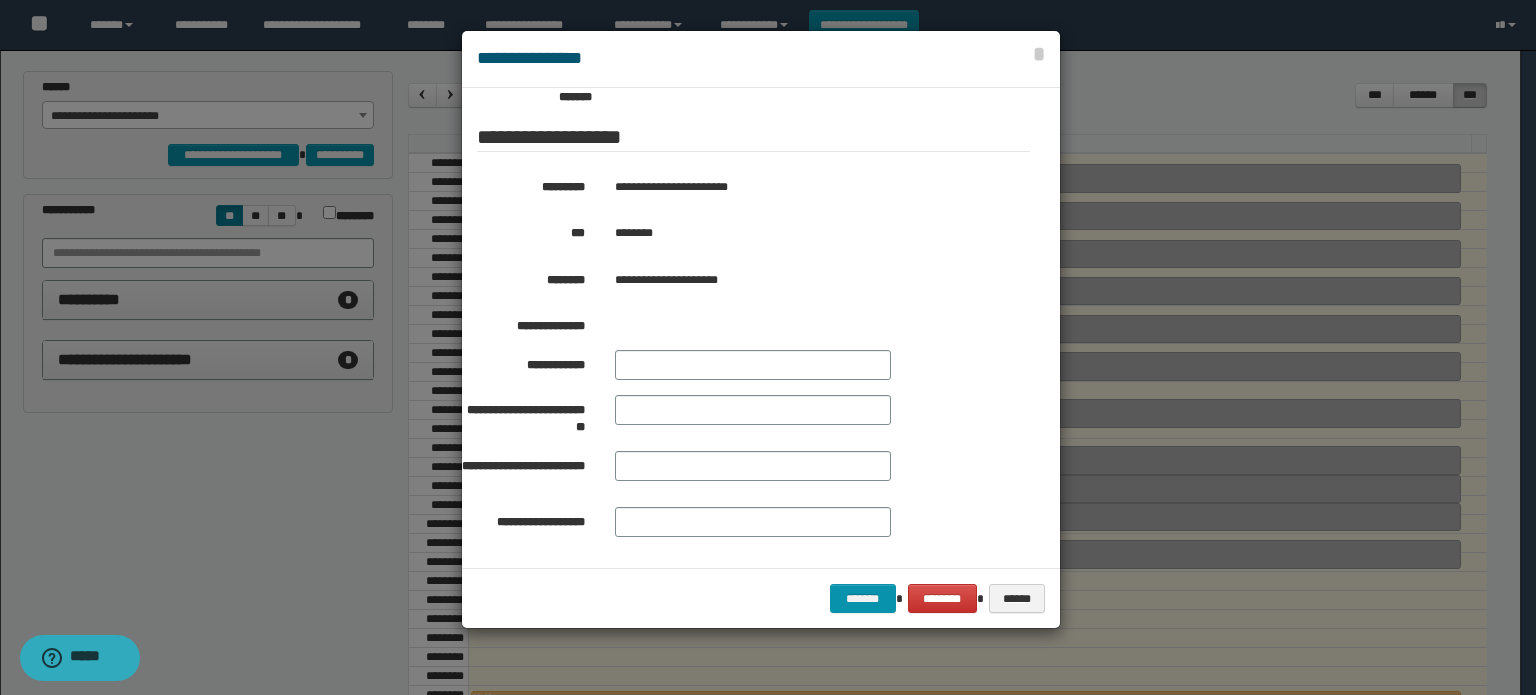 click at bounding box center [768, 347] 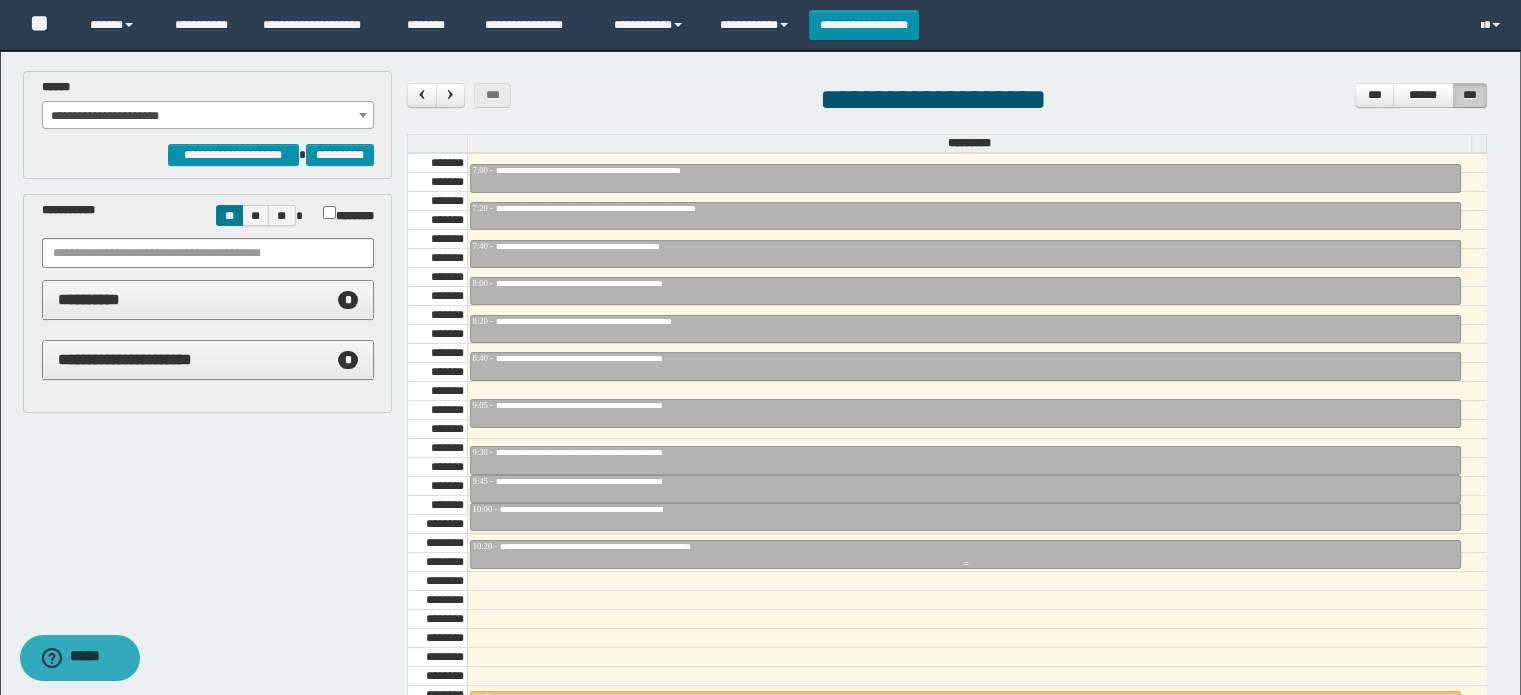 click on "**********" at bounding box center [634, 546] 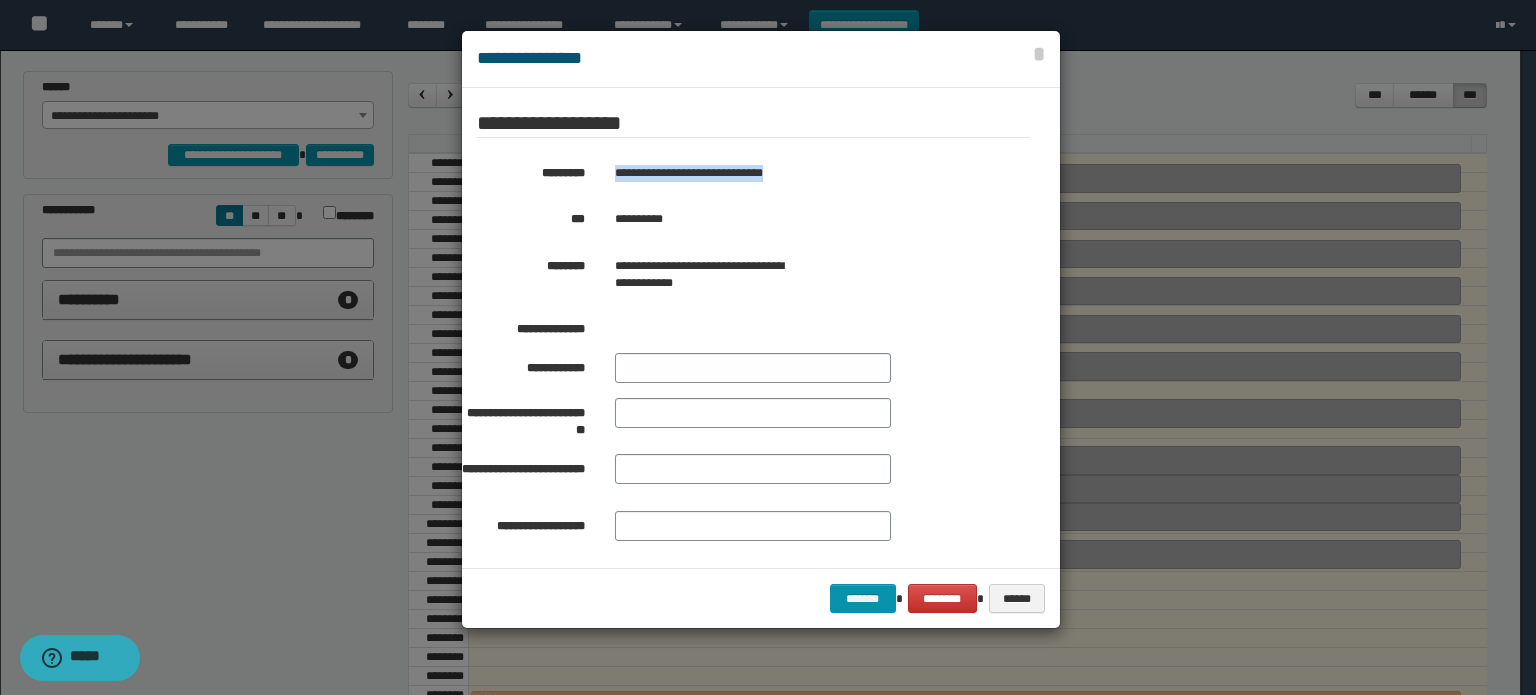 drag, startPoint x: 796, startPoint y: 171, endPoint x: 595, endPoint y: 171, distance: 201 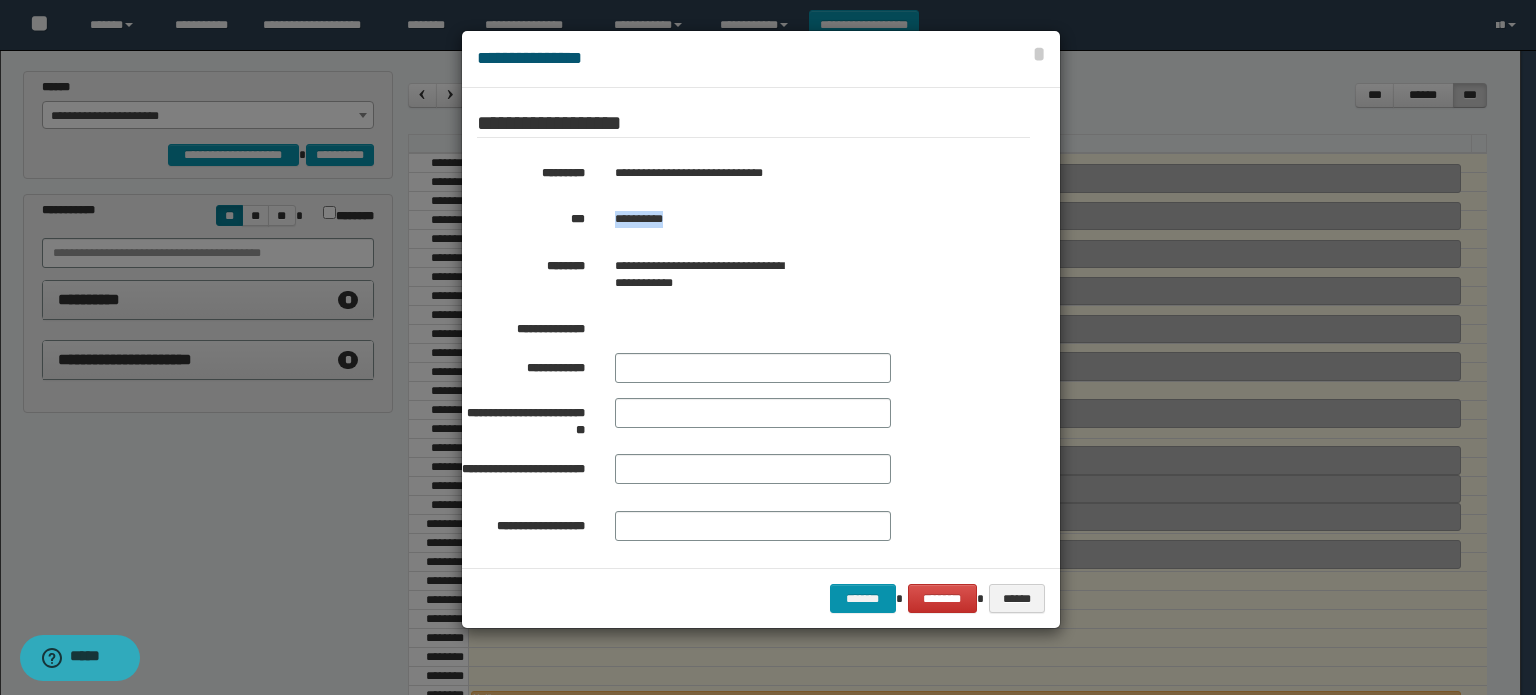 drag, startPoint x: 703, startPoint y: 209, endPoint x: 616, endPoint y: 223, distance: 88.11924 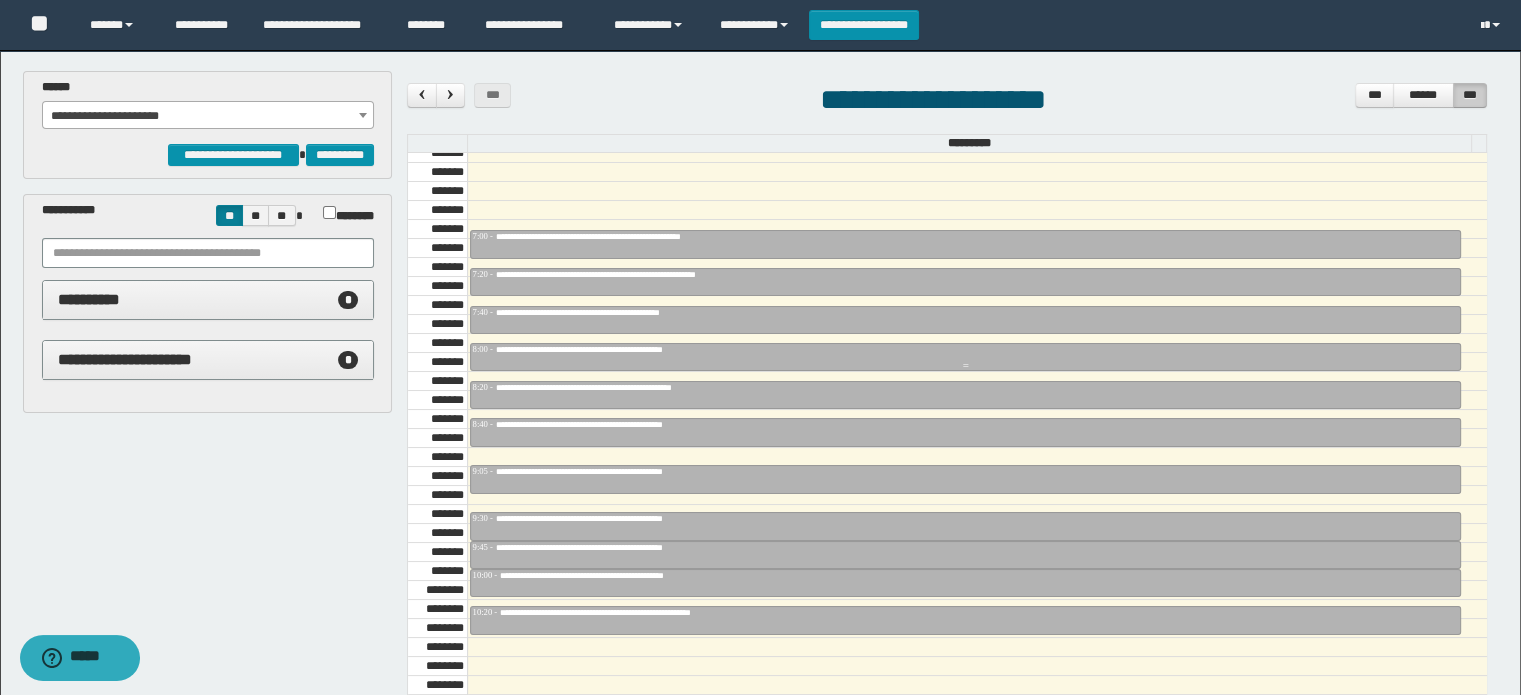 scroll, scrollTop: 678, scrollLeft: 0, axis: vertical 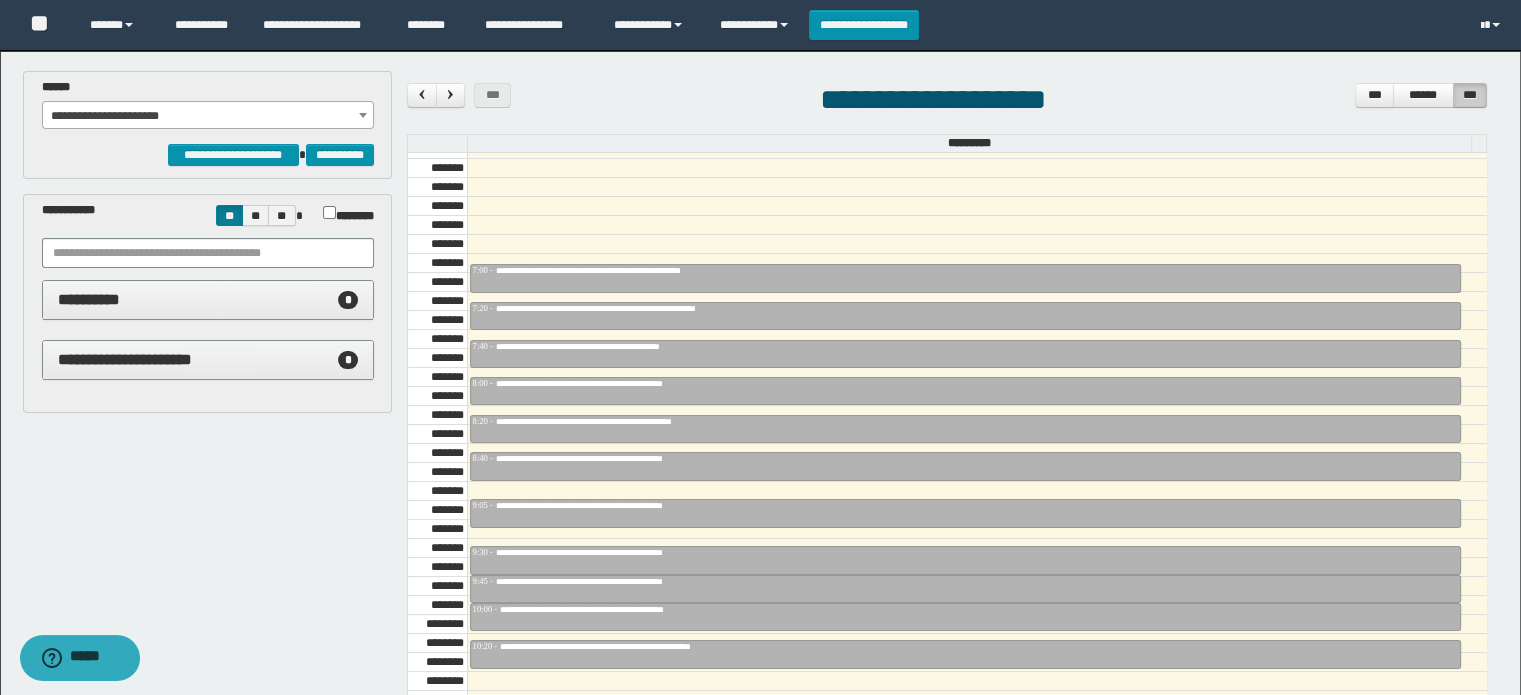 click on "**********" at bounding box center [208, 116] 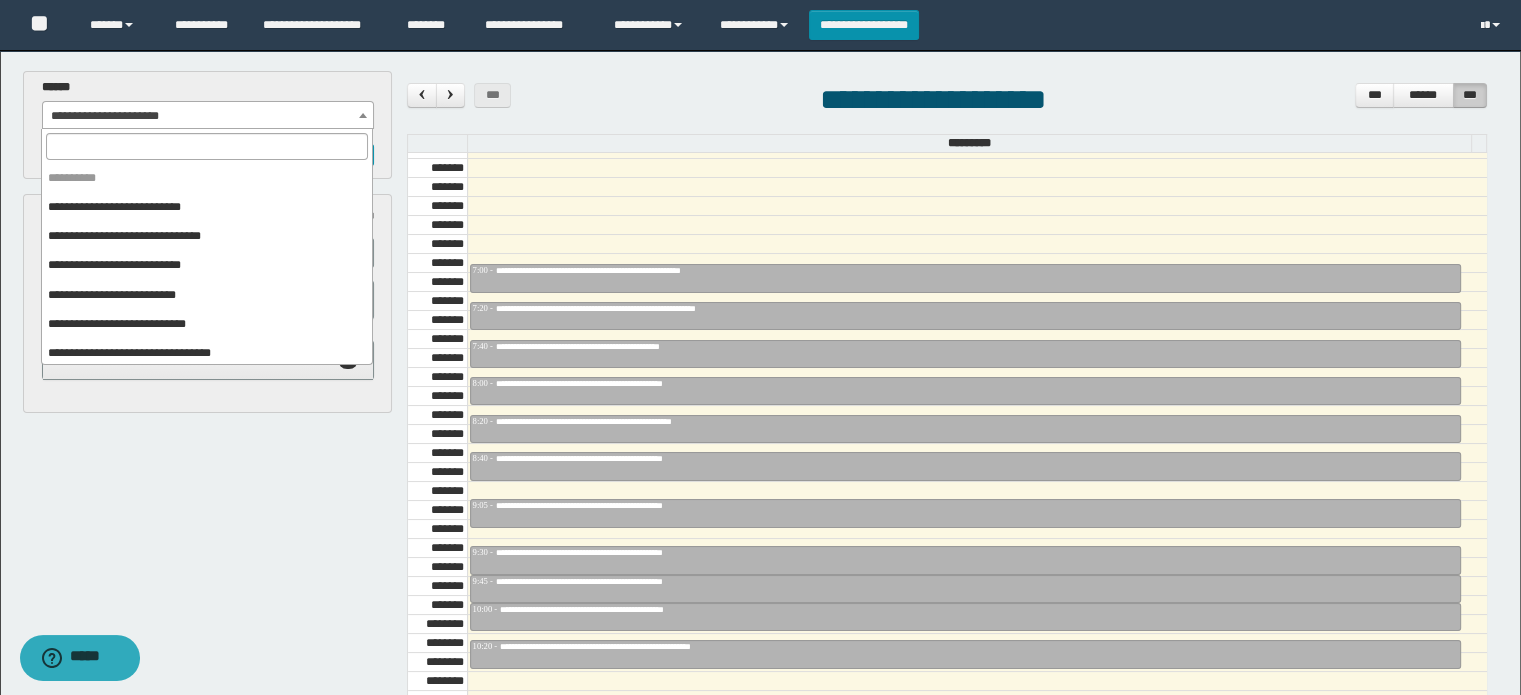 scroll, scrollTop: 120, scrollLeft: 0, axis: vertical 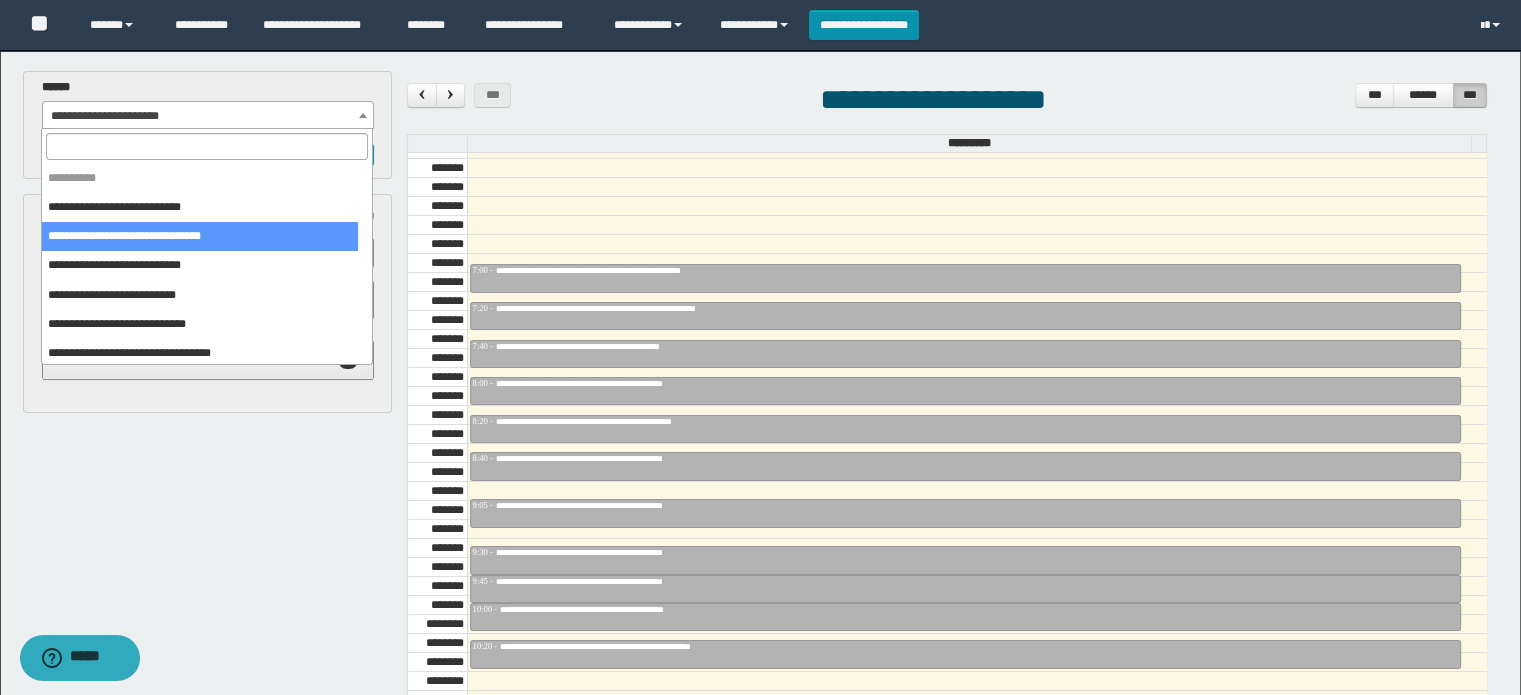 select on "******" 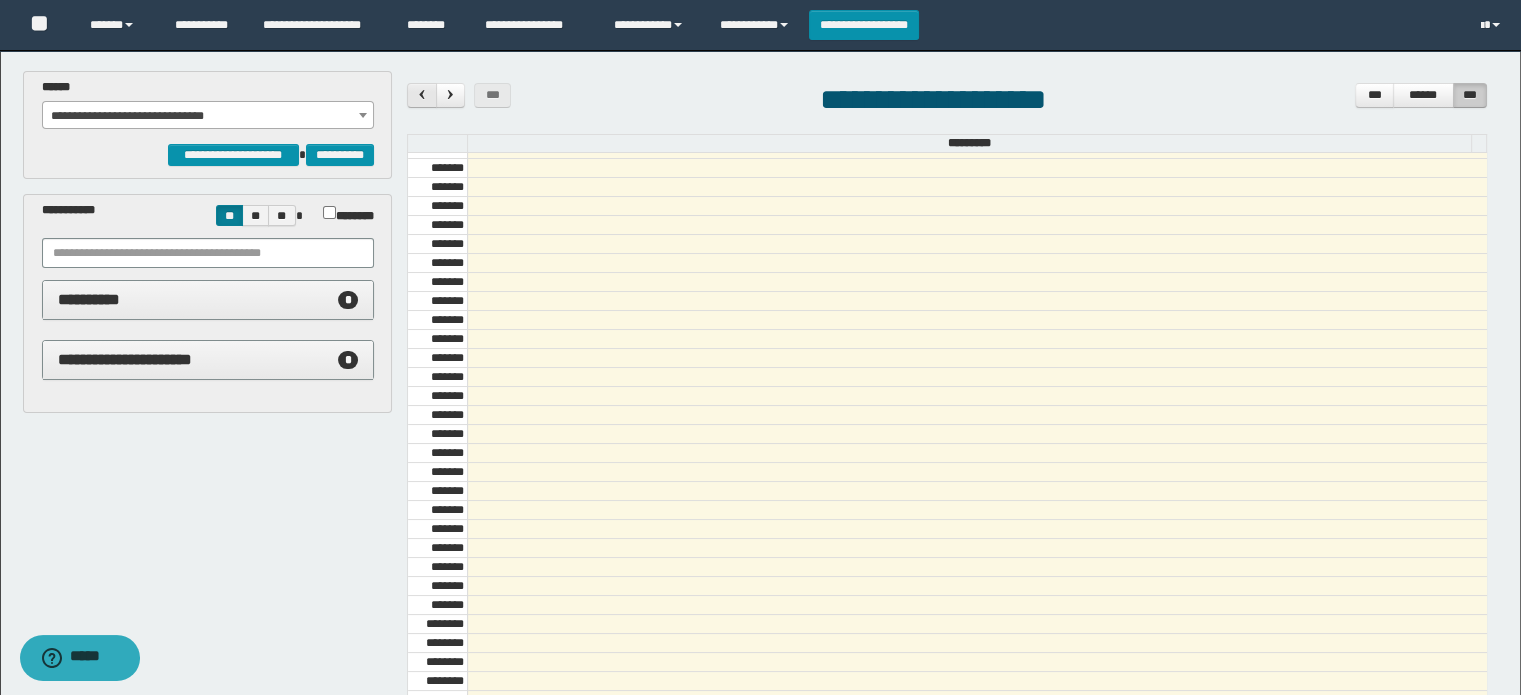 click at bounding box center [422, 94] 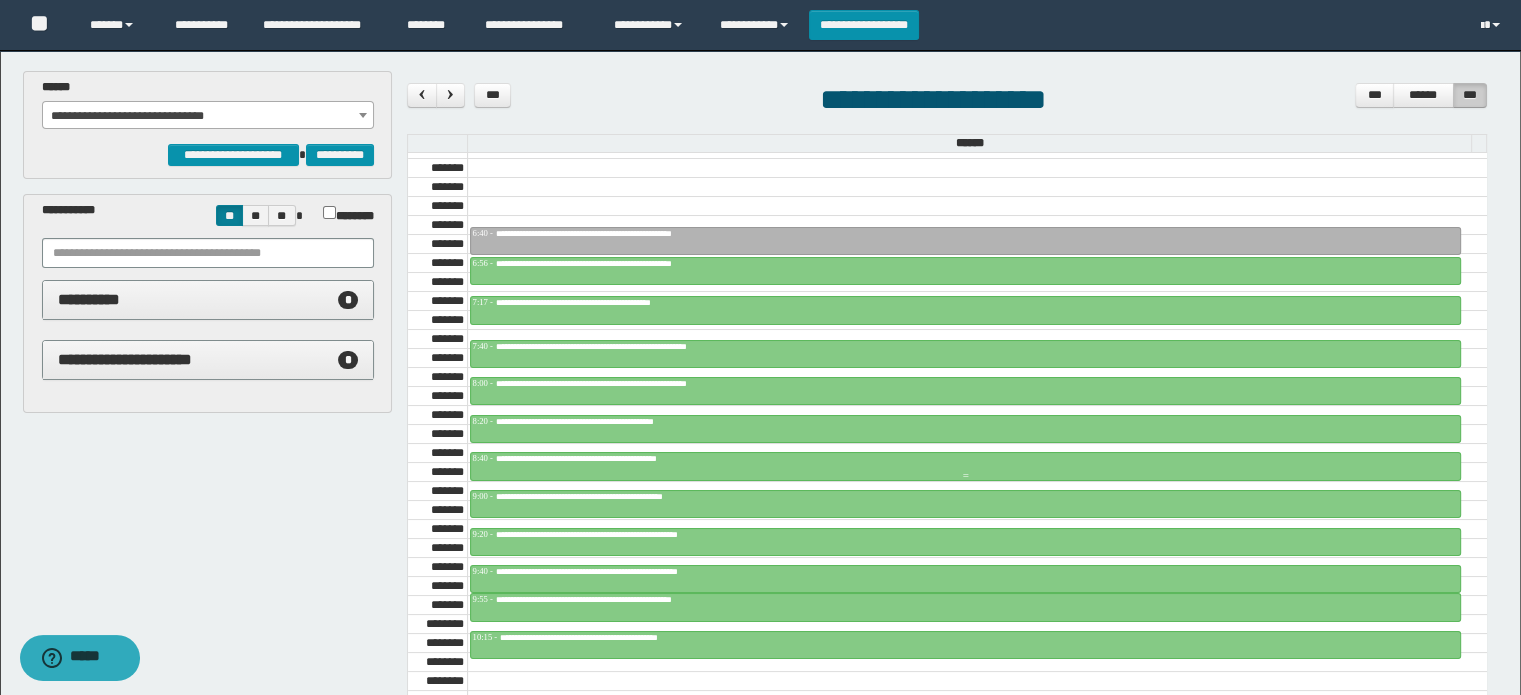 click at bounding box center [965, 466] 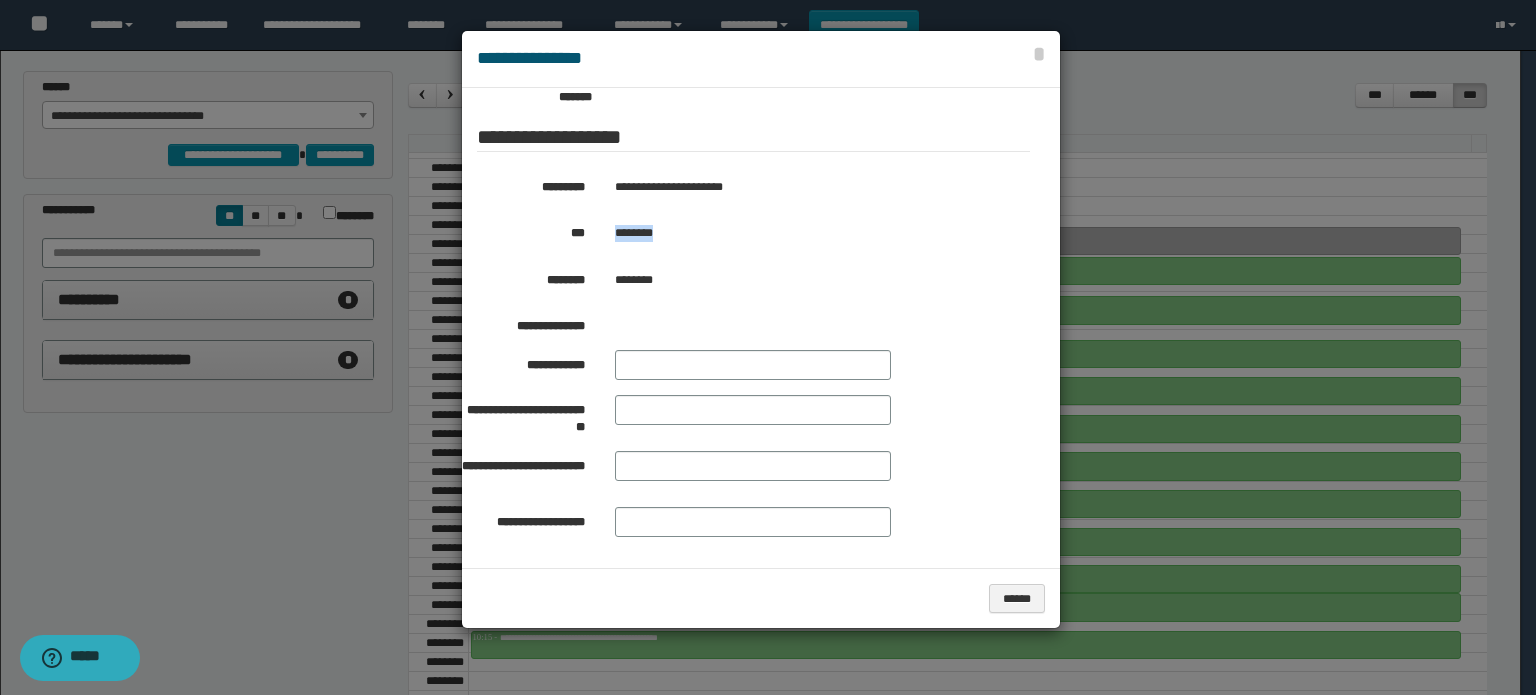drag, startPoint x: 673, startPoint y: 216, endPoint x: 608, endPoint y: 205, distance: 65.9242 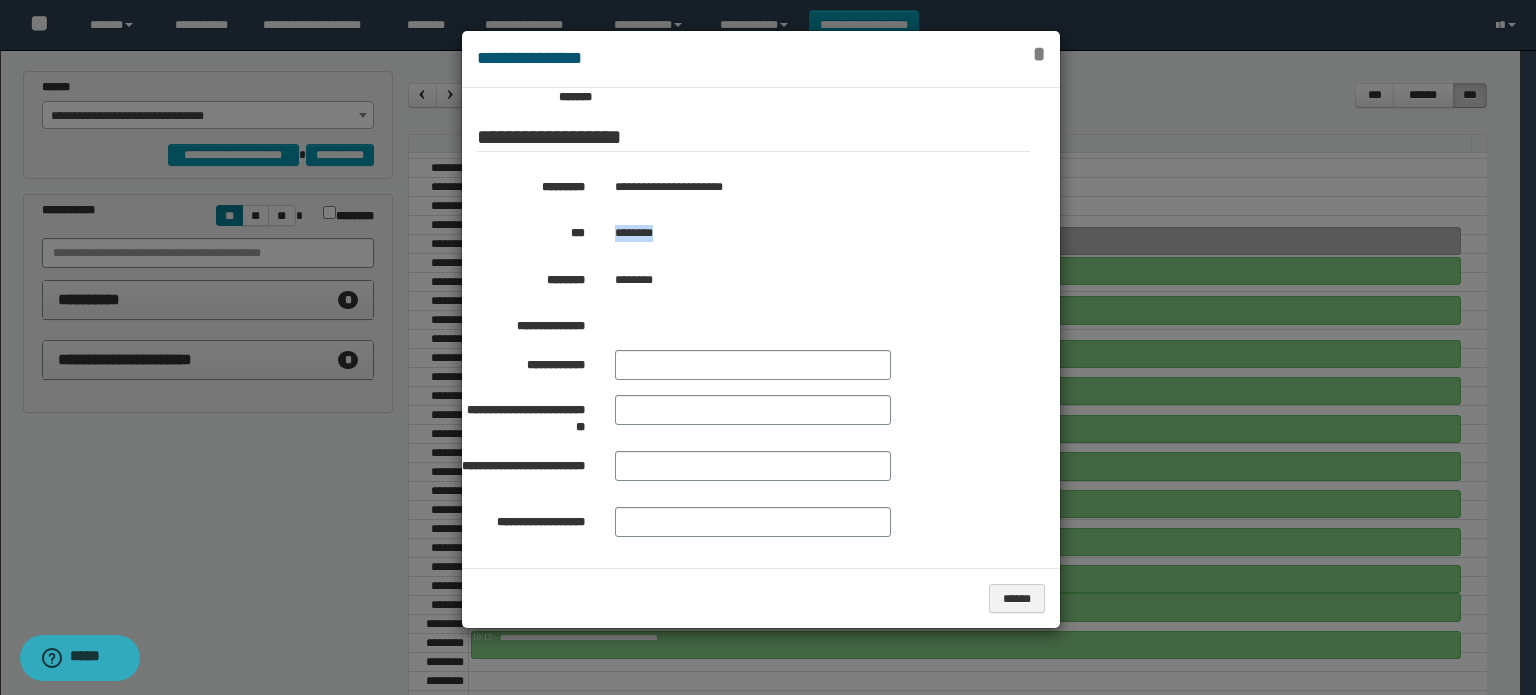 click on "*" at bounding box center [1039, 54] 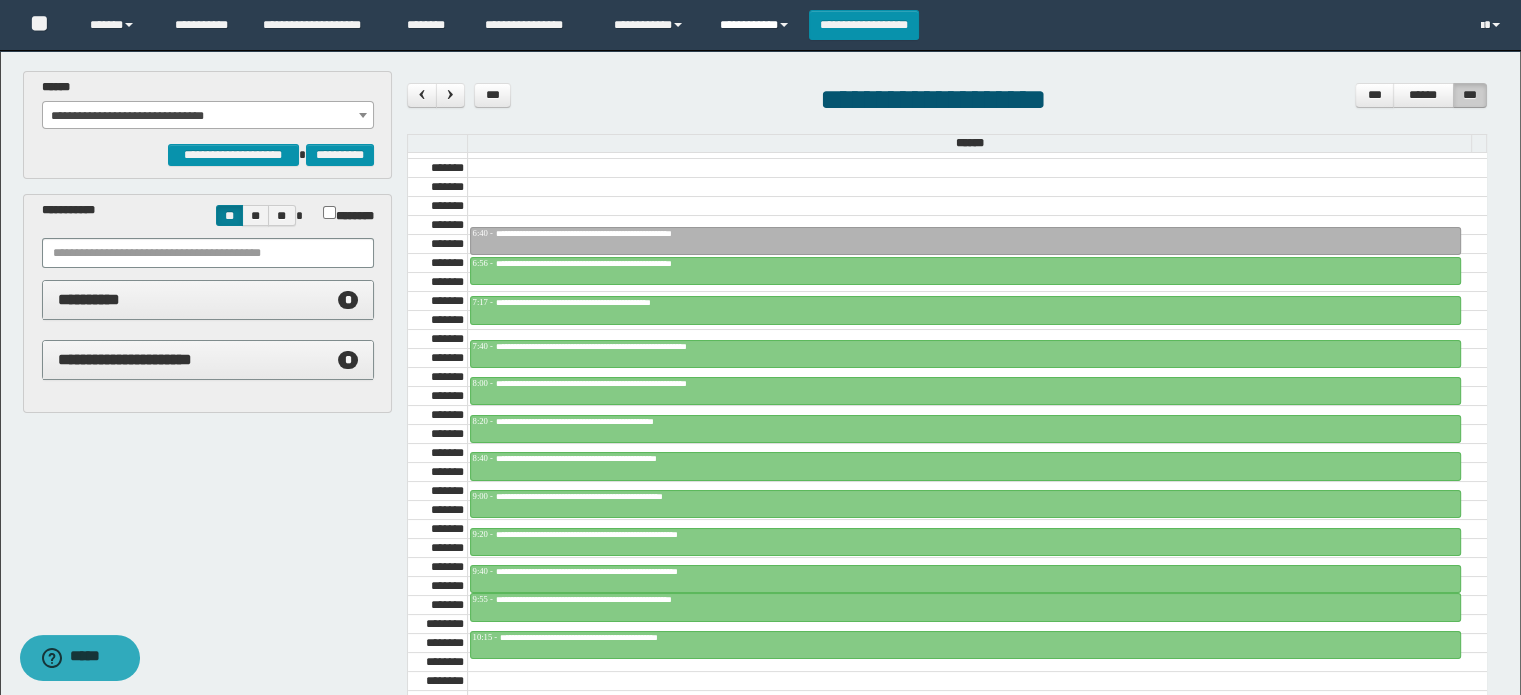 click on "**********" at bounding box center (757, 25) 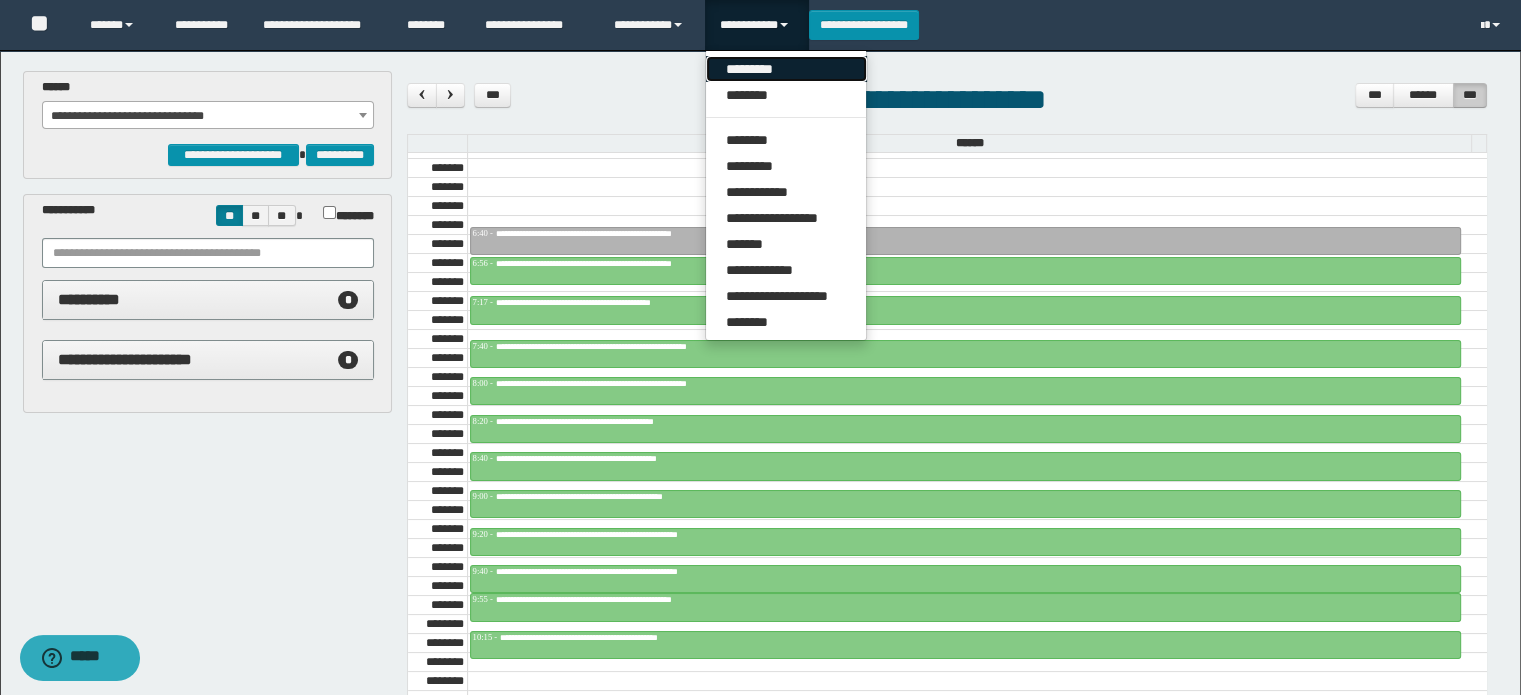 click on "*********" at bounding box center (786, 69) 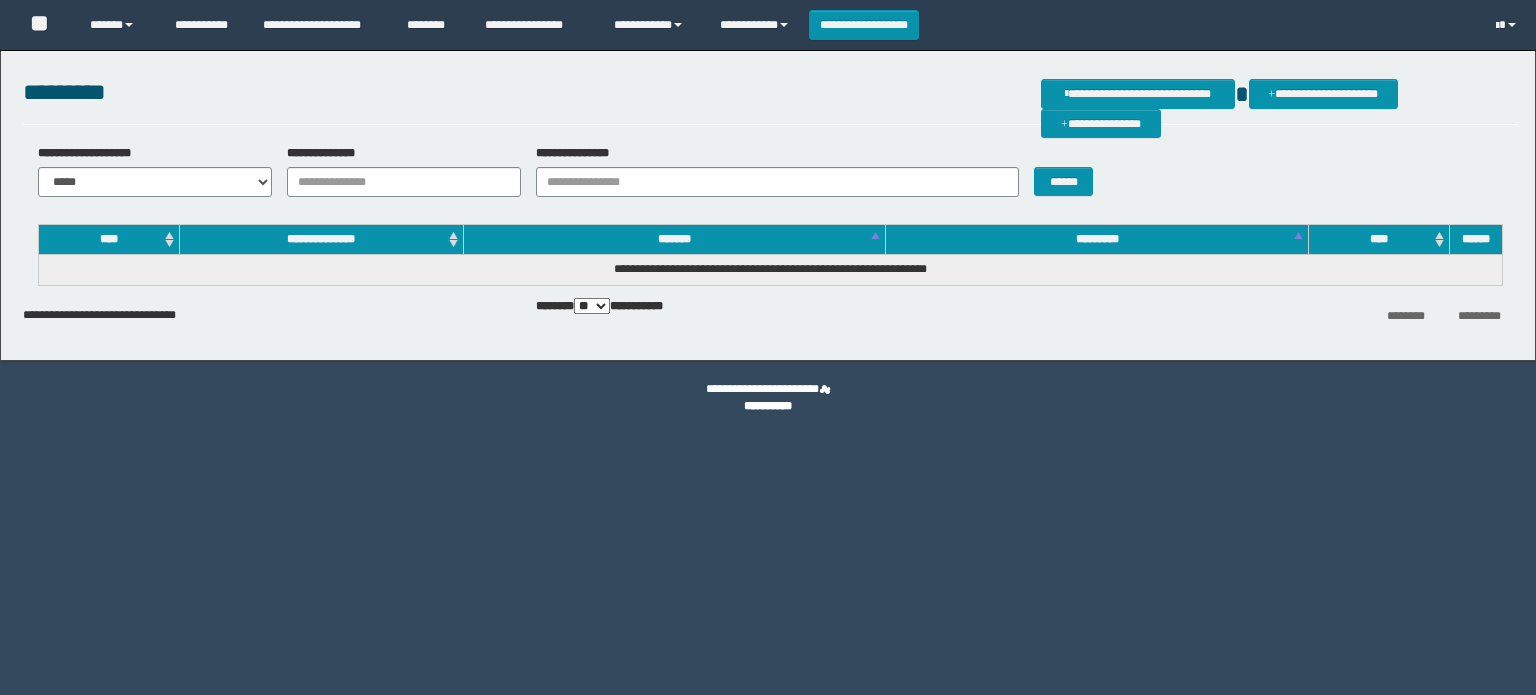 scroll, scrollTop: 0, scrollLeft: 0, axis: both 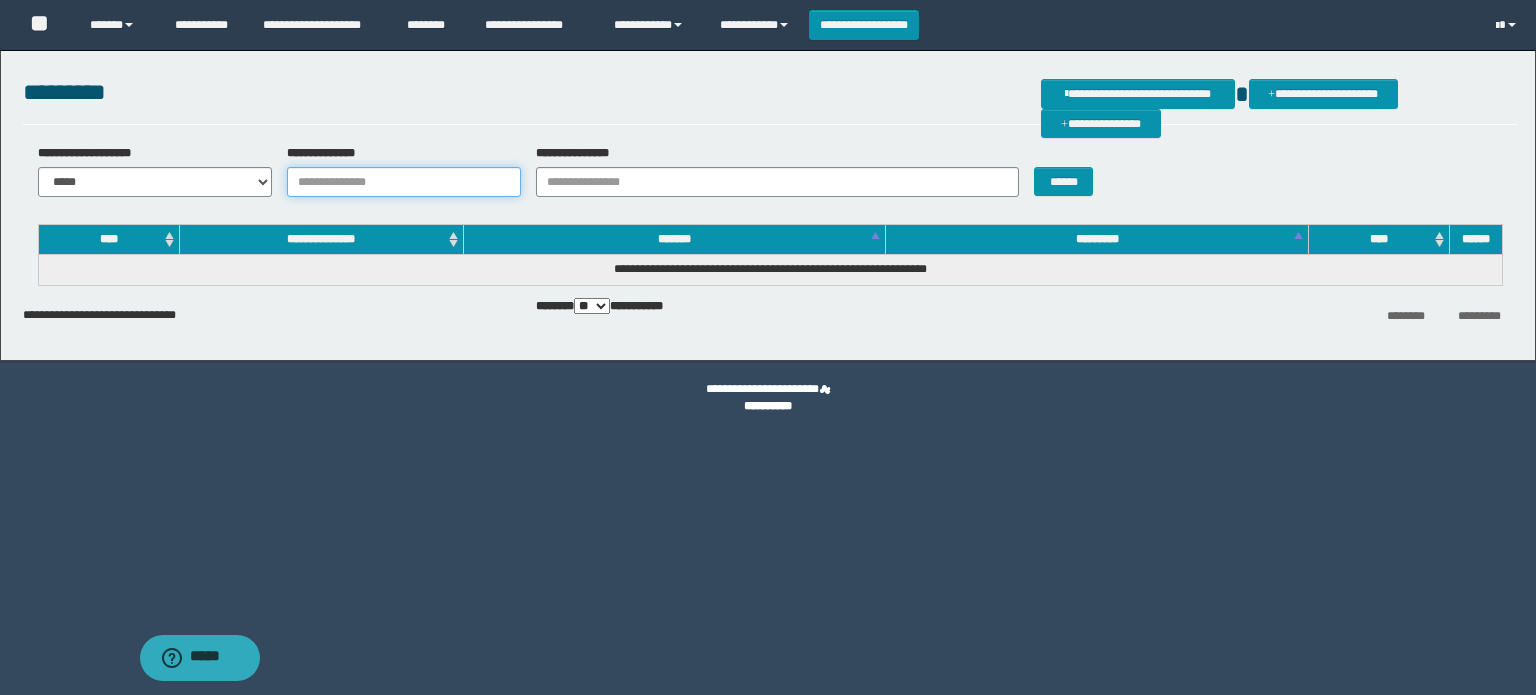 click on "**********" at bounding box center [404, 182] 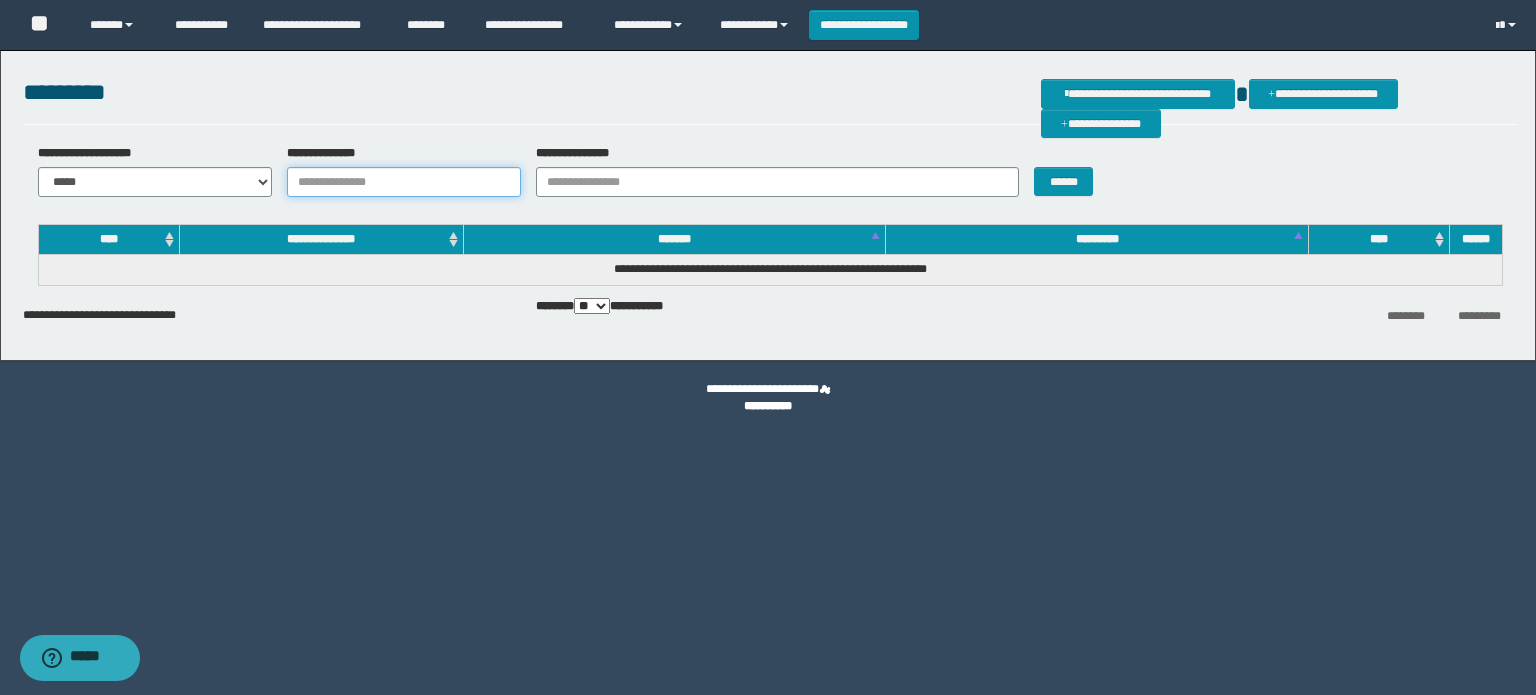 paste on "********" 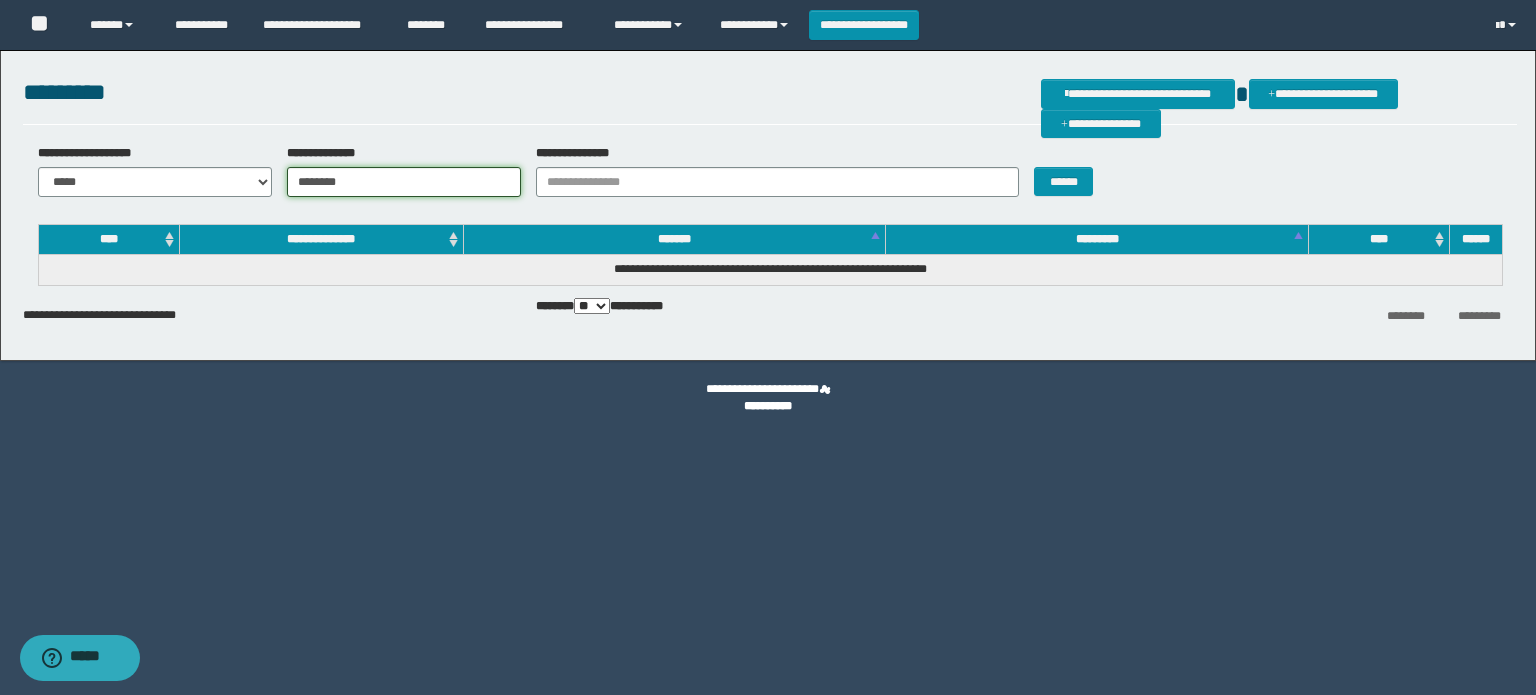 type on "********" 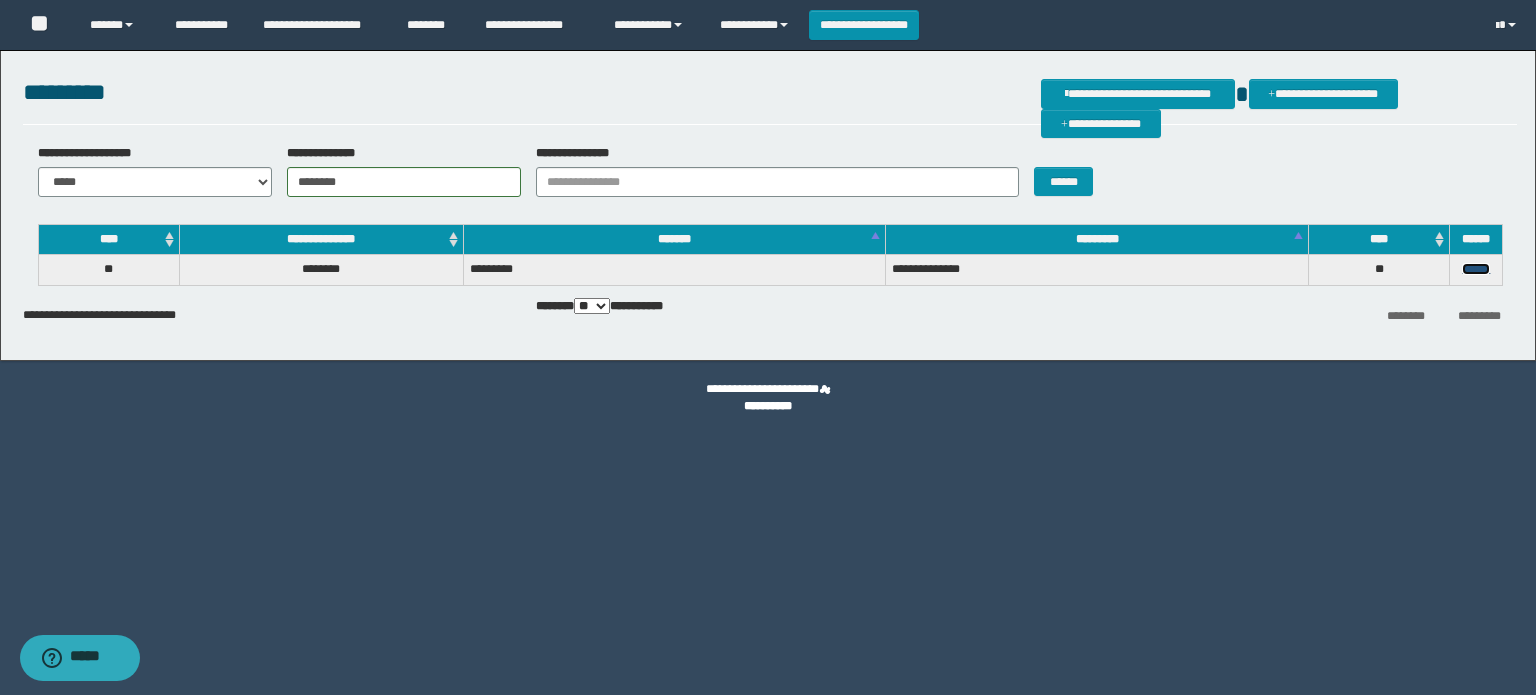 click on "******" at bounding box center (1476, 269) 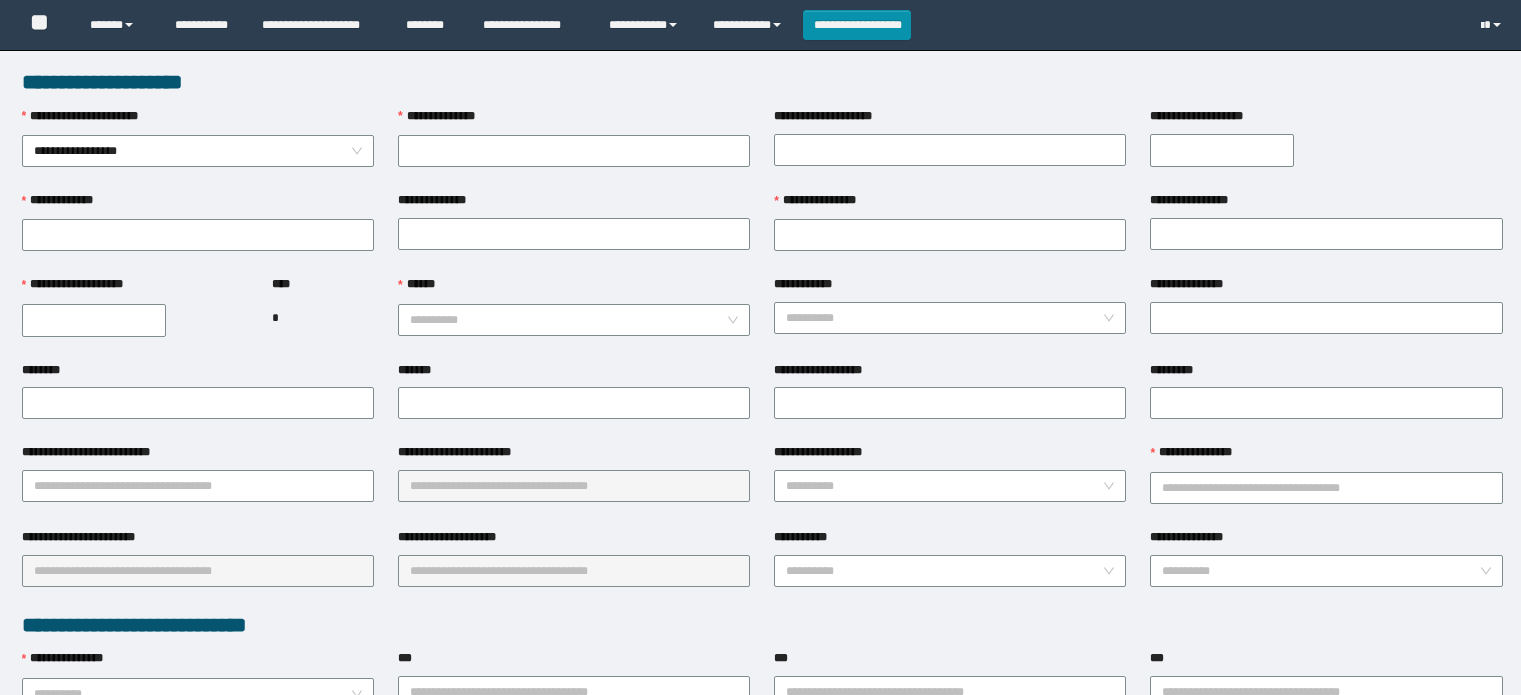 scroll, scrollTop: 0, scrollLeft: 0, axis: both 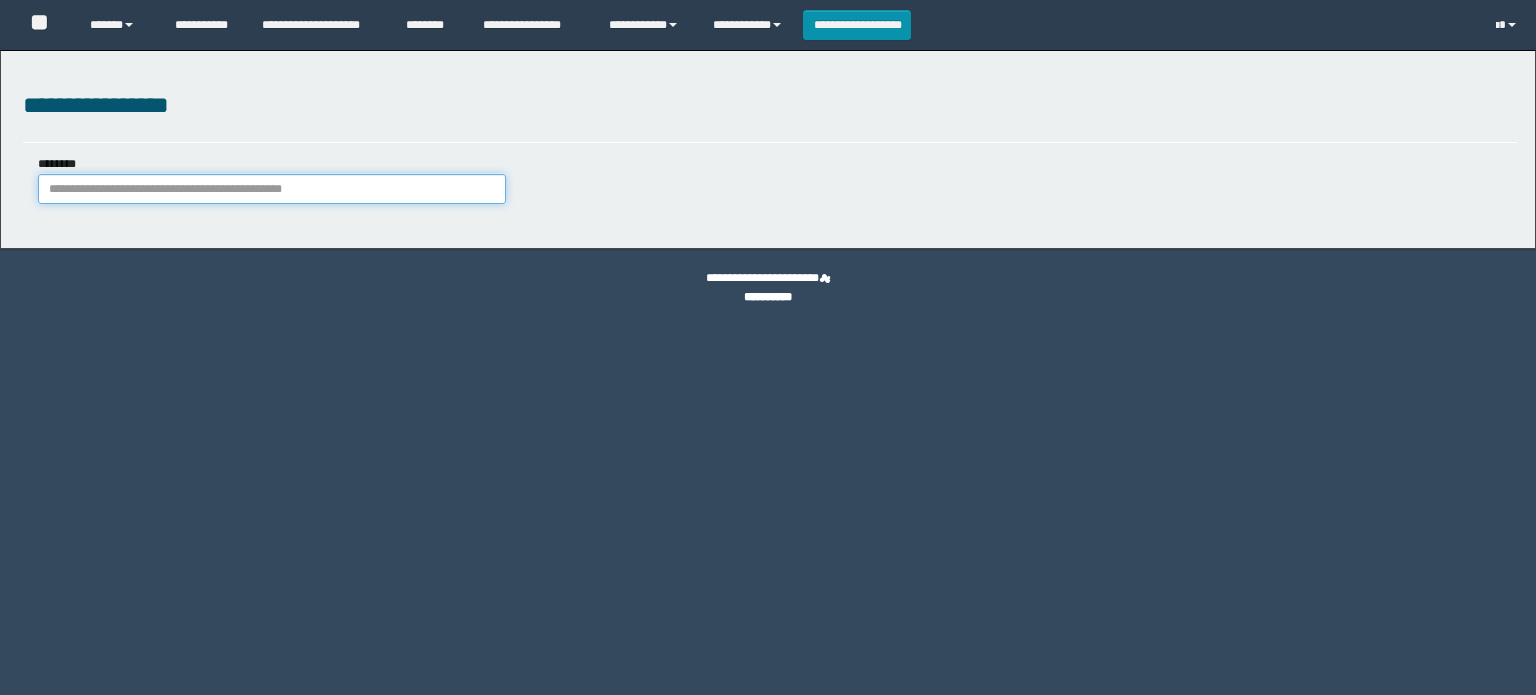 click on "********" at bounding box center (272, 189) 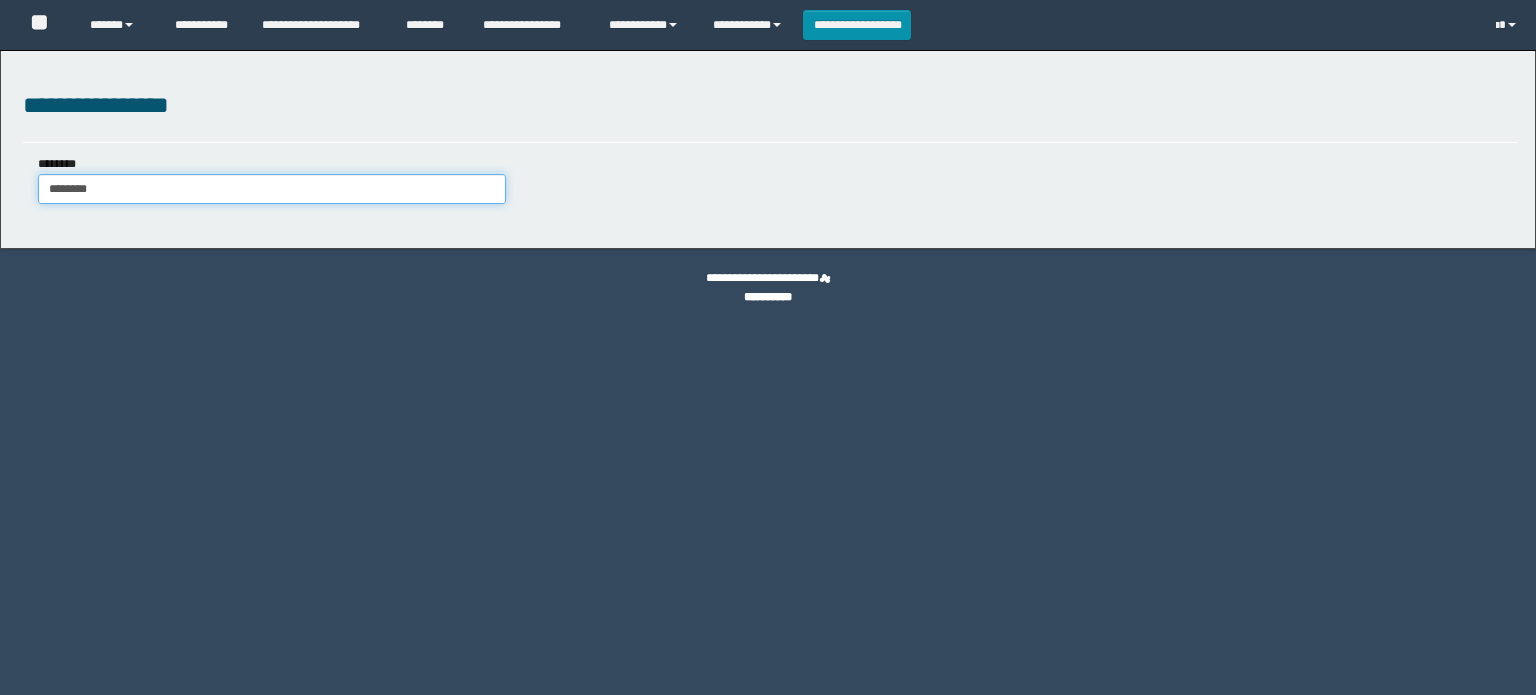 scroll, scrollTop: 0, scrollLeft: 0, axis: both 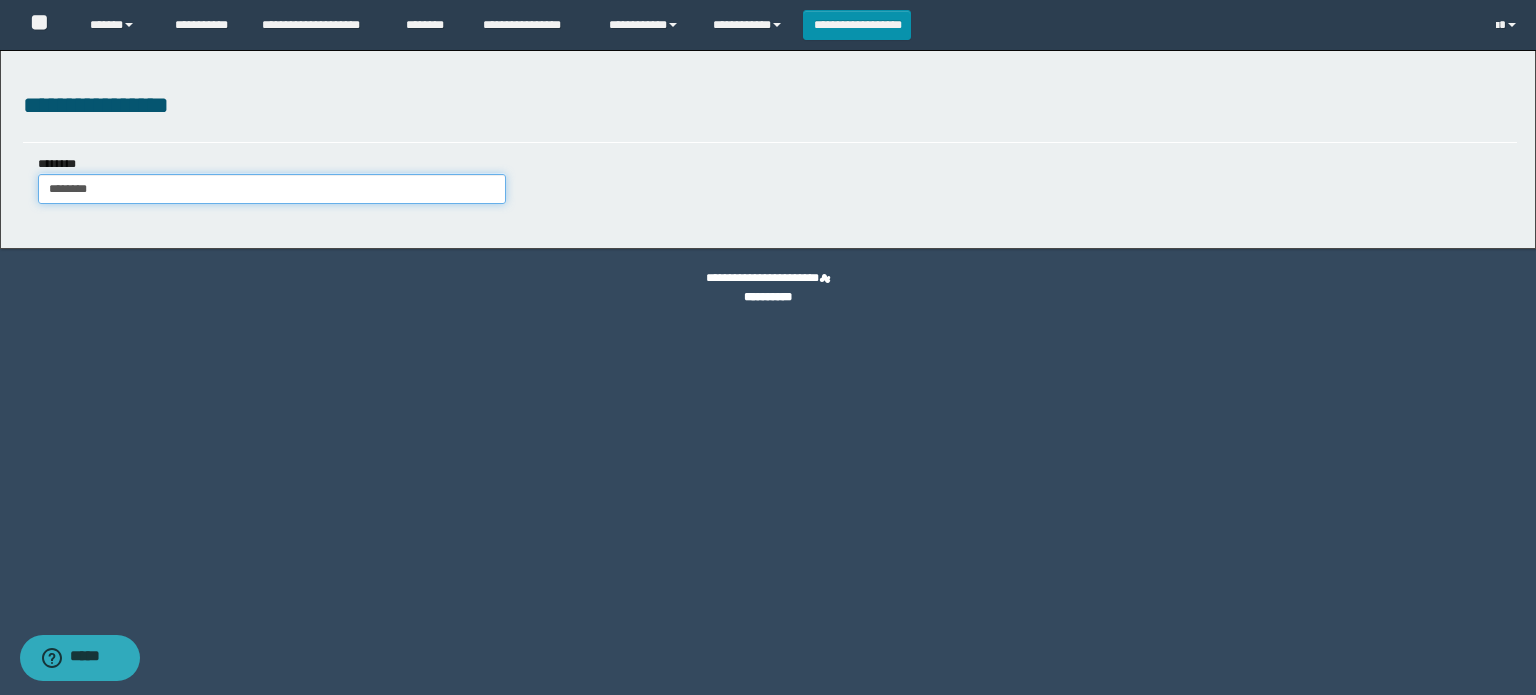 type on "********" 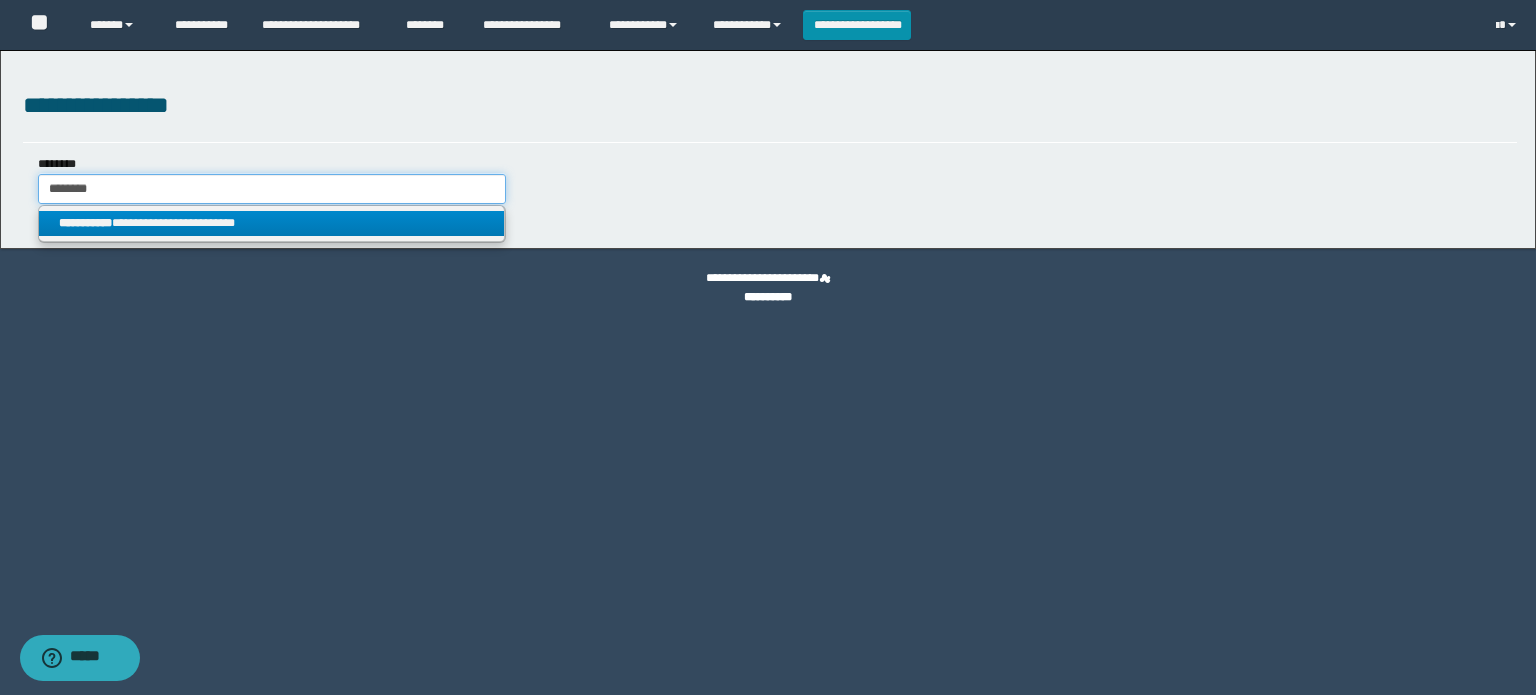 type on "********" 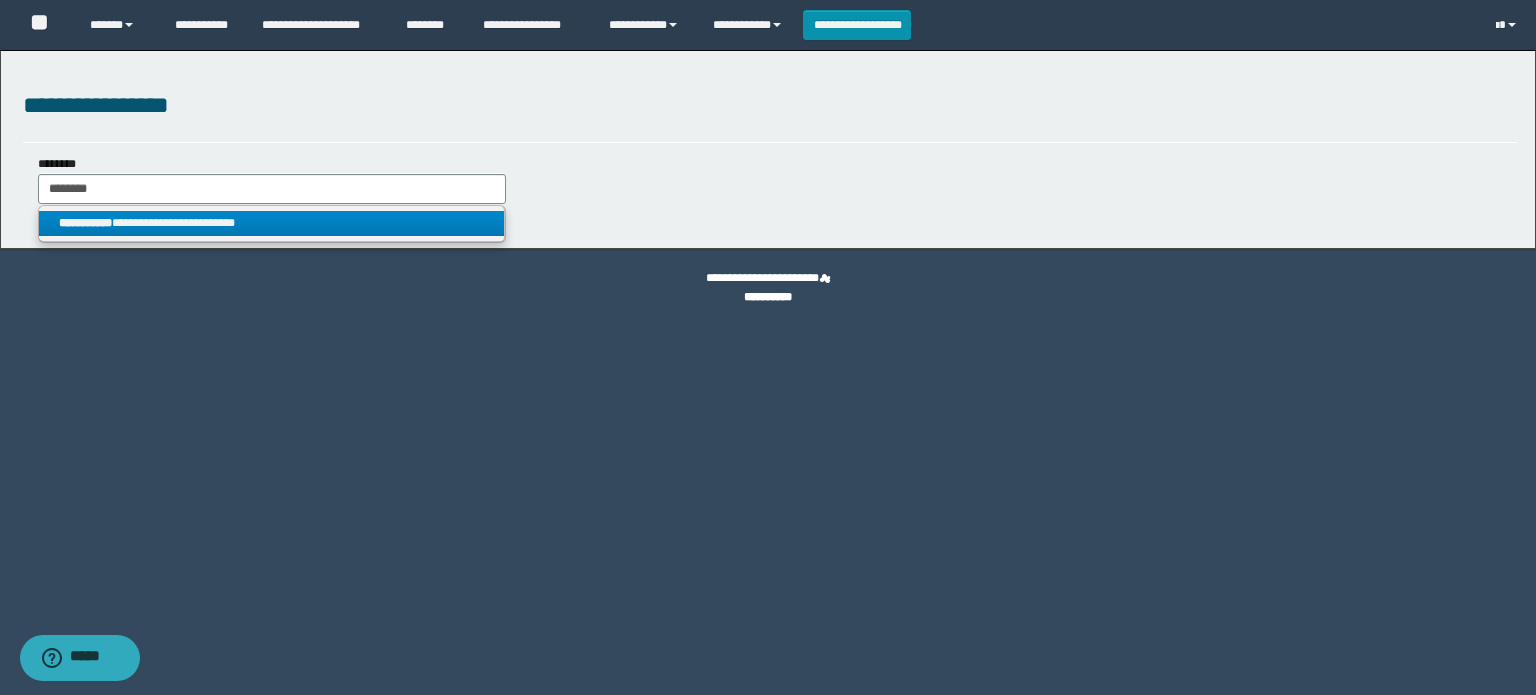 click on "**********" at bounding box center [272, 223] 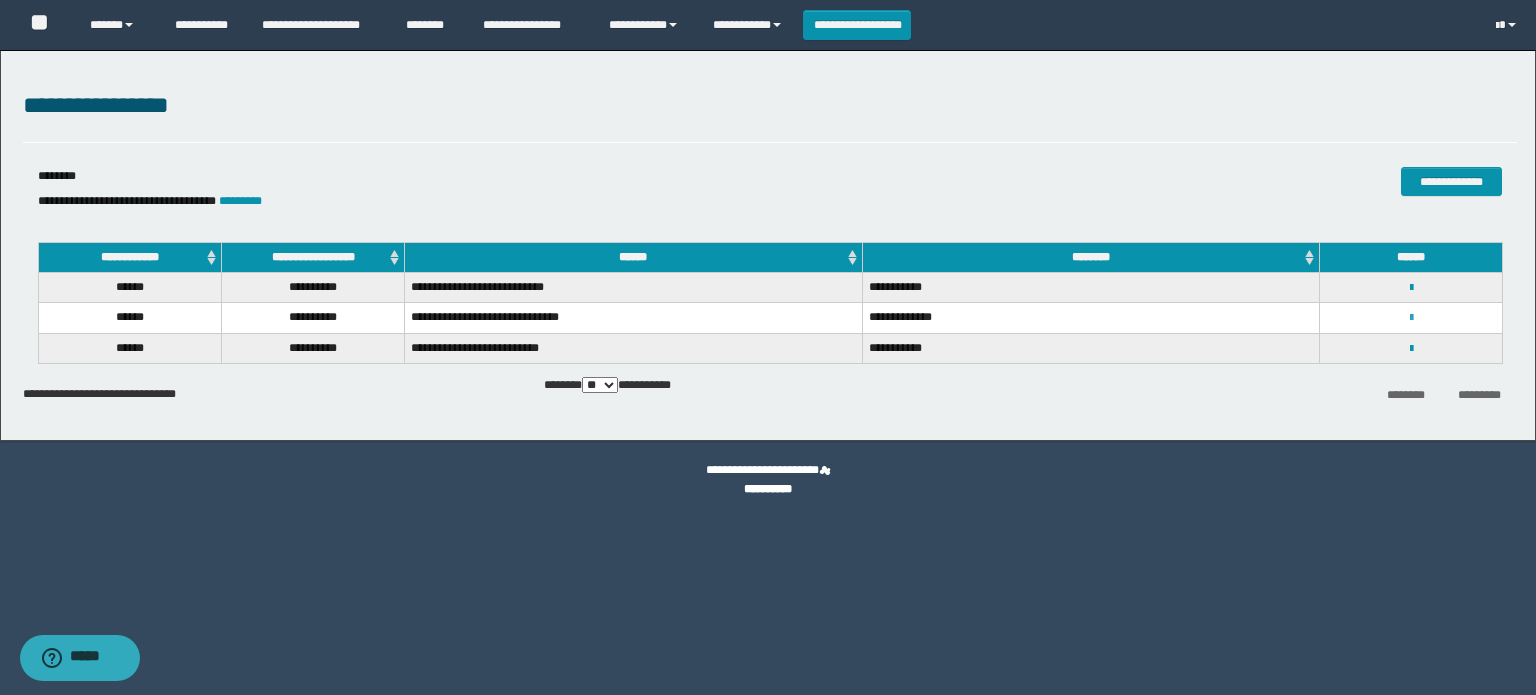 click at bounding box center [1411, 318] 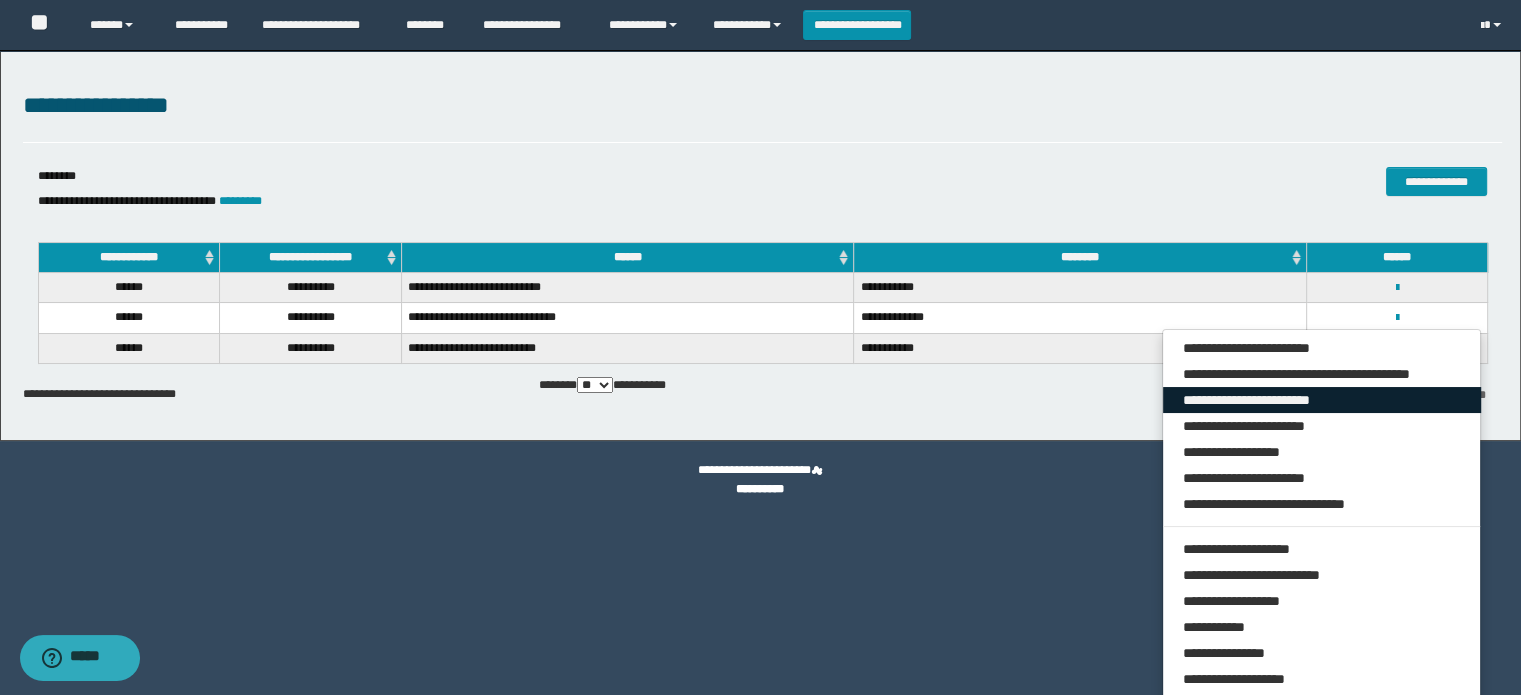 click on "**********" at bounding box center (1322, 400) 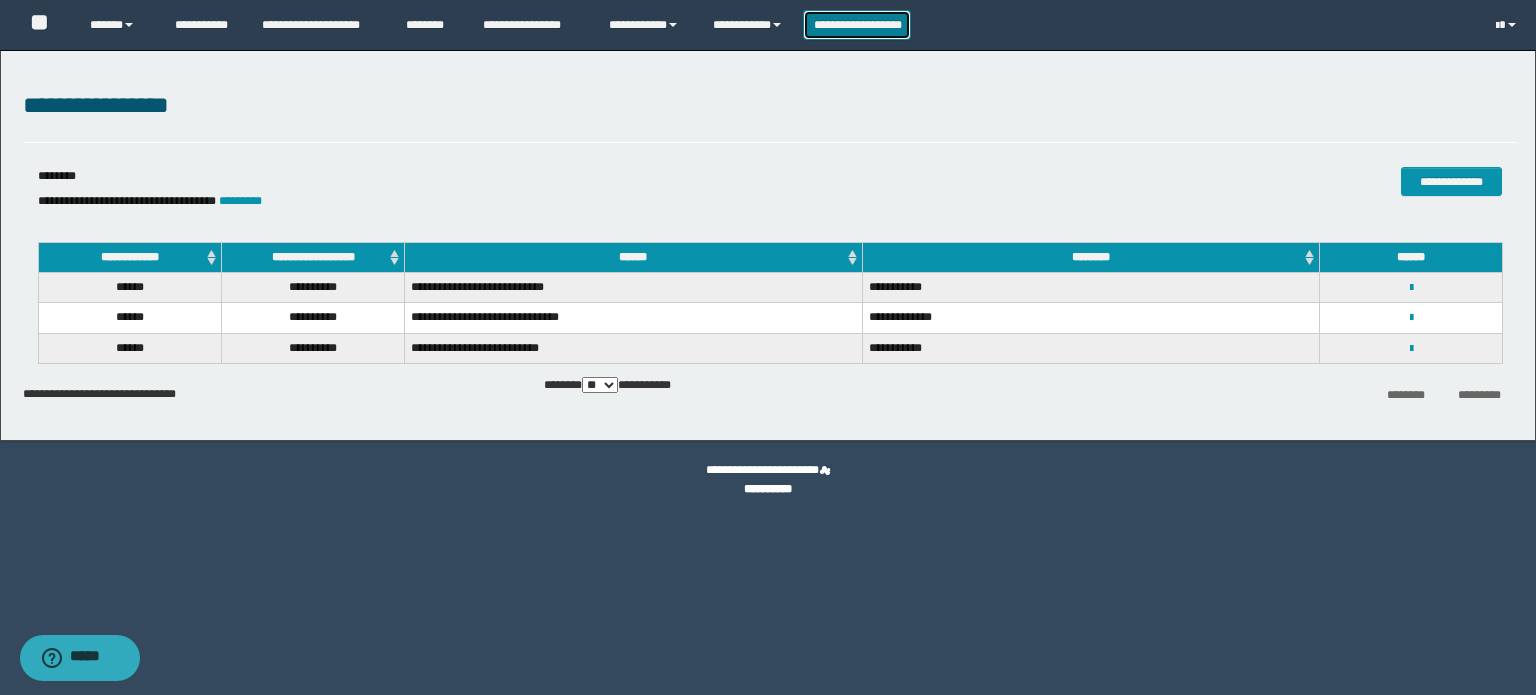 click on "**********" at bounding box center [857, 25] 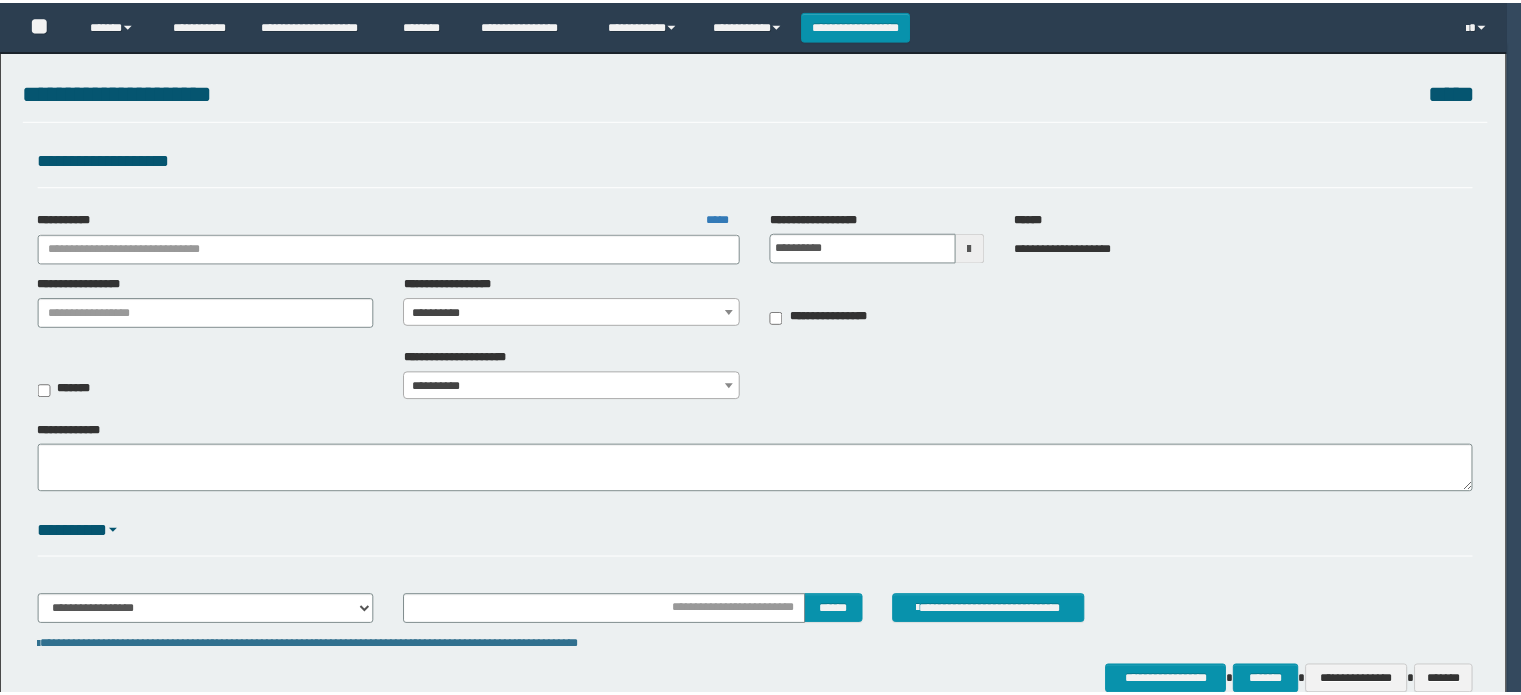 scroll, scrollTop: 0, scrollLeft: 0, axis: both 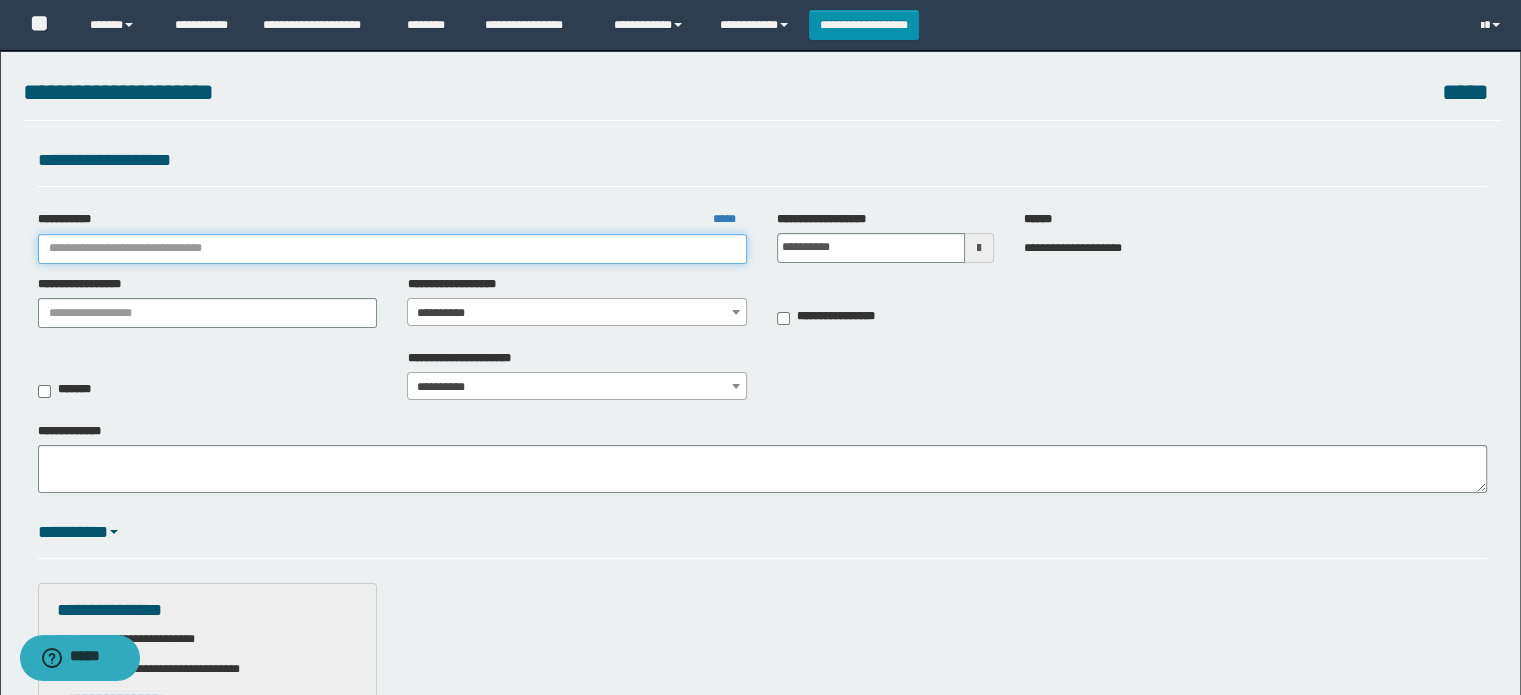click on "**********" at bounding box center (393, 249) 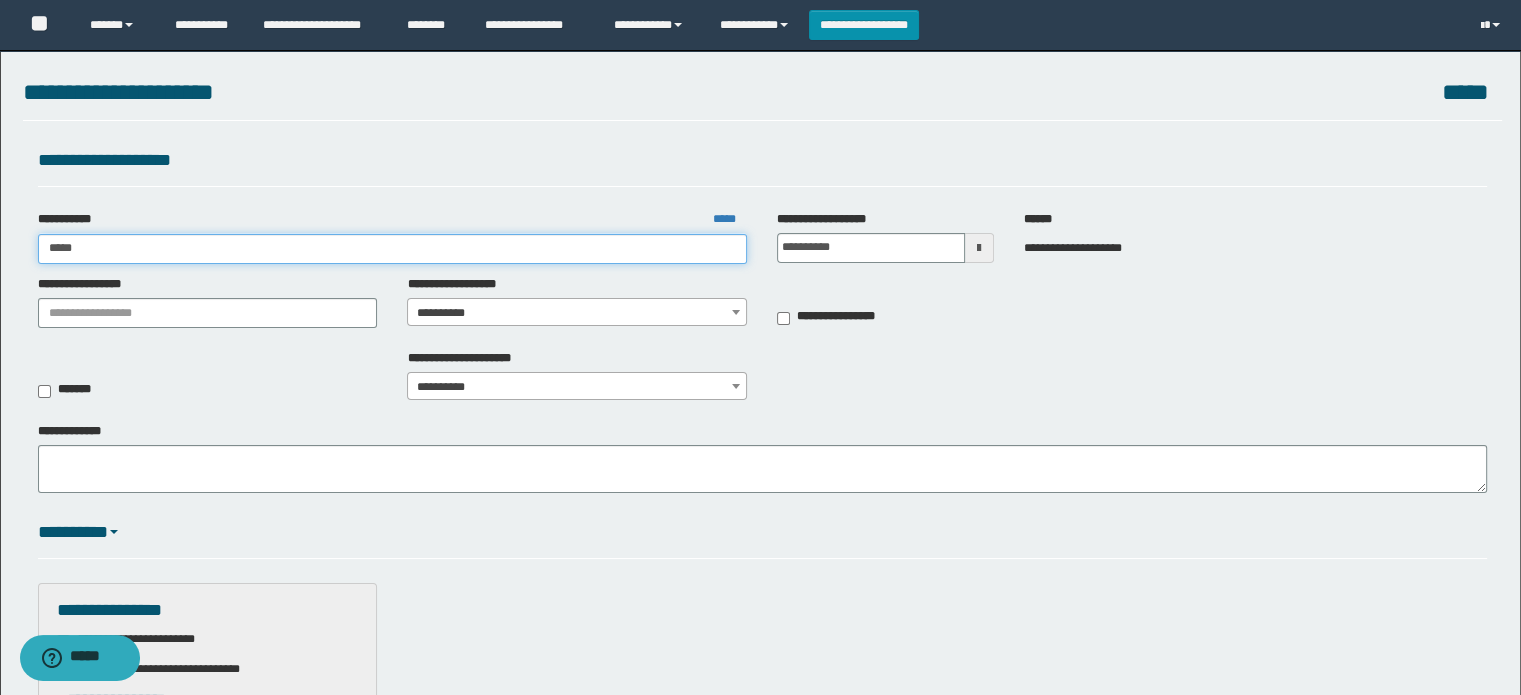 type on "******" 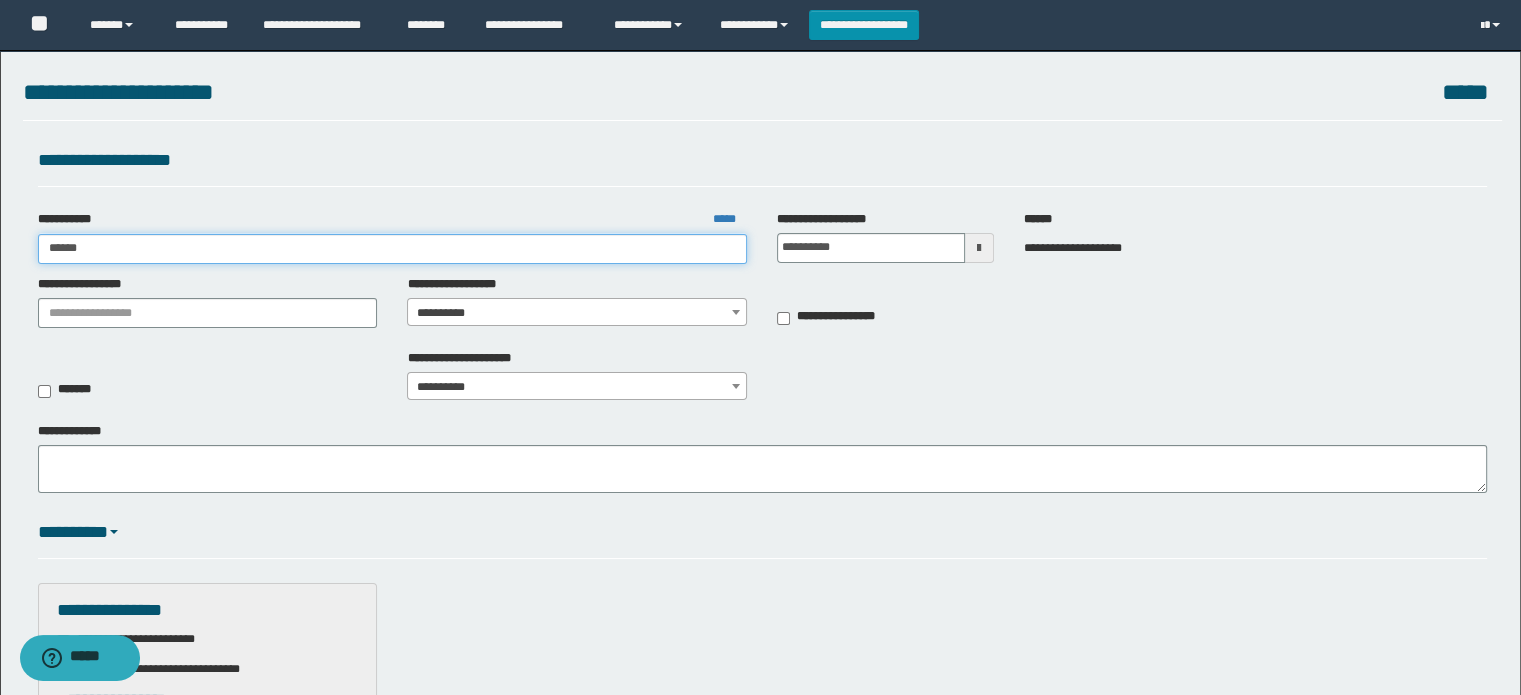 type on "******" 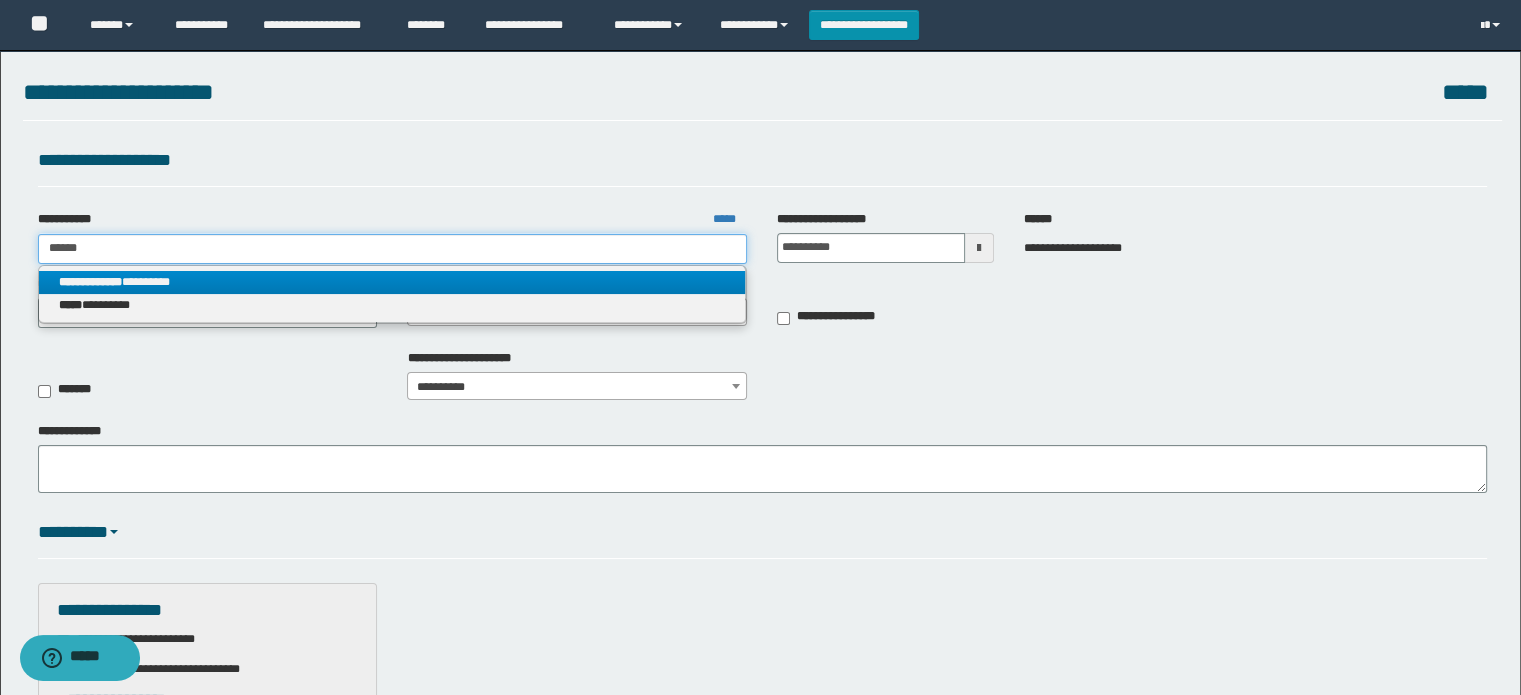 type on "******" 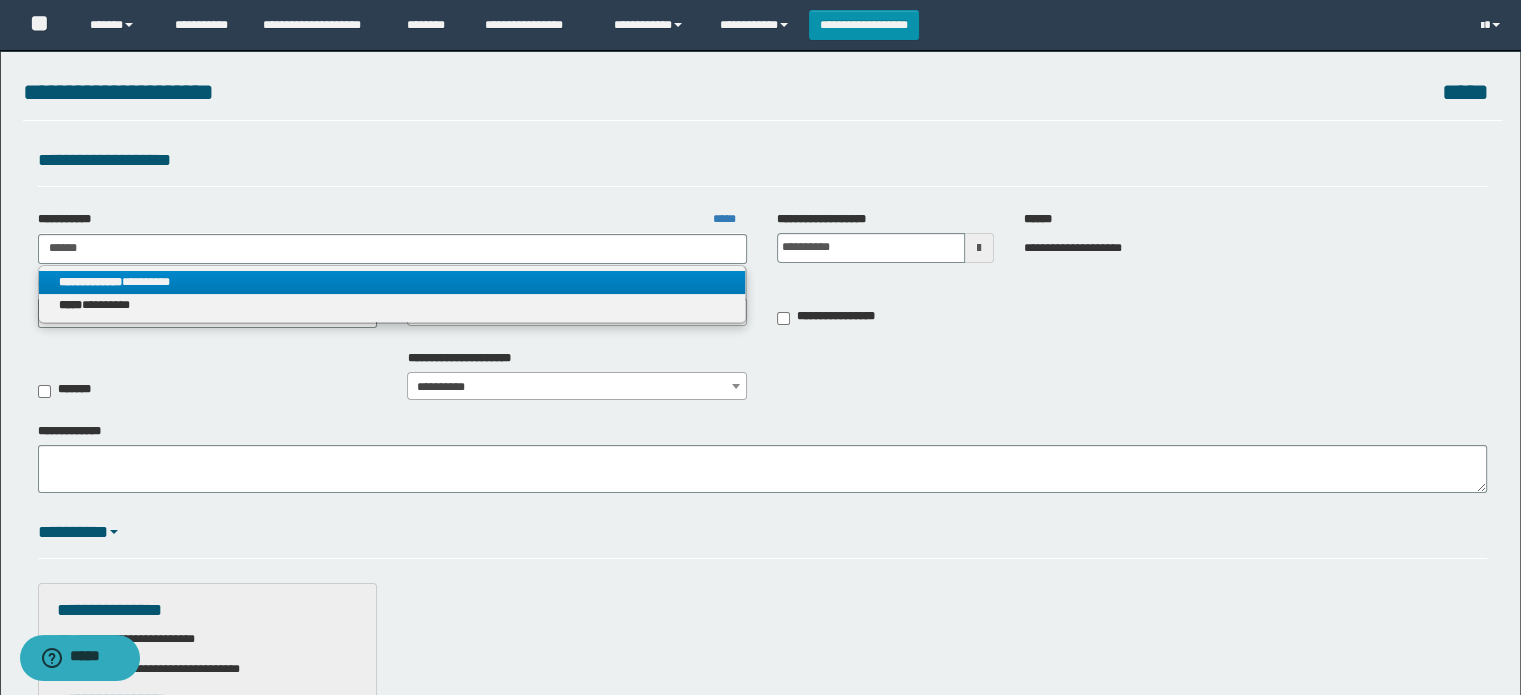 click on "**********" at bounding box center [392, 282] 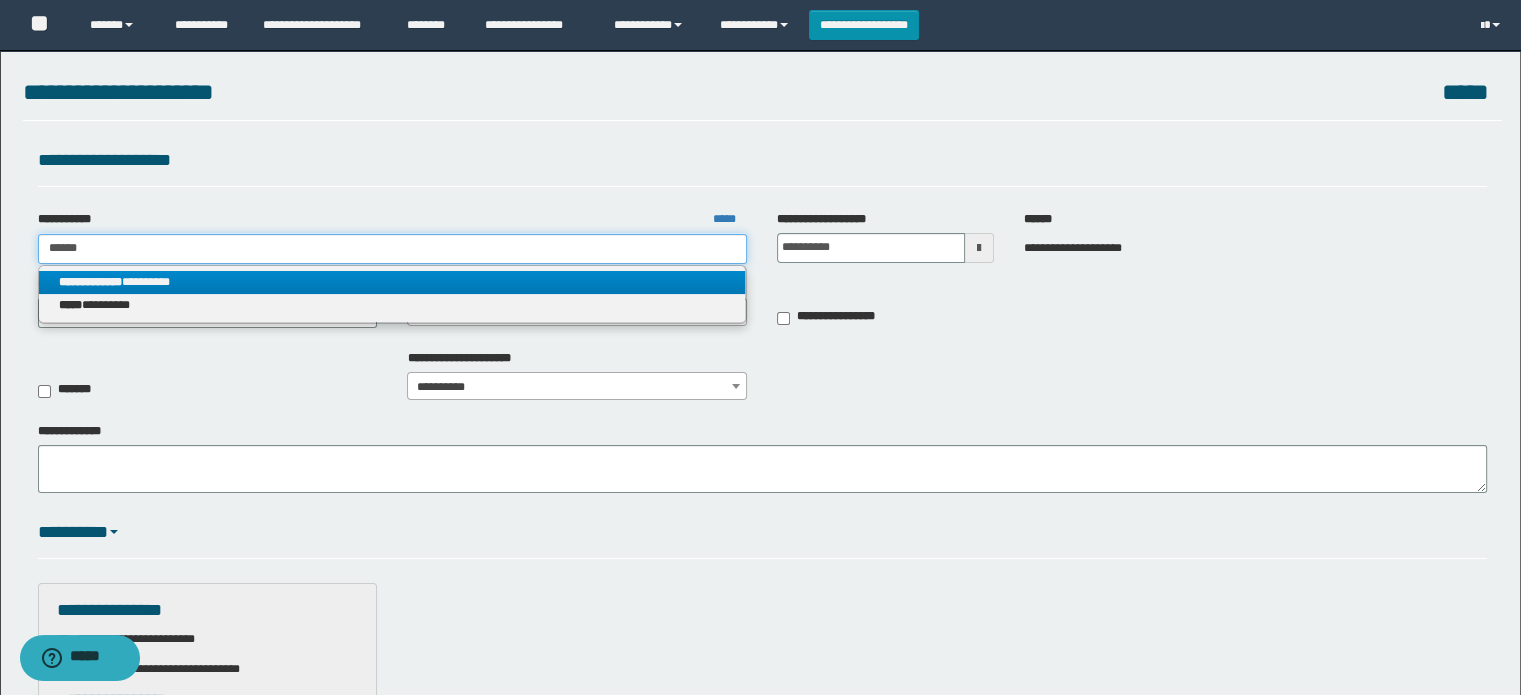 type 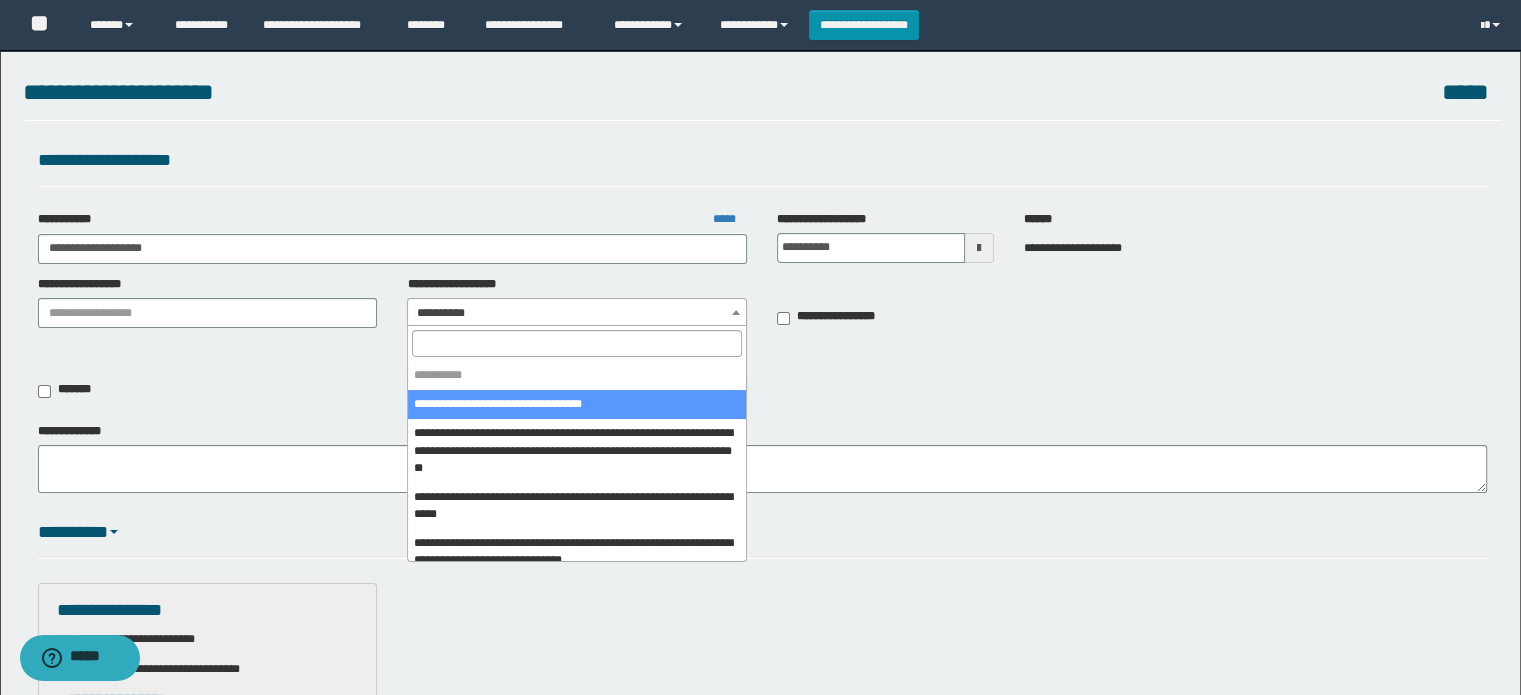 click on "**********" at bounding box center [577, 313] 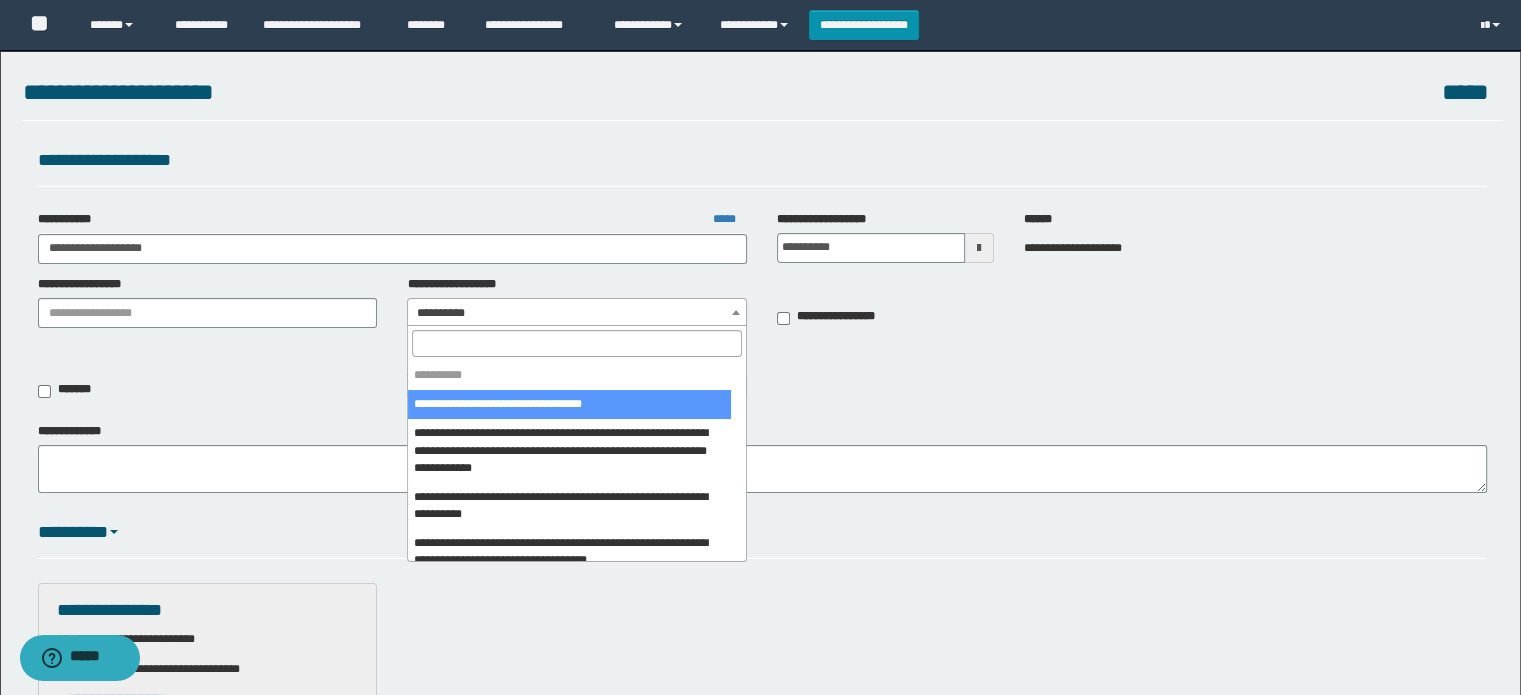 click at bounding box center [577, 343] 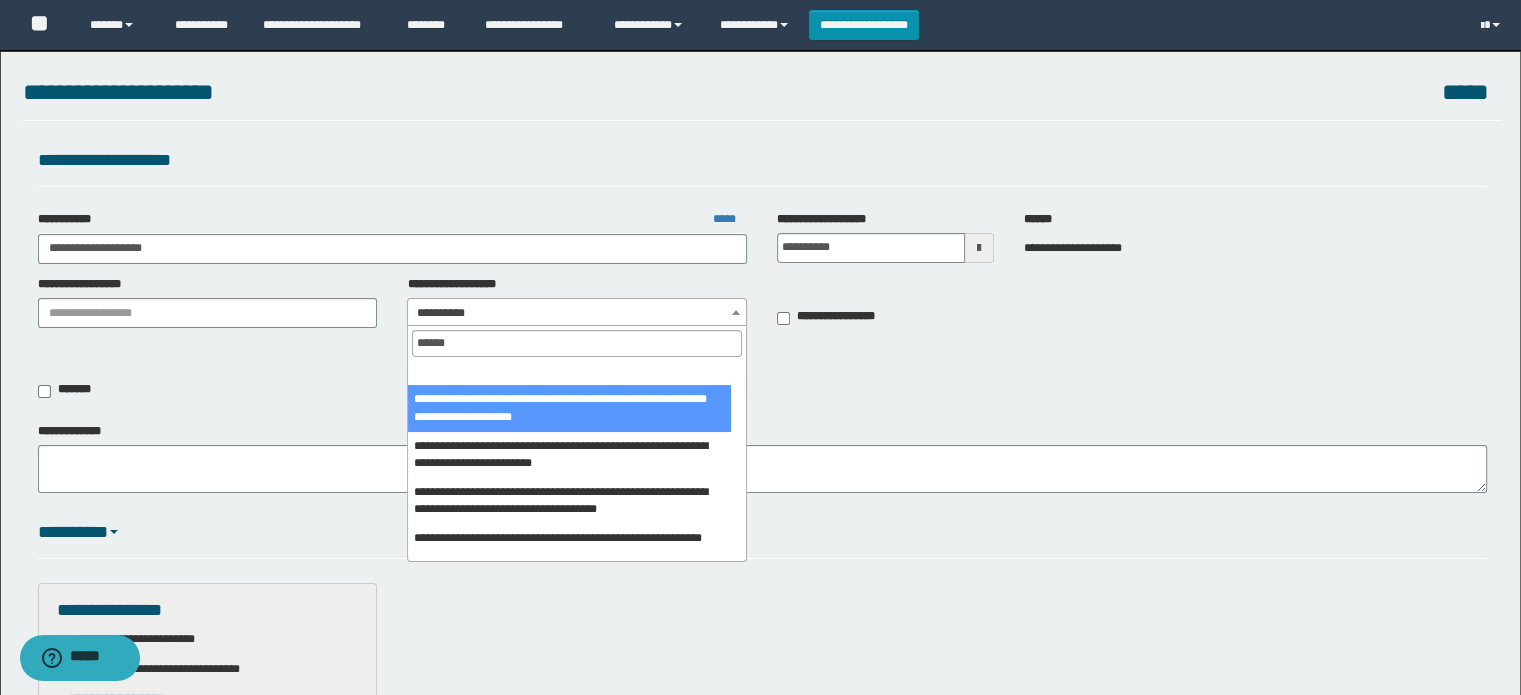 scroll, scrollTop: 200, scrollLeft: 0, axis: vertical 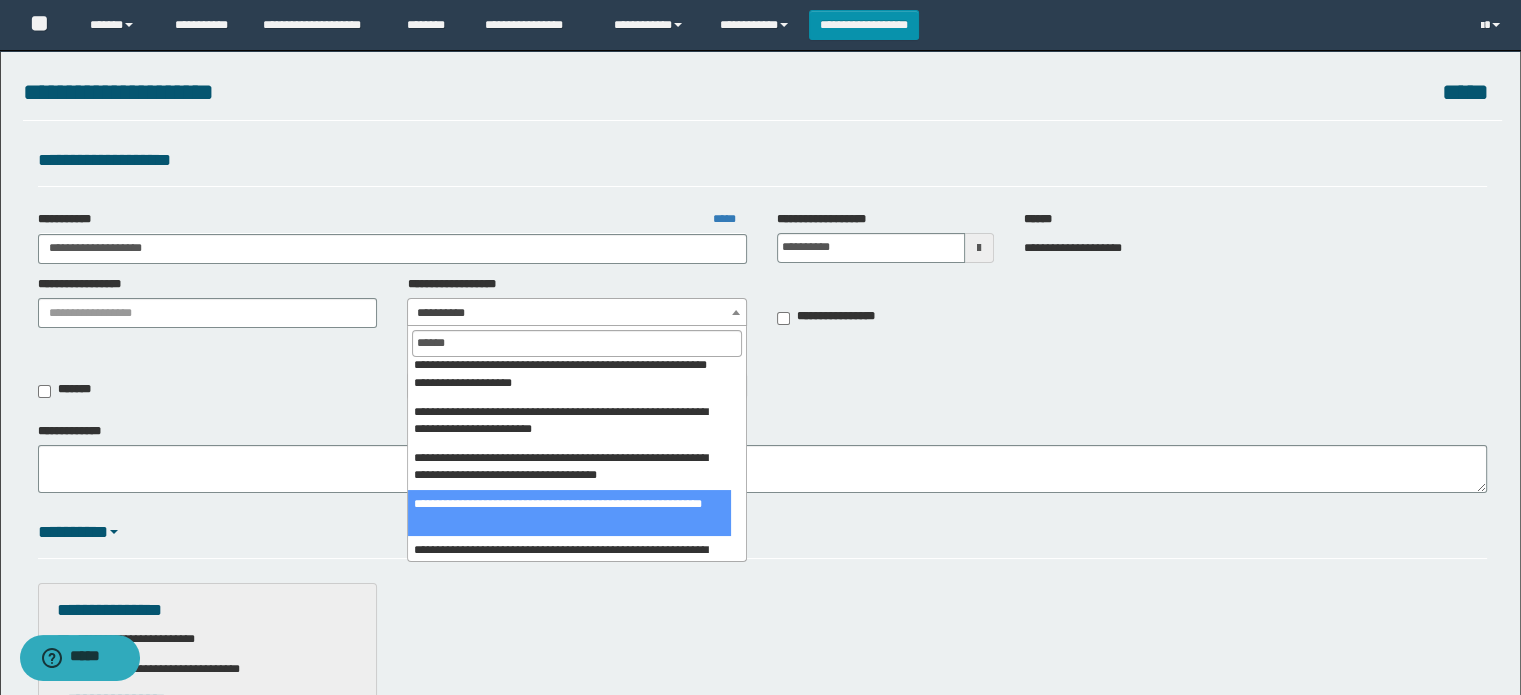type on "******" 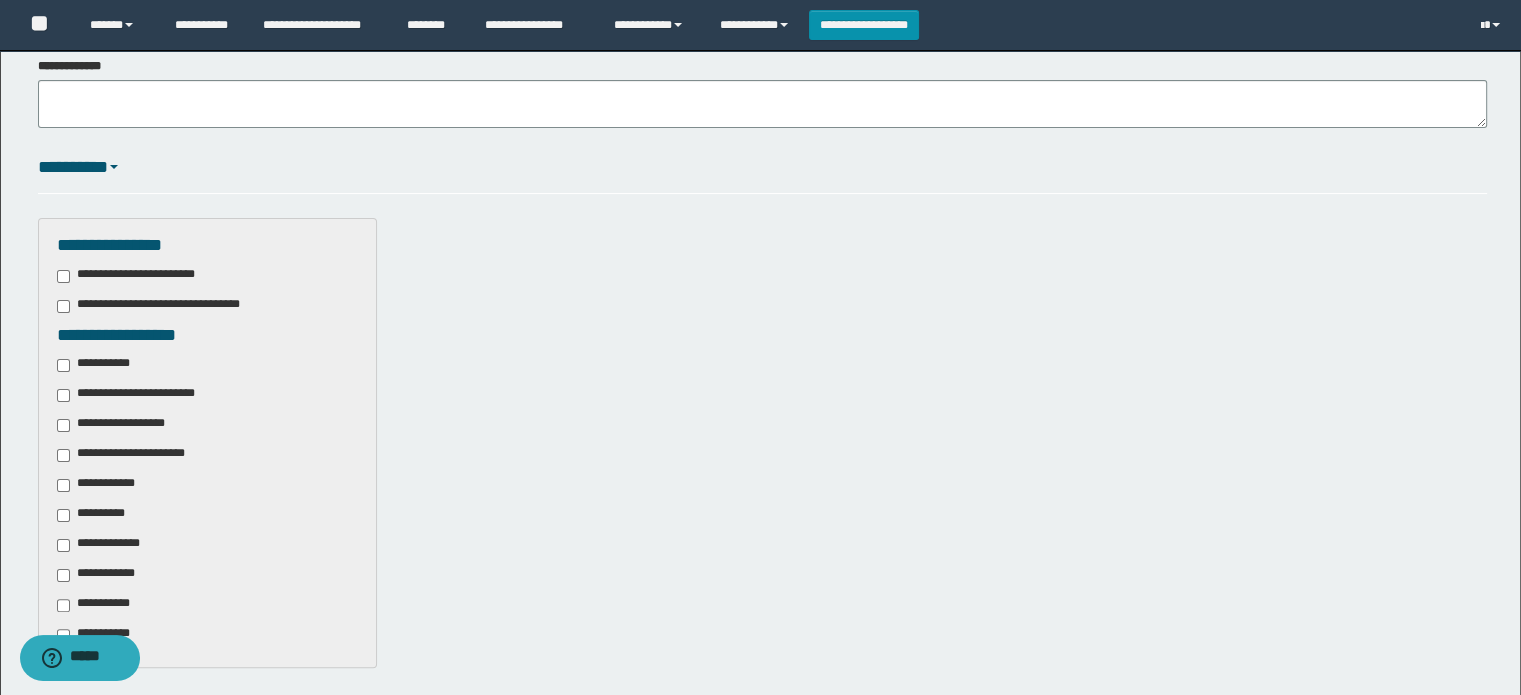 scroll, scrollTop: 400, scrollLeft: 0, axis: vertical 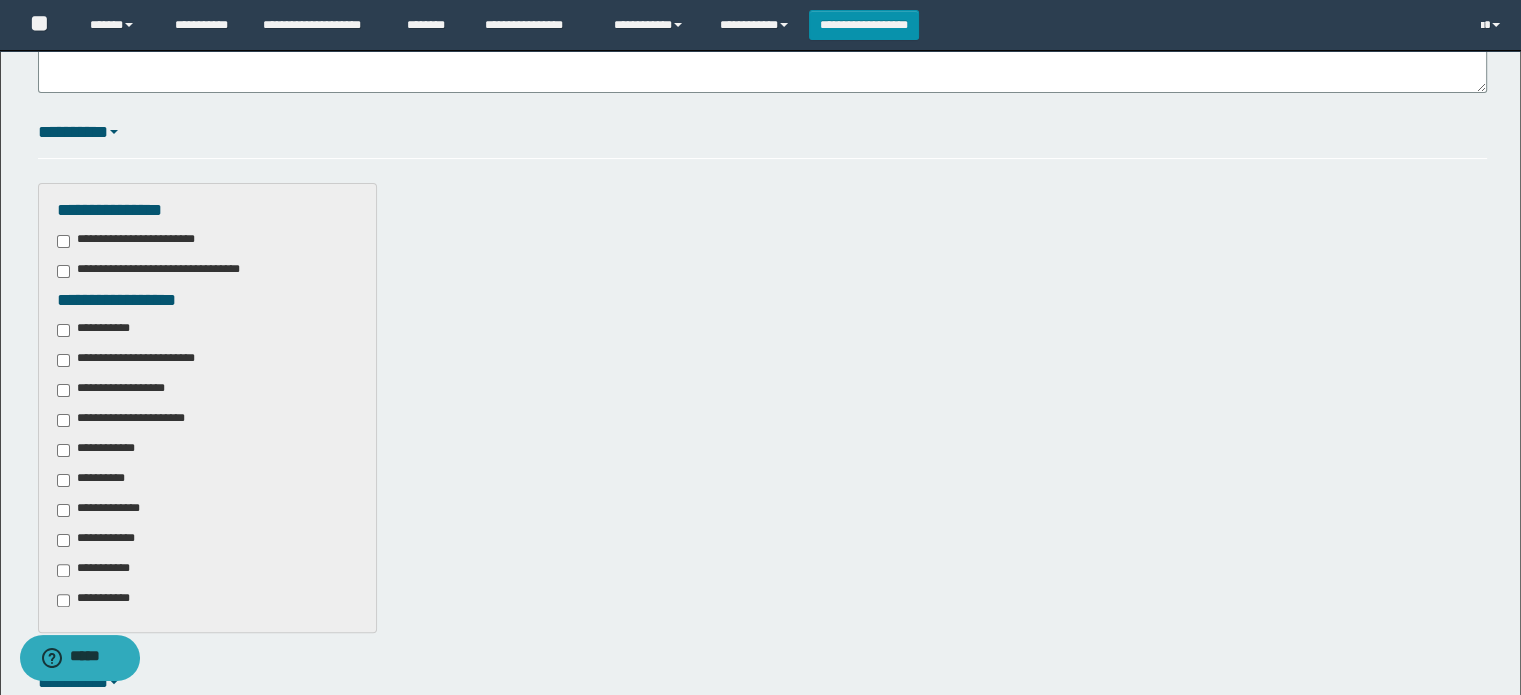 click on "**********" at bounding box center (110, 510) 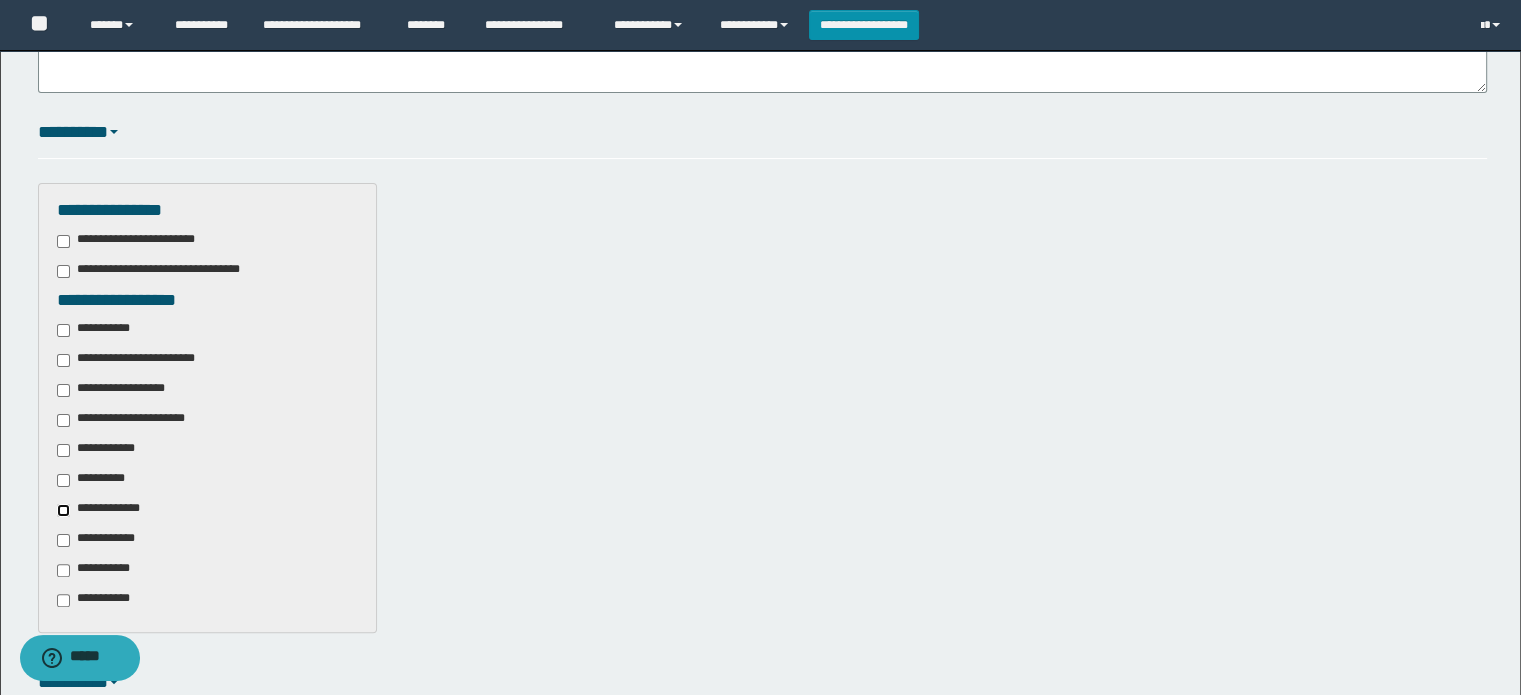 scroll, scrollTop: 656, scrollLeft: 0, axis: vertical 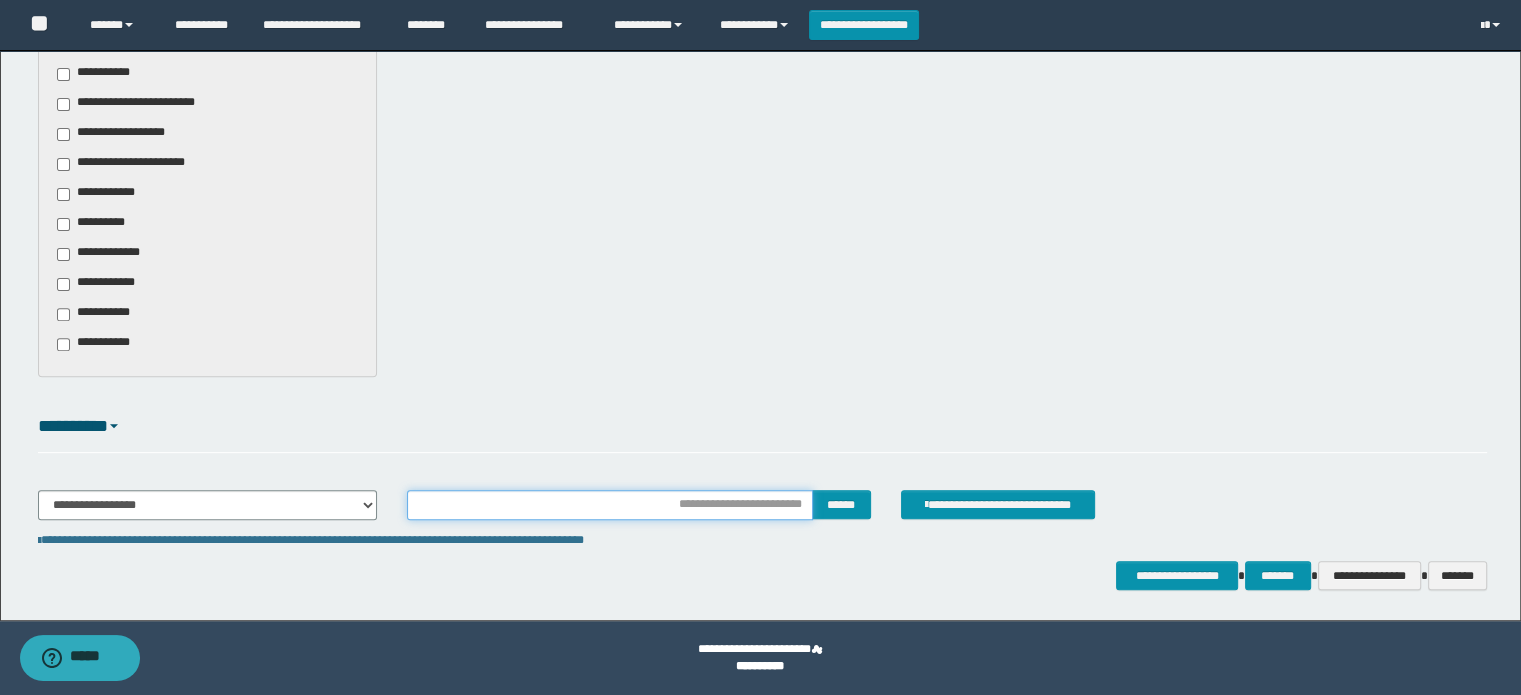 click at bounding box center [609, 505] 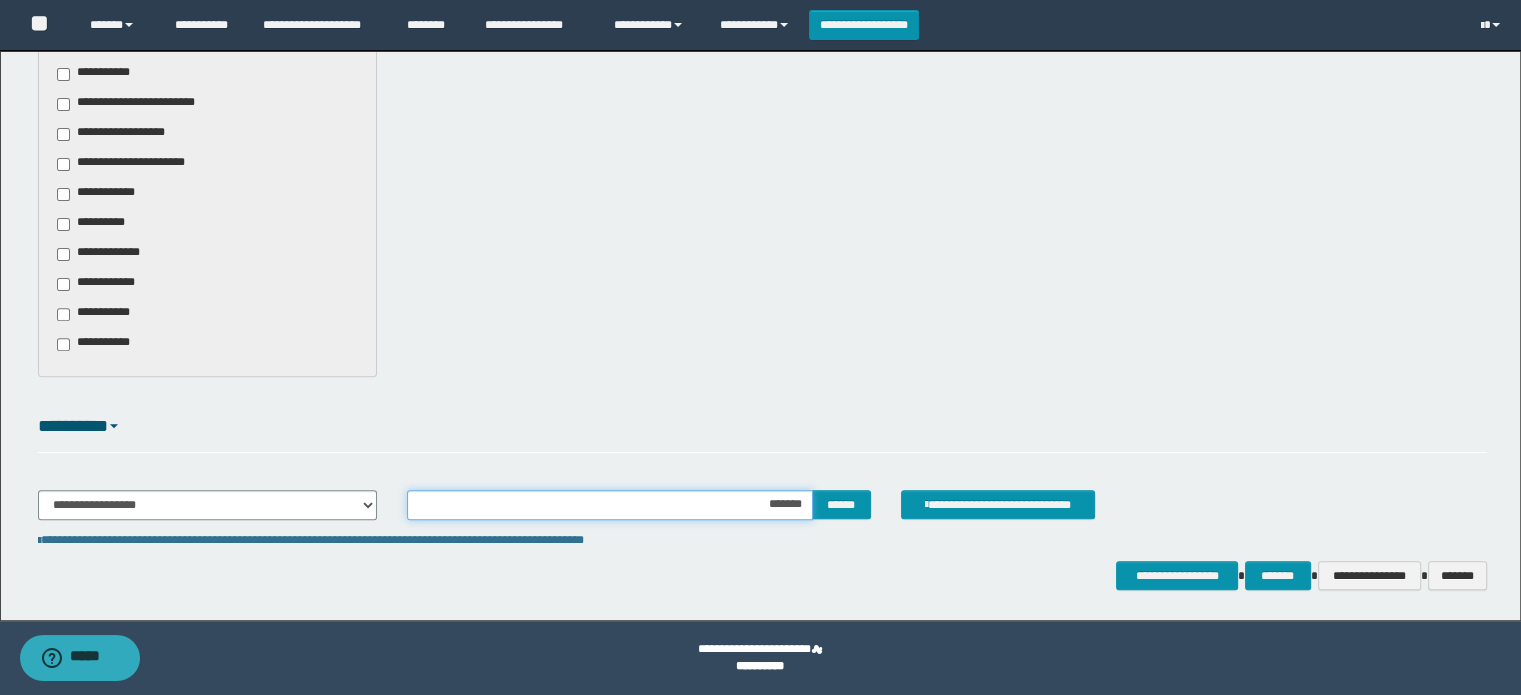 type on "********" 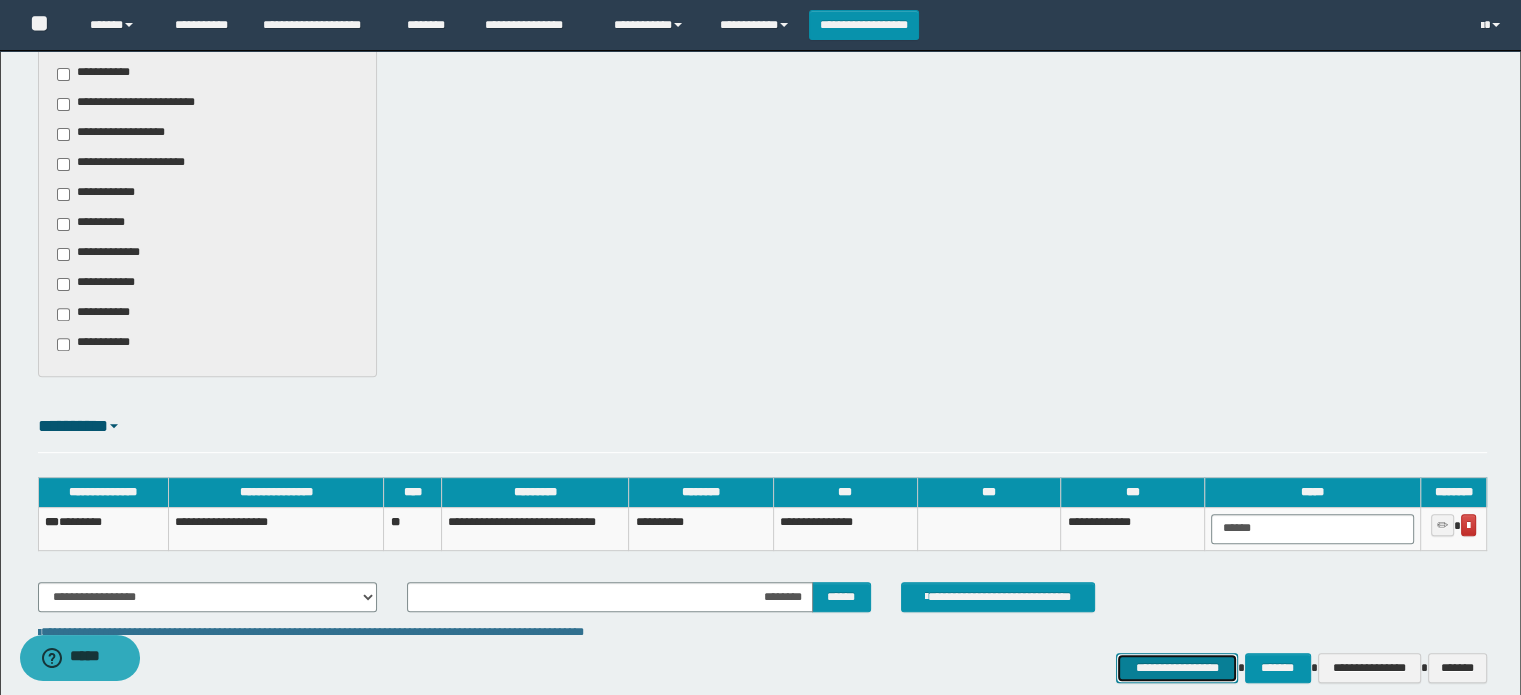 click on "**********" at bounding box center (1177, 668) 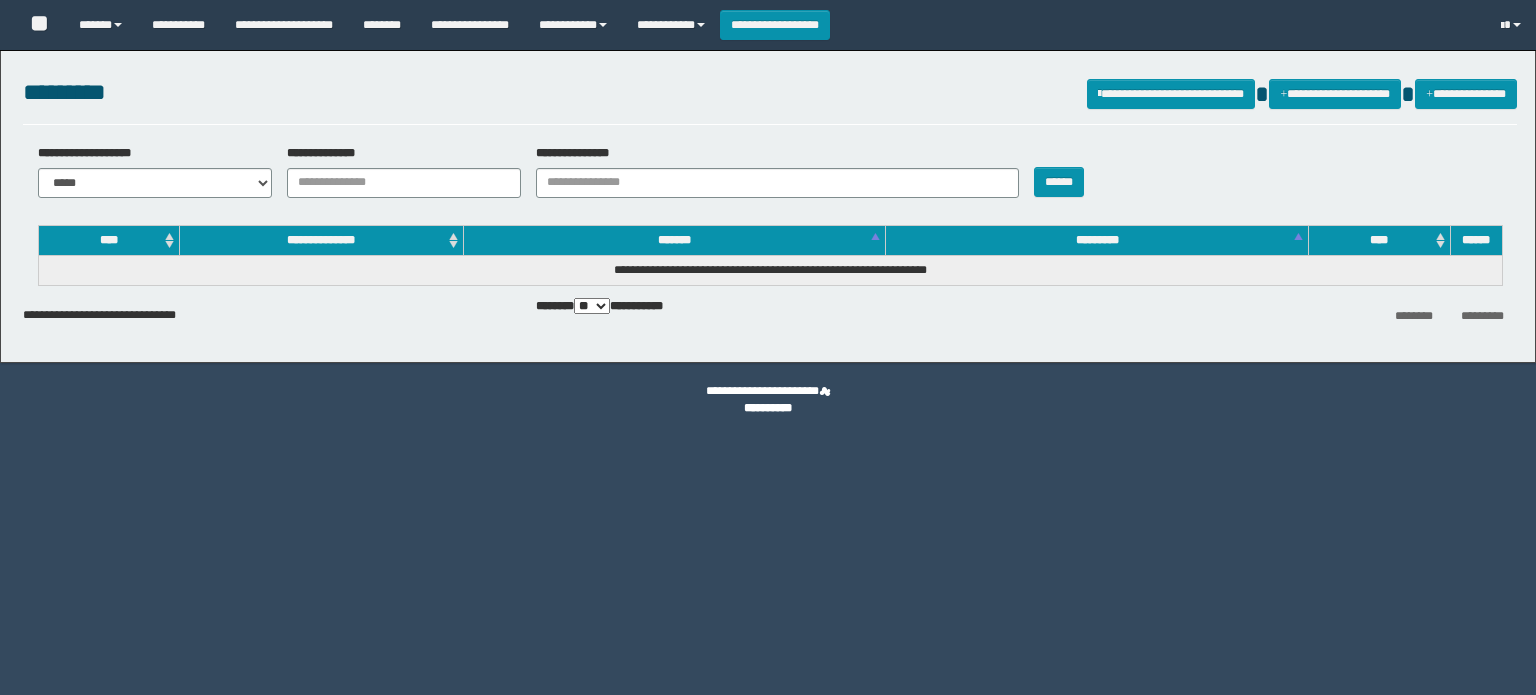 scroll, scrollTop: 0, scrollLeft: 0, axis: both 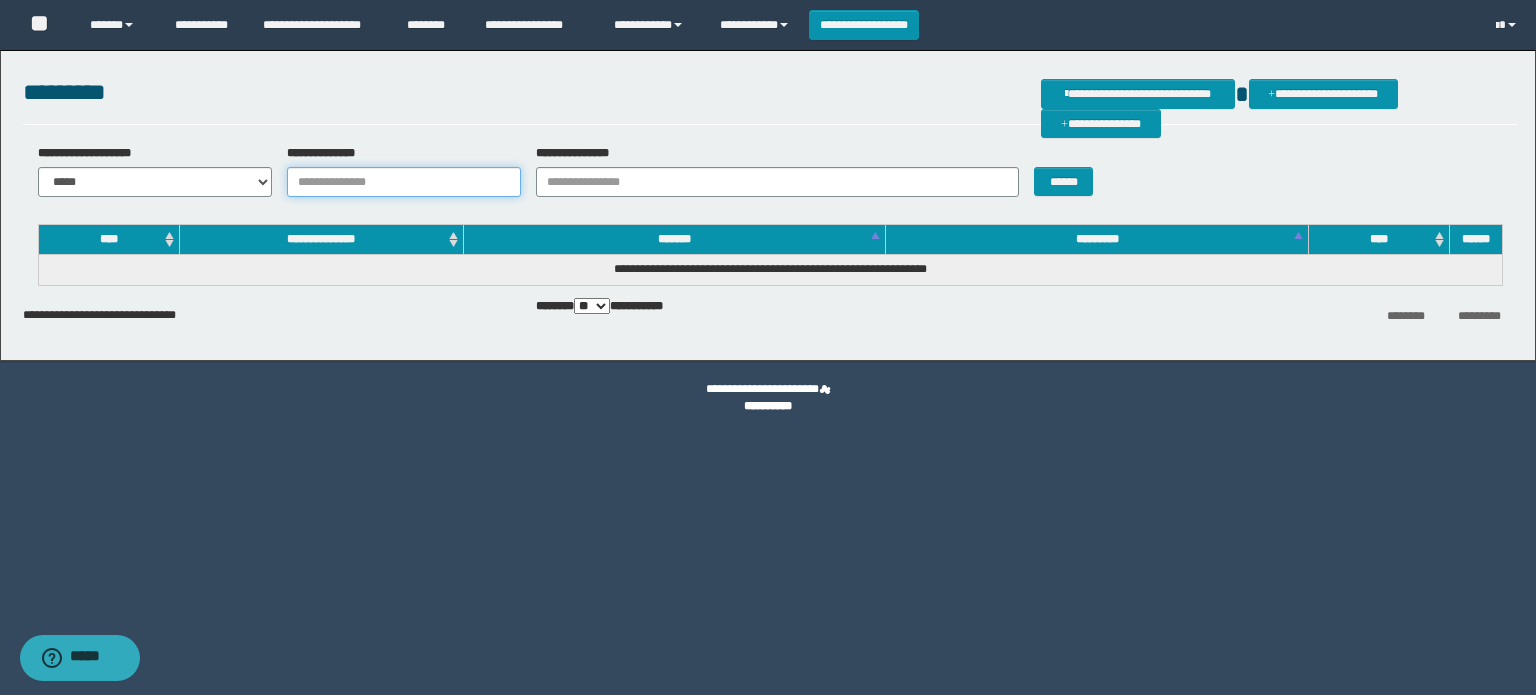 click on "**********" at bounding box center (404, 182) 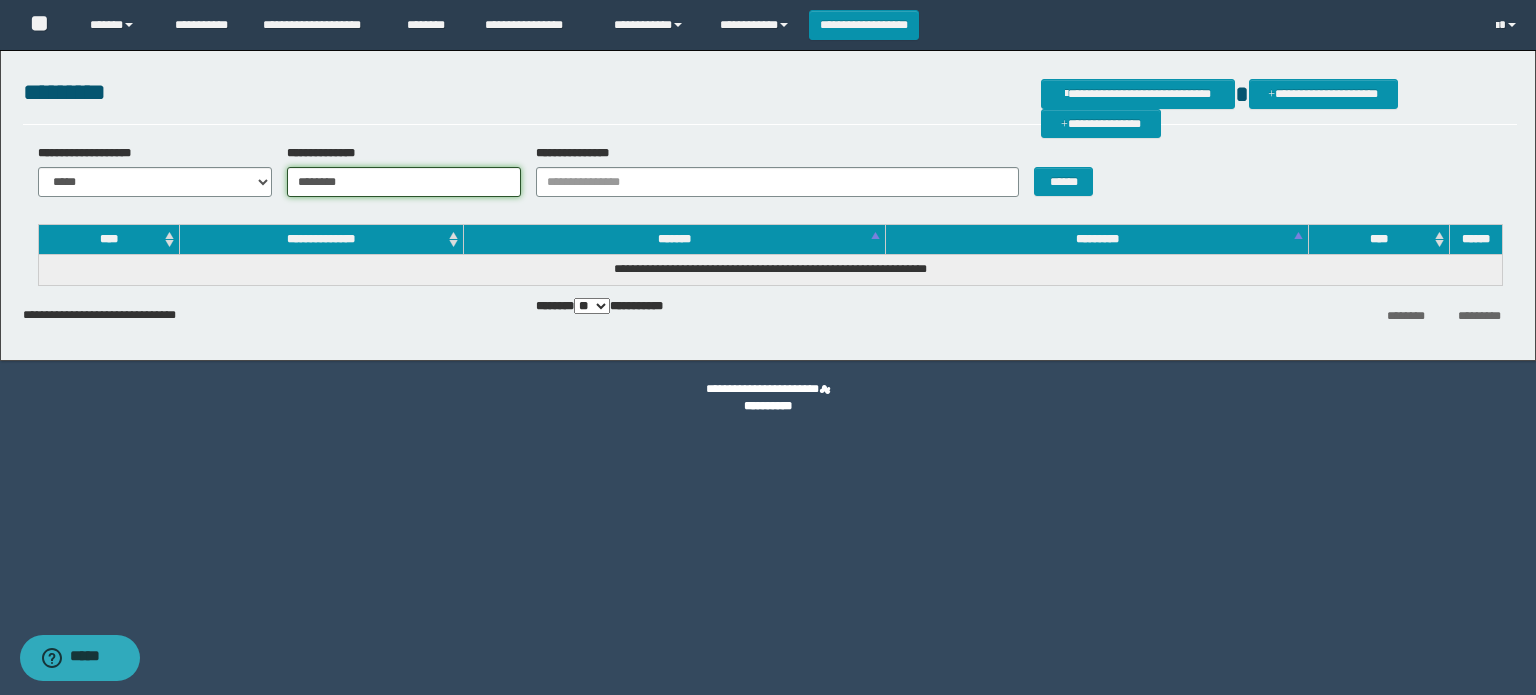 type on "********" 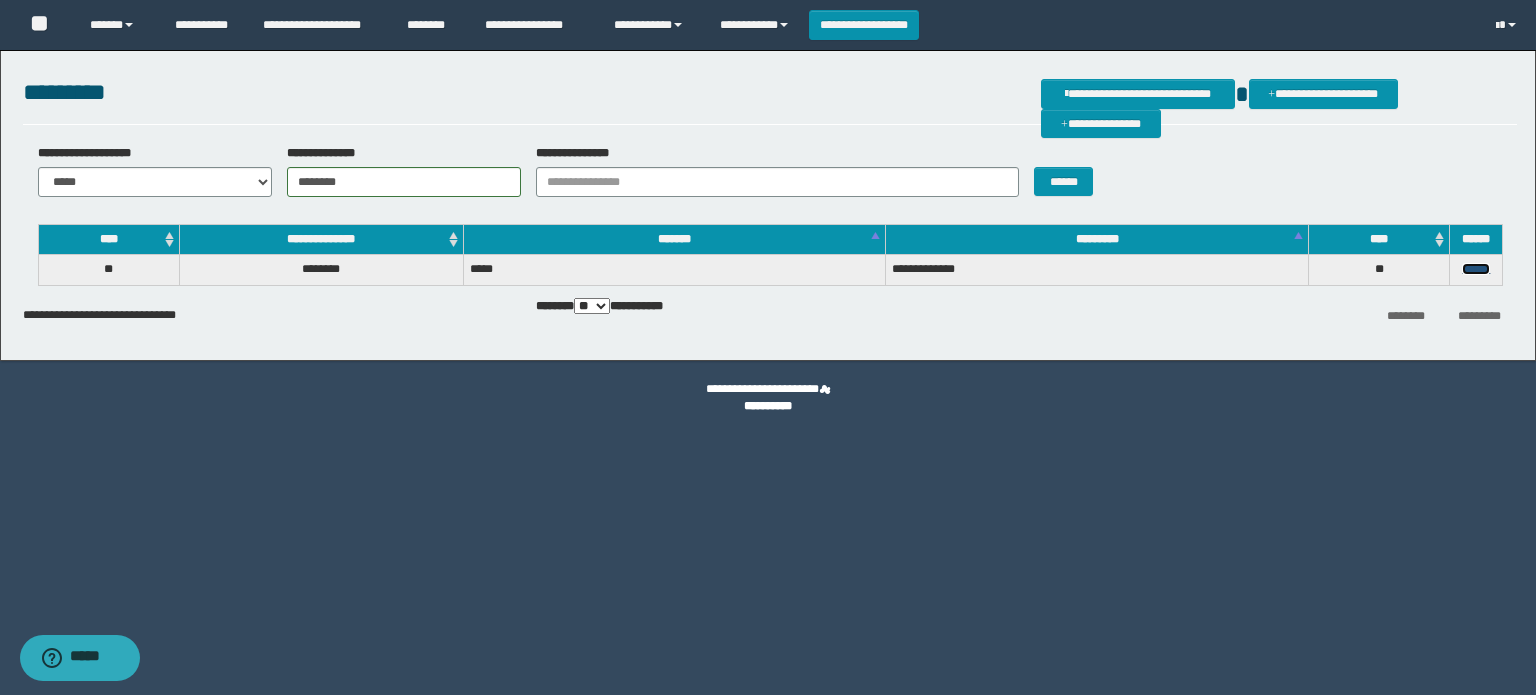 click on "******" at bounding box center [1476, 269] 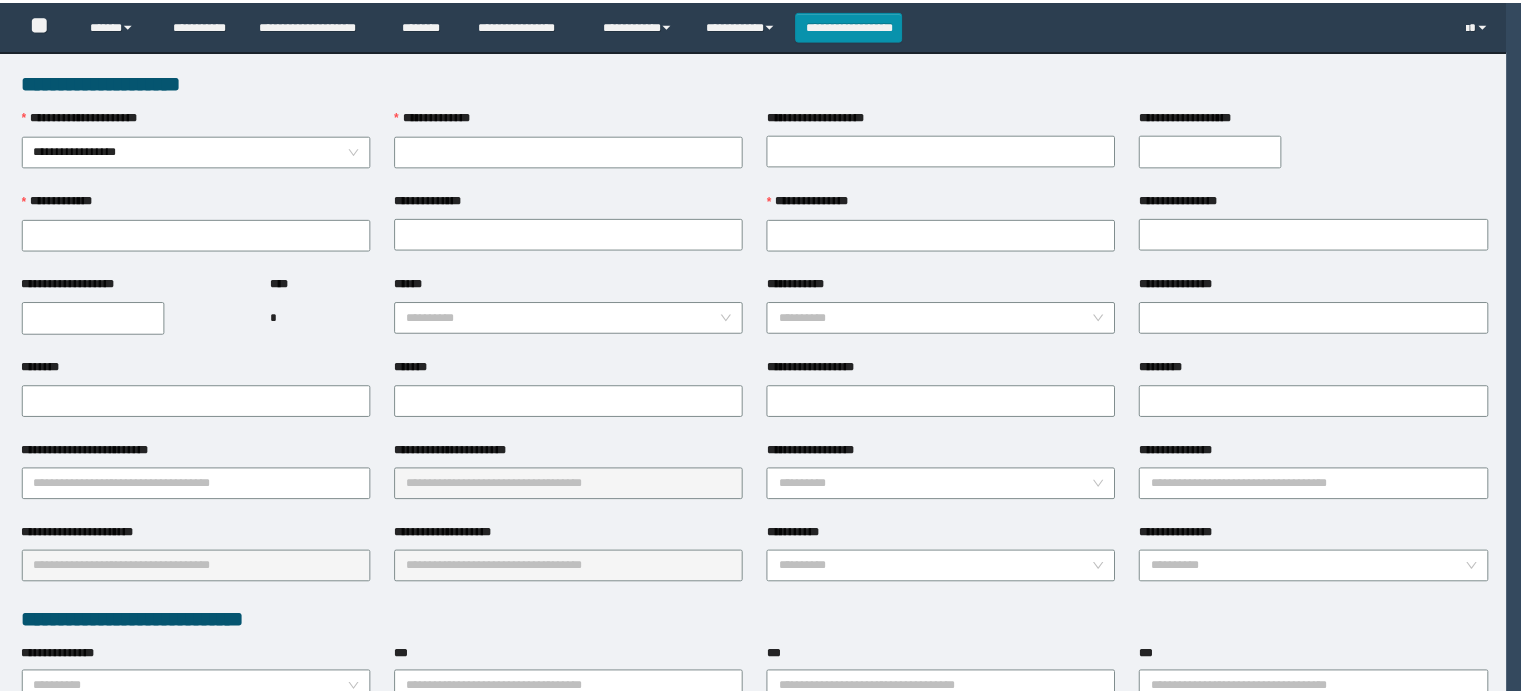 scroll, scrollTop: 0, scrollLeft: 0, axis: both 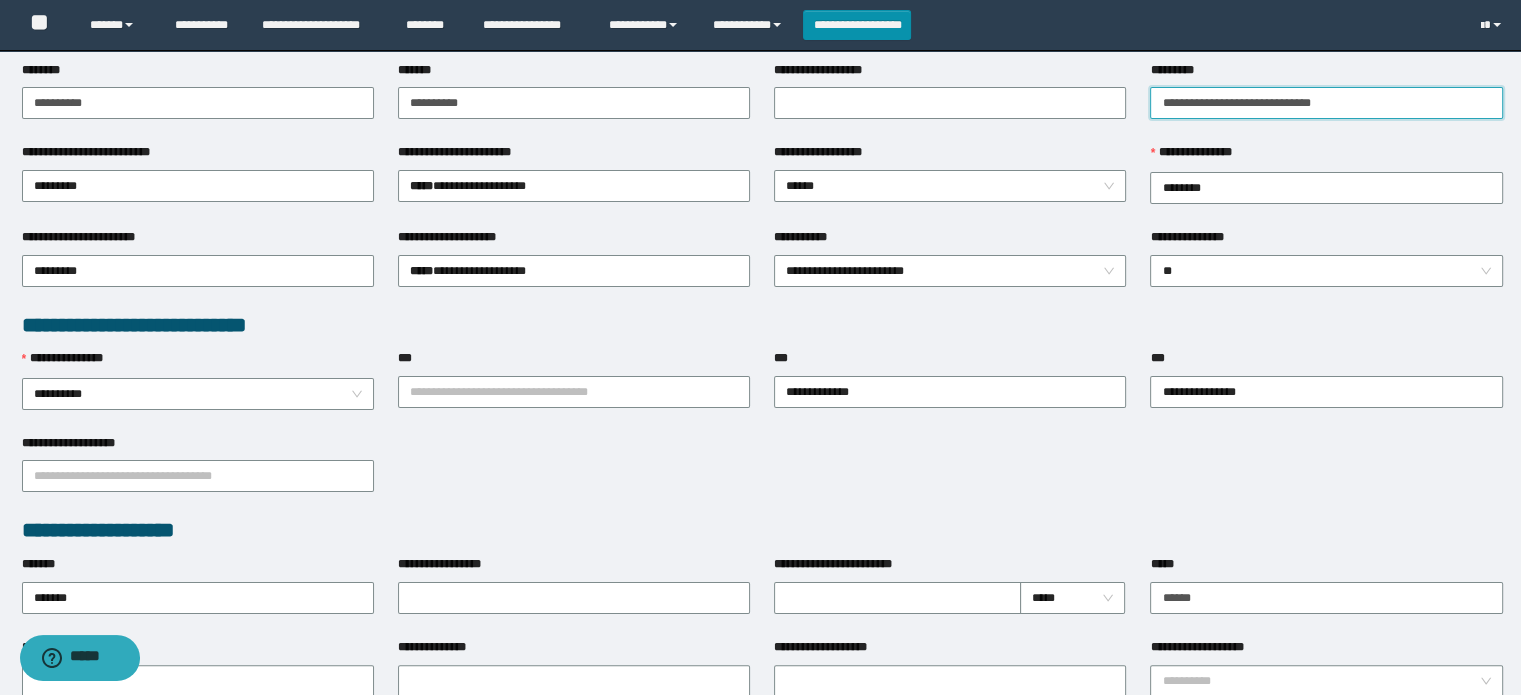 click on "*********" at bounding box center [1326, 103] 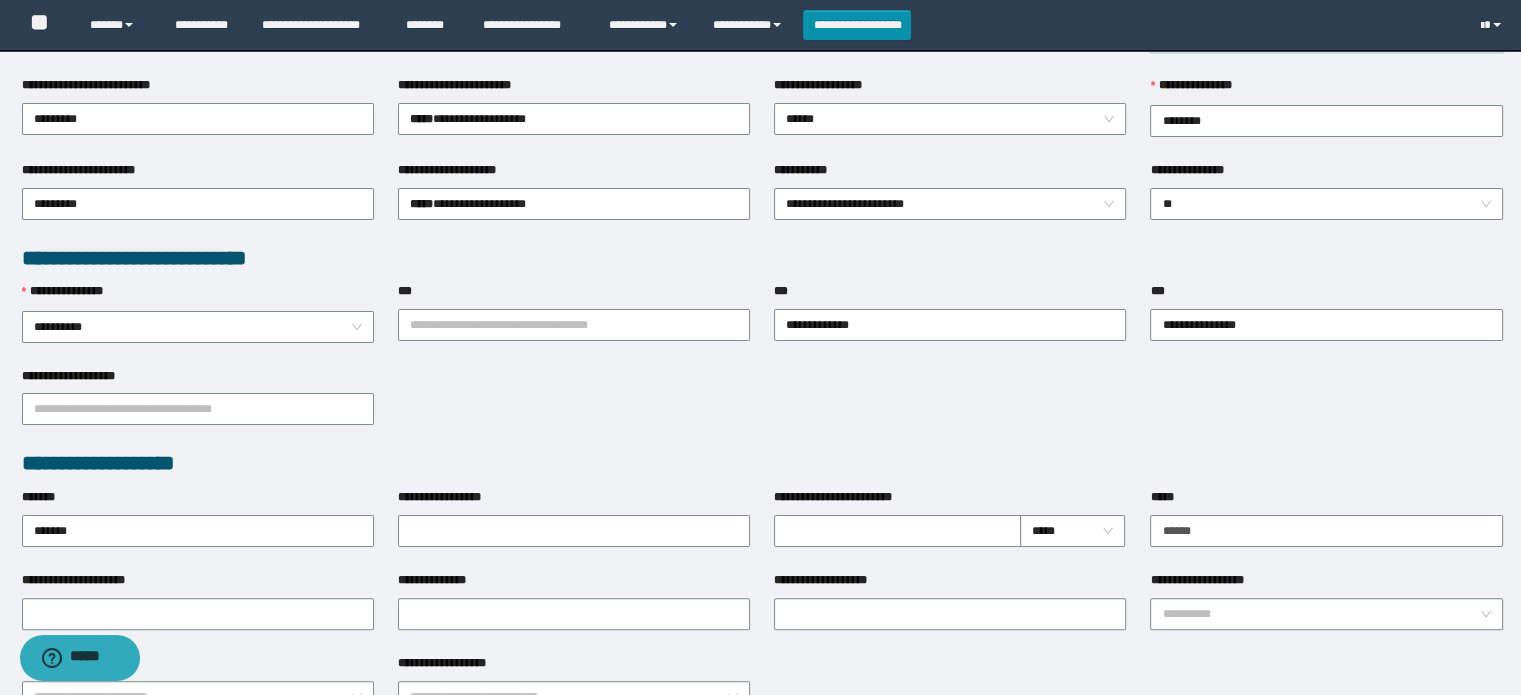scroll, scrollTop: 400, scrollLeft: 0, axis: vertical 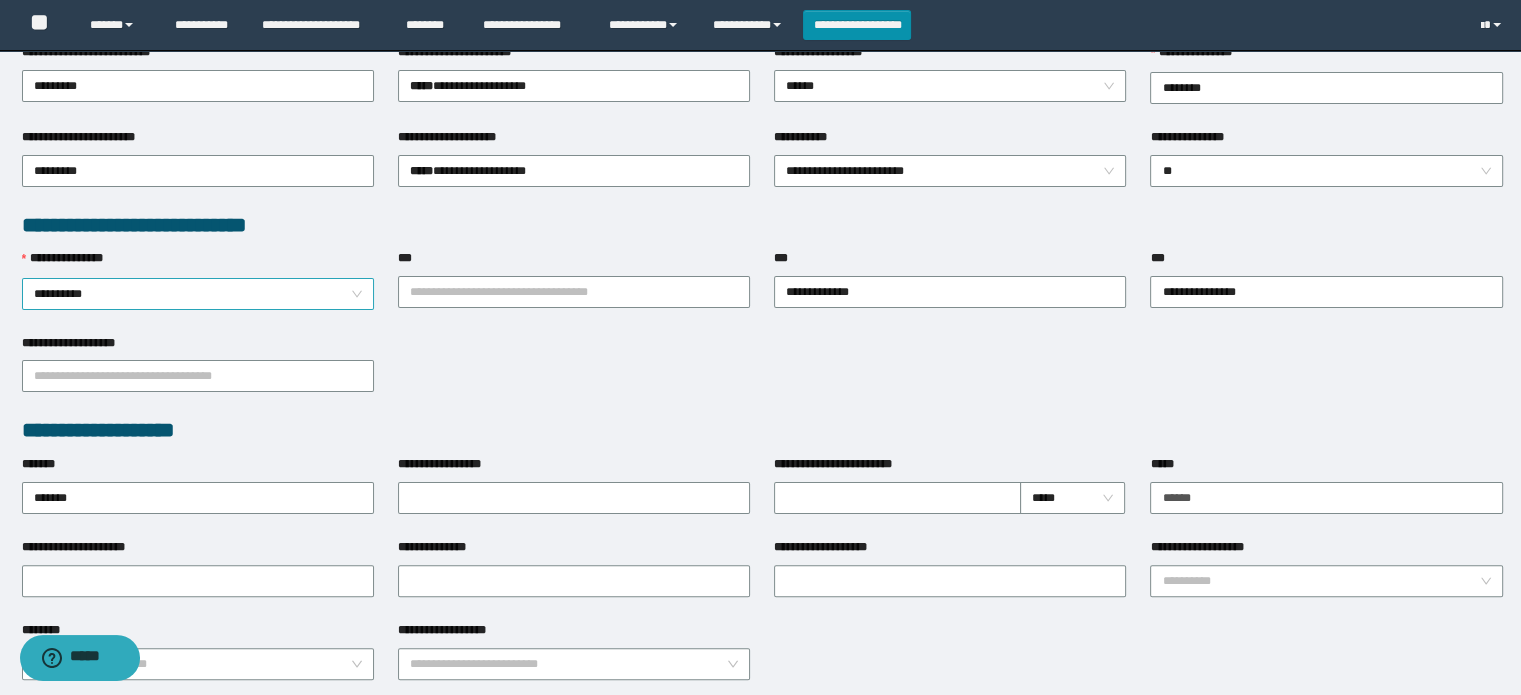 click on "**********" at bounding box center (198, 294) 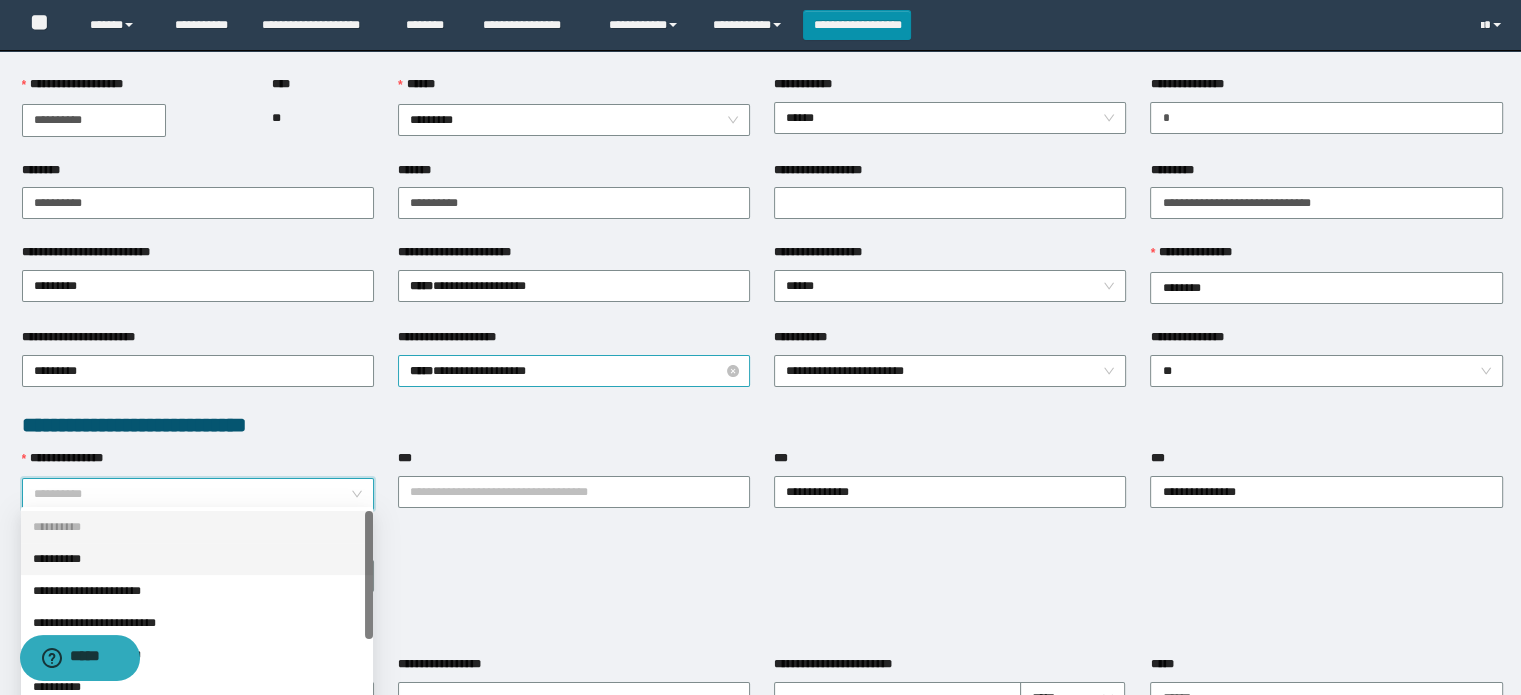 scroll, scrollTop: 300, scrollLeft: 0, axis: vertical 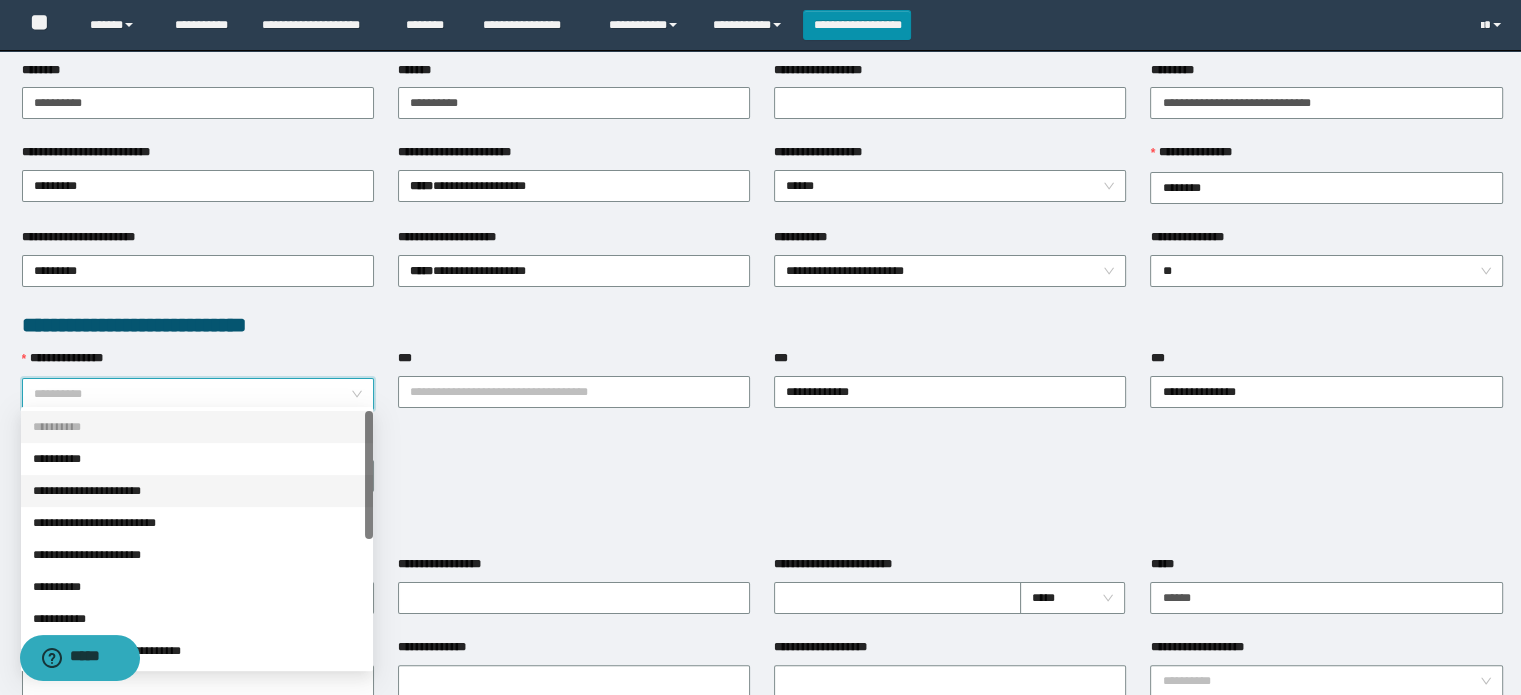 click on "**********" at bounding box center [197, 491] 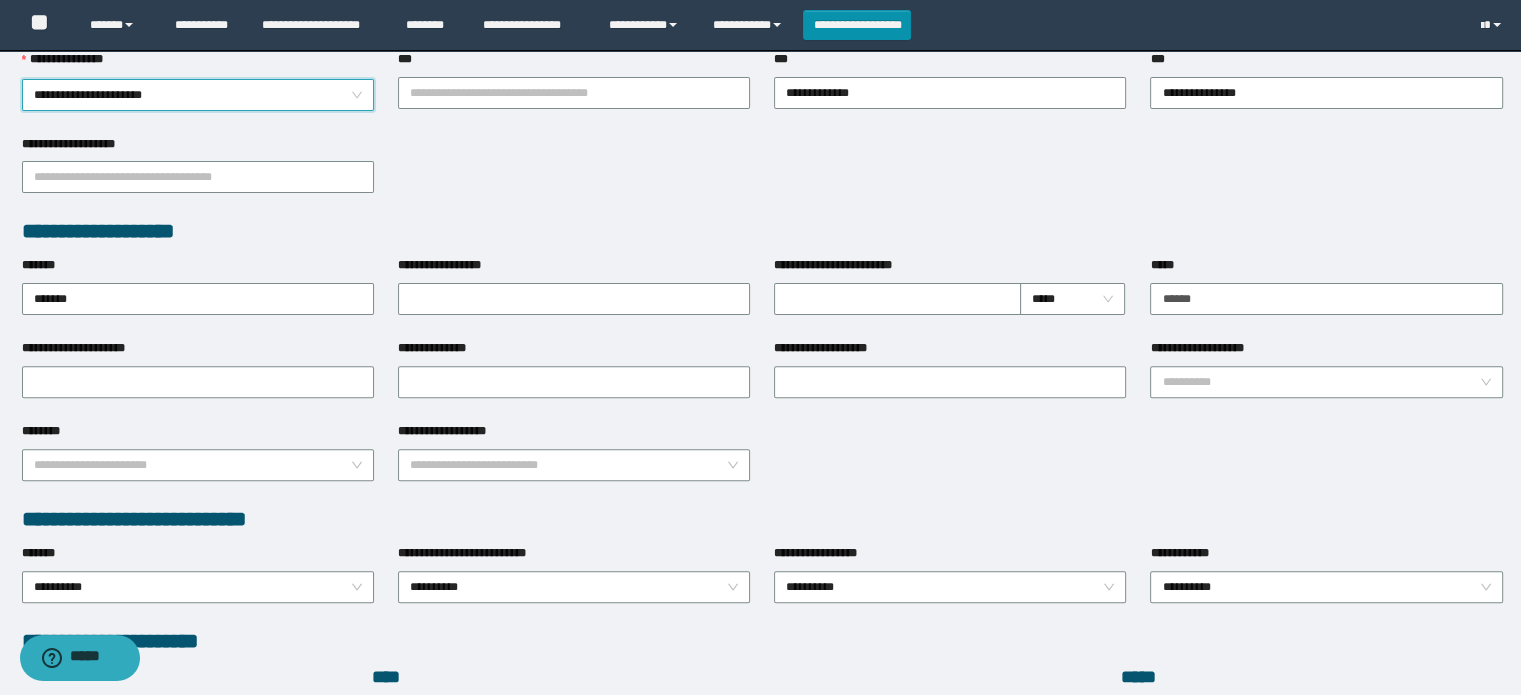 scroll, scrollTop: 600, scrollLeft: 0, axis: vertical 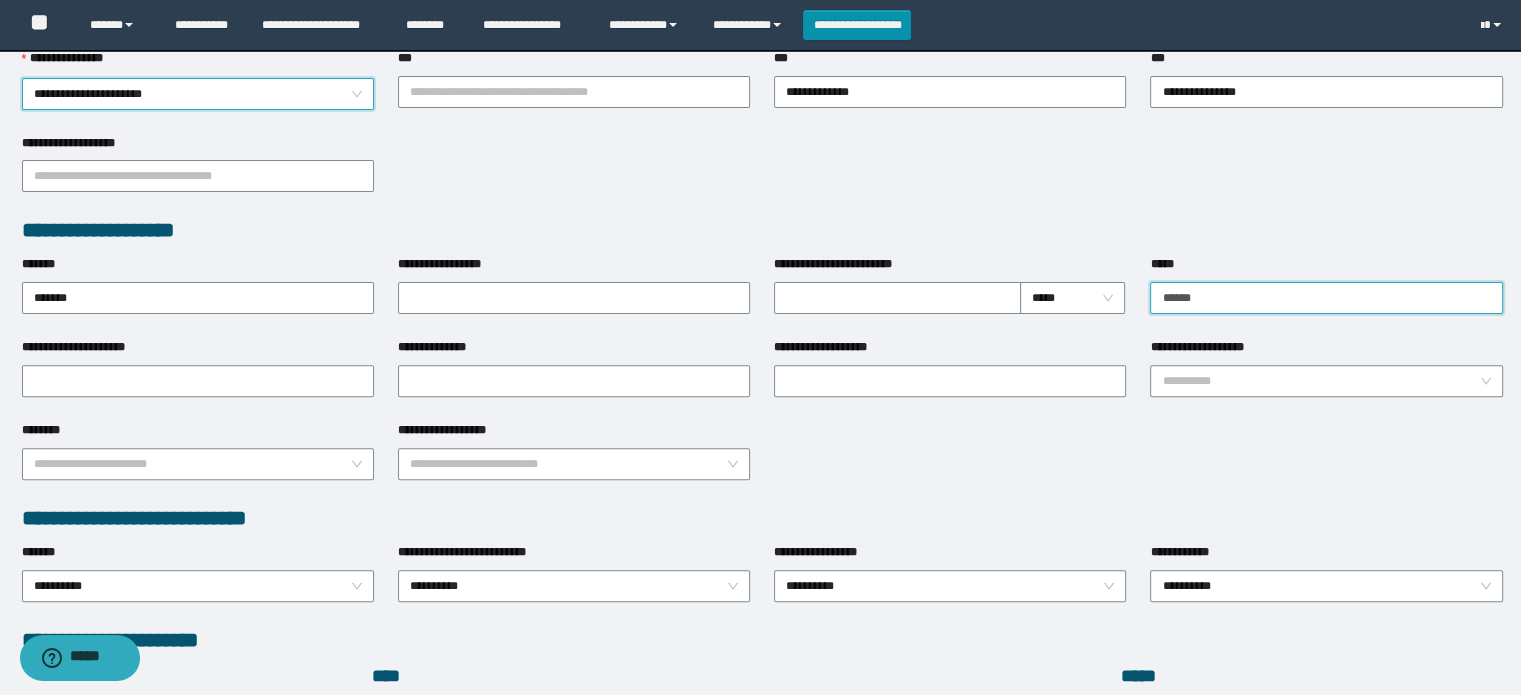 click on "*****" at bounding box center [1326, 298] 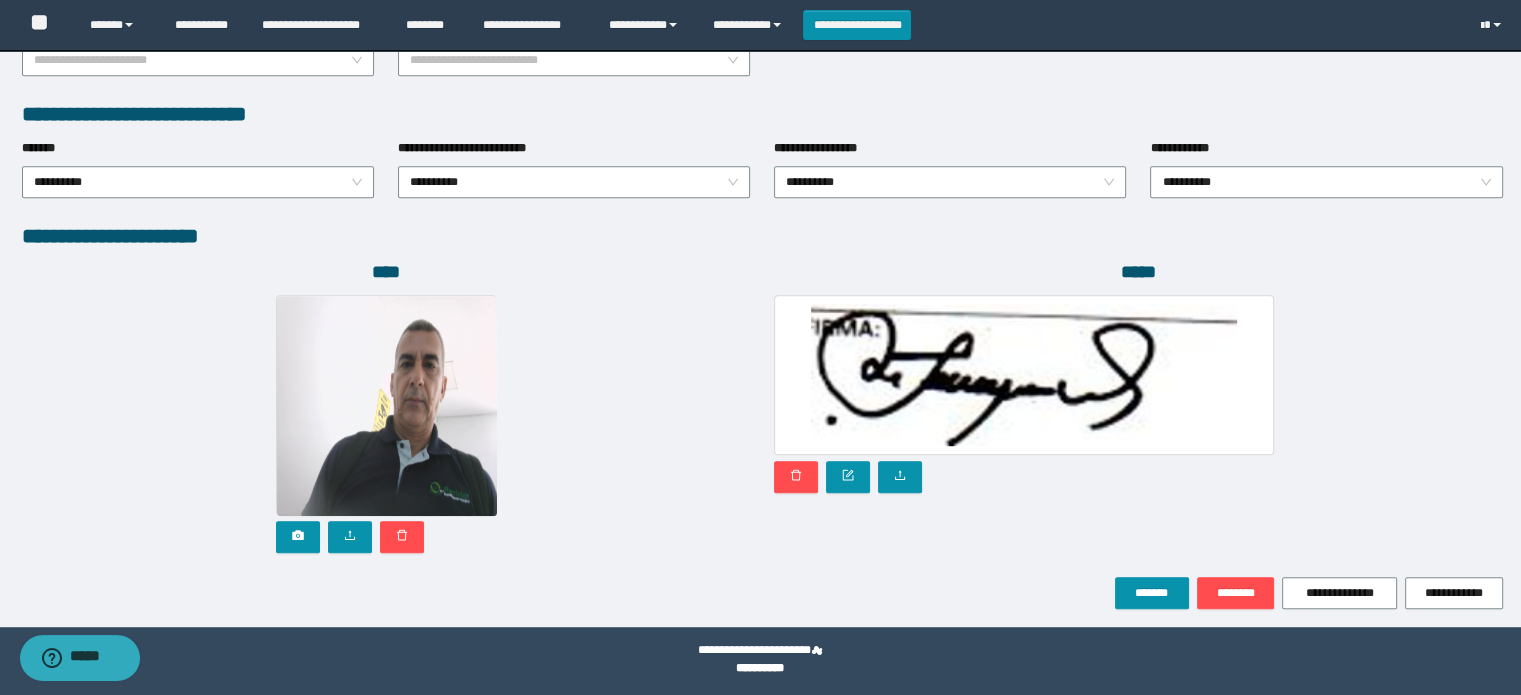 scroll, scrollTop: 1007, scrollLeft: 0, axis: vertical 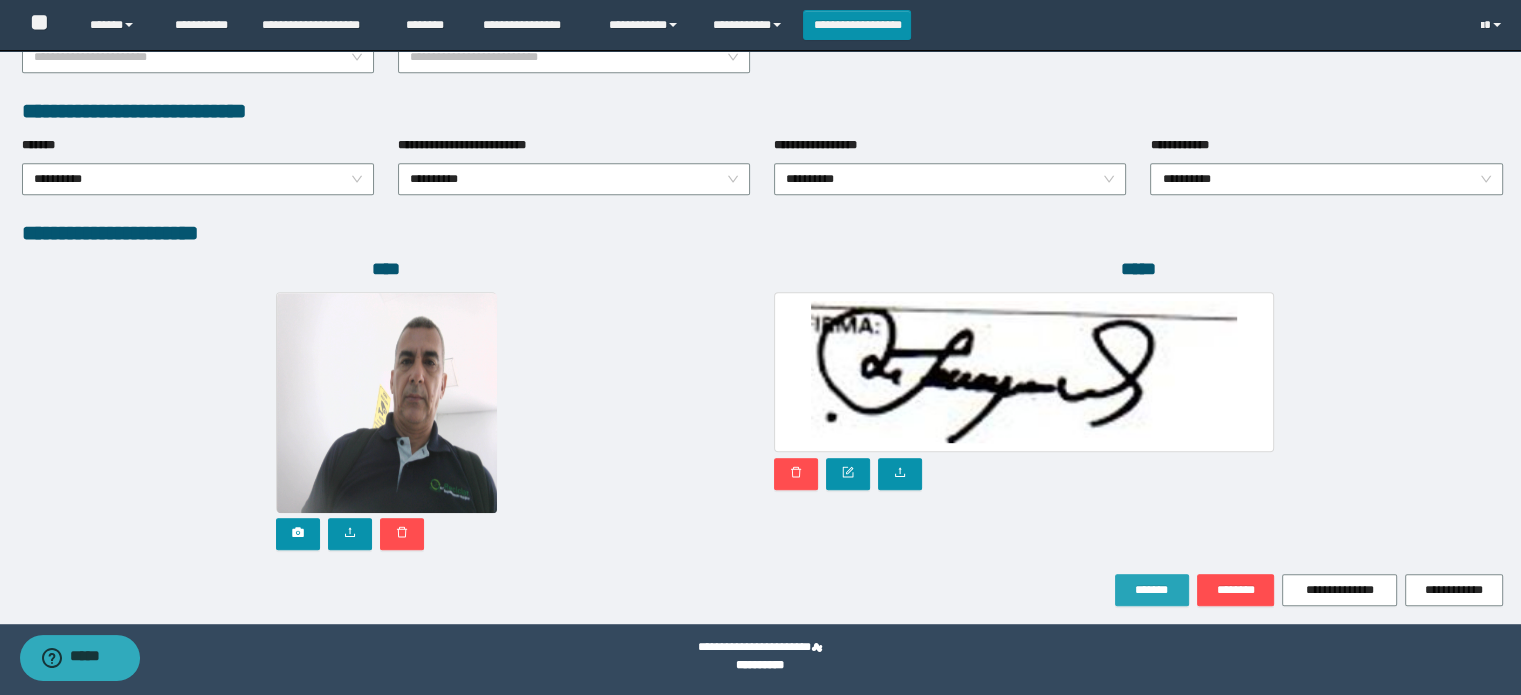 click on "*******" at bounding box center (1152, 590) 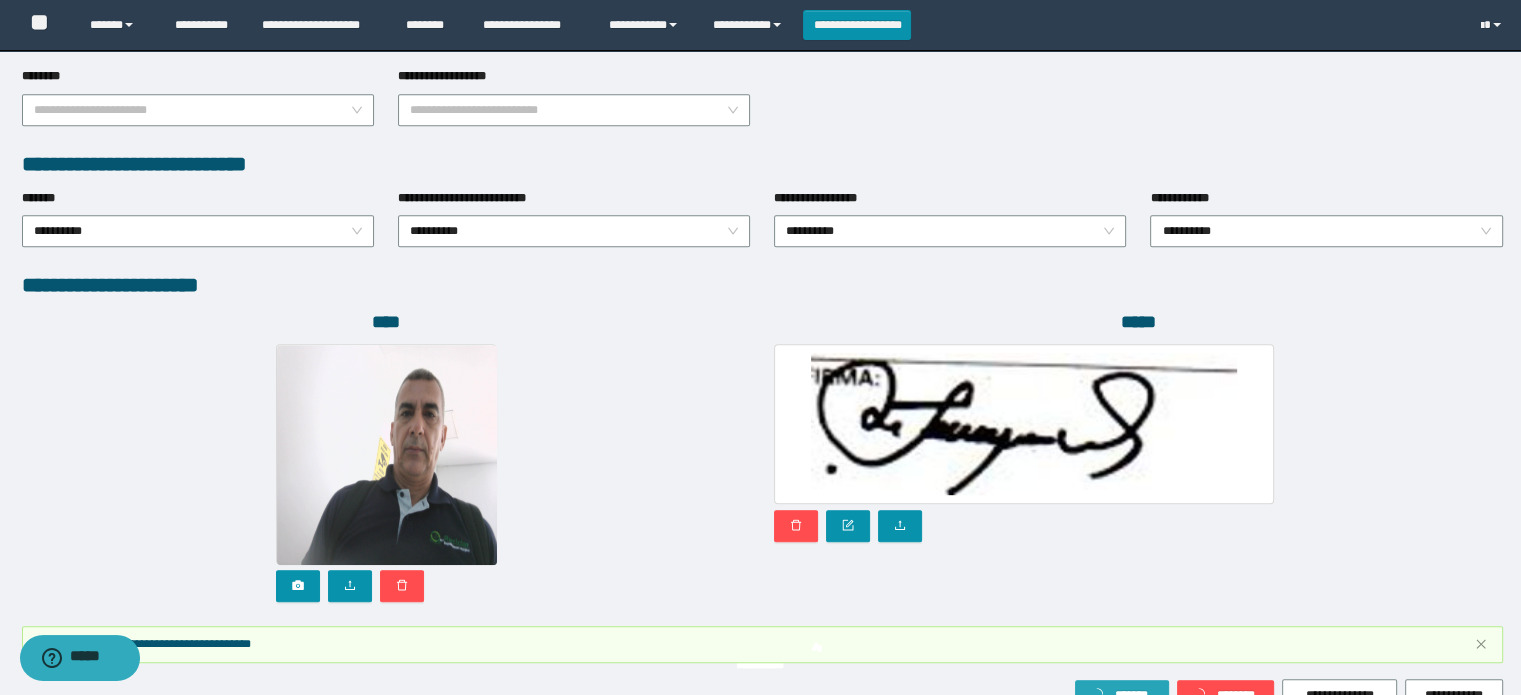 scroll, scrollTop: 1060, scrollLeft: 0, axis: vertical 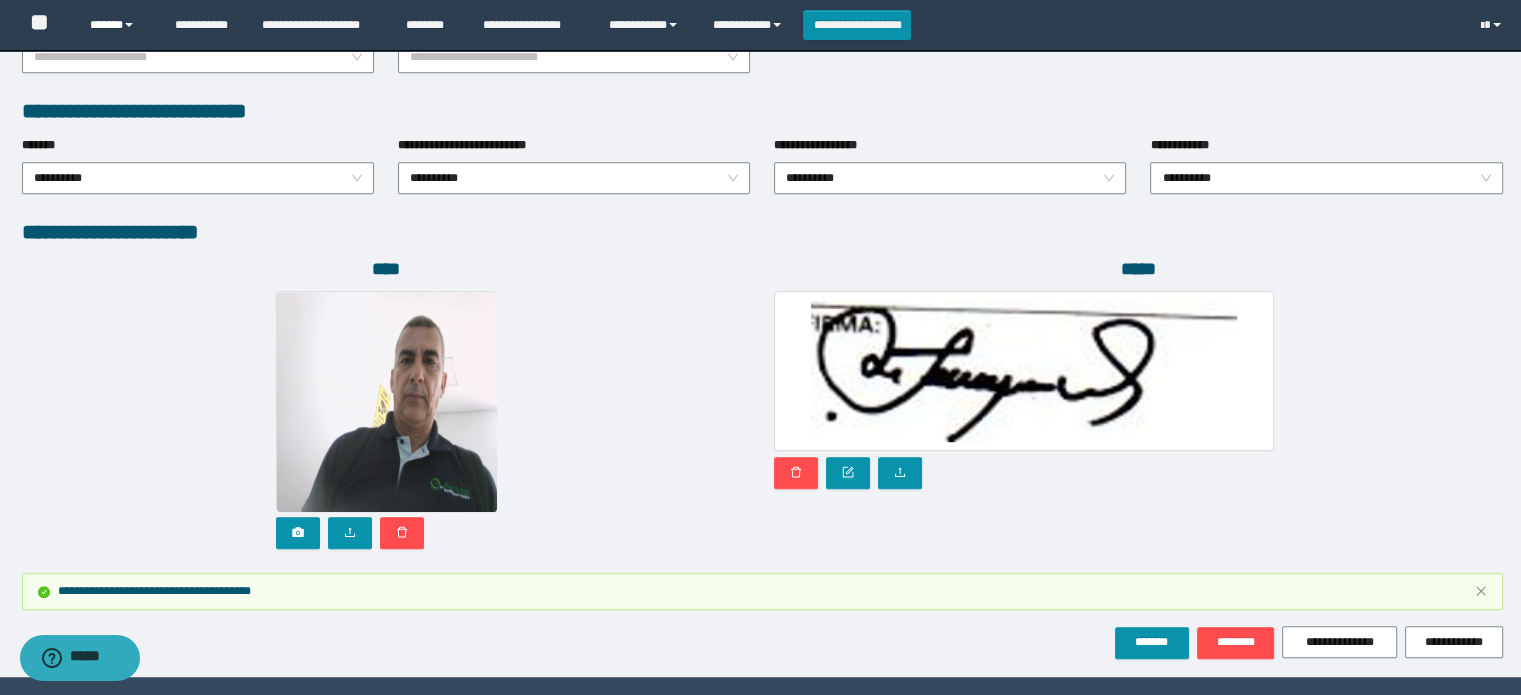 click on "******" at bounding box center [117, 25] 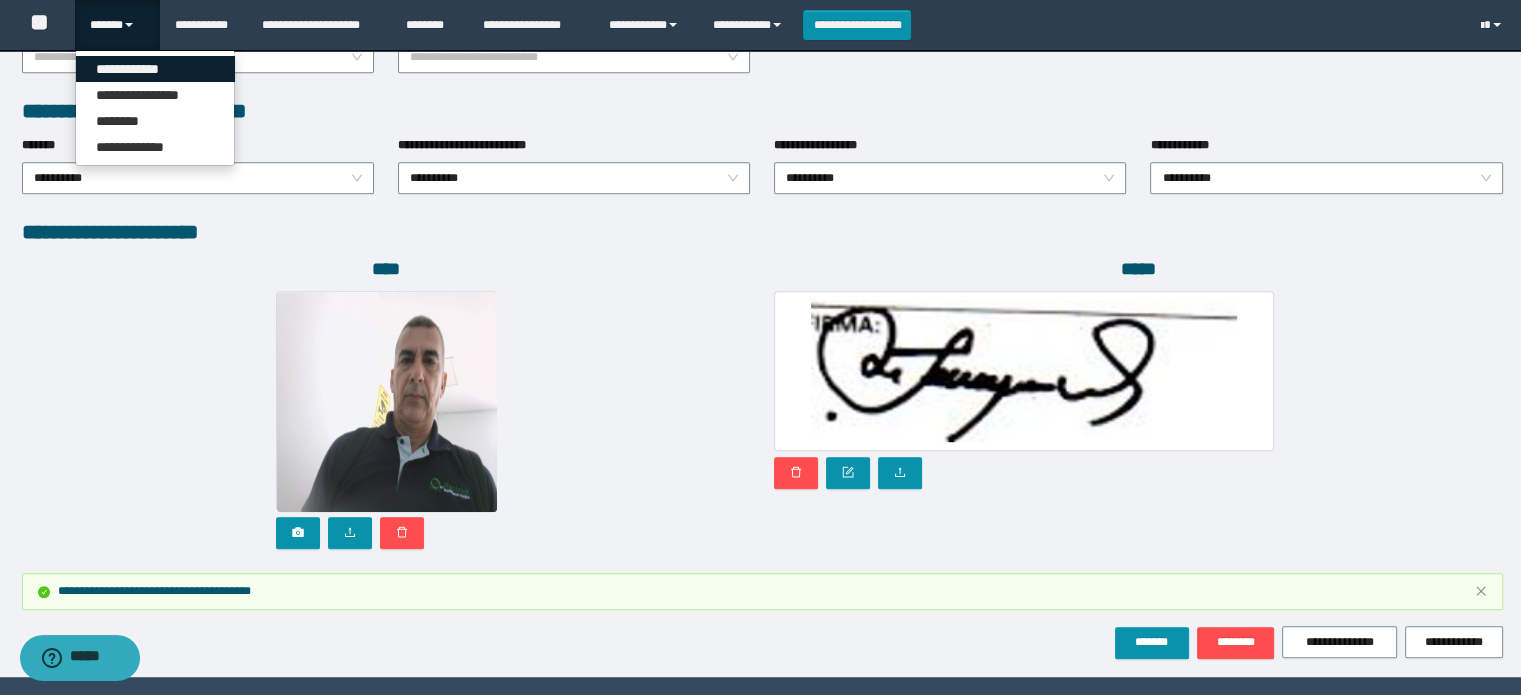 click on "**********" at bounding box center (155, 69) 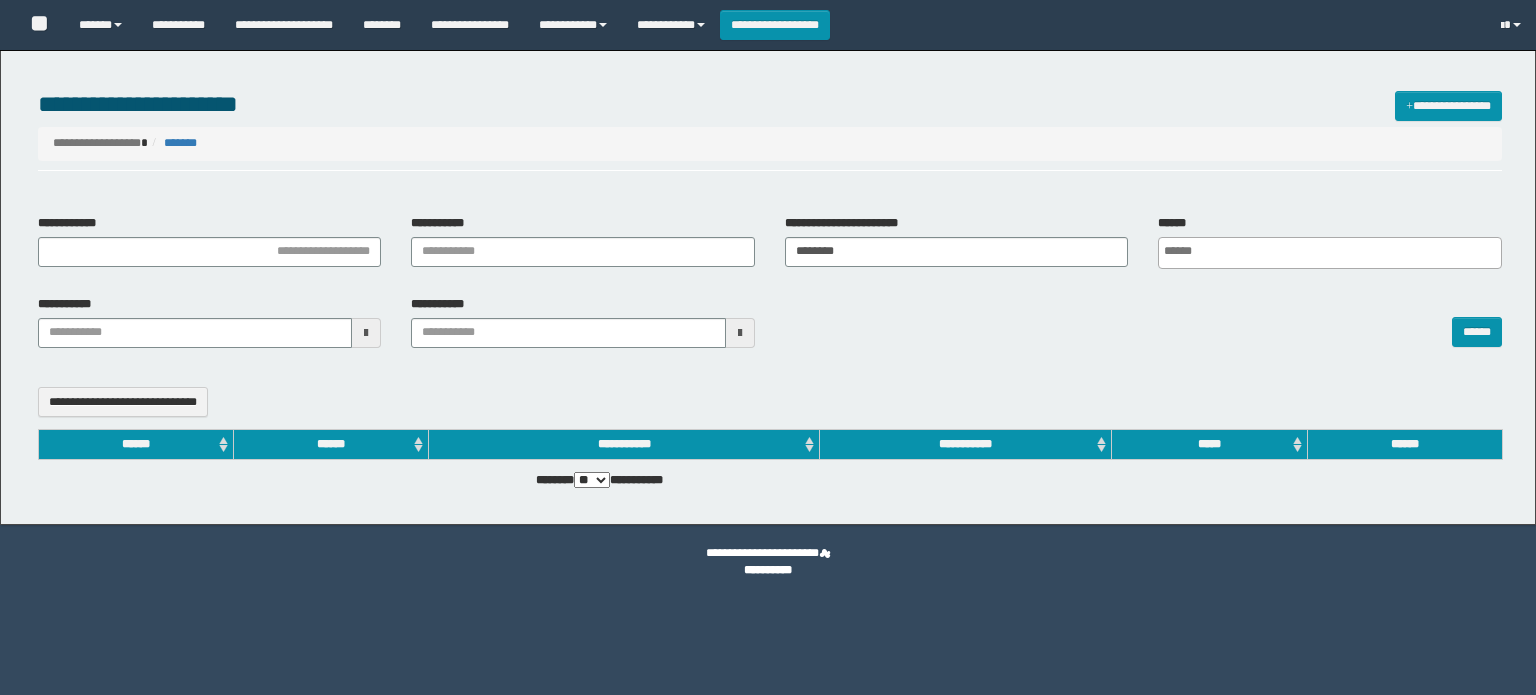select 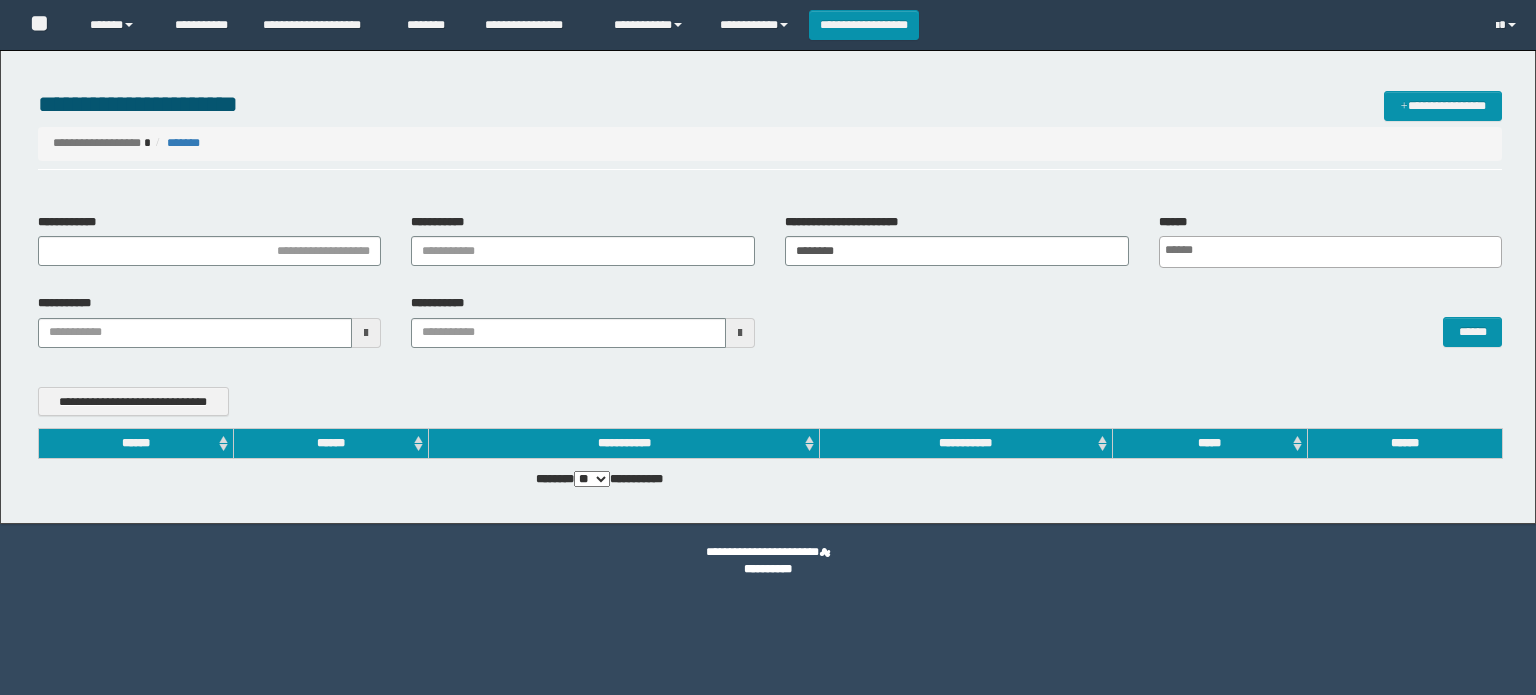 scroll, scrollTop: 0, scrollLeft: 0, axis: both 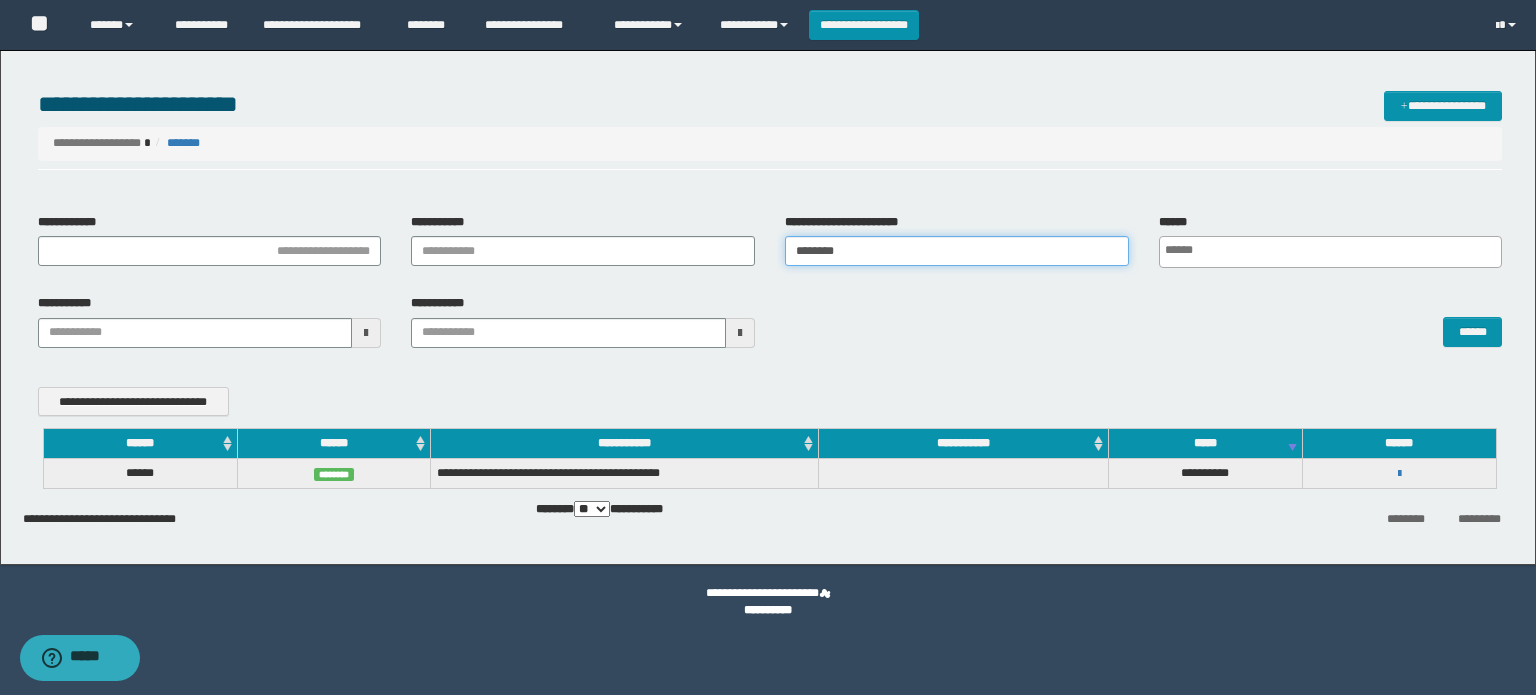 drag, startPoint x: 800, startPoint y: 251, endPoint x: 711, endPoint y: 251, distance: 89 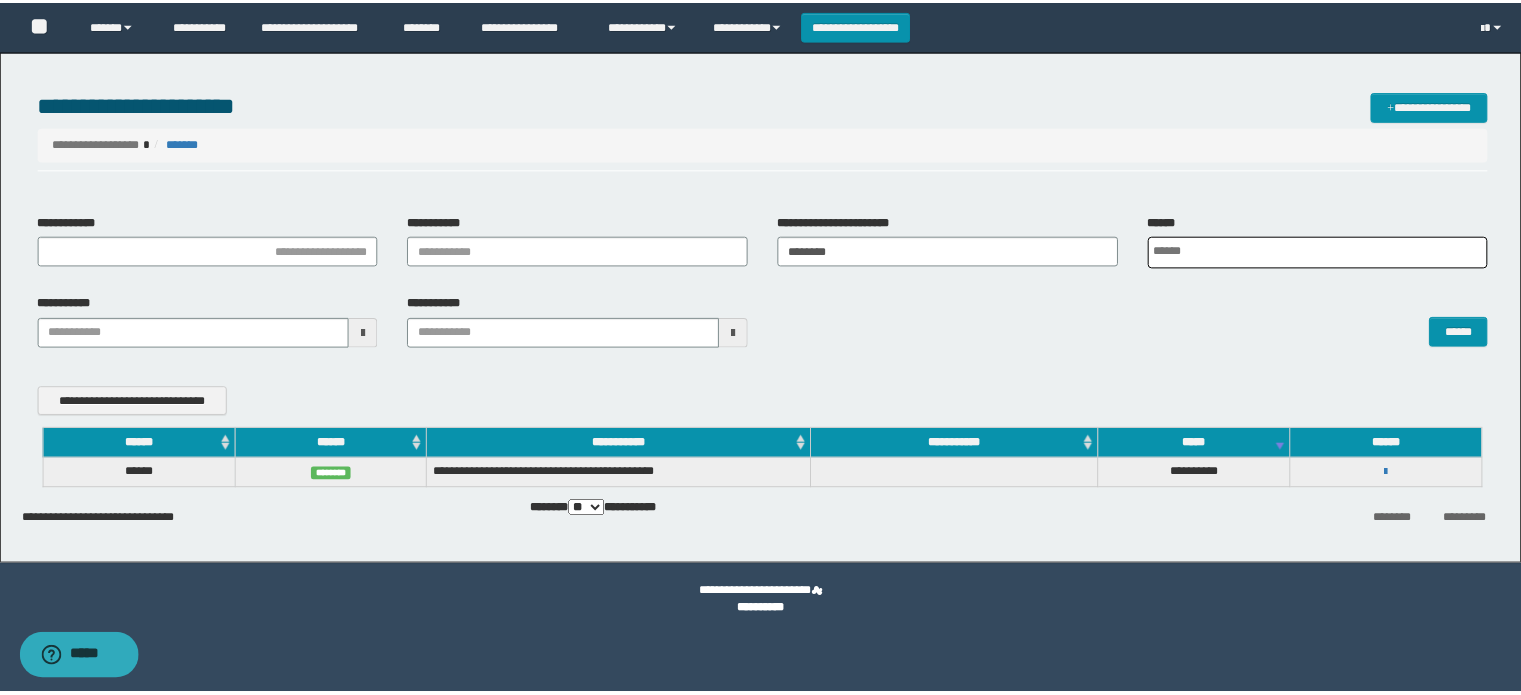 scroll, scrollTop: 0, scrollLeft: 4, axis: horizontal 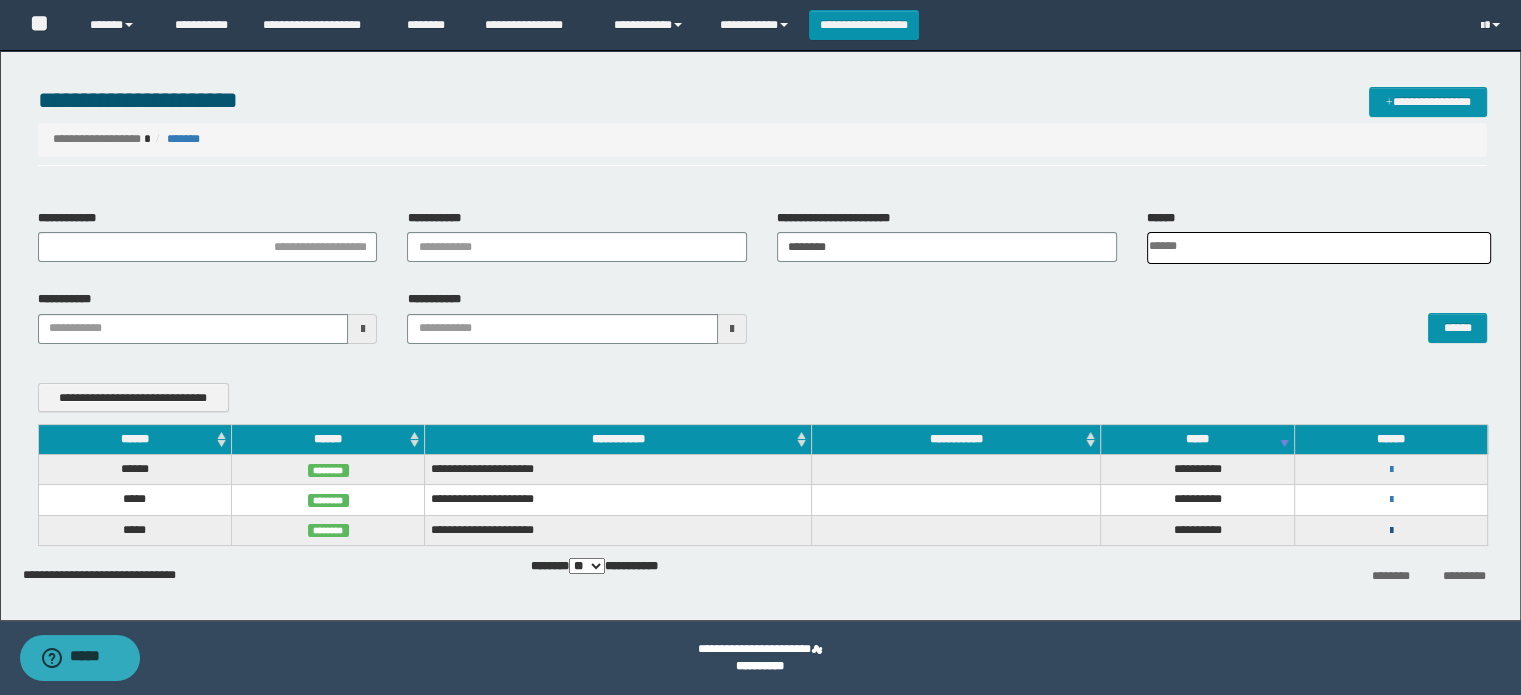 click at bounding box center (1390, 531) 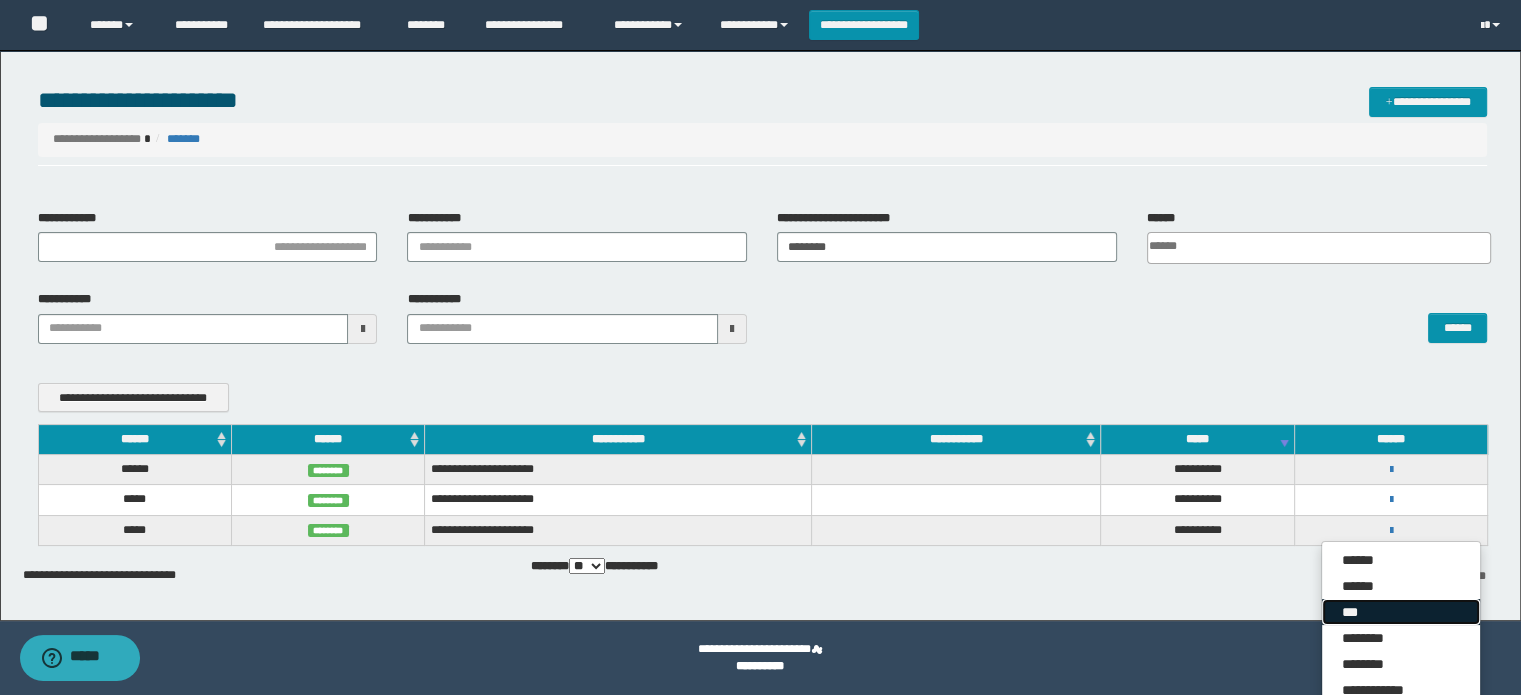 click on "***" at bounding box center (1401, 612) 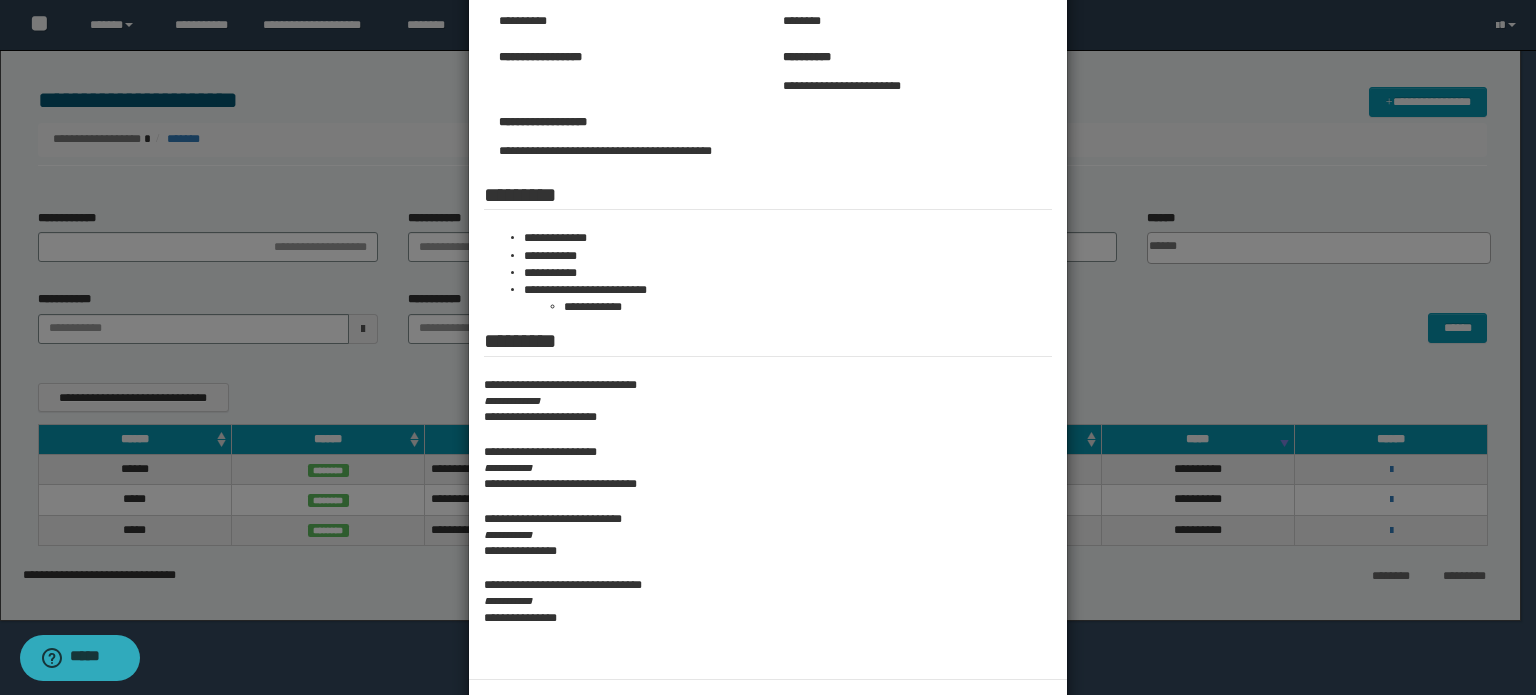 scroll, scrollTop: 200, scrollLeft: 0, axis: vertical 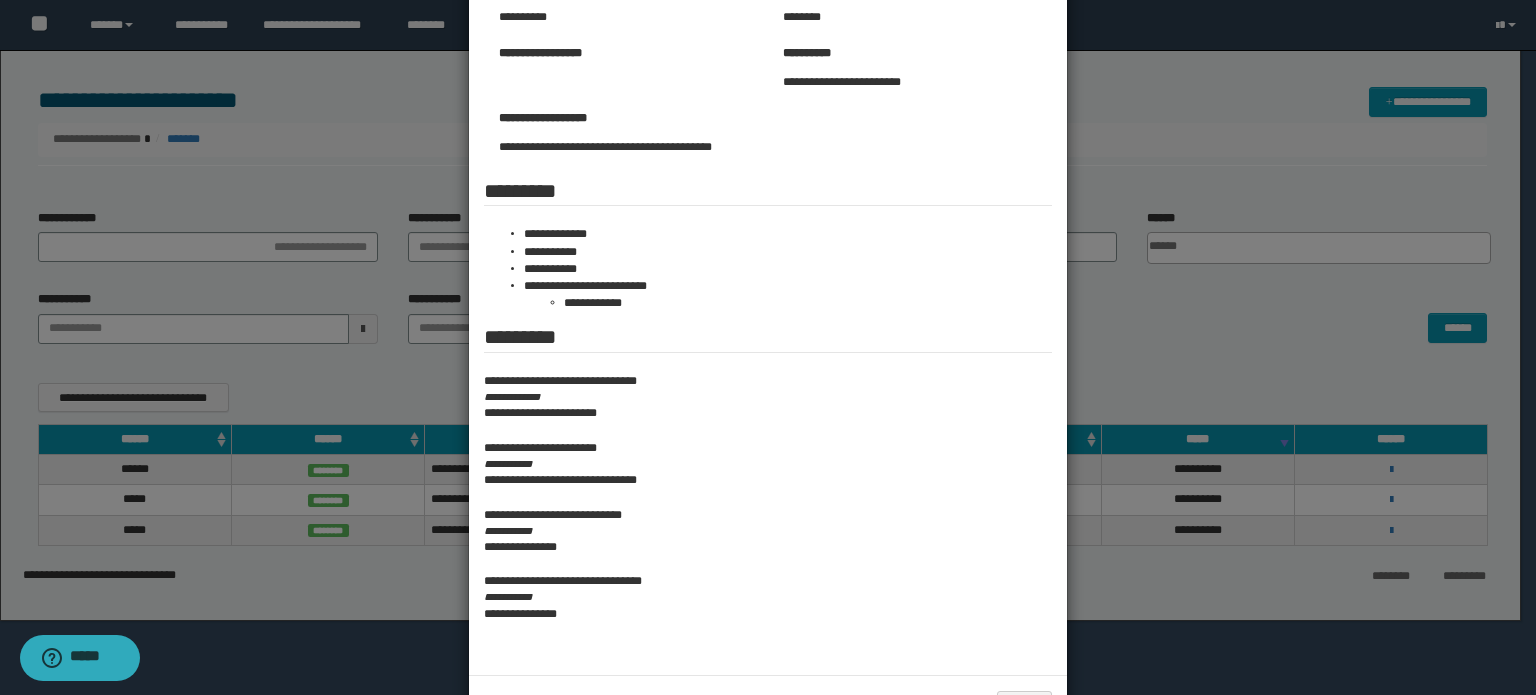 click at bounding box center (768, 283) 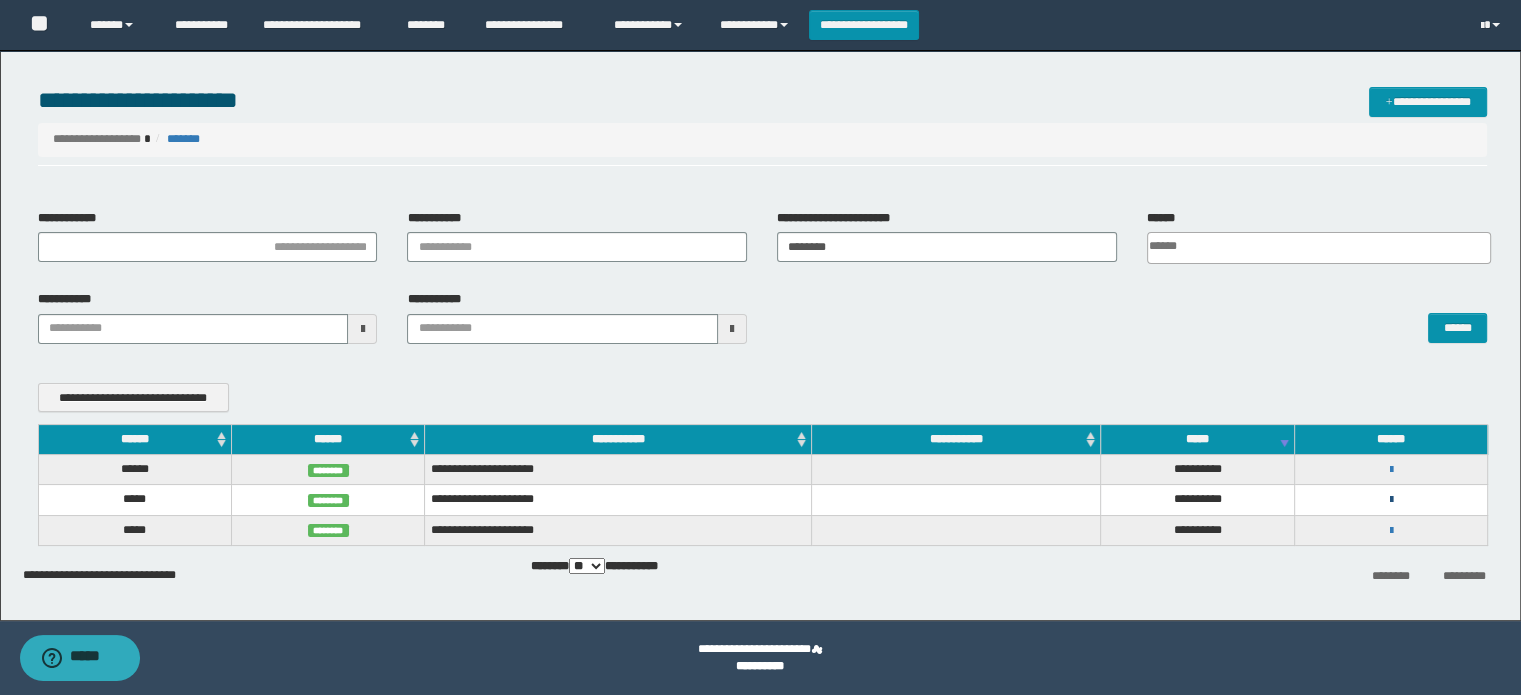 click at bounding box center [1390, 500] 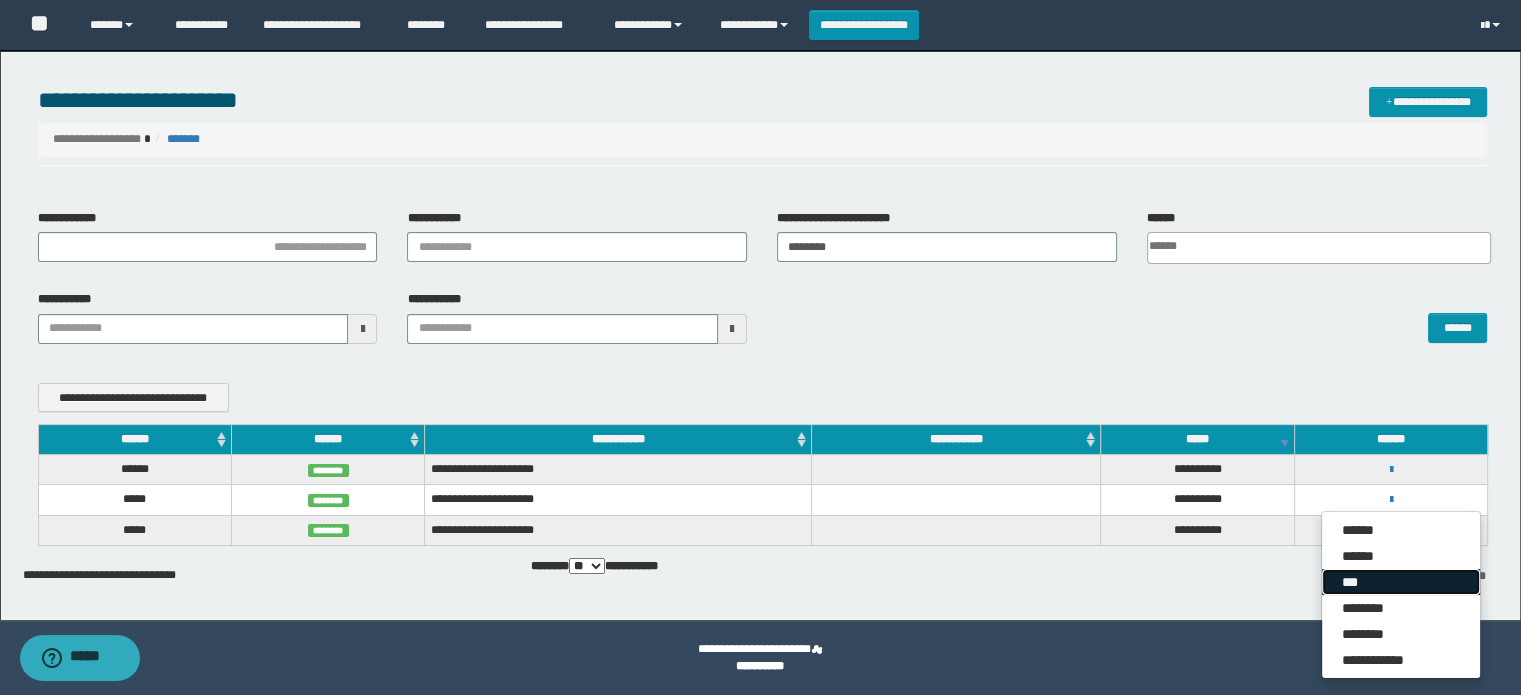 click on "***" at bounding box center (1401, 582) 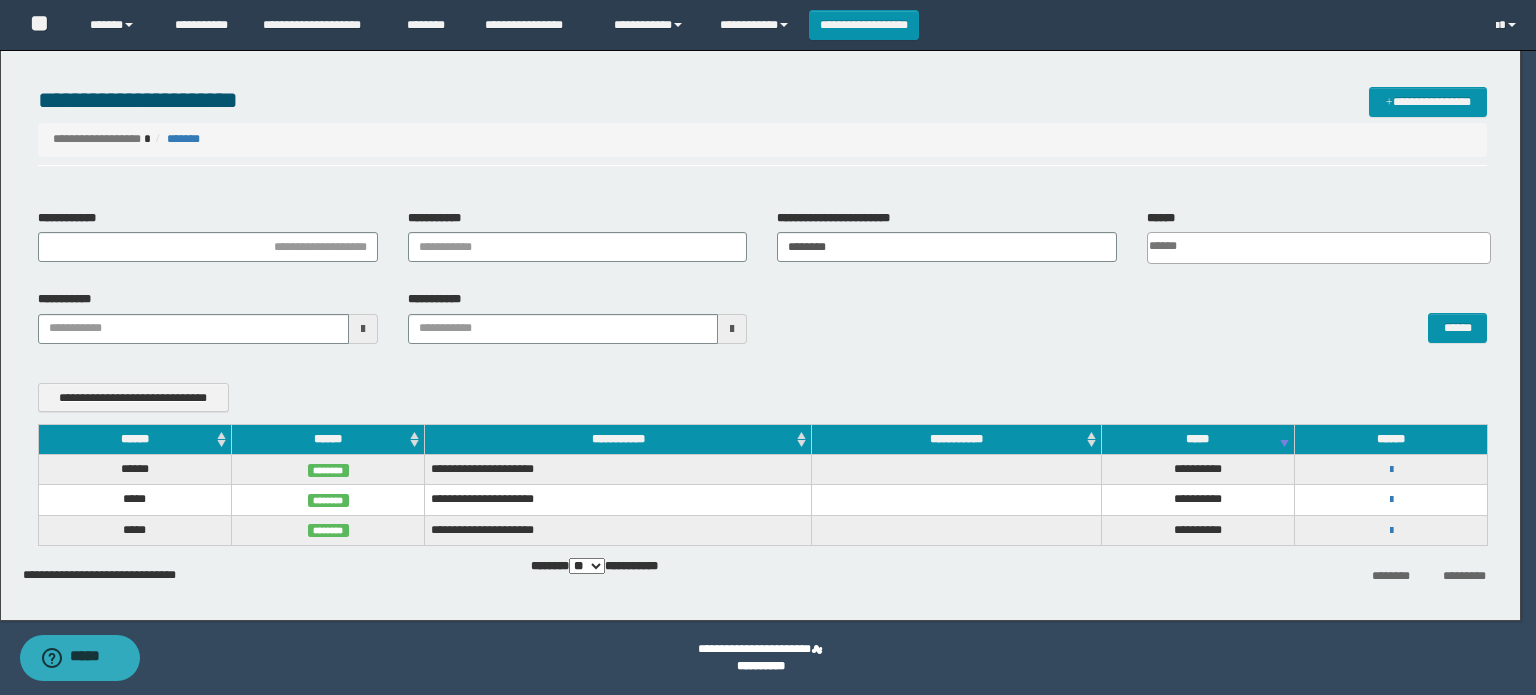 scroll, scrollTop: 0, scrollLeft: 0, axis: both 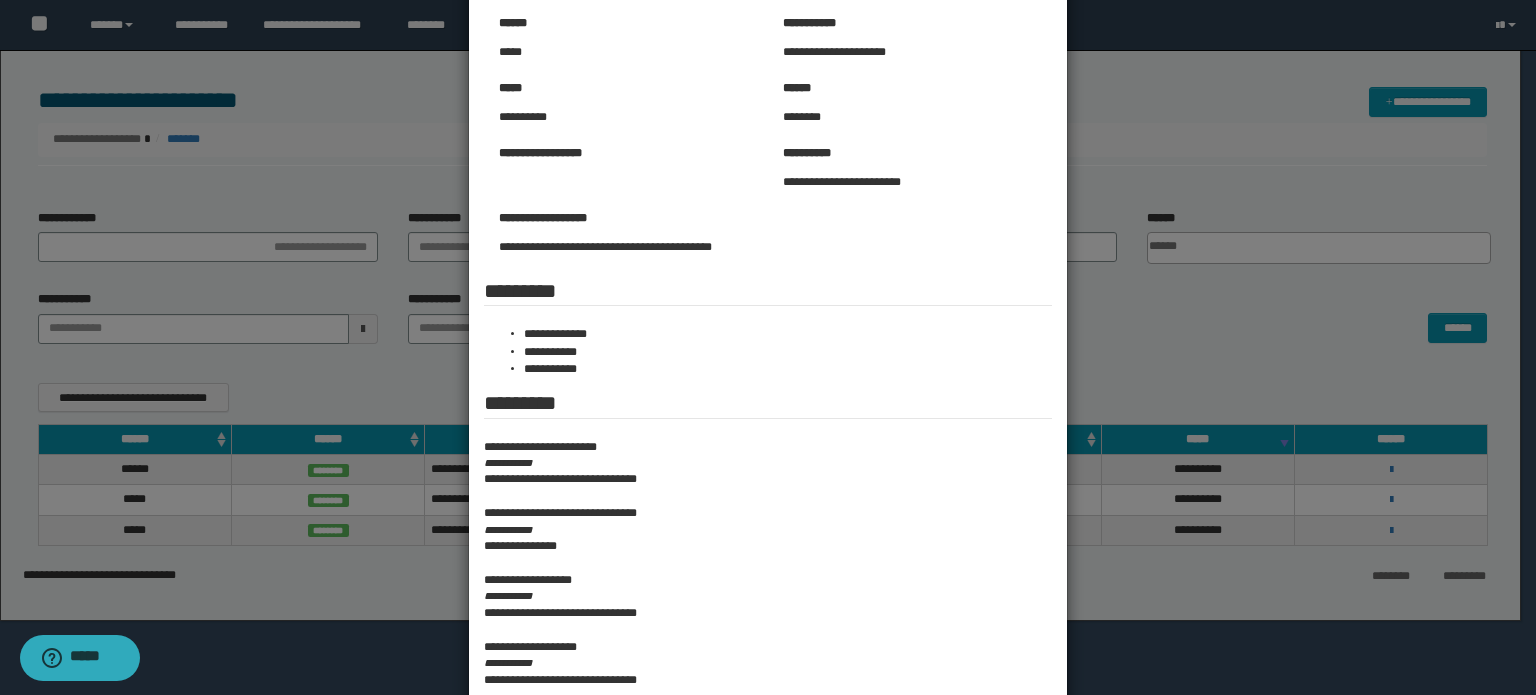 click at bounding box center (768, 867) 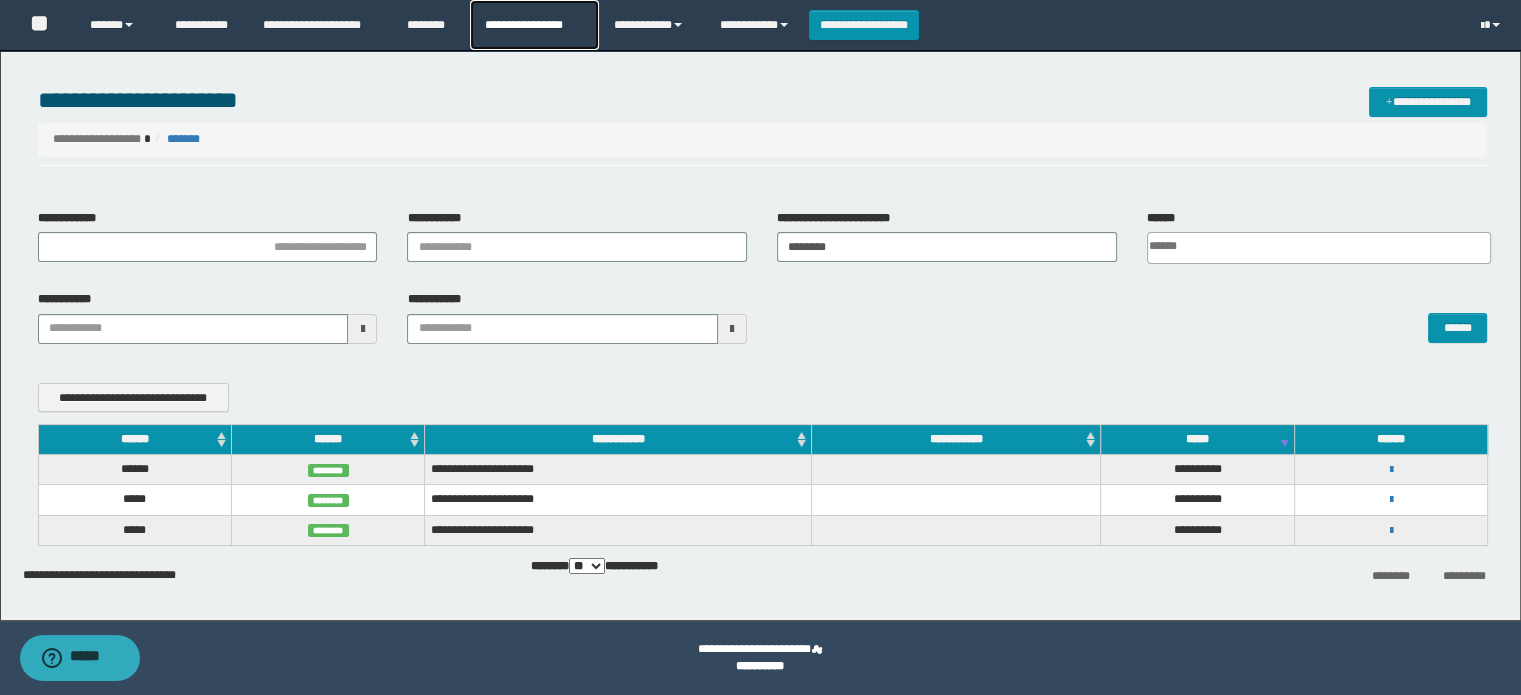 click on "**********" at bounding box center (534, 25) 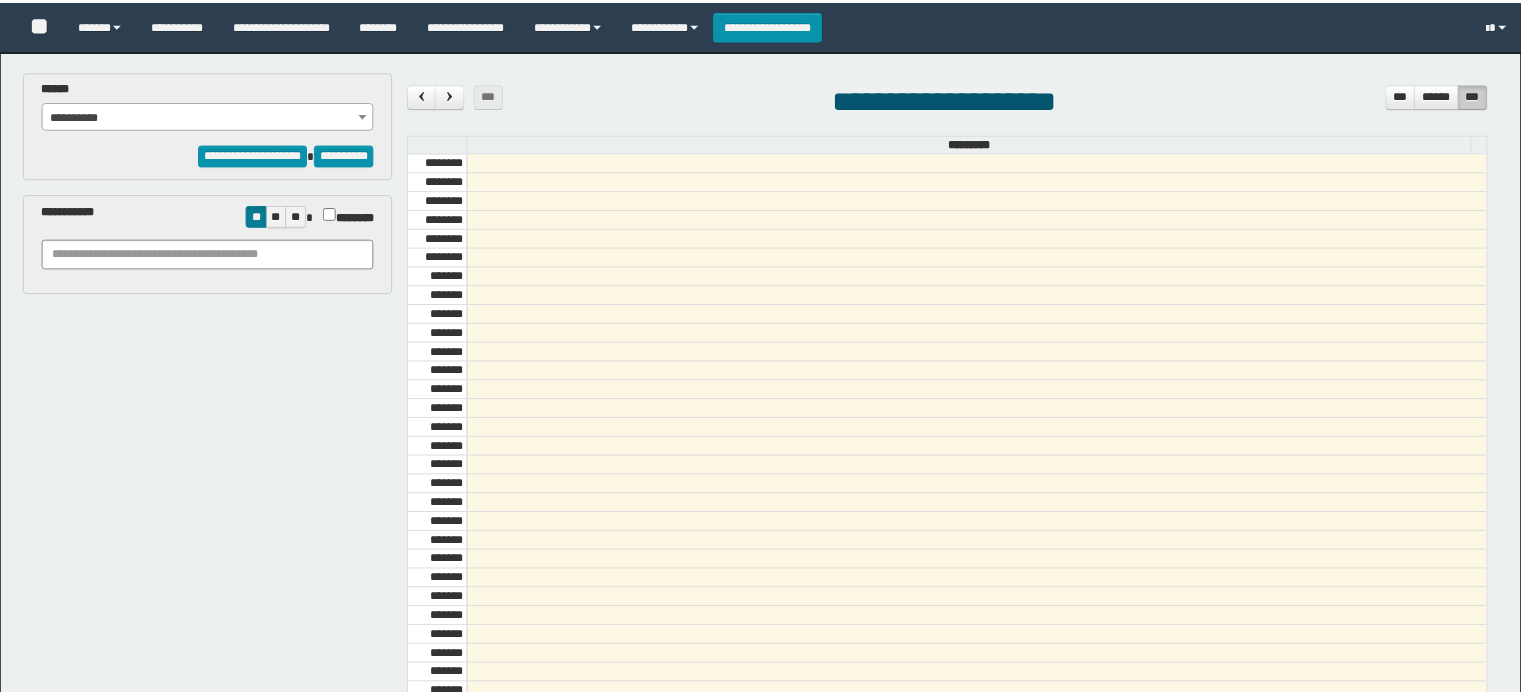scroll, scrollTop: 0, scrollLeft: 0, axis: both 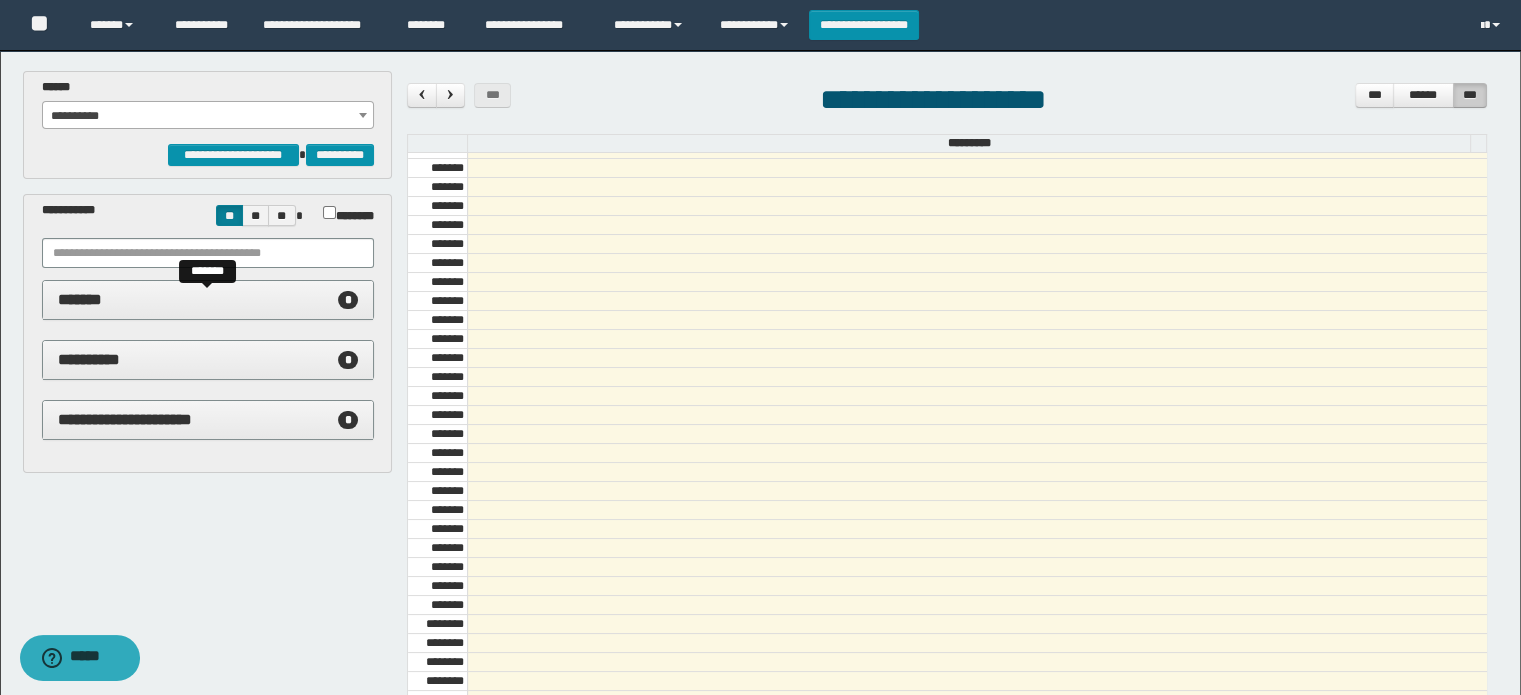 click on "*******
*" at bounding box center (208, 300) 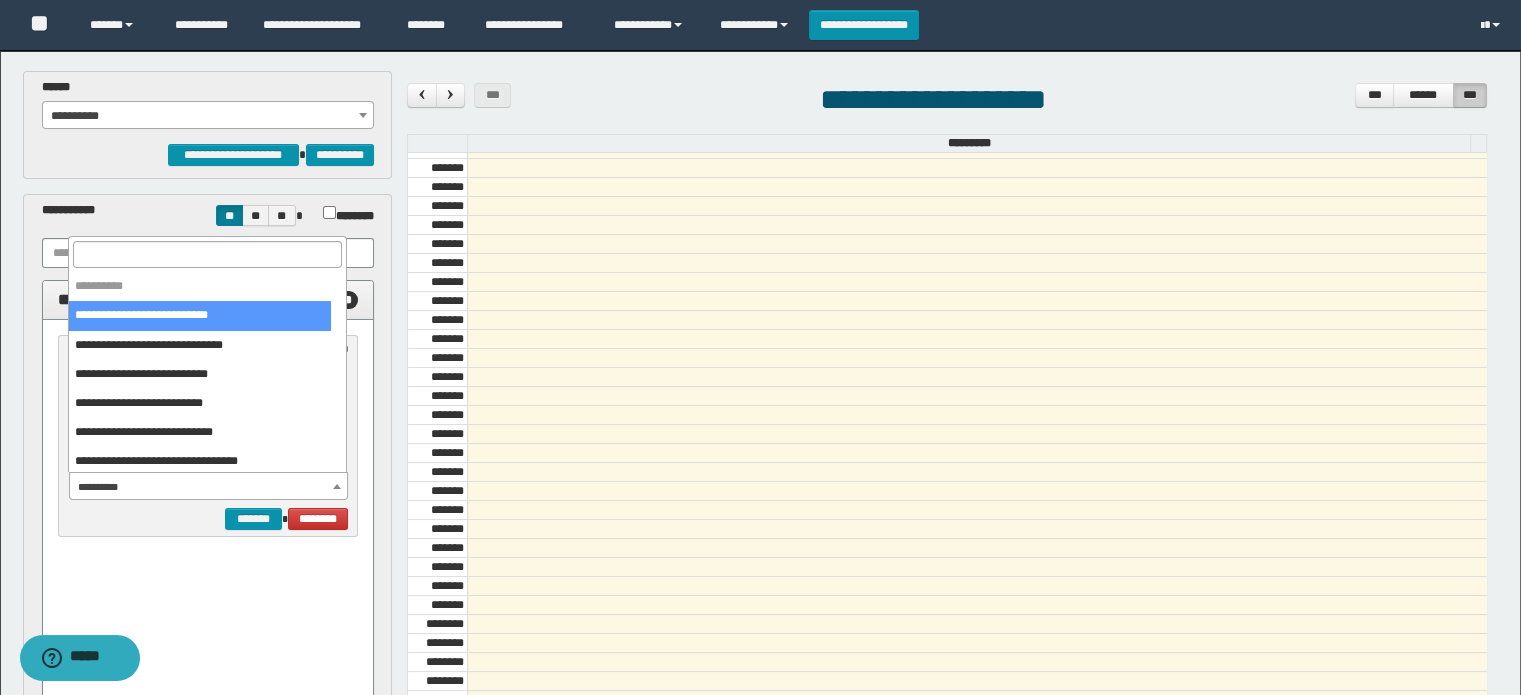 click on "**********" at bounding box center [209, 487] 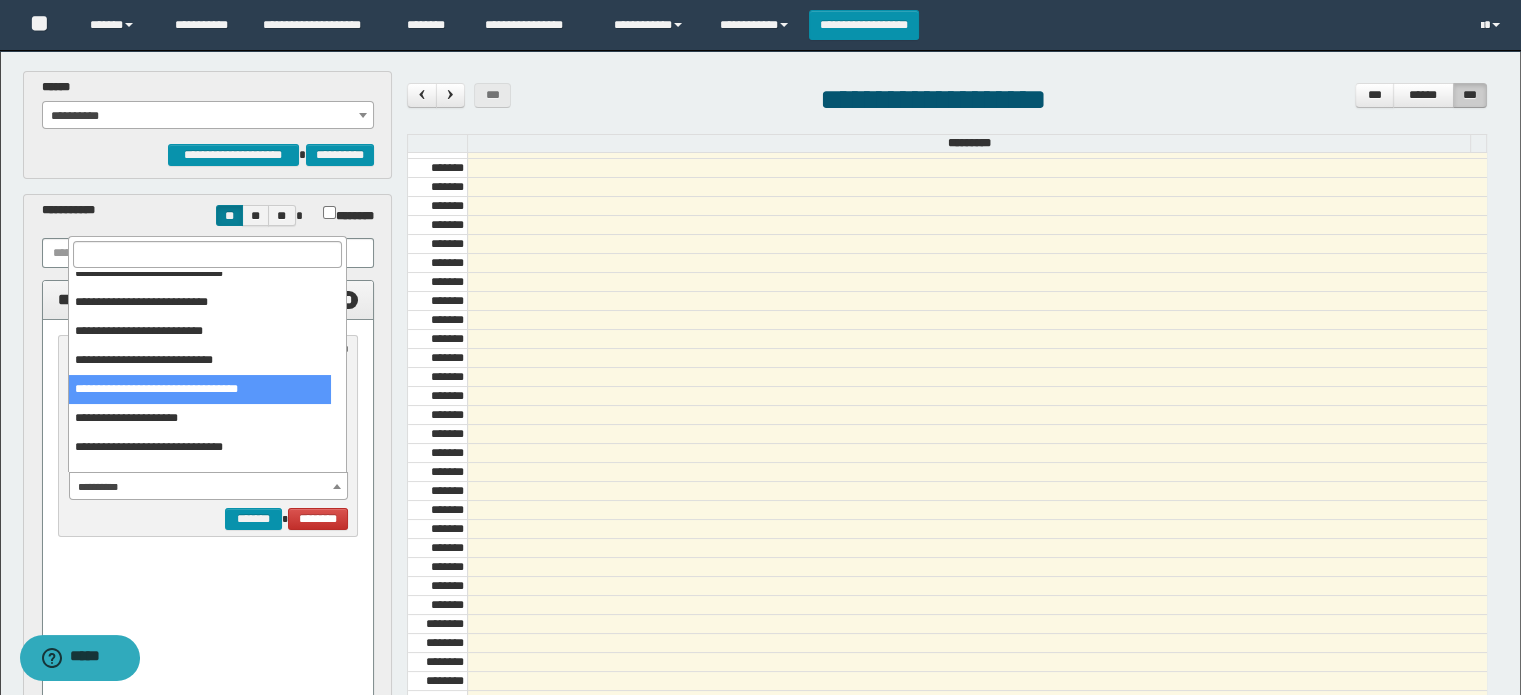 scroll, scrollTop: 120, scrollLeft: 0, axis: vertical 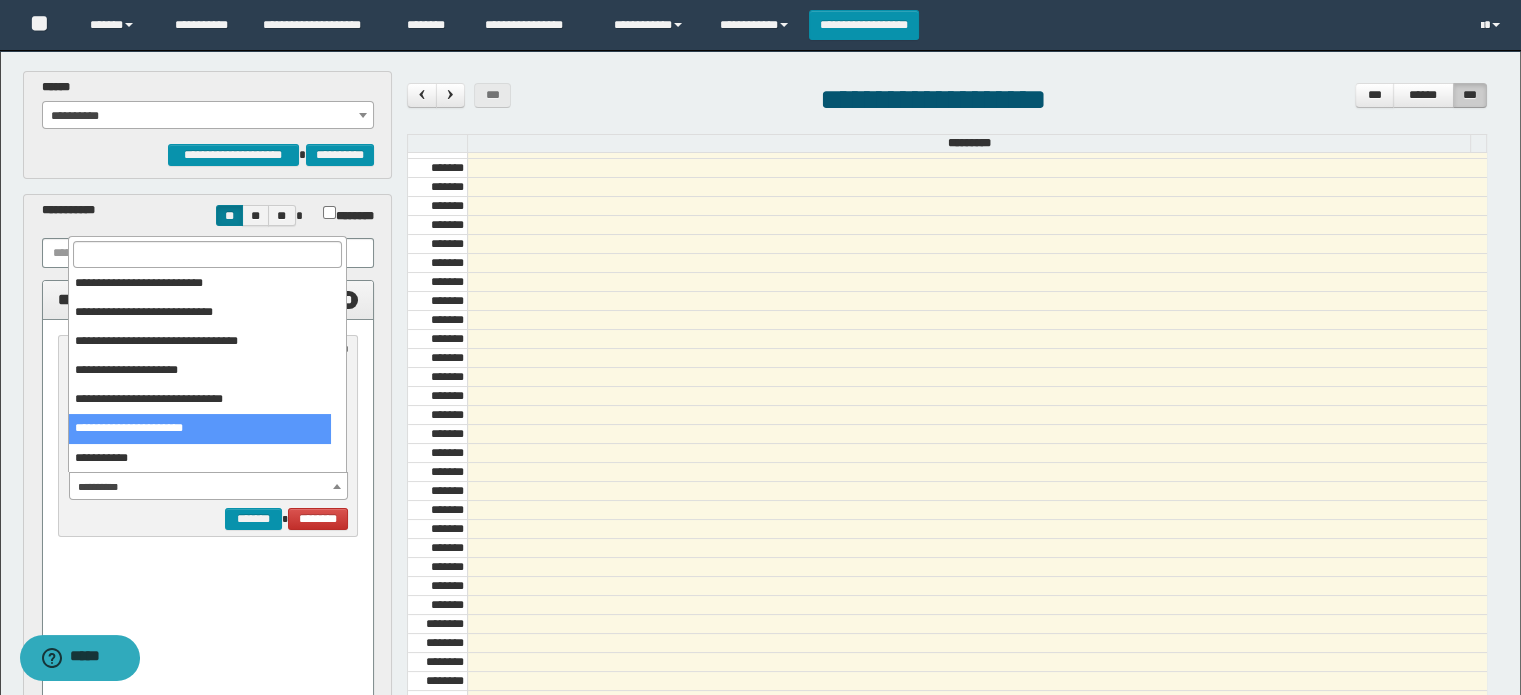 select on "******" 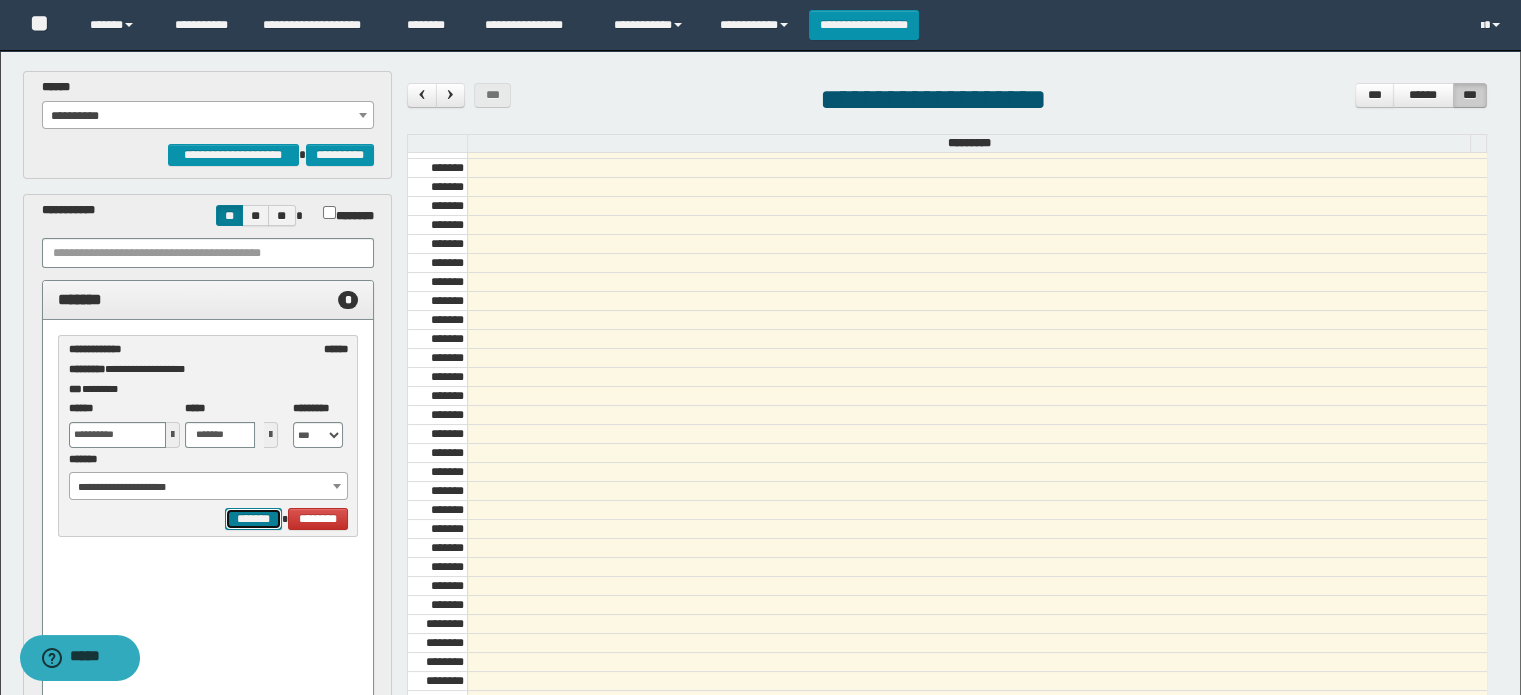 click on "*******" at bounding box center [253, 519] 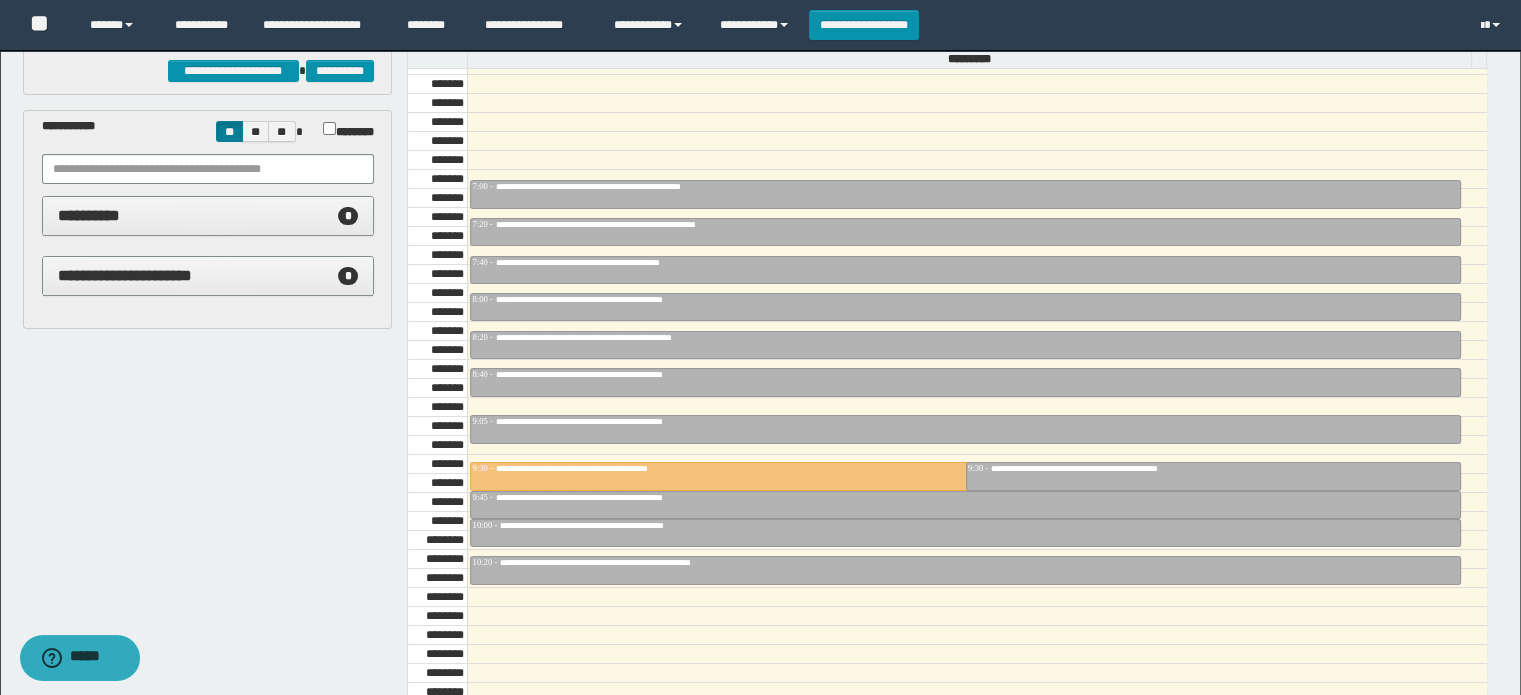 scroll, scrollTop: 300, scrollLeft: 0, axis: vertical 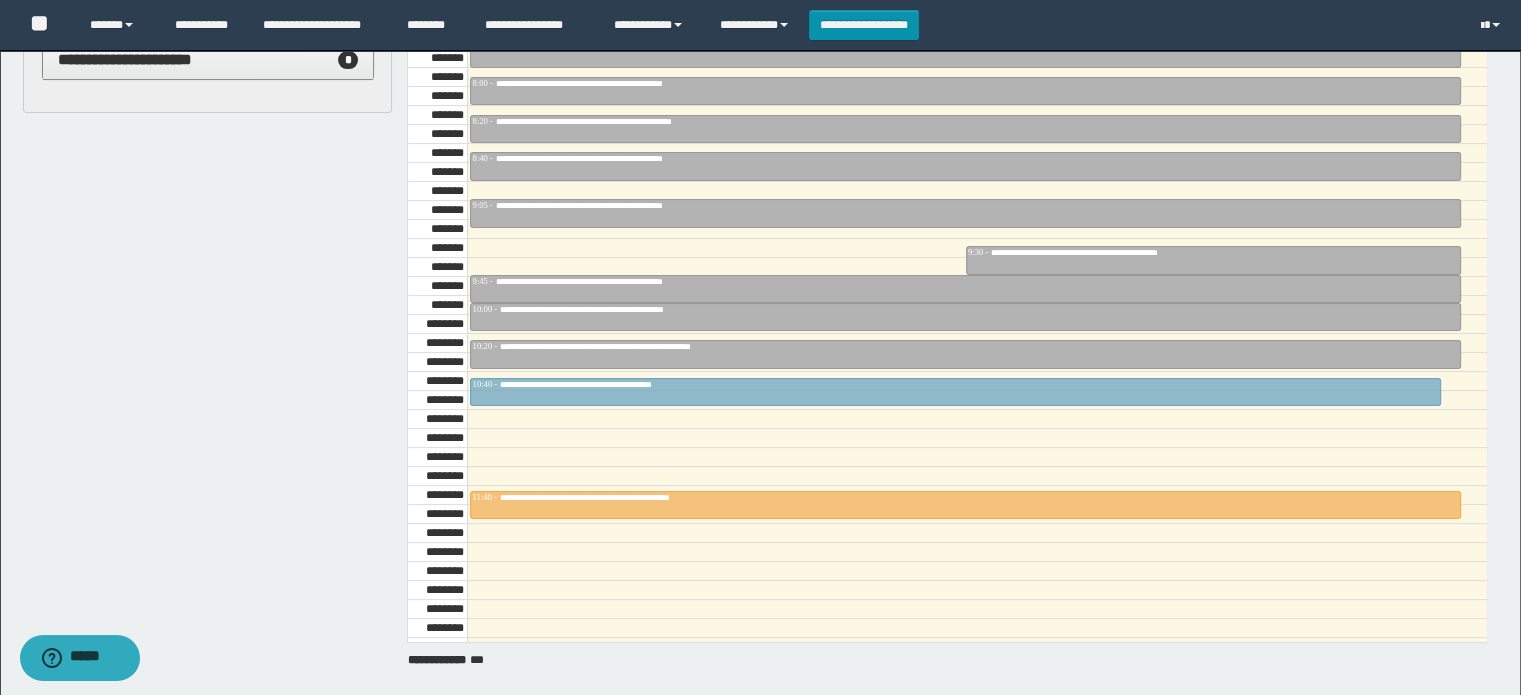 drag, startPoint x: 648, startPoint y: 245, endPoint x: 698, endPoint y: 369, distance: 133.70116 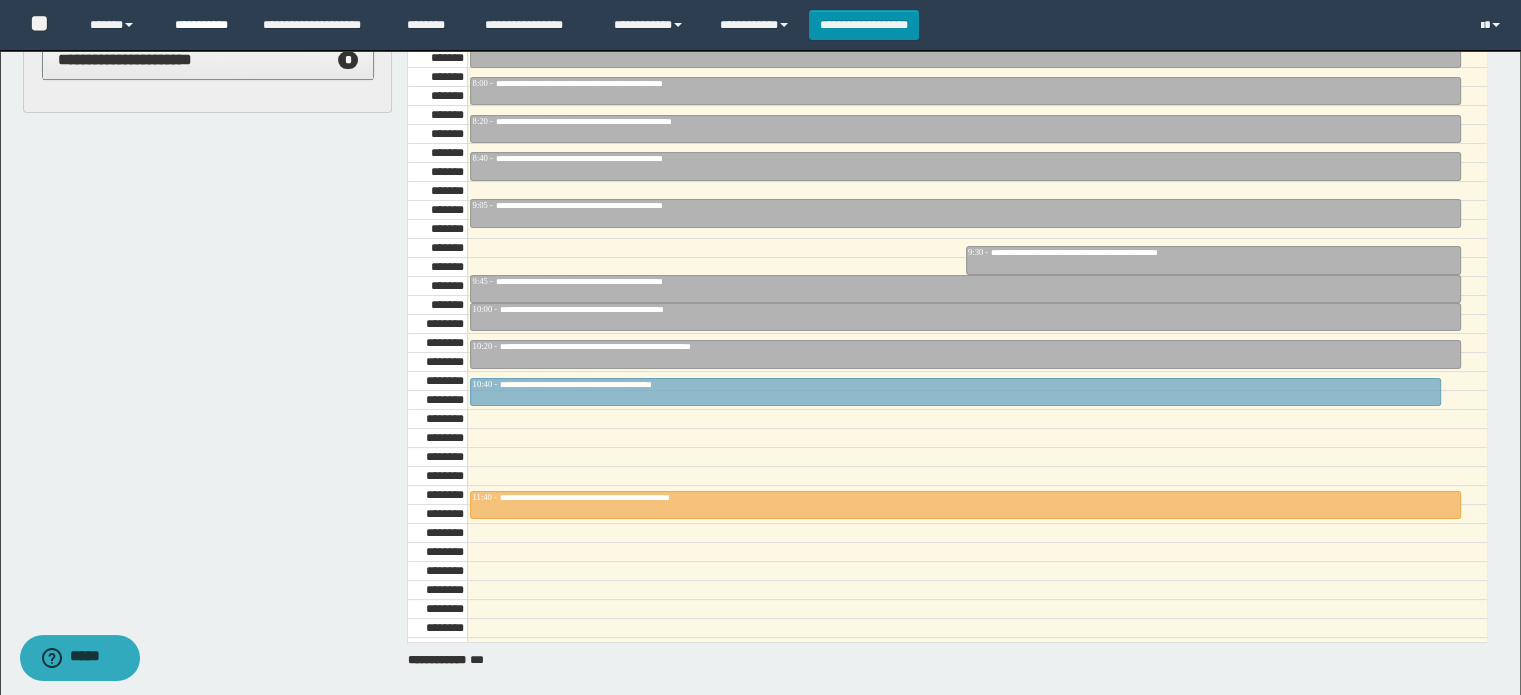 click on "**********" at bounding box center [208, 8] 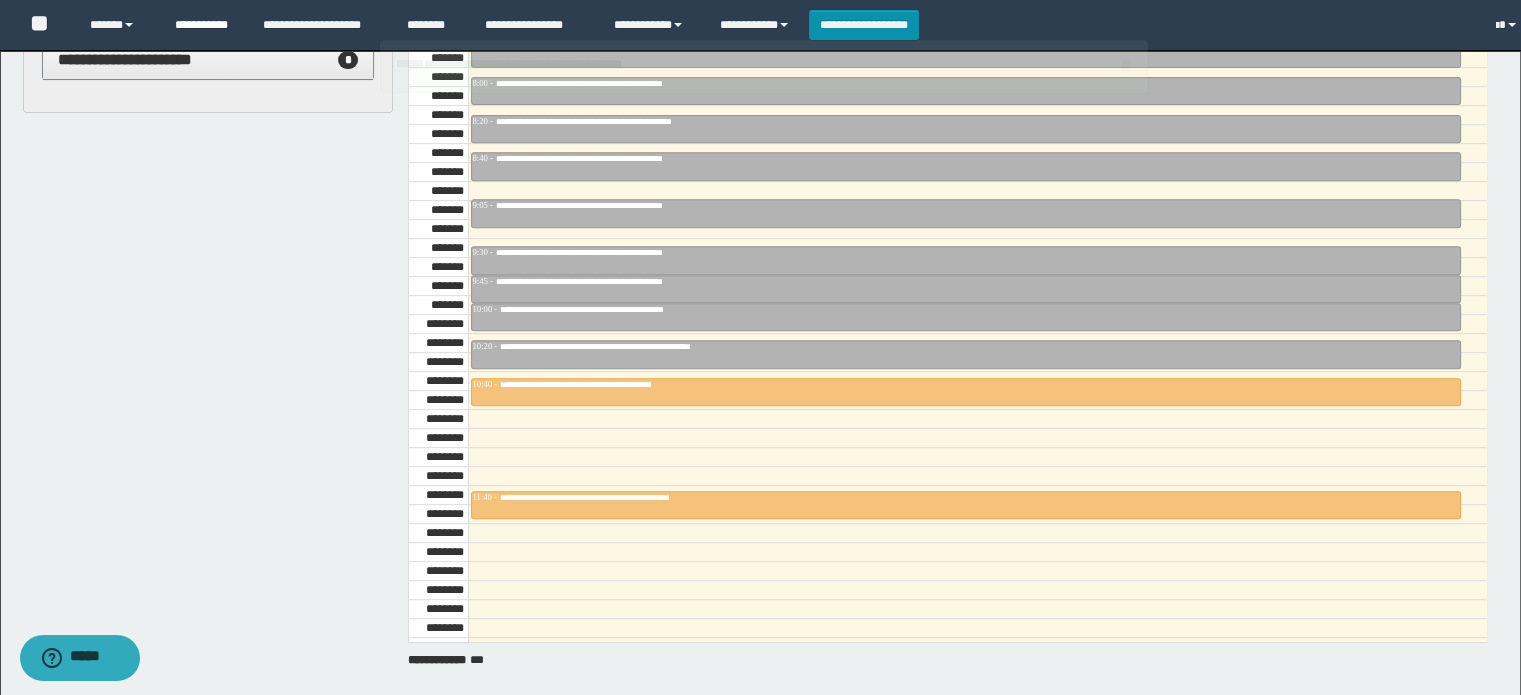 scroll, scrollTop: 0, scrollLeft: 0, axis: both 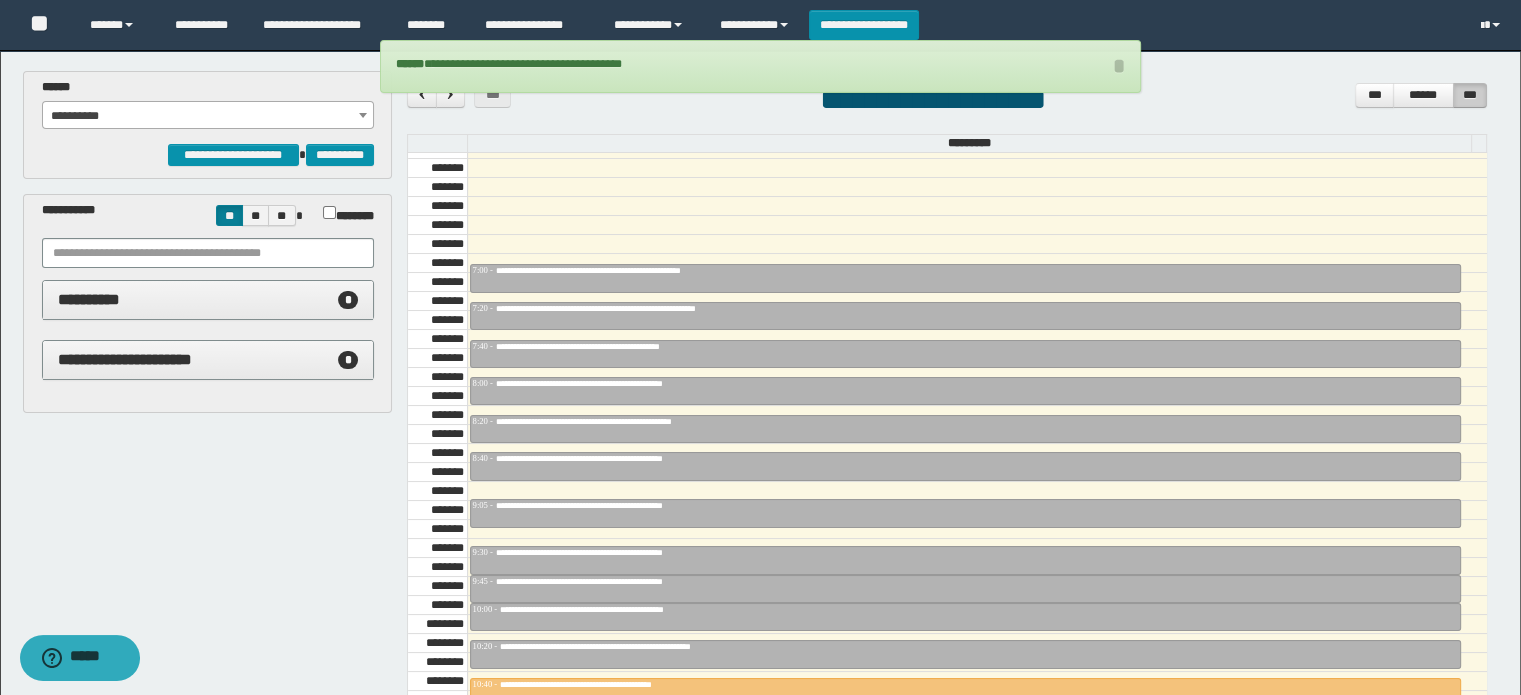 click on "**********" at bounding box center [208, 116] 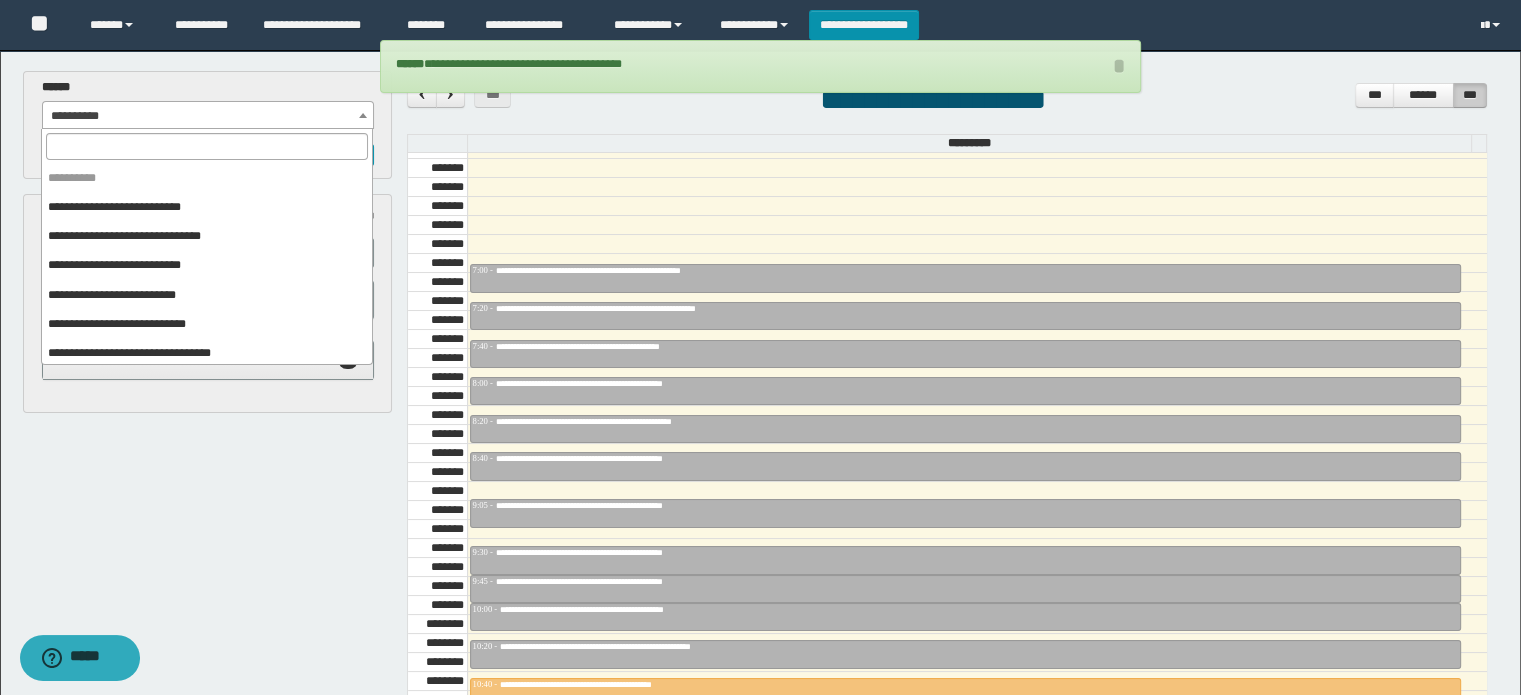 scroll, scrollTop: 120, scrollLeft: 0, axis: vertical 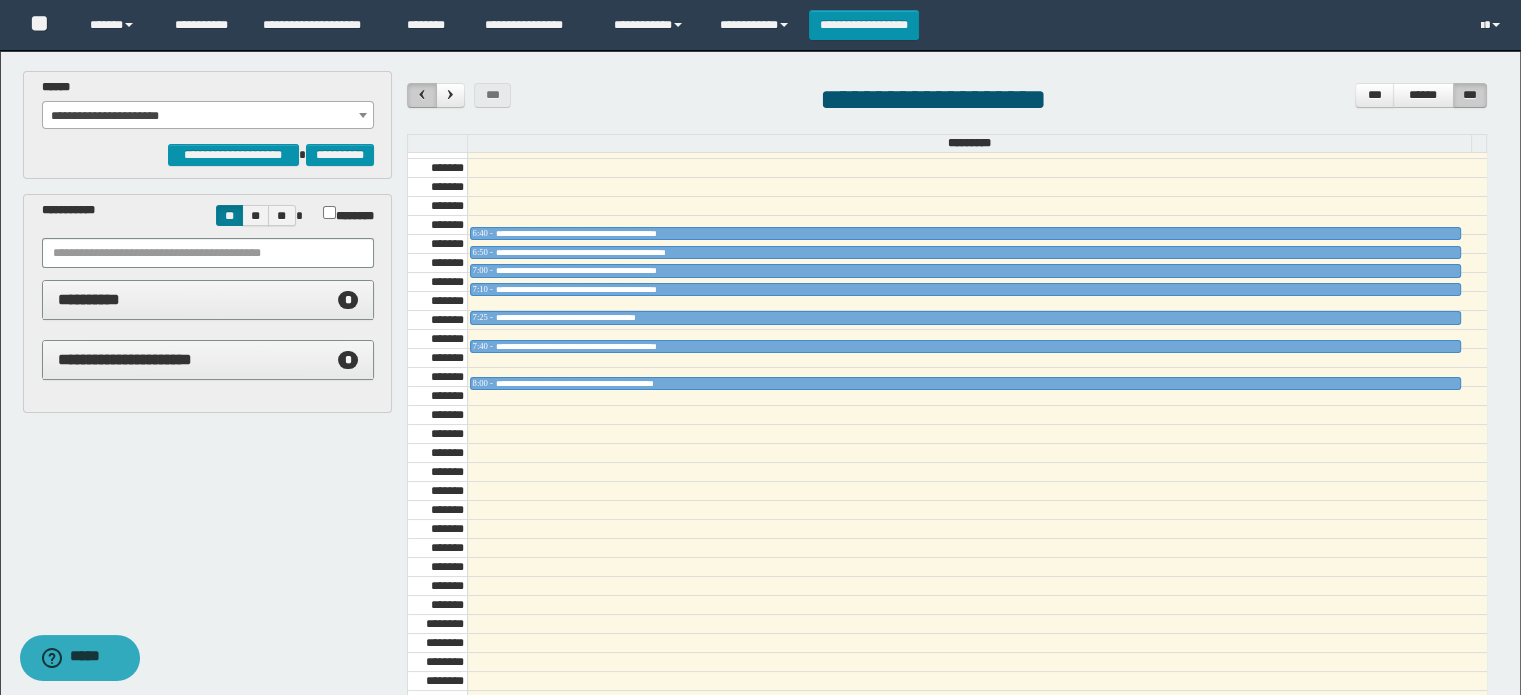 click at bounding box center [421, 95] 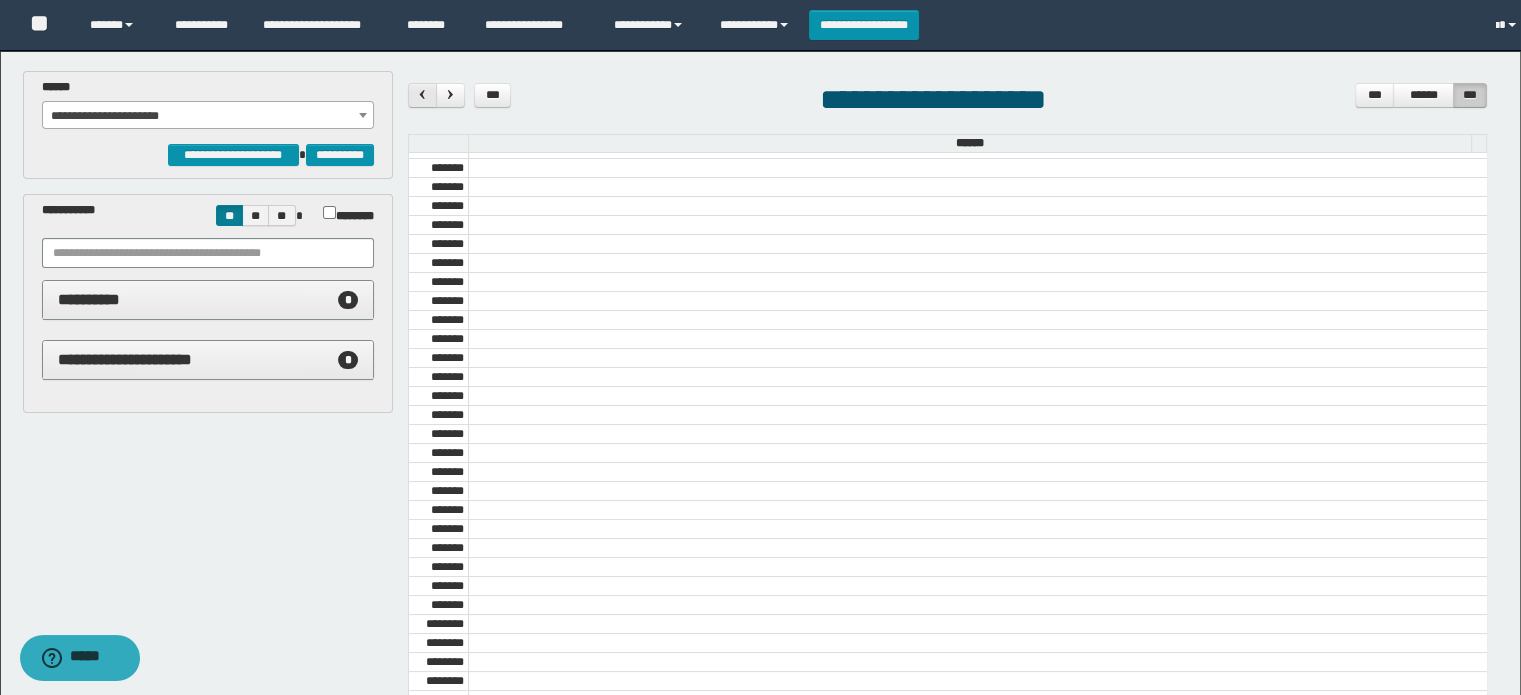 click at bounding box center (422, 94) 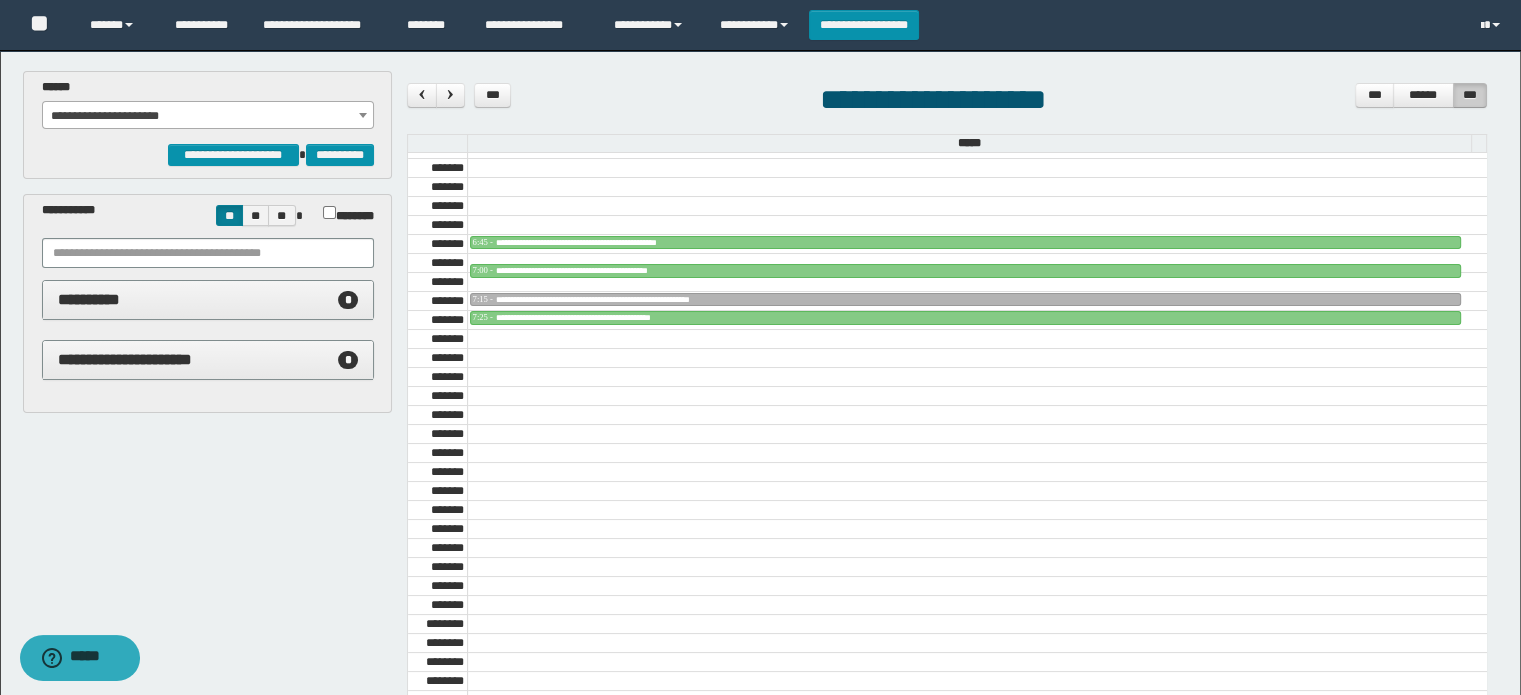 click on "**********" at bounding box center (208, 115) 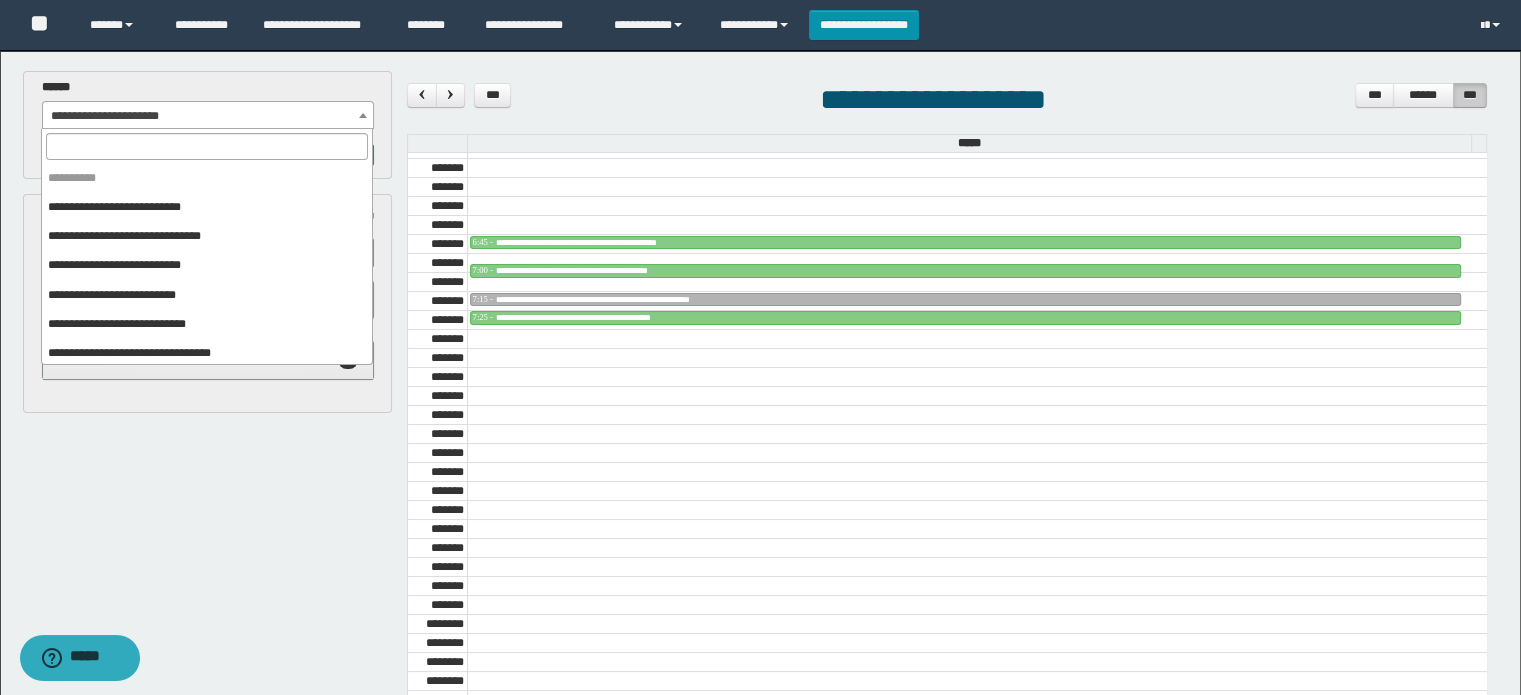 scroll, scrollTop: 120, scrollLeft: 0, axis: vertical 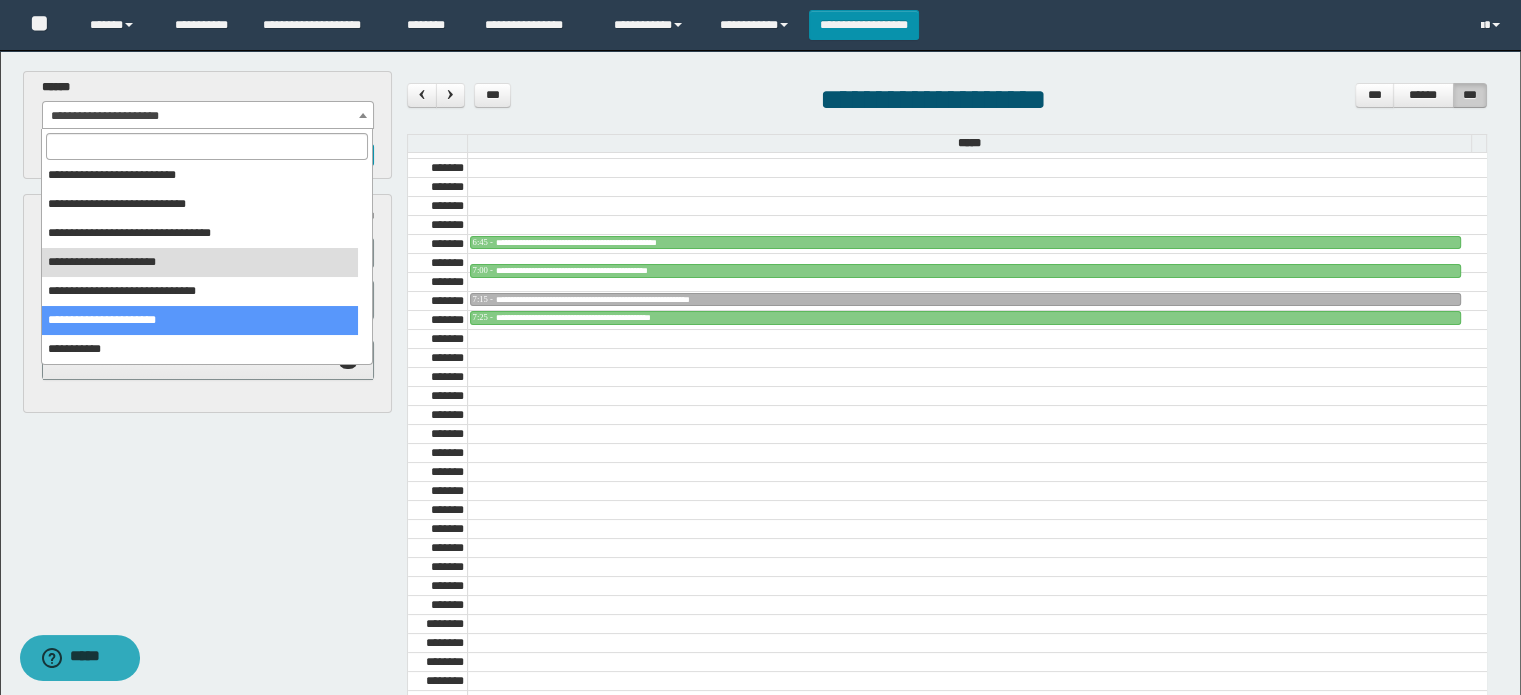 select on "******" 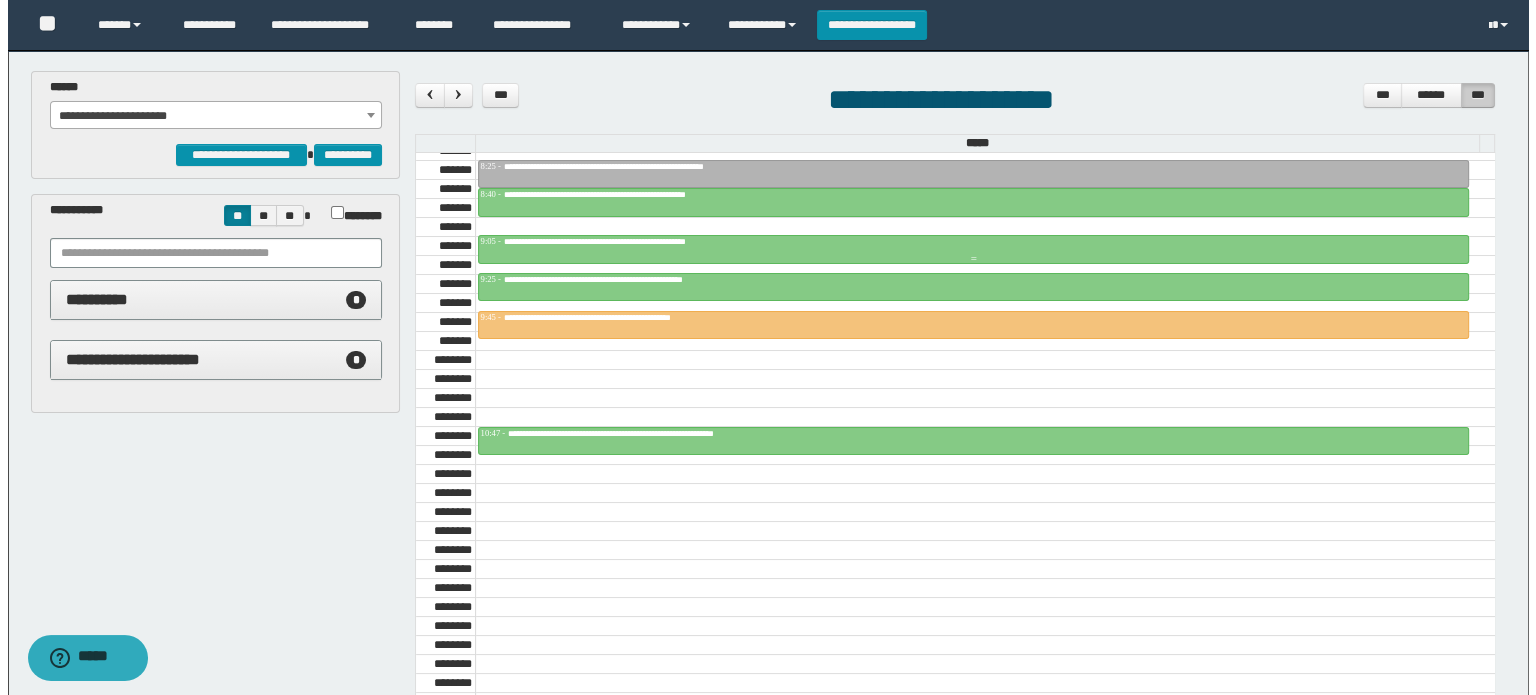 scroll, scrollTop: 778, scrollLeft: 0, axis: vertical 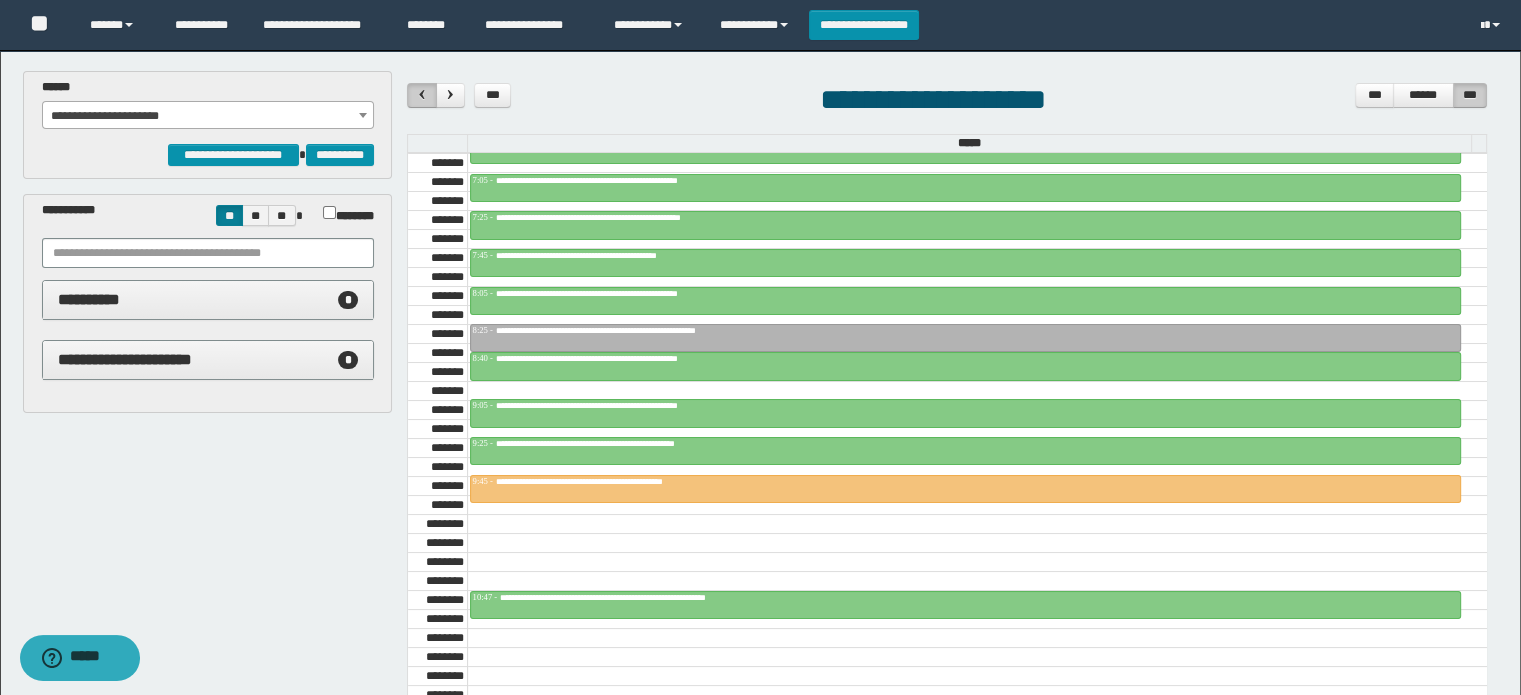 click at bounding box center [422, 94] 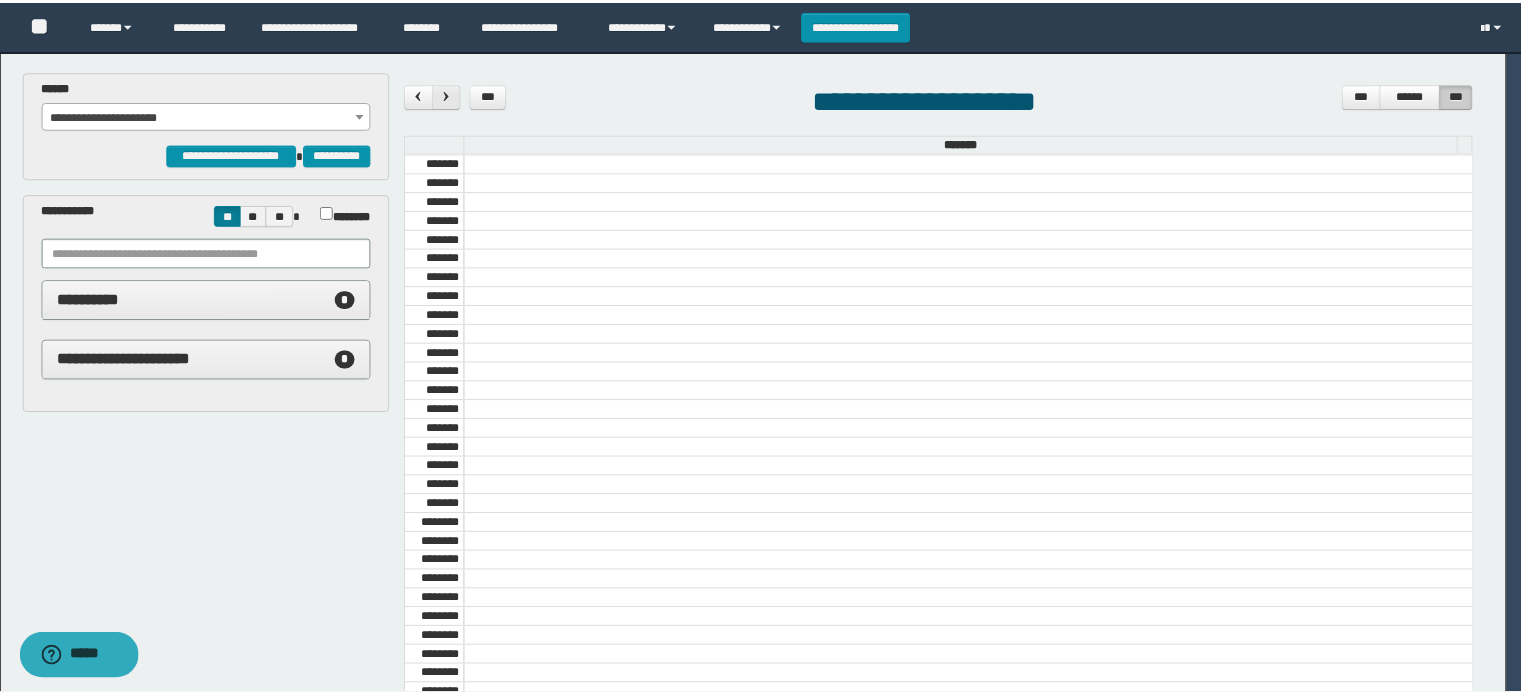 scroll, scrollTop: 678, scrollLeft: 0, axis: vertical 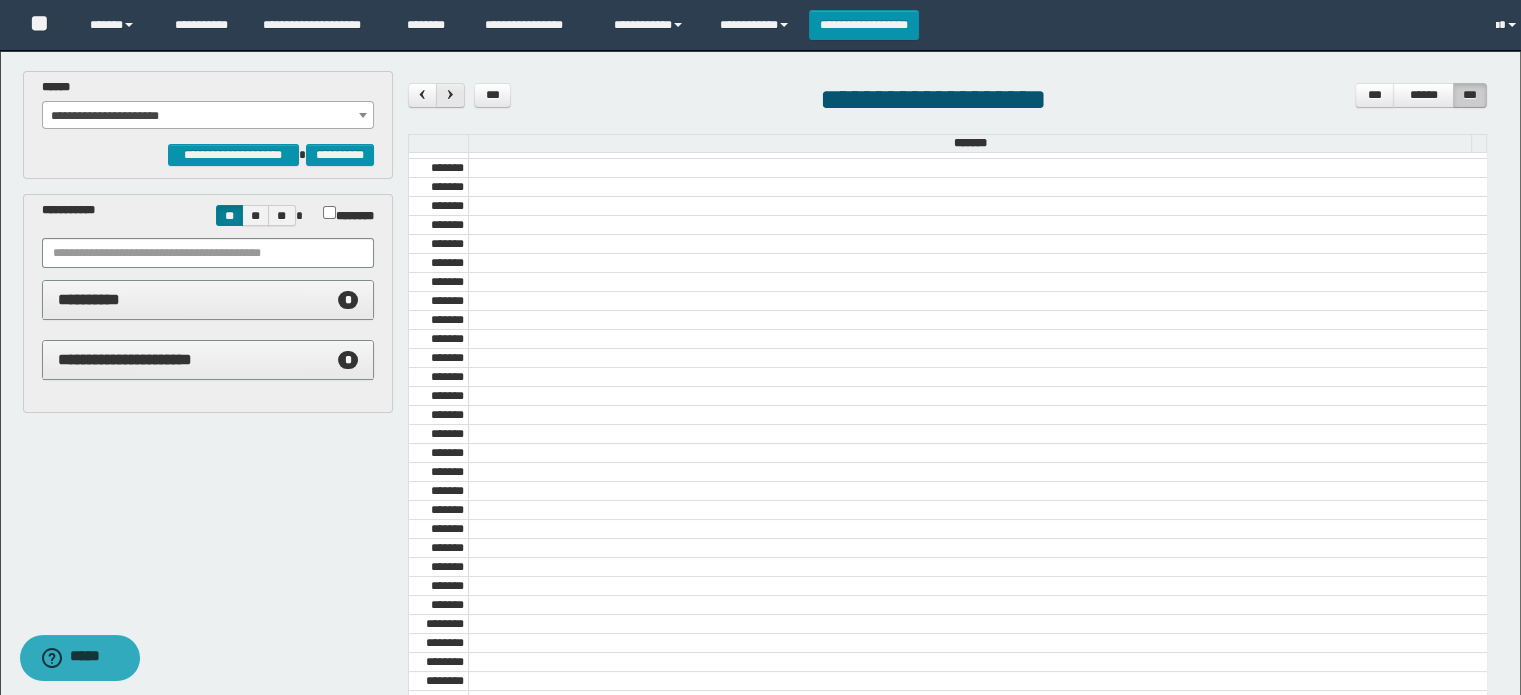 click at bounding box center [450, 94] 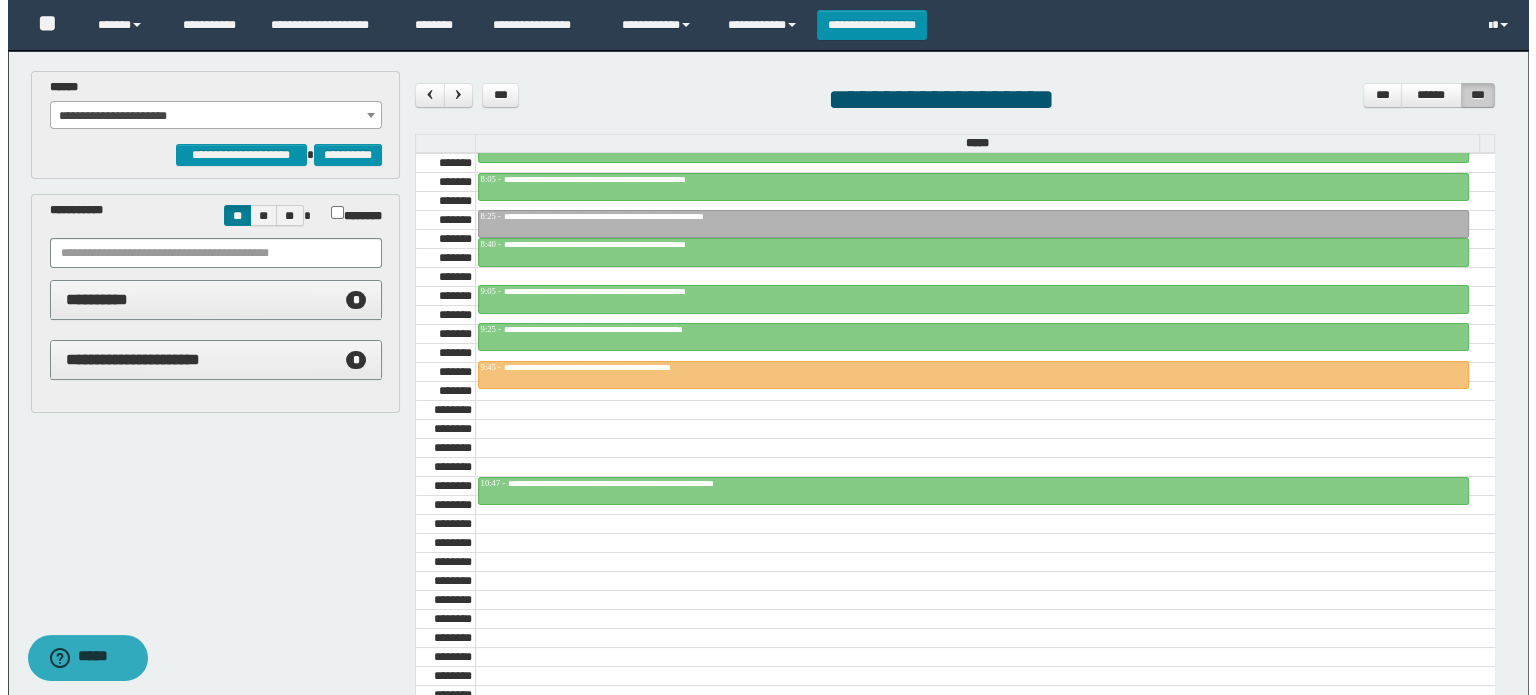 scroll, scrollTop: 878, scrollLeft: 0, axis: vertical 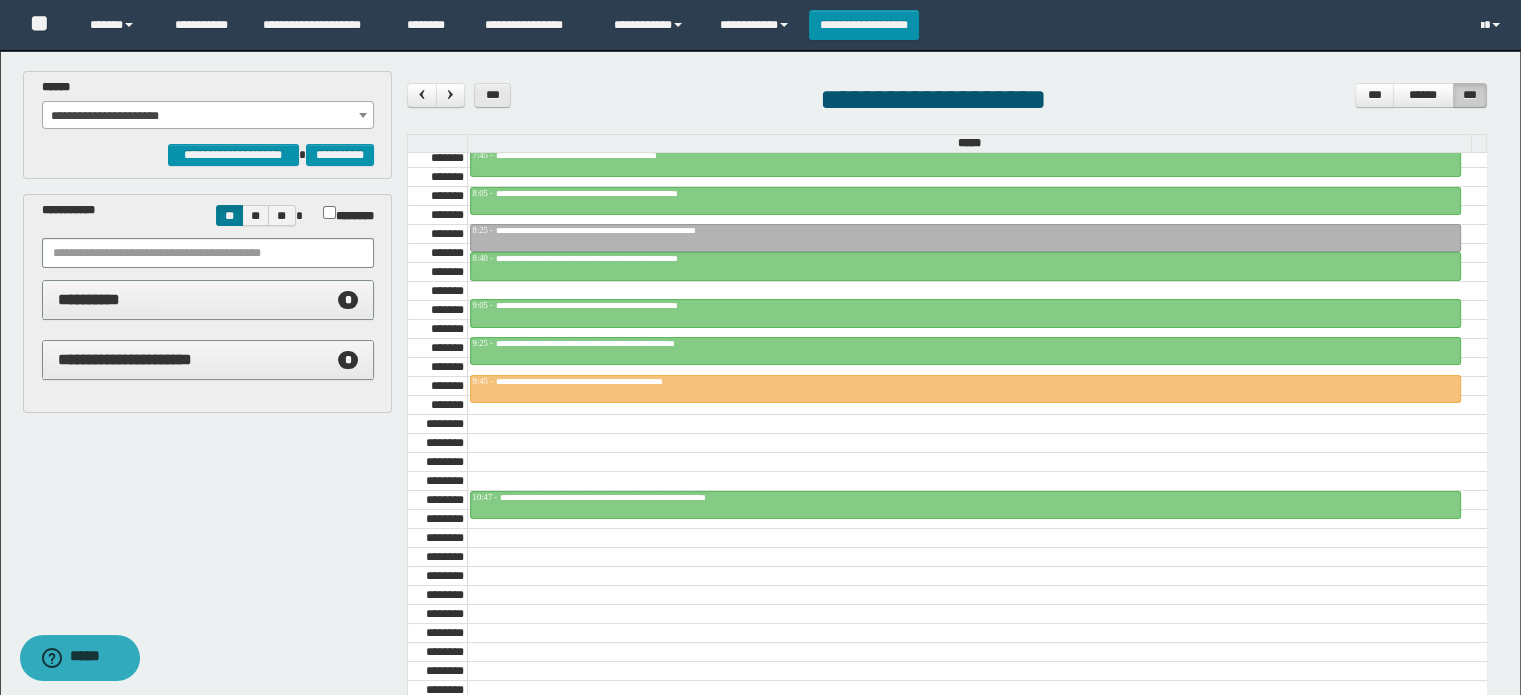 click on "***" at bounding box center [492, 95] 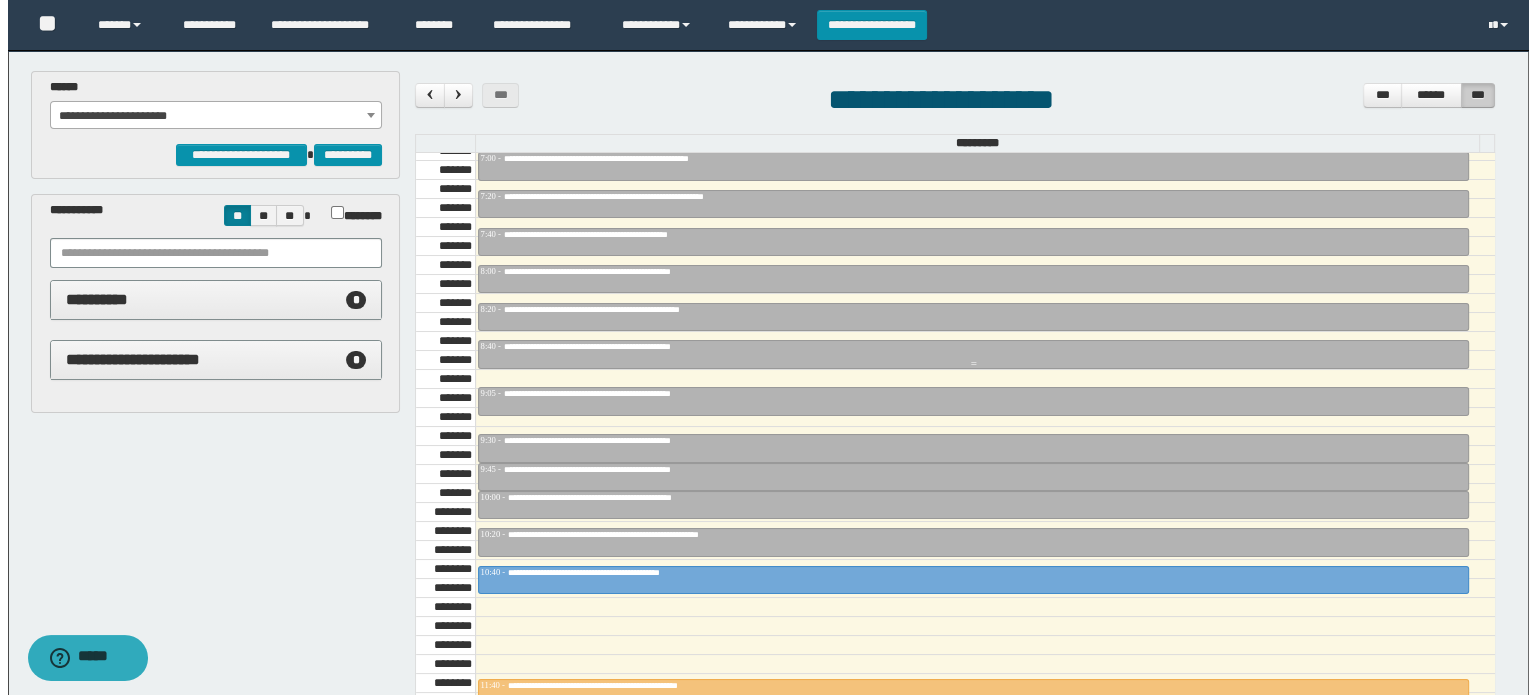 scroll, scrollTop: 1078, scrollLeft: 0, axis: vertical 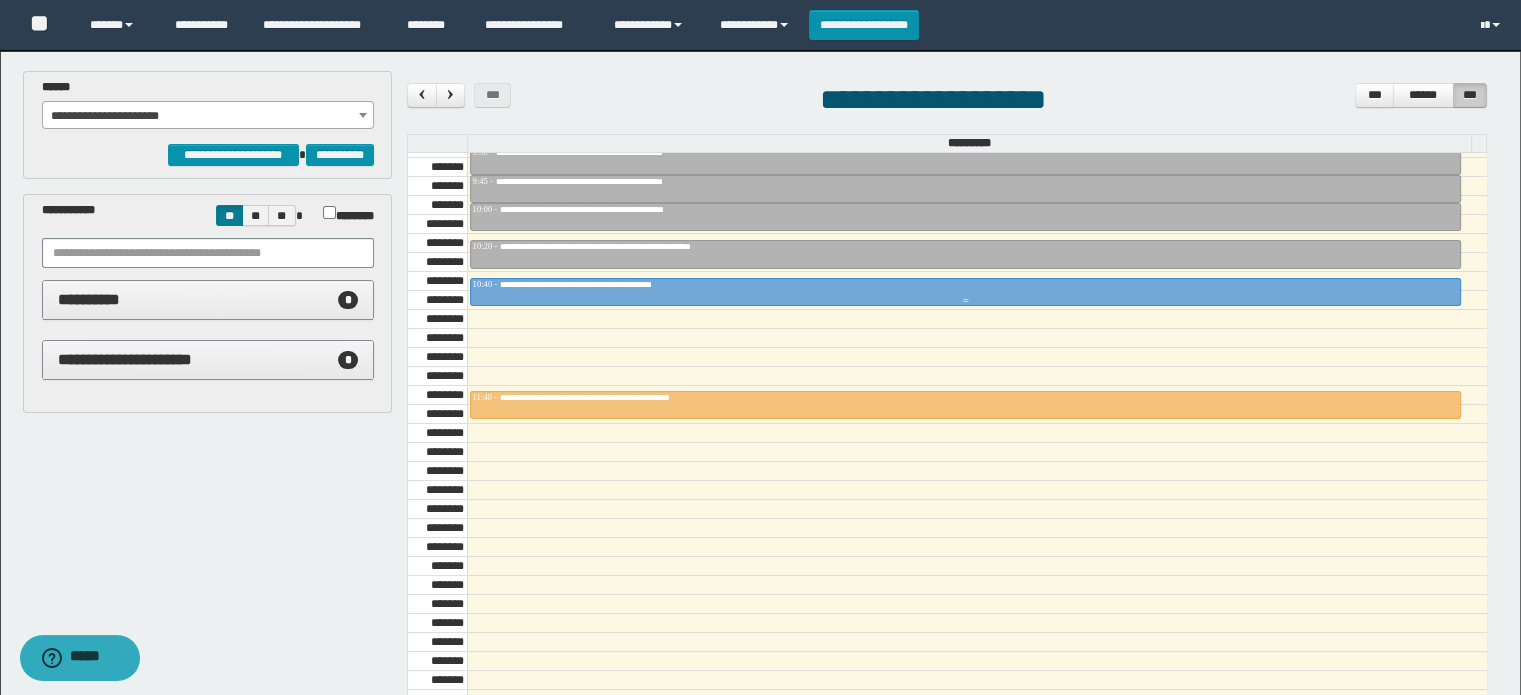 click at bounding box center (965, 301) 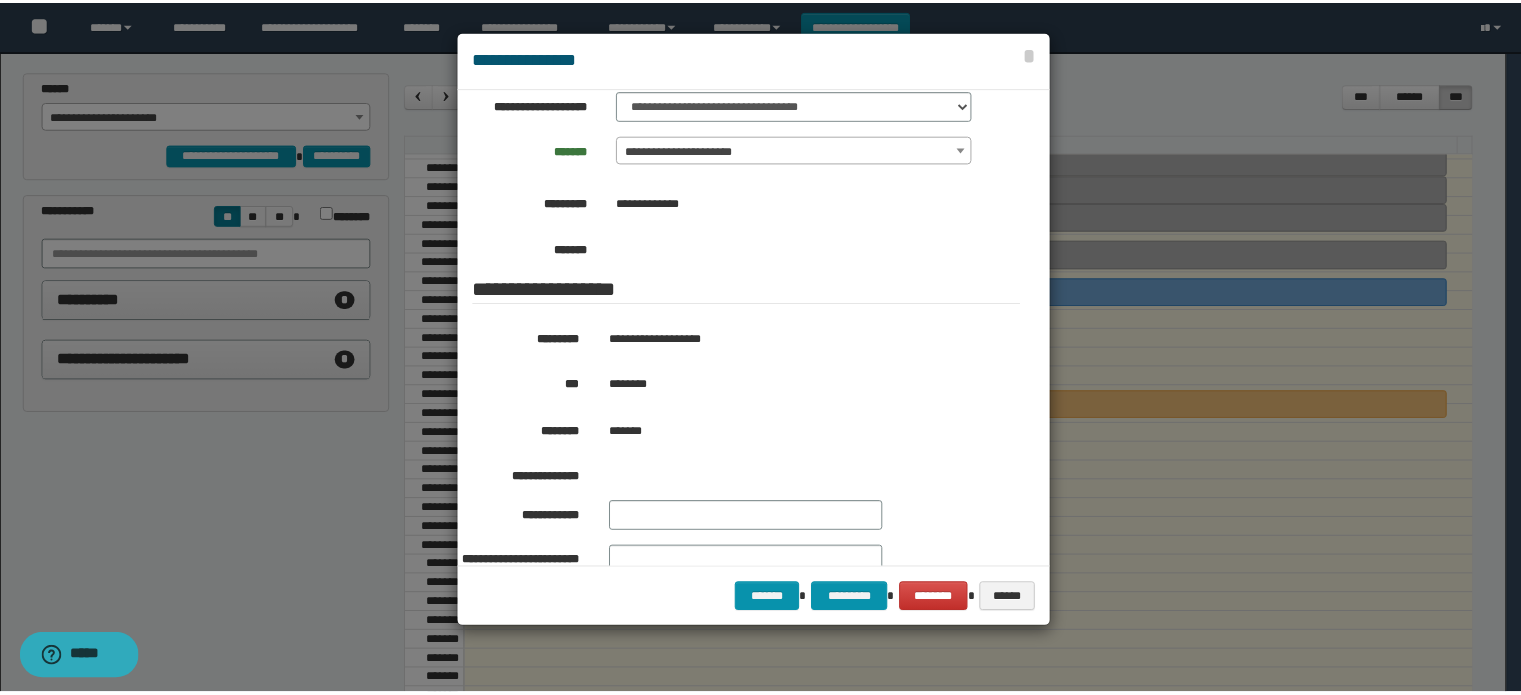 scroll, scrollTop: 200, scrollLeft: 0, axis: vertical 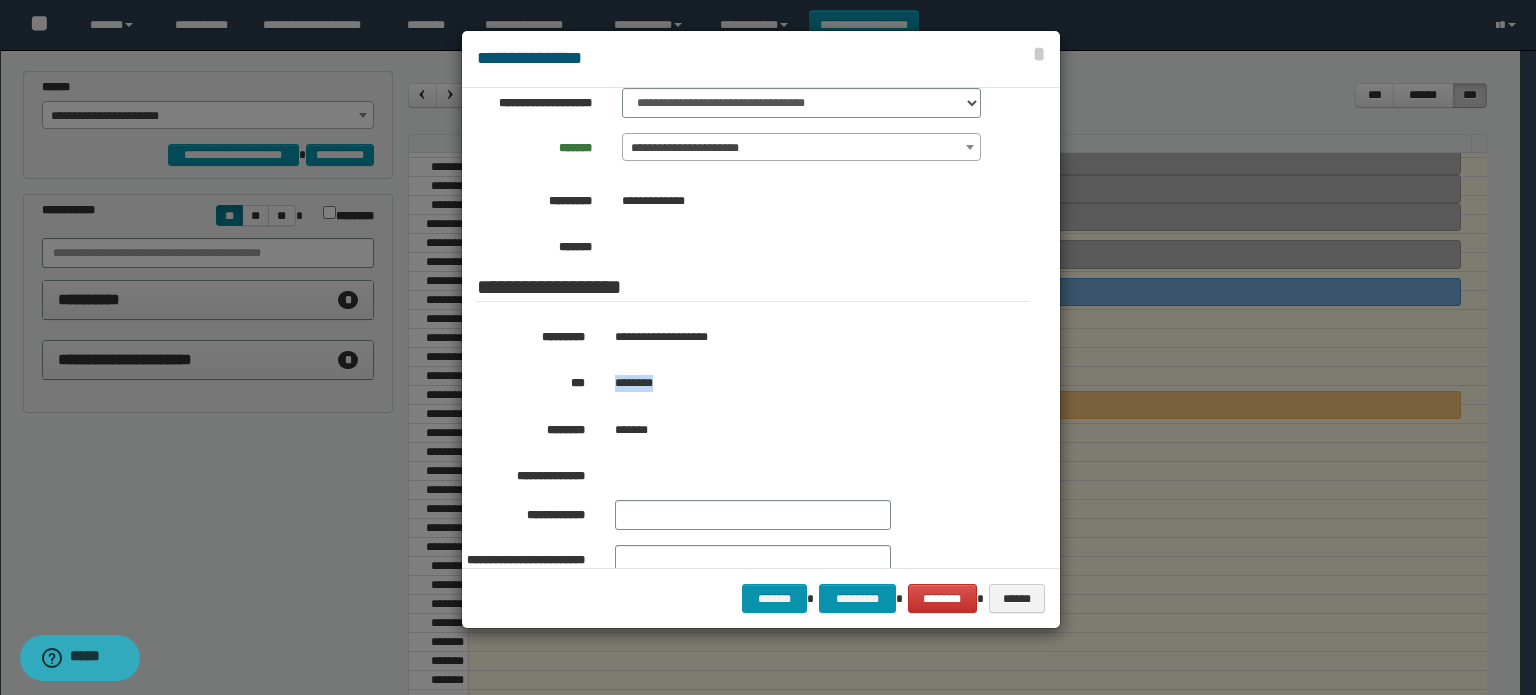 drag, startPoint x: 669, startPoint y: 383, endPoint x: 616, endPoint y: 375, distance: 53.600372 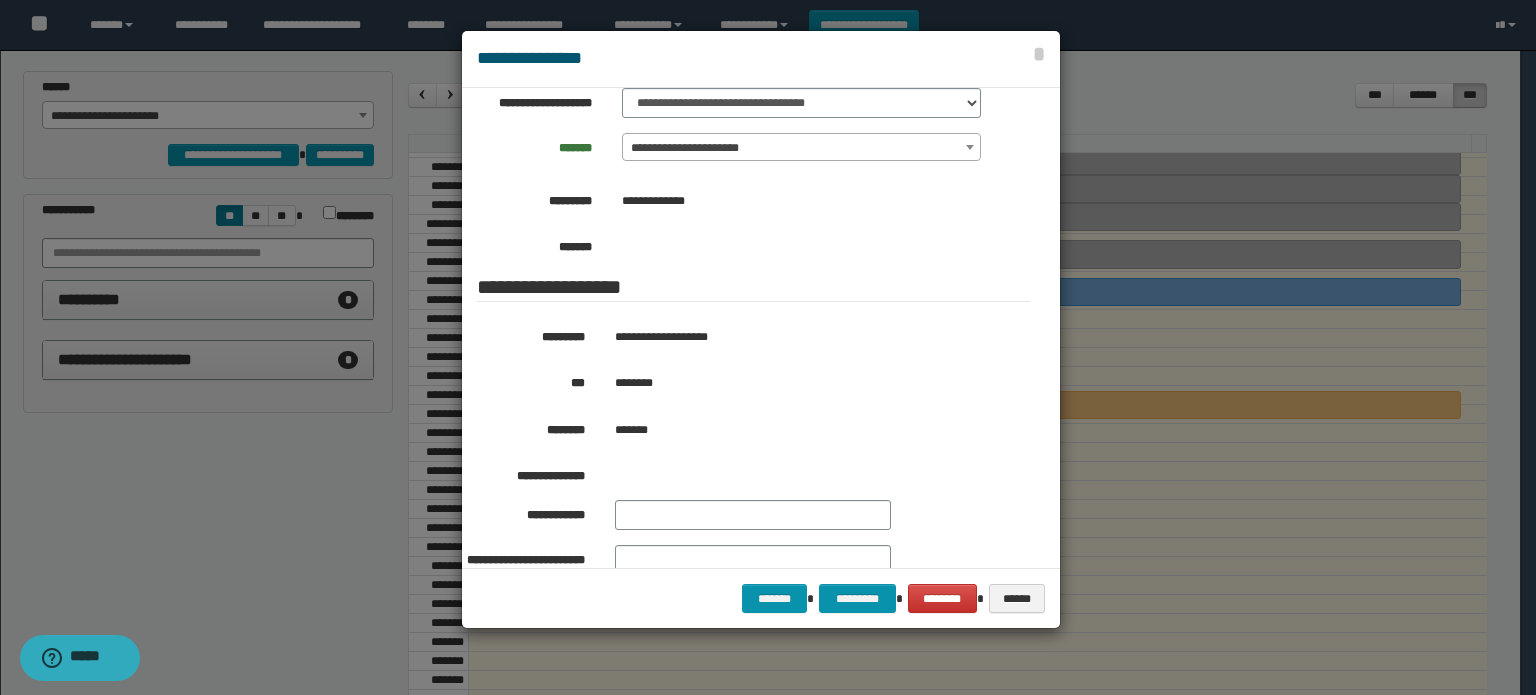 click at bounding box center [768, 347] 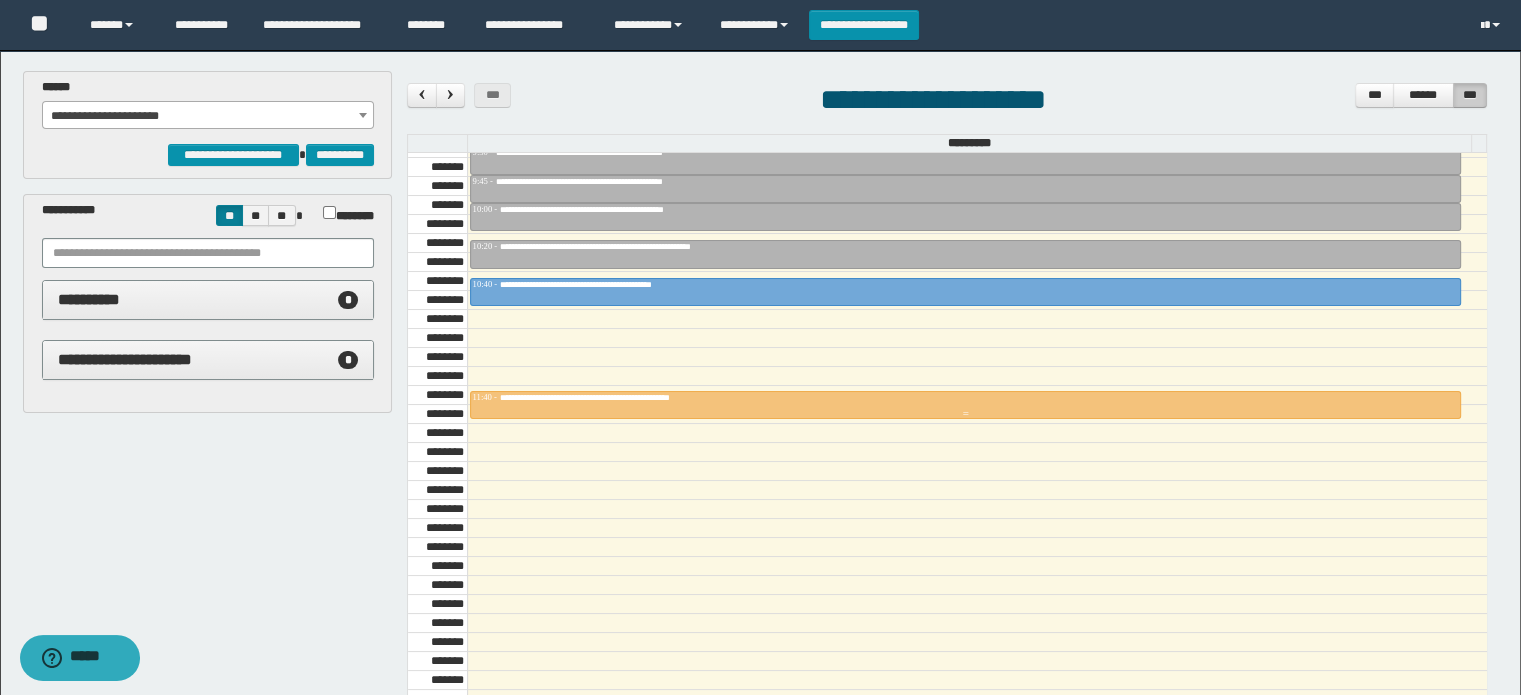 scroll, scrollTop: 778, scrollLeft: 0, axis: vertical 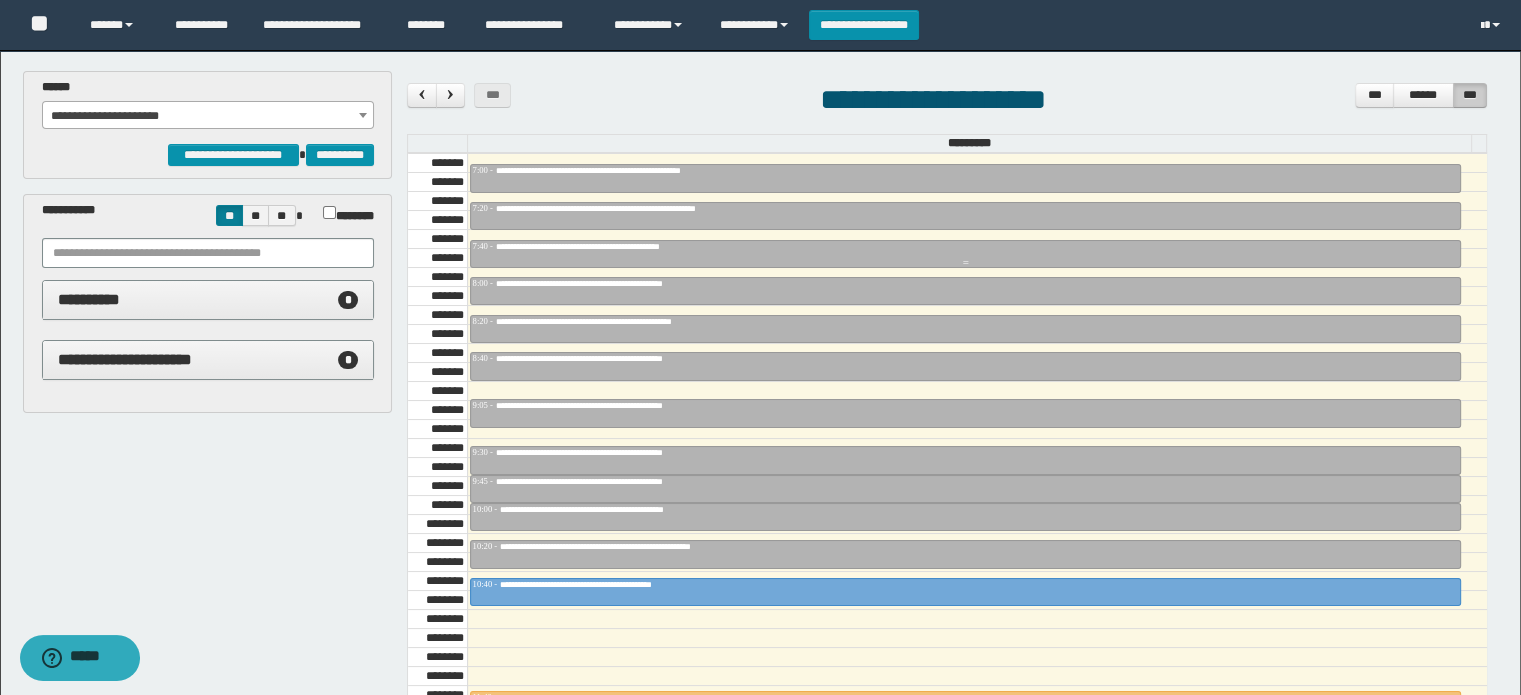 click on "**********" at bounding box center (611, 246) 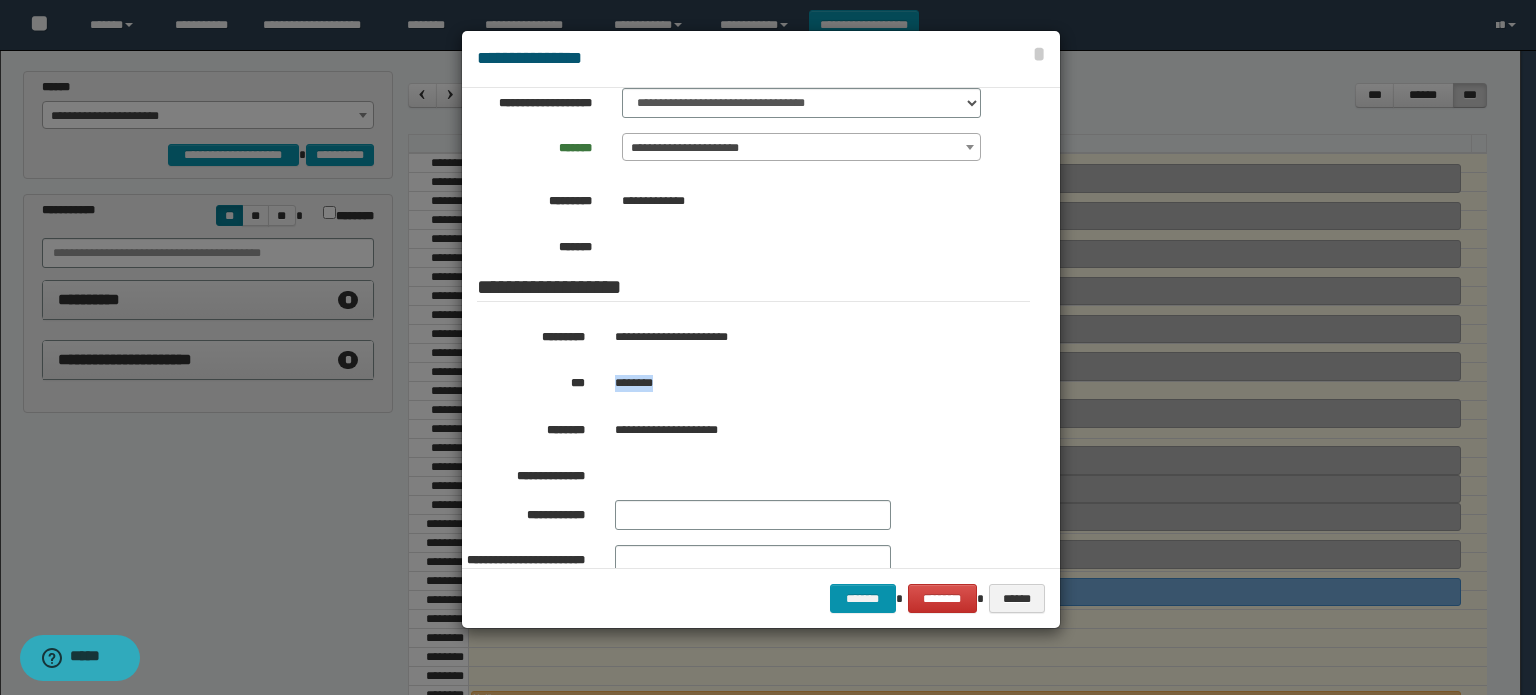 drag, startPoint x: 680, startPoint y: 378, endPoint x: 608, endPoint y: 376, distance: 72.02777 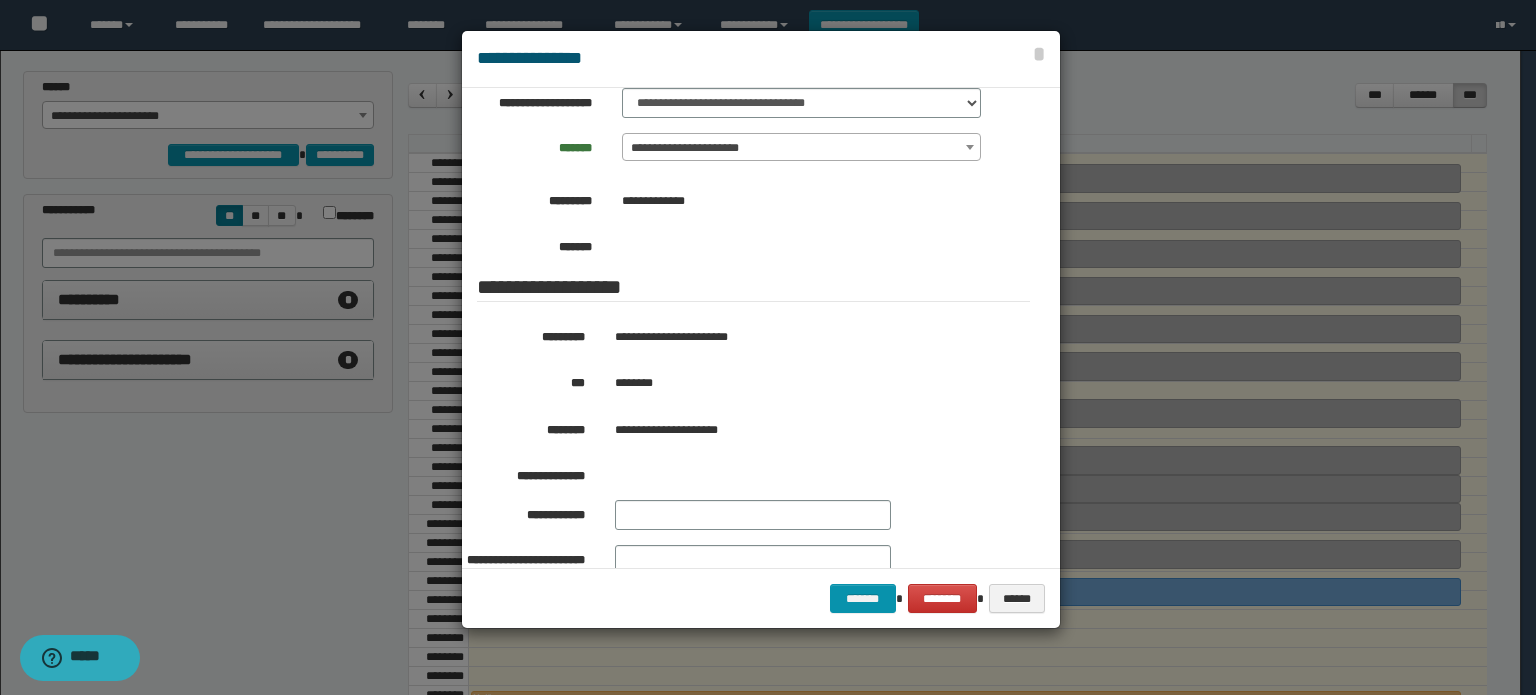 click at bounding box center [768, 347] 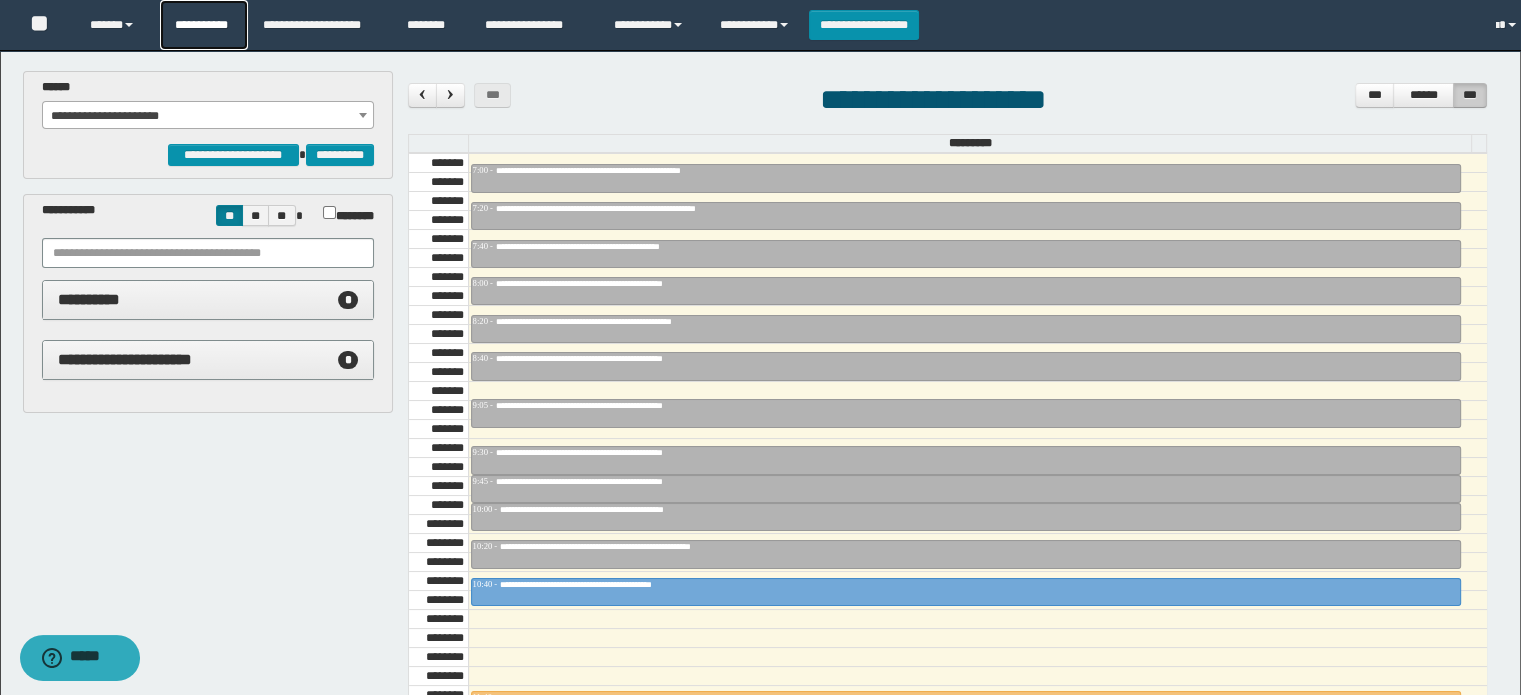 click on "**********" at bounding box center [204, 25] 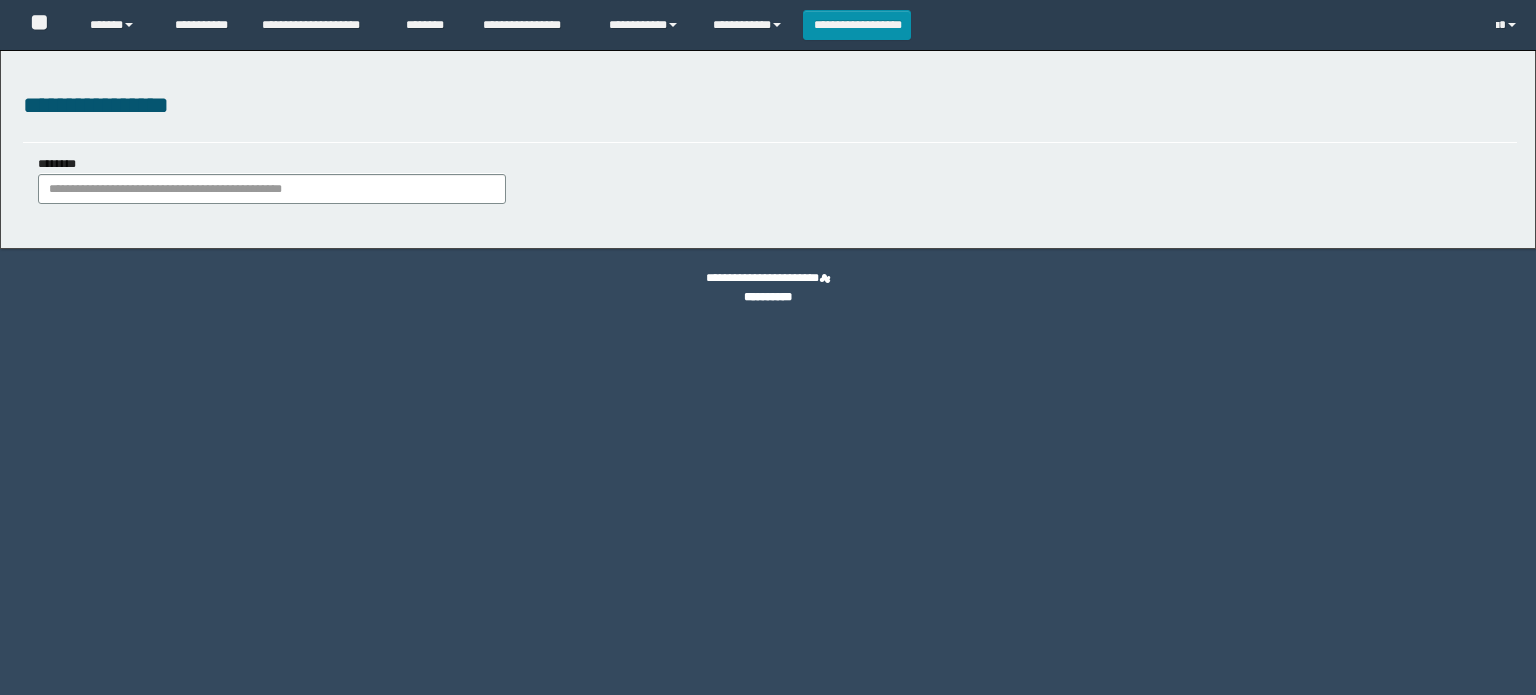 scroll, scrollTop: 0, scrollLeft: 0, axis: both 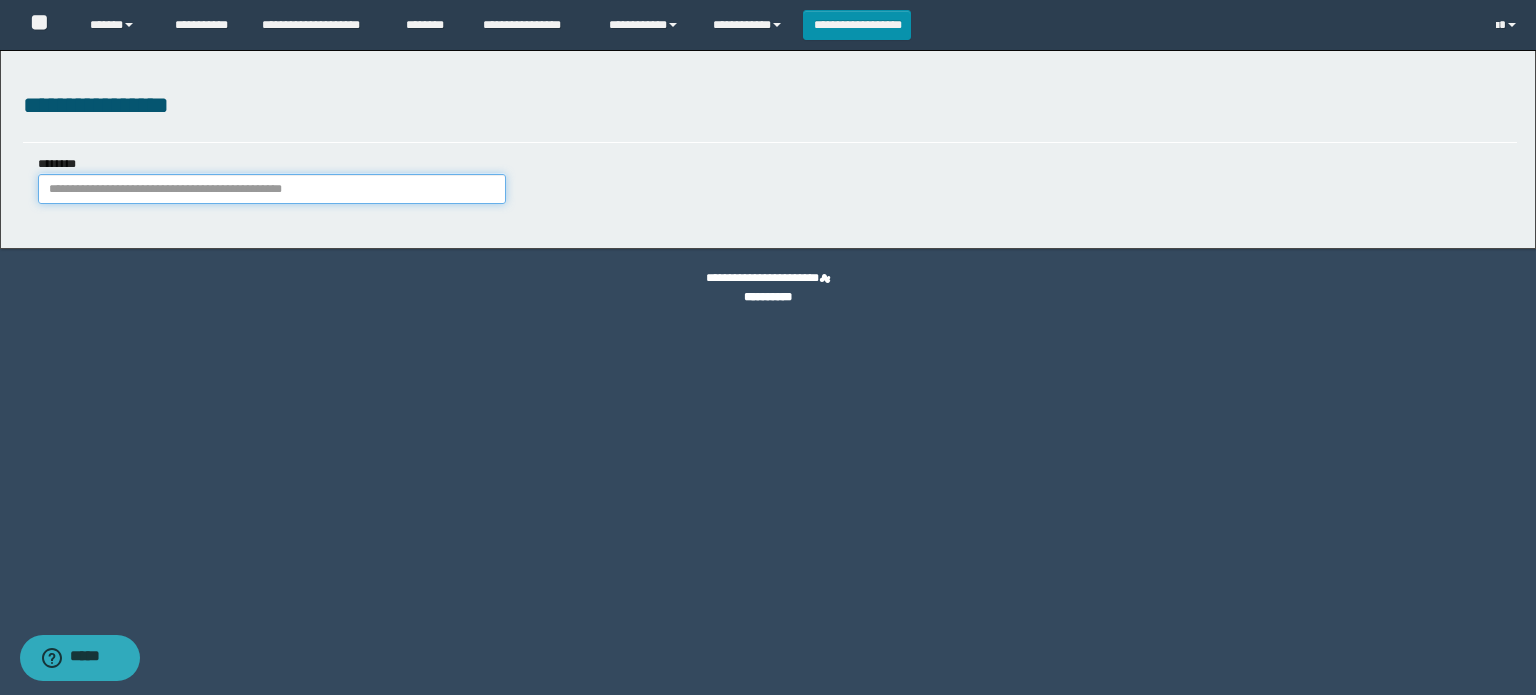 click on "********" at bounding box center (272, 189) 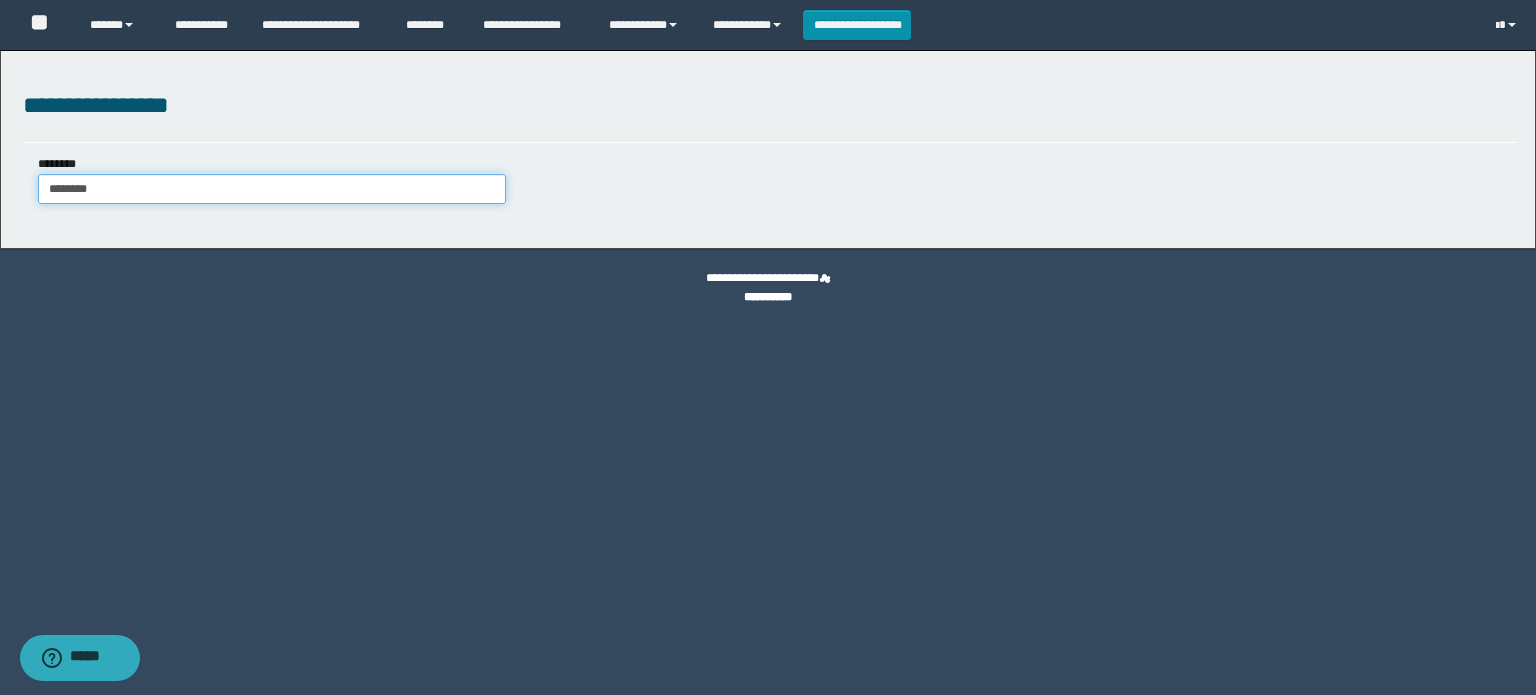 type on "********" 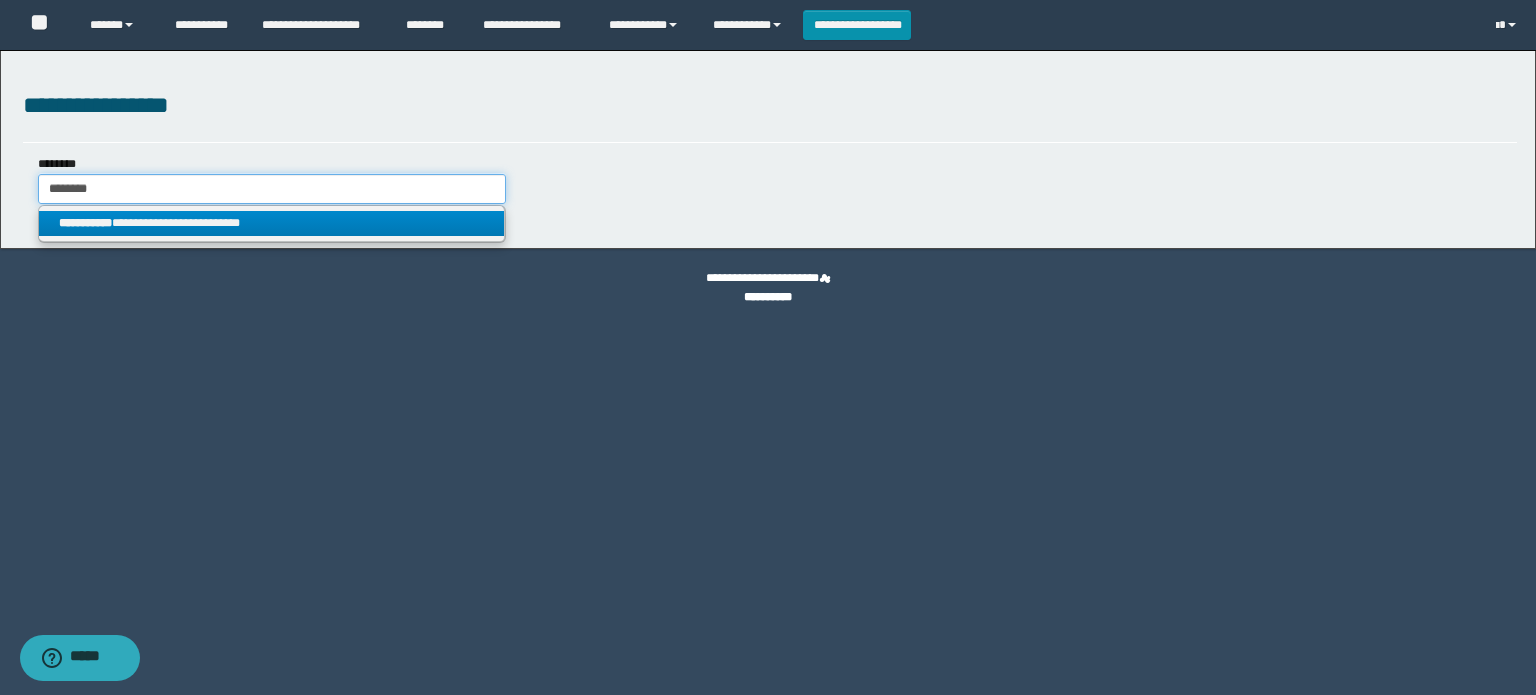 type on "********" 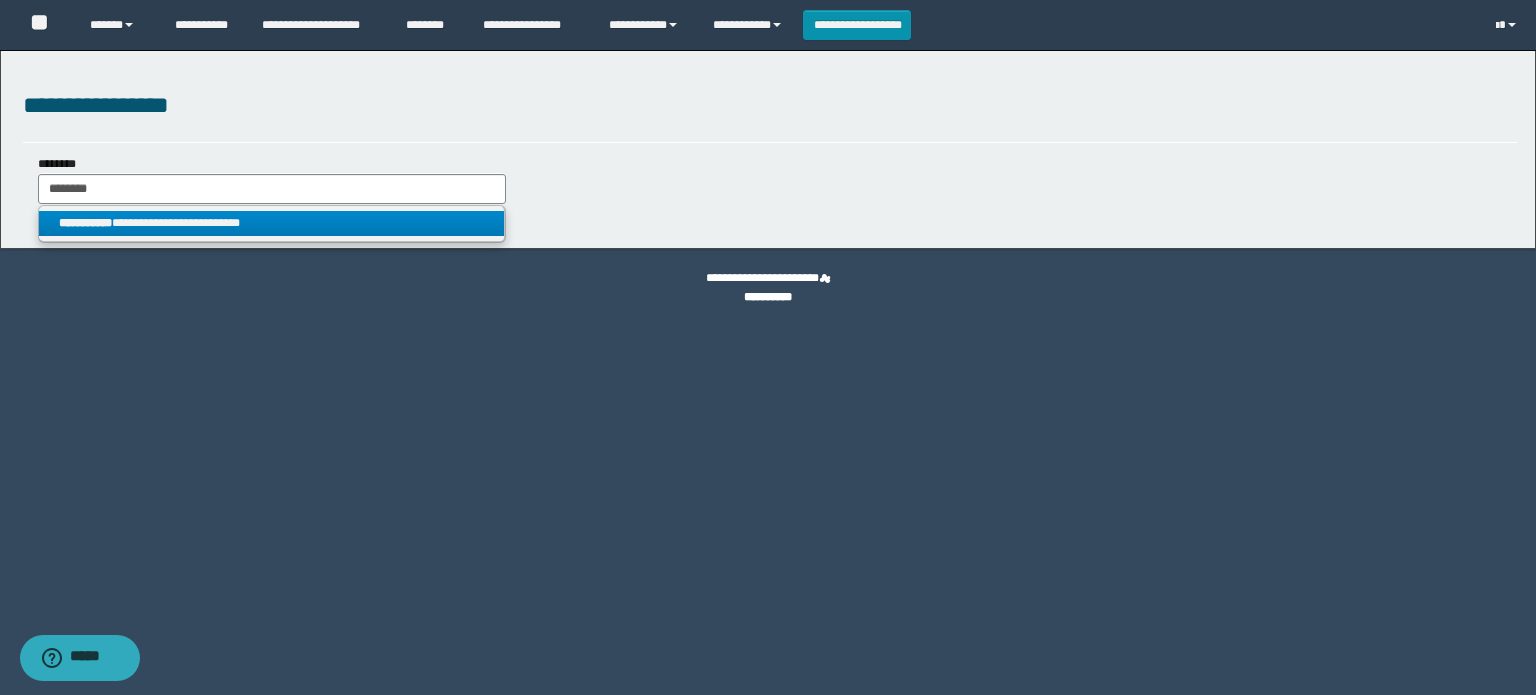 click on "**********" at bounding box center [272, 223] 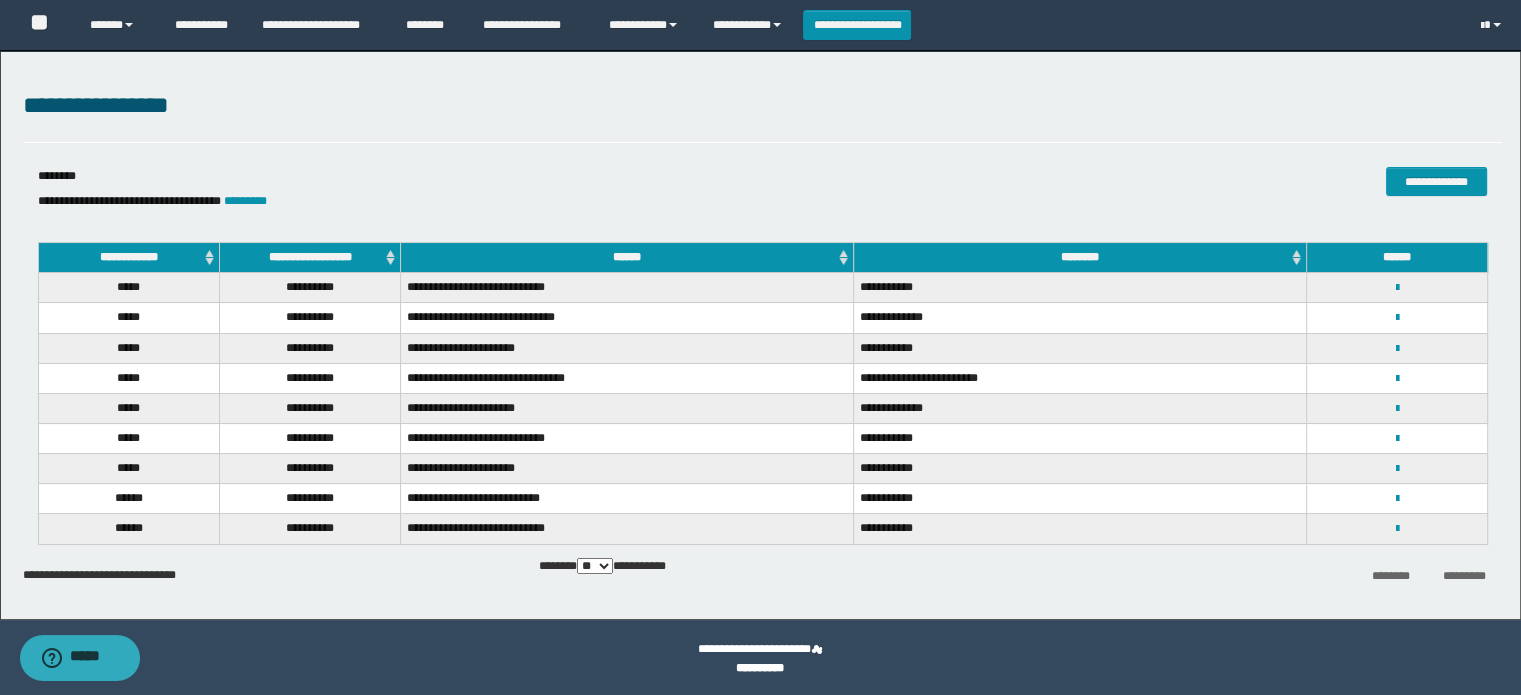 click on "**********" at bounding box center (309, 258) 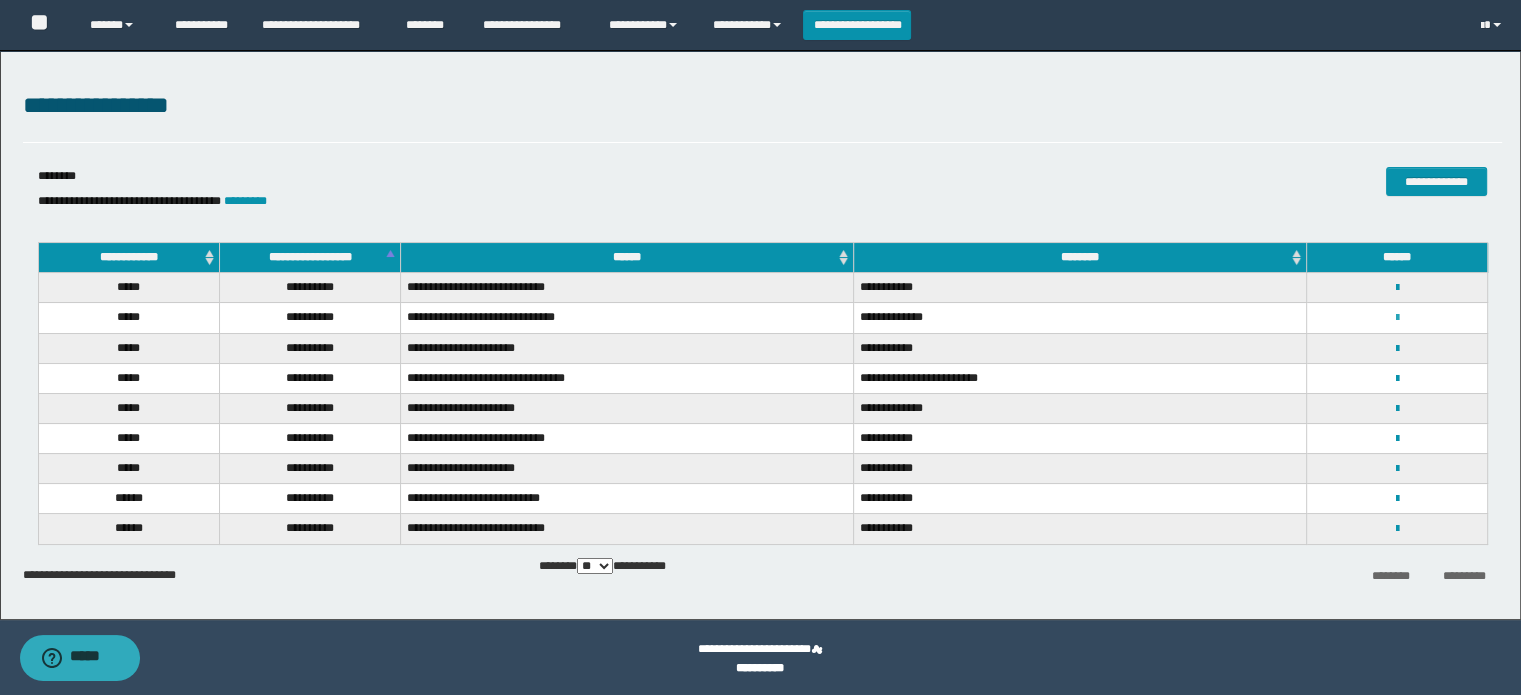 click at bounding box center (1397, 318) 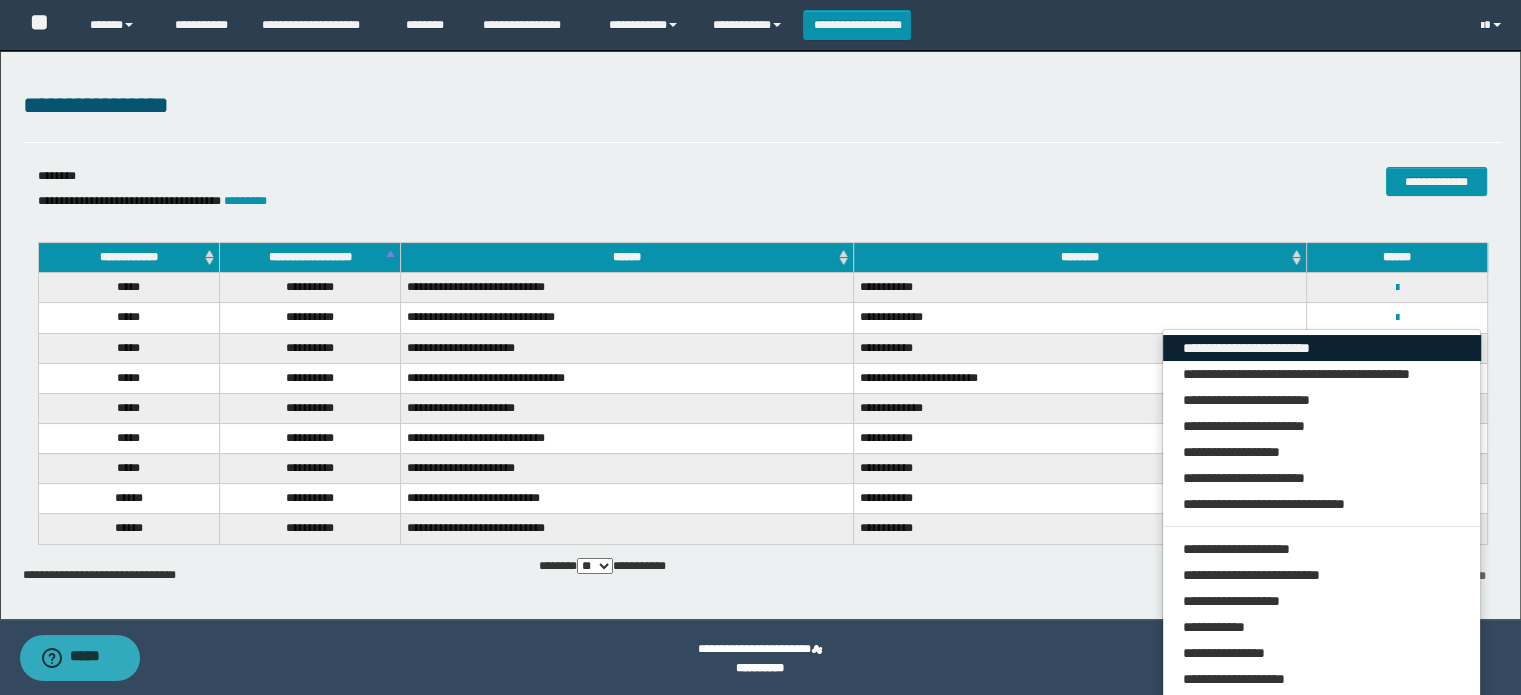 drag, startPoint x: 1304, startPoint y: 348, endPoint x: 1291, endPoint y: 329, distance: 23.021729 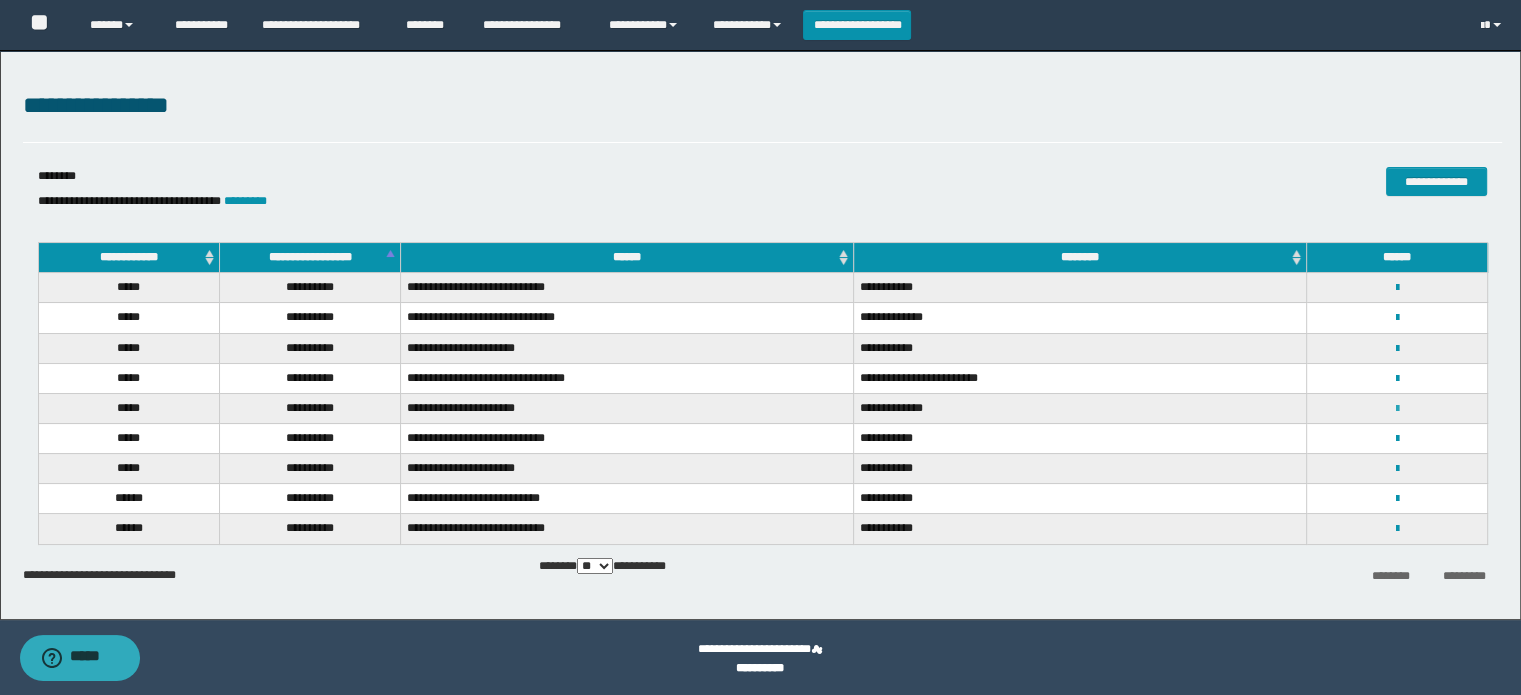 click at bounding box center (1397, 409) 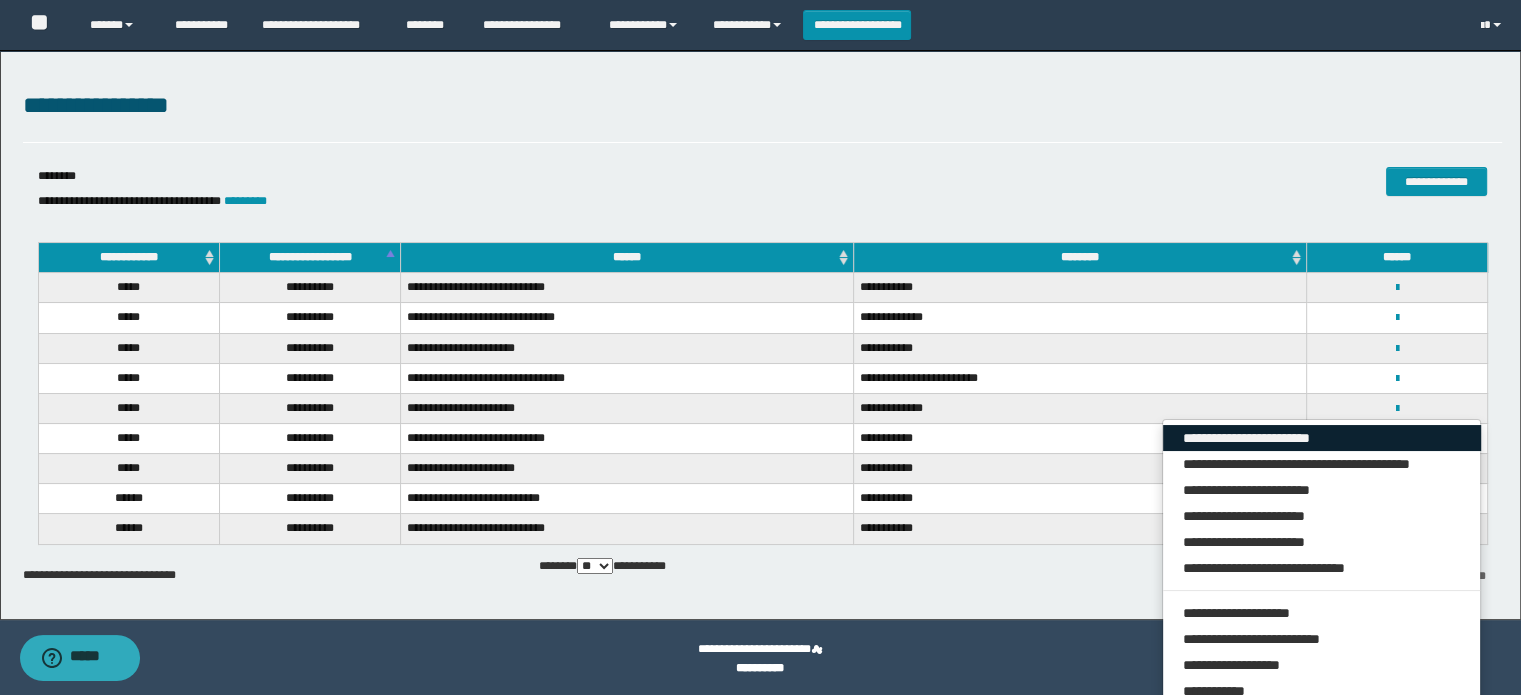 click on "**********" at bounding box center (1322, 438) 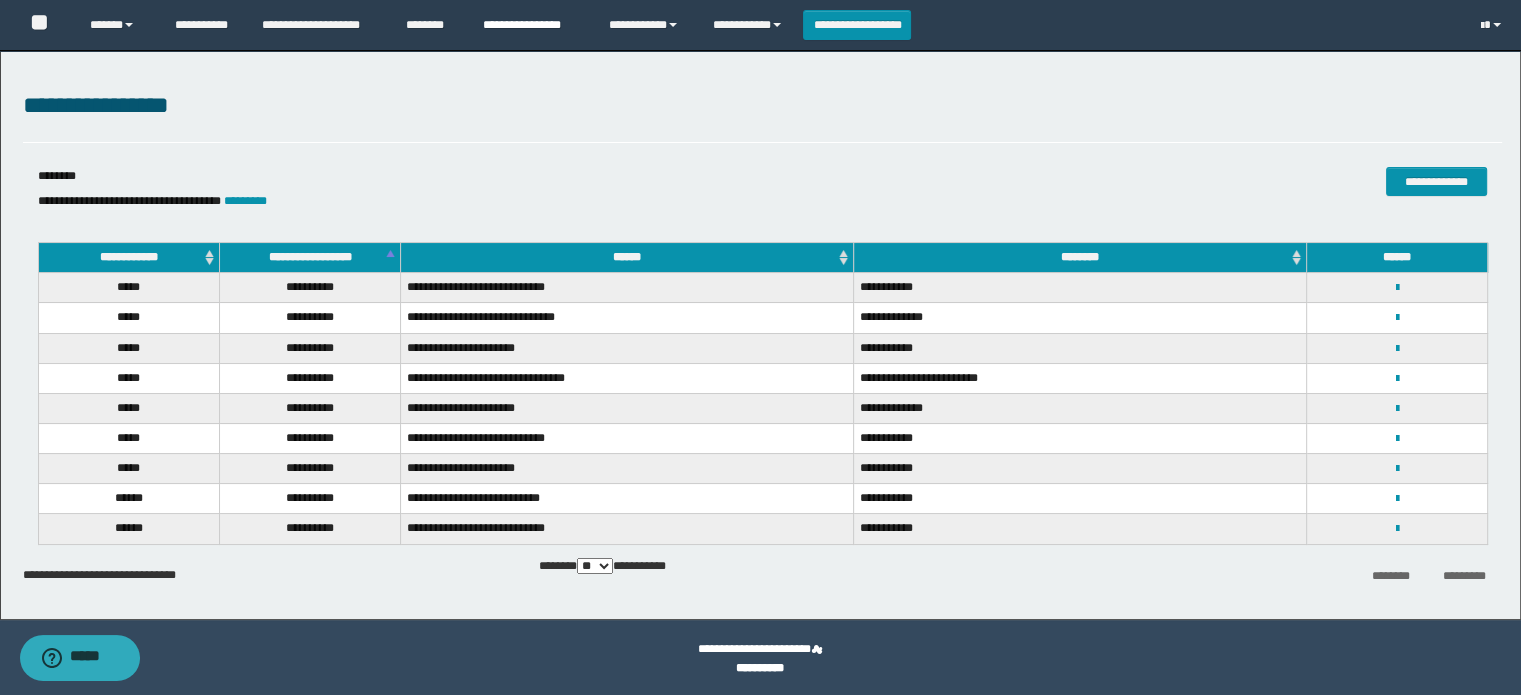 click on "**********" at bounding box center (531, 25) 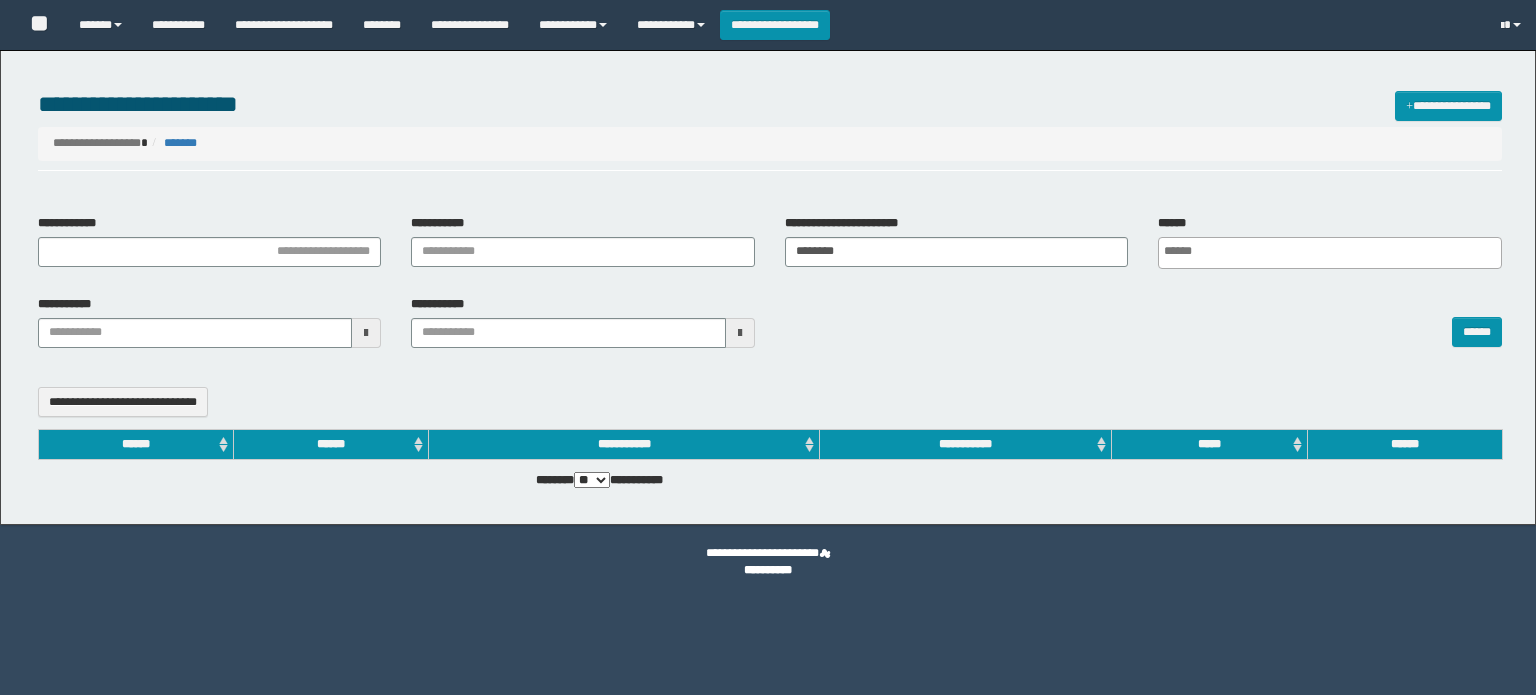 select 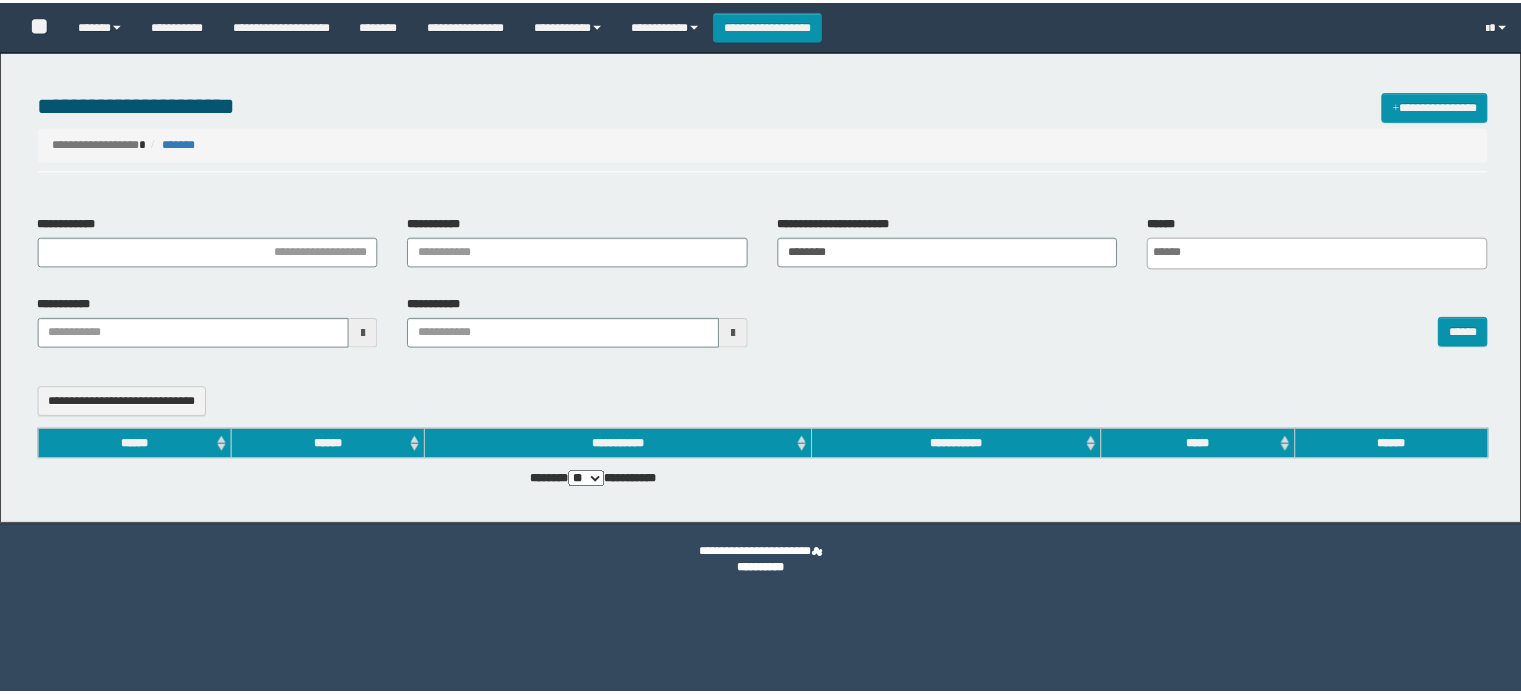 scroll, scrollTop: 0, scrollLeft: 0, axis: both 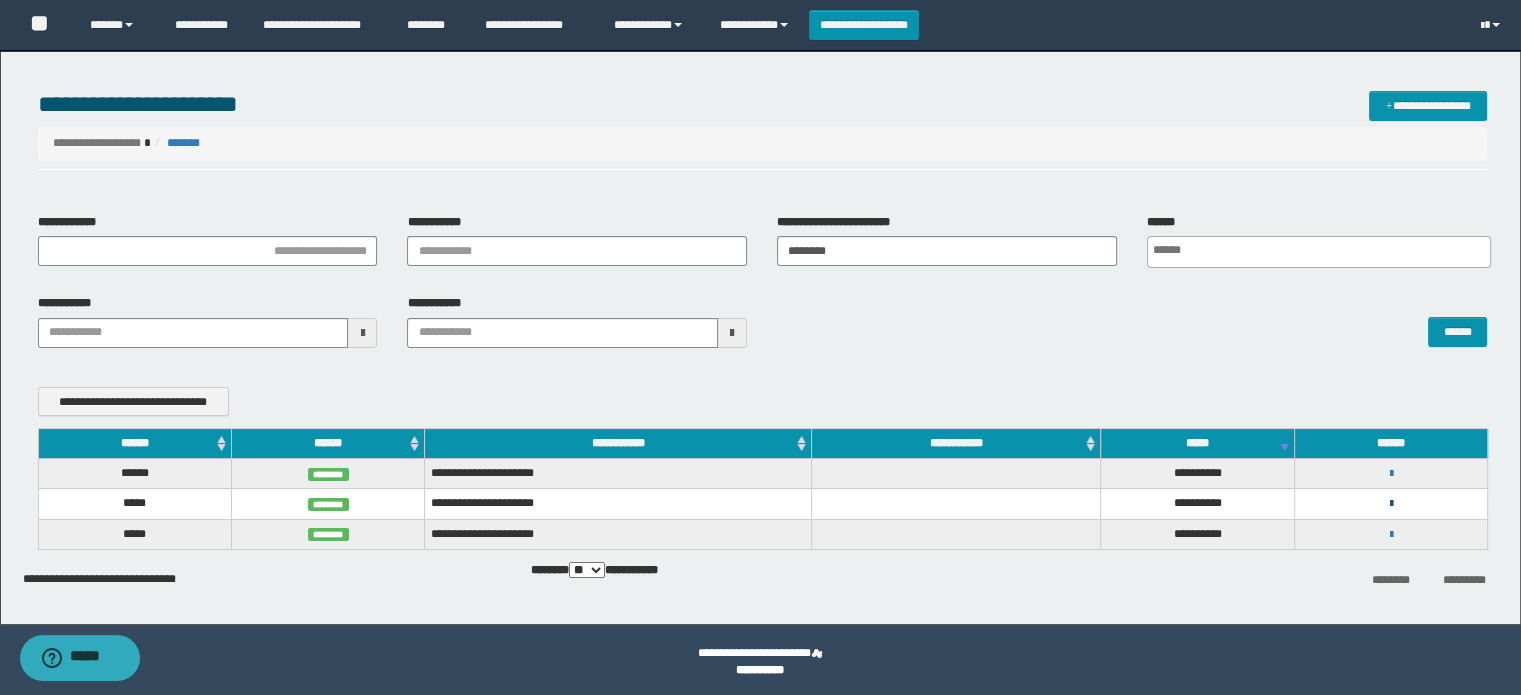 click at bounding box center (1390, 504) 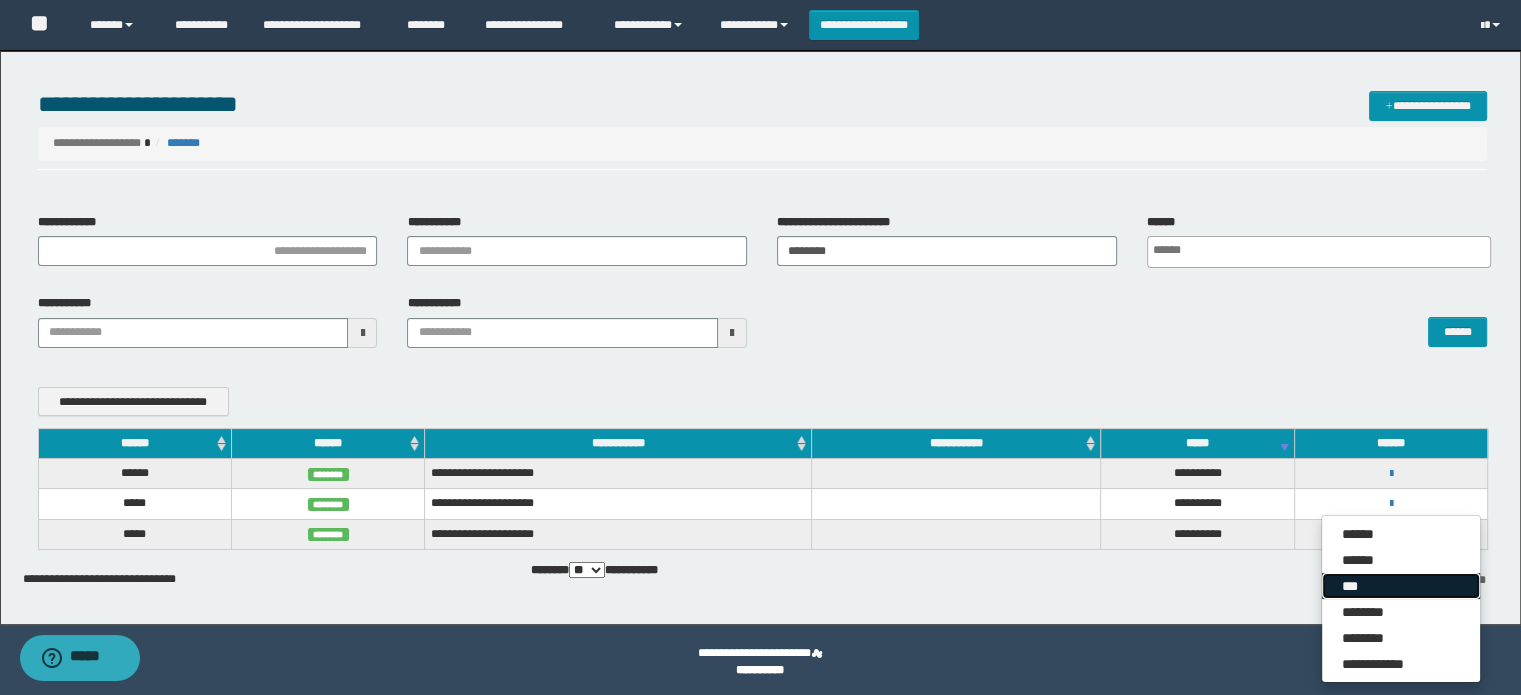 click on "***" at bounding box center [1401, 586] 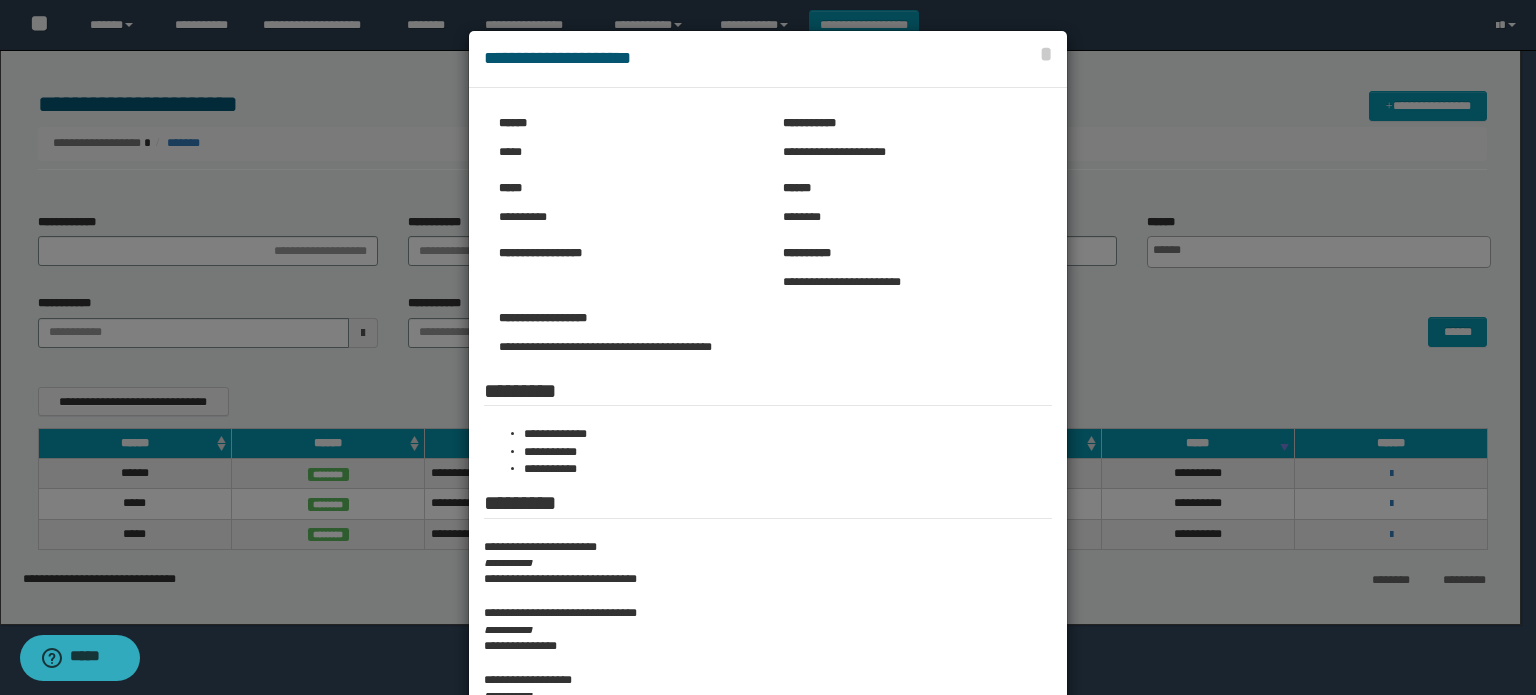 scroll, scrollTop: 100, scrollLeft: 0, axis: vertical 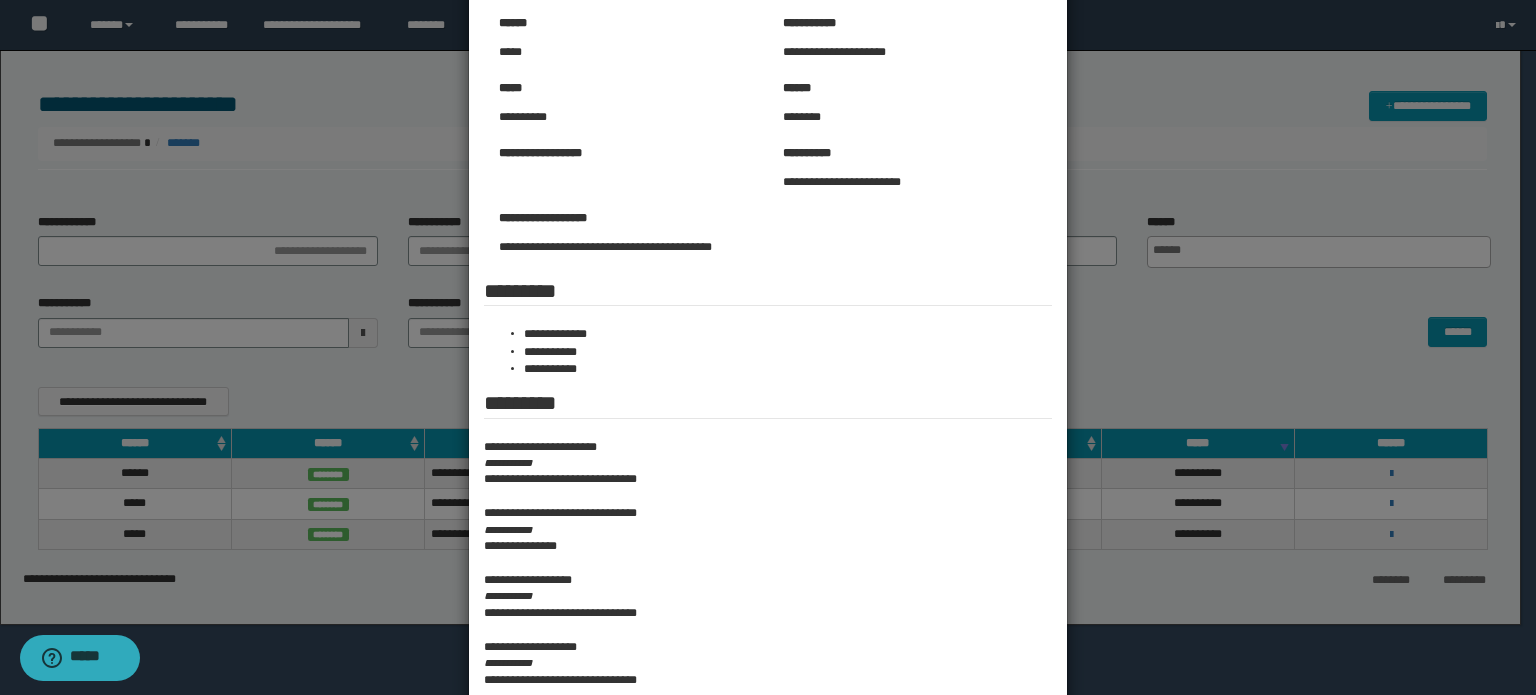 click at bounding box center (768, 867) 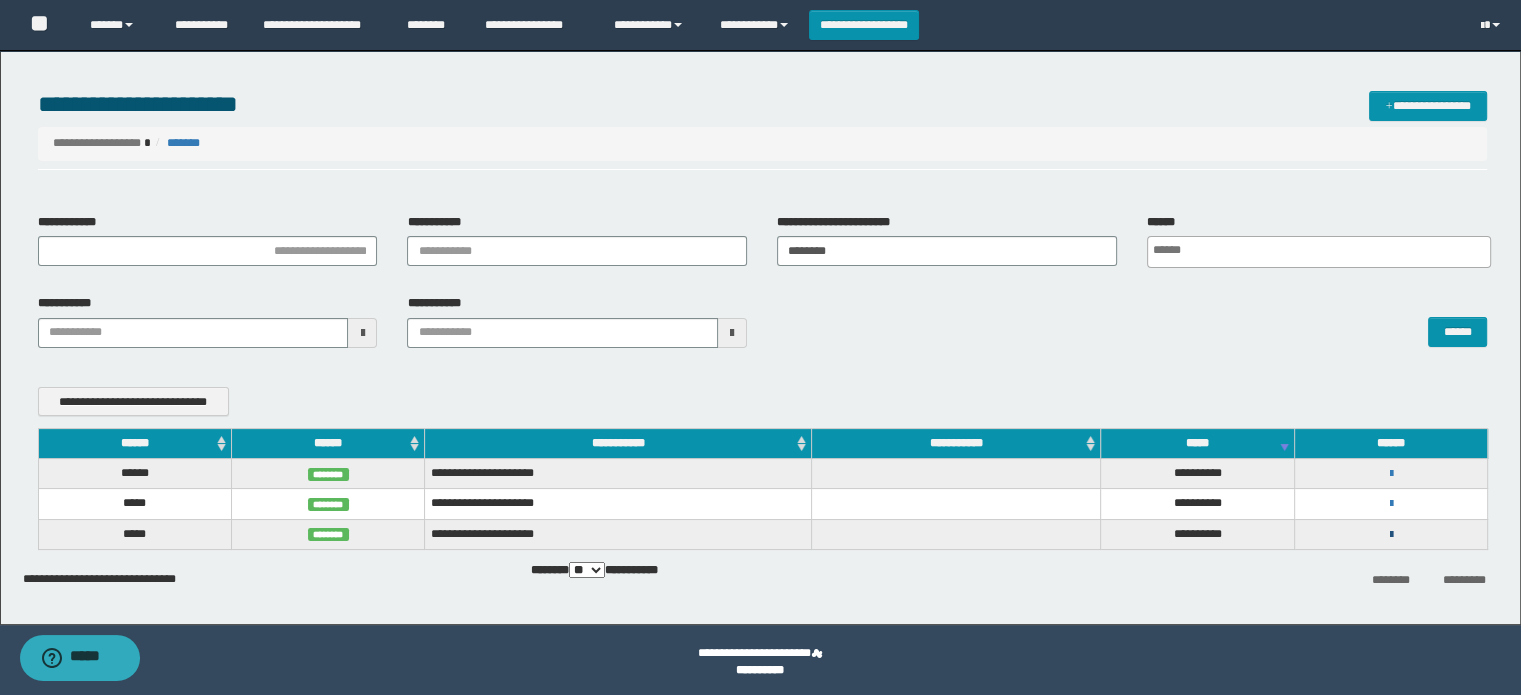click at bounding box center (1390, 535) 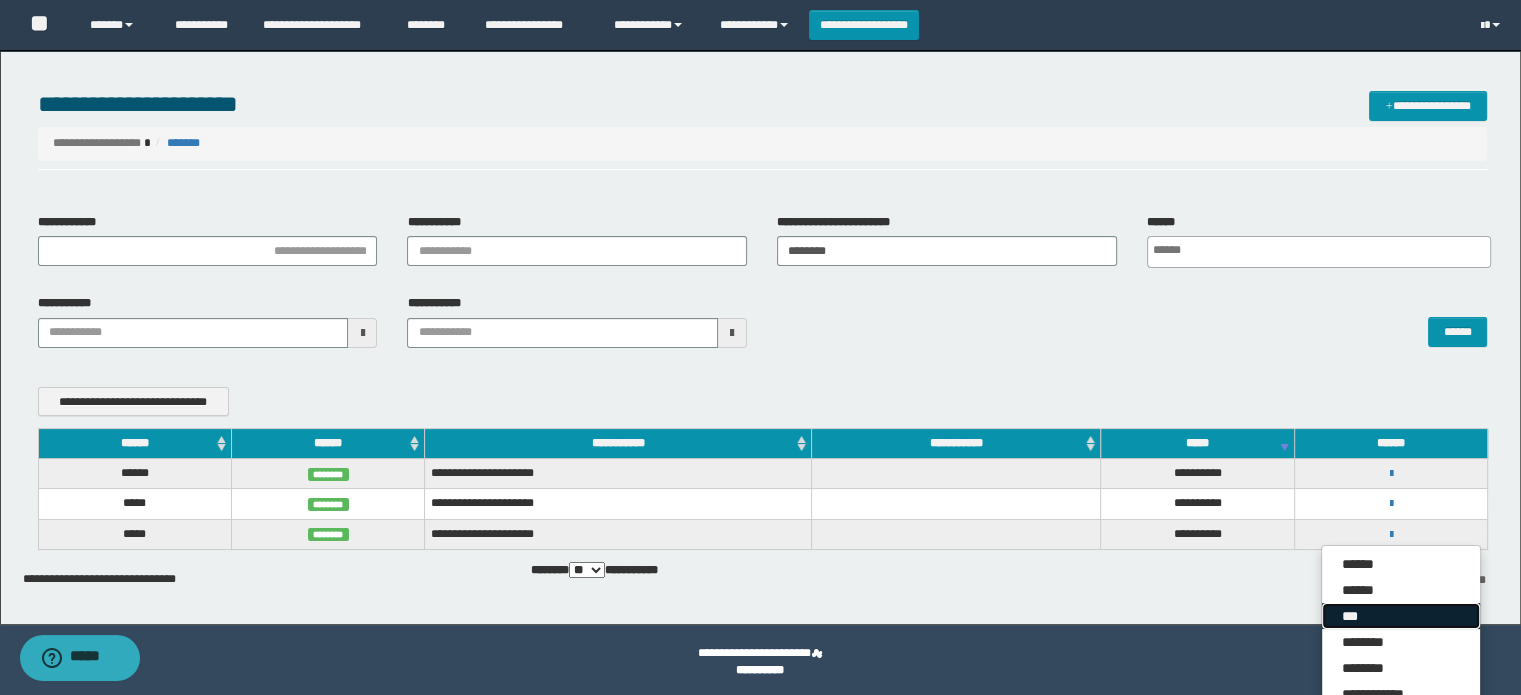 click on "***" at bounding box center [1401, 616] 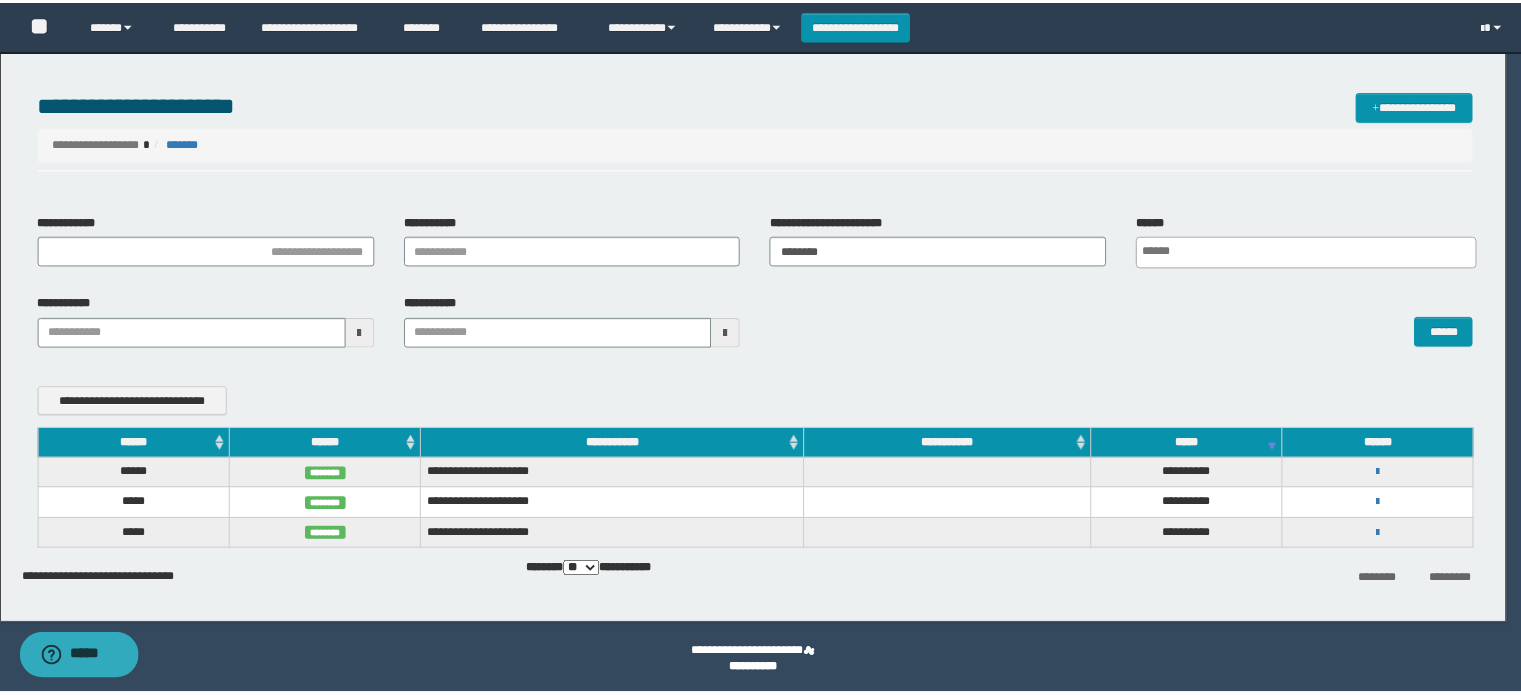 scroll, scrollTop: 0, scrollLeft: 0, axis: both 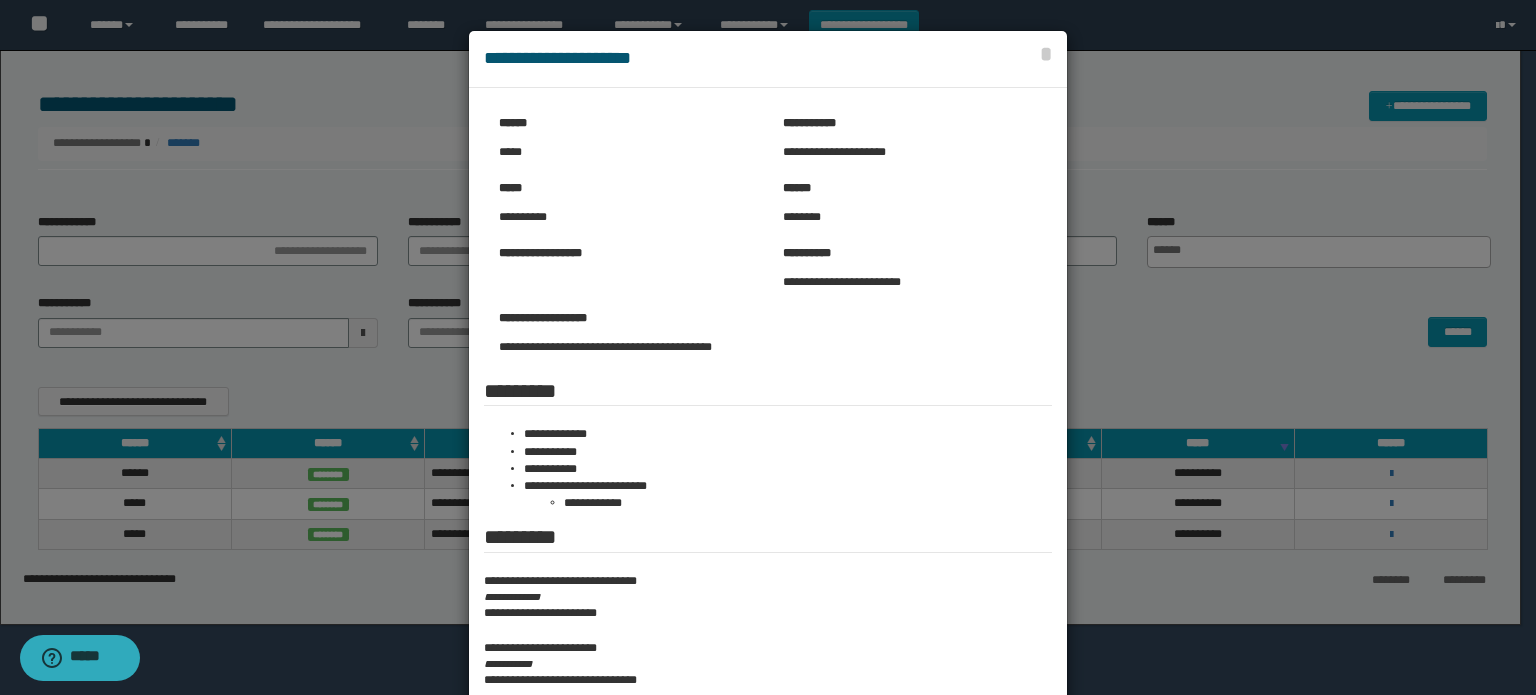 click at bounding box center [768, 483] 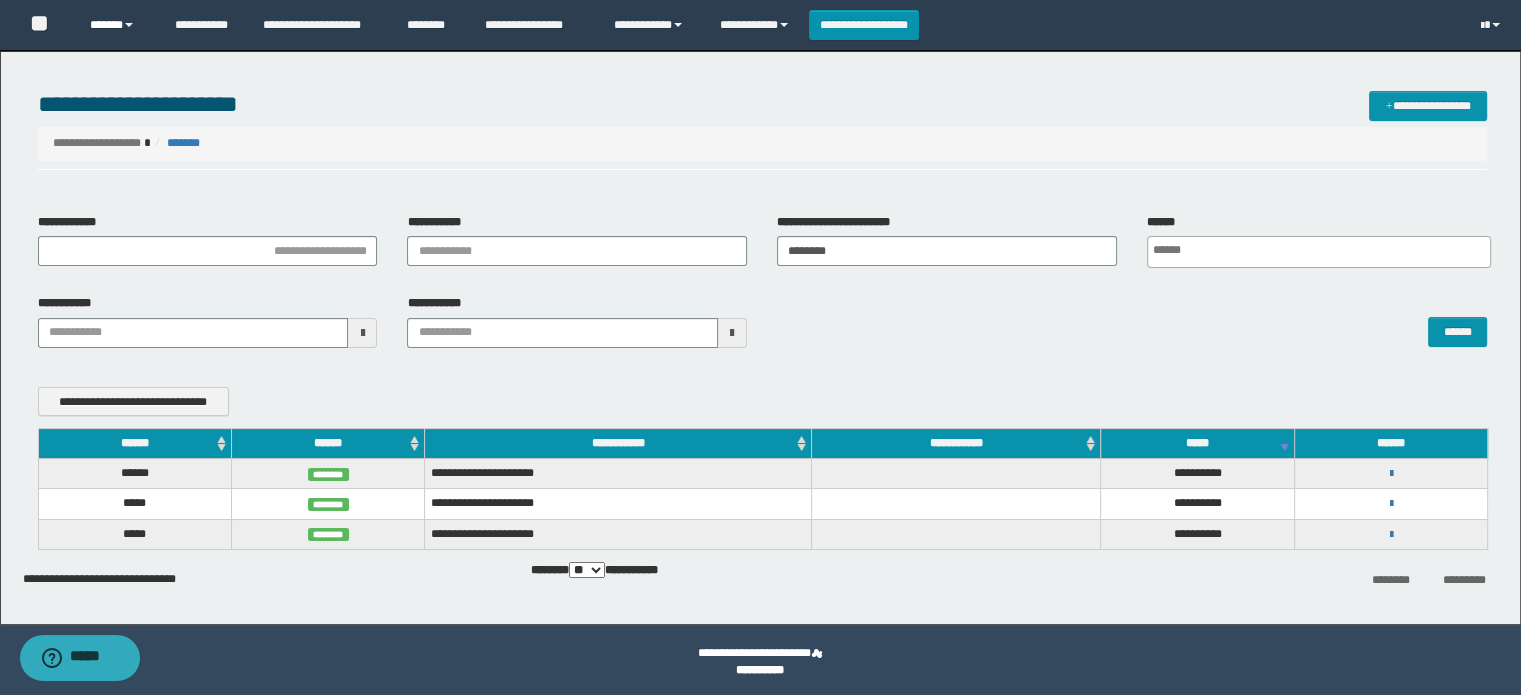 click on "******" at bounding box center [117, 25] 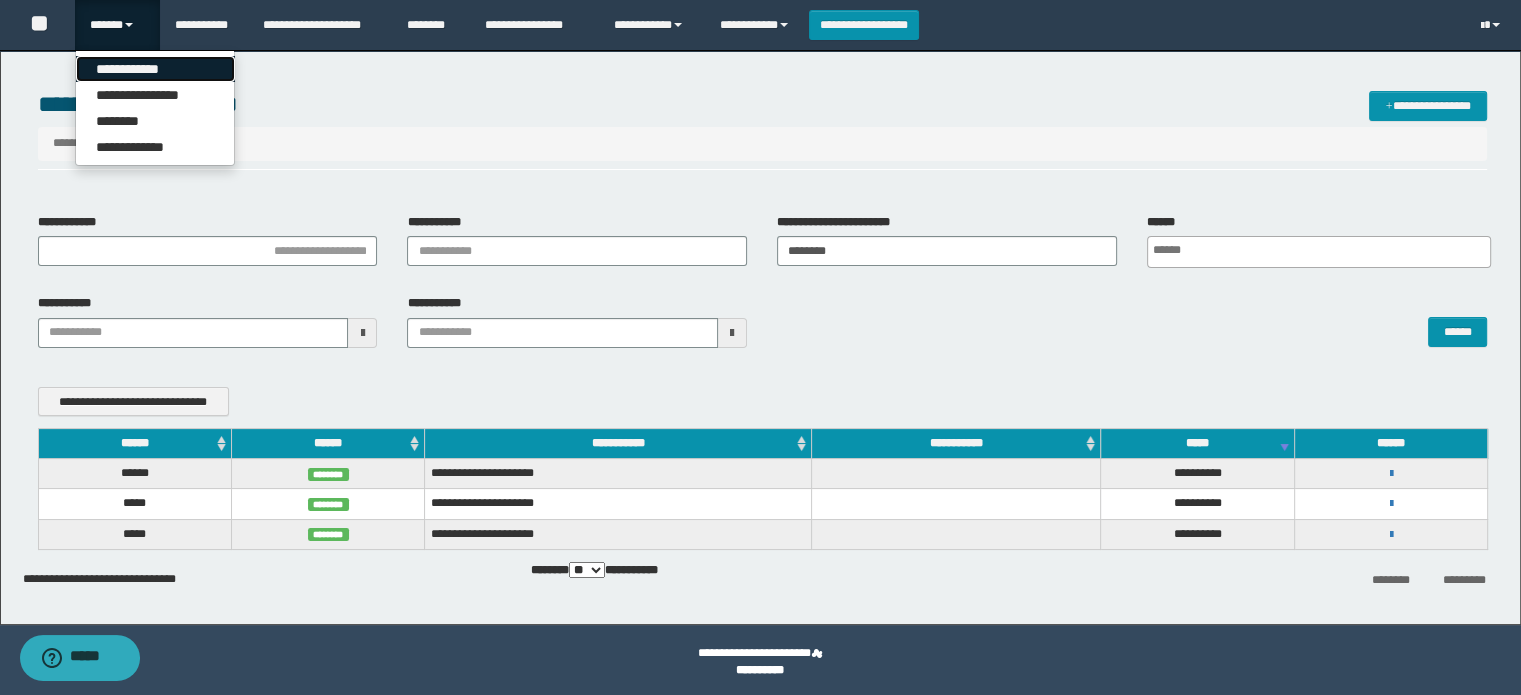 click on "**********" at bounding box center [155, 69] 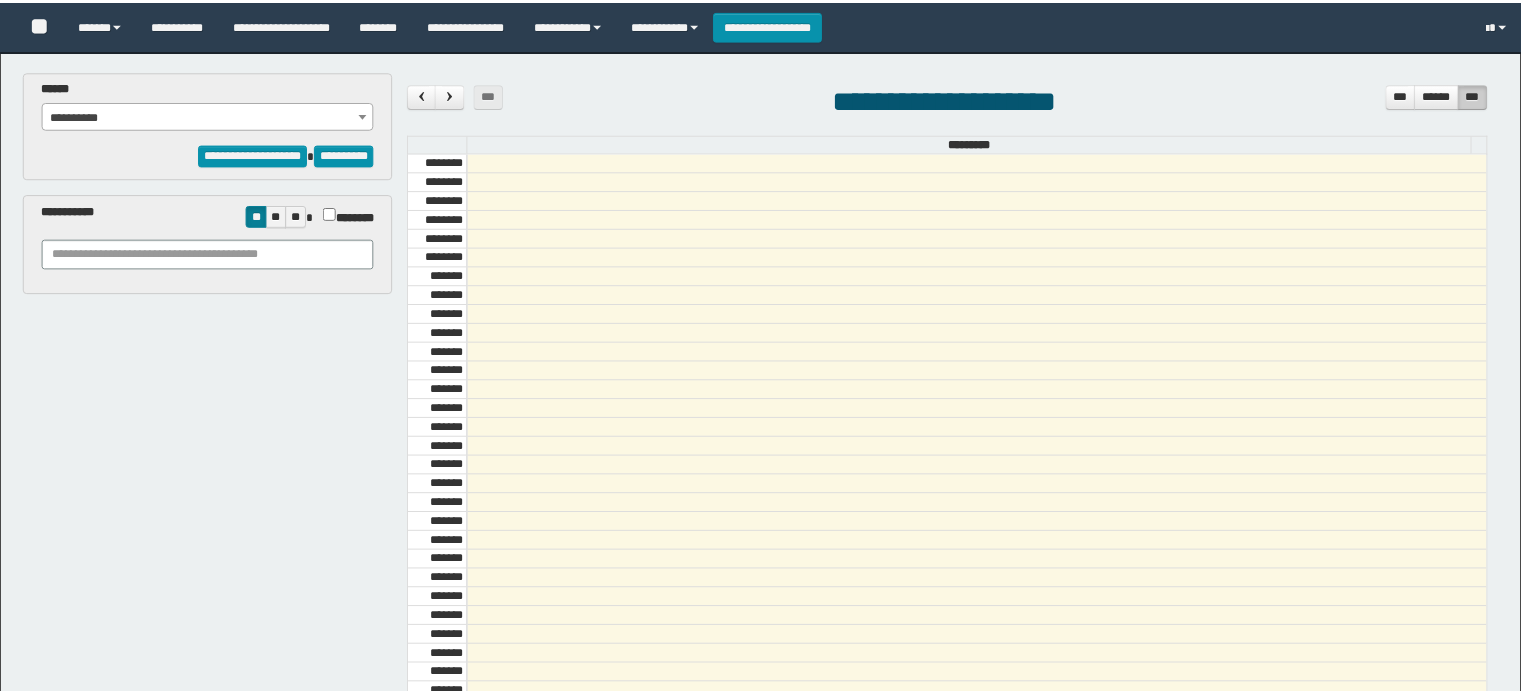 scroll, scrollTop: 0, scrollLeft: 0, axis: both 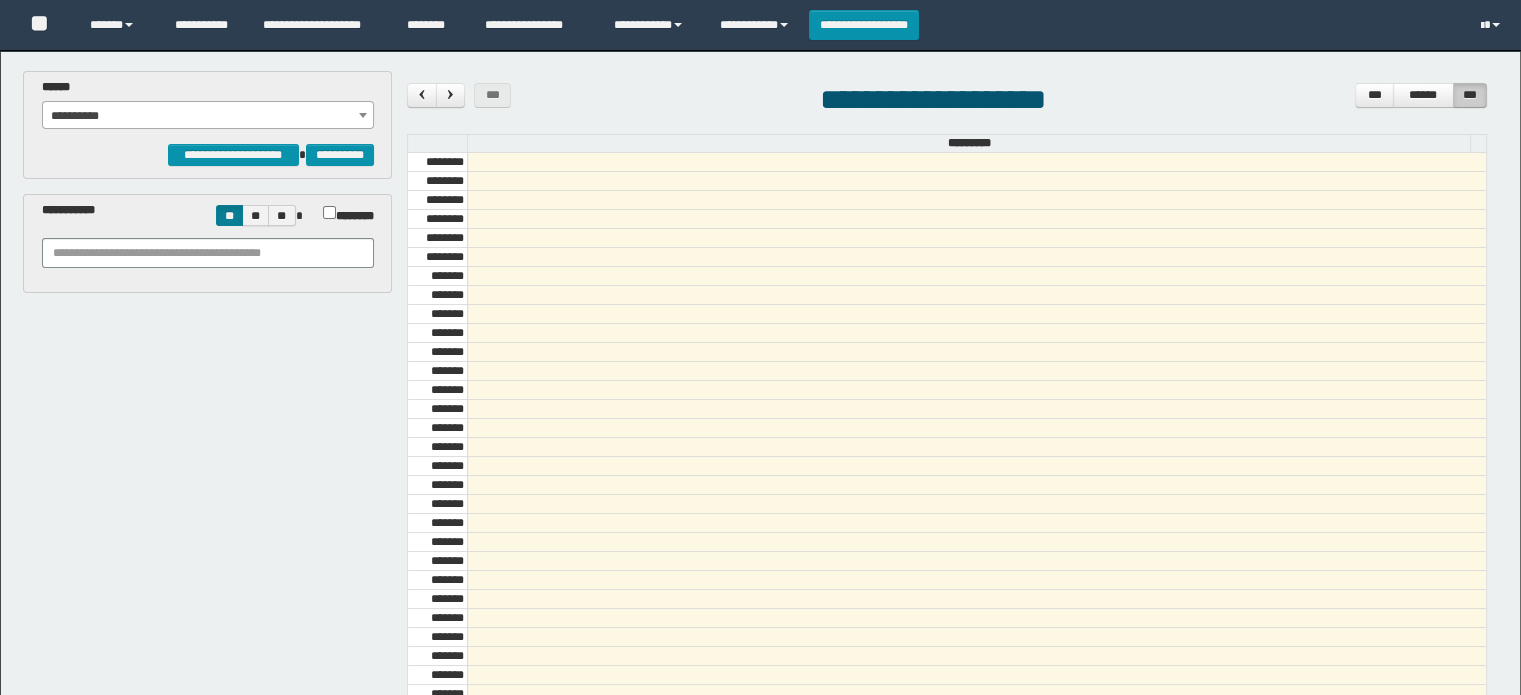 click on "**********" at bounding box center [208, 116] 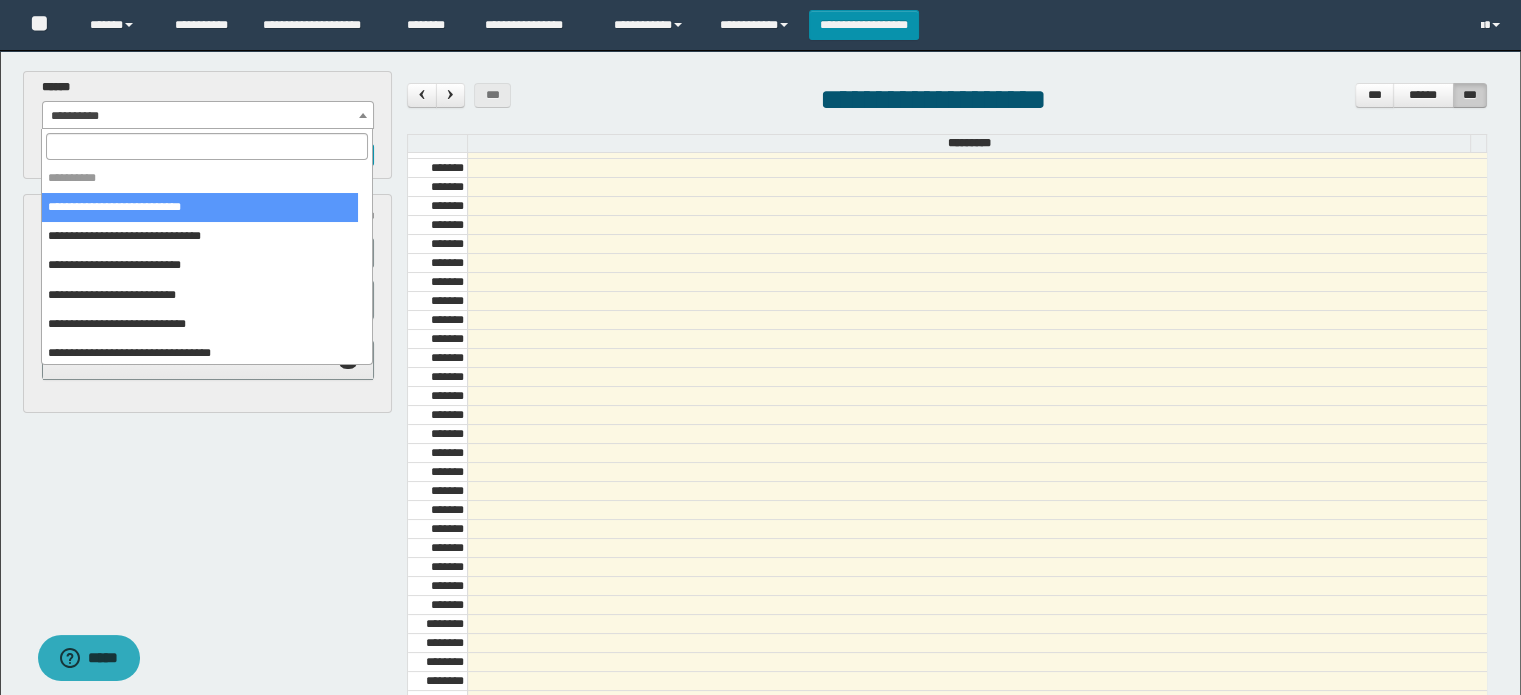 scroll, scrollTop: 300, scrollLeft: 0, axis: vertical 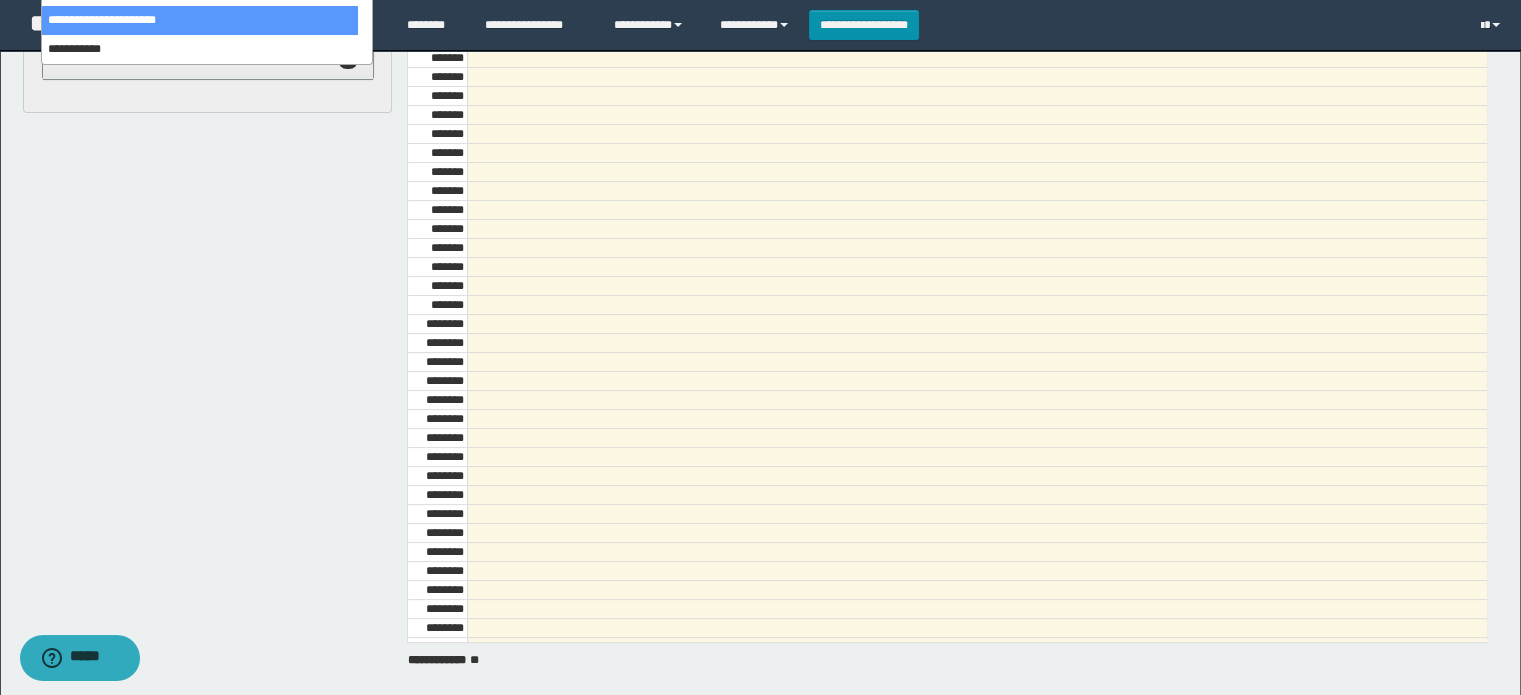 select on "******" 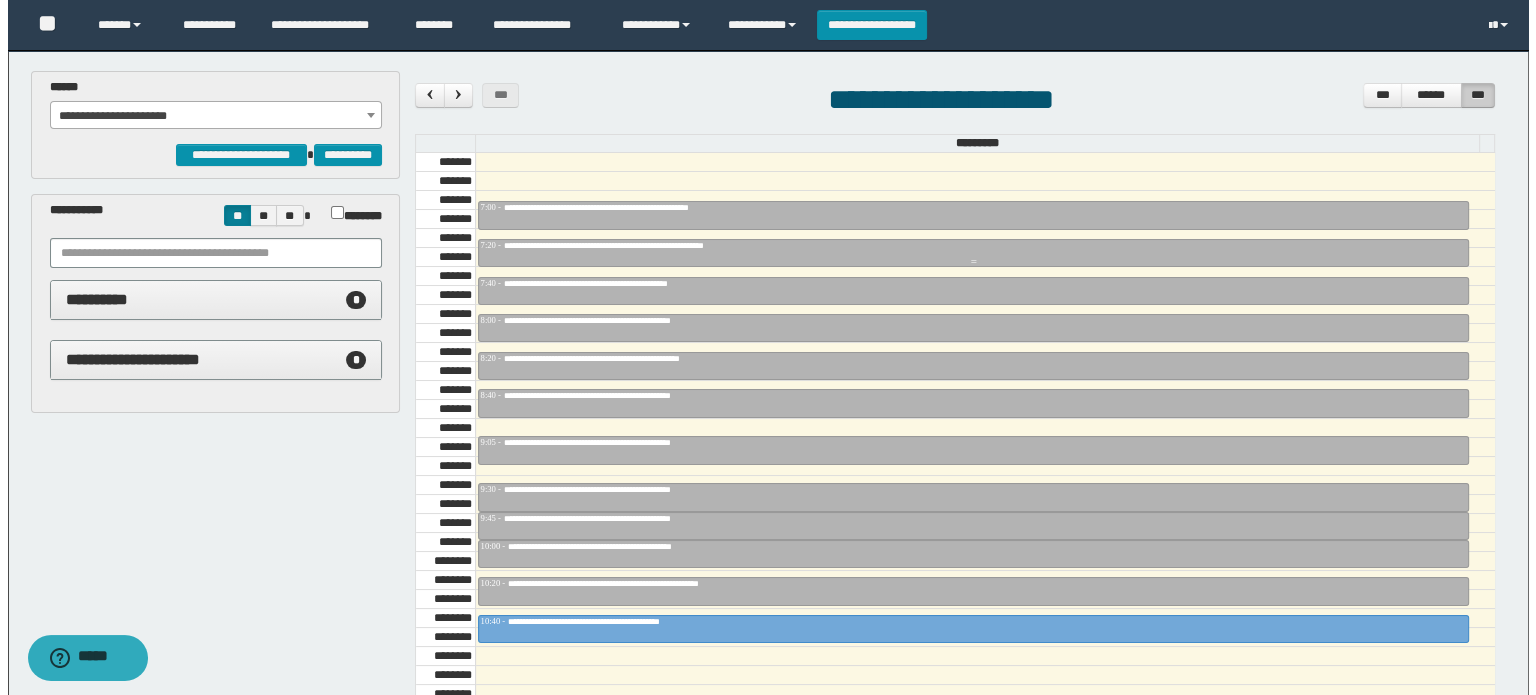 scroll, scrollTop: 778, scrollLeft: 0, axis: vertical 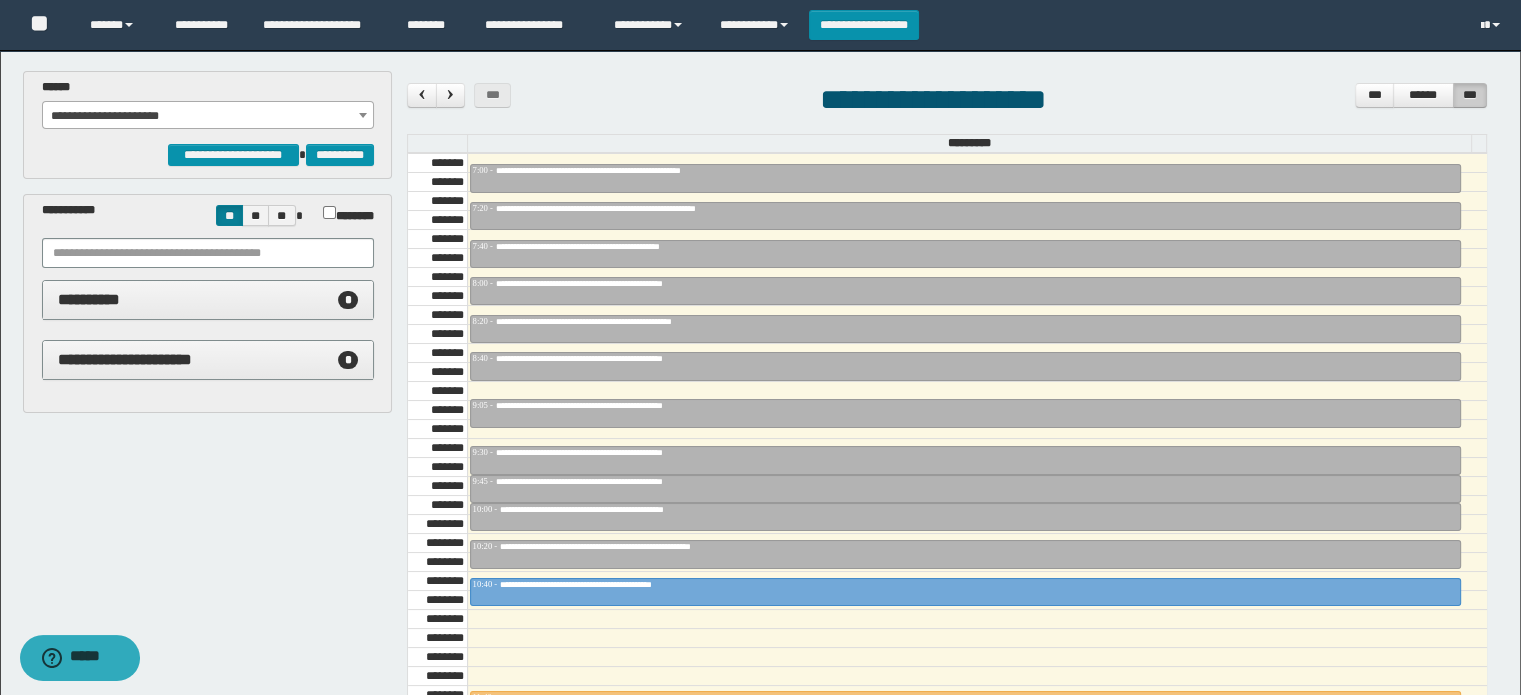 click on "**********" at bounding box center (763, 528) 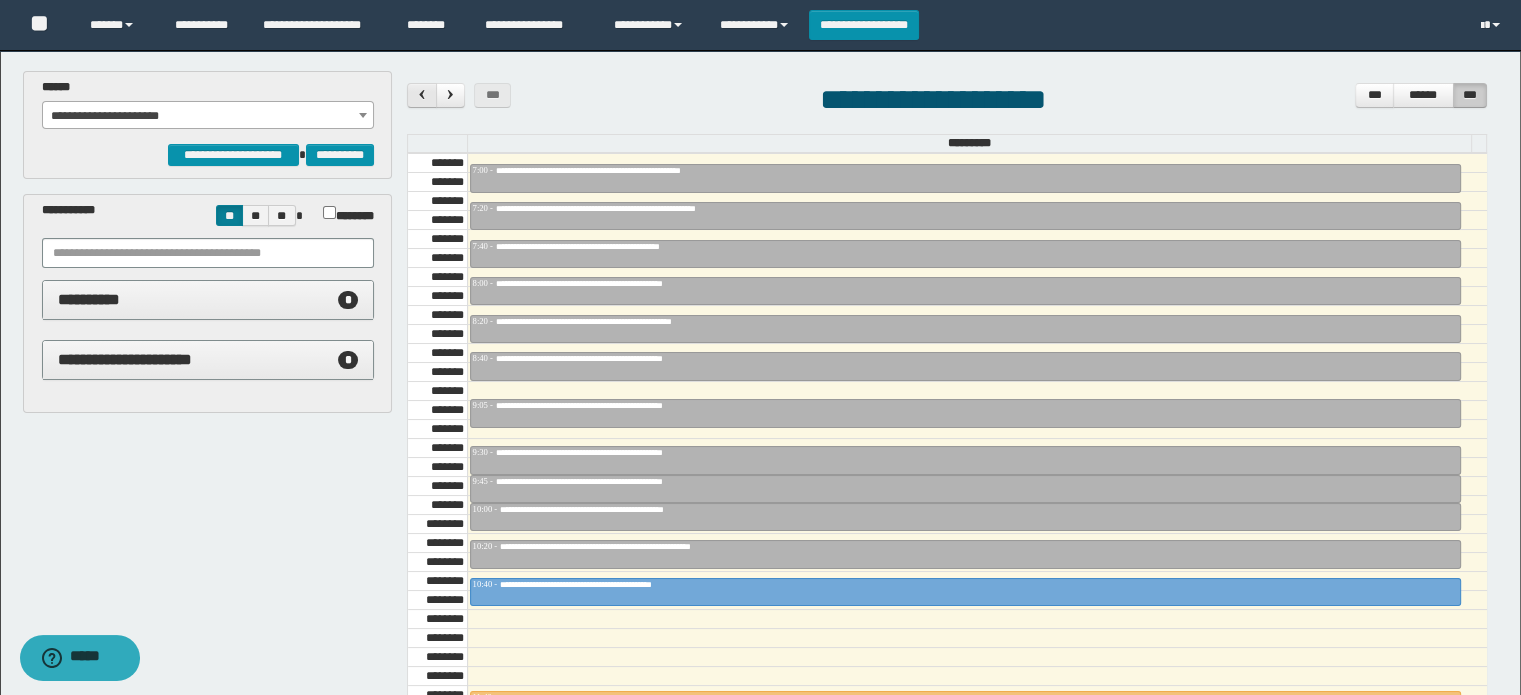 click at bounding box center [421, 95] 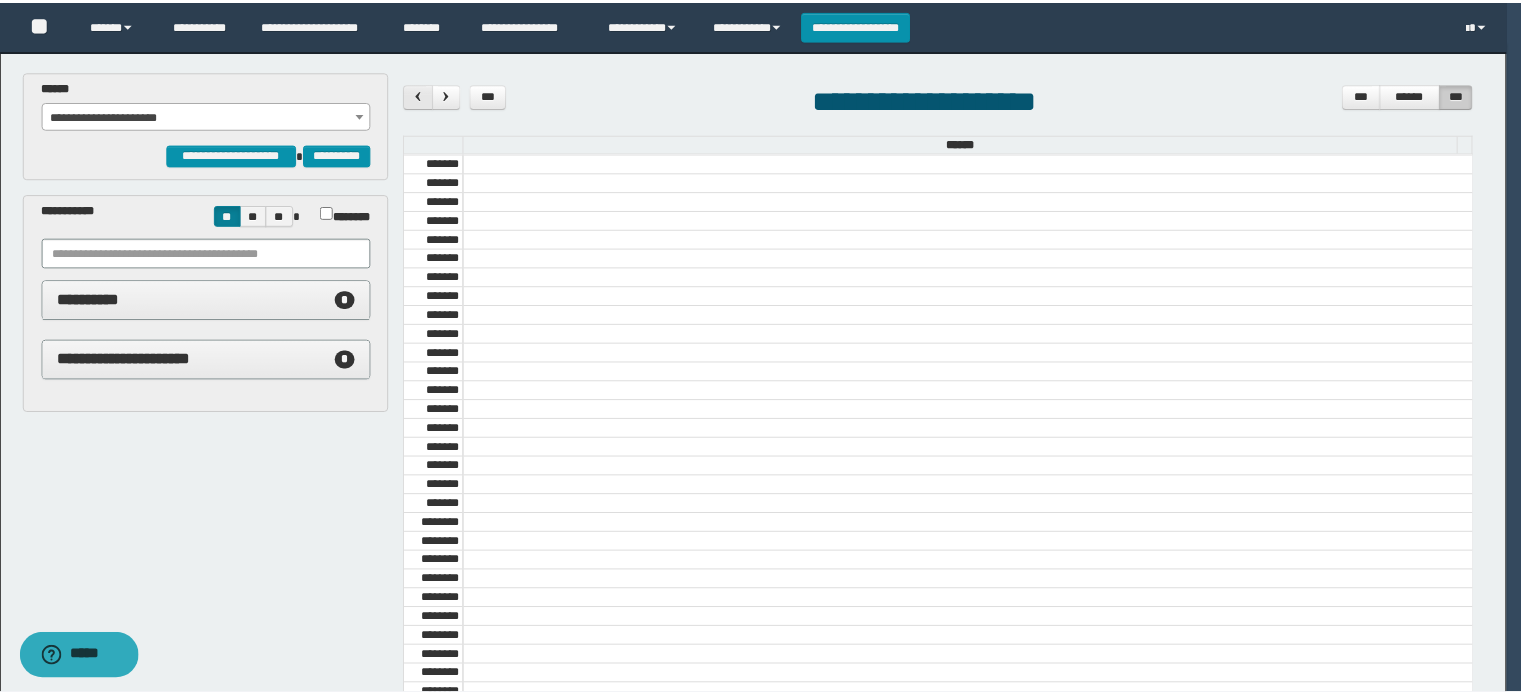 scroll, scrollTop: 678, scrollLeft: 0, axis: vertical 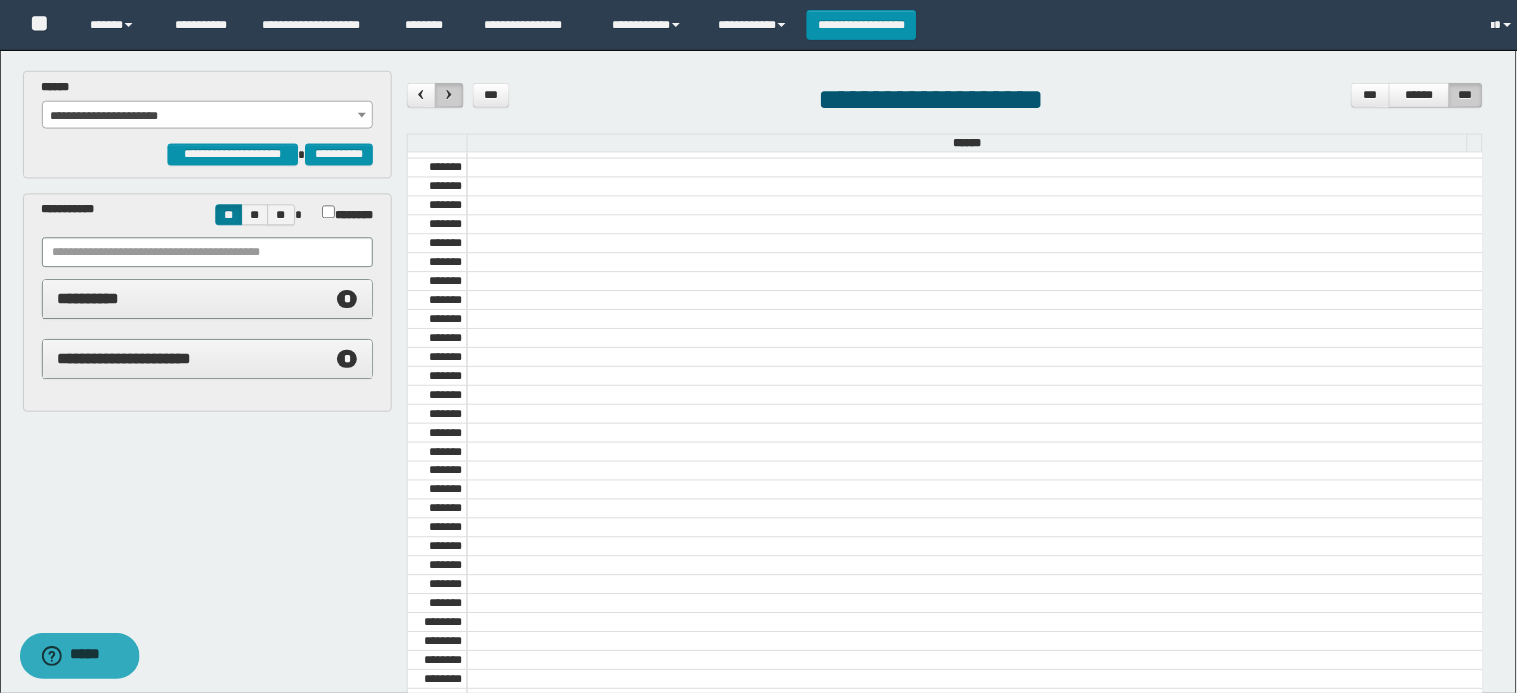 click at bounding box center [450, 94] 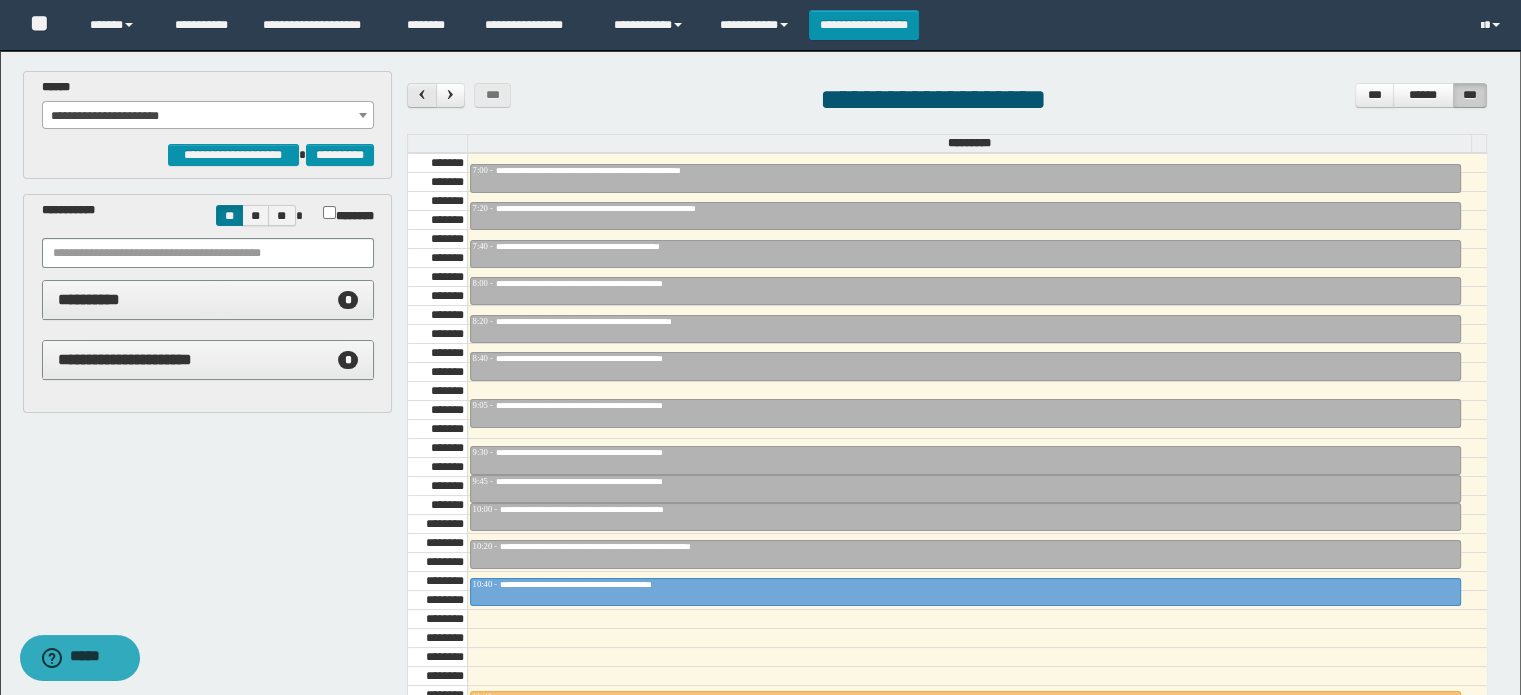 click at bounding box center (422, 94) 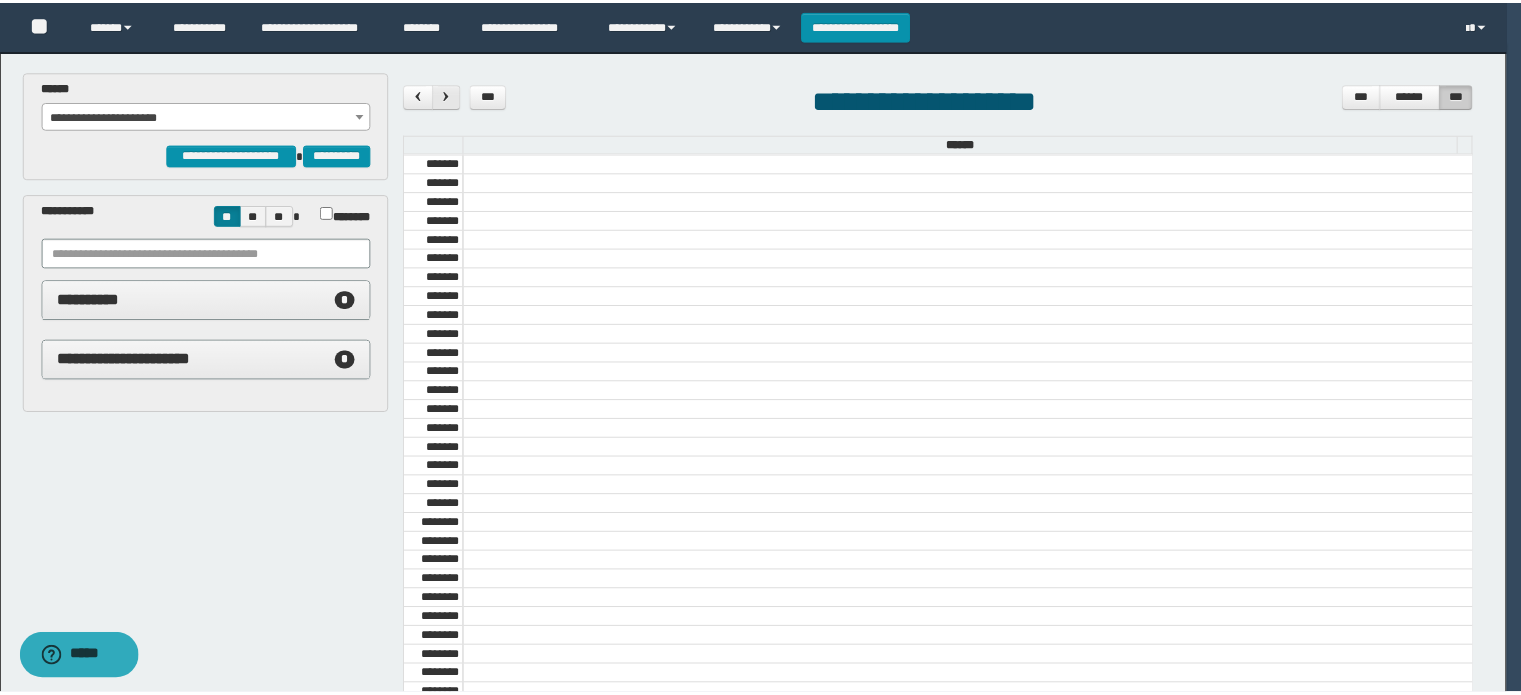 scroll, scrollTop: 678, scrollLeft: 0, axis: vertical 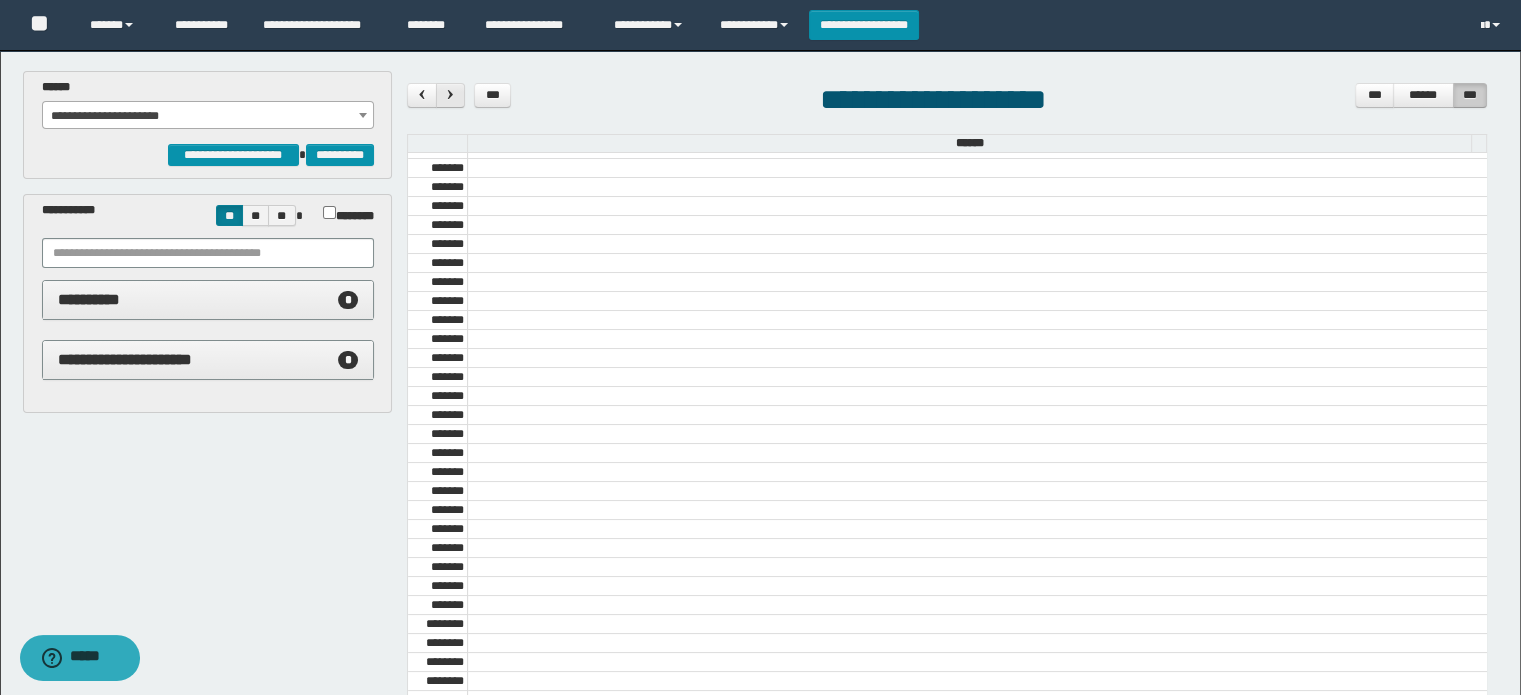 click at bounding box center [450, 94] 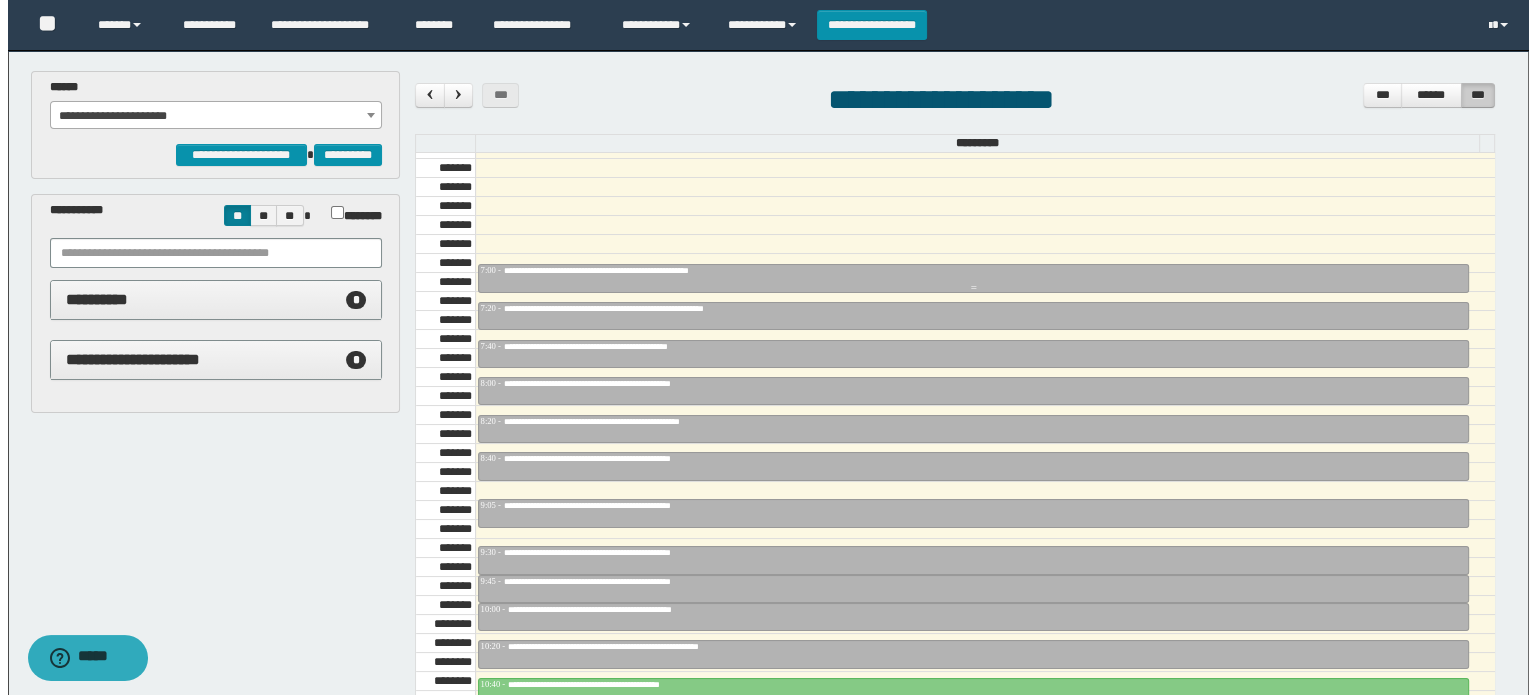 scroll, scrollTop: 878, scrollLeft: 0, axis: vertical 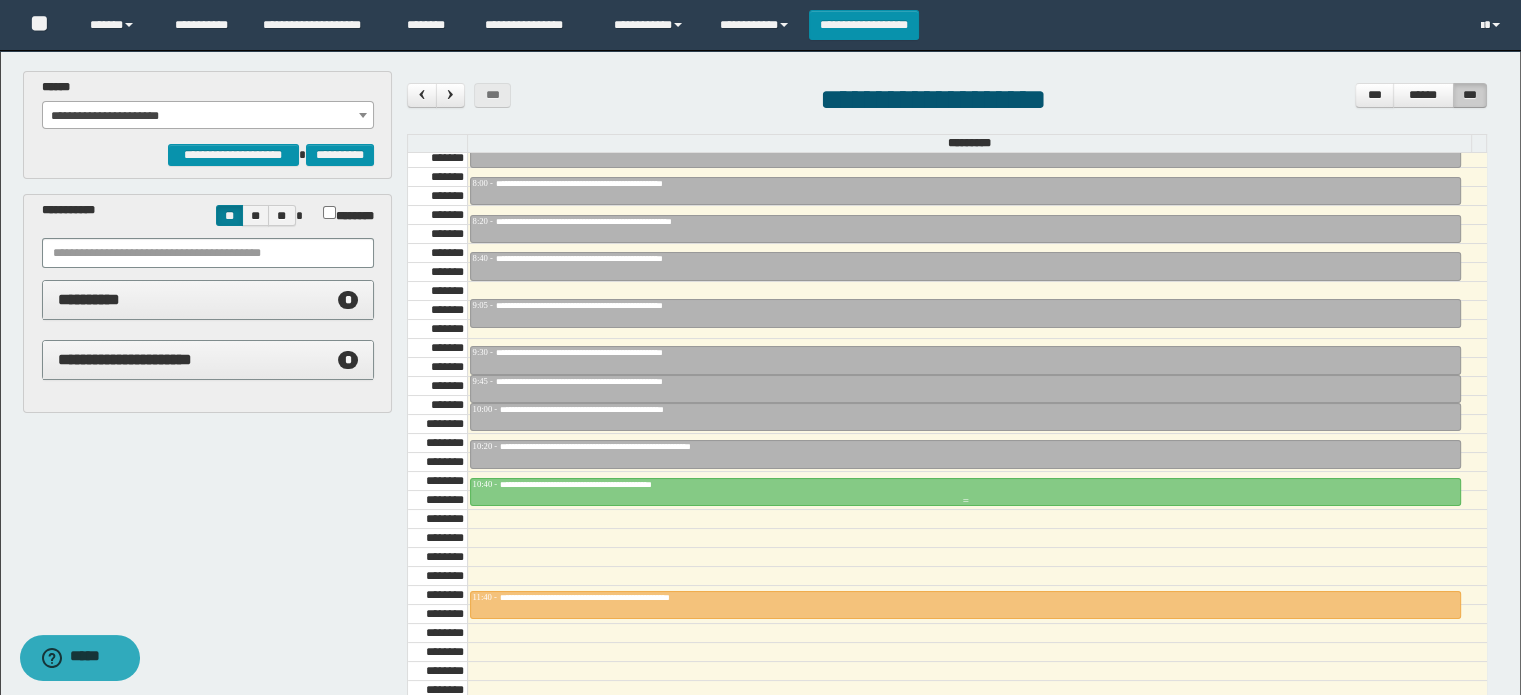 click on "**********" at bounding box center (606, 484) 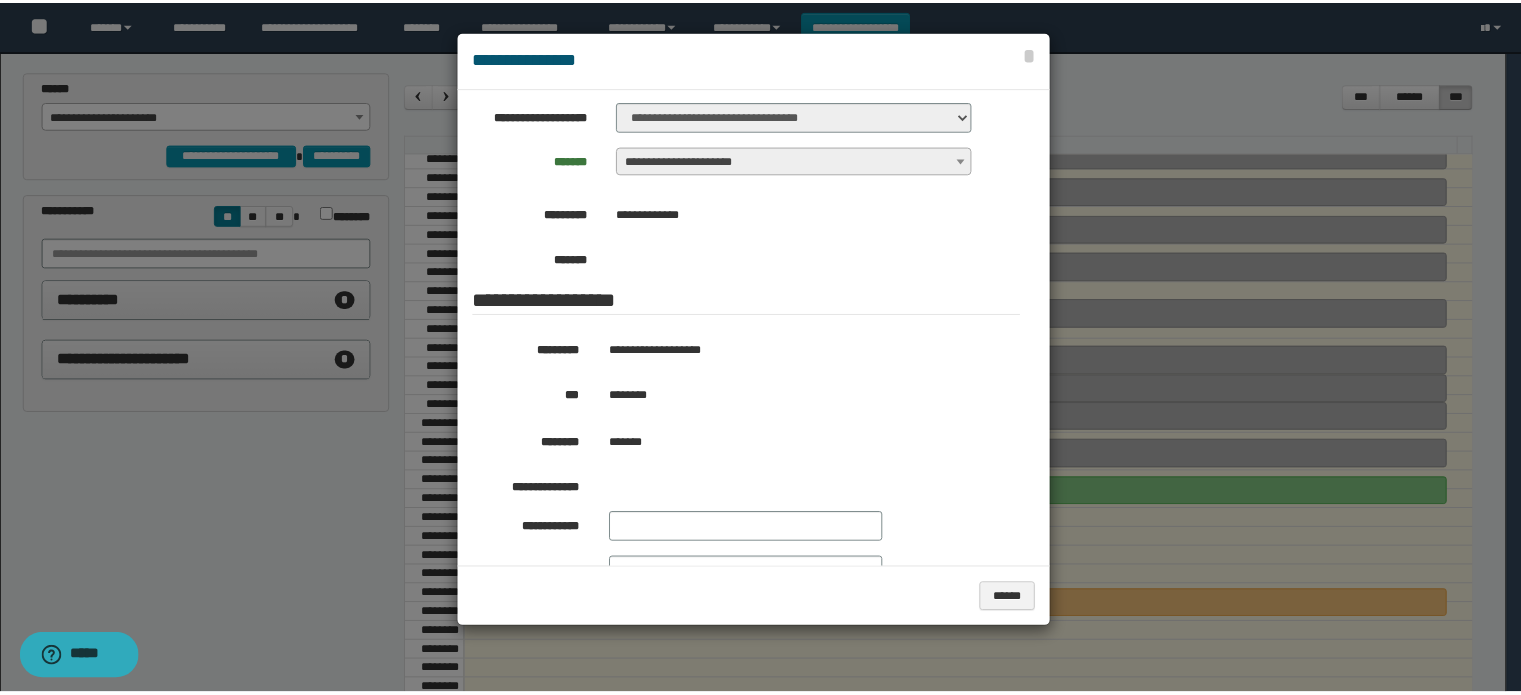 scroll, scrollTop: 200, scrollLeft: 0, axis: vertical 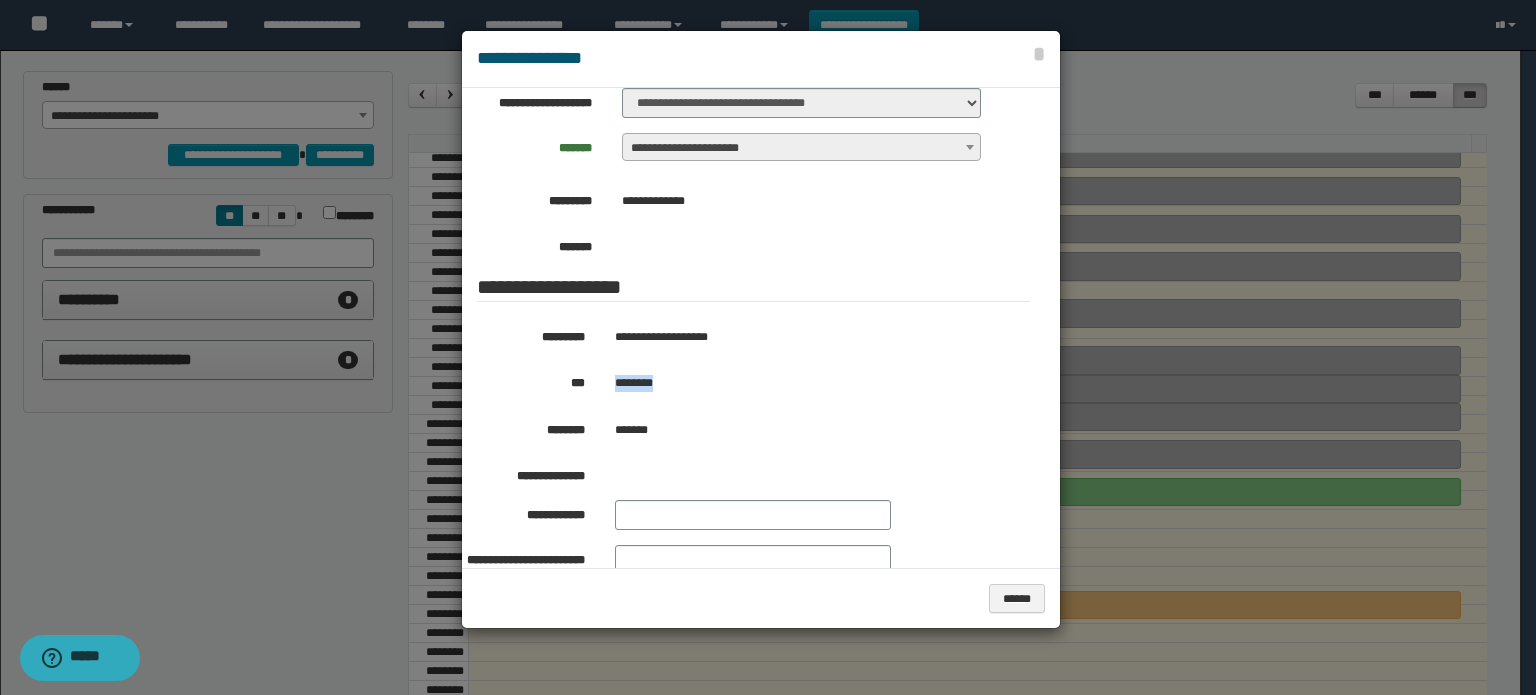drag, startPoint x: 673, startPoint y: 379, endPoint x: 611, endPoint y: 379, distance: 62 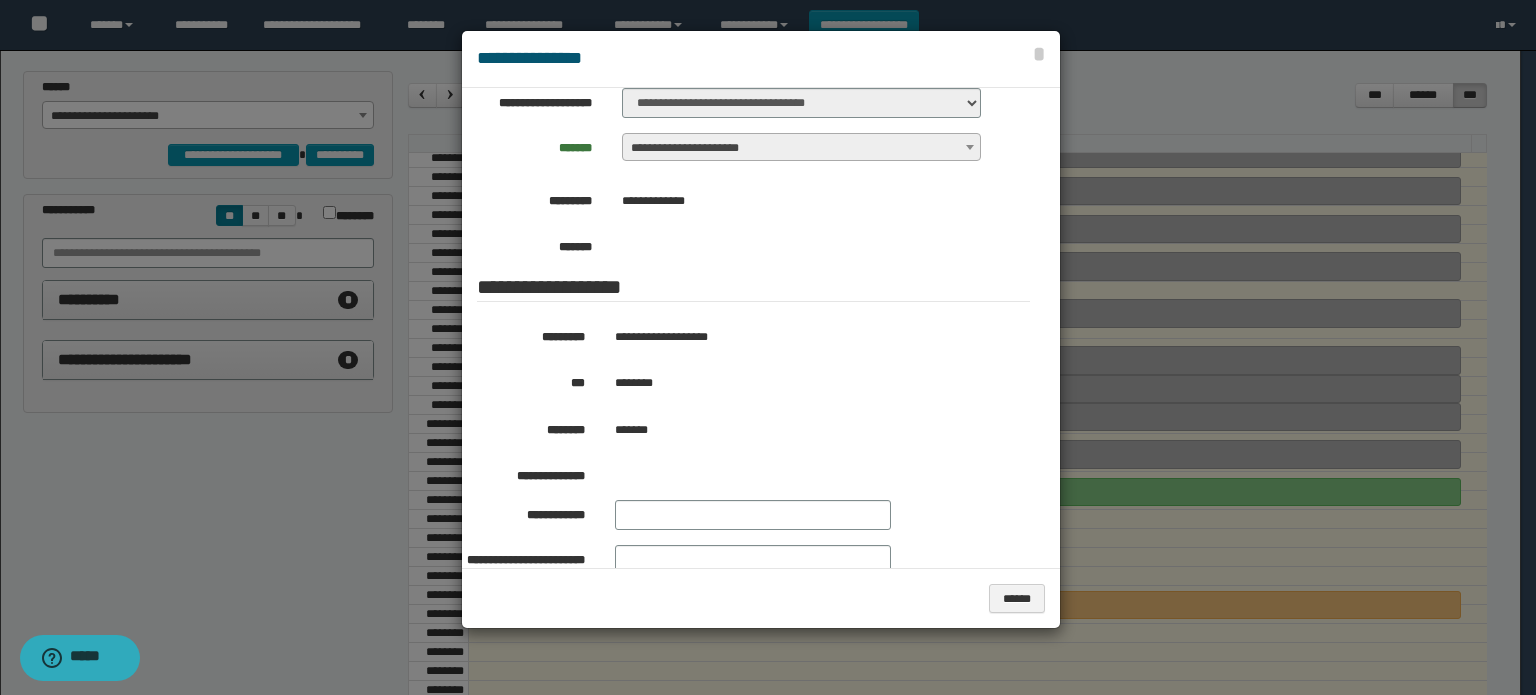 click at bounding box center [768, 347] 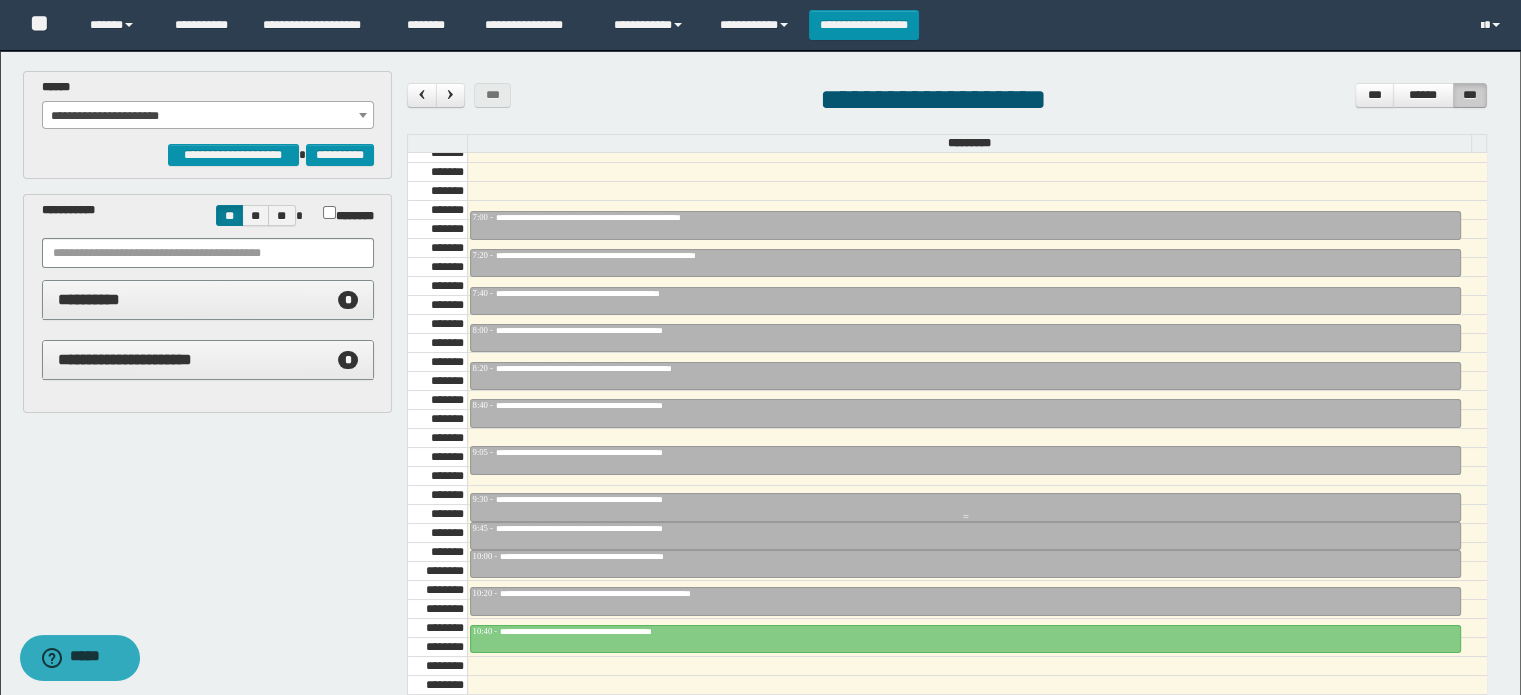 scroll, scrollTop: 778, scrollLeft: 0, axis: vertical 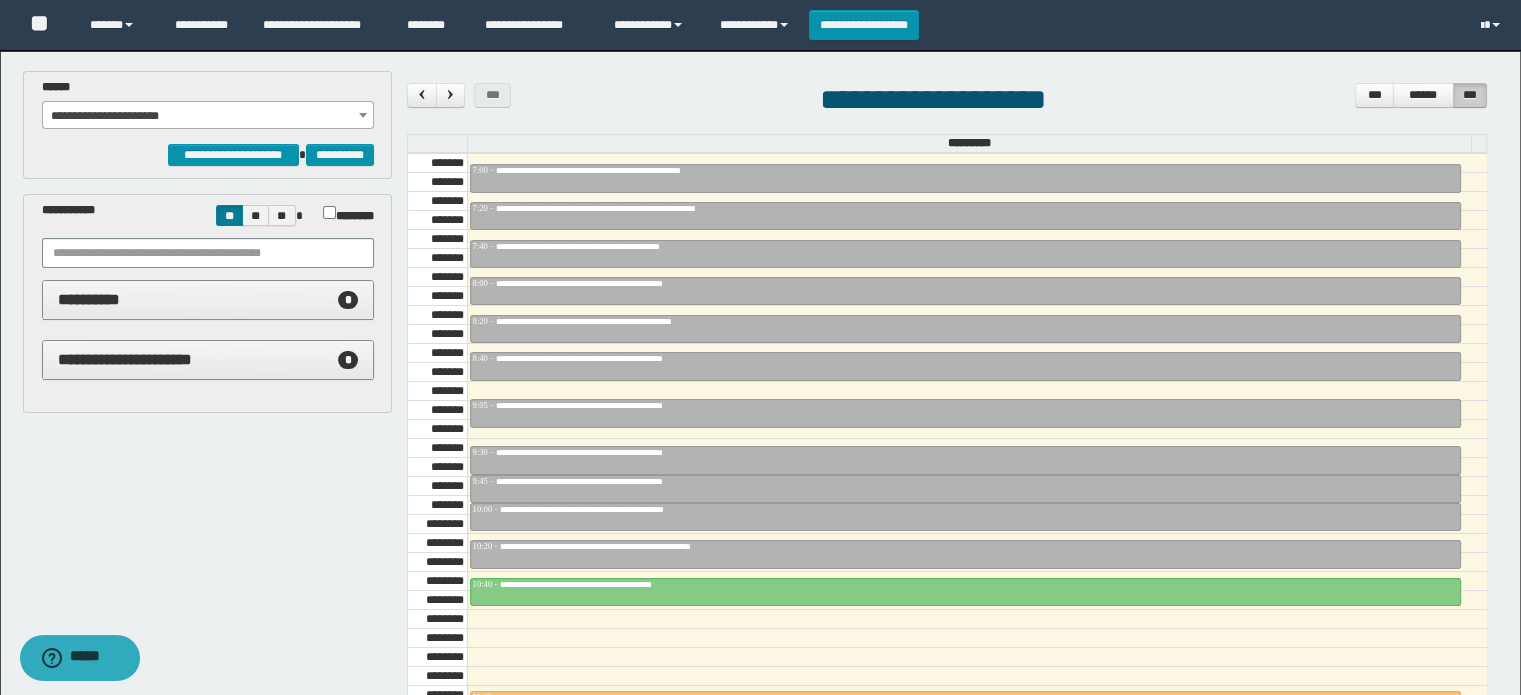click on "**********" at bounding box center (208, 116) 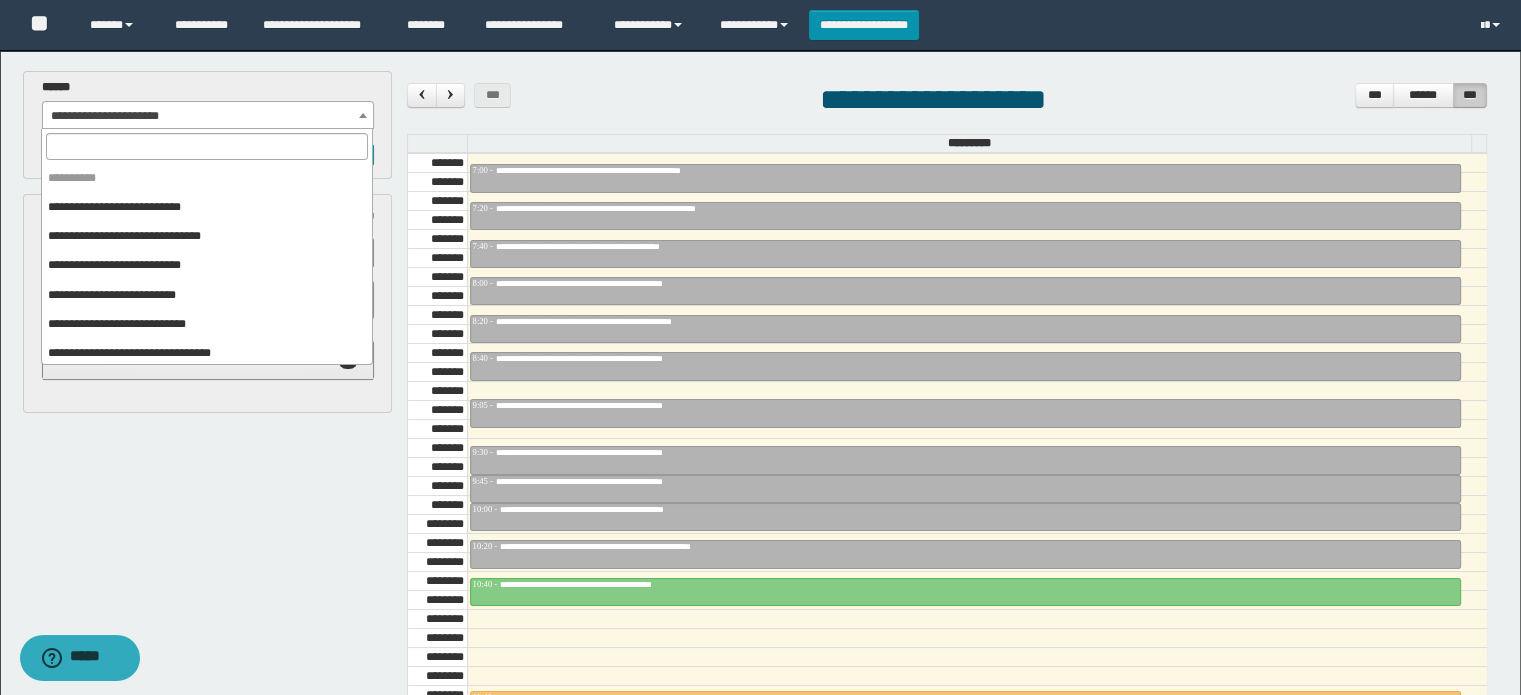 scroll, scrollTop: 120, scrollLeft: 0, axis: vertical 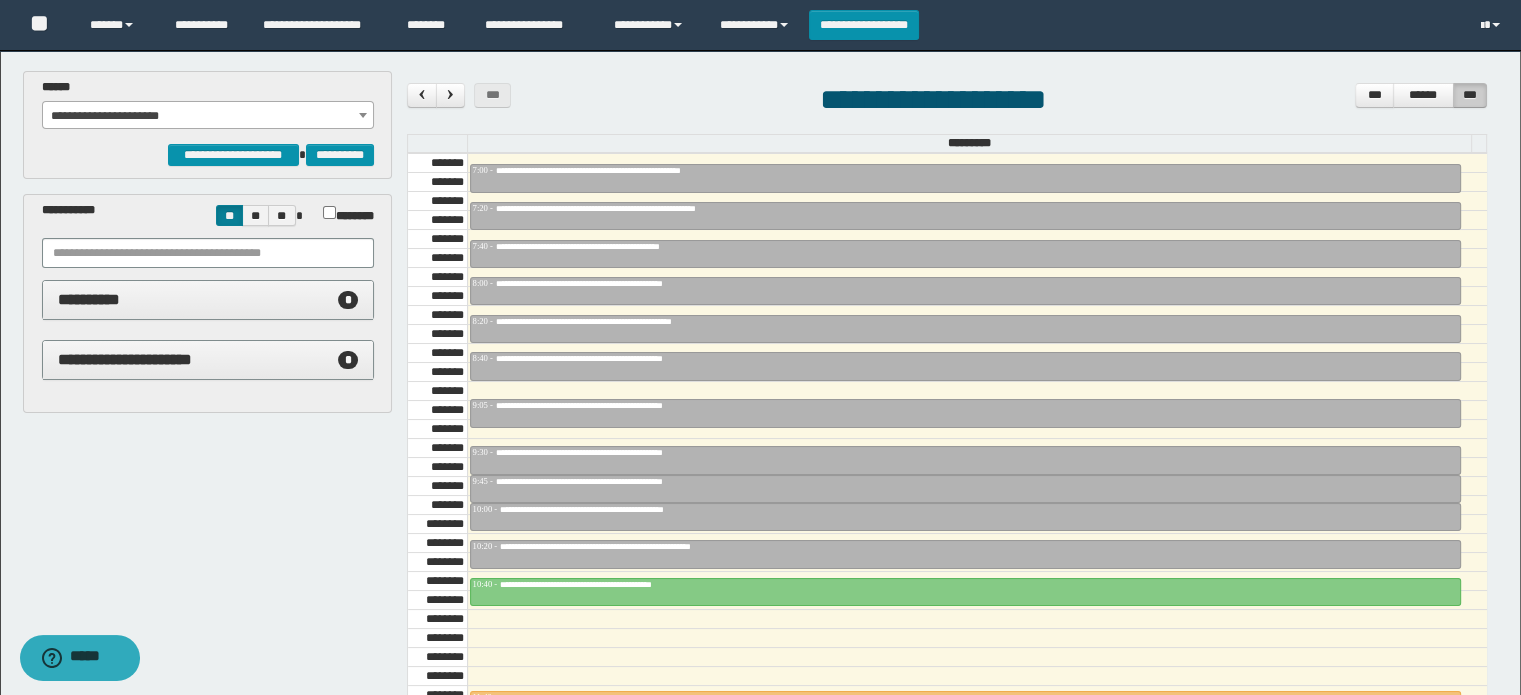 click on "**********" at bounding box center (763, 528) 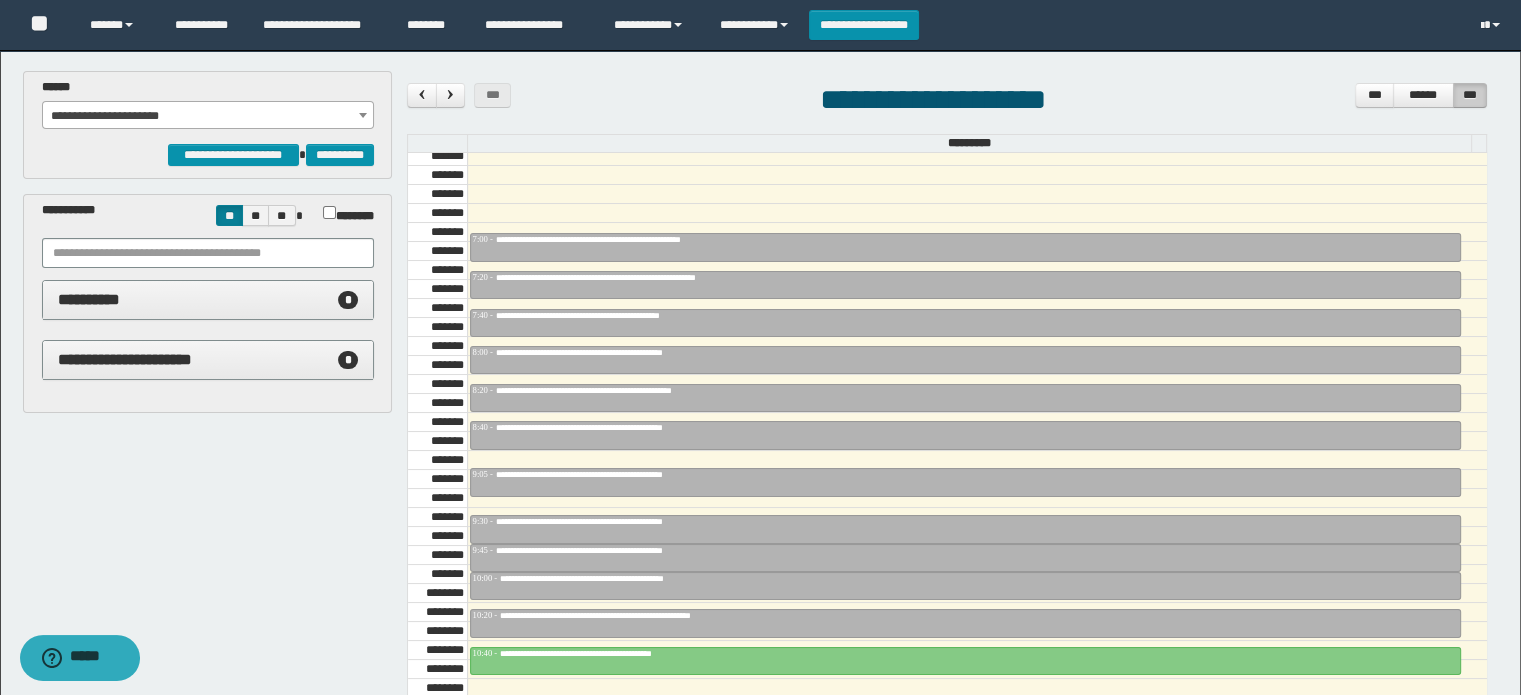 scroll, scrollTop: 578, scrollLeft: 0, axis: vertical 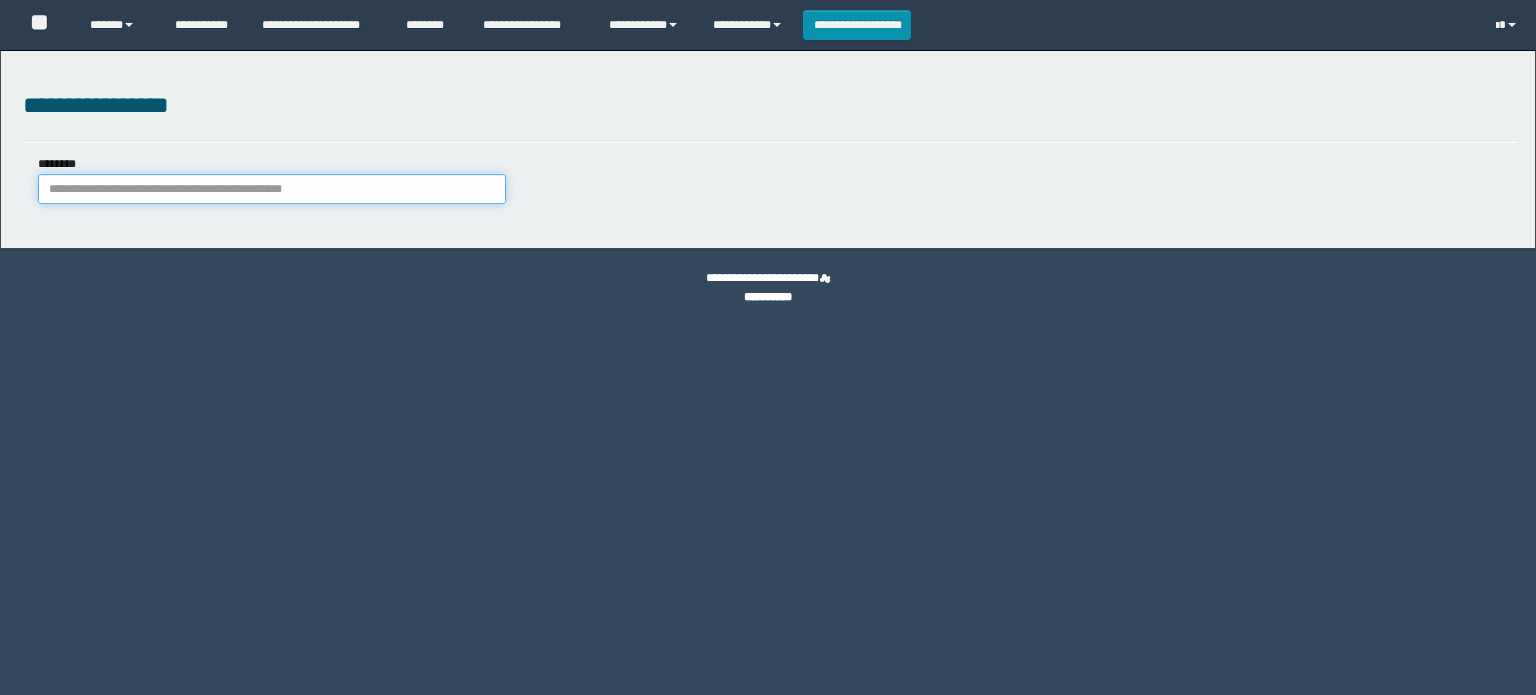 click on "********" at bounding box center (272, 189) 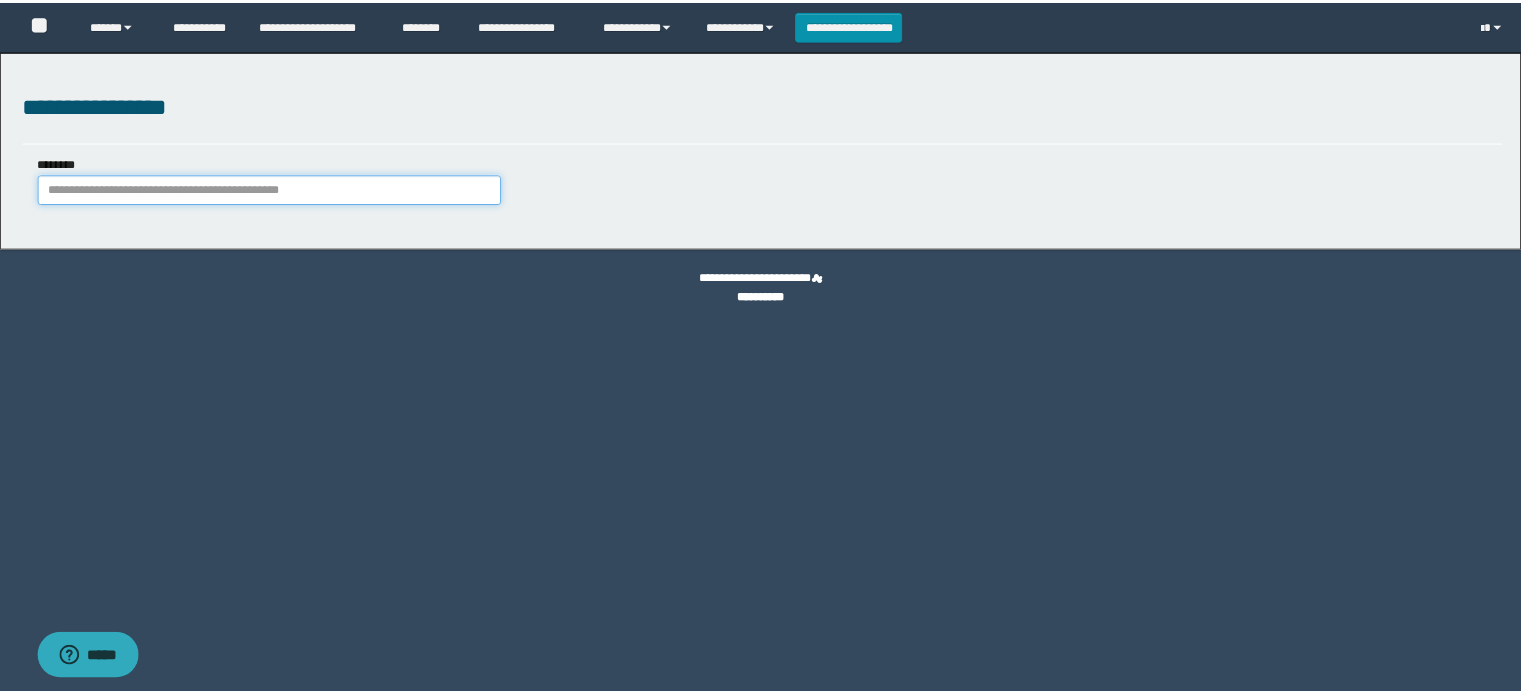 scroll, scrollTop: 0, scrollLeft: 0, axis: both 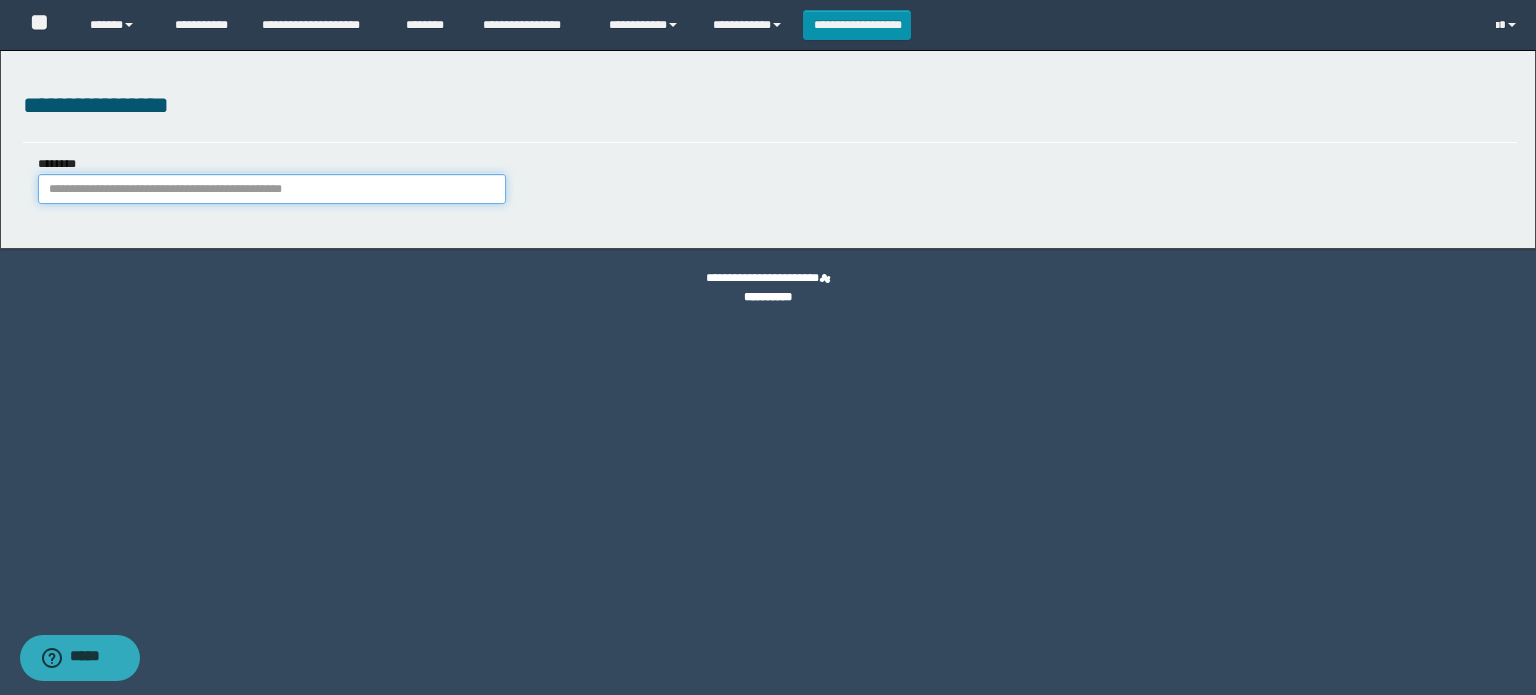 paste on "********" 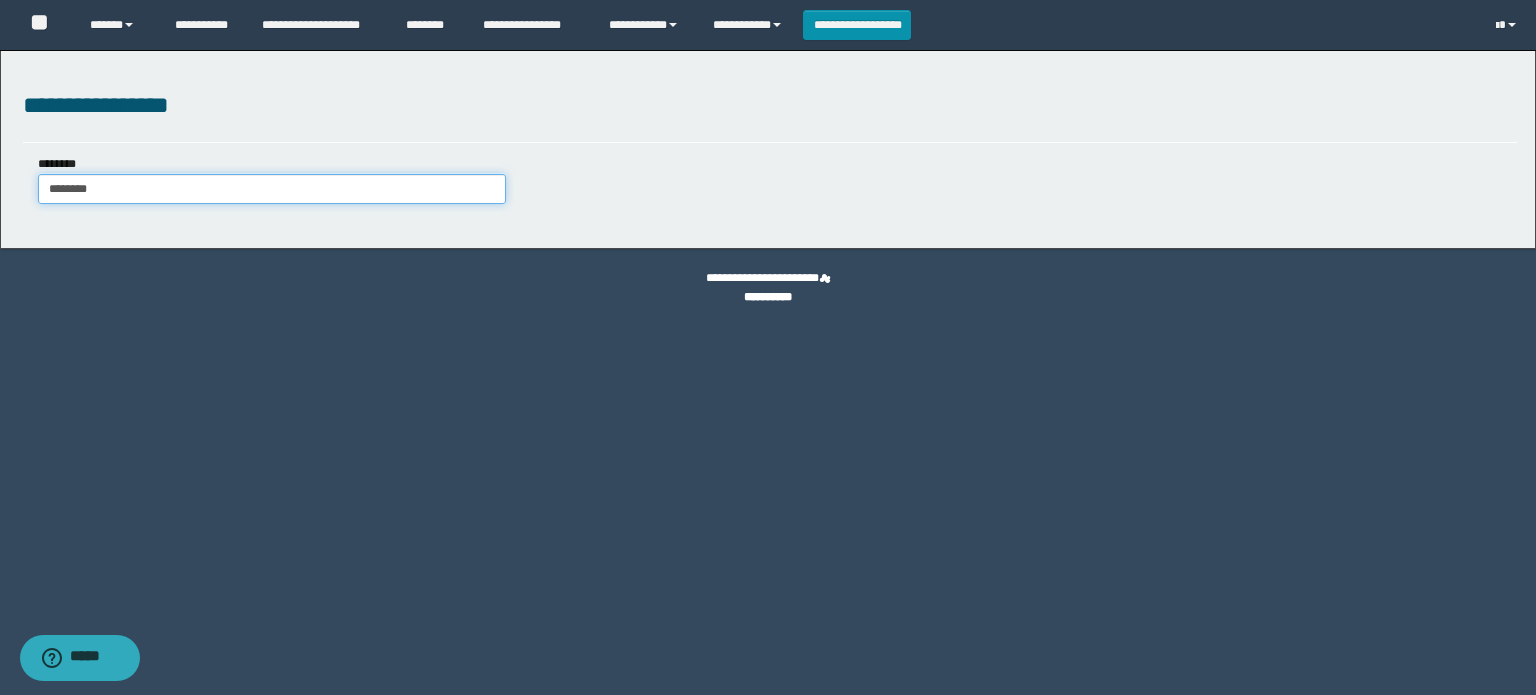 type on "********" 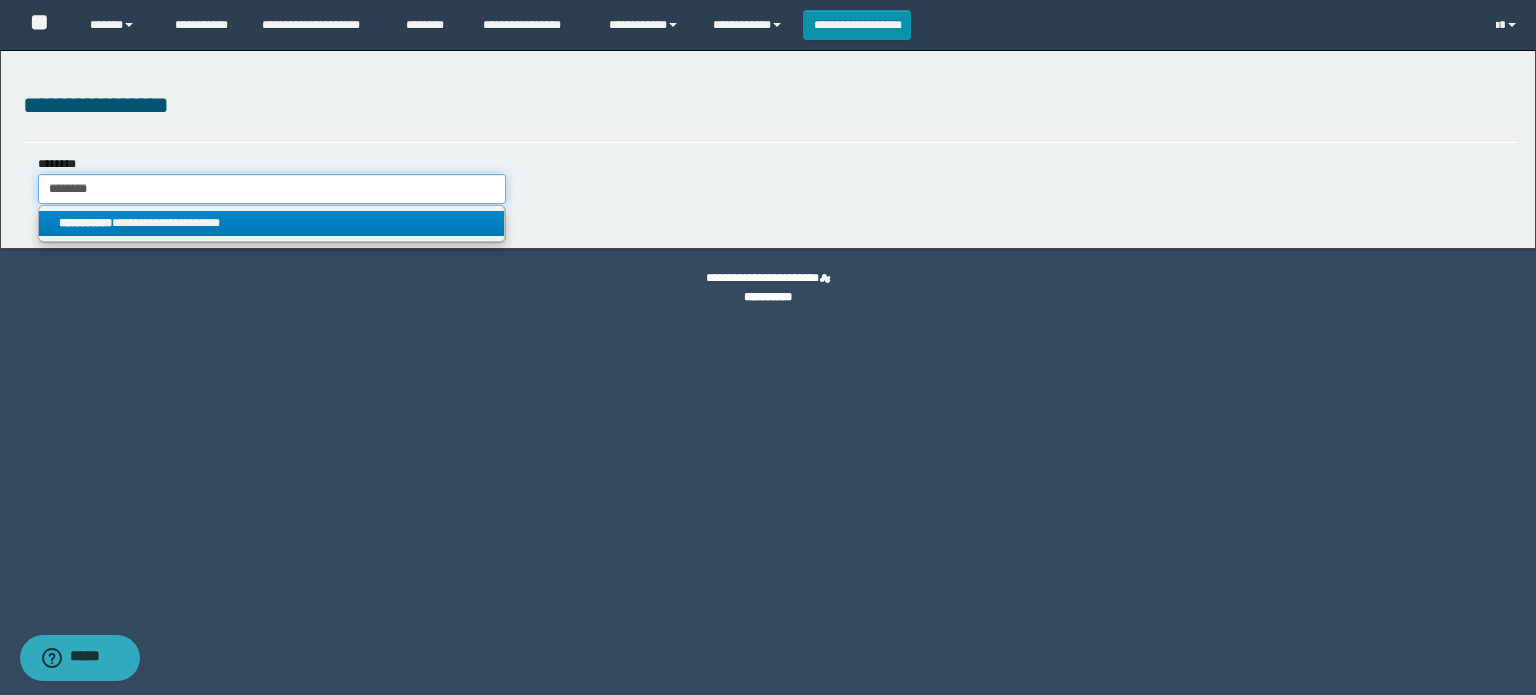 type on "********" 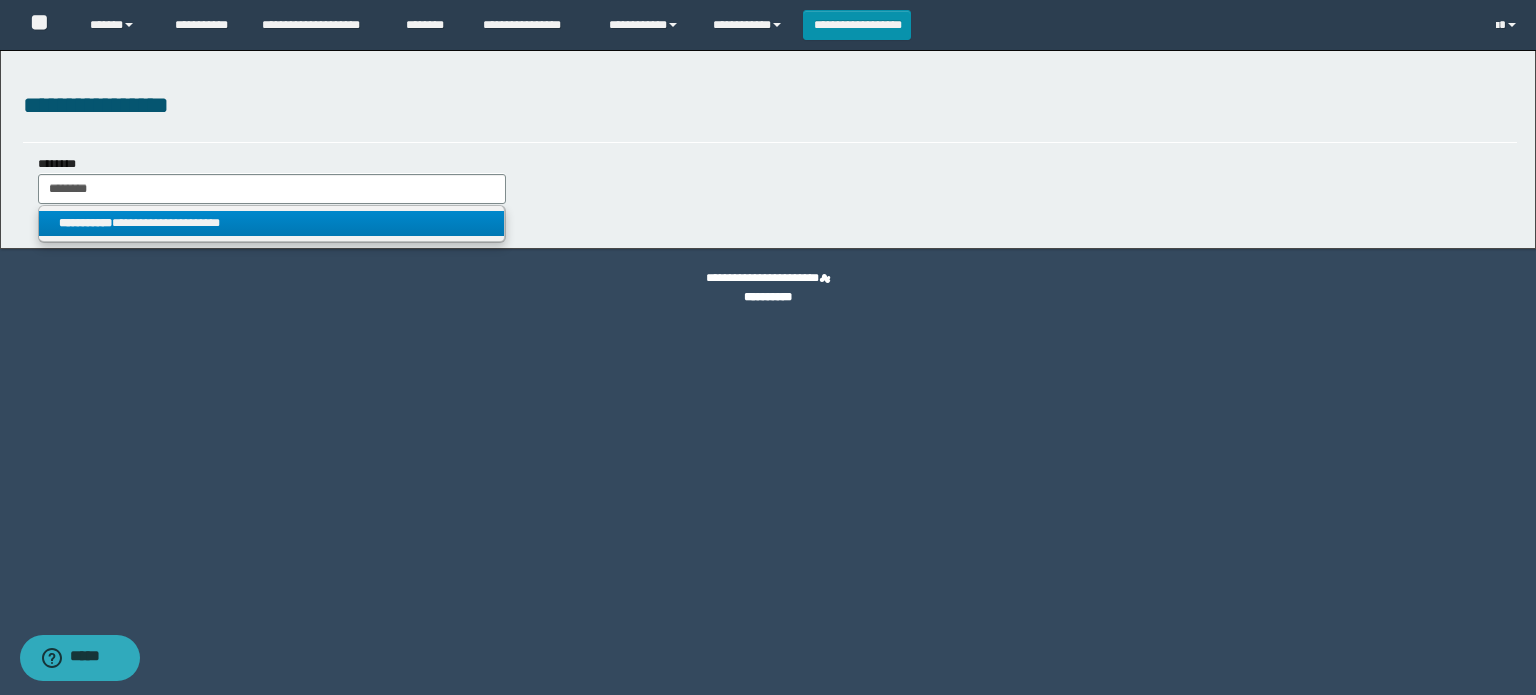 click on "**********" at bounding box center (272, 223) 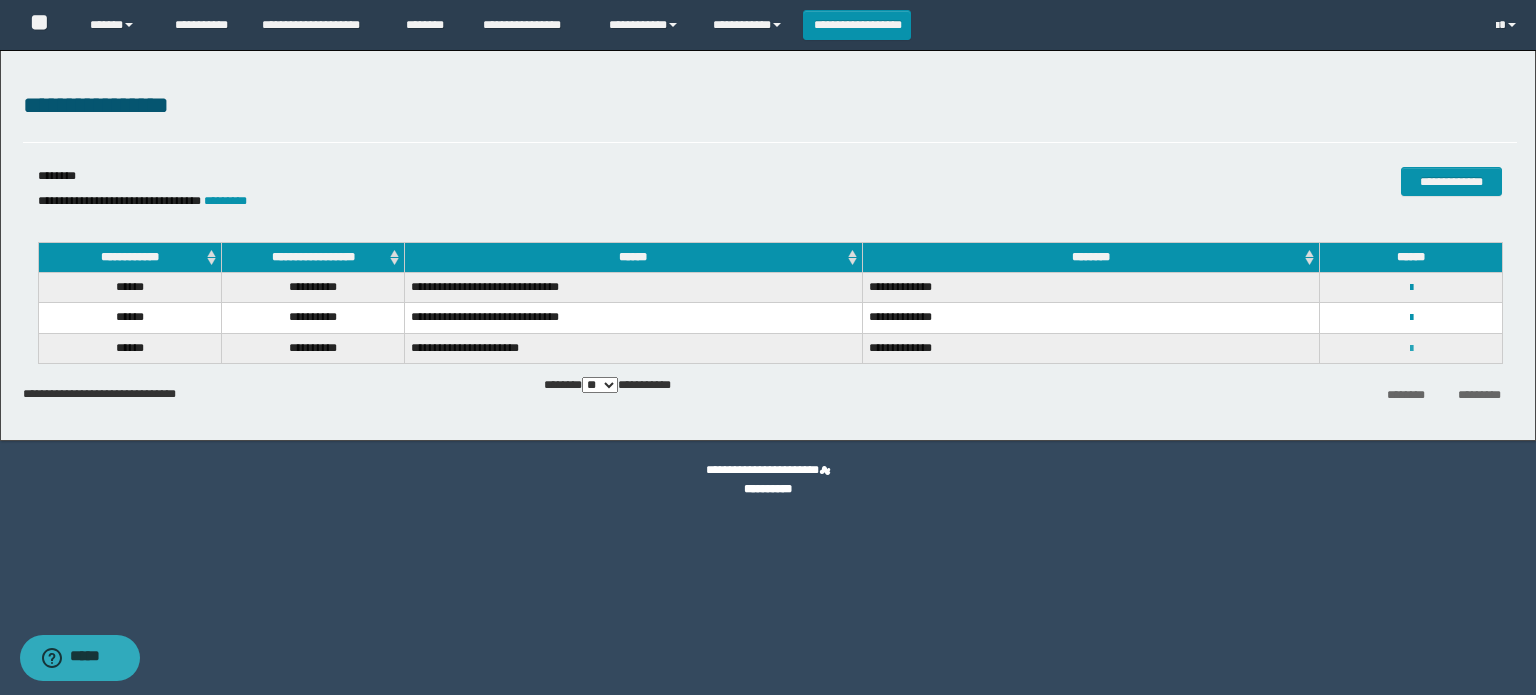 click at bounding box center [1411, 349] 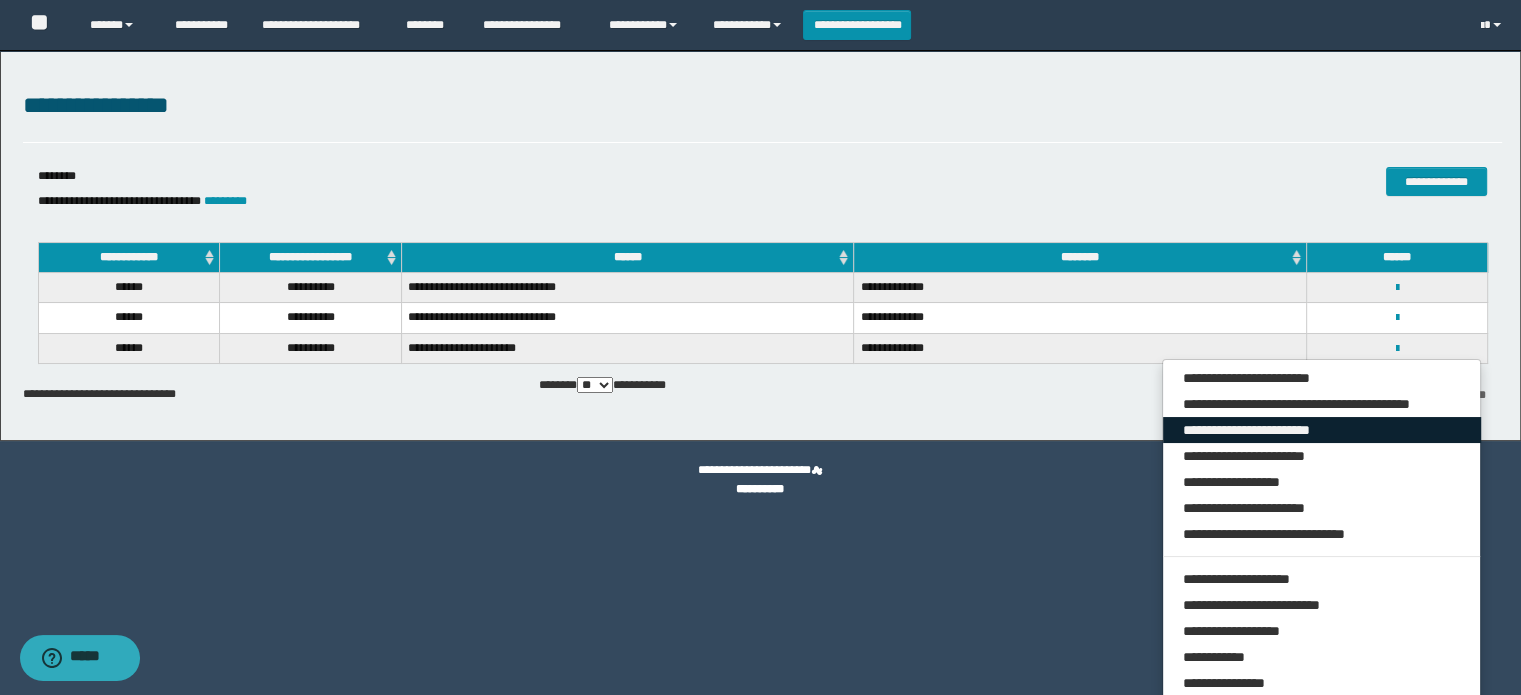 click on "**********" at bounding box center (1322, 430) 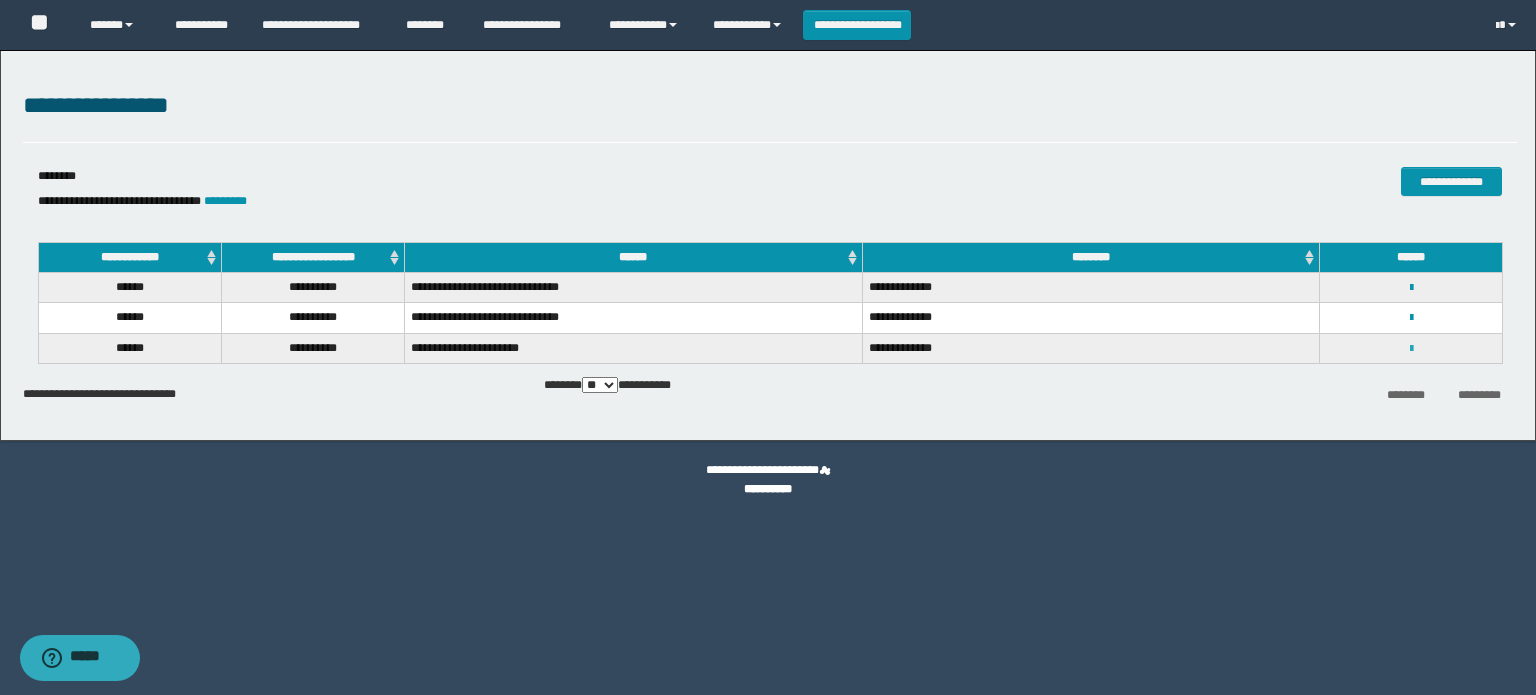 click at bounding box center [1411, 349] 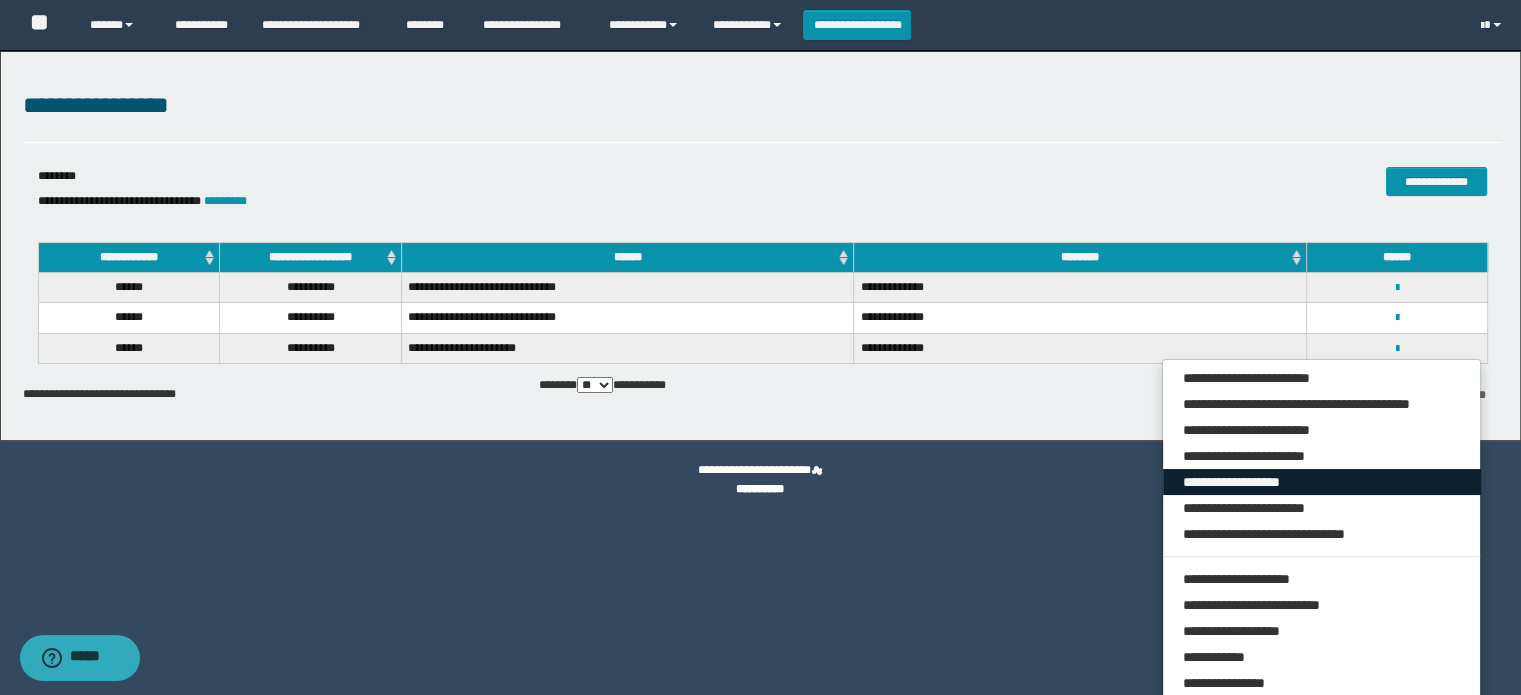 click on "**********" at bounding box center [1322, 482] 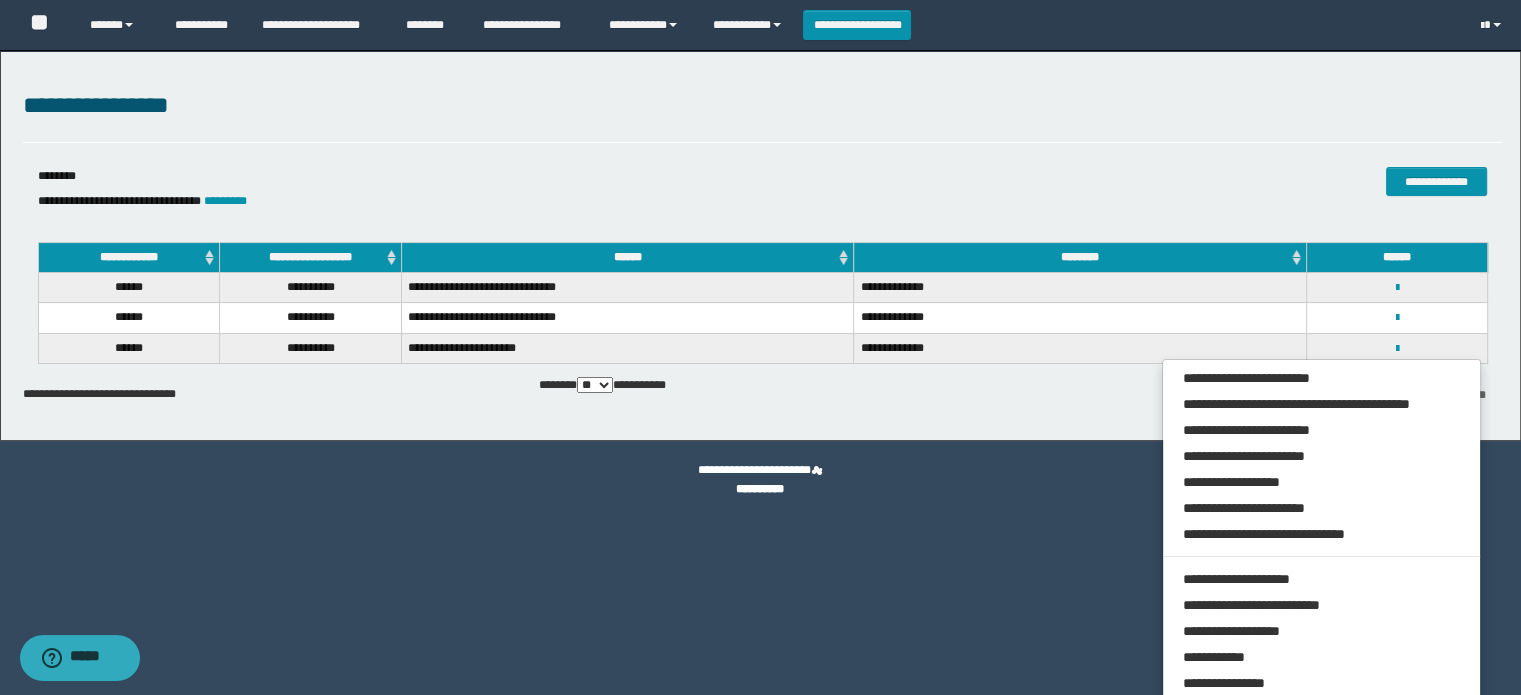 scroll, scrollTop: 0, scrollLeft: 0, axis: both 